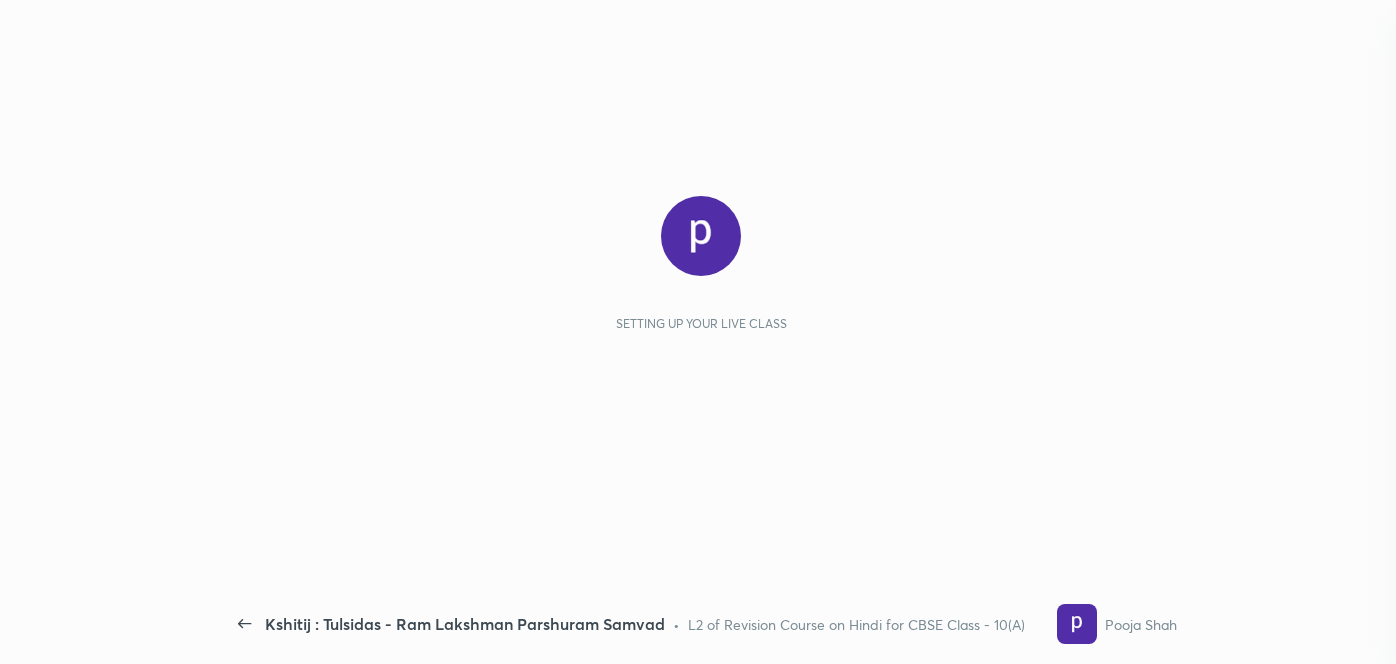 scroll, scrollTop: 0, scrollLeft: 0, axis: both 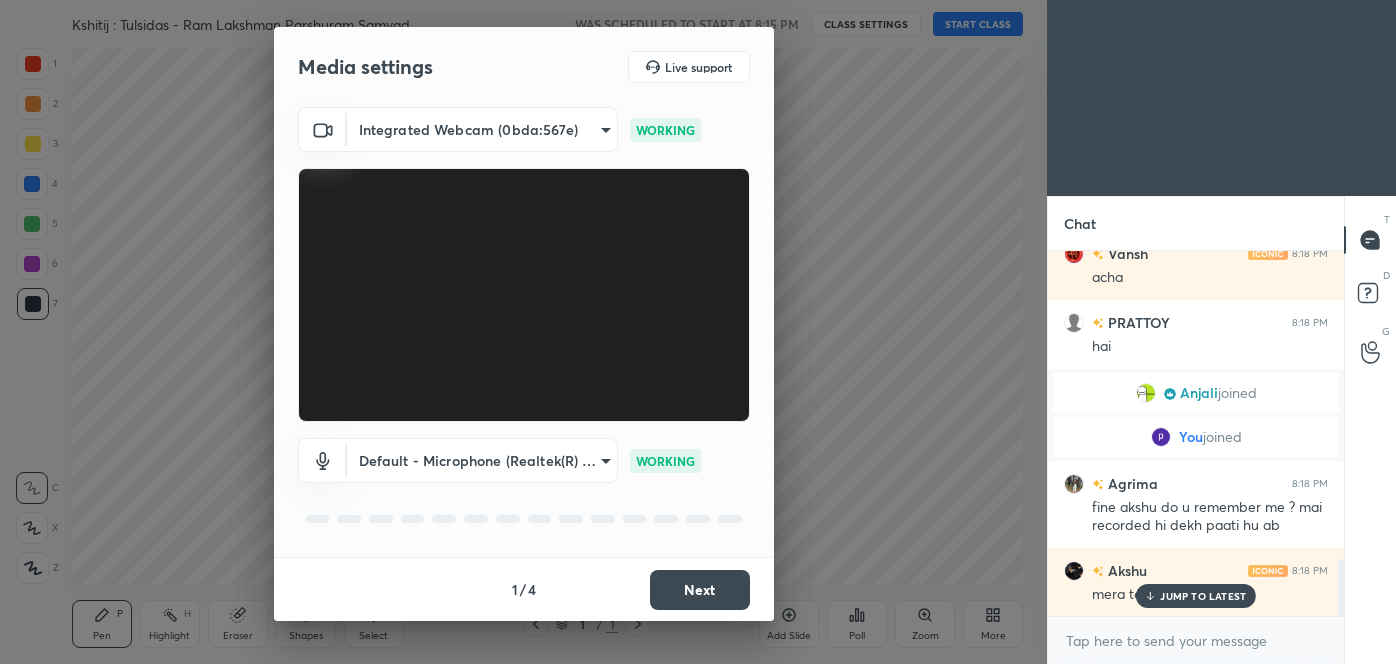 click on "JUMP TO LATEST" at bounding box center (1203, 596) 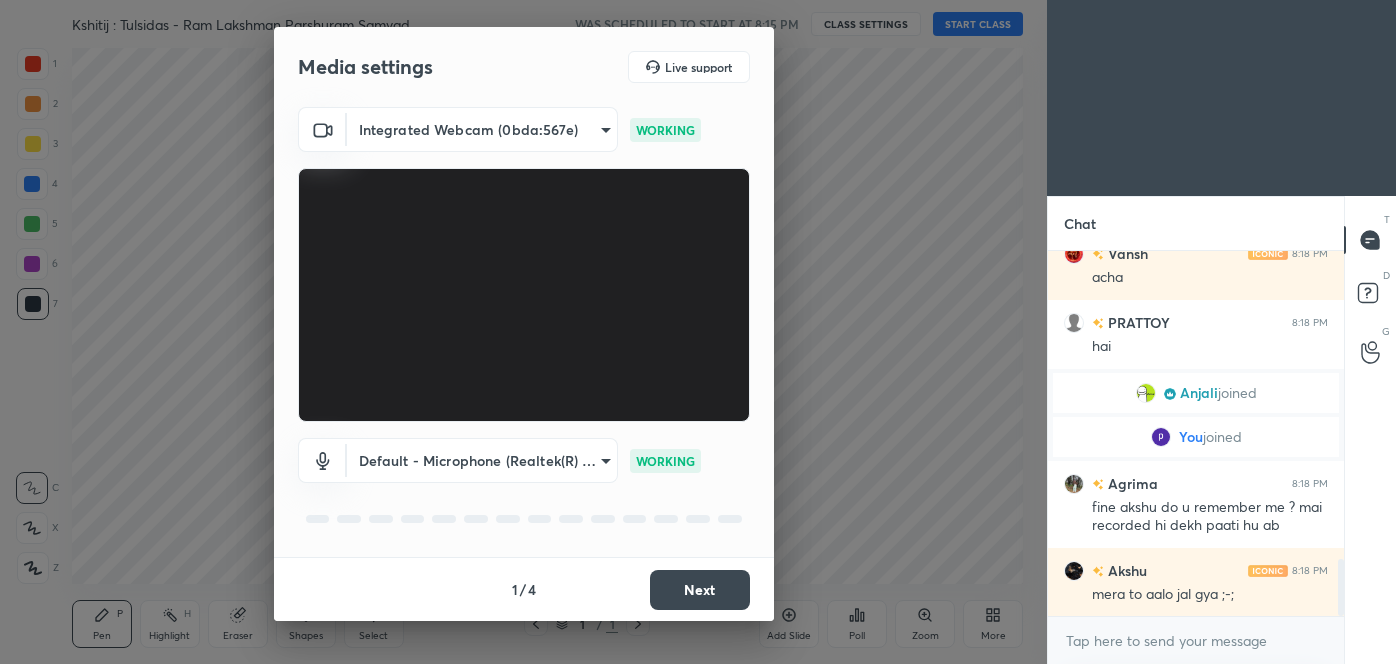 click on "Next" at bounding box center (700, 590) 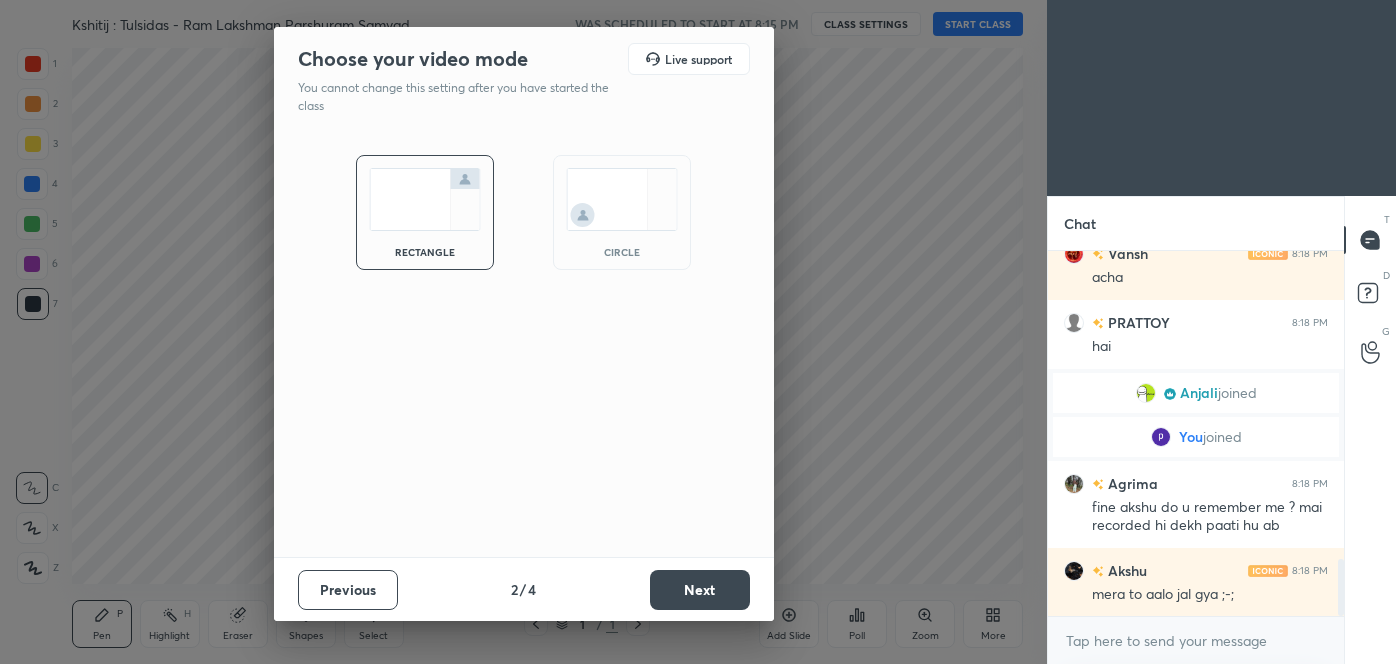 click on "Next" at bounding box center [700, 590] 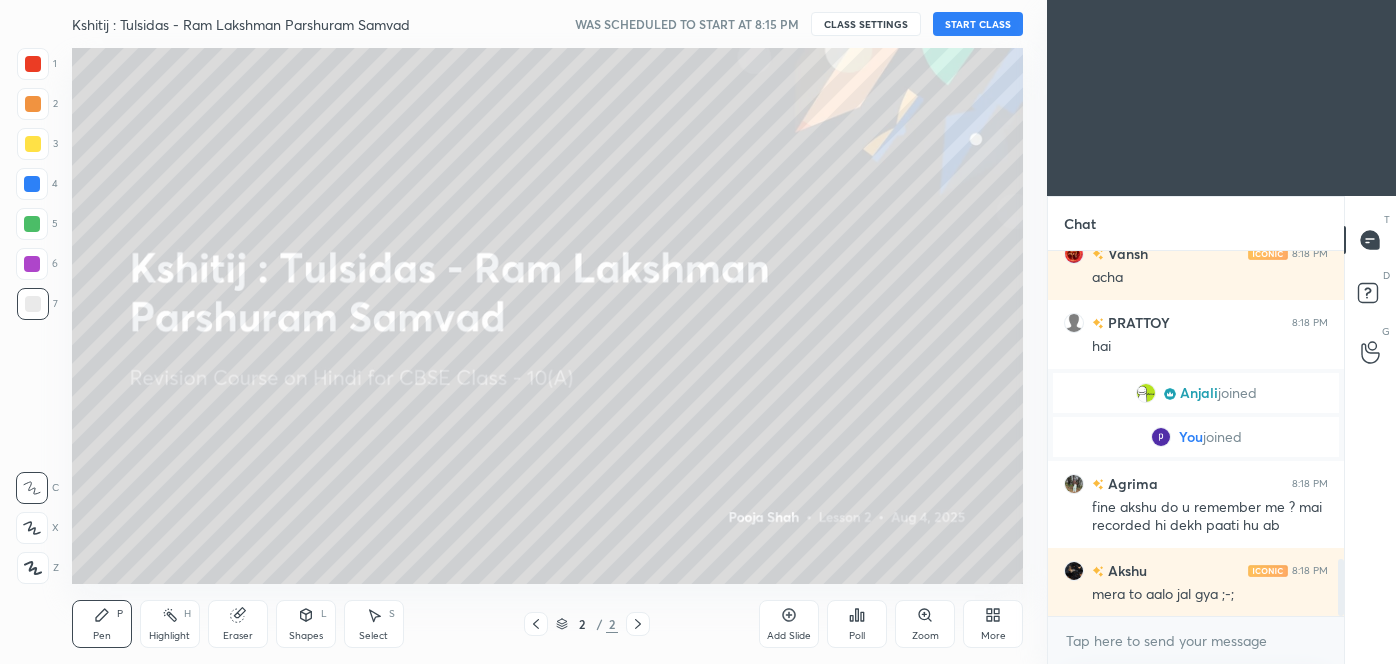 click on "START CLASS" at bounding box center (978, 24) 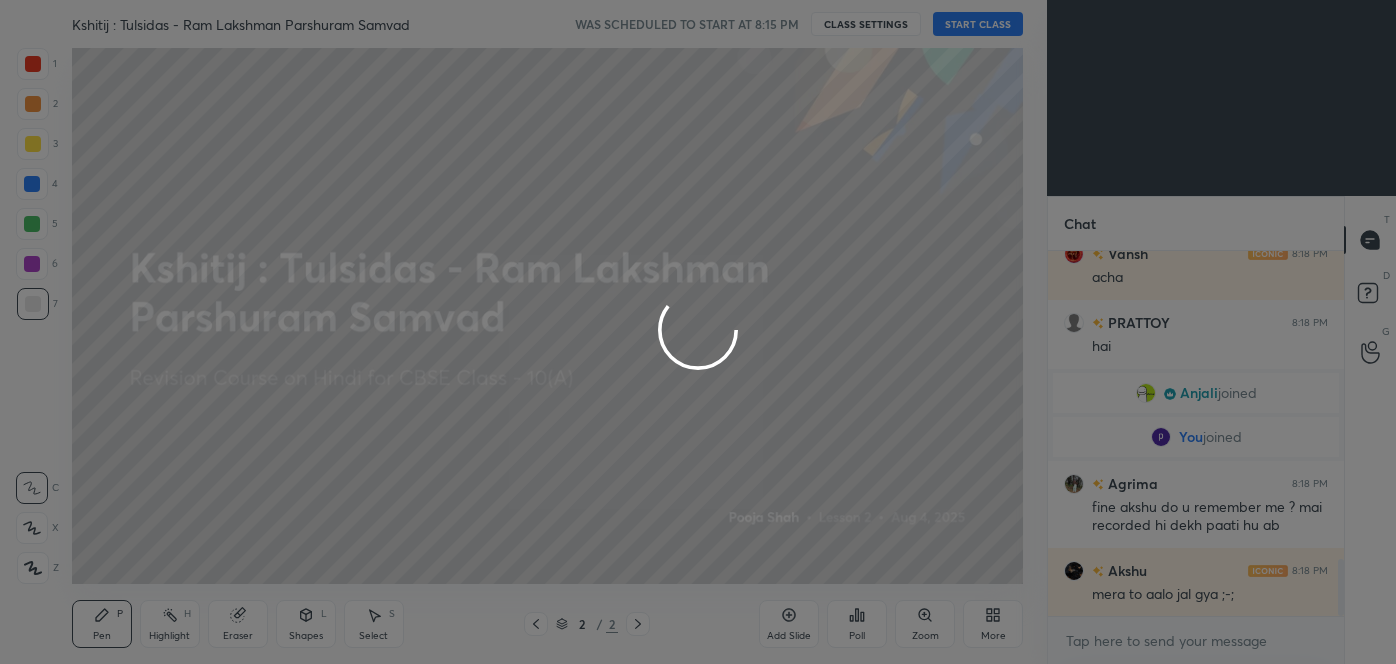 type on "x" 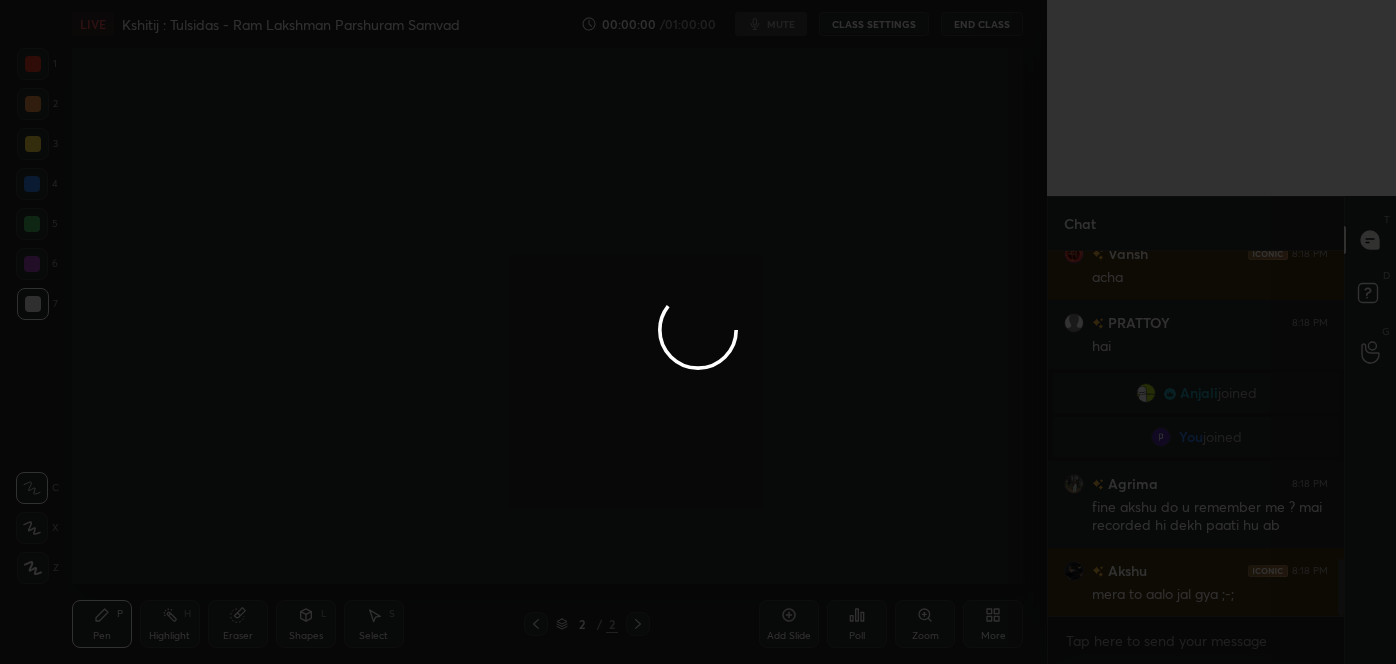 type 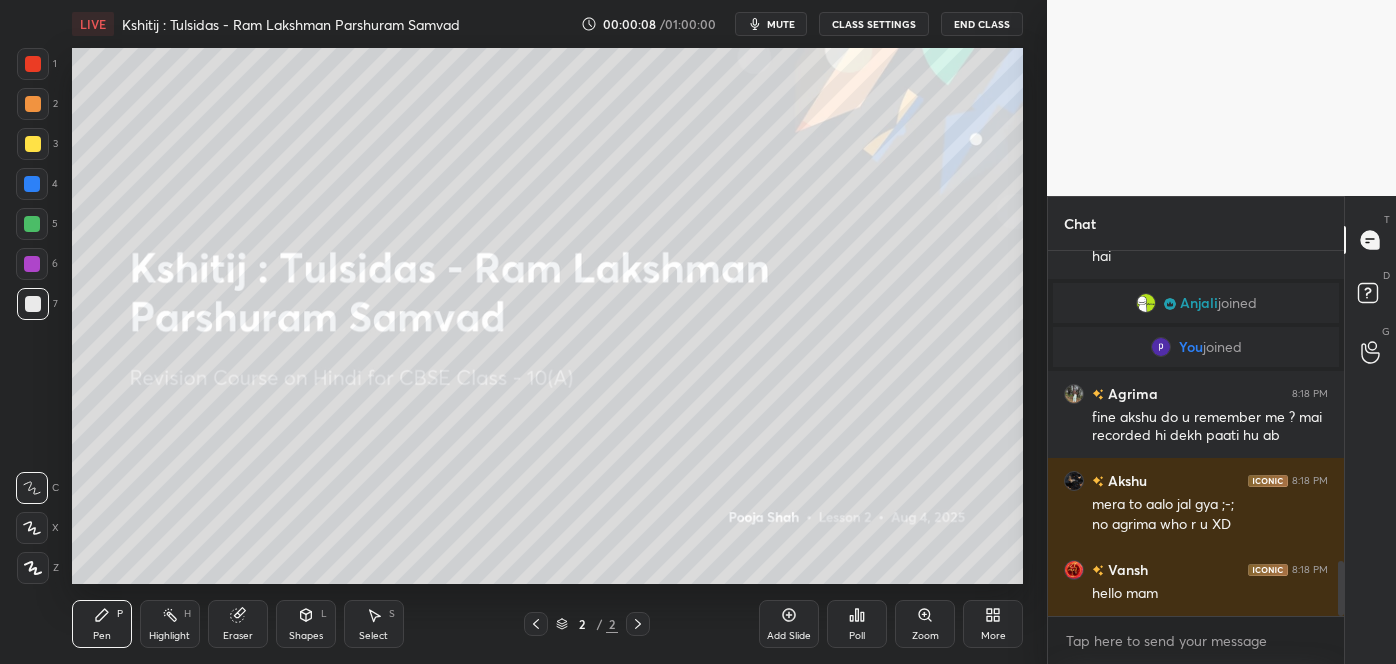 scroll, scrollTop: 2111, scrollLeft: 0, axis: vertical 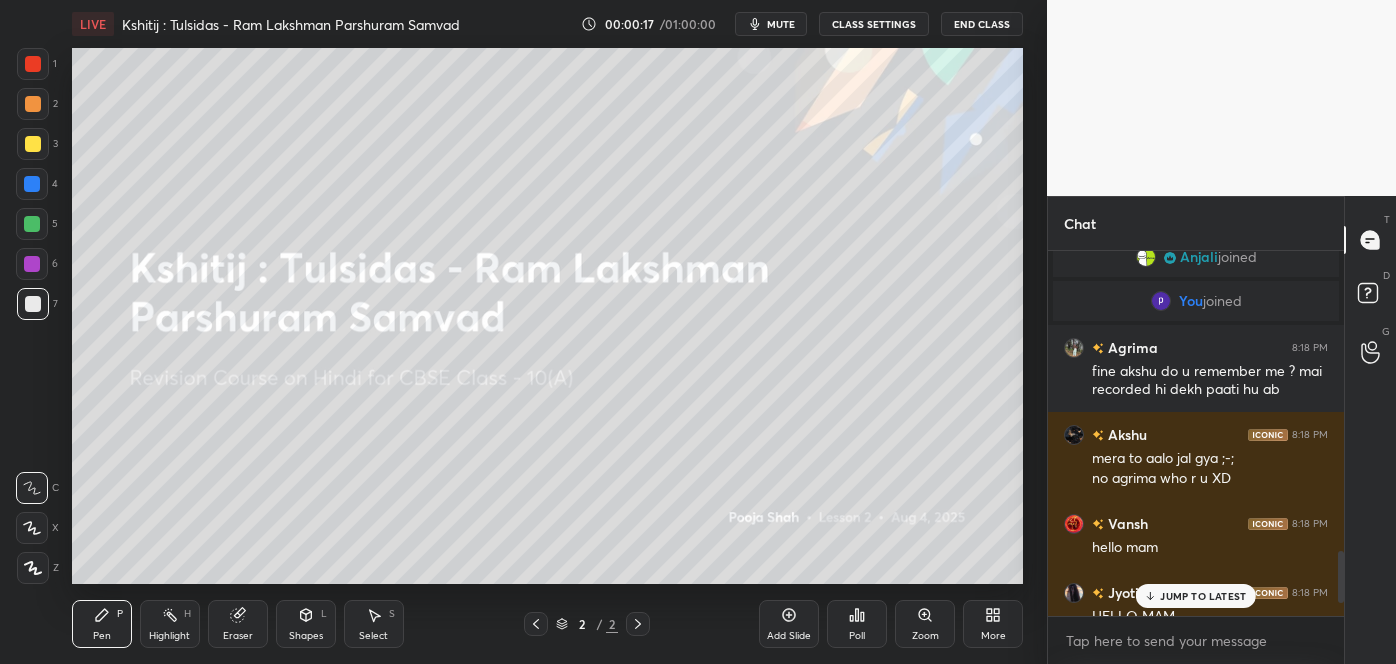 click on "JUMP TO LATEST" at bounding box center (1203, 596) 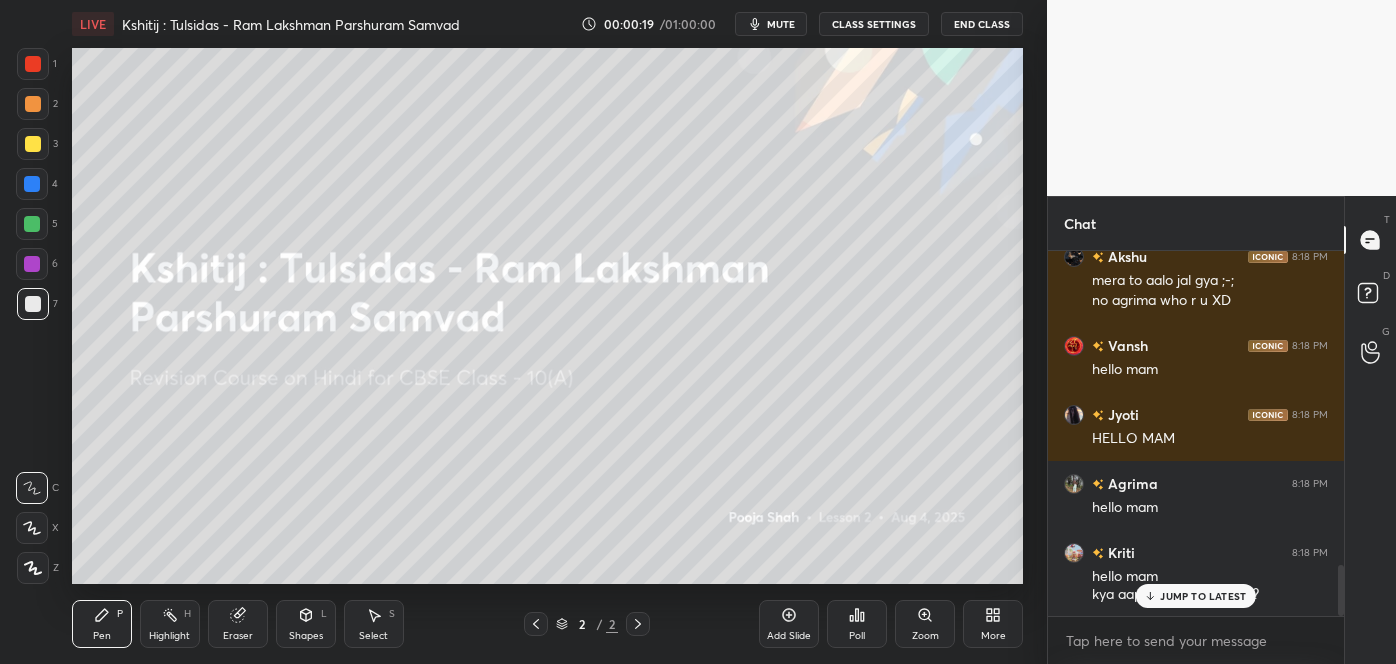 scroll, scrollTop: 2336, scrollLeft: 0, axis: vertical 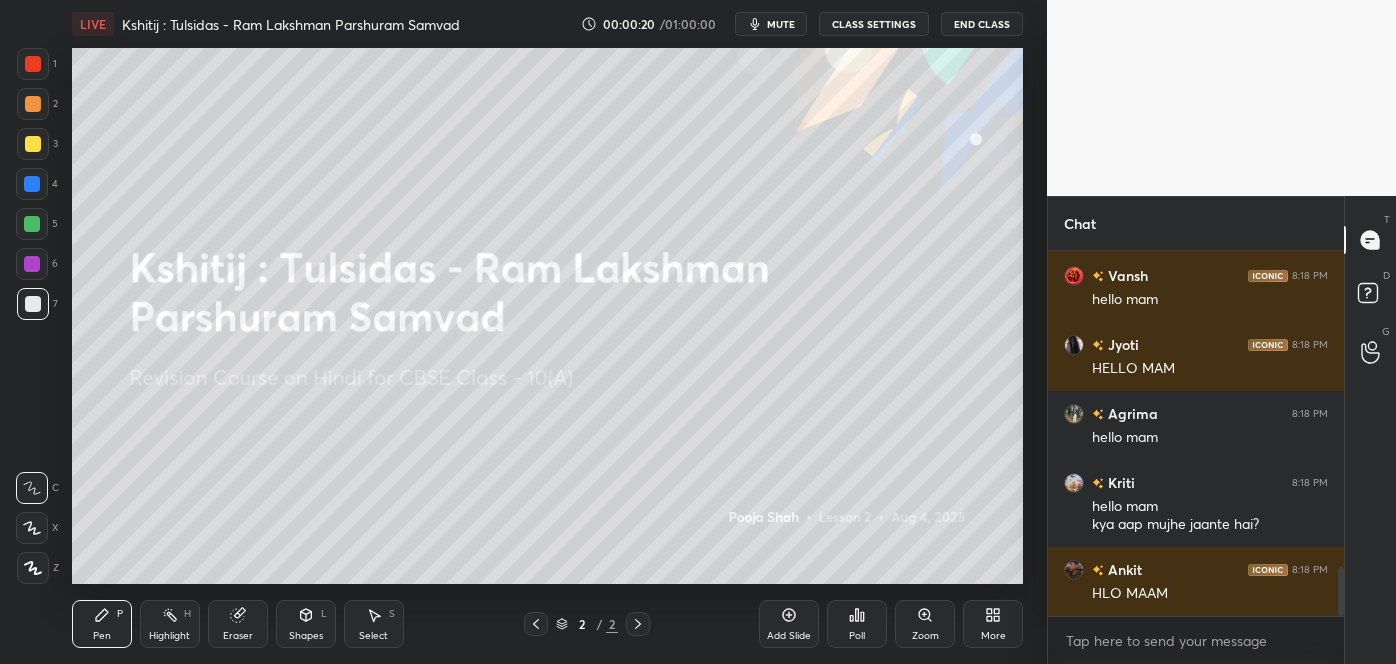 click on "HLO MAAM" at bounding box center [1210, 594] 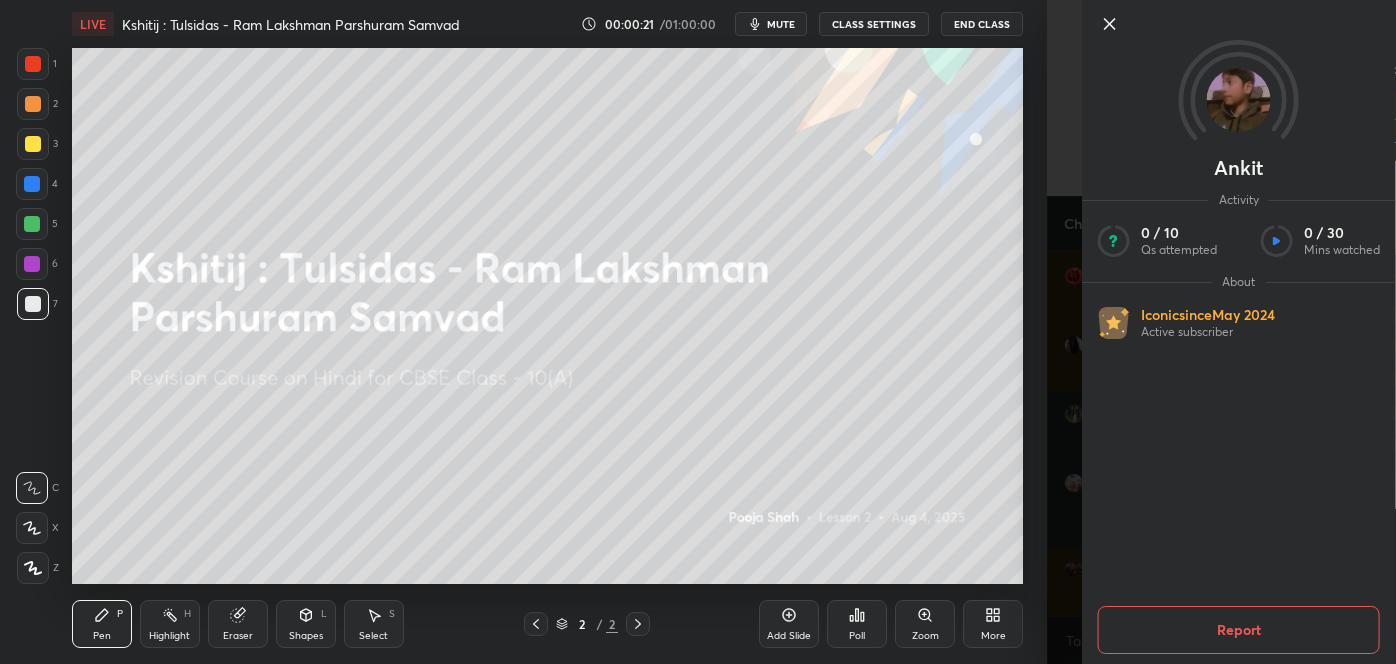 scroll, scrollTop: 2405, scrollLeft: 0, axis: vertical 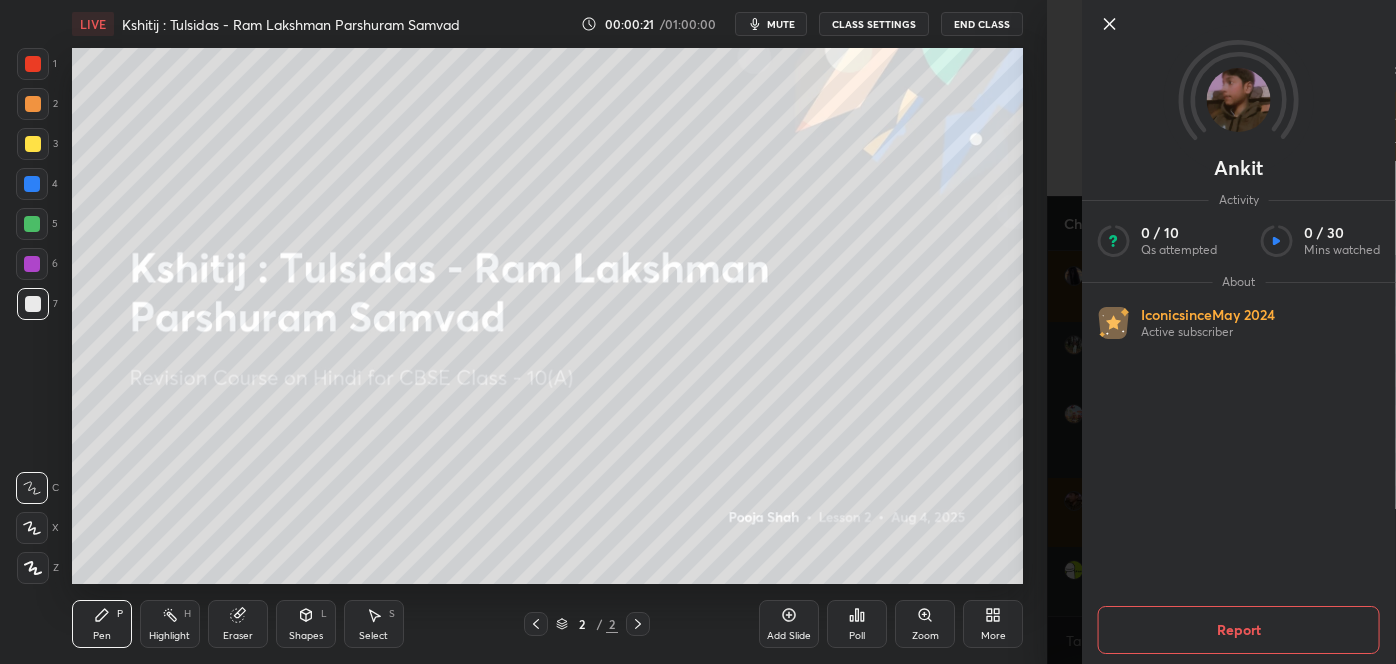 click 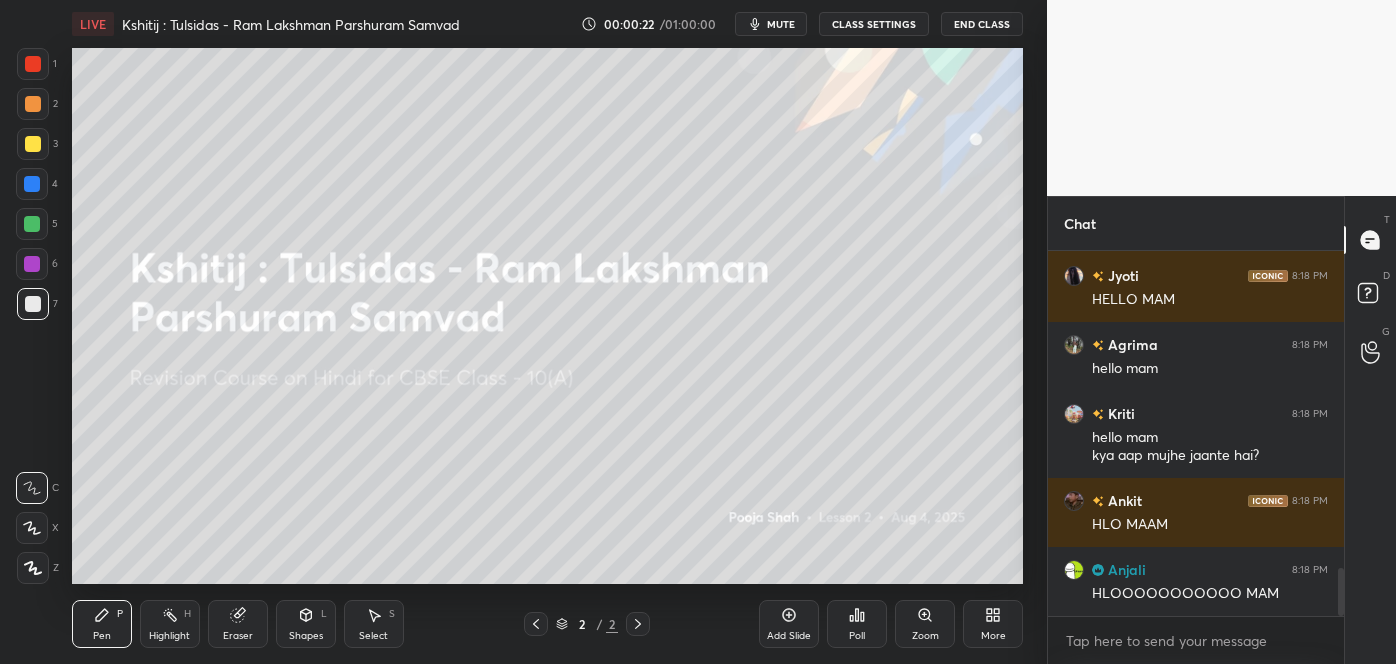 scroll, scrollTop: 2453, scrollLeft: 0, axis: vertical 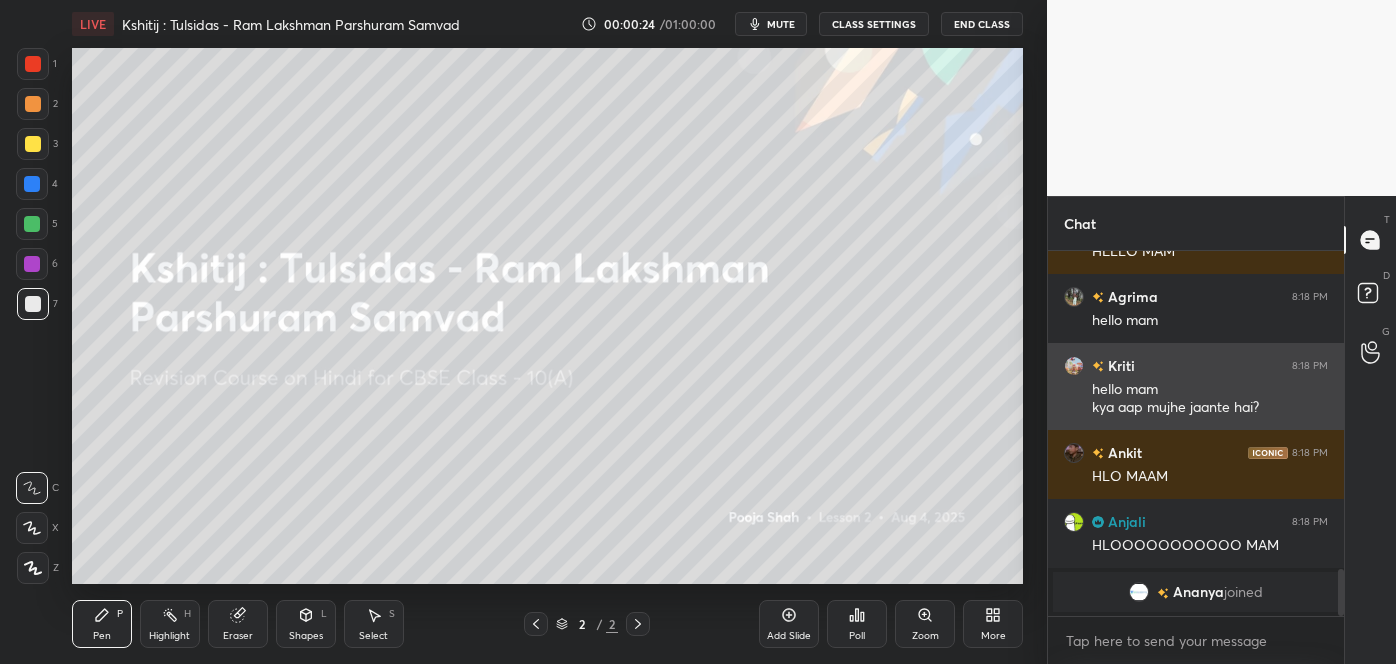 click on "hello mam
kya aap mujhe jaante hai?" at bounding box center (1210, 399) 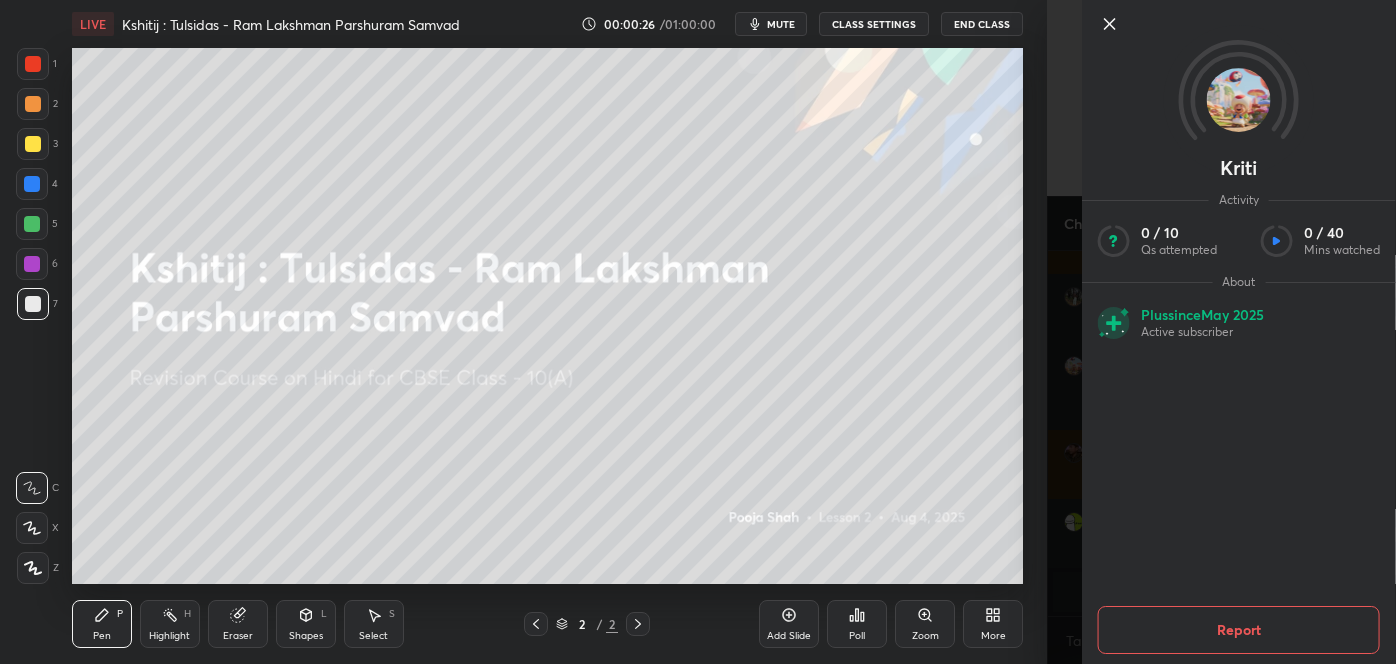click 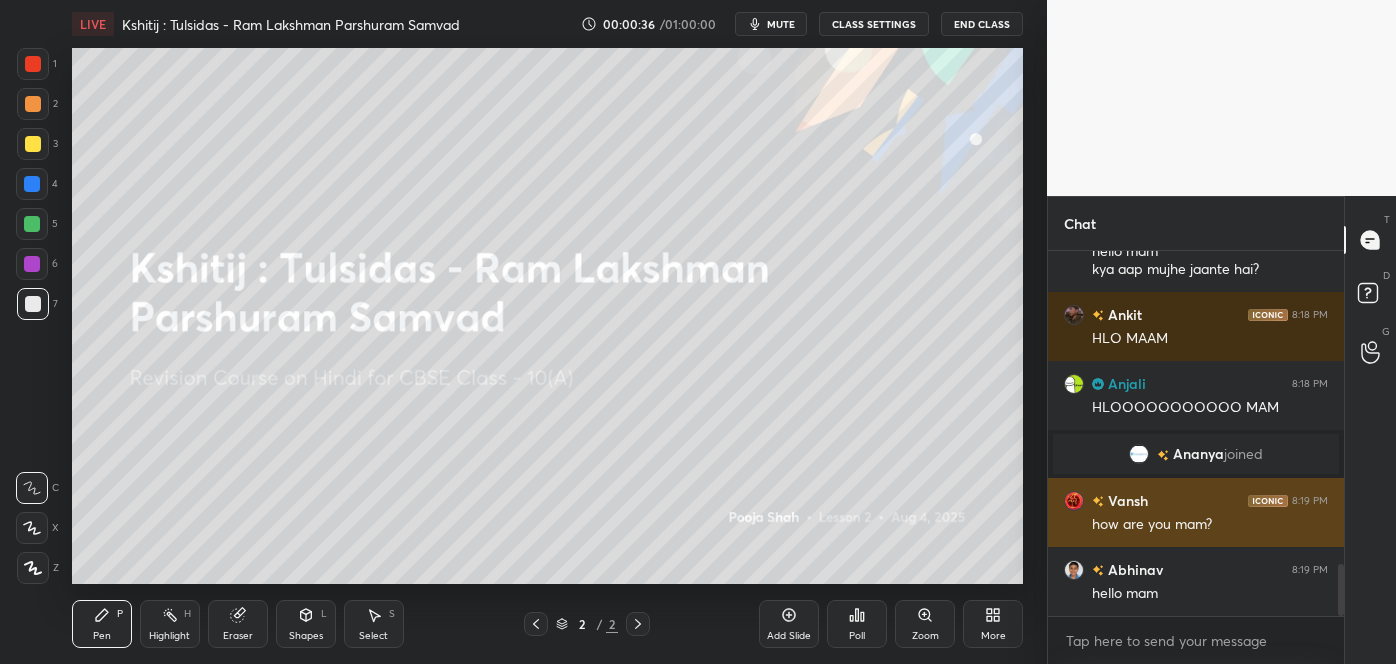 scroll, scrollTop: 2183, scrollLeft: 0, axis: vertical 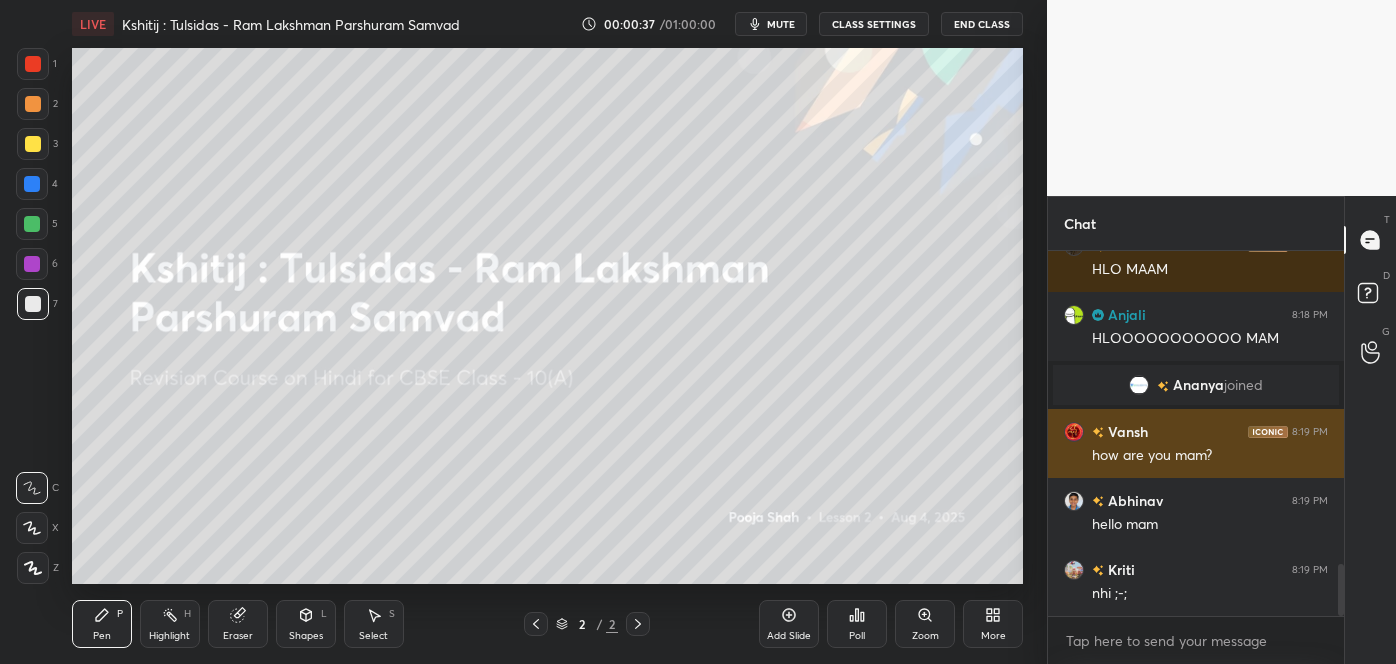 click on "how are you mam?" at bounding box center [1210, 456] 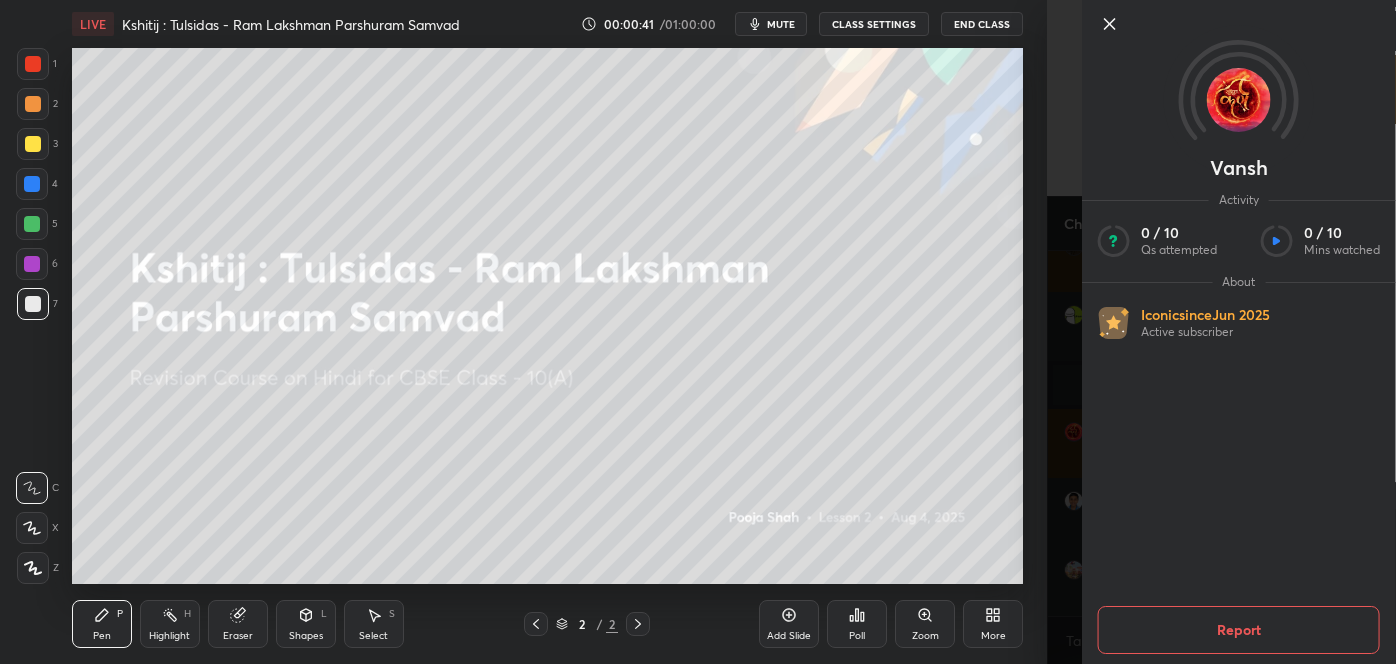 click 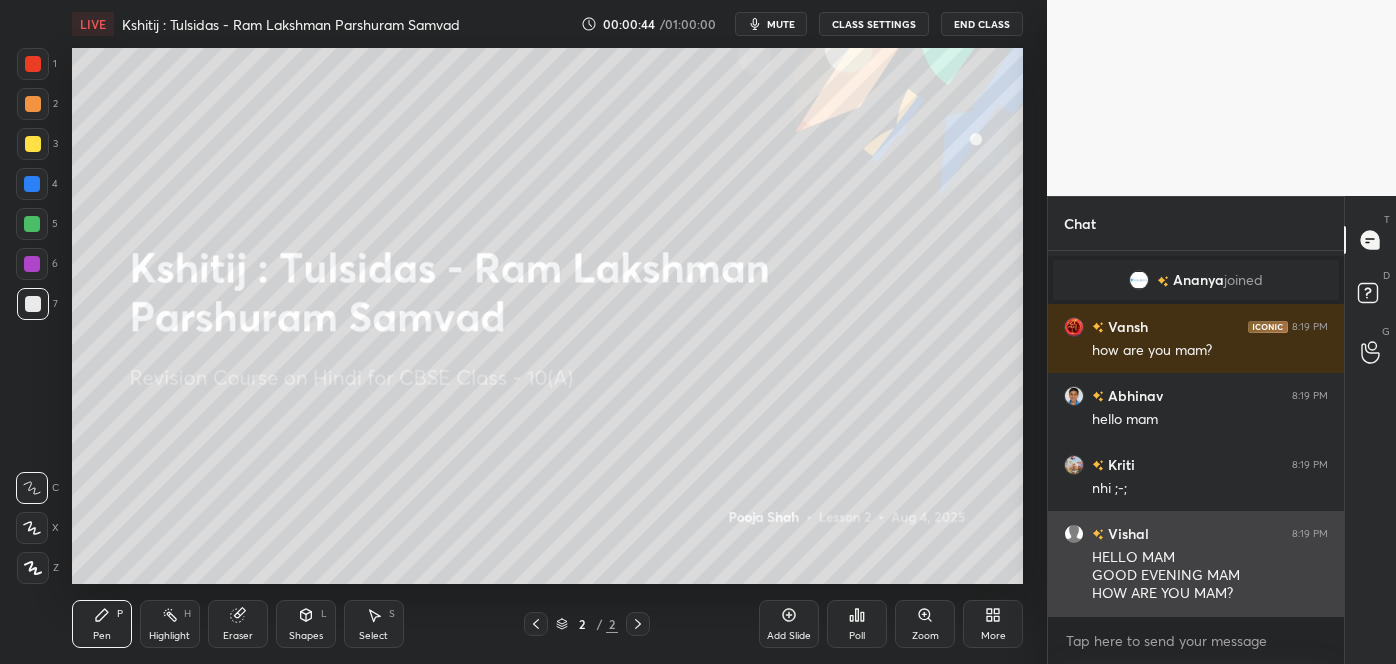 scroll, scrollTop: 2357, scrollLeft: 0, axis: vertical 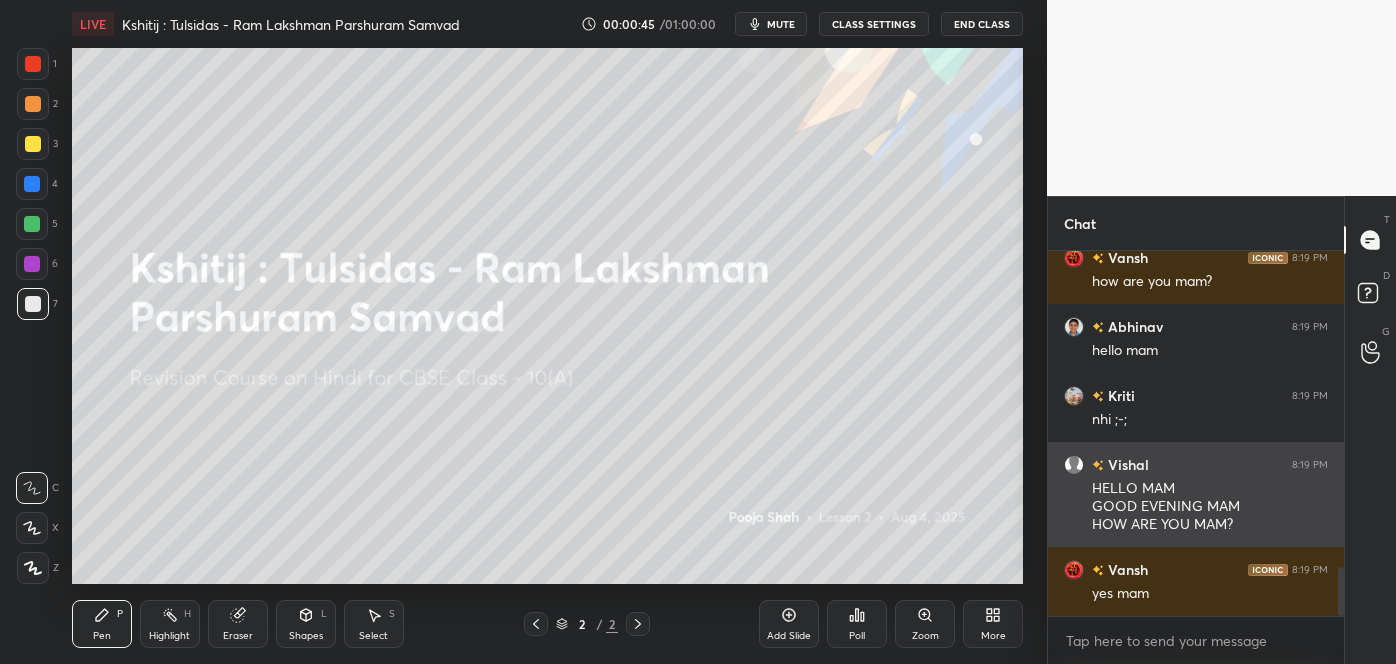 click on "Ananya  joined Vansh 8:19 PM how are you mam? Abhinav 8:19 PM hello mam Kriti 8:19 PM nhi ;-; Vishal 8:19 PM HELLO MAM
GOOD EVENING MAM
HOW ARE YOU MAM? Vansh 8:19 PM yes mam" at bounding box center (1196, 433) 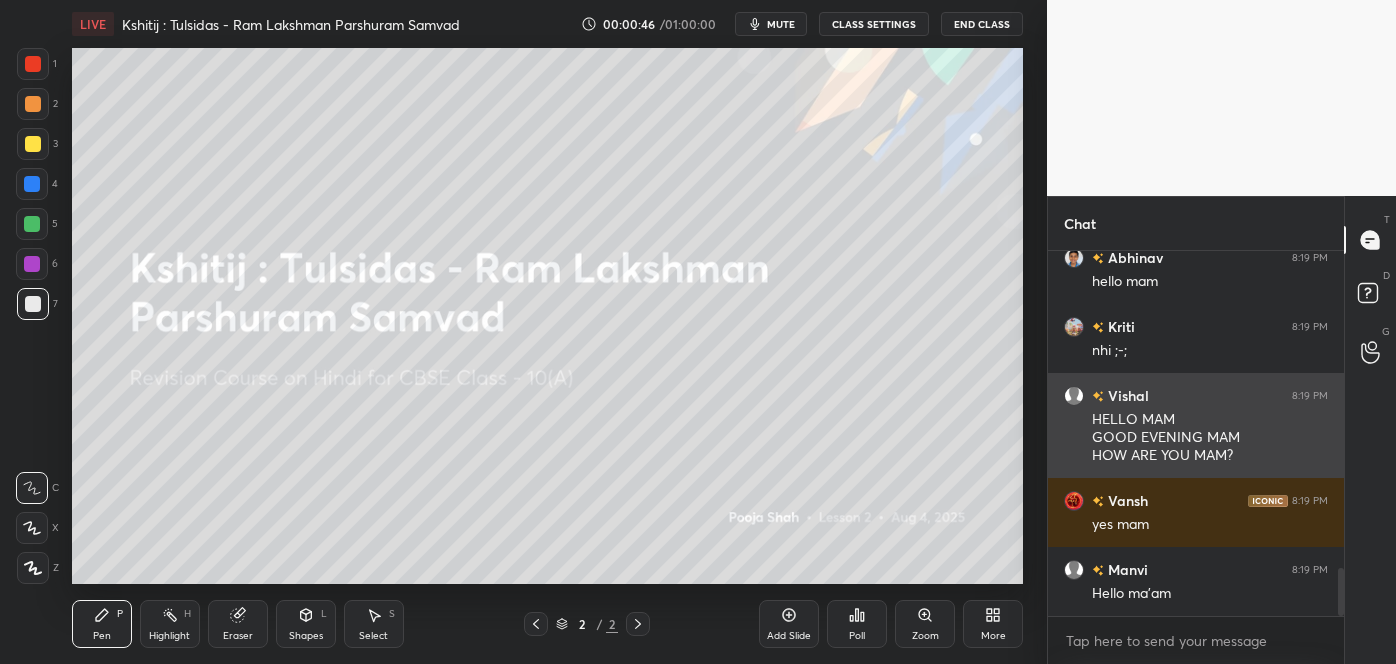 click on "HELLO MAM
GOOD EVENING MAM
HOW ARE YOU MAM?" at bounding box center [1210, 438] 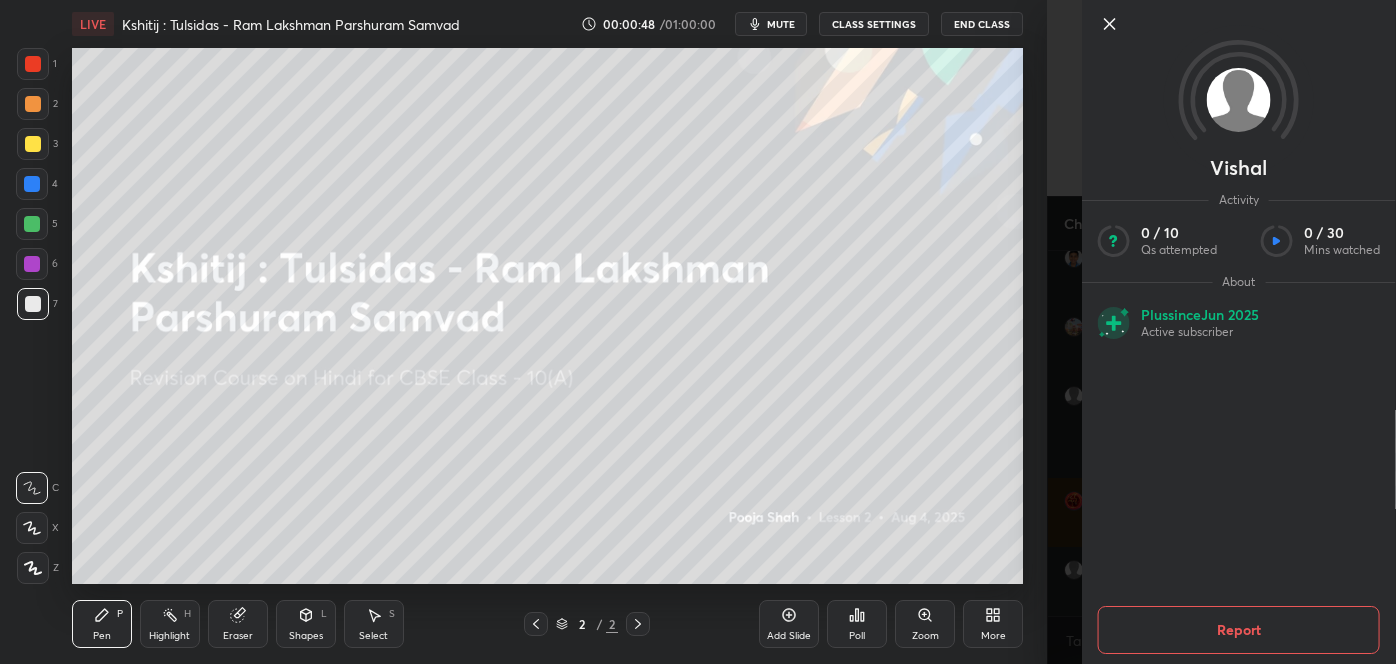 click 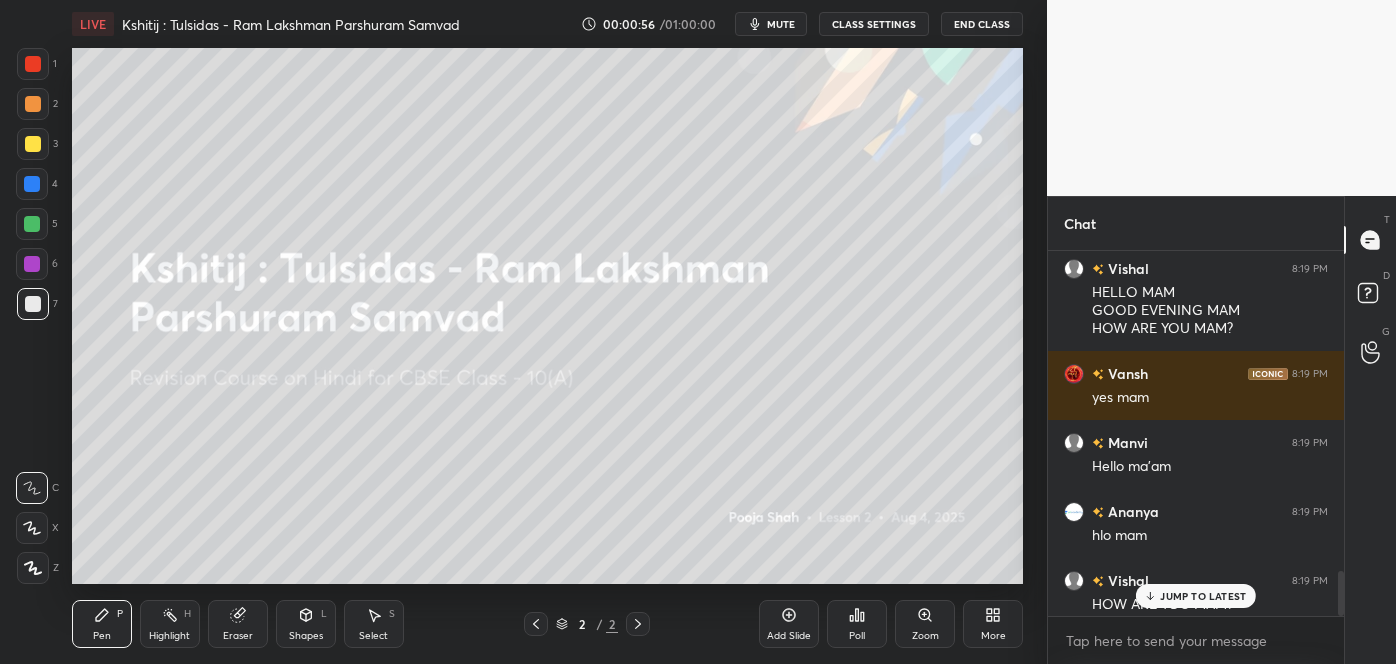 scroll, scrollTop: 2563, scrollLeft: 0, axis: vertical 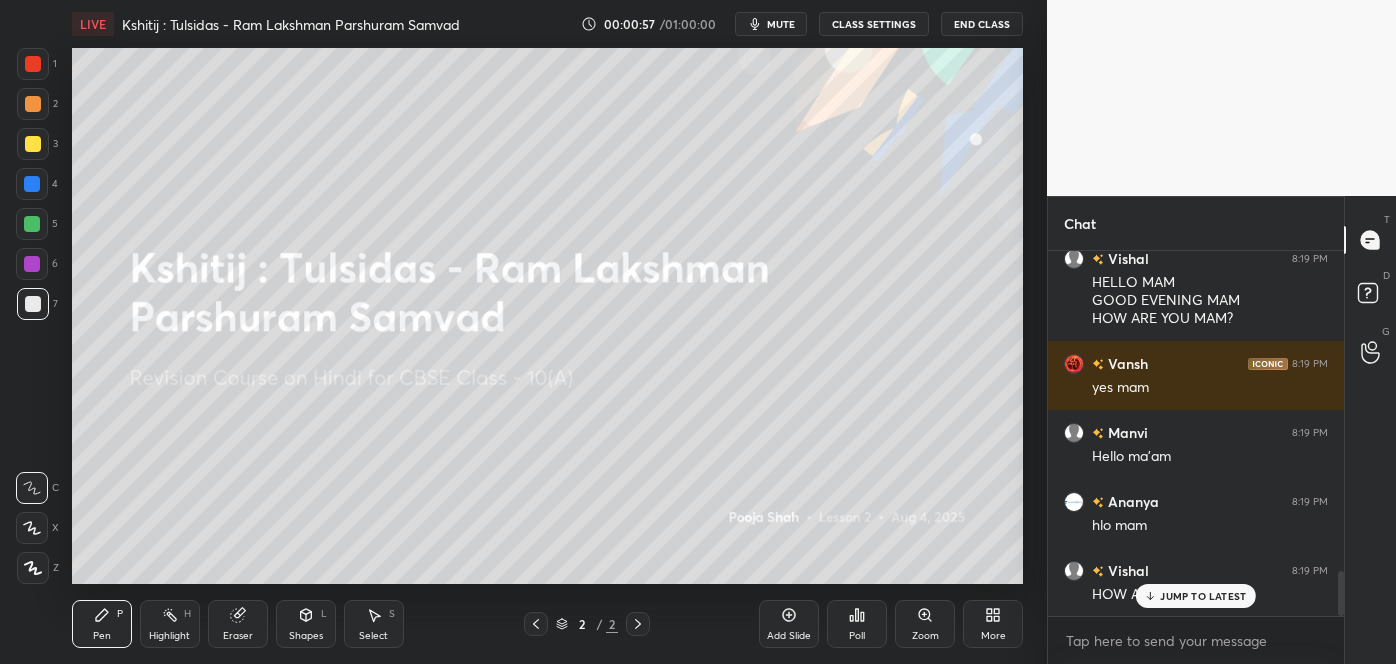 click on "JUMP TO LATEST" at bounding box center [1203, 596] 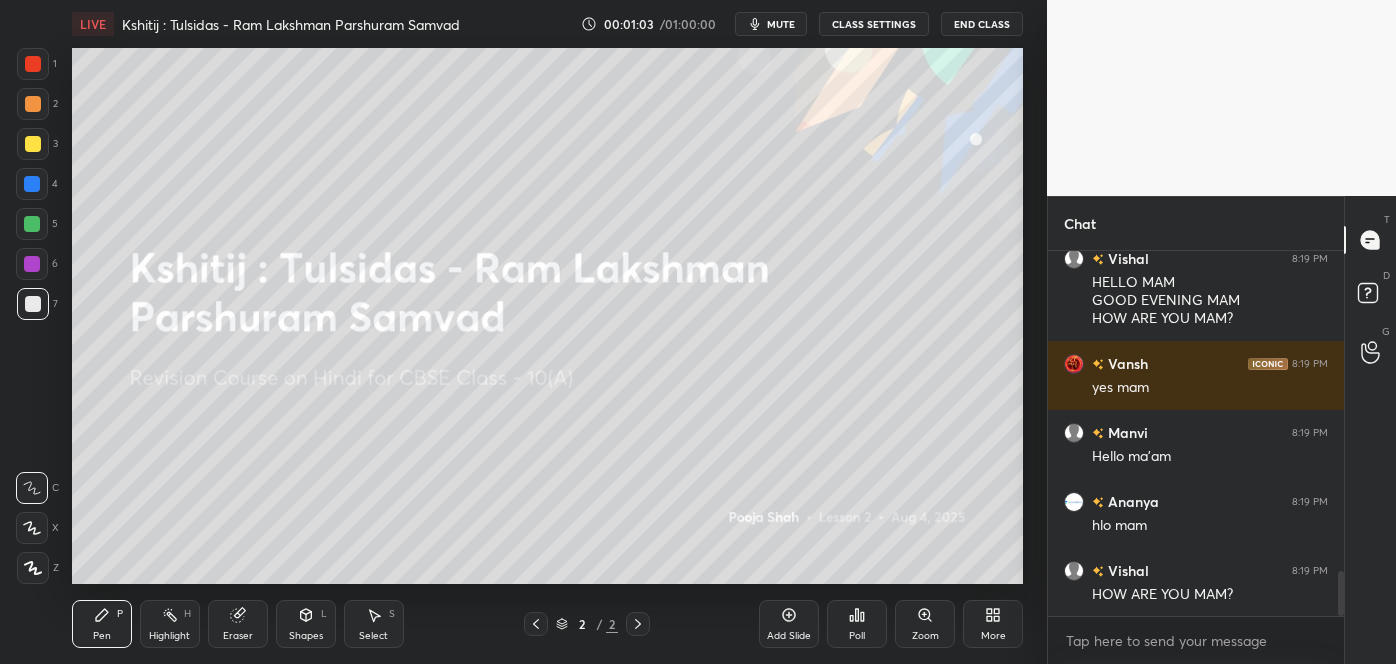 click on "More" at bounding box center [993, 636] 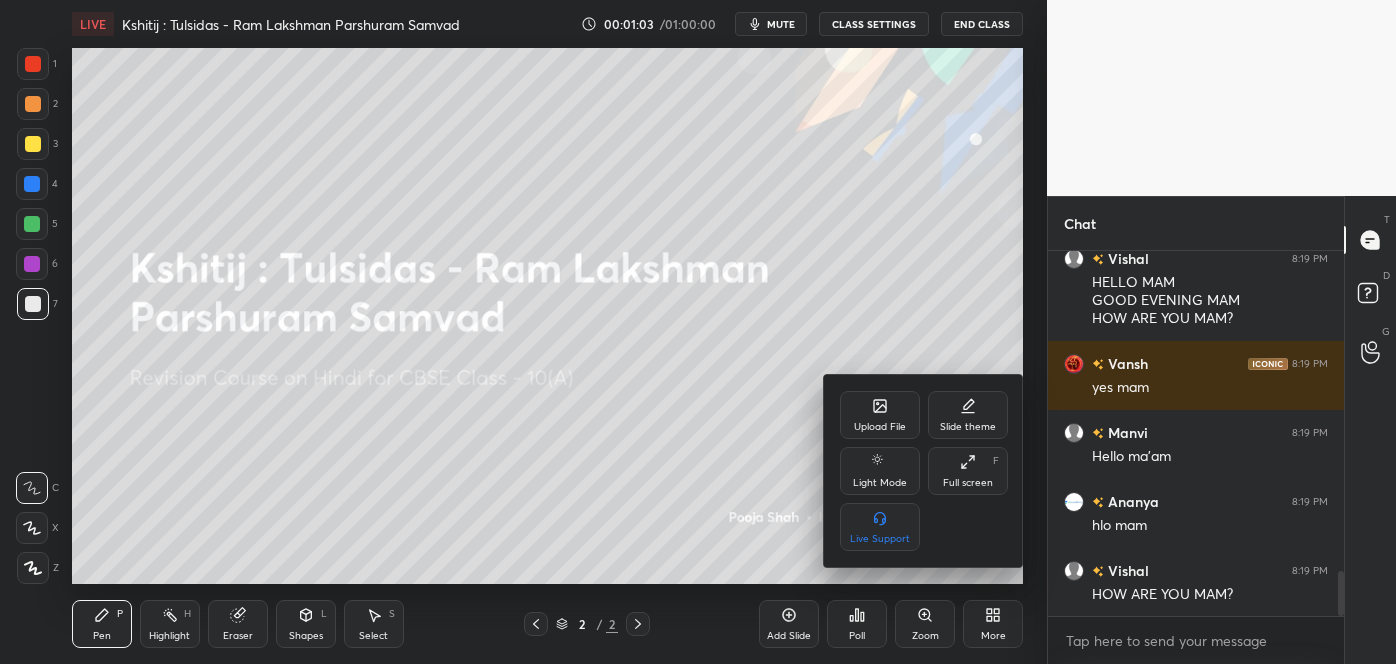 click on "Upload File" at bounding box center [880, 427] 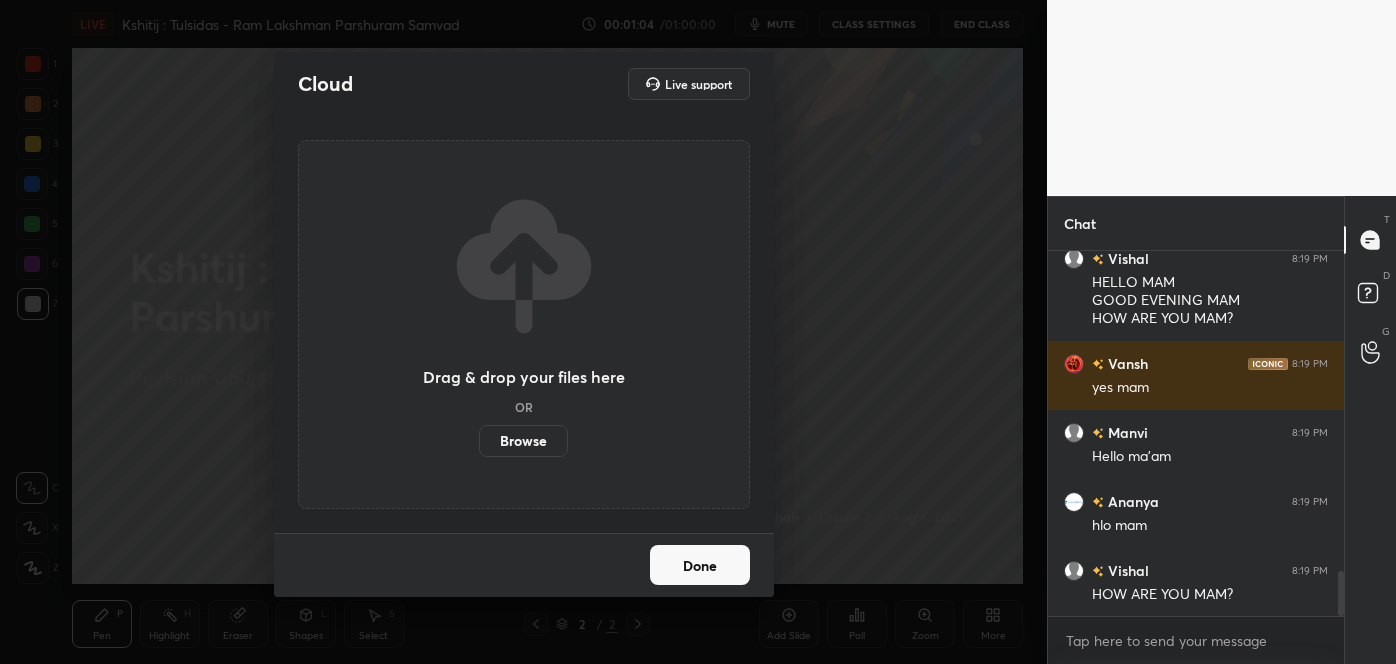 scroll, scrollTop: 2632, scrollLeft: 0, axis: vertical 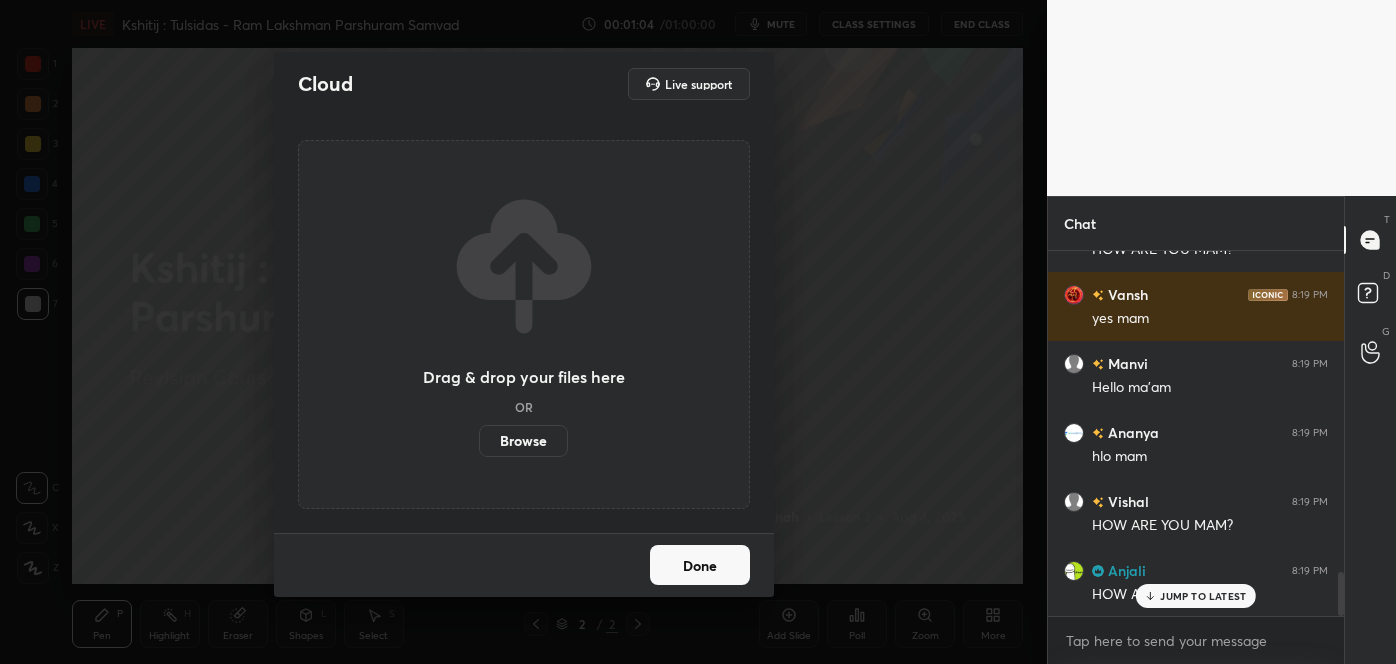 click on "Browse" at bounding box center [523, 441] 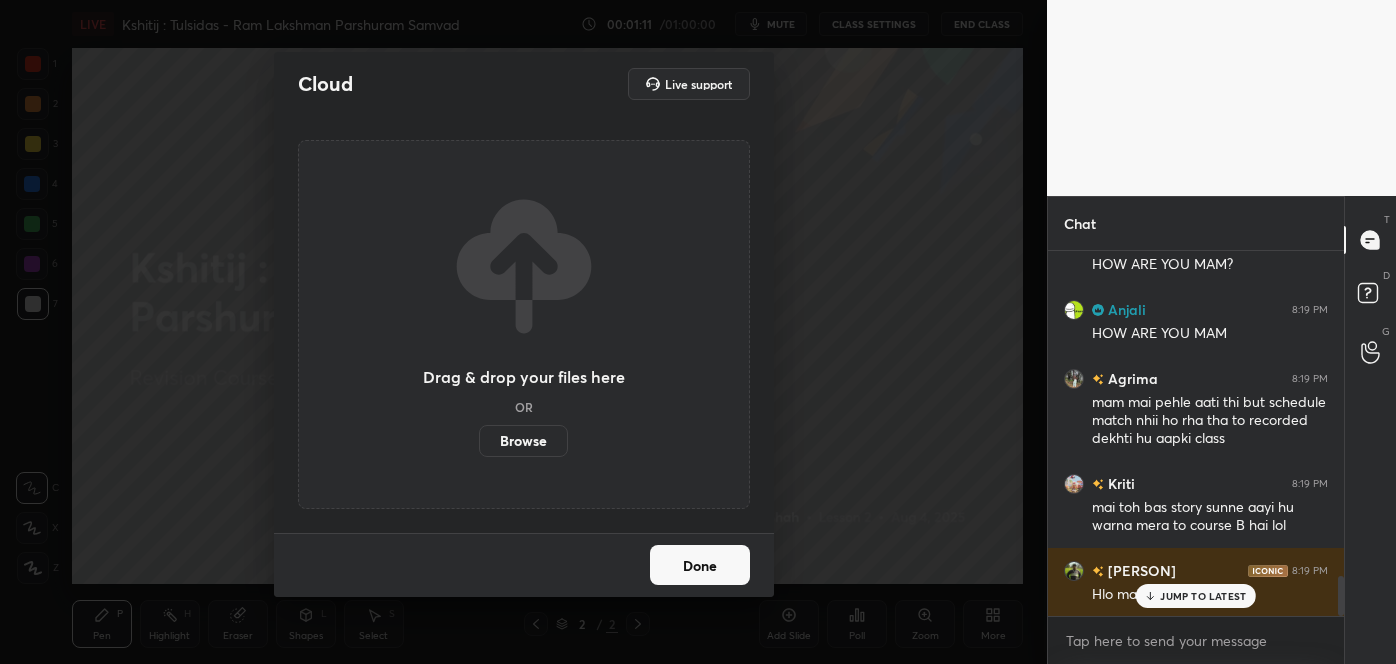 scroll, scrollTop: 2962, scrollLeft: 0, axis: vertical 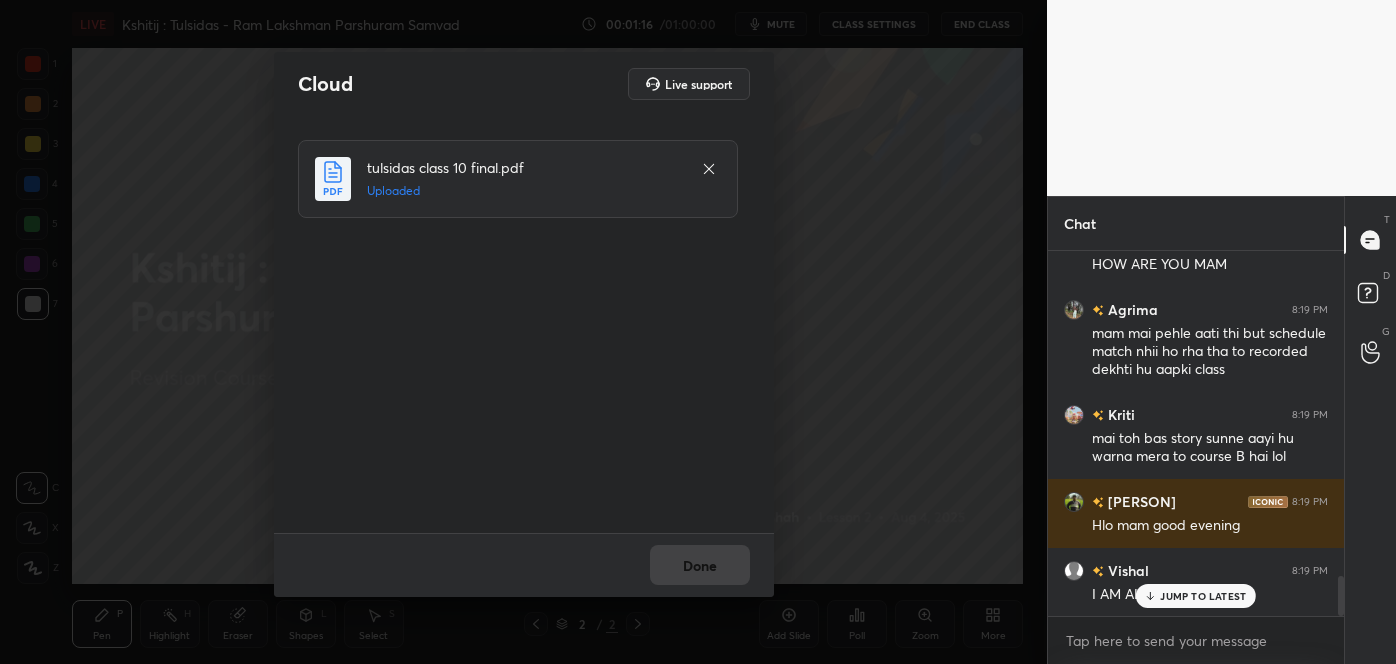 click on "JUMP TO LATEST" at bounding box center [1203, 596] 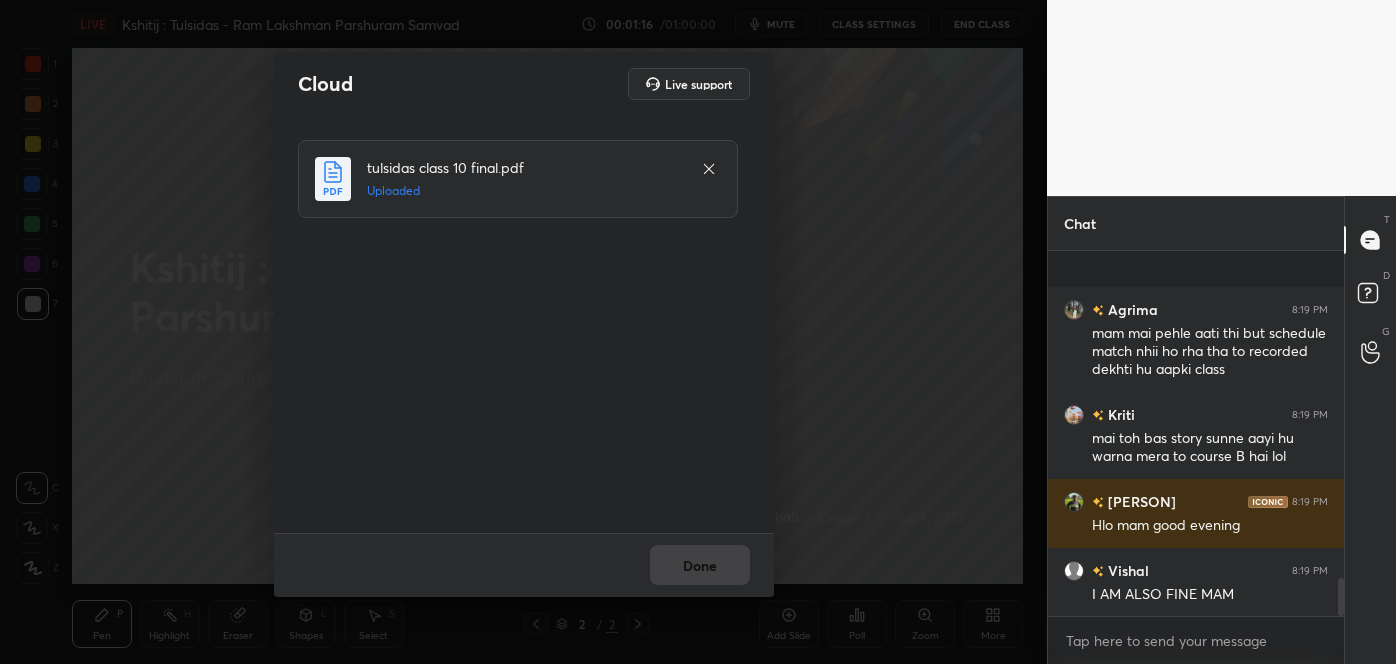 scroll, scrollTop: 3139, scrollLeft: 0, axis: vertical 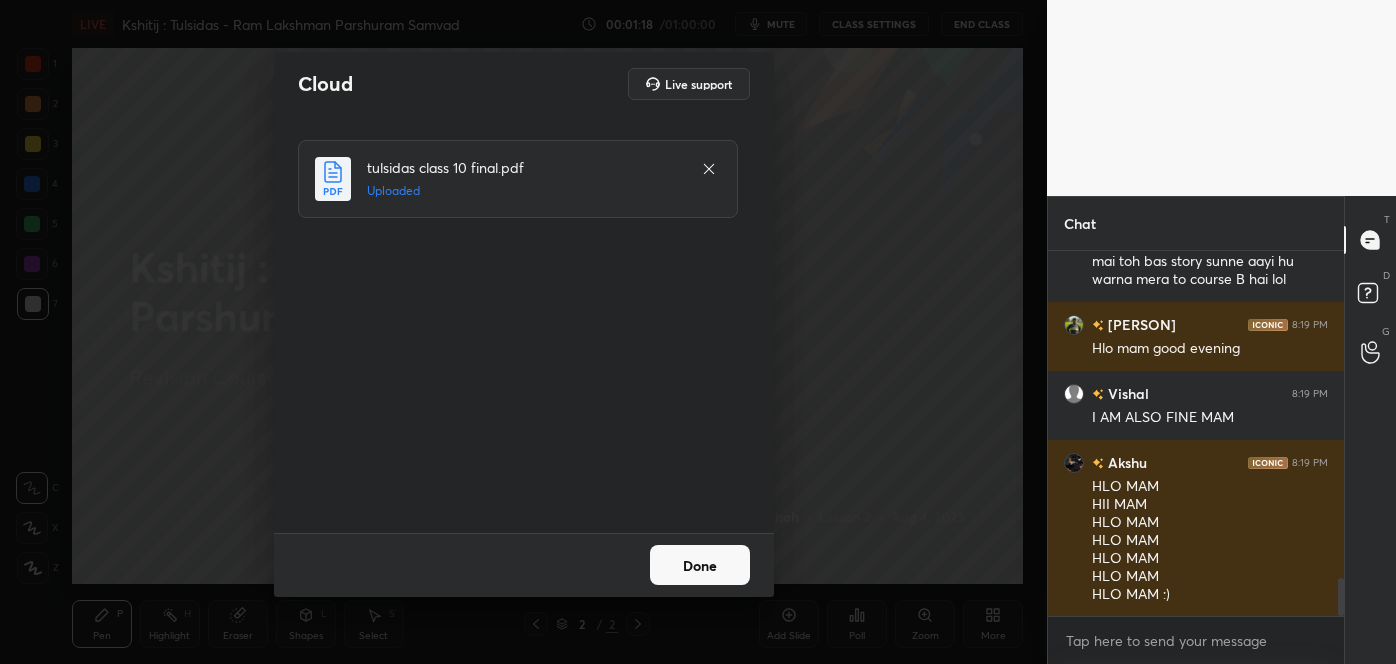 click on "Done" at bounding box center [700, 565] 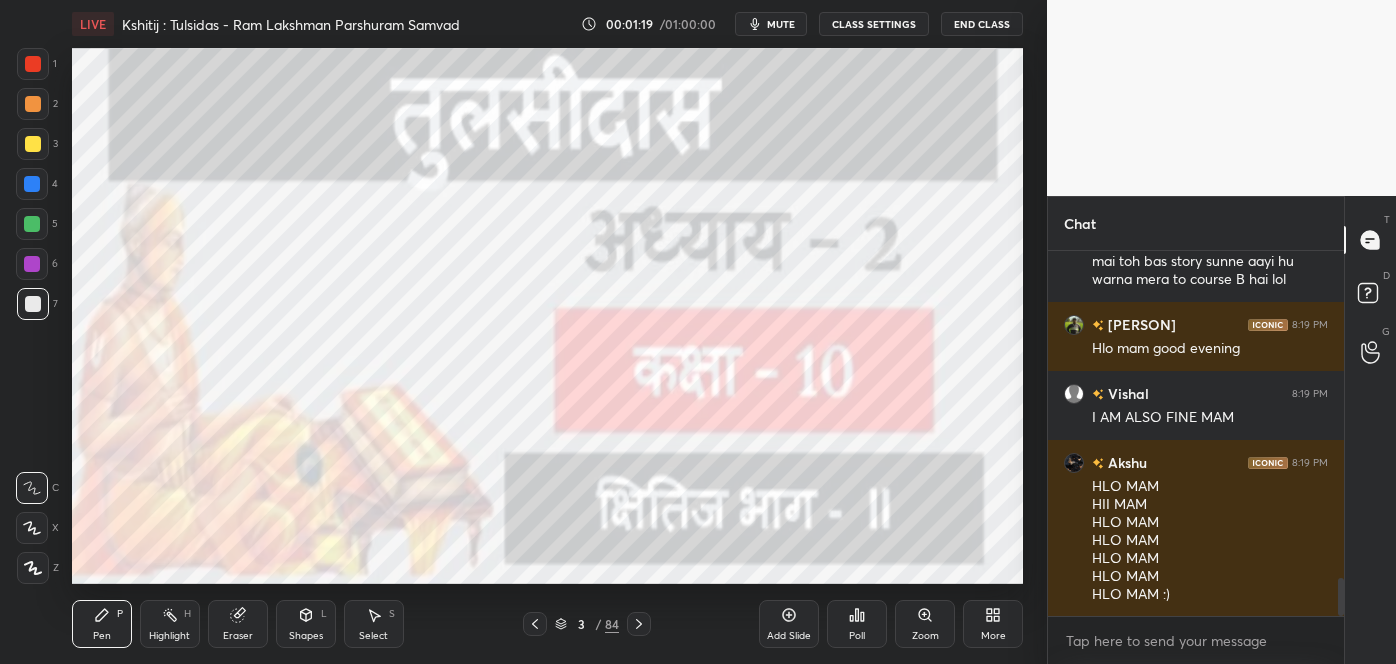 scroll, scrollTop: 3208, scrollLeft: 0, axis: vertical 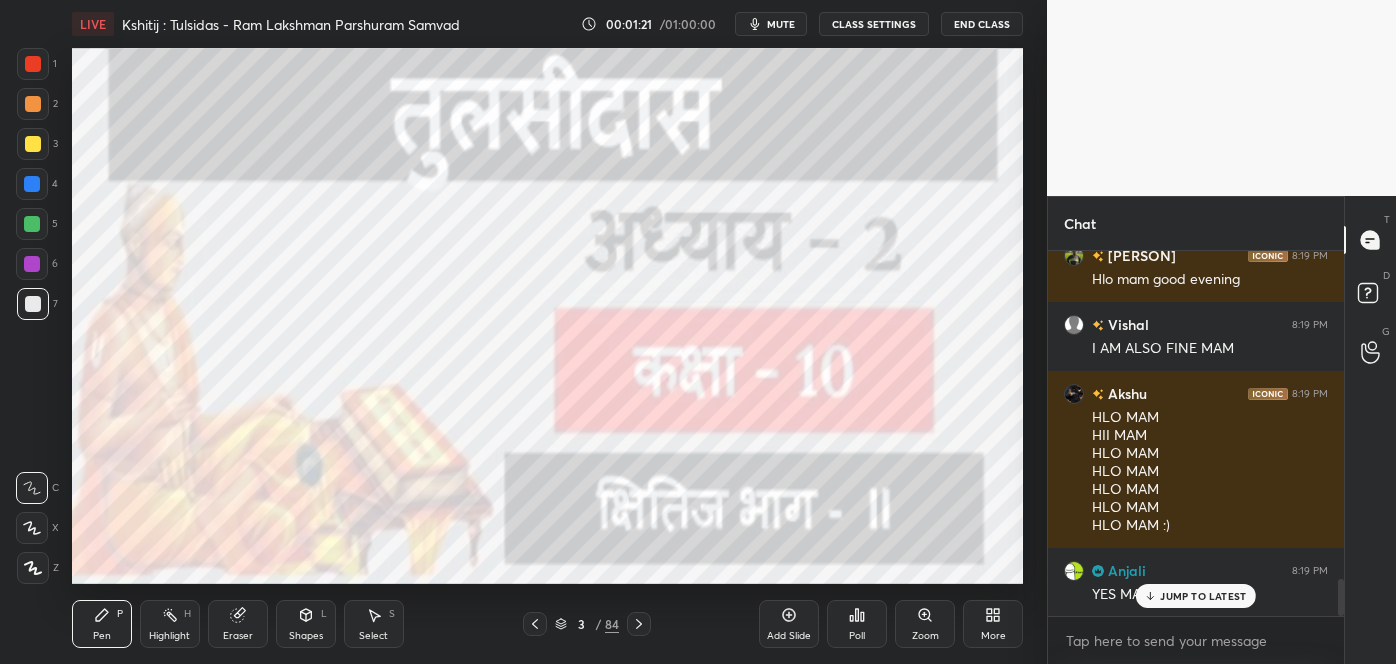 click on "JUMP TO LATEST" at bounding box center [1196, 596] 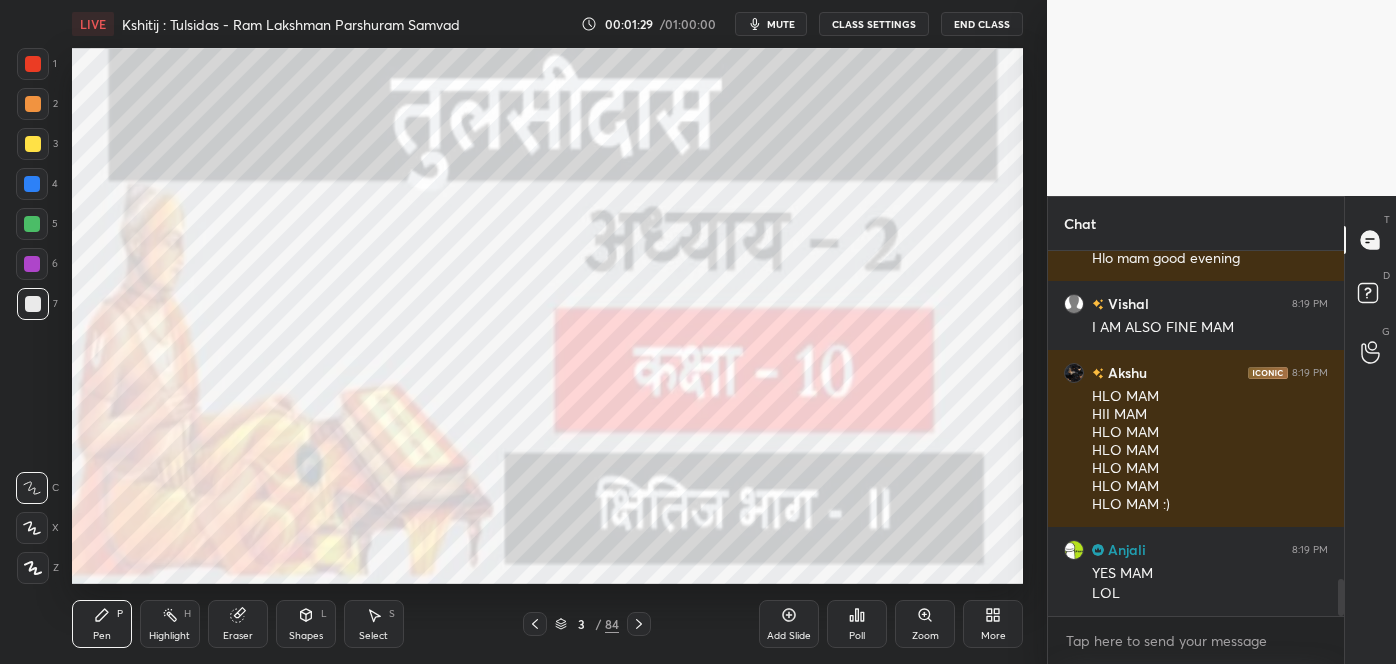 scroll, scrollTop: 3333, scrollLeft: 0, axis: vertical 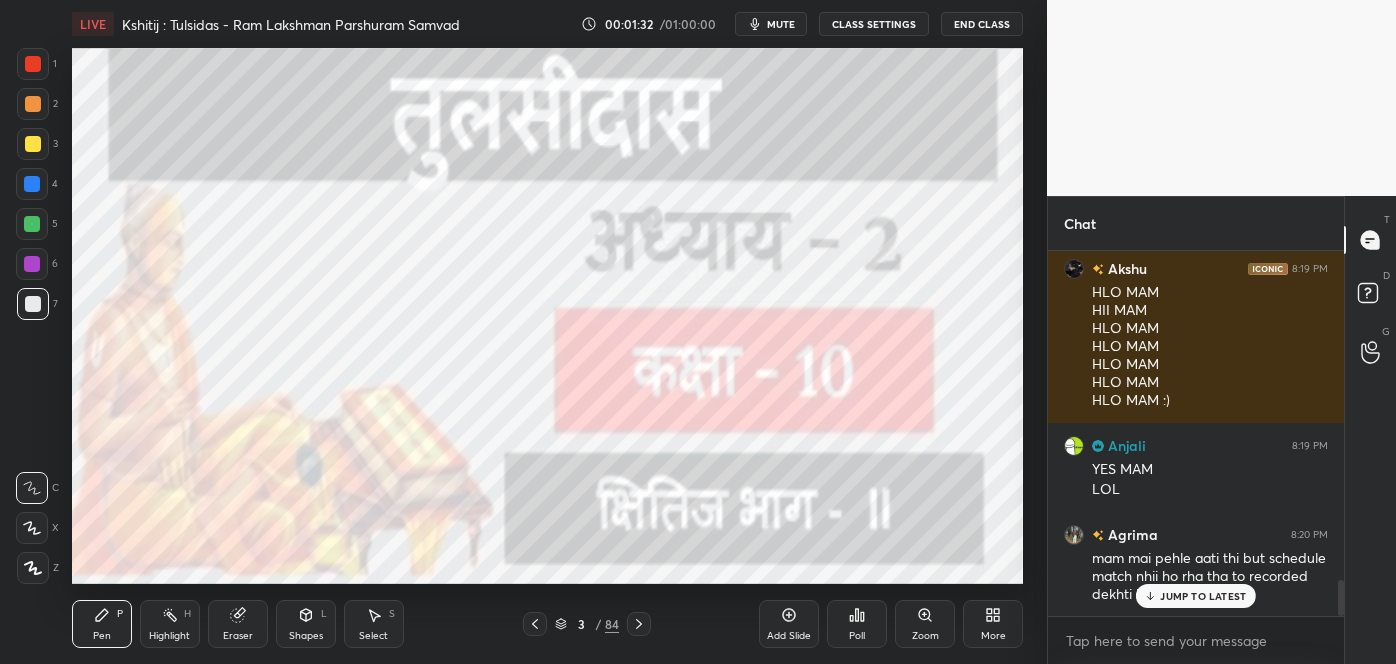 click on "Eraser" at bounding box center (238, 624) 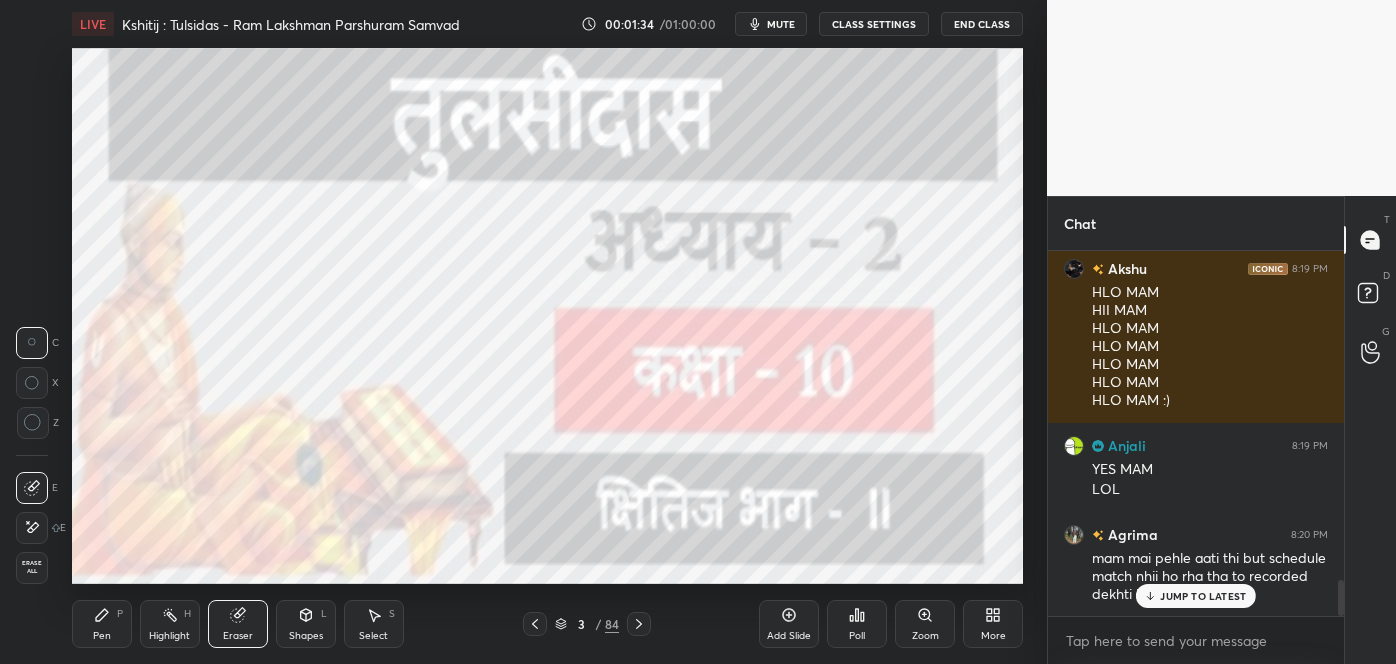 click 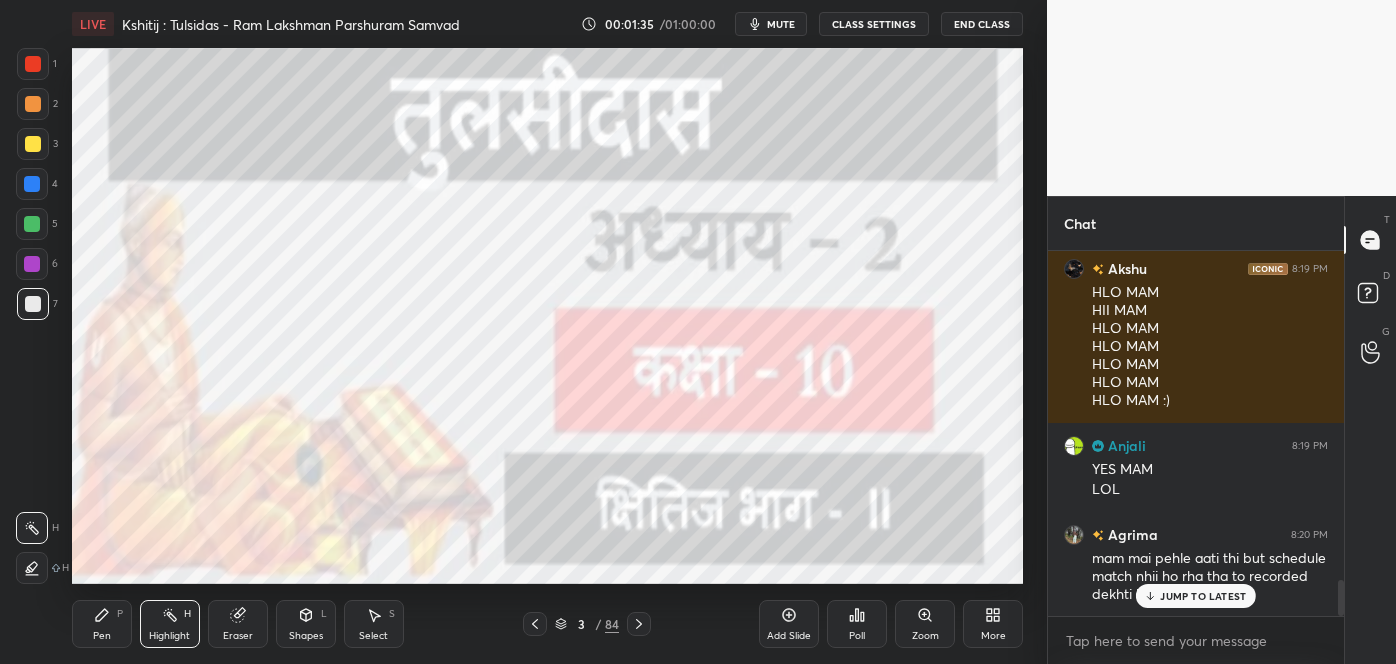 scroll, scrollTop: 3421, scrollLeft: 0, axis: vertical 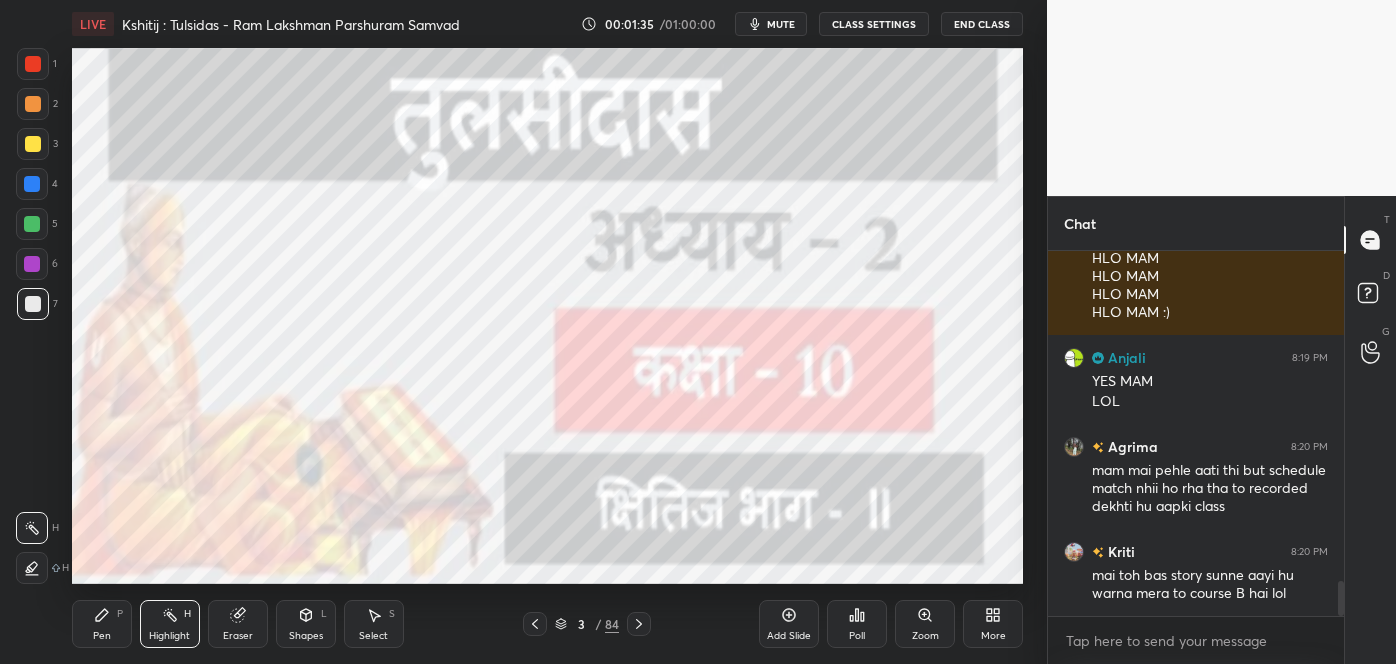 click on "Eraser" at bounding box center [238, 624] 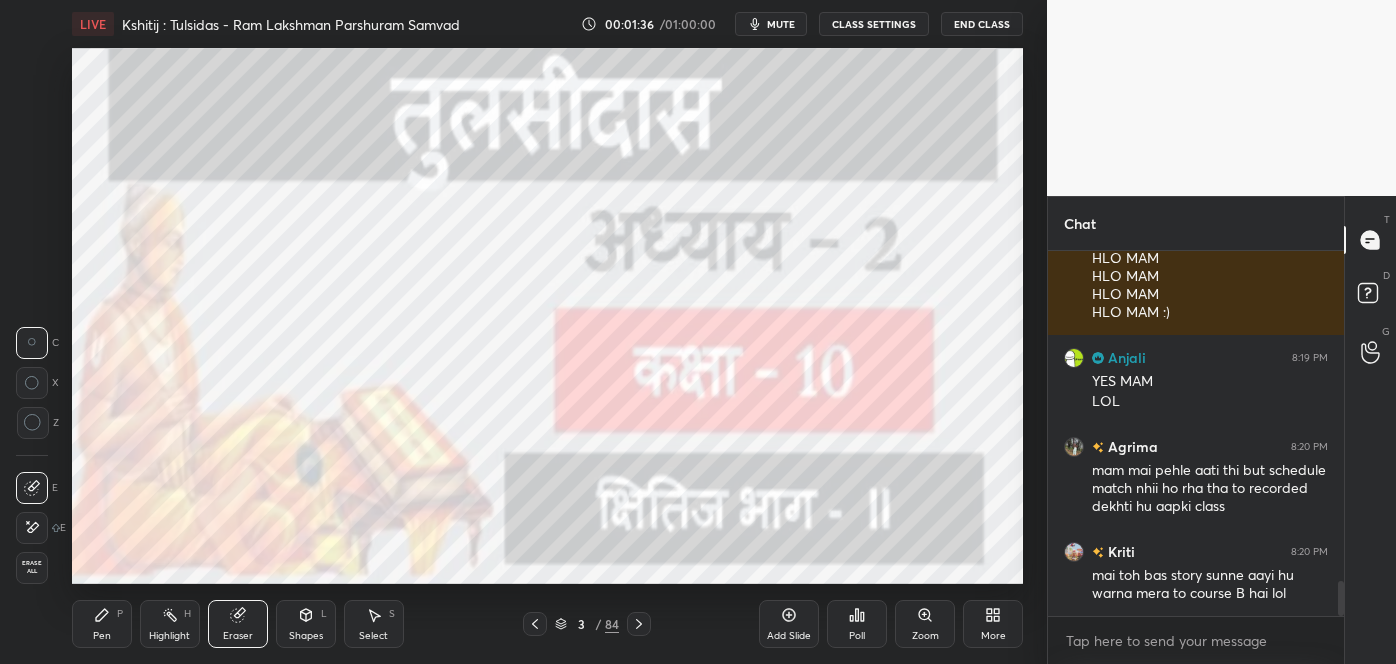 click at bounding box center [32, 528] 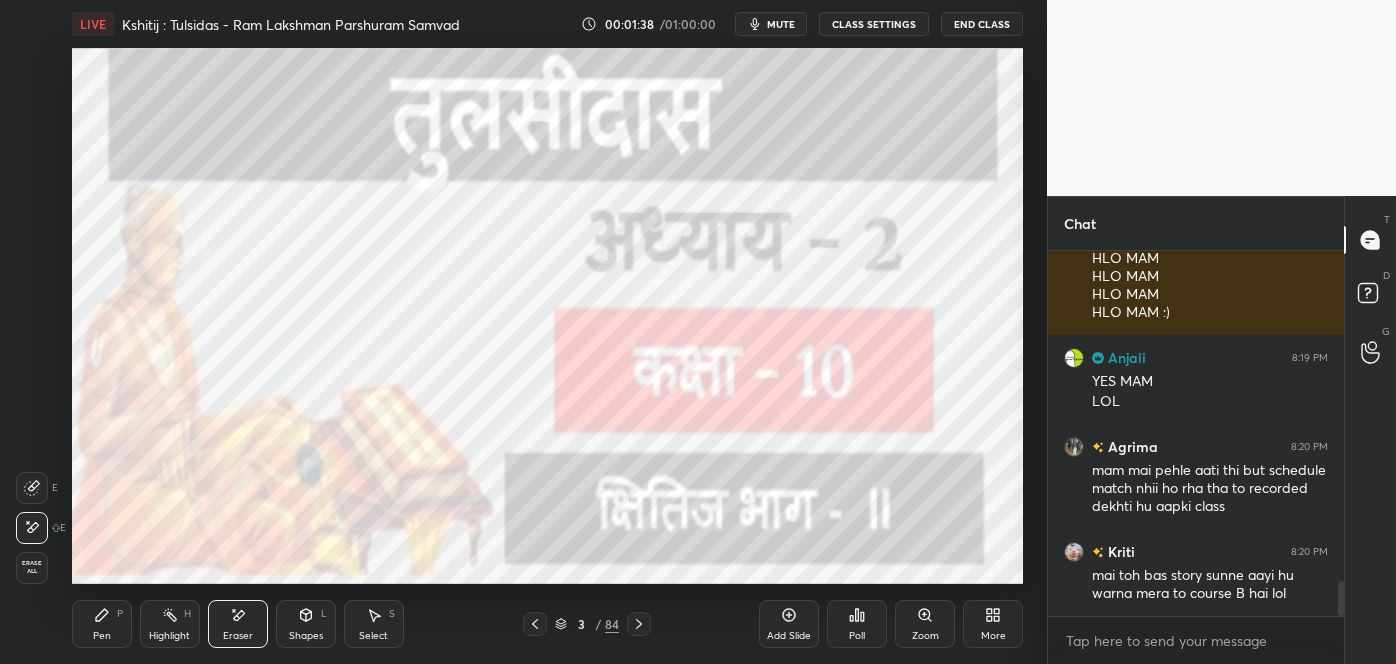 click on "Pen P" at bounding box center (102, 624) 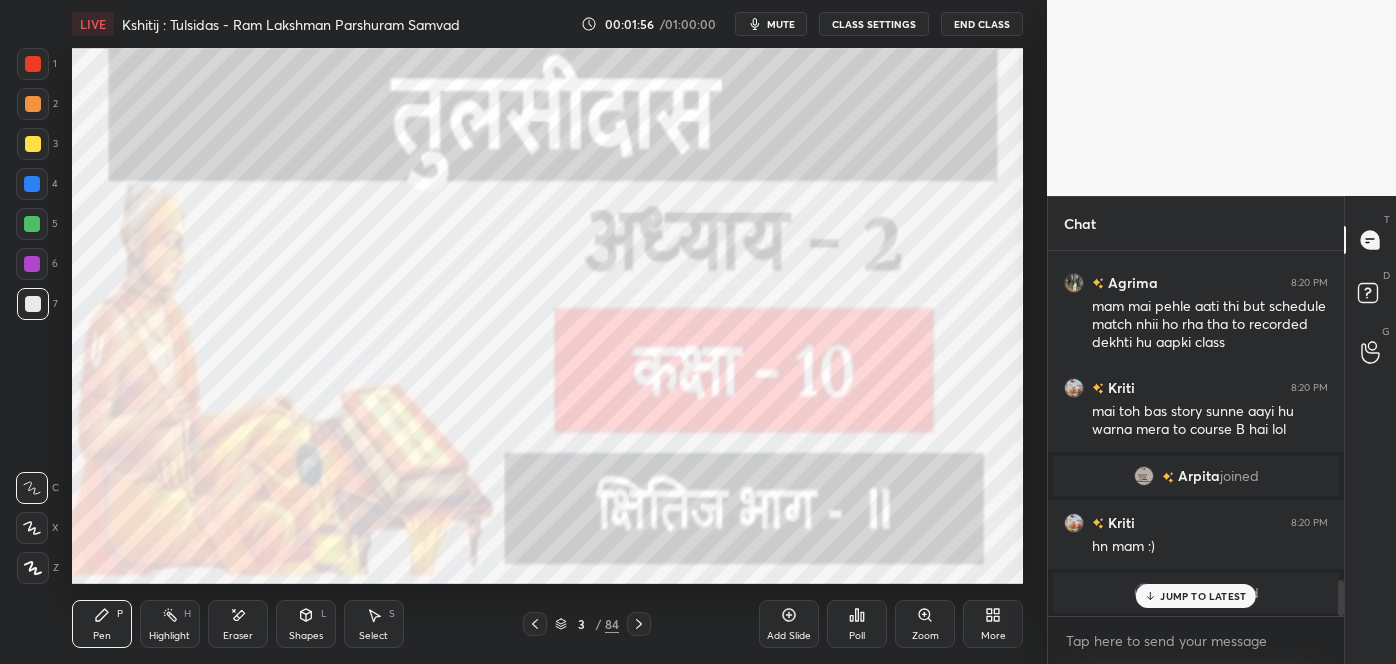scroll, scrollTop: 3344, scrollLeft: 0, axis: vertical 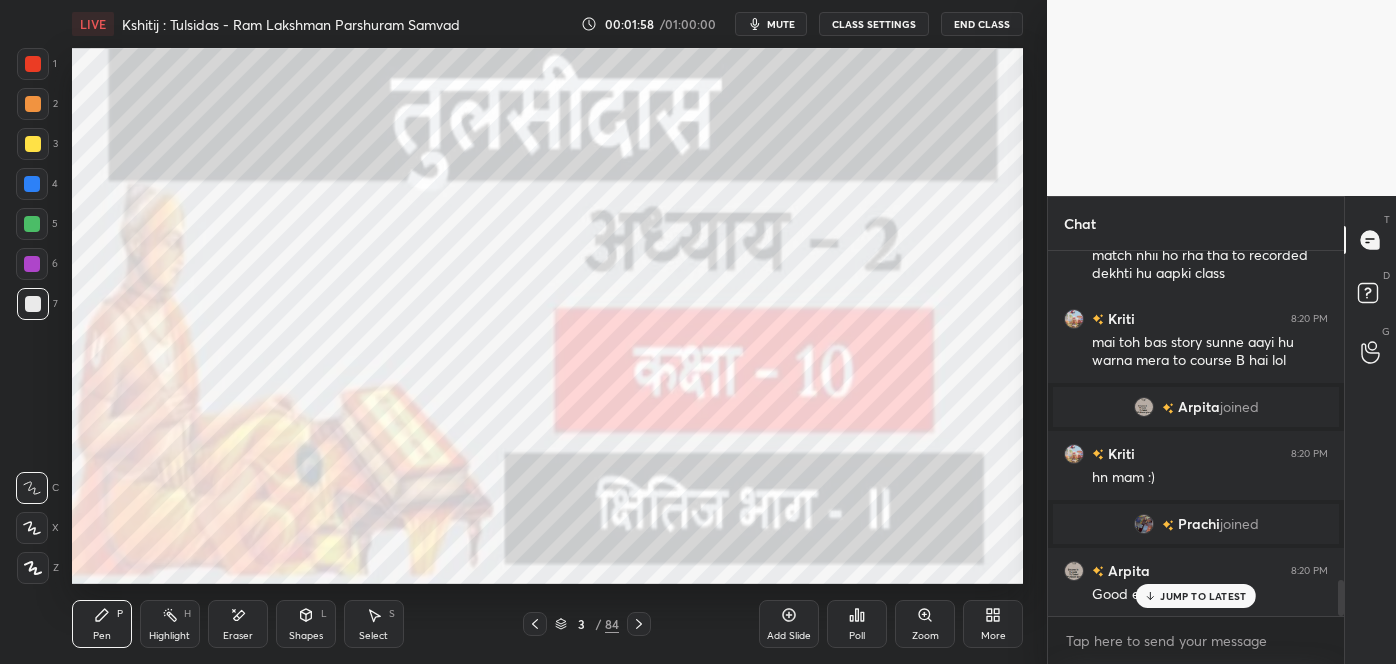 click 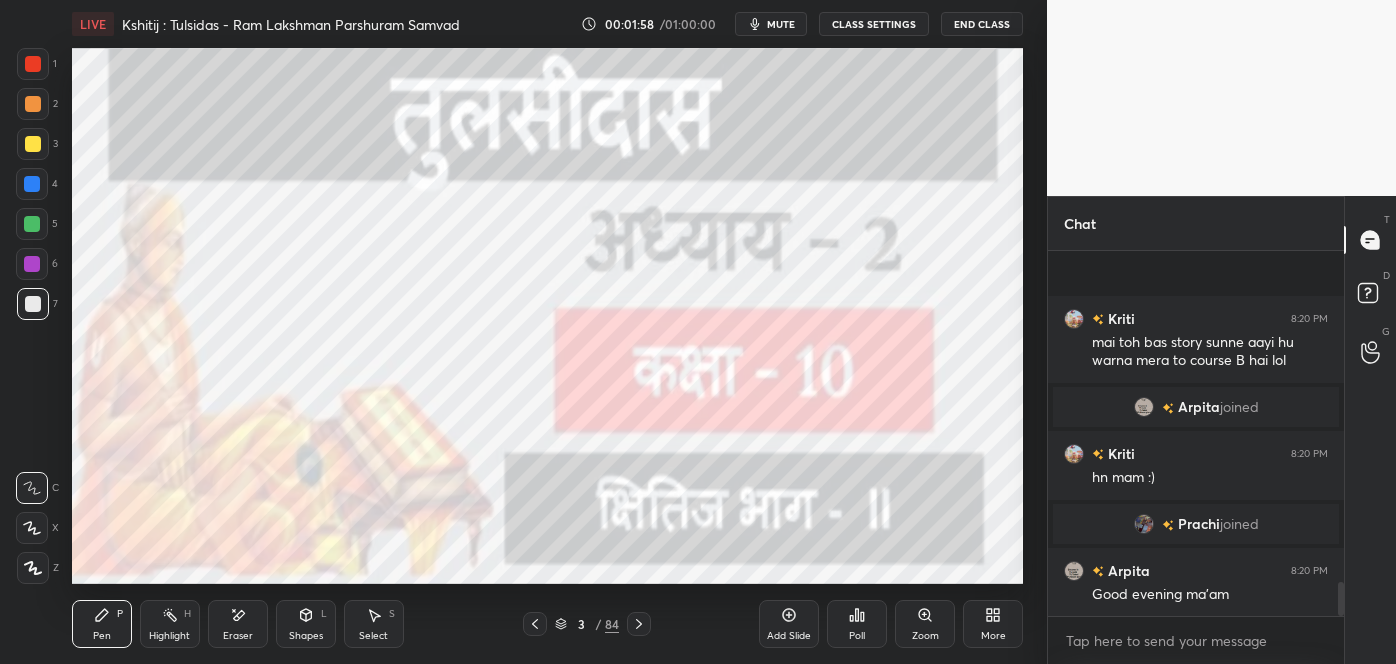 scroll, scrollTop: 3519, scrollLeft: 0, axis: vertical 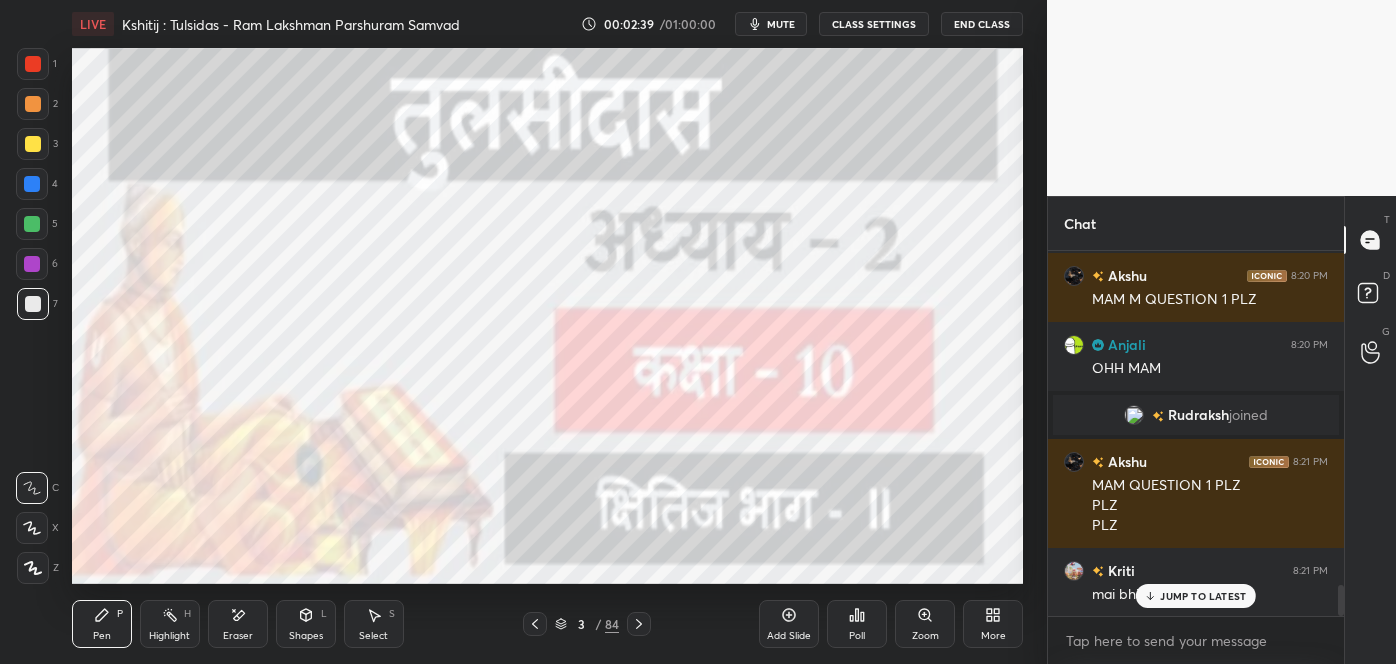 click on "JUMP TO LATEST" at bounding box center (1203, 596) 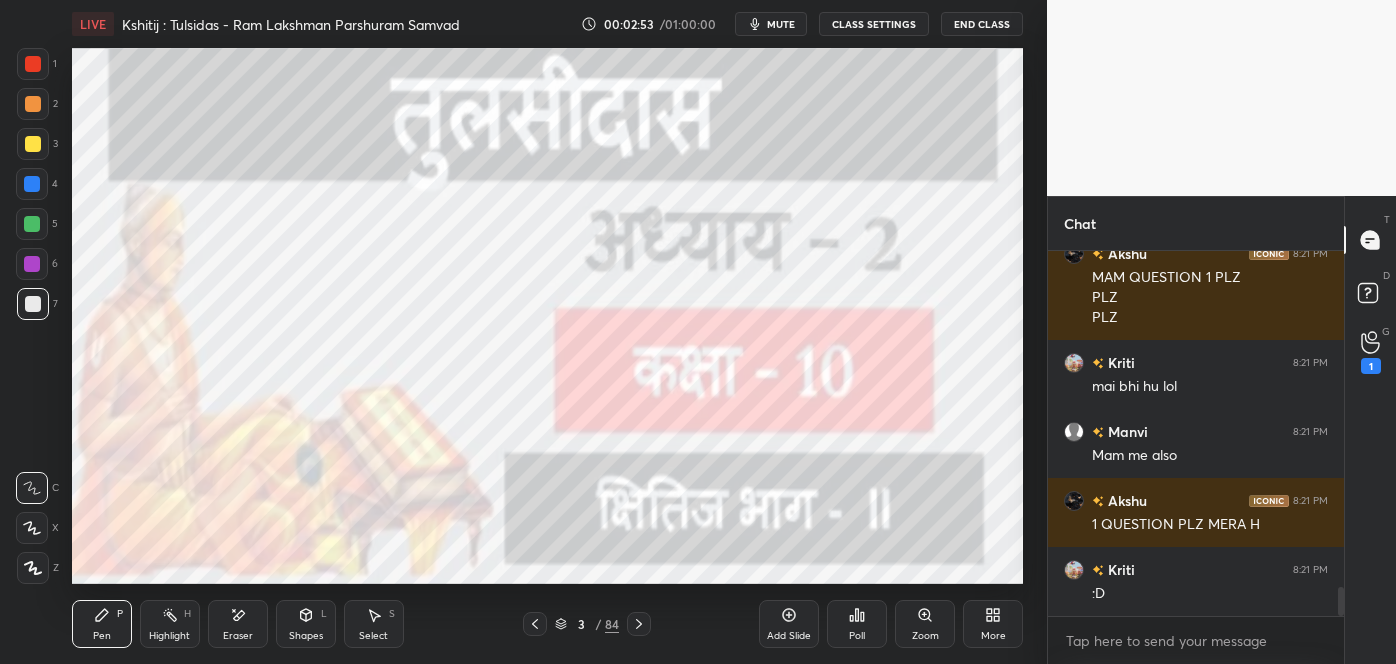 scroll, scrollTop: 4165, scrollLeft: 0, axis: vertical 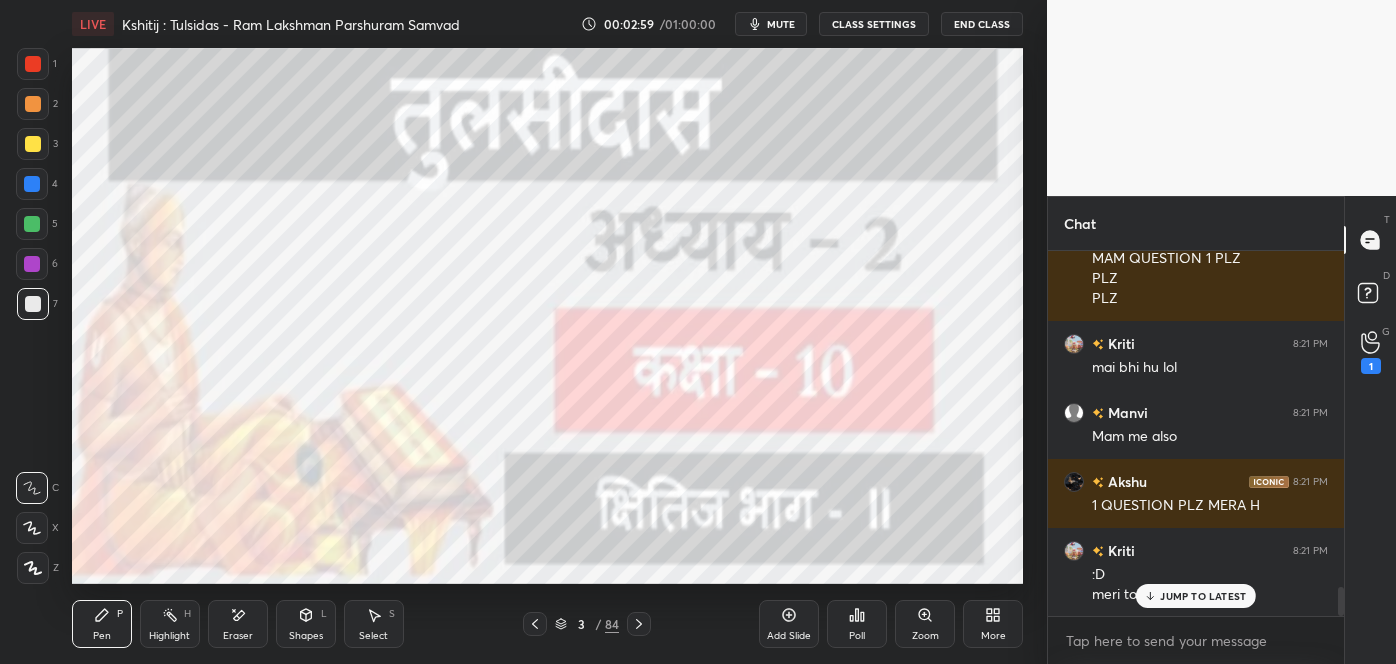 click on "JUMP TO LATEST" at bounding box center [1203, 596] 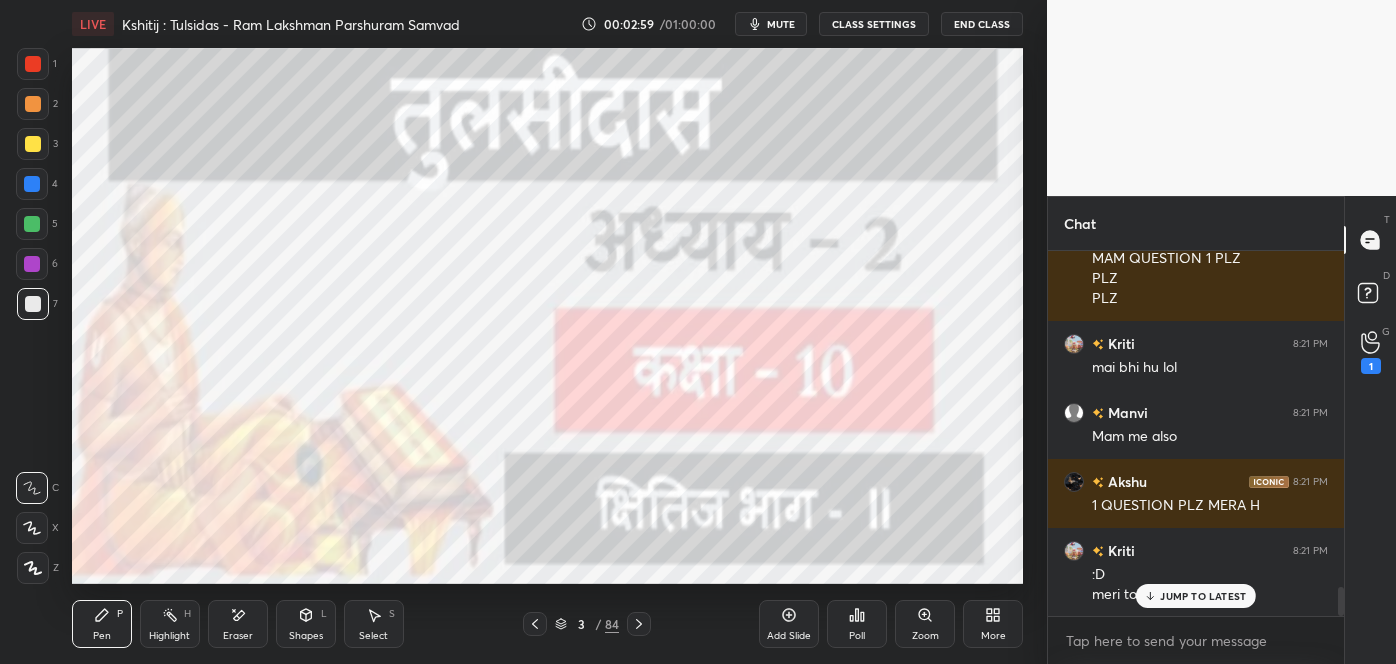 scroll, scrollTop: 4234, scrollLeft: 0, axis: vertical 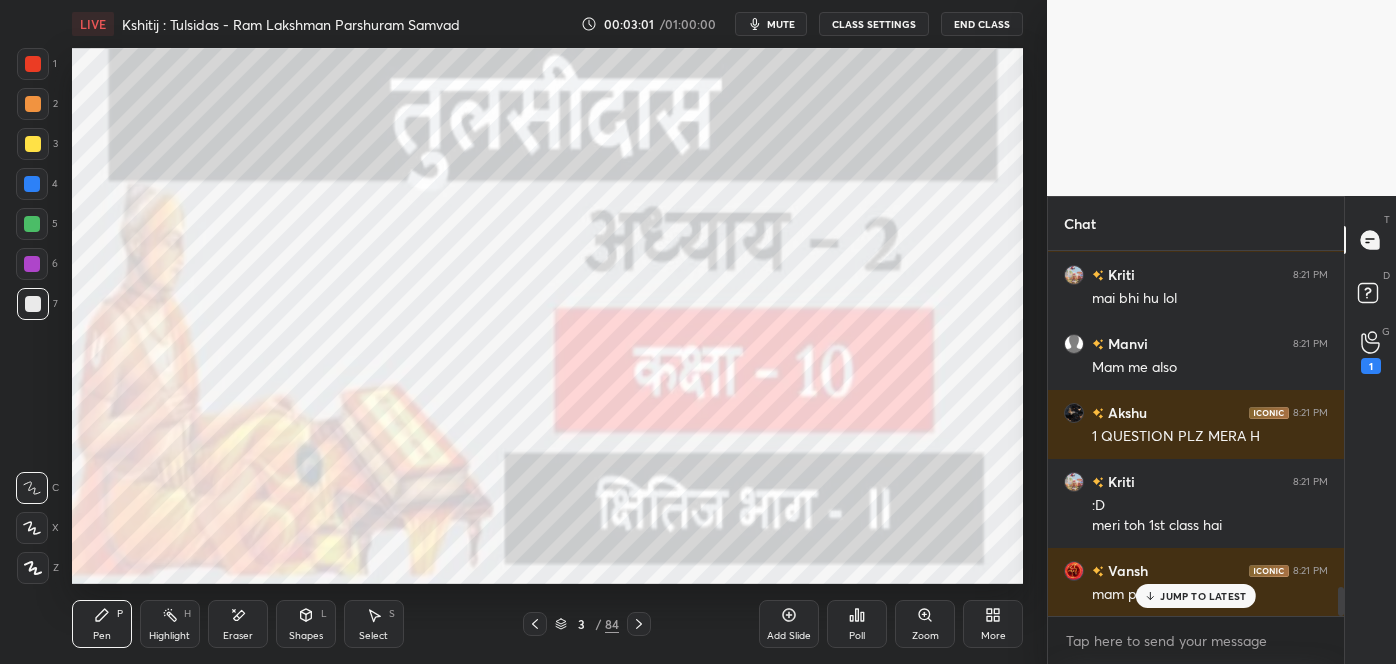click on "JUMP TO LATEST" at bounding box center [1203, 596] 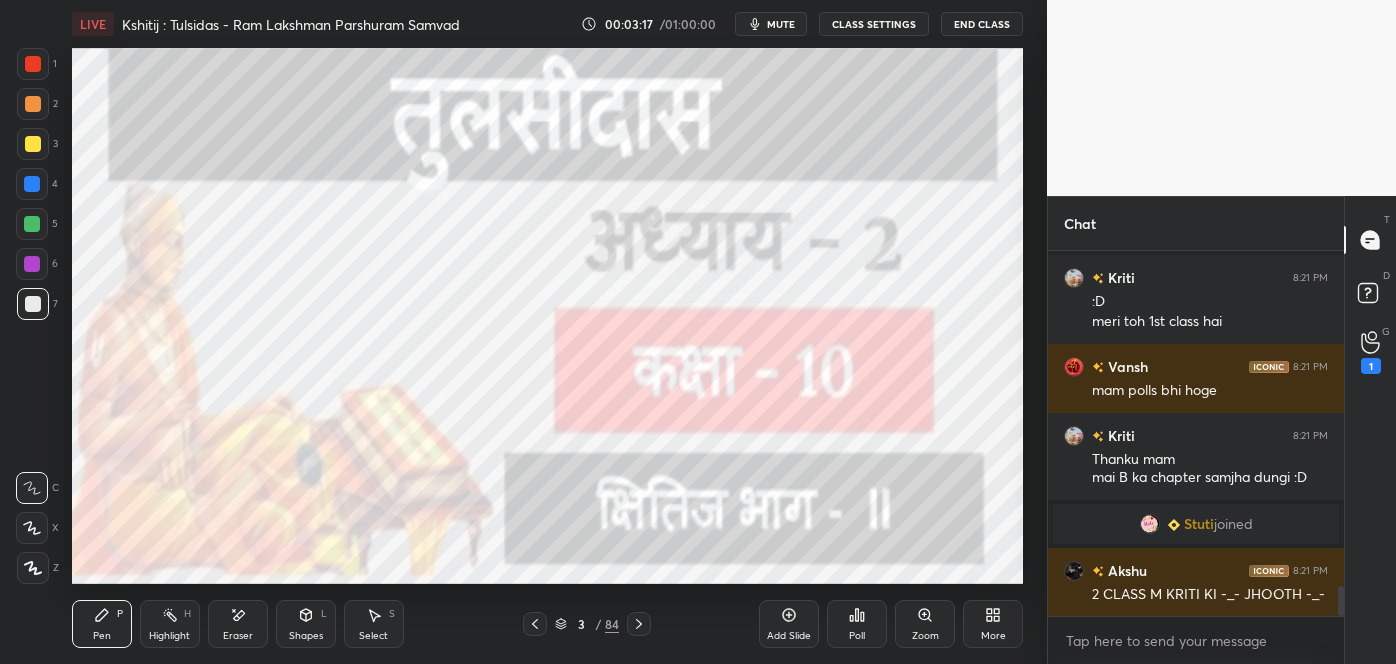scroll, scrollTop: 4103, scrollLeft: 0, axis: vertical 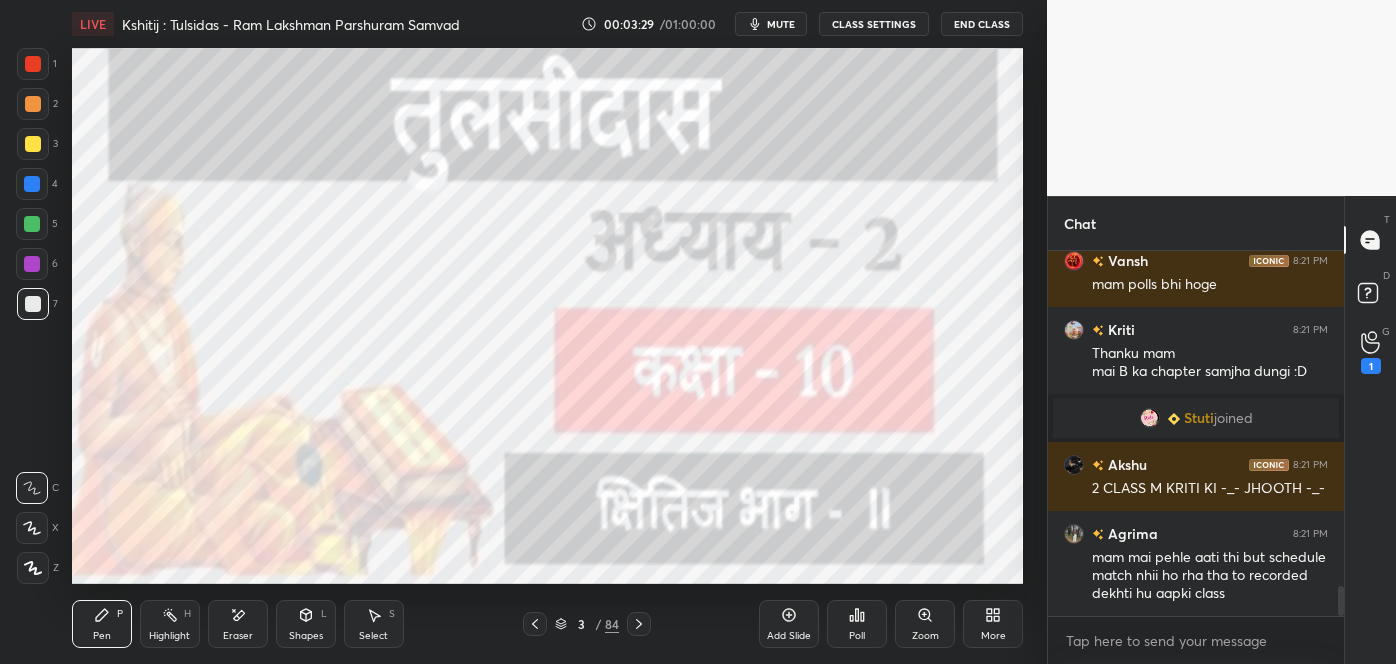 click 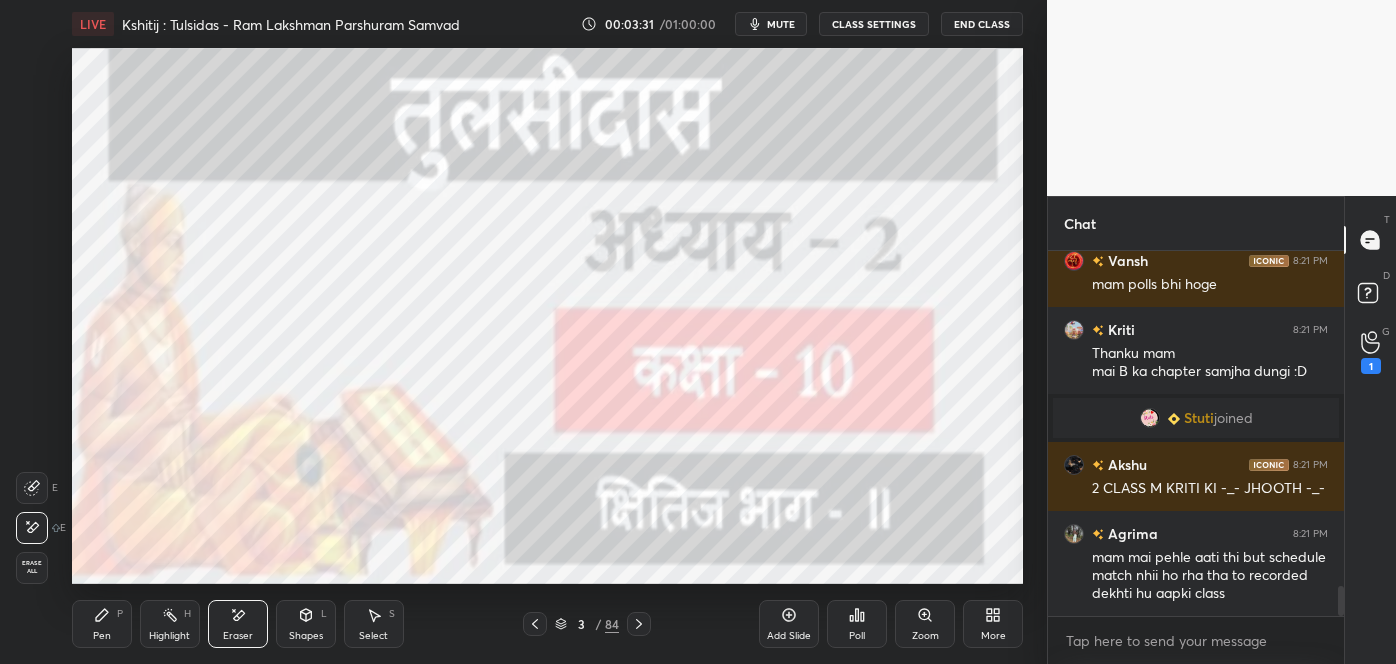 click on "Pen P" at bounding box center (102, 624) 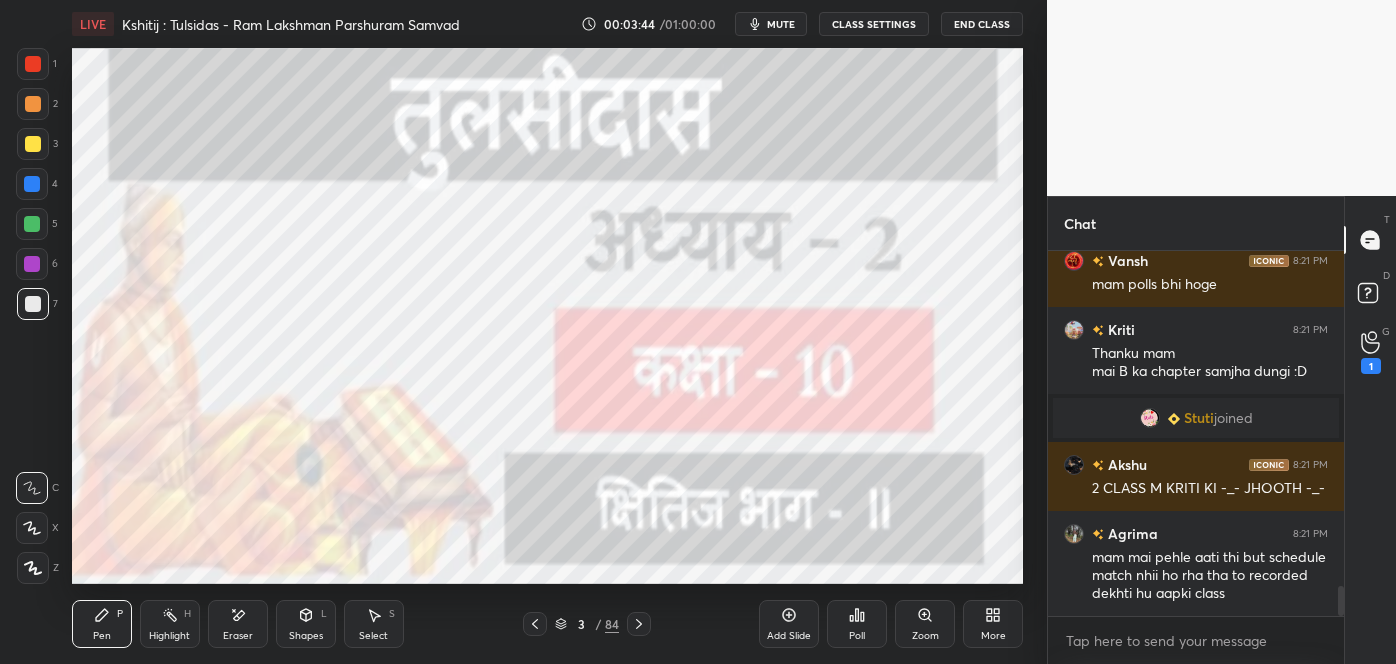 click 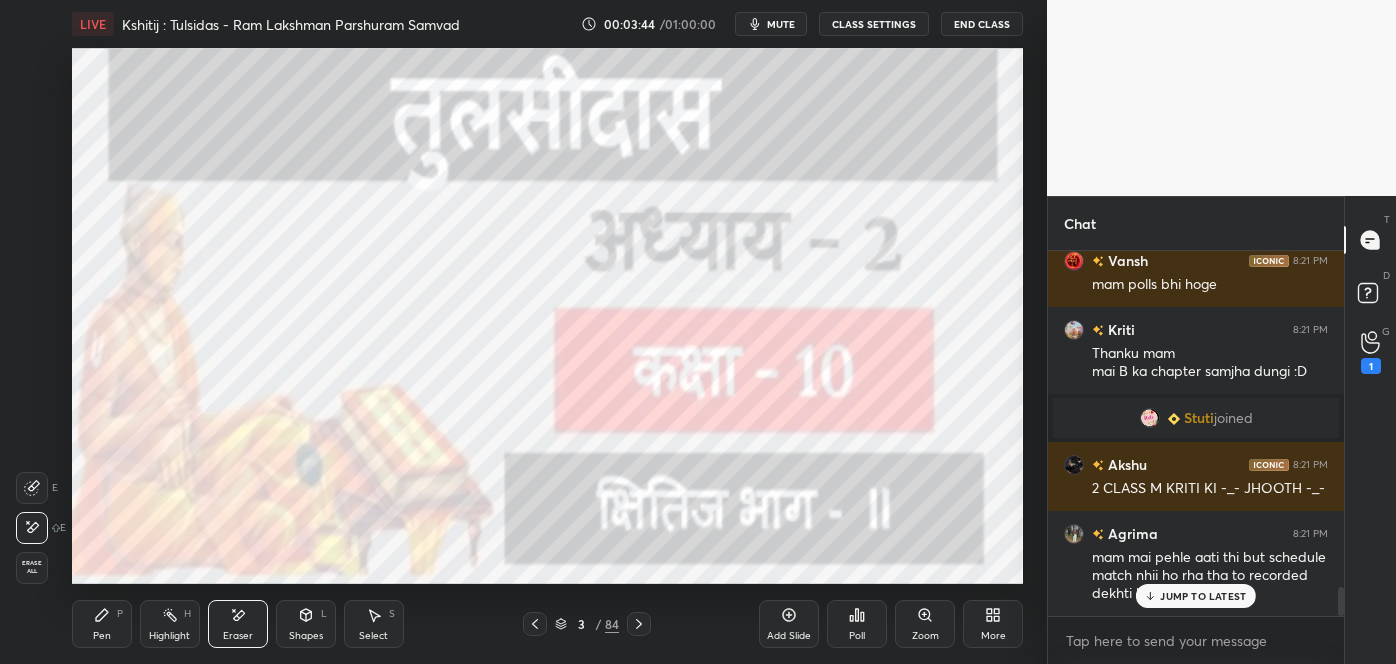 scroll, scrollTop: 4171, scrollLeft: 0, axis: vertical 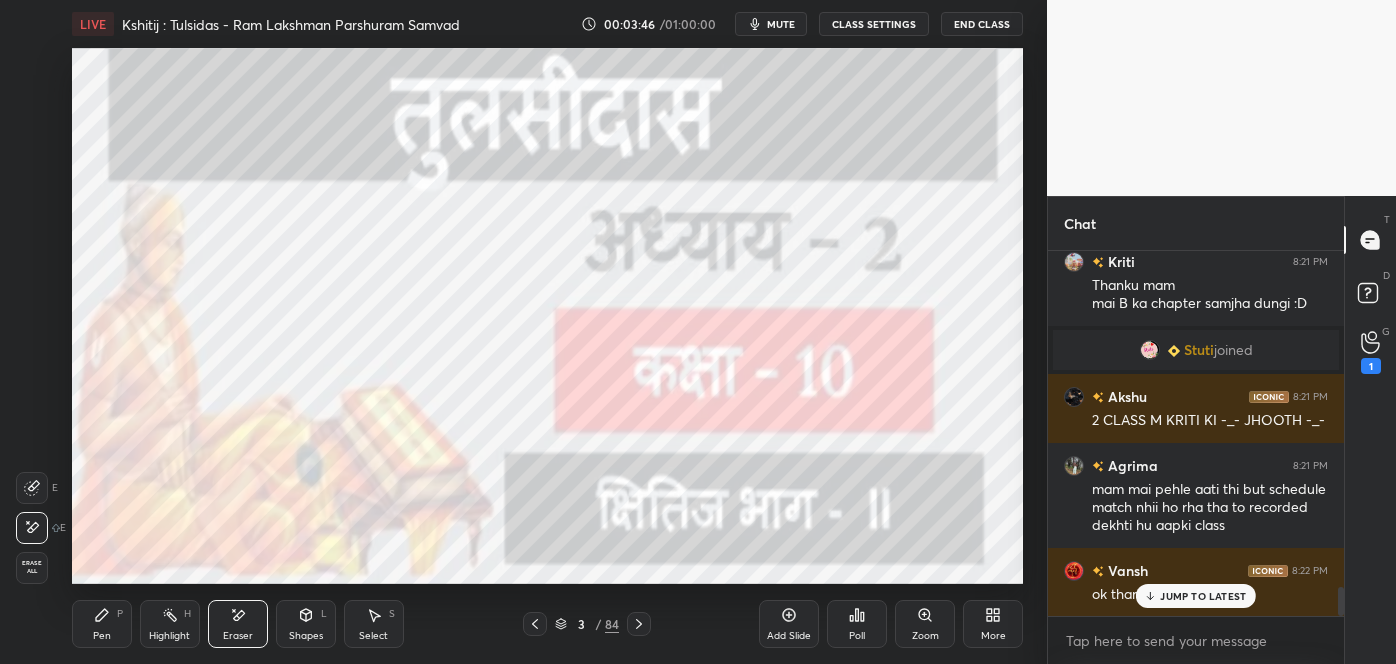 click 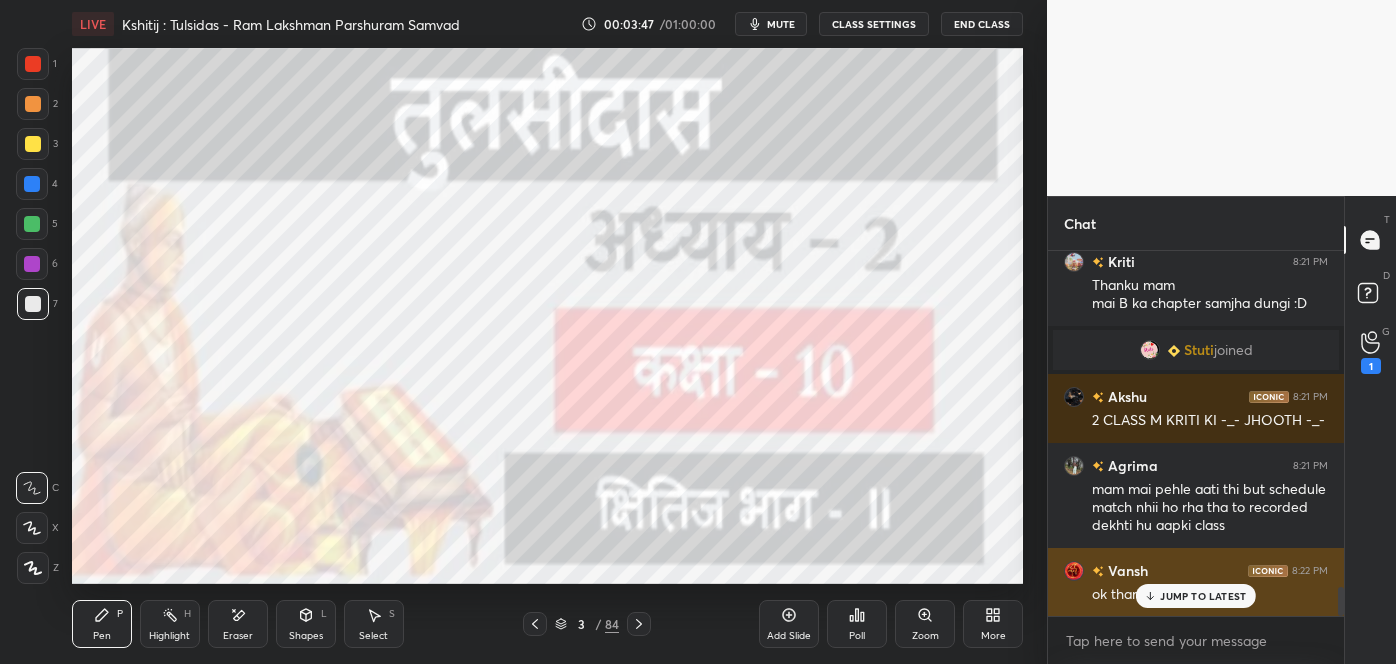 click on "JUMP TO LATEST" at bounding box center (1203, 596) 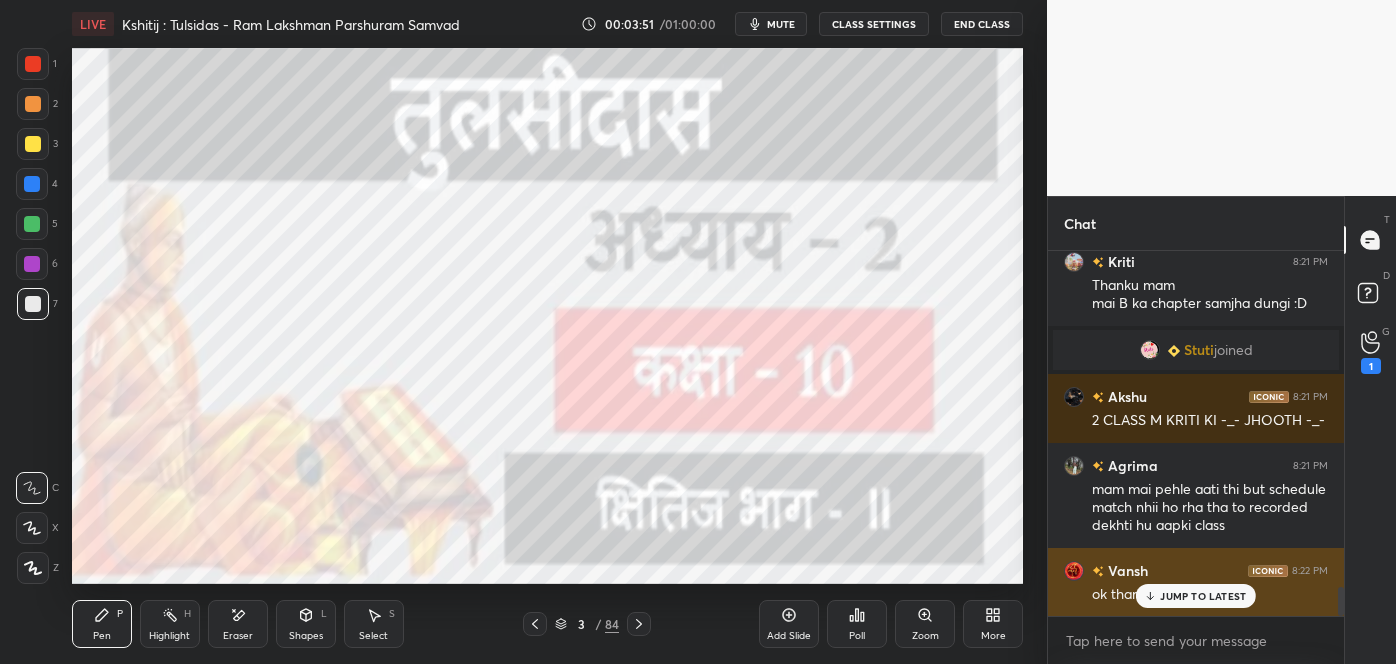 scroll, scrollTop: 4240, scrollLeft: 0, axis: vertical 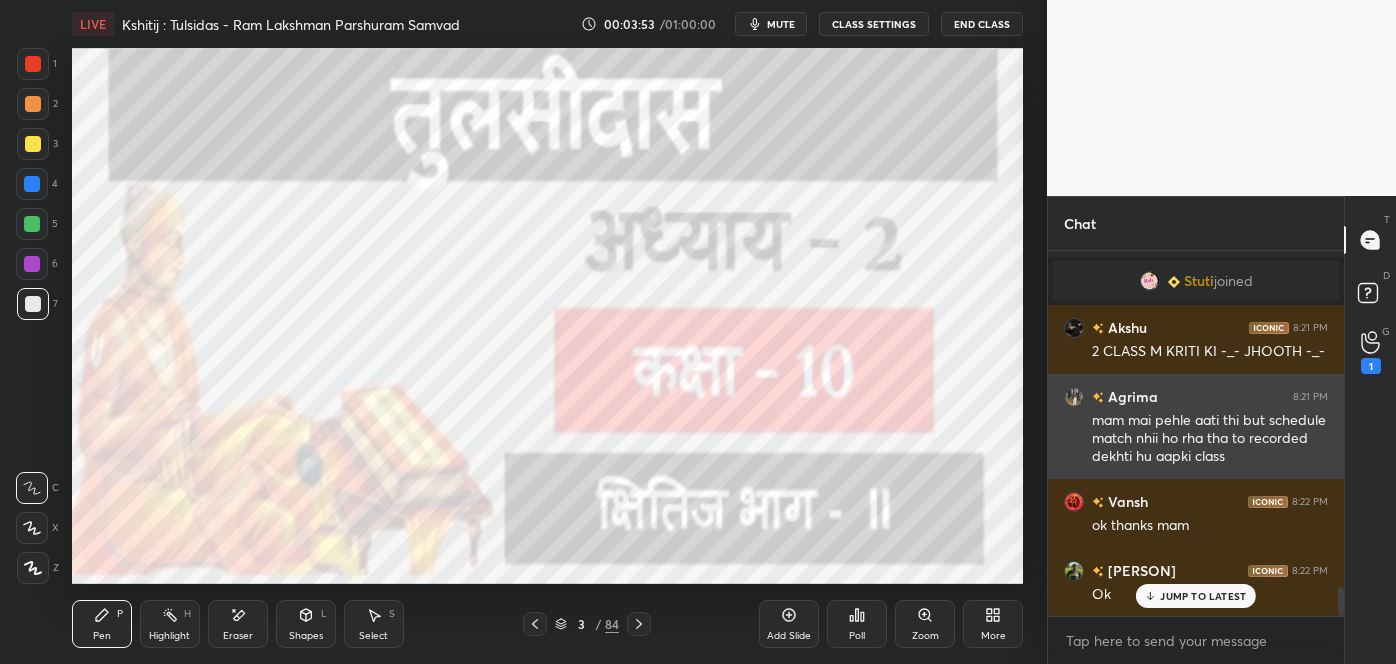 click on "mam mai pehle aati thi but schedule match nhii ho rha tha to recorded dekhti hu aapki class" at bounding box center [1210, 439] 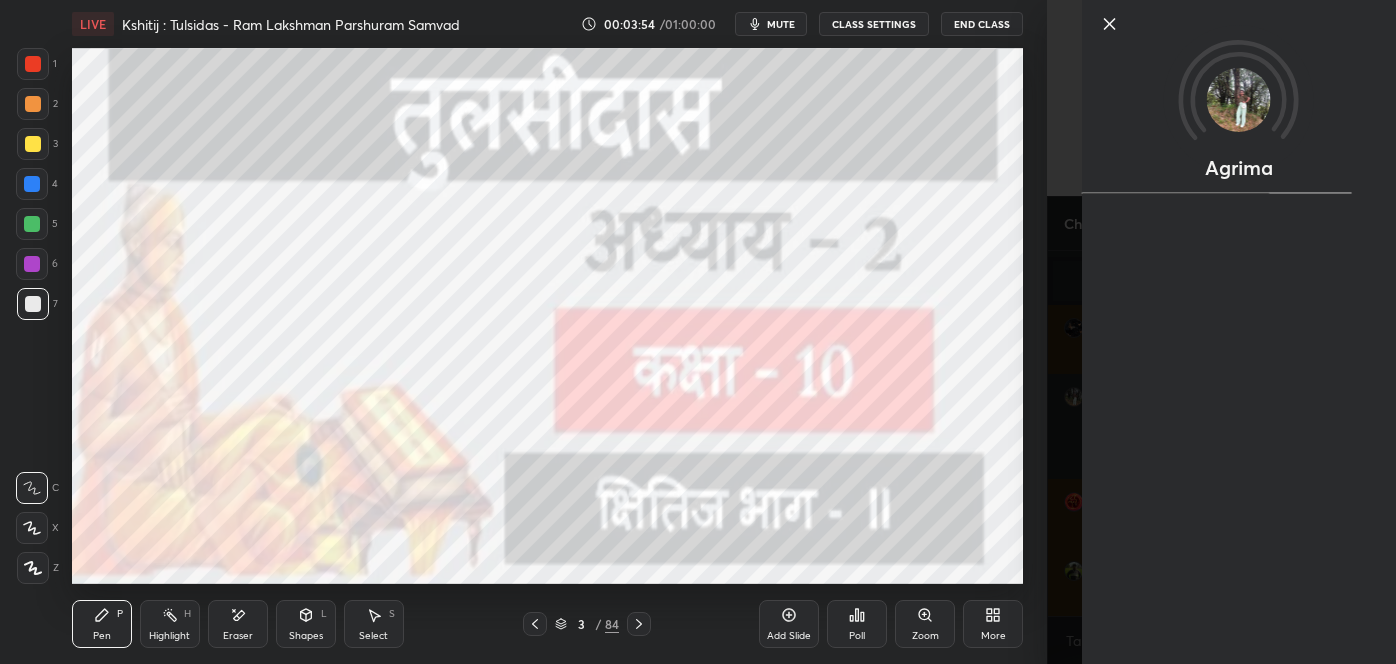 scroll, scrollTop: 4309, scrollLeft: 0, axis: vertical 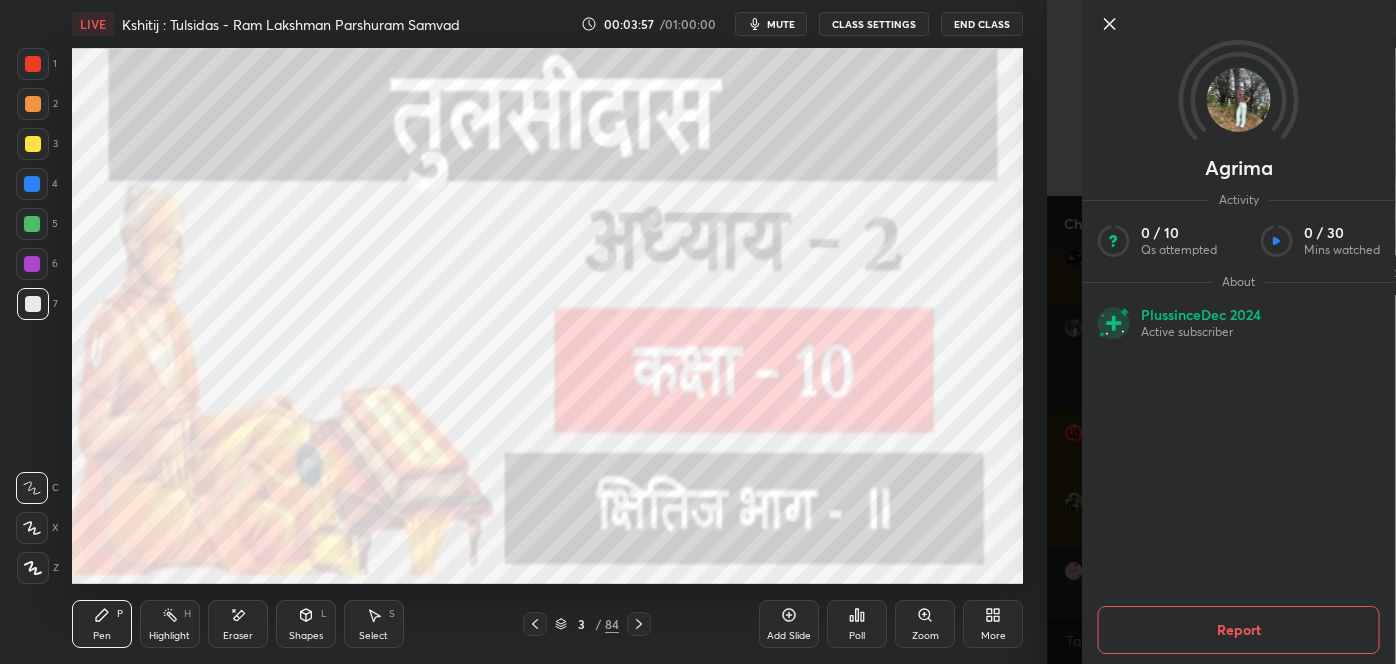 click 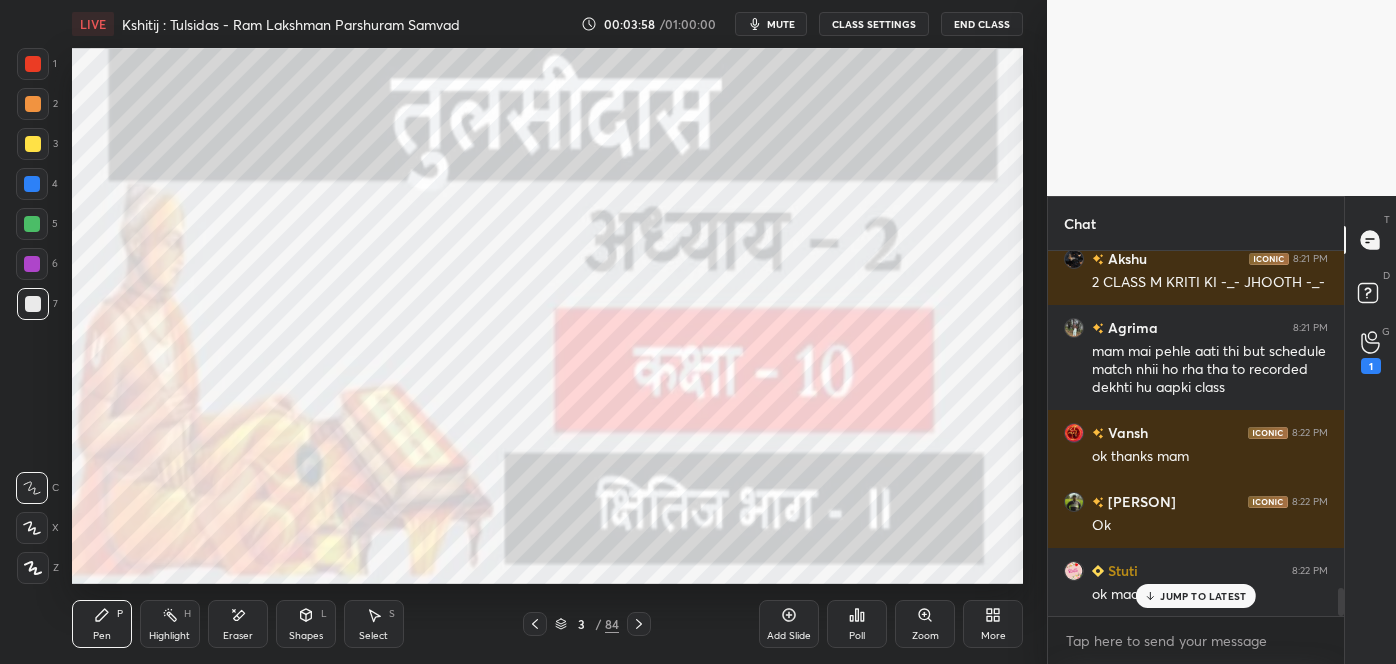click on "JUMP TO LATEST" at bounding box center [1196, 596] 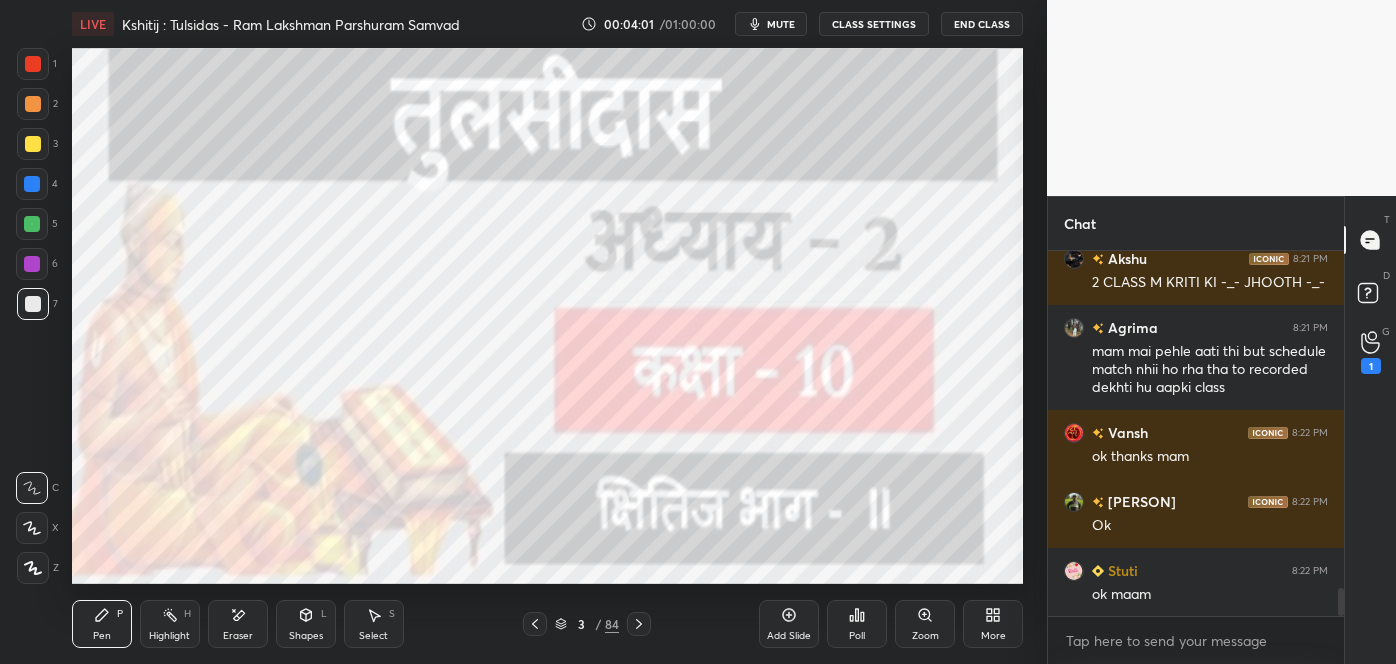 scroll, scrollTop: 4378, scrollLeft: 0, axis: vertical 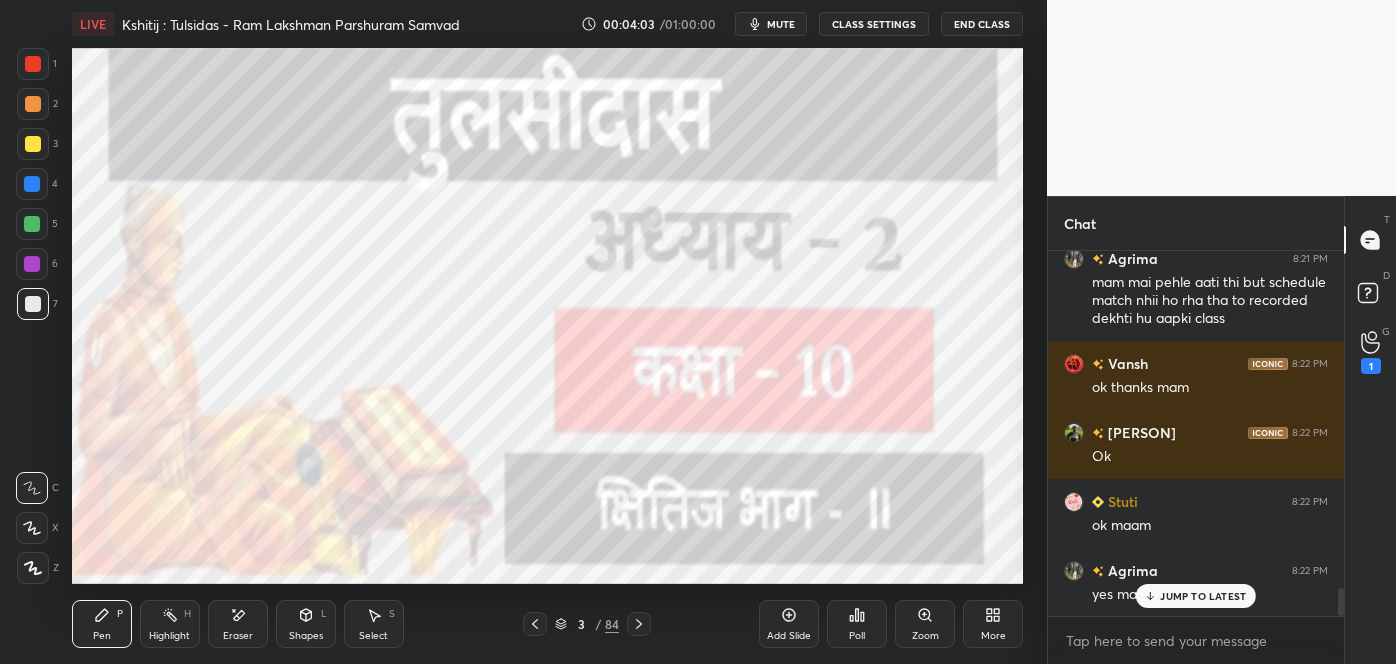 click on "JUMP TO LATEST" at bounding box center [1203, 596] 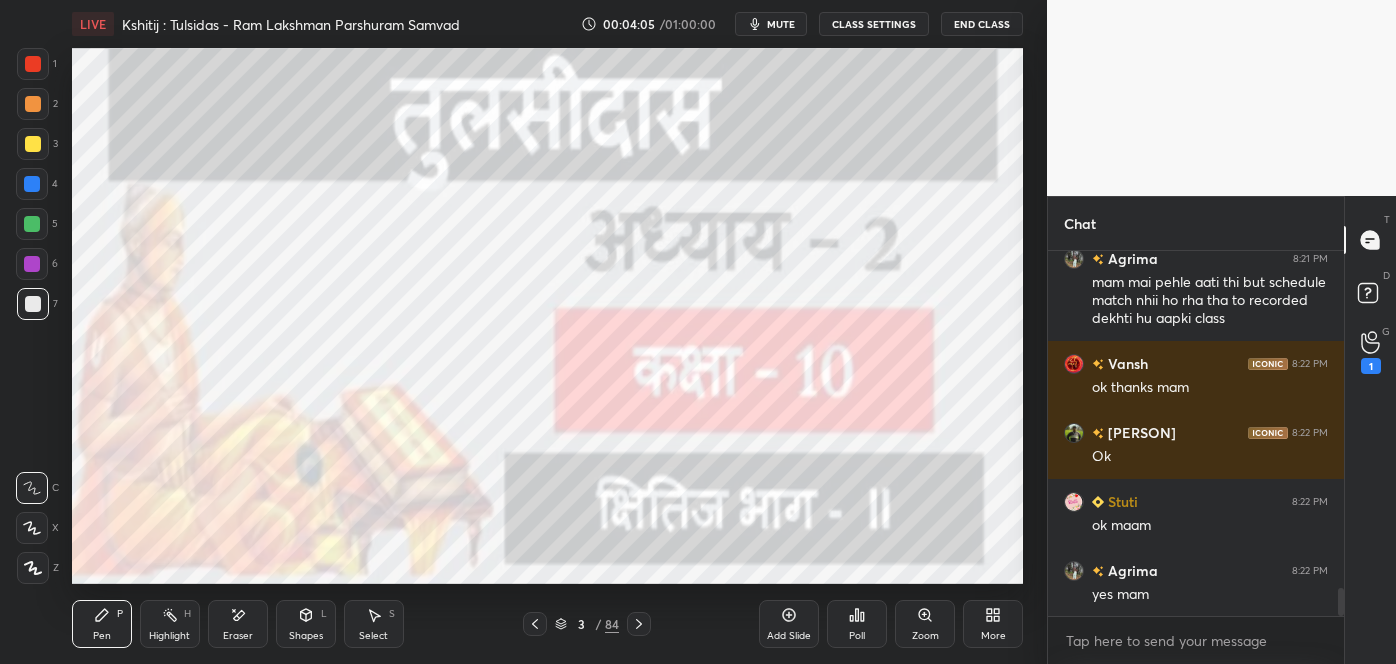 click on "3" at bounding box center [581, 624] 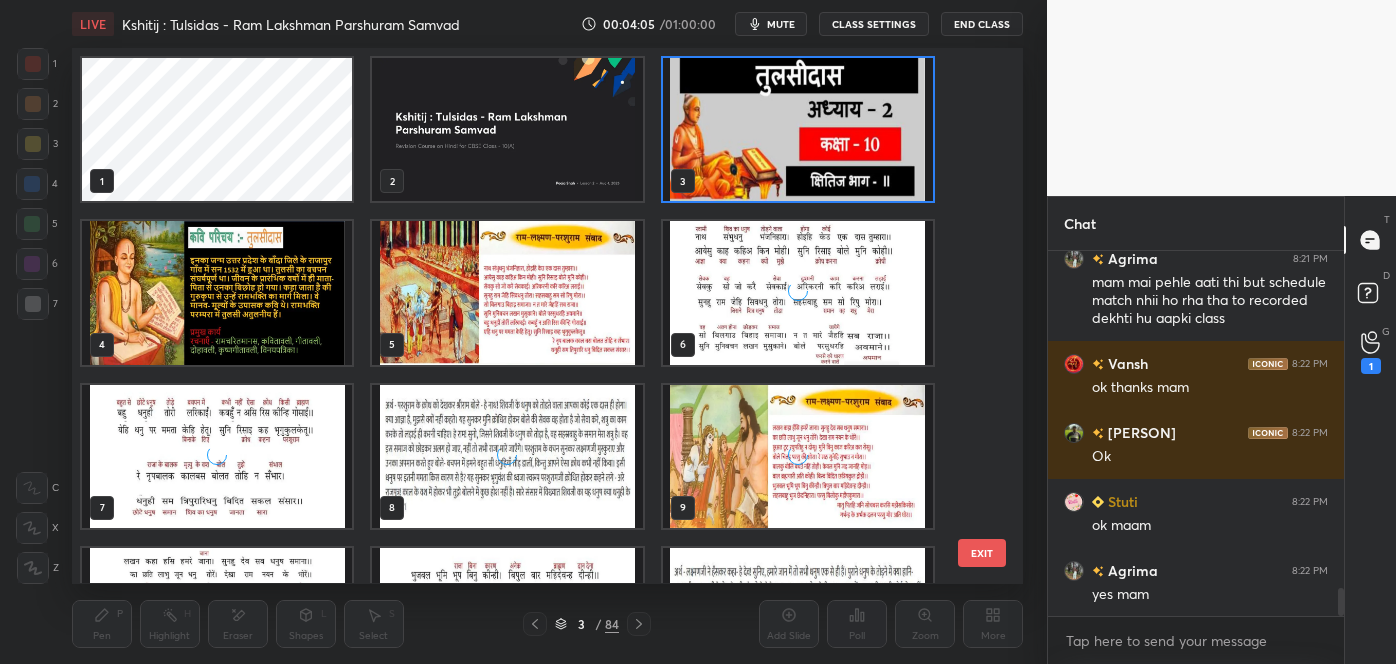 scroll, scrollTop: 6, scrollLeft: 10, axis: both 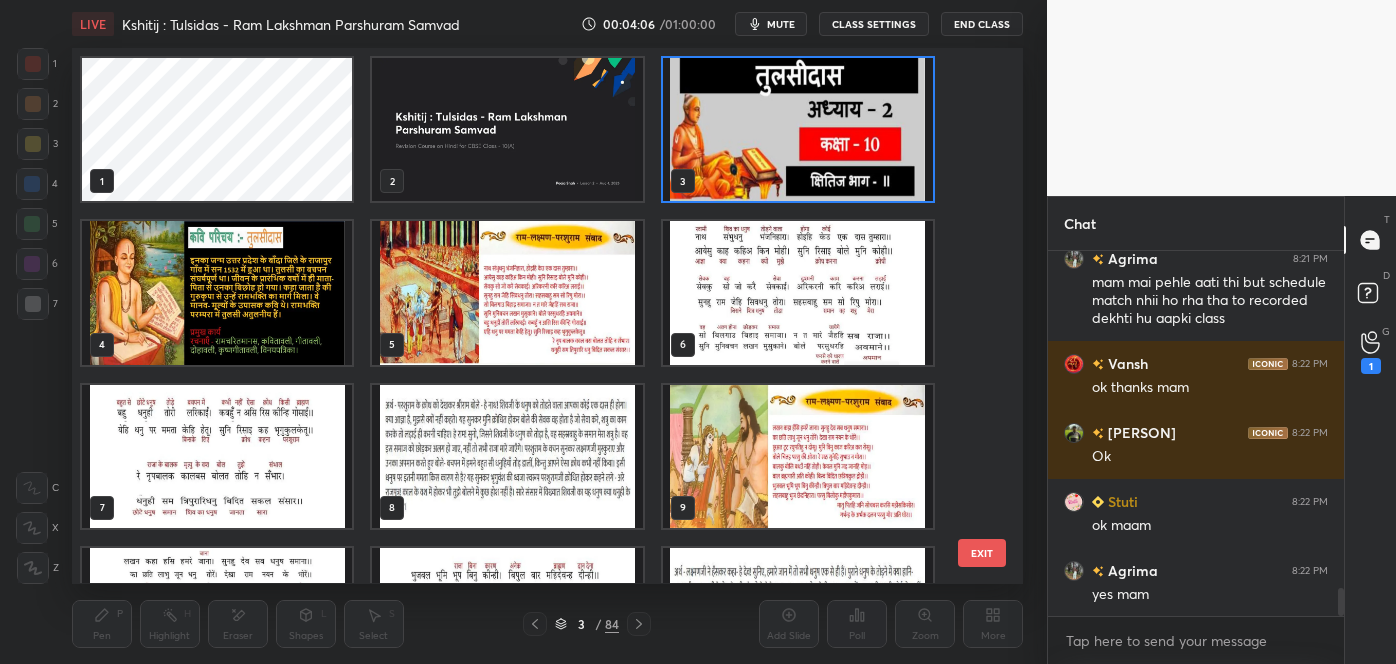 click on "EXIT" at bounding box center (982, 553) 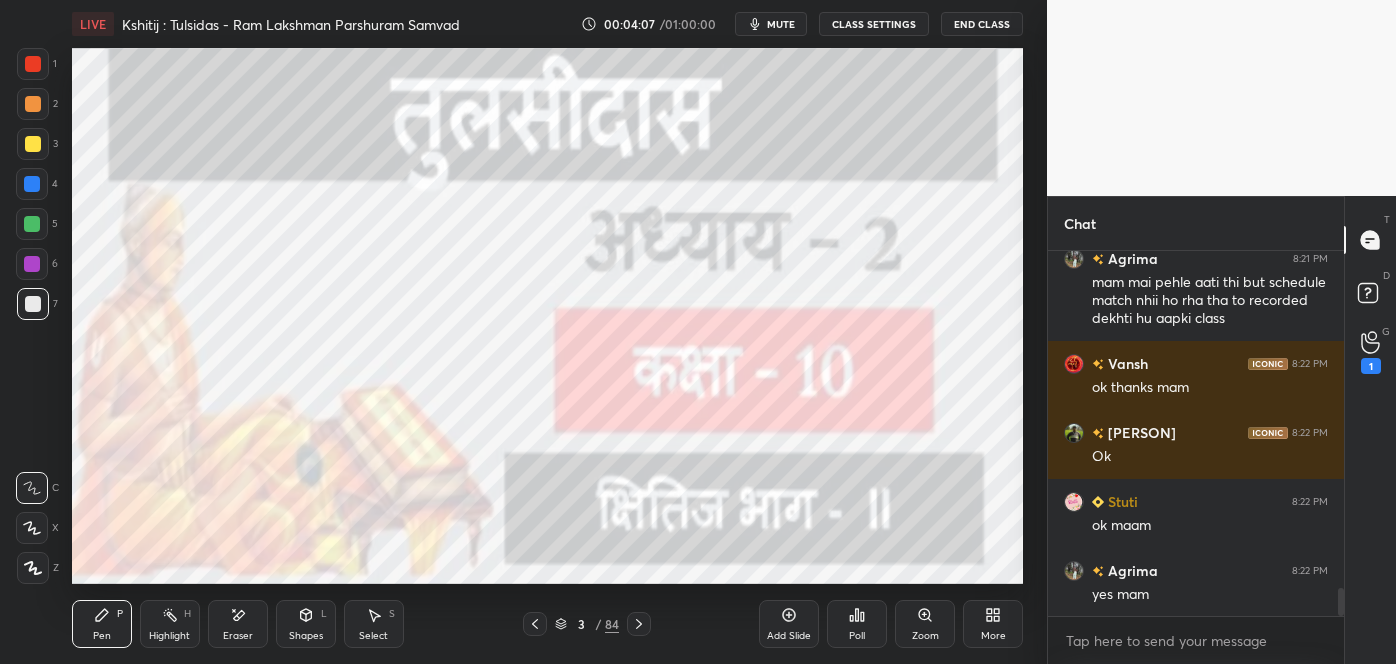 click on "/" at bounding box center [598, 624] 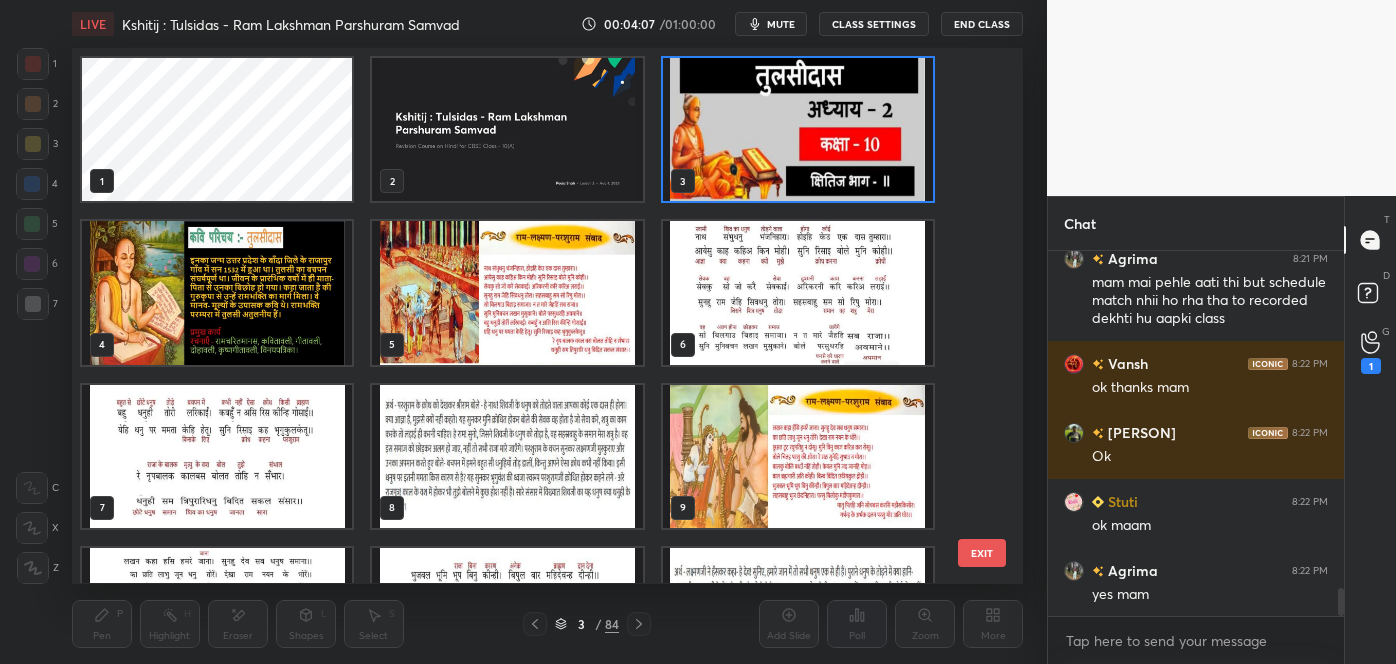 scroll, scrollTop: 6, scrollLeft: 10, axis: both 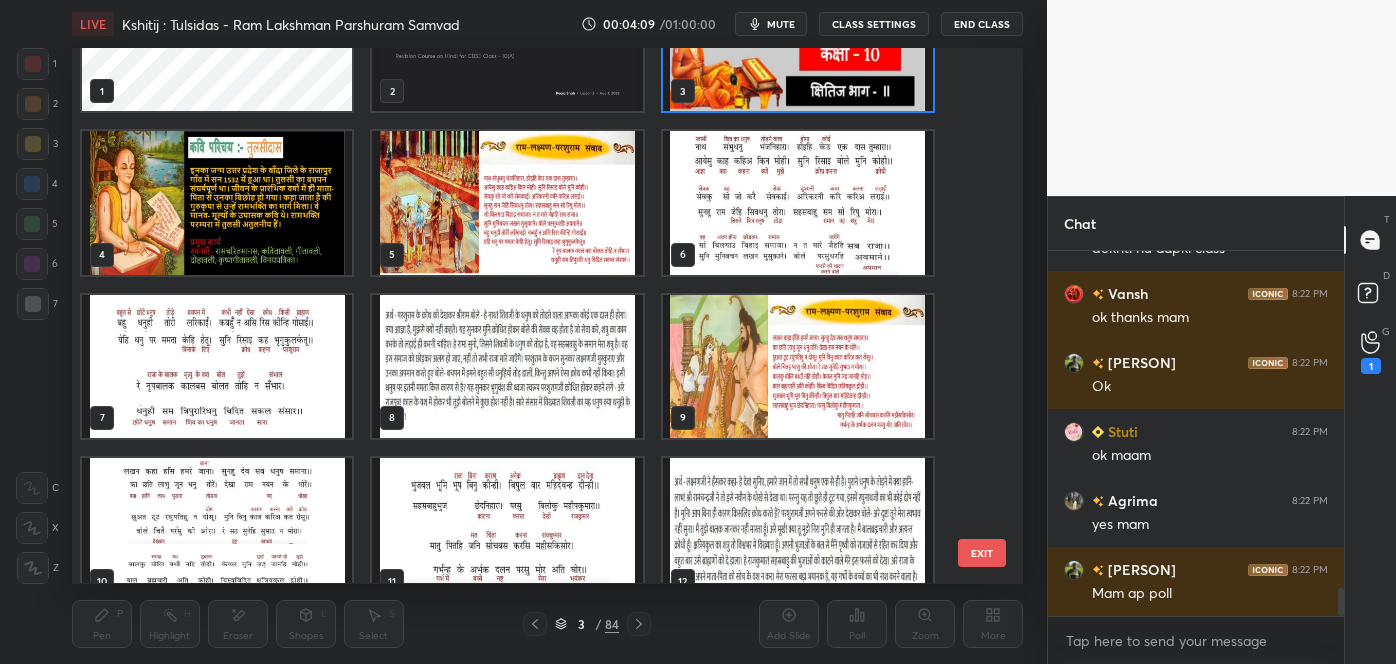 click on "EXIT" at bounding box center (982, 553) 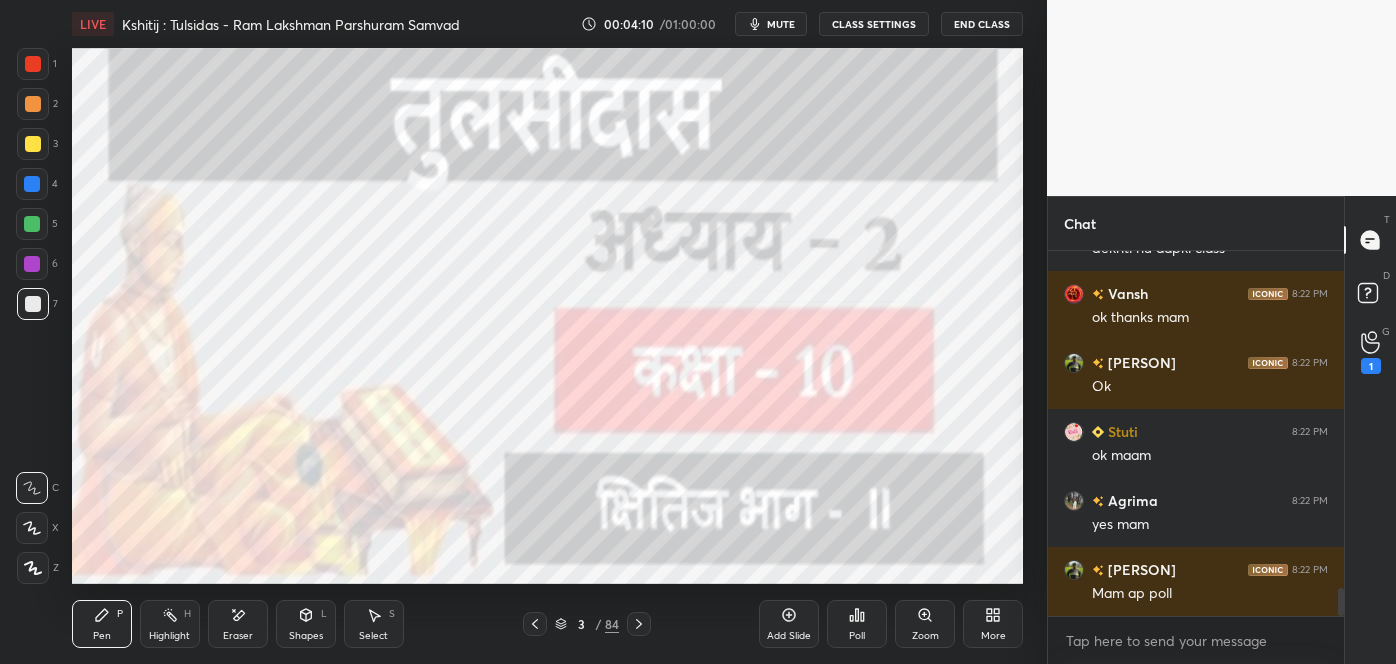 scroll, scrollTop: 0, scrollLeft: 0, axis: both 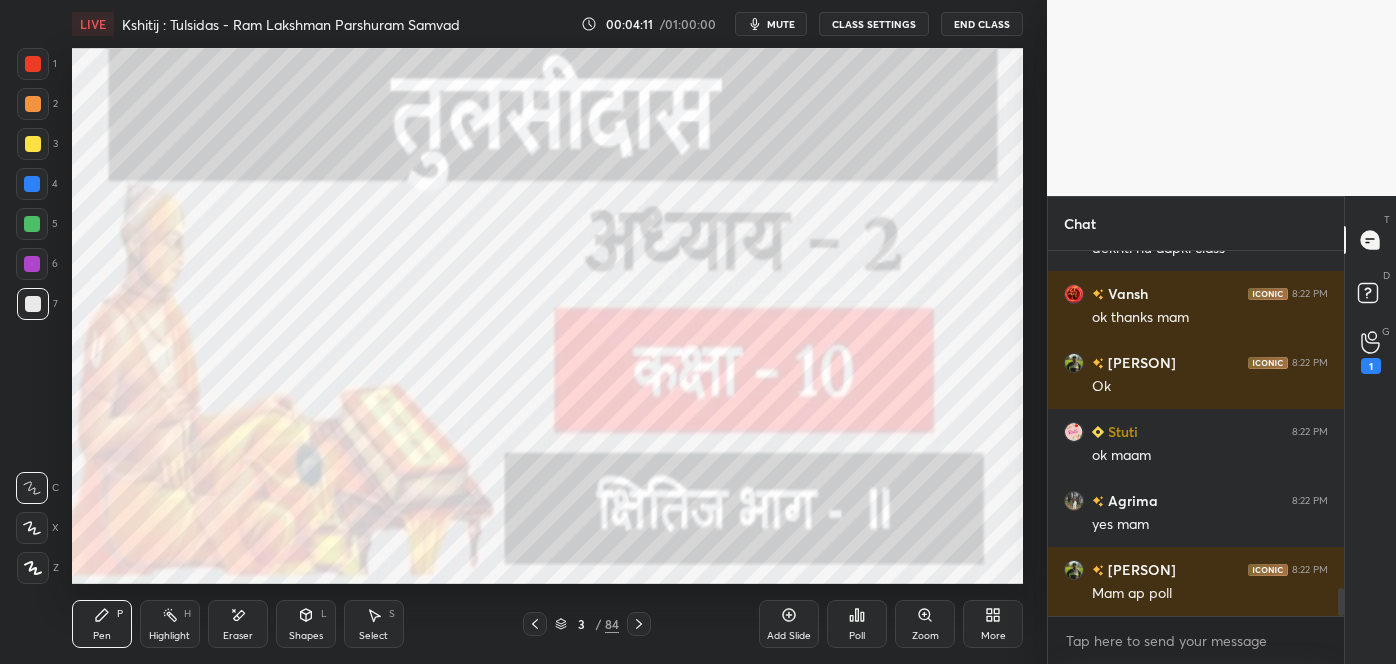click on "3" at bounding box center (581, 624) 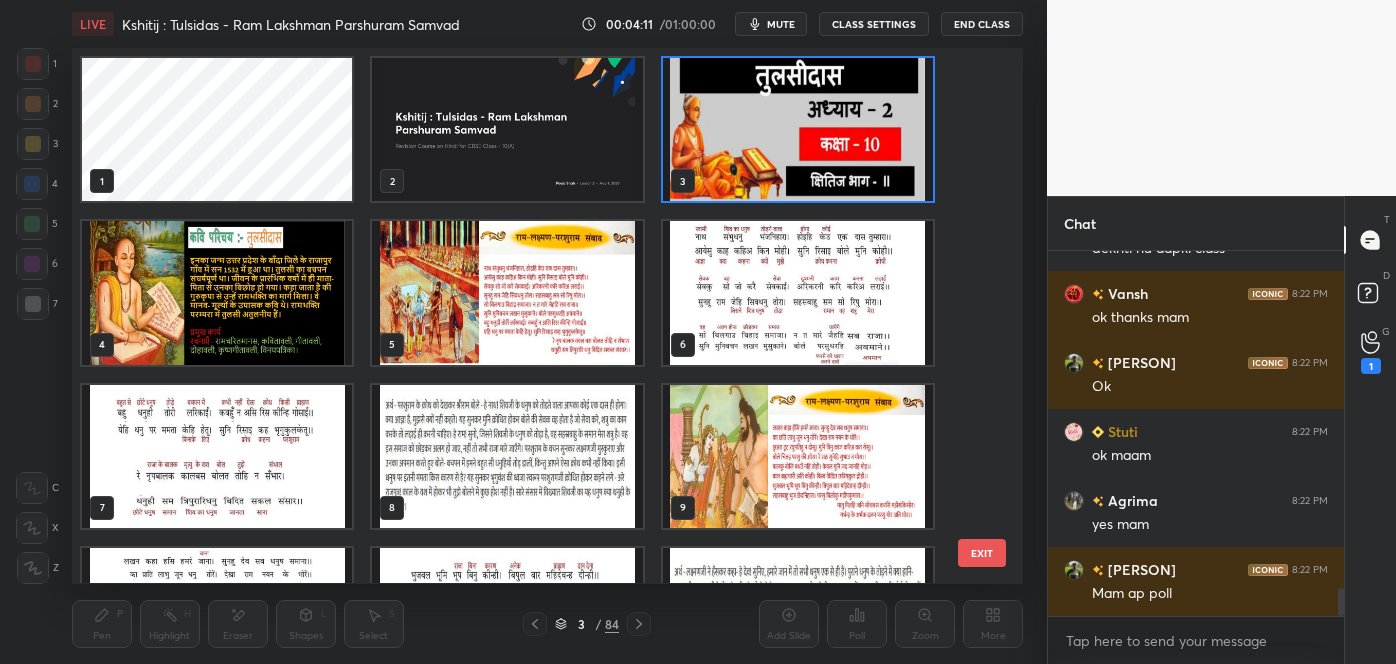 scroll, scrollTop: 6, scrollLeft: 10, axis: both 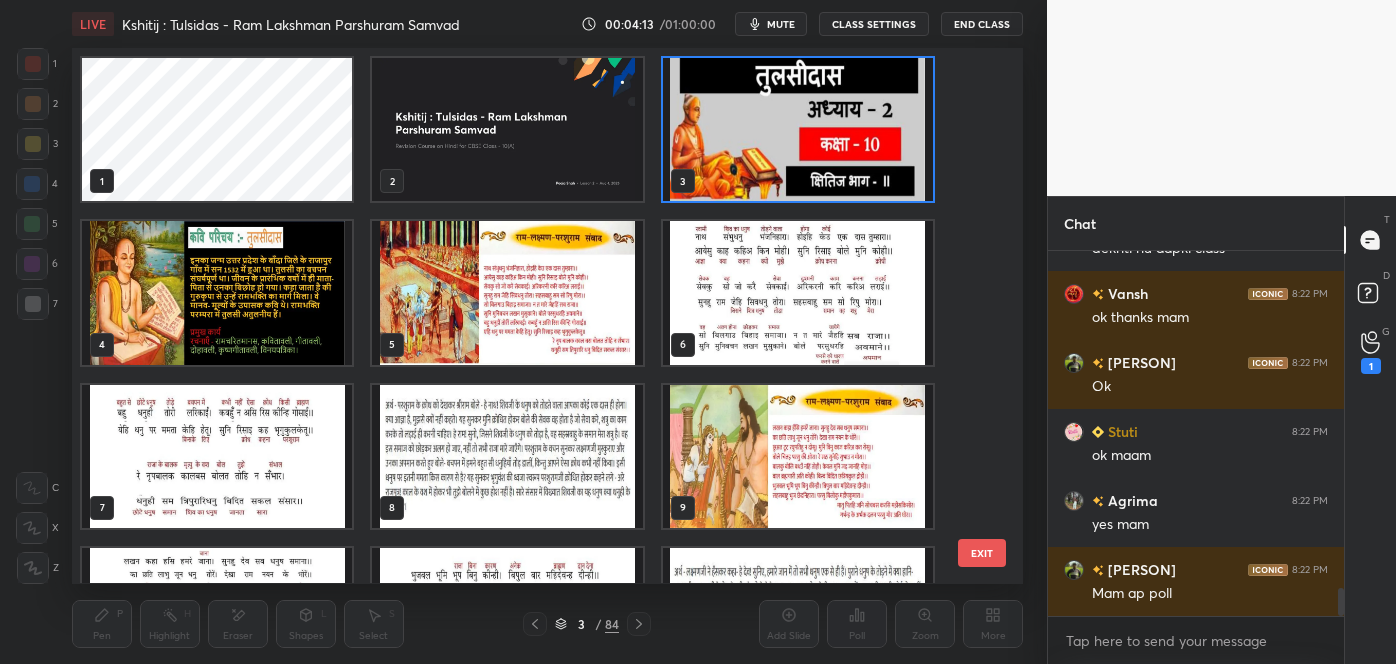 click on "EXIT" at bounding box center (982, 553) 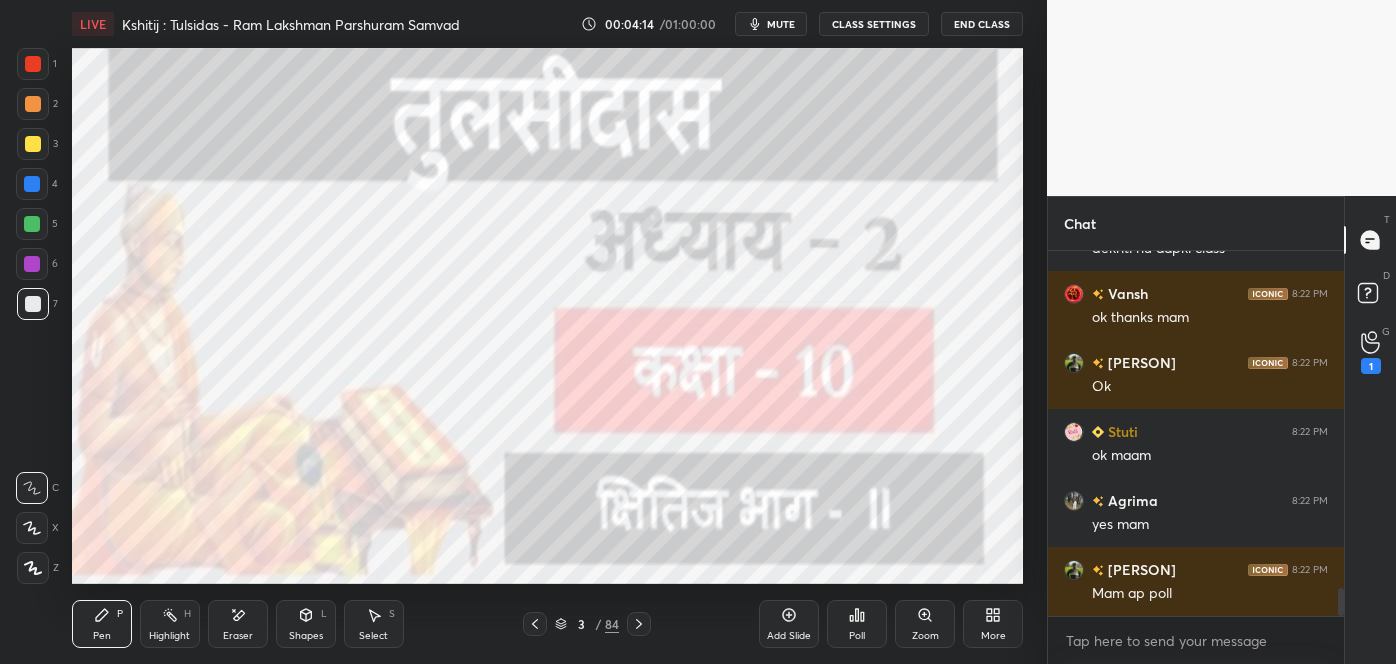scroll, scrollTop: 0, scrollLeft: 0, axis: both 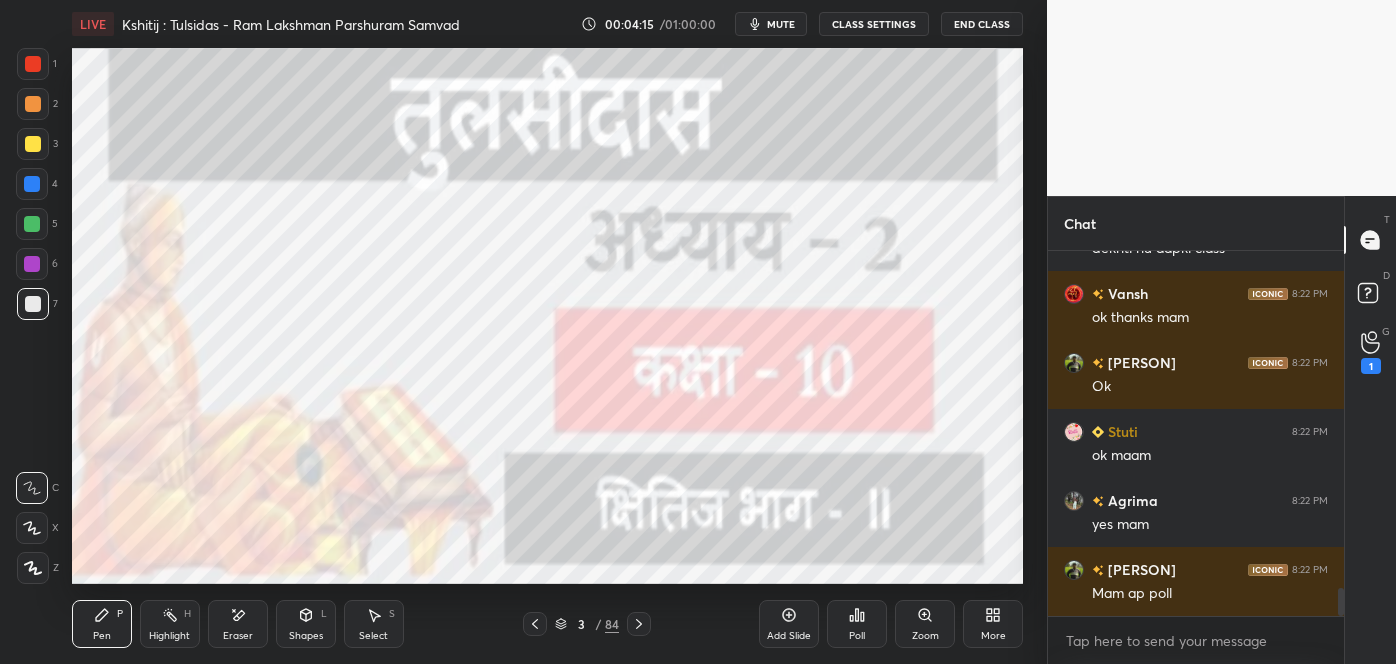 click on "Poll" at bounding box center (857, 636) 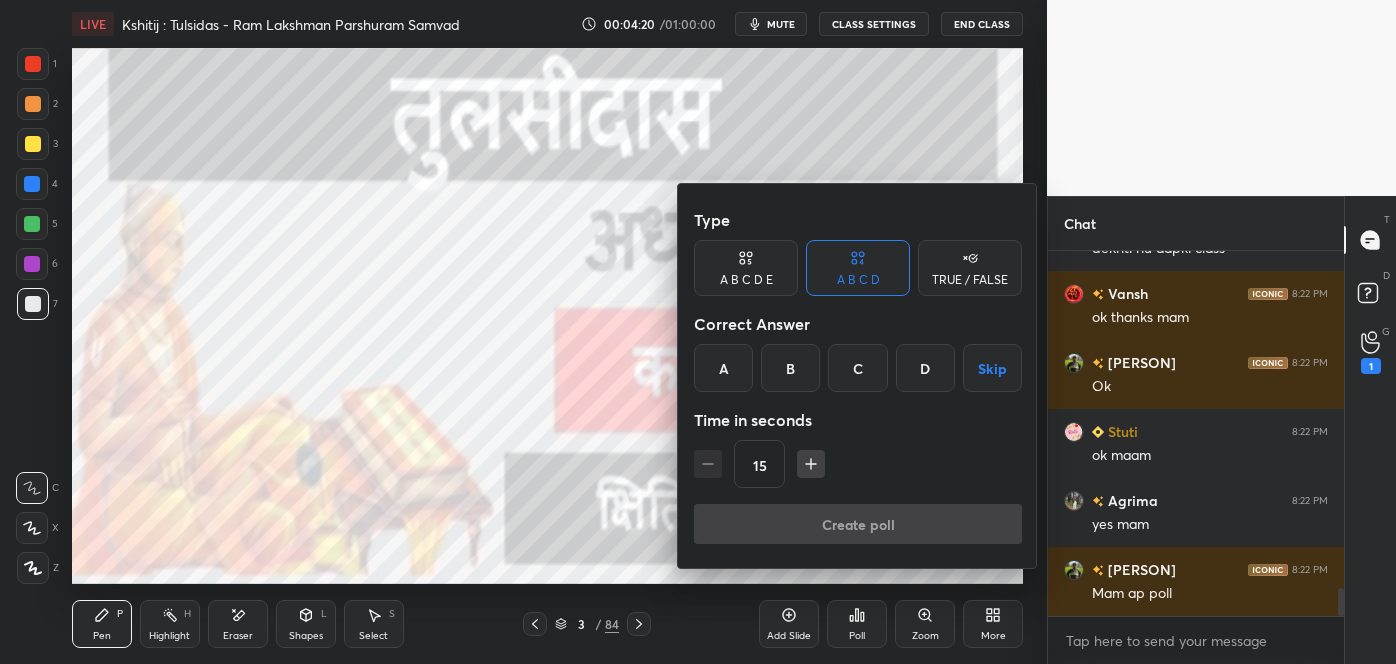 click on "C" at bounding box center [857, 368] 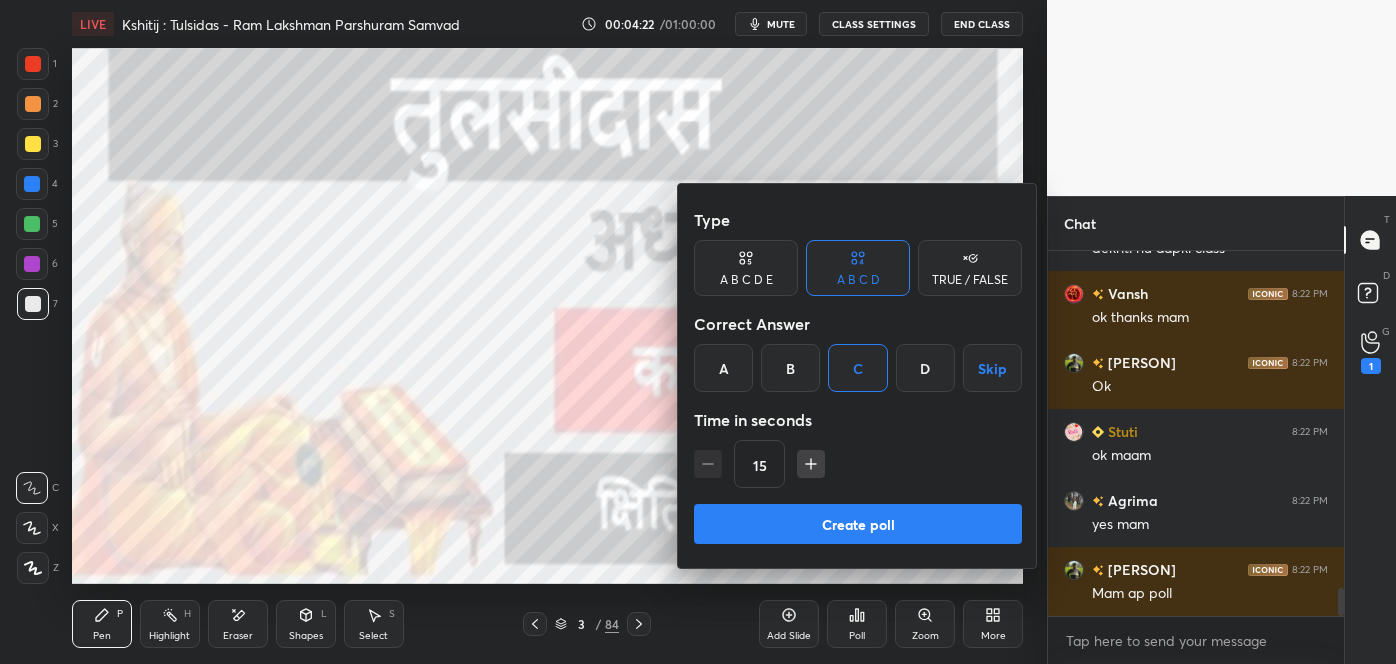 click on "Create poll" at bounding box center (858, 524) 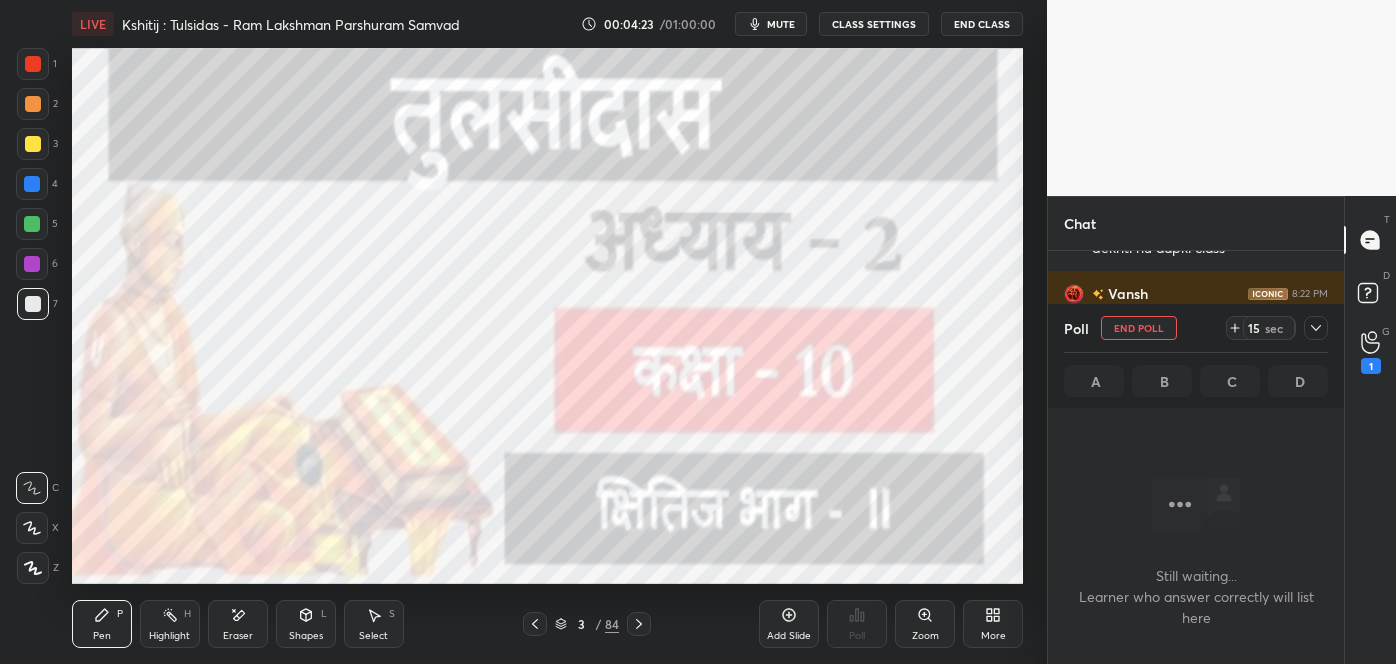scroll, scrollTop: 271, scrollLeft: 290, axis: both 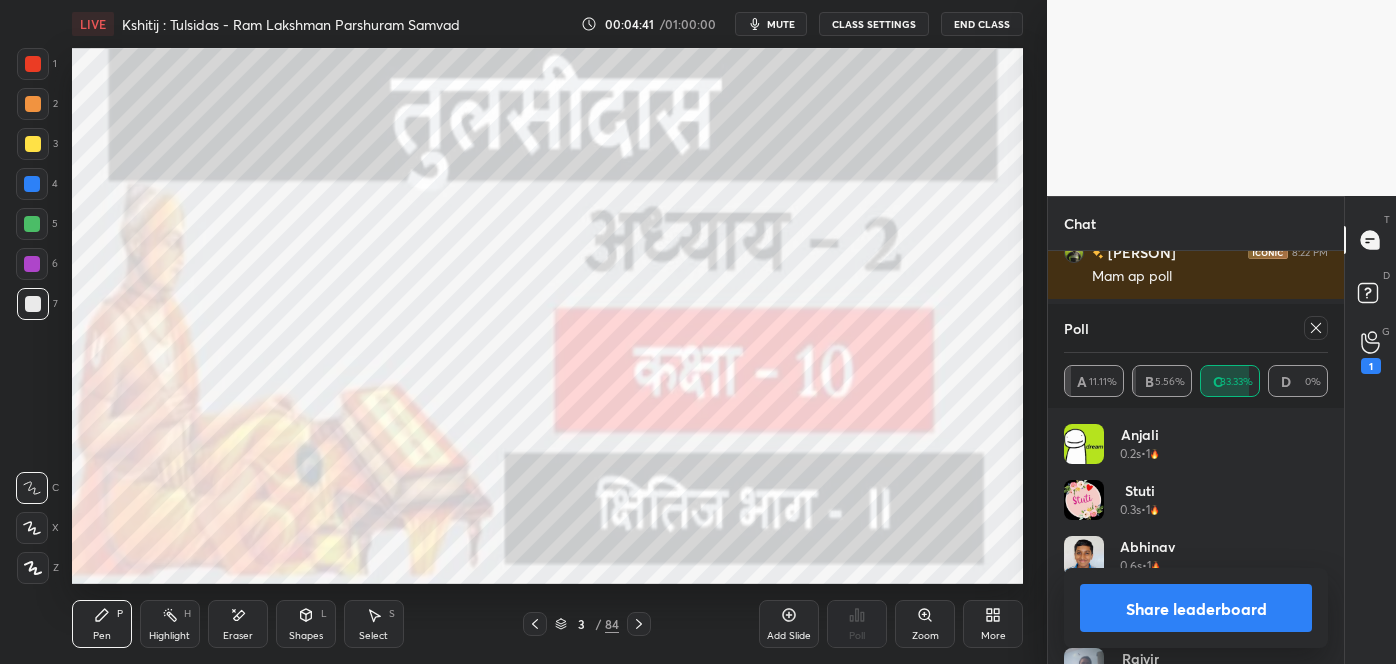 click on "Add Slide" at bounding box center [789, 624] 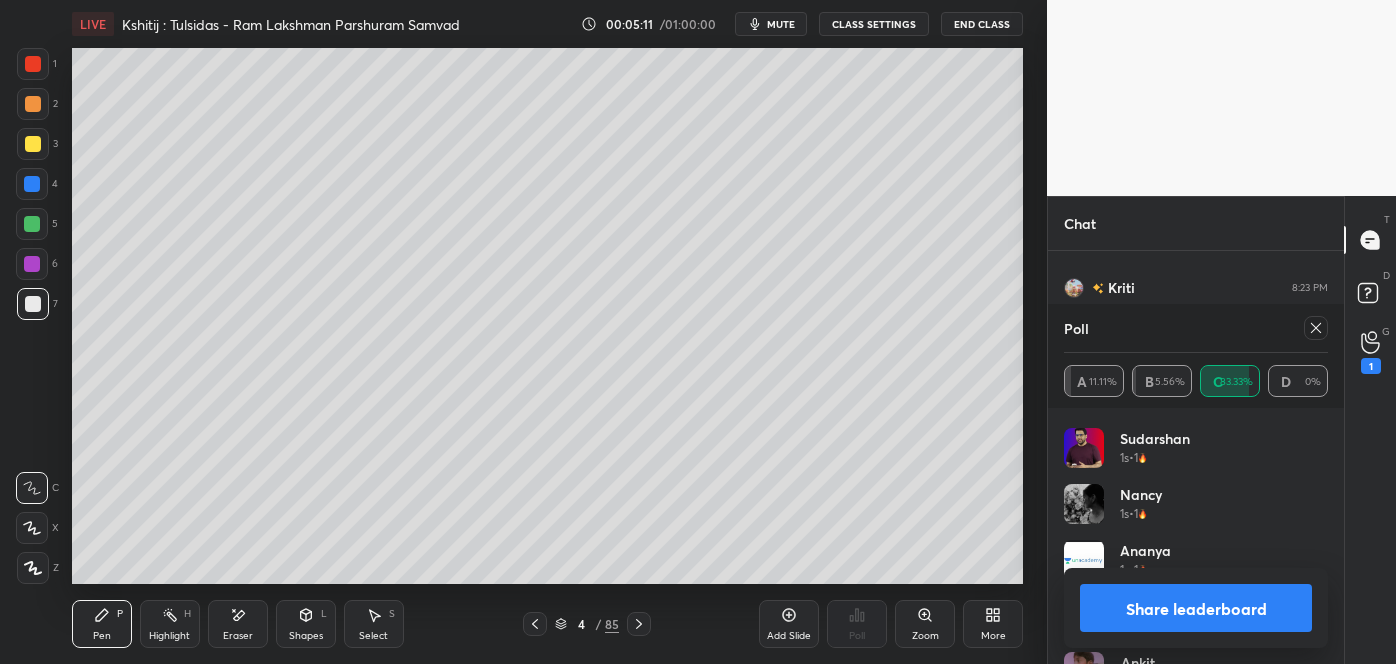 scroll, scrollTop: 272, scrollLeft: 0, axis: vertical 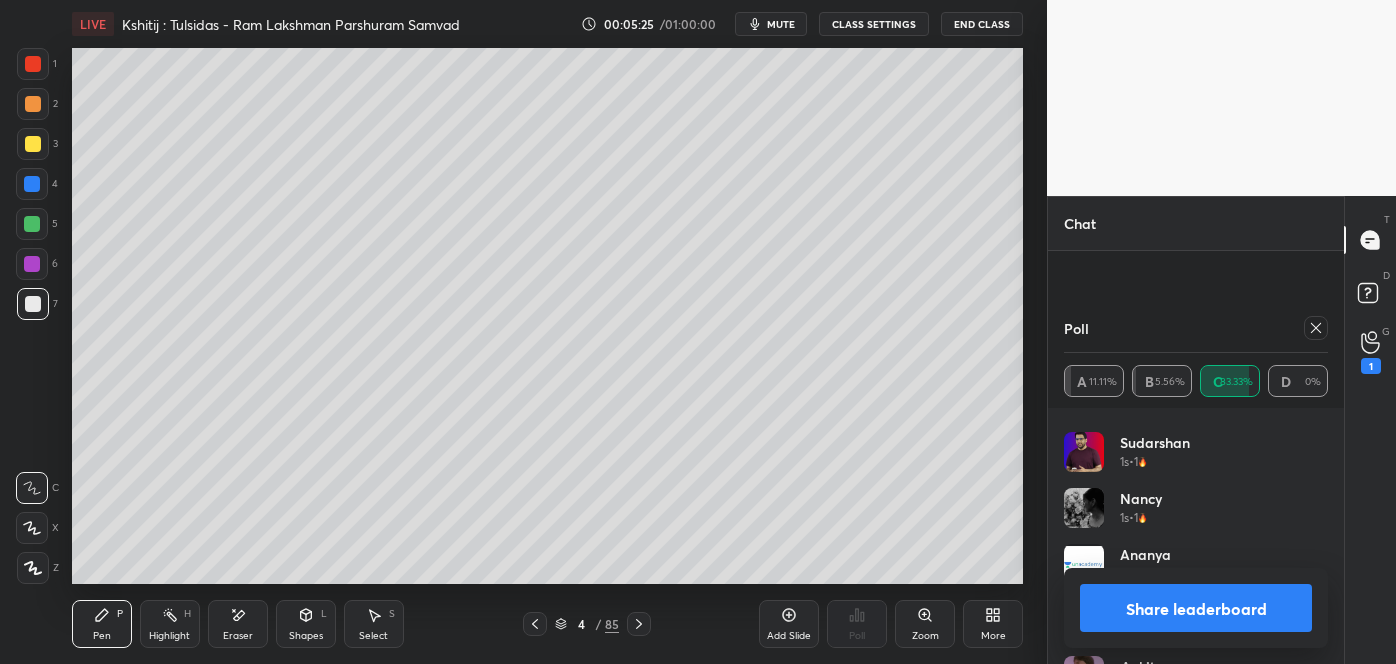 click on "Eraser" at bounding box center [238, 624] 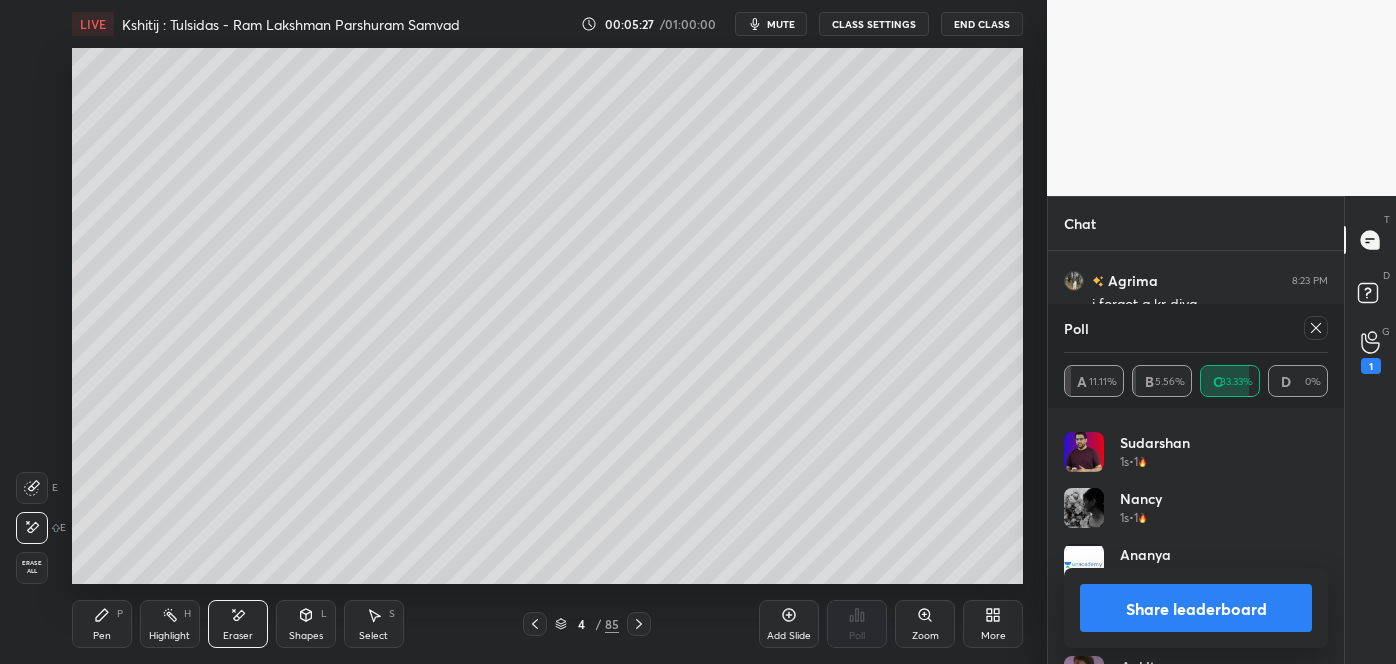 click on "Pen P" at bounding box center (102, 624) 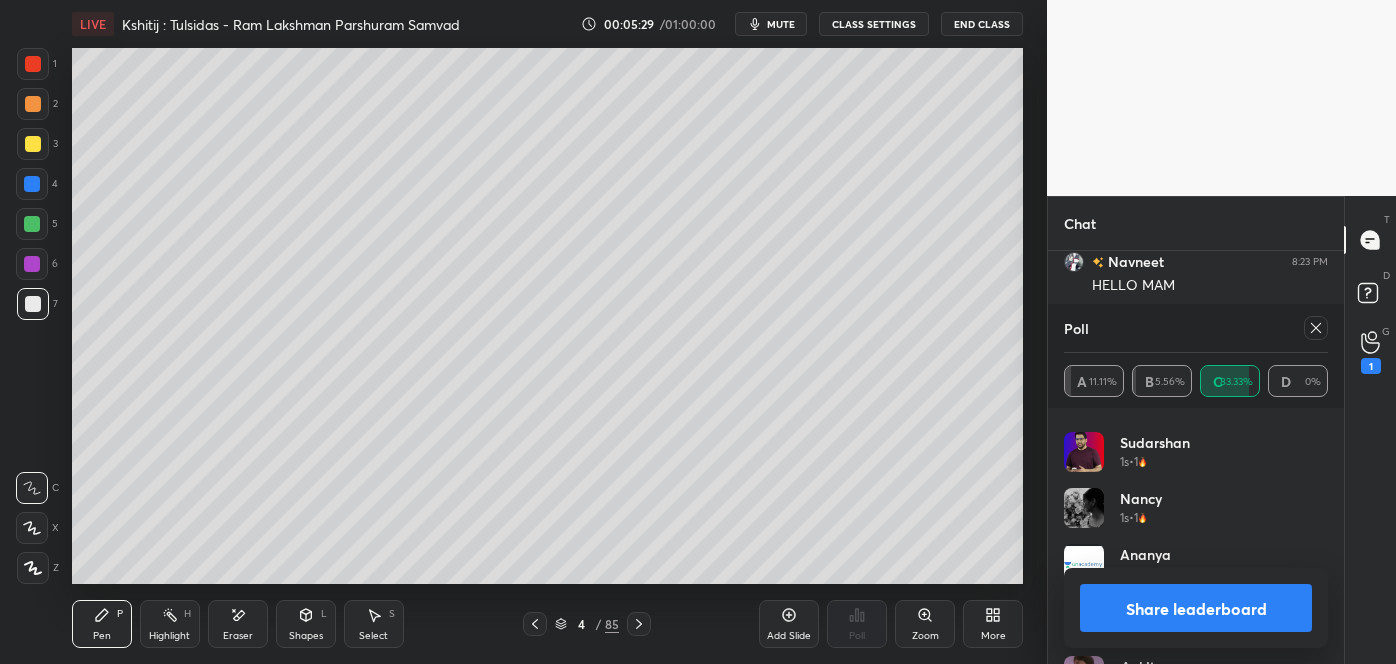scroll, scrollTop: 4837, scrollLeft: 0, axis: vertical 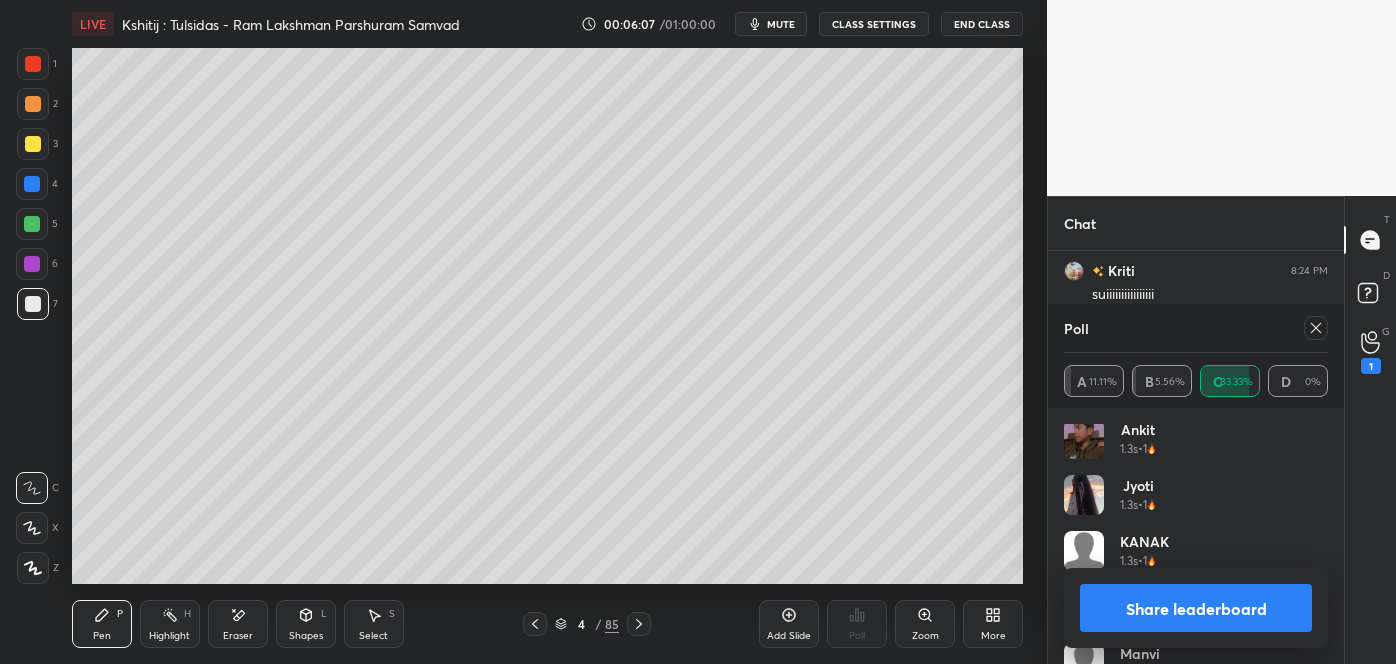 drag, startPoint x: 1328, startPoint y: 648, endPoint x: 1328, endPoint y: 633, distance: 15 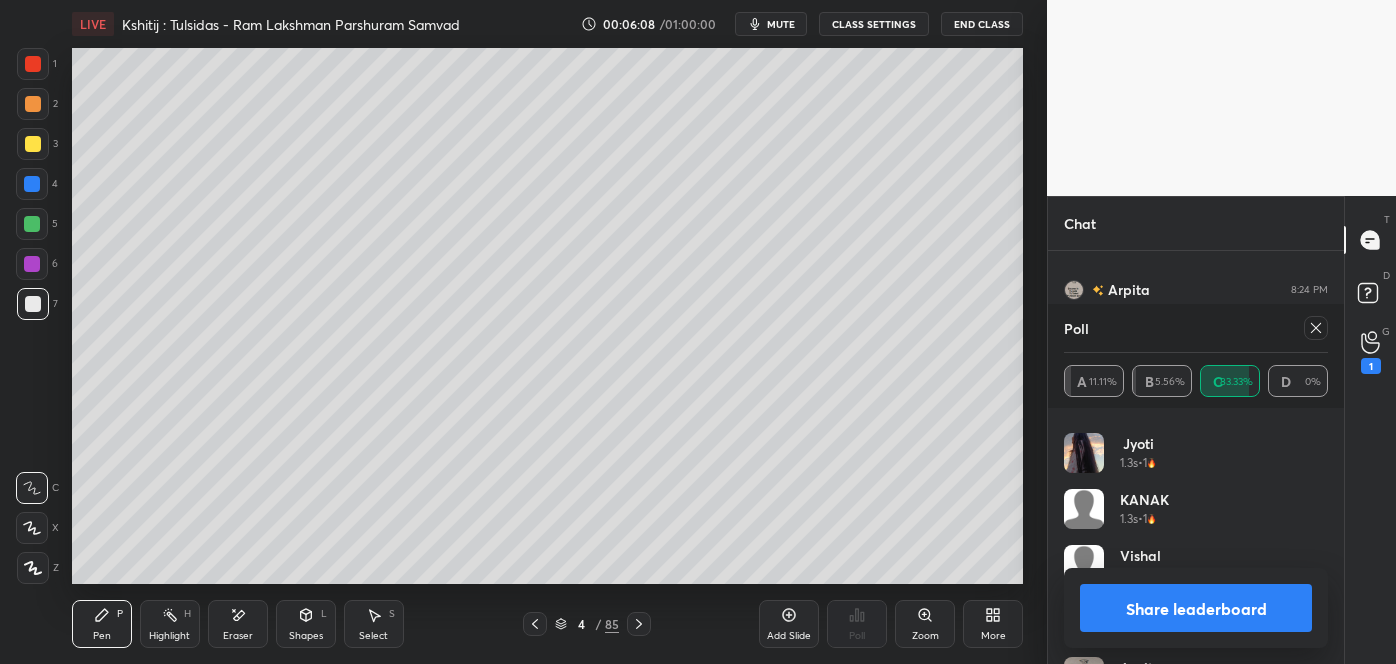 scroll, scrollTop: 600, scrollLeft: 0, axis: vertical 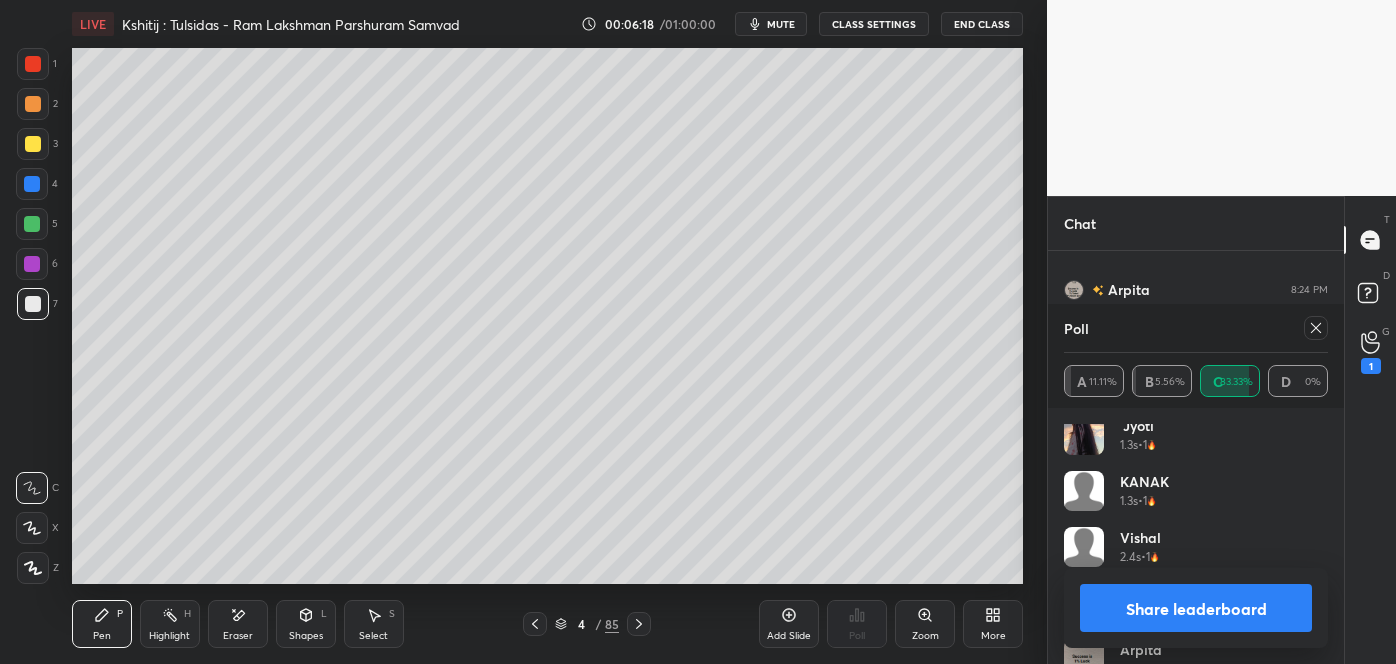 click 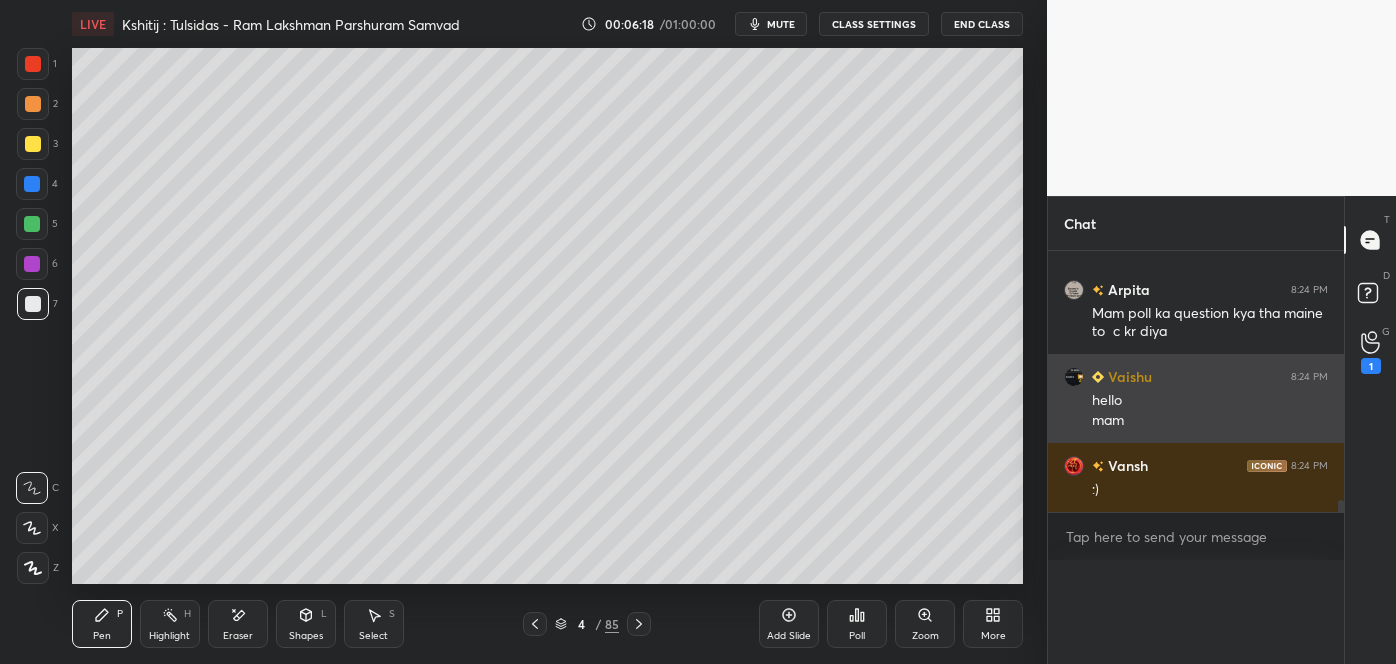 scroll, scrollTop: 0, scrollLeft: 0, axis: both 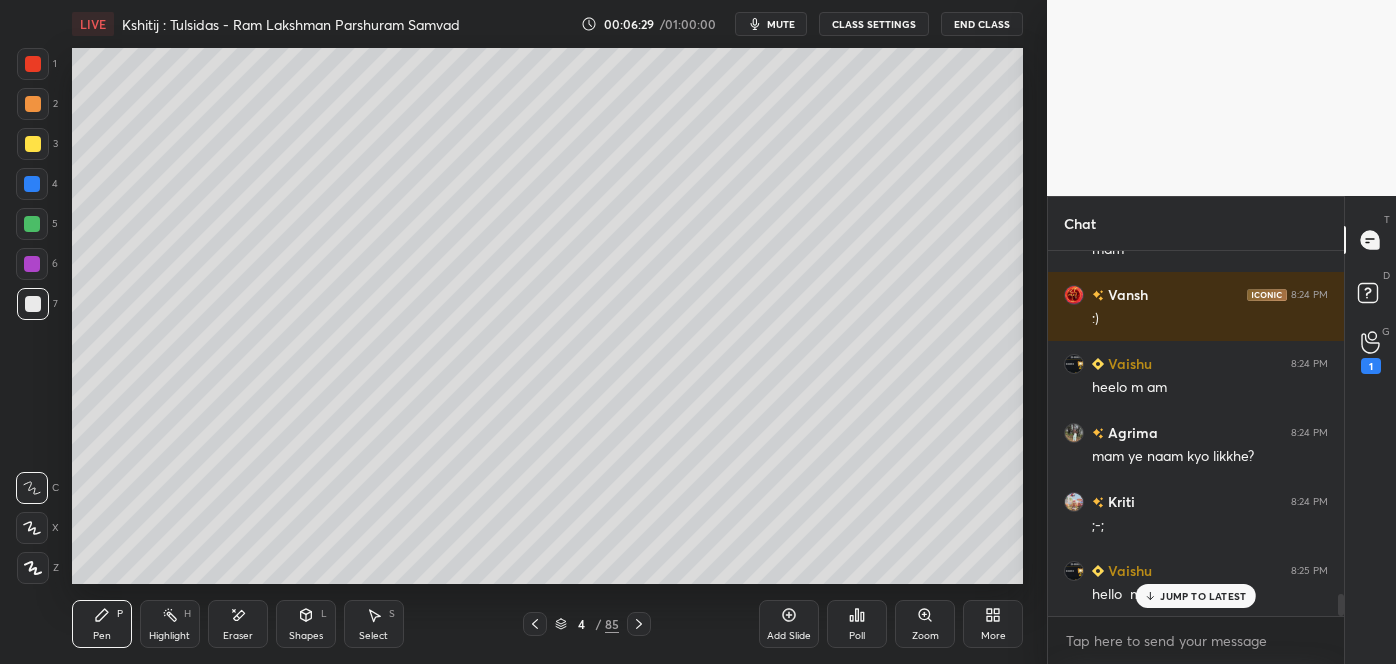 click on "JUMP TO LATEST" at bounding box center [1203, 596] 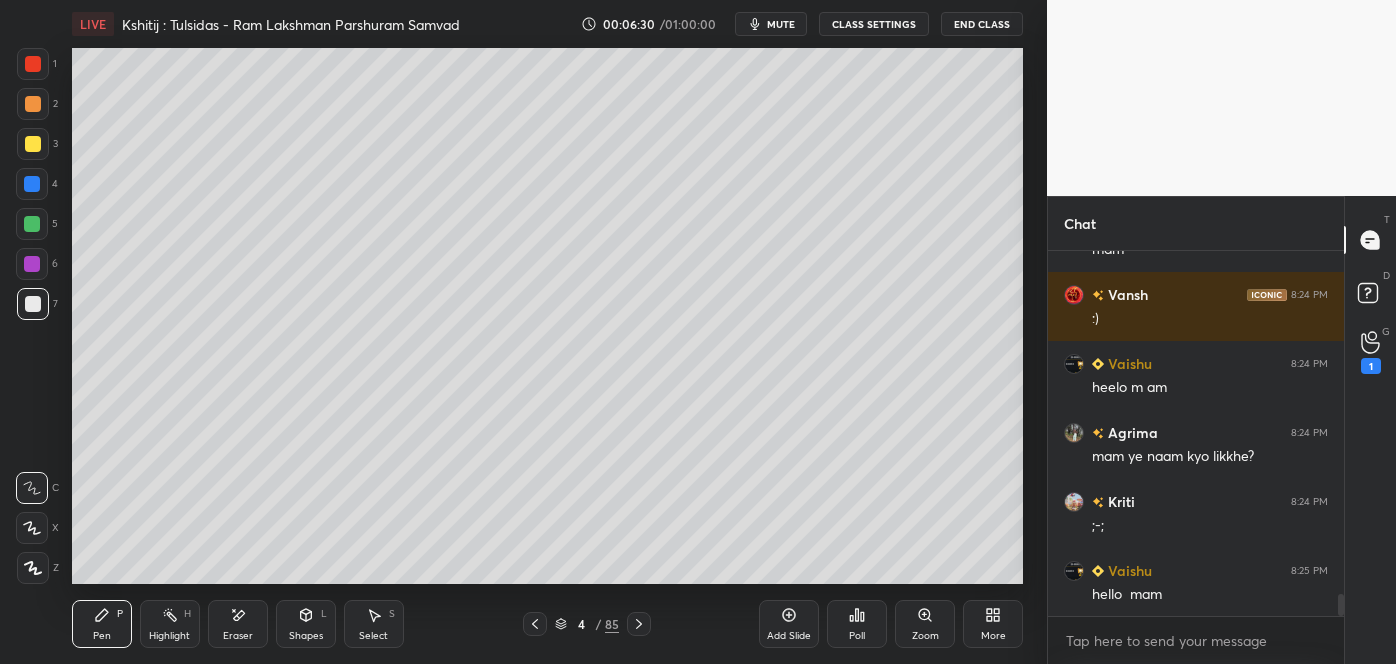click 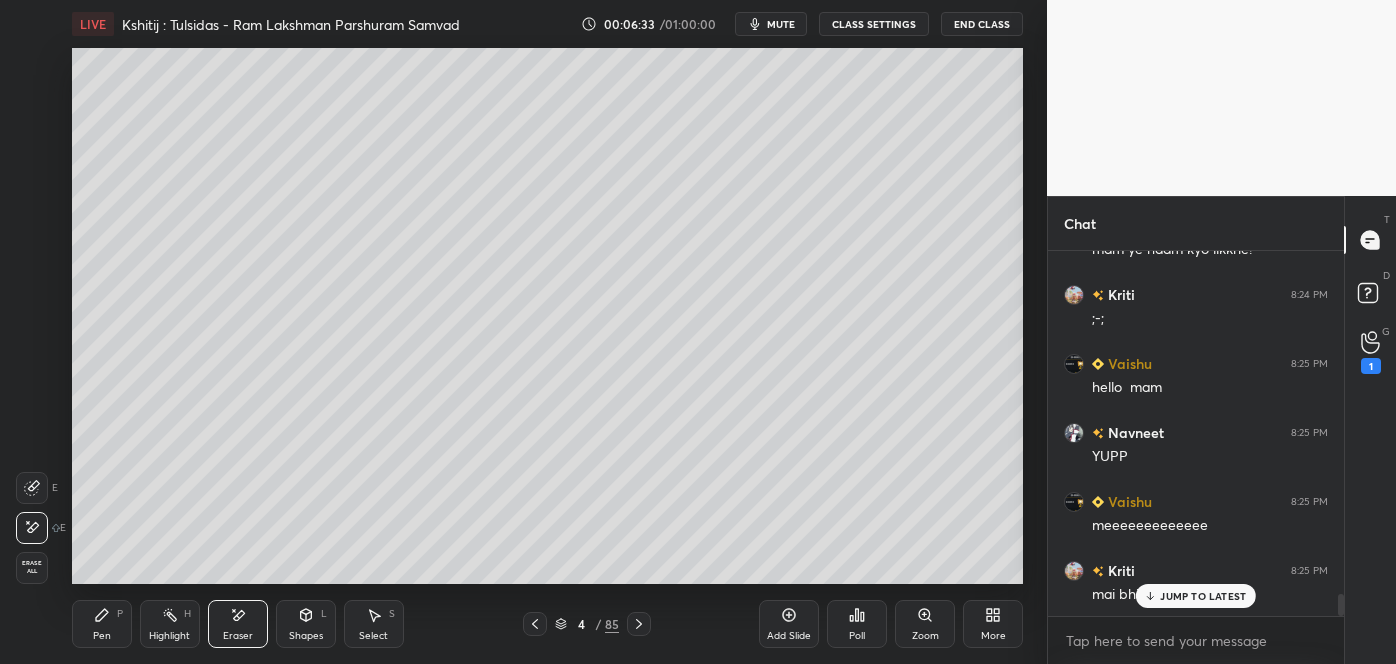 click on "Pen P" at bounding box center (102, 624) 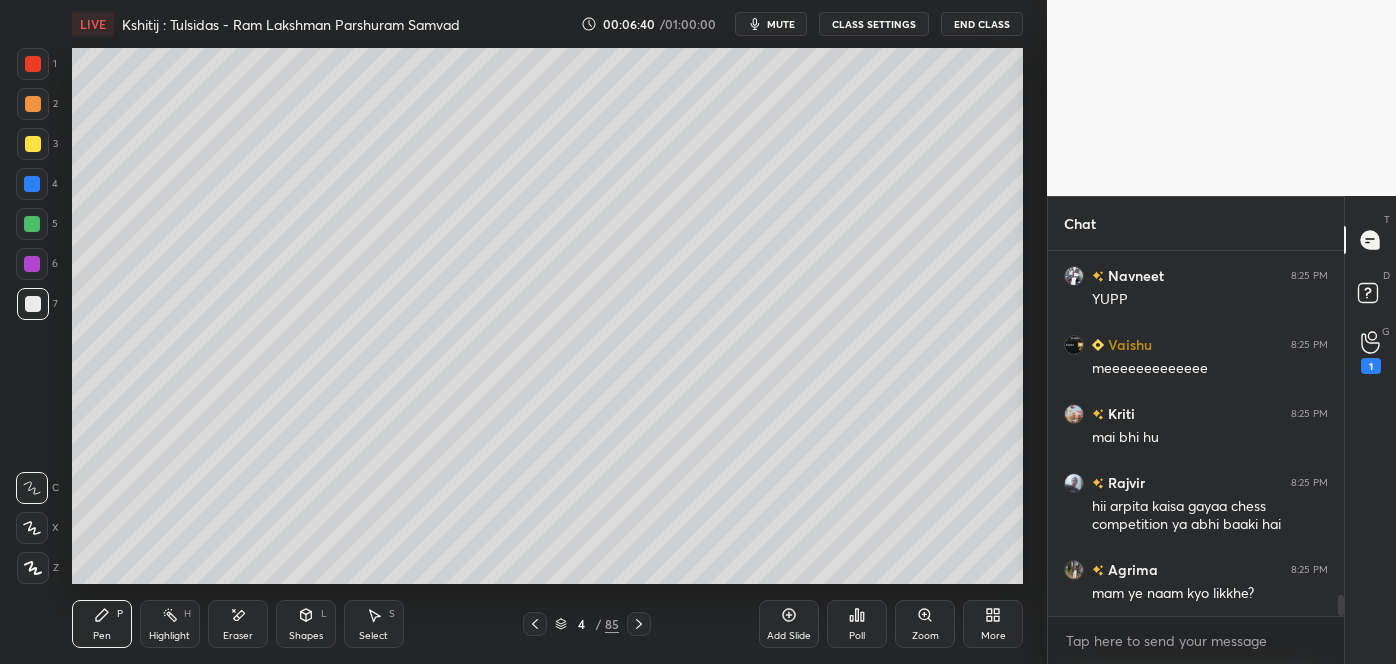 click on "4" at bounding box center (581, 624) 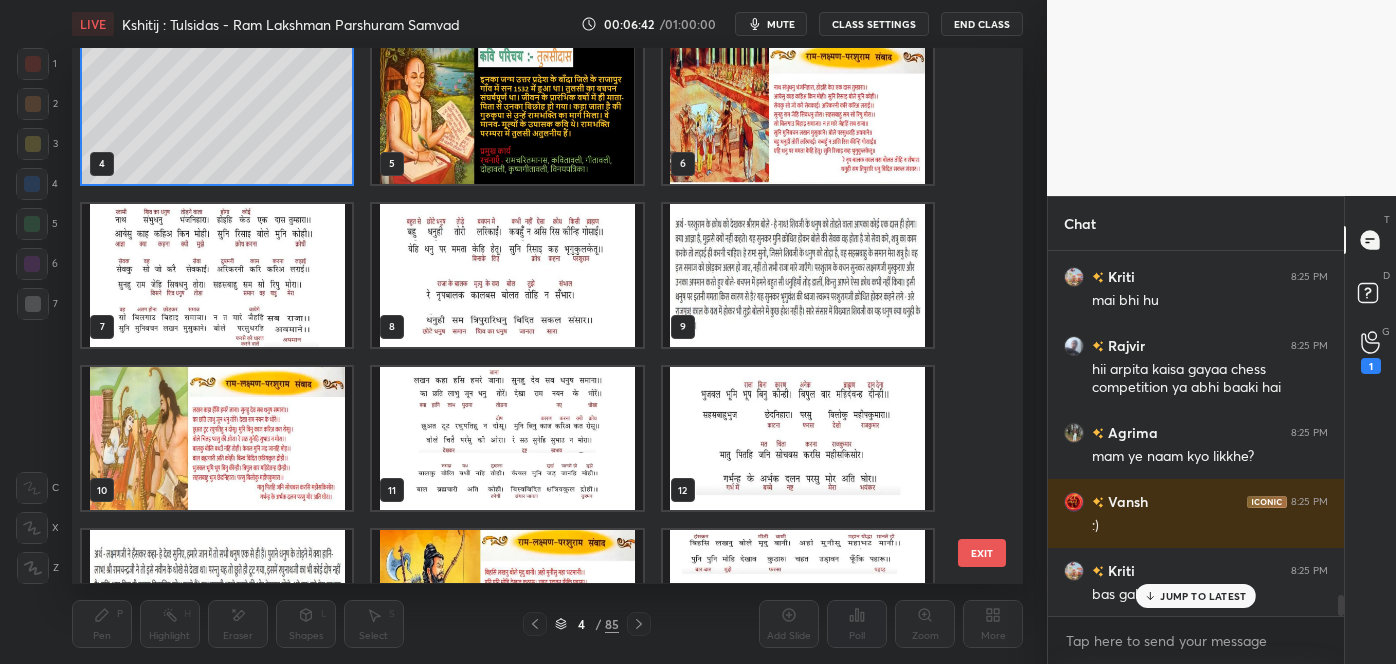 click at bounding box center (217, 275) 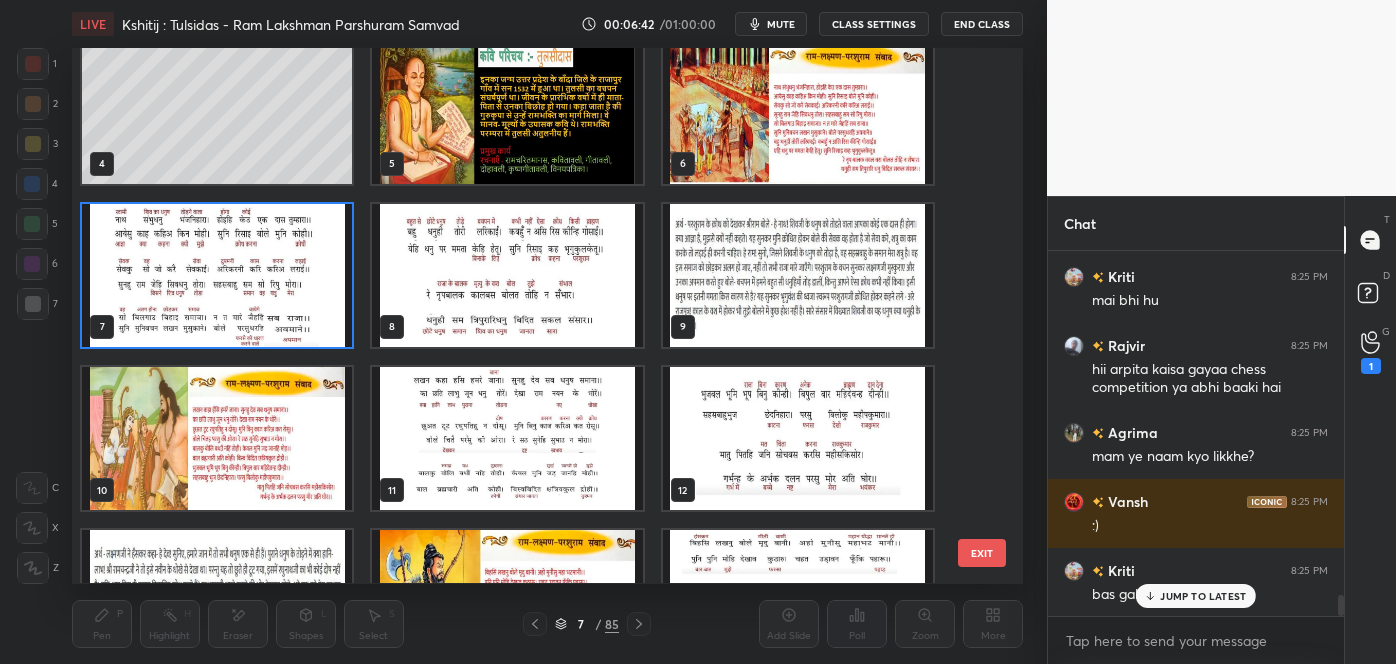click at bounding box center (217, 275) 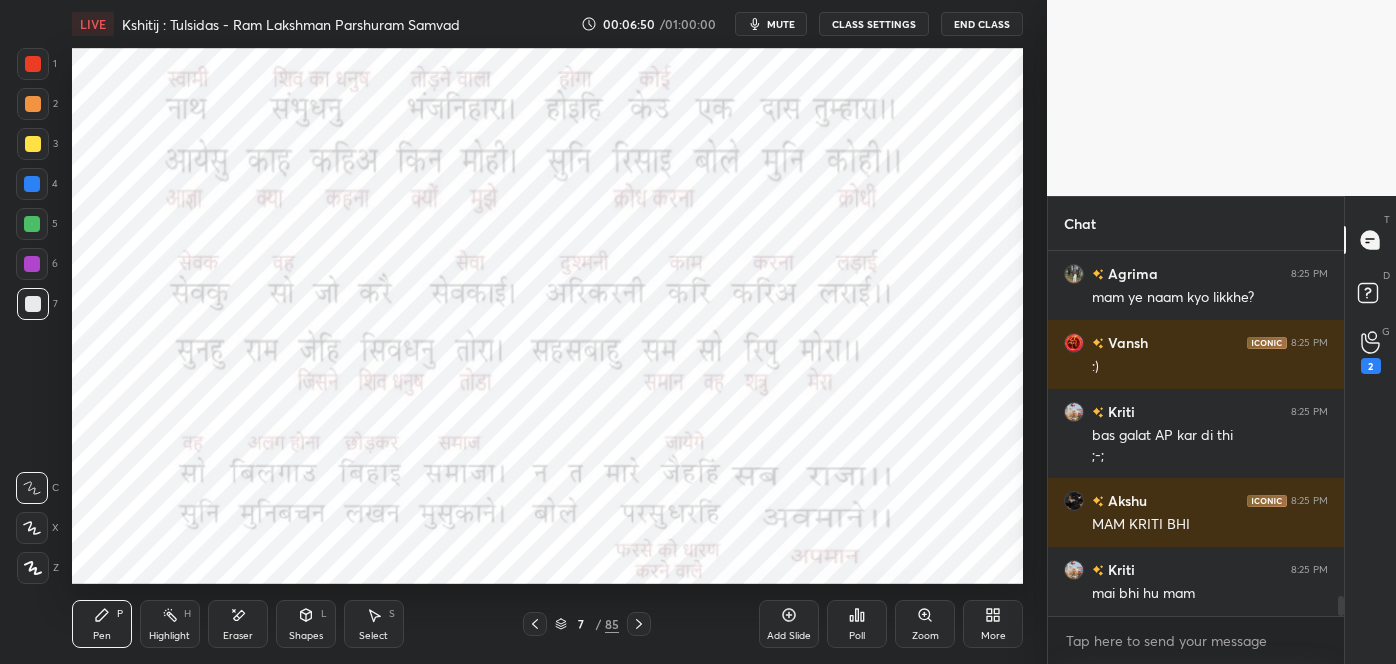 click on "85" at bounding box center [612, 624] 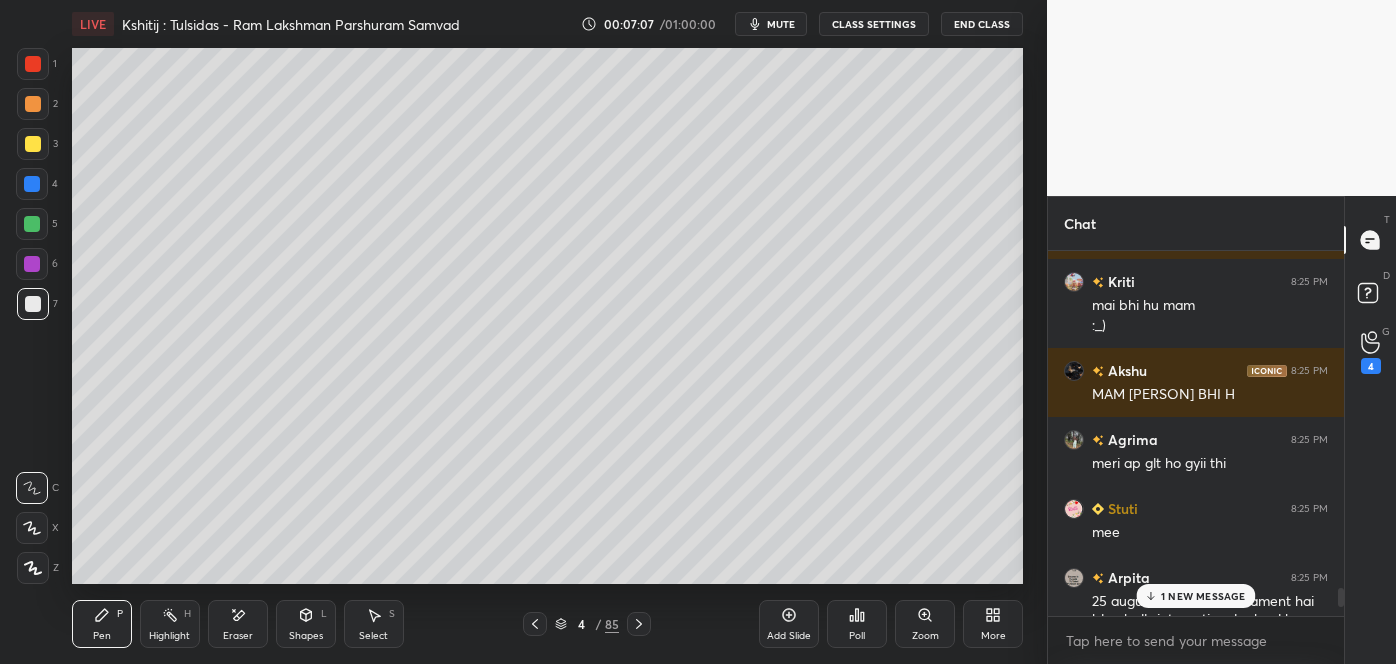 click on "1 NEW MESSAGE" at bounding box center (1203, 596) 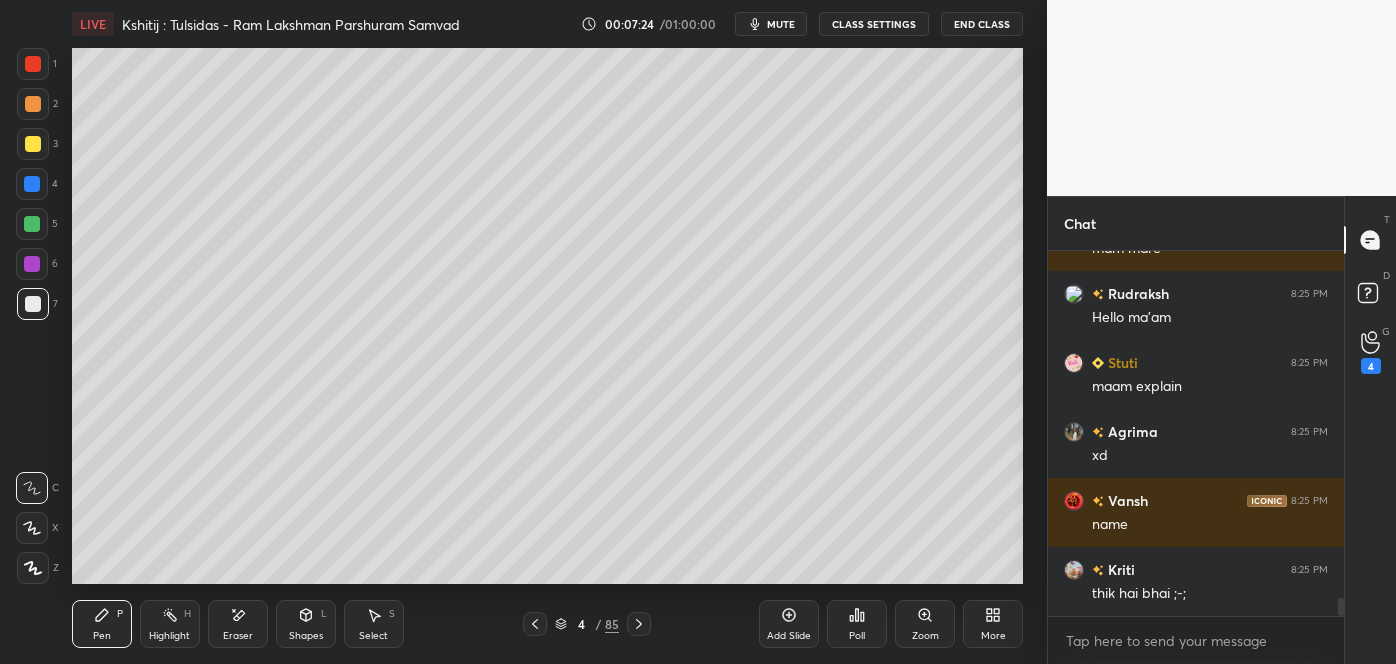 click on "4" at bounding box center (581, 624) 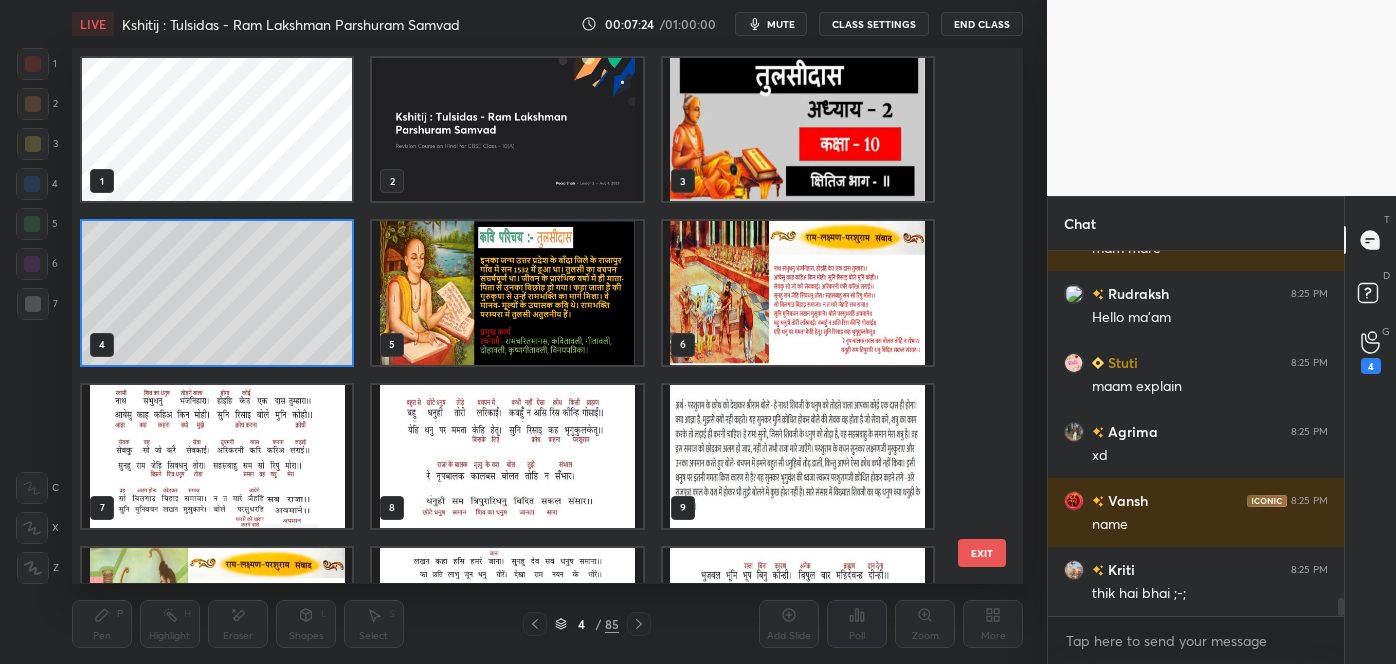 scroll, scrollTop: 6, scrollLeft: 10, axis: both 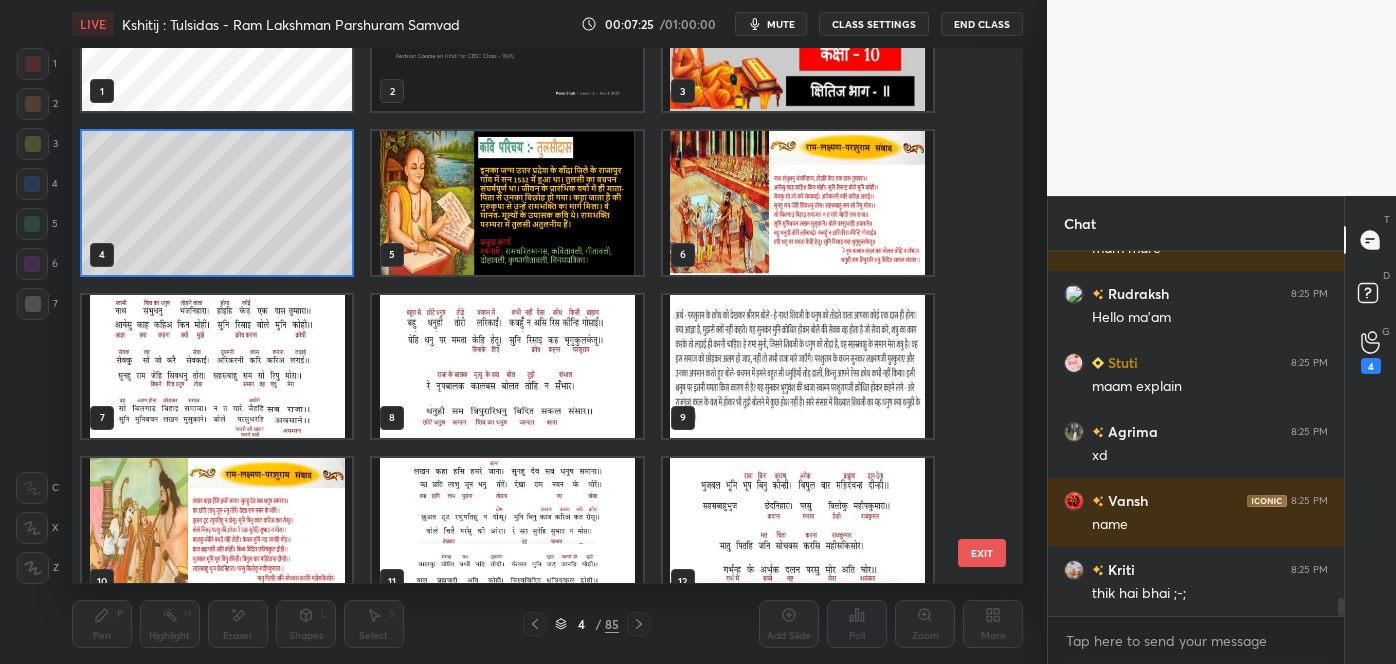 click at bounding box center [217, 366] 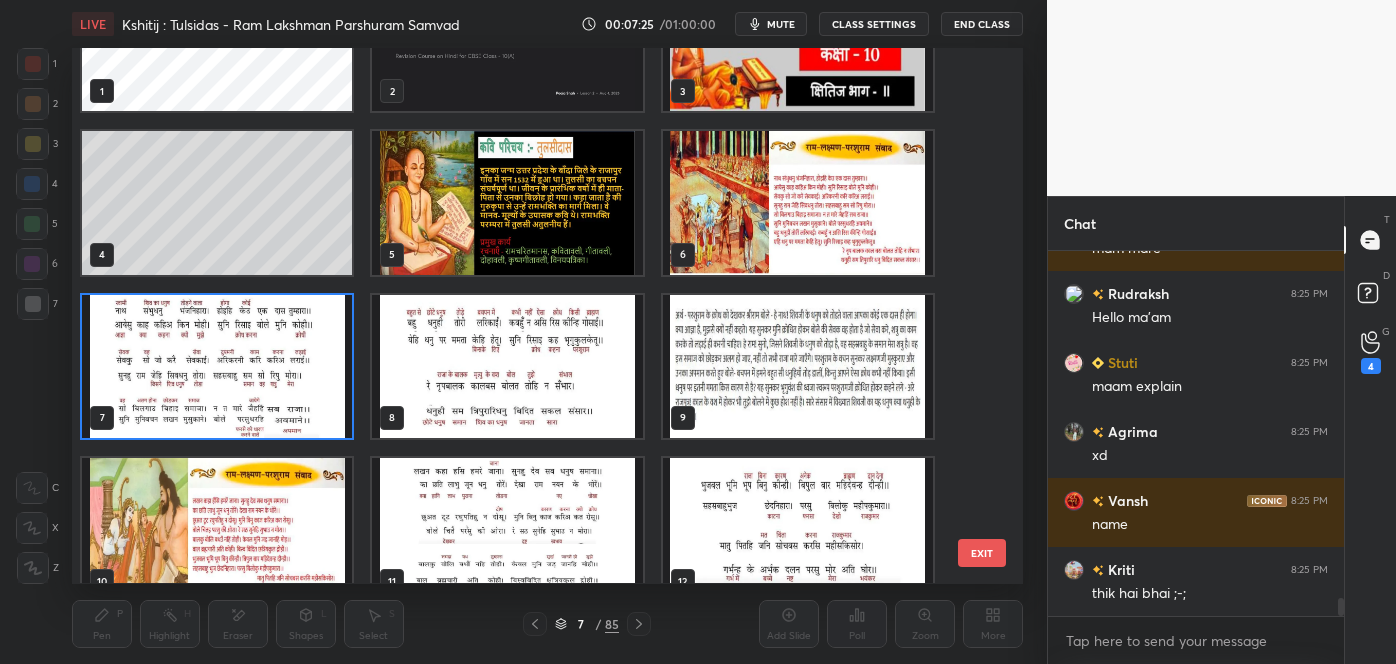 click at bounding box center [217, 366] 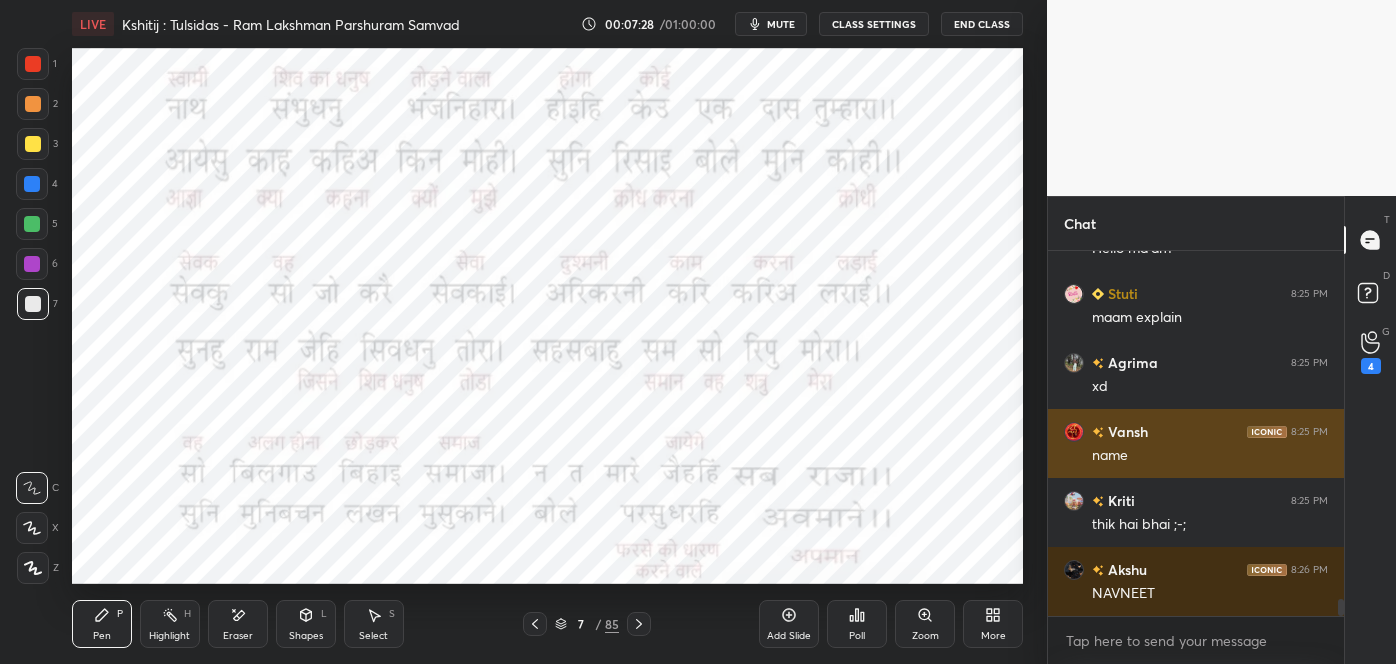 scroll, scrollTop: 7288, scrollLeft: 0, axis: vertical 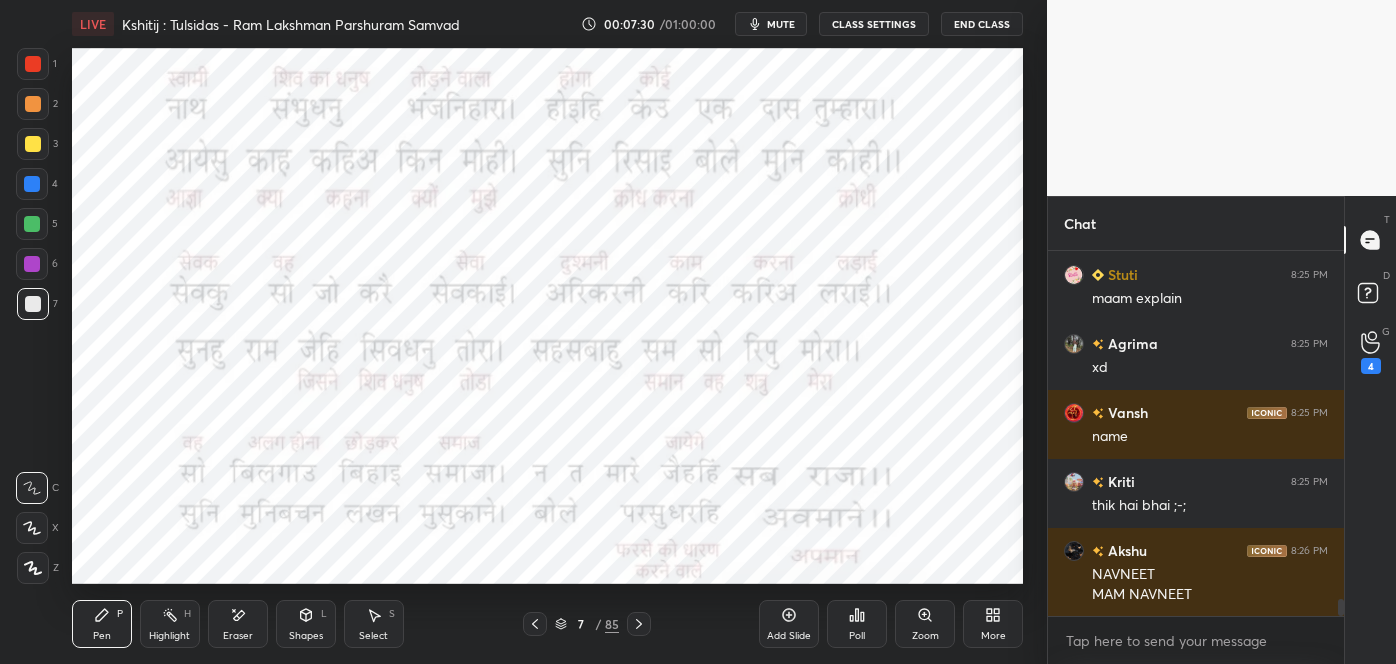 click at bounding box center (33, 64) 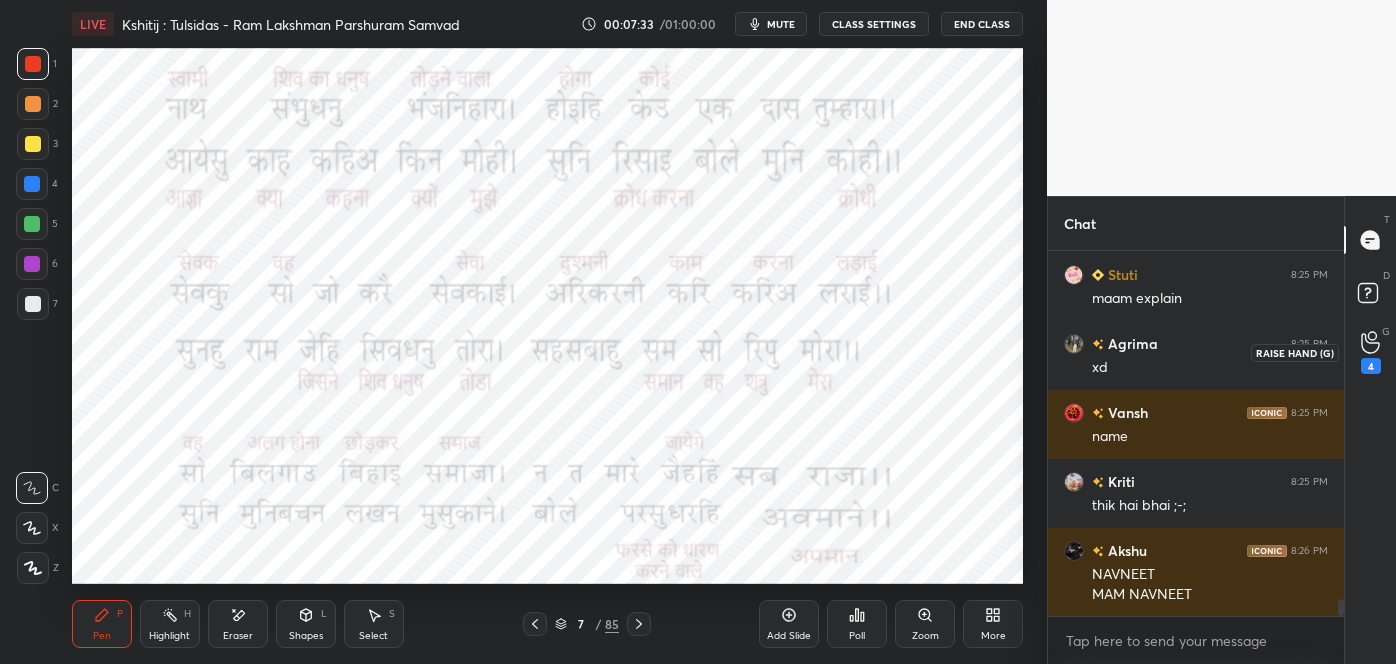click on "4" at bounding box center [1371, 366] 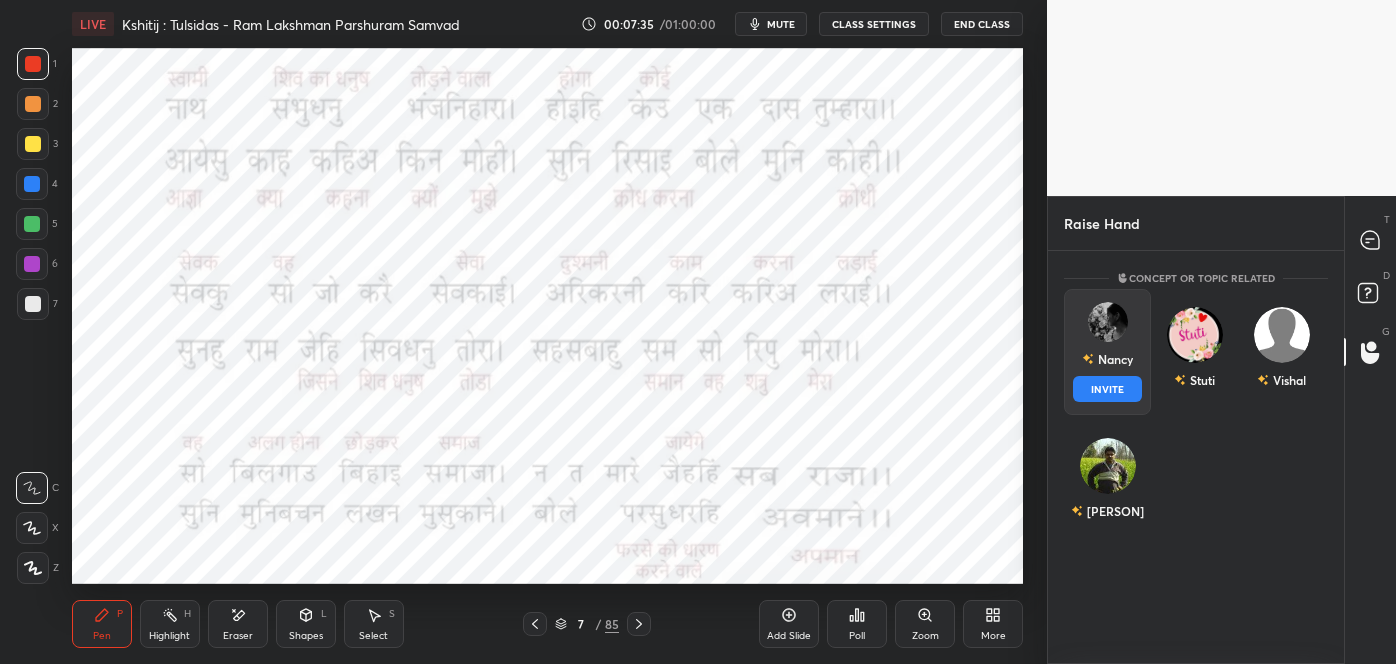 click on "Nancy" at bounding box center [1107, 359] 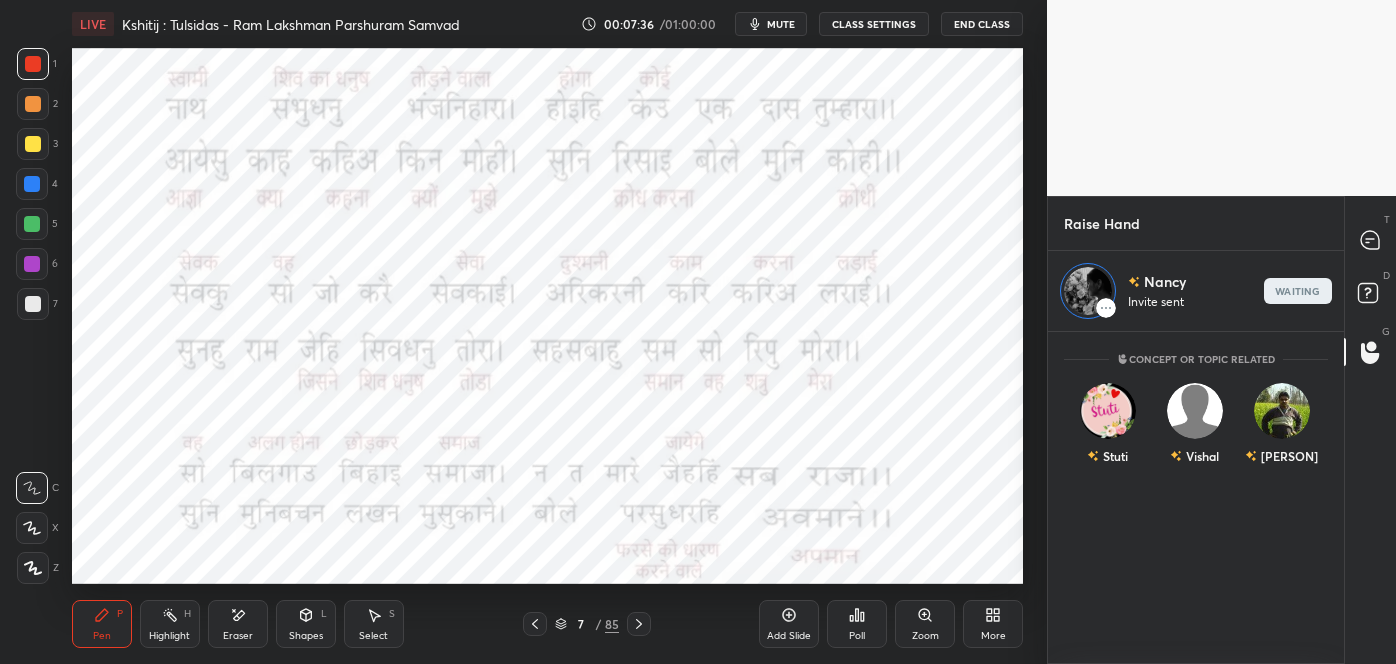 scroll, scrollTop: 326, scrollLeft: 290, axis: both 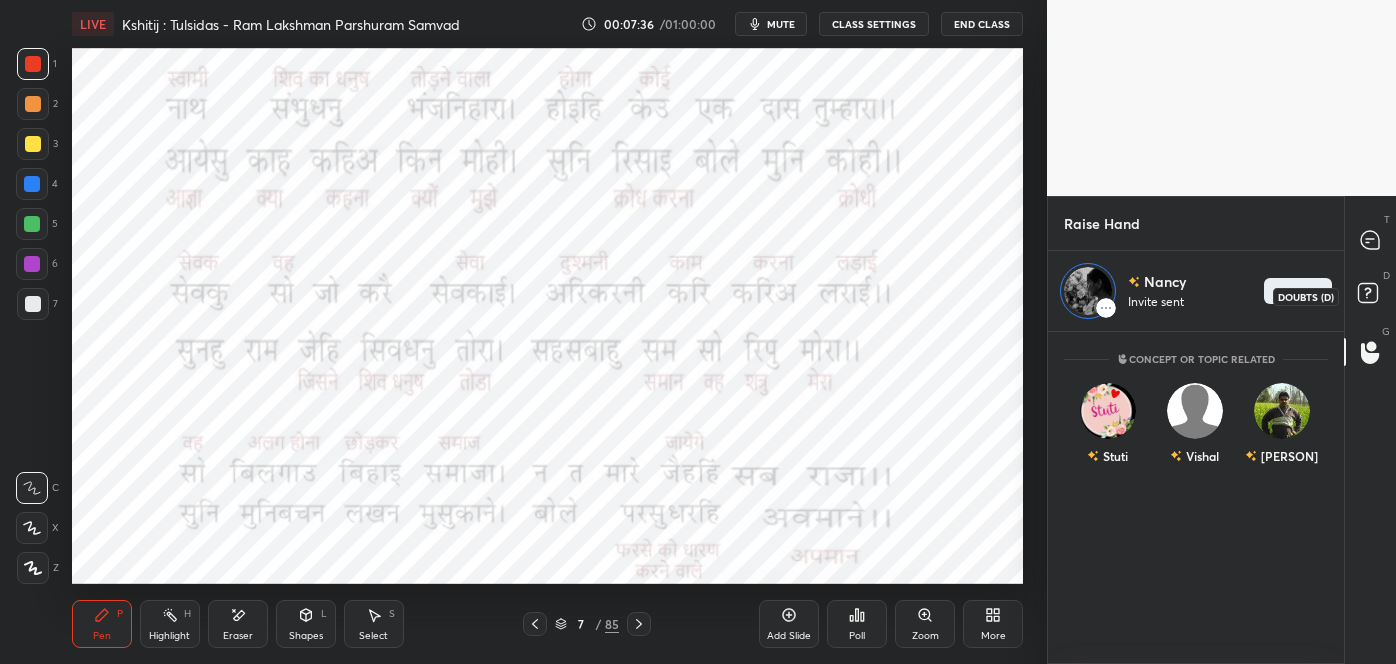 click 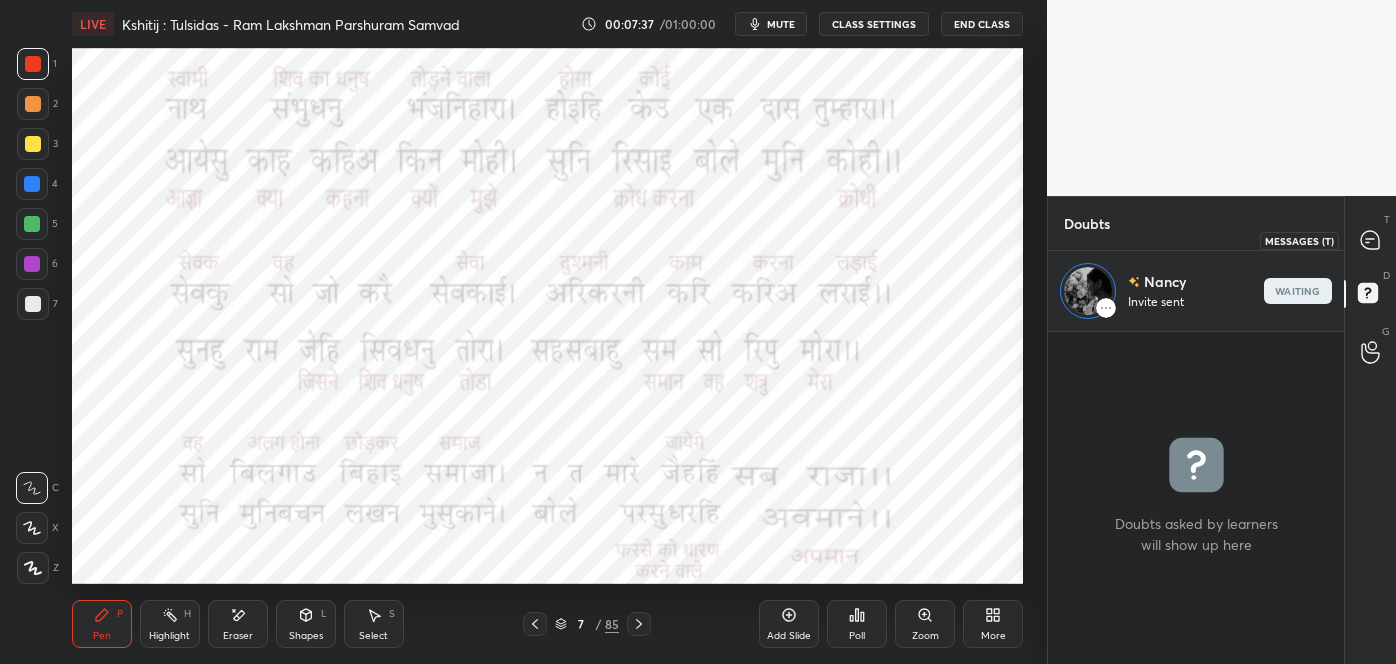 click 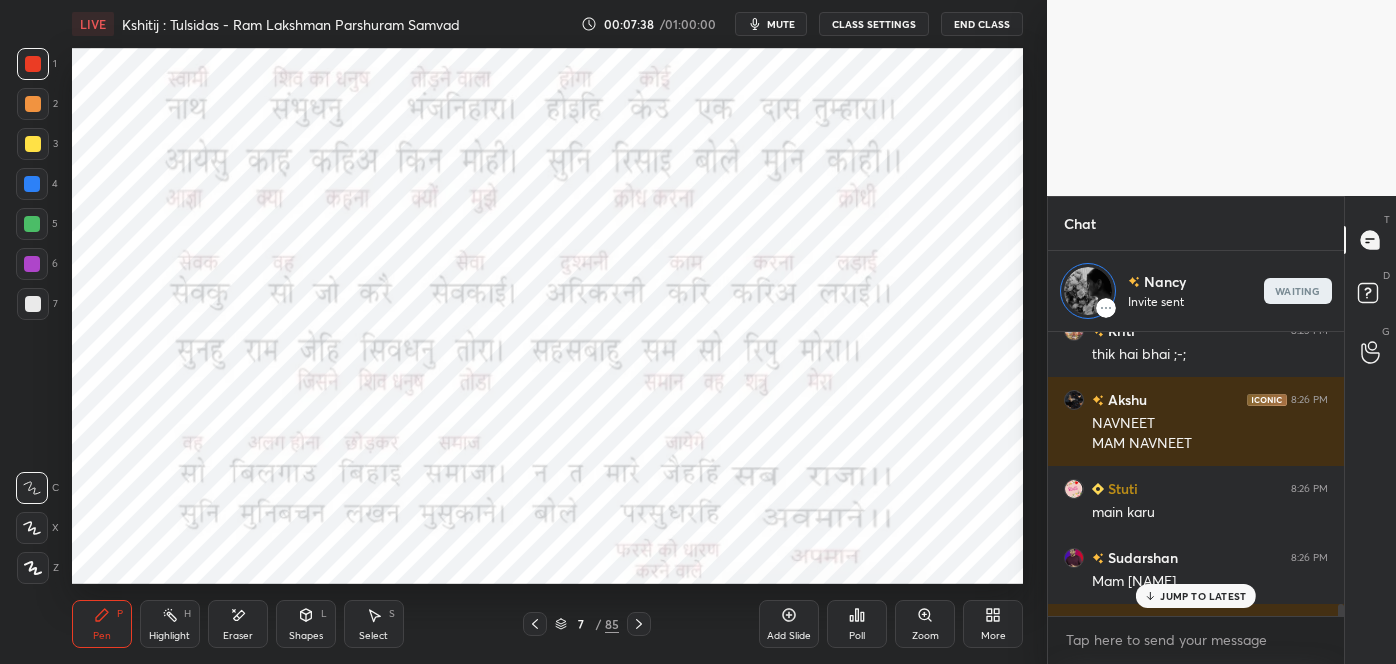 click on "Eraser" at bounding box center (238, 636) 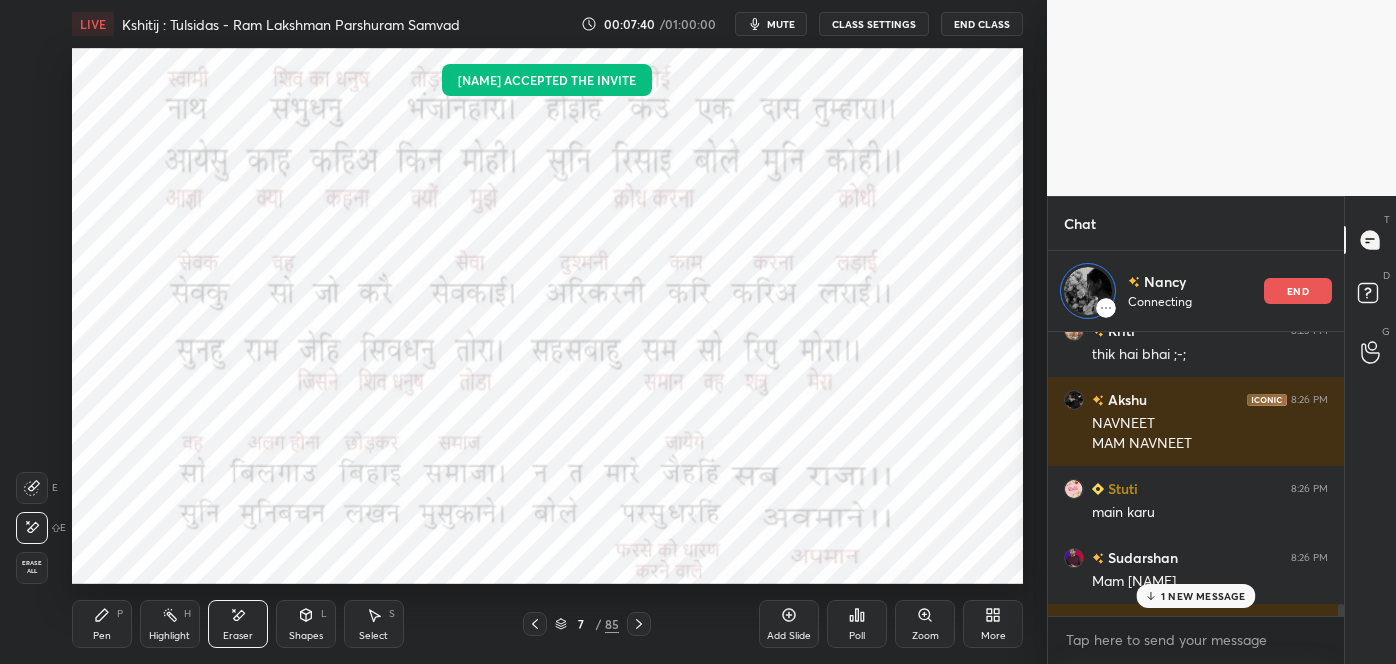 click on "Pen P" at bounding box center (102, 624) 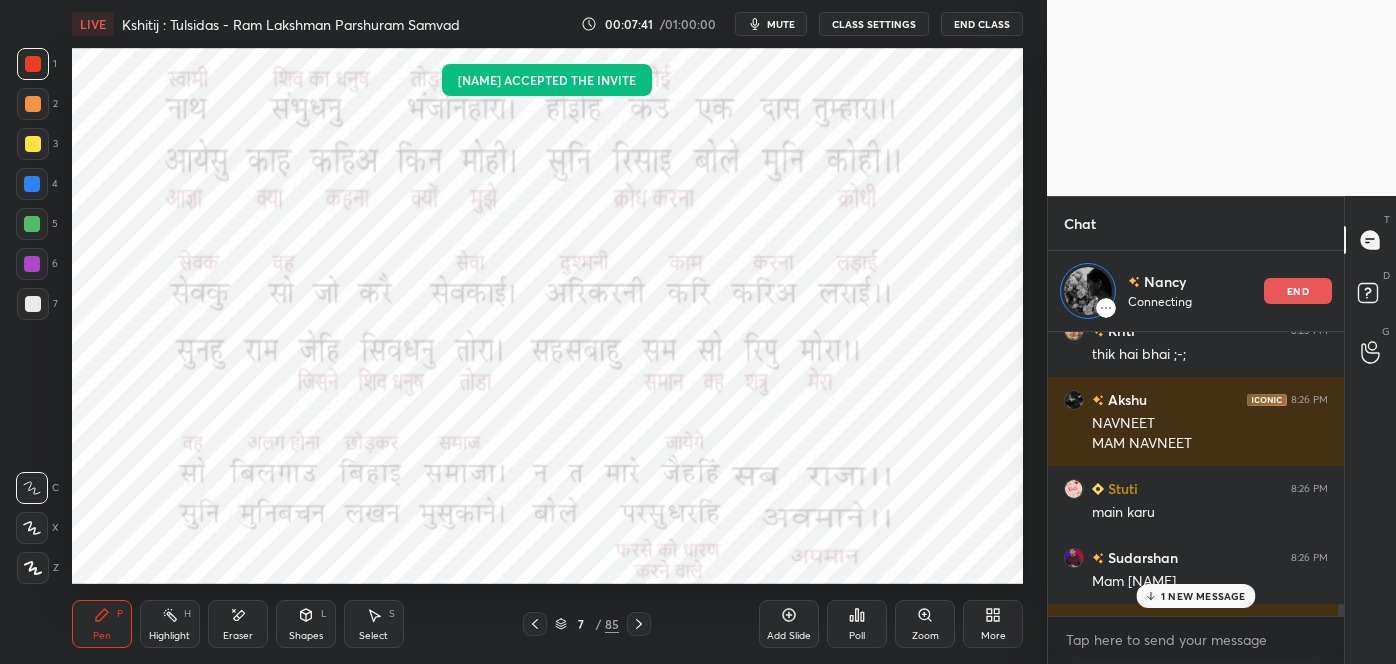 click on "7" at bounding box center [581, 624] 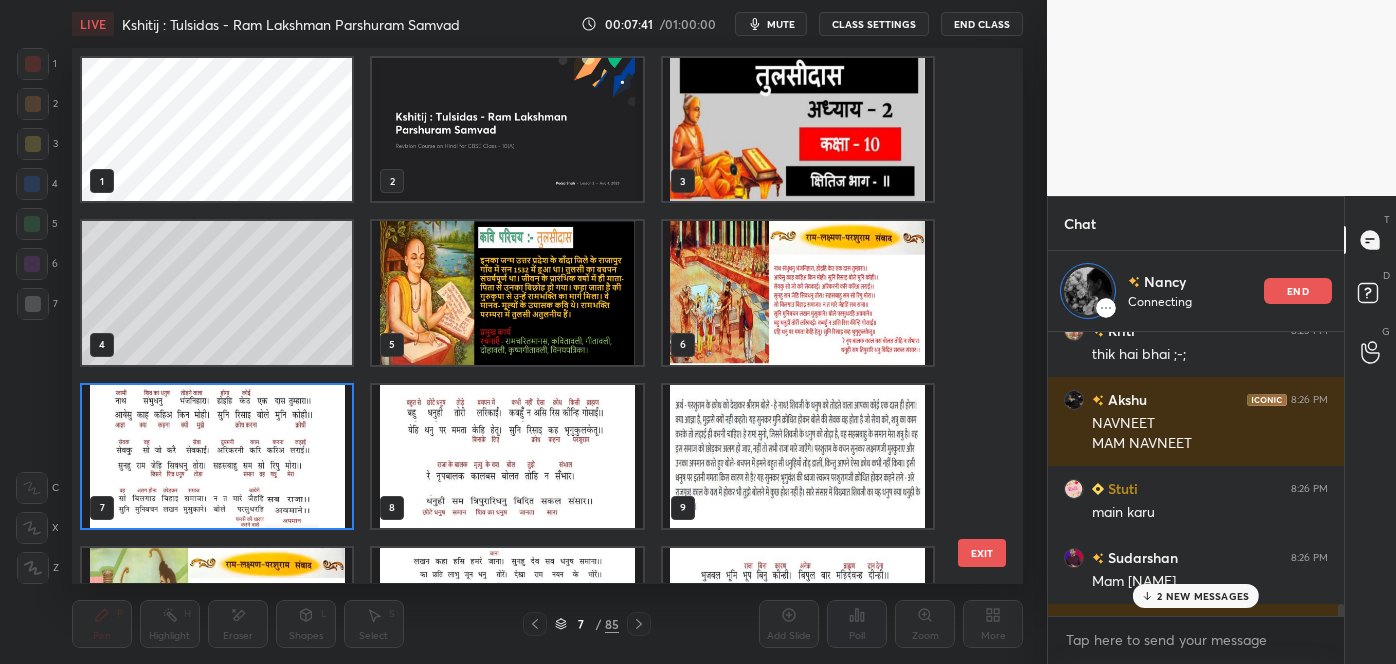 scroll, scrollTop: 6, scrollLeft: 10, axis: both 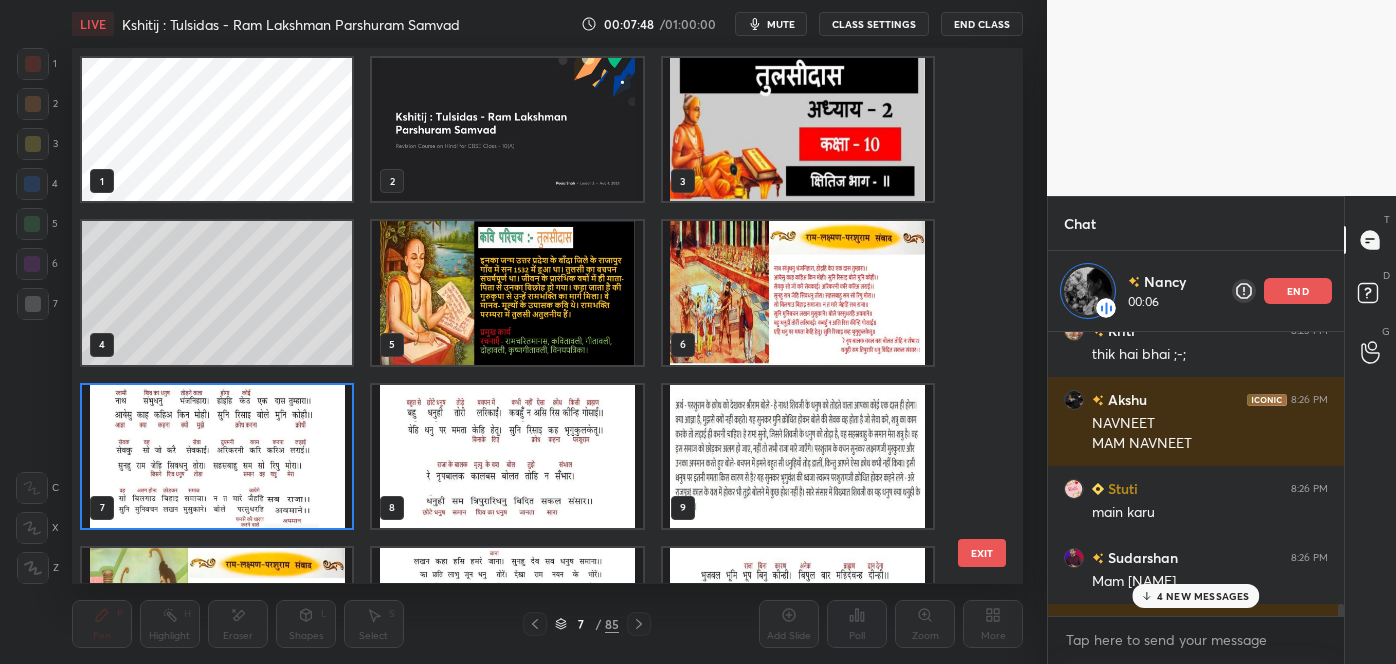 click on "EXIT" at bounding box center [982, 553] 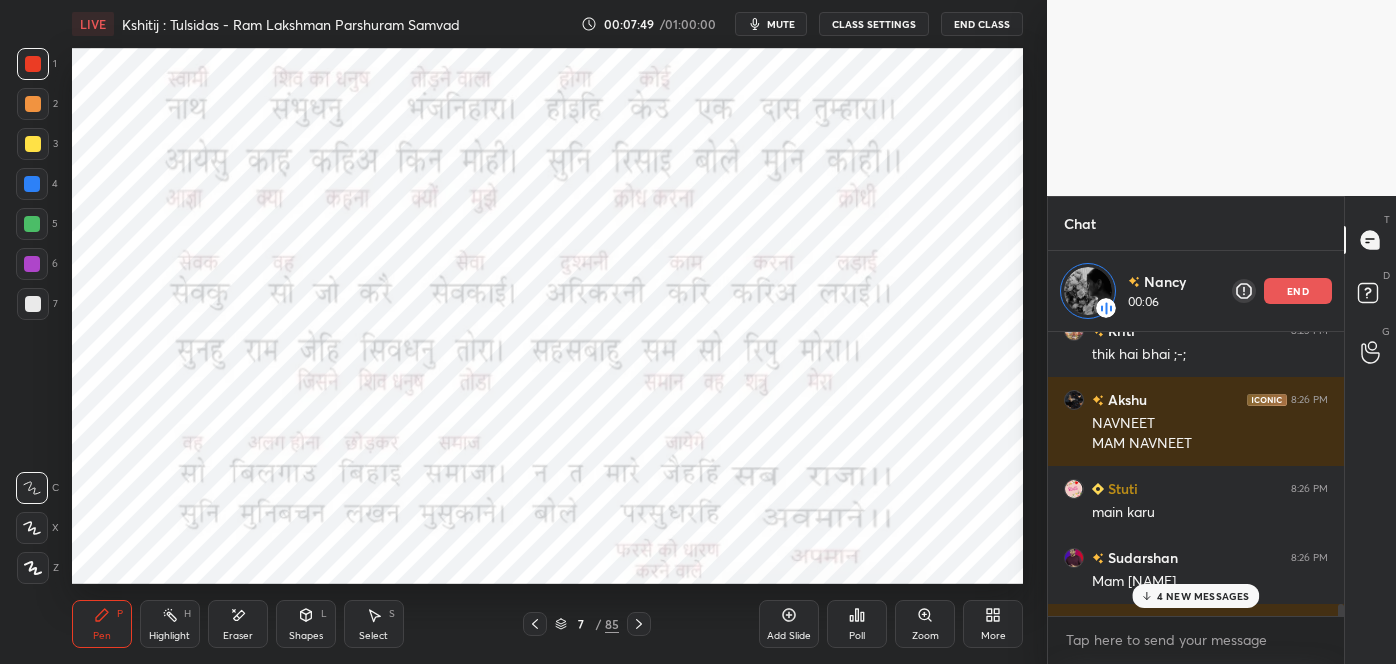 scroll, scrollTop: 0, scrollLeft: 0, axis: both 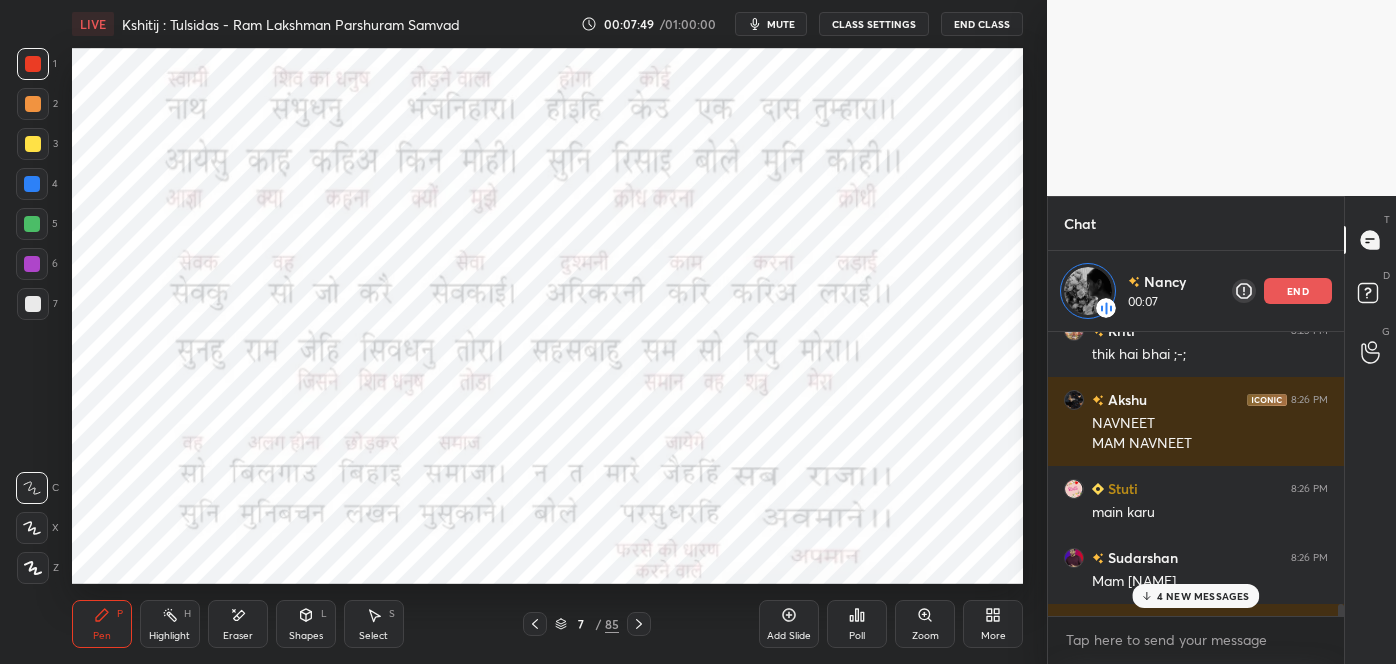click on "4 NEW MESSAGES" at bounding box center [1203, 596] 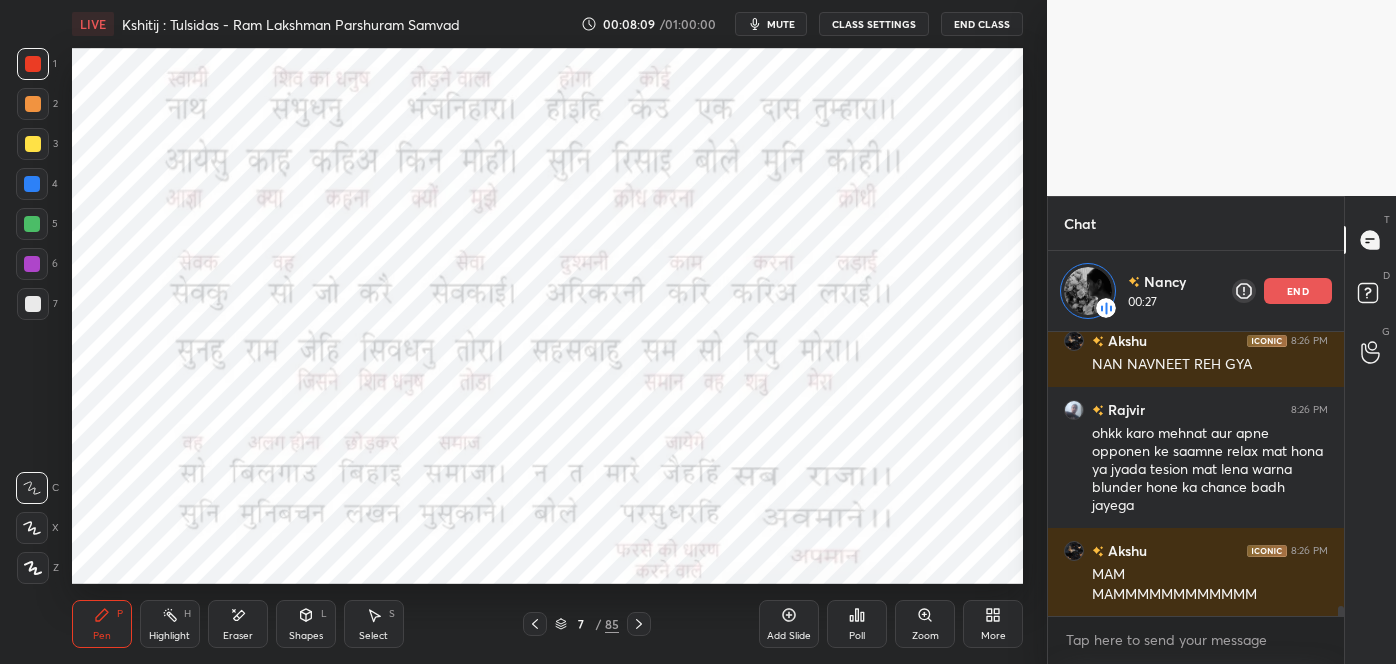 click 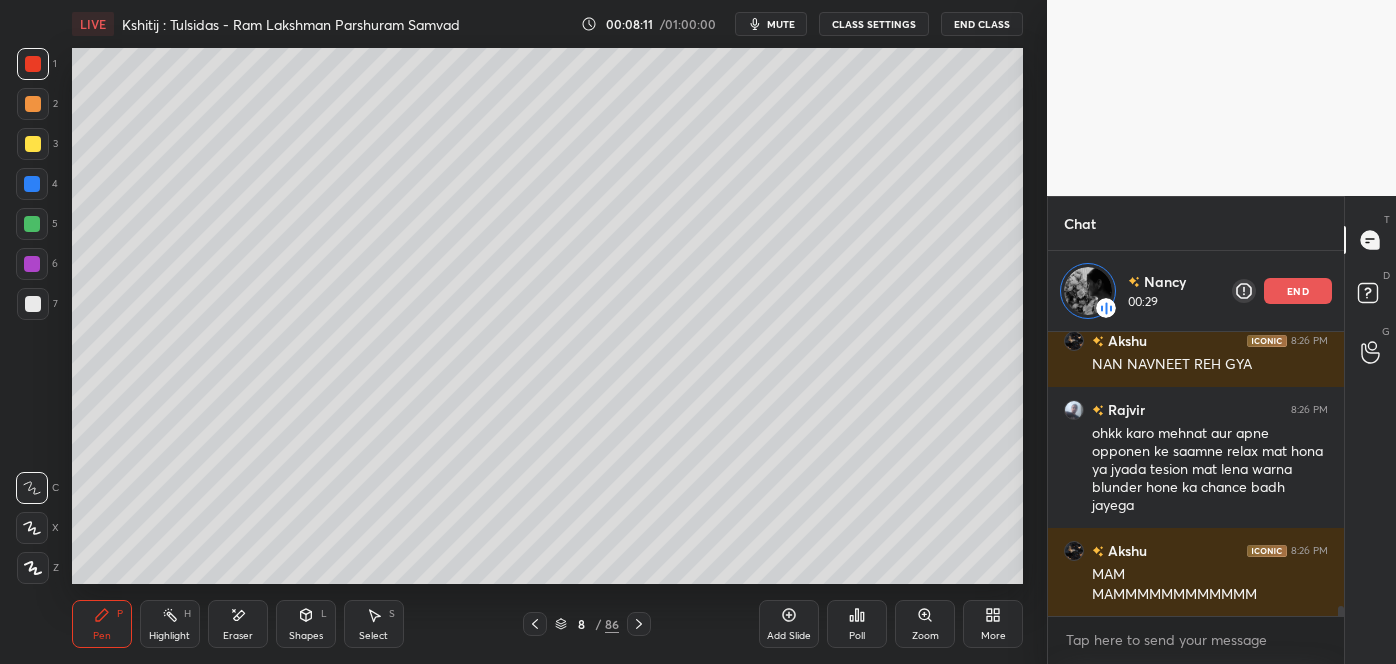 scroll, scrollTop: 8160, scrollLeft: 0, axis: vertical 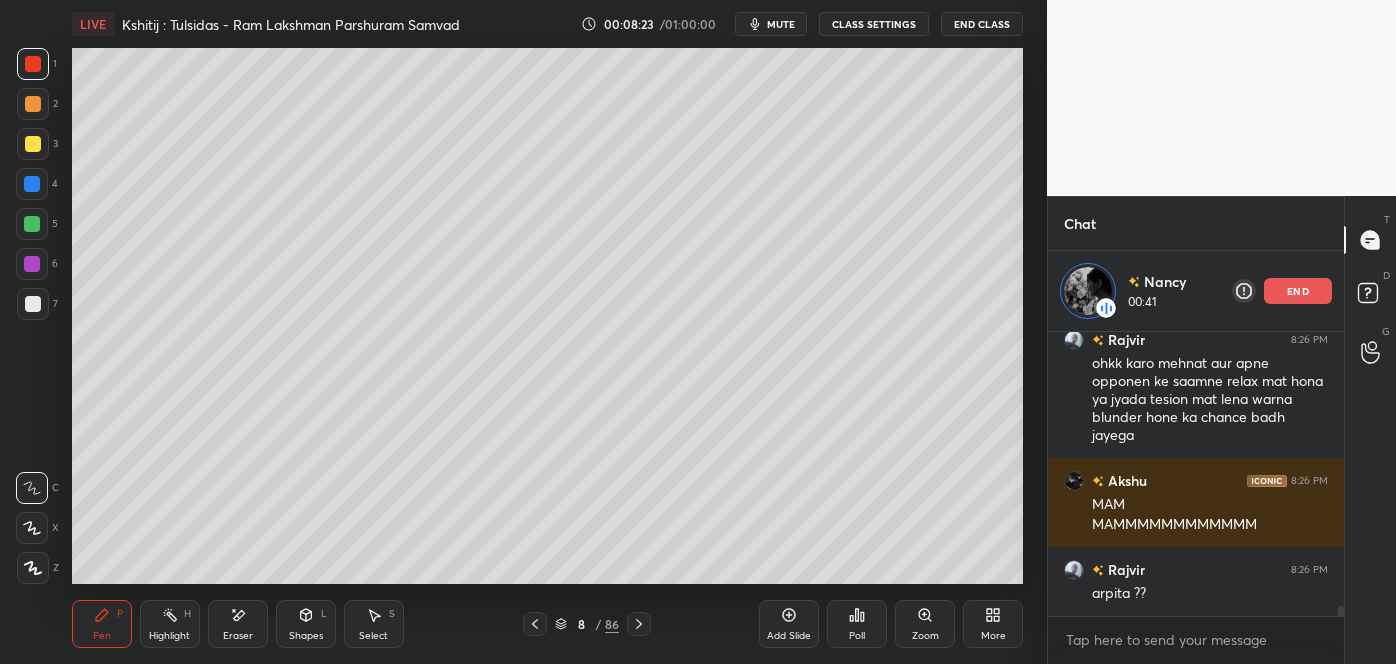 click 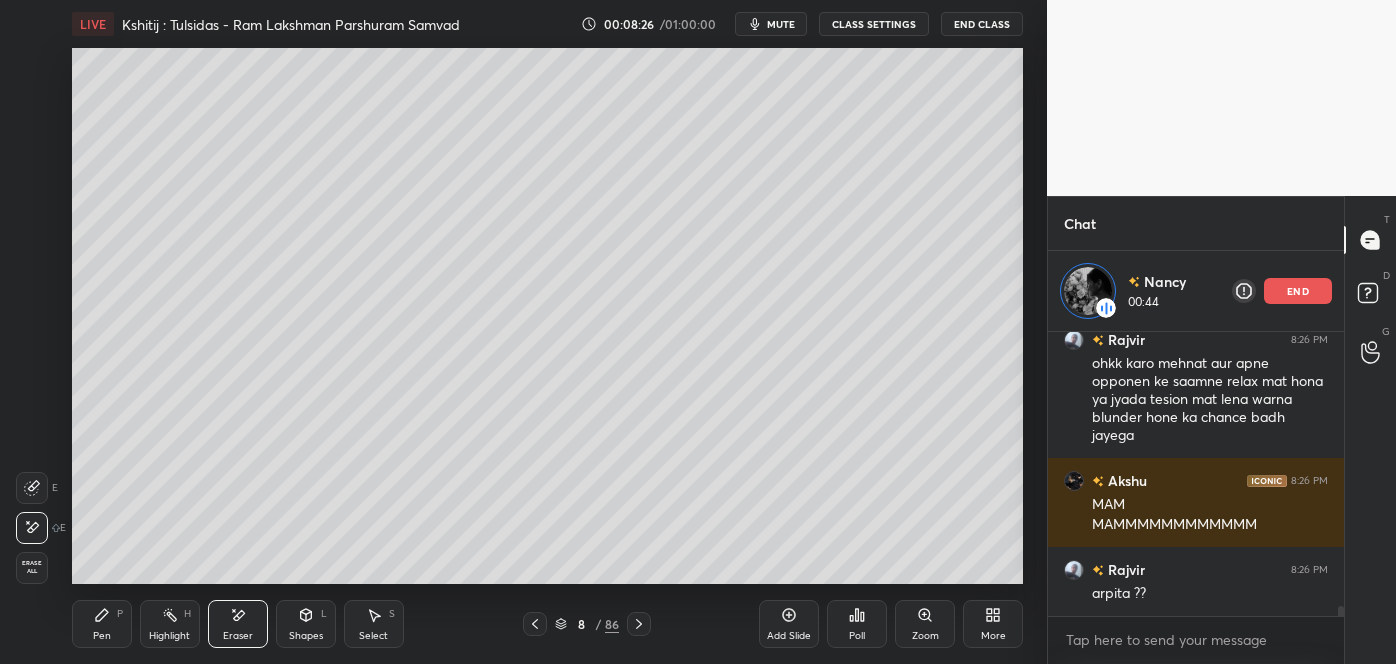 click 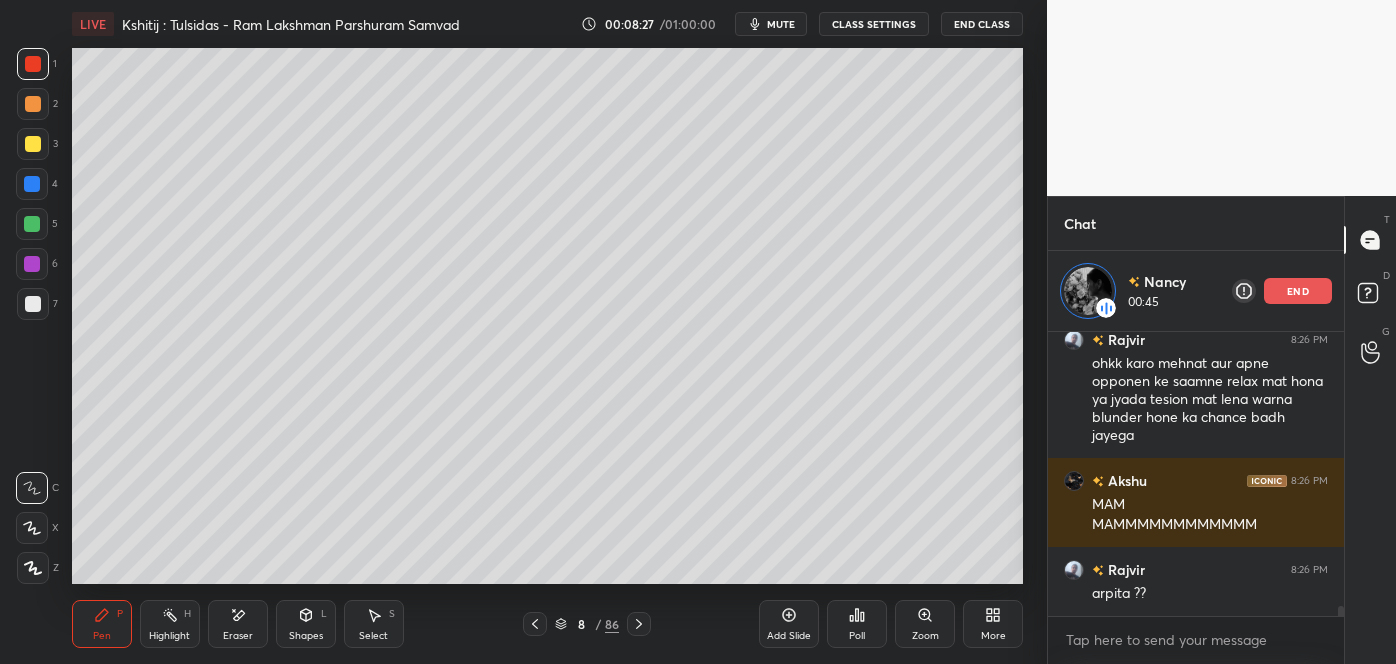 scroll, scrollTop: 8282, scrollLeft: 0, axis: vertical 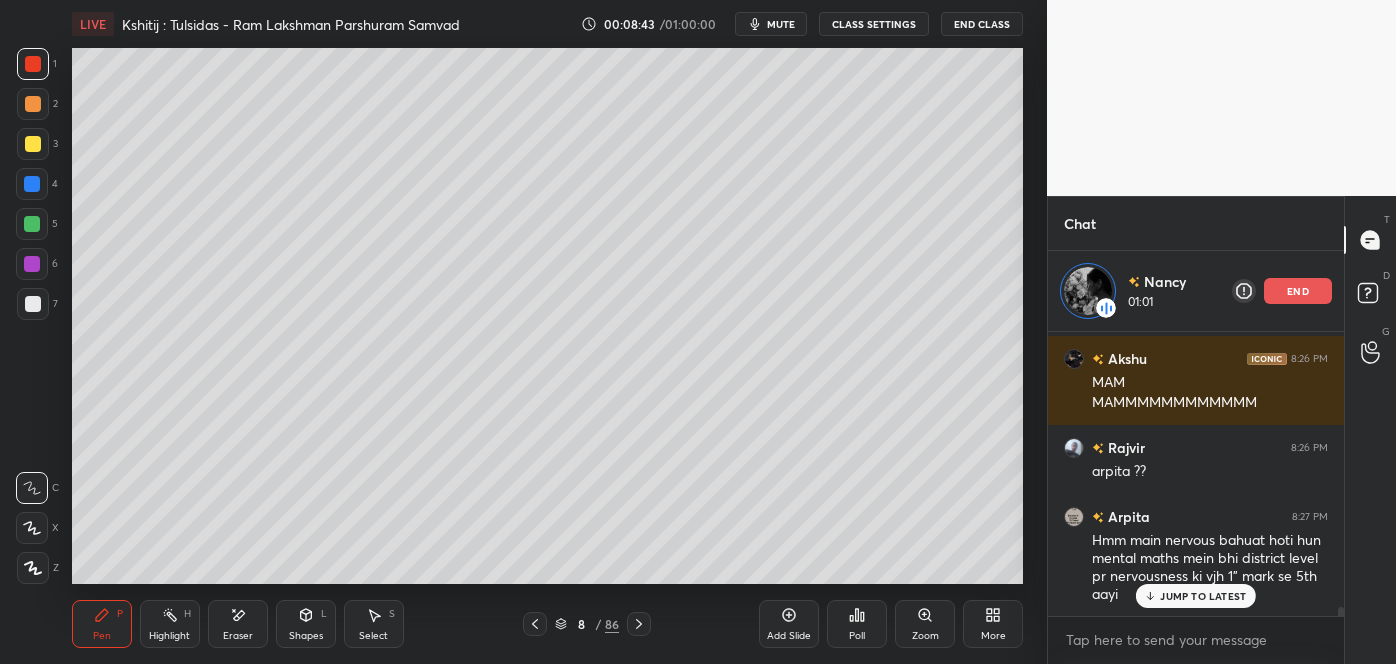 click on "Eraser" at bounding box center (238, 624) 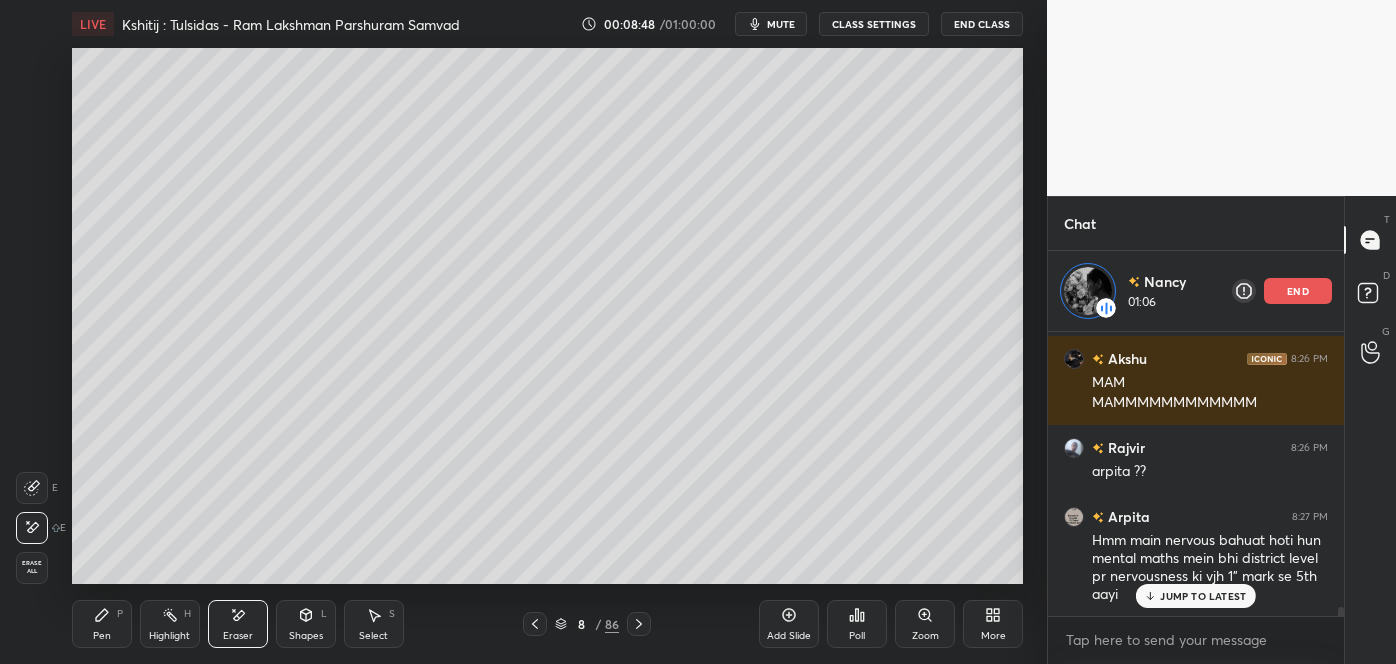 click on "Pen P" at bounding box center (102, 624) 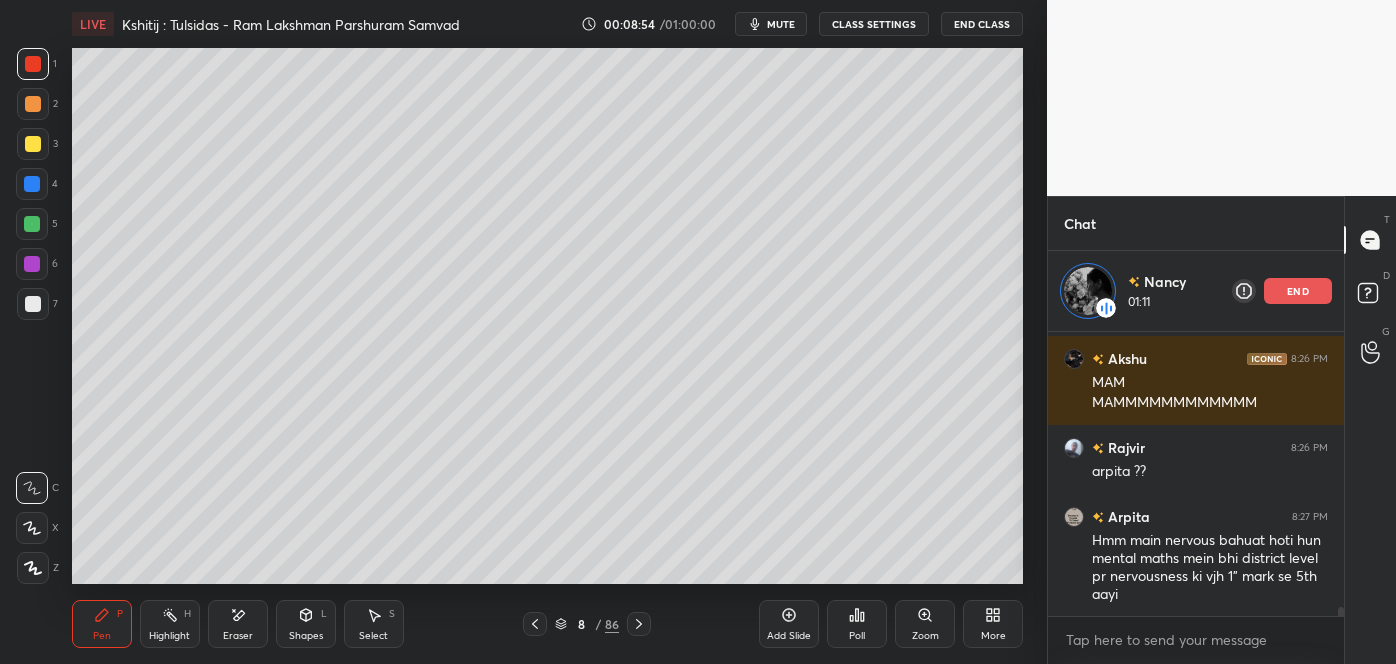 scroll, scrollTop: 8352, scrollLeft: 0, axis: vertical 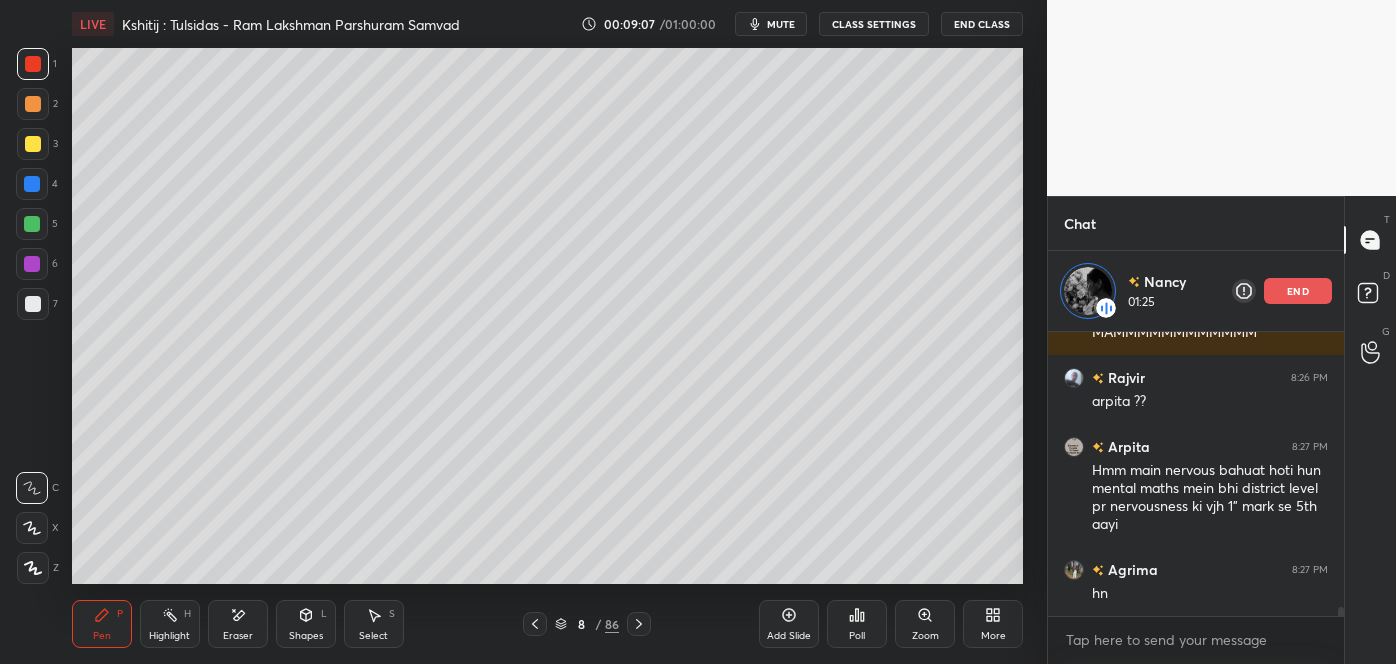 click 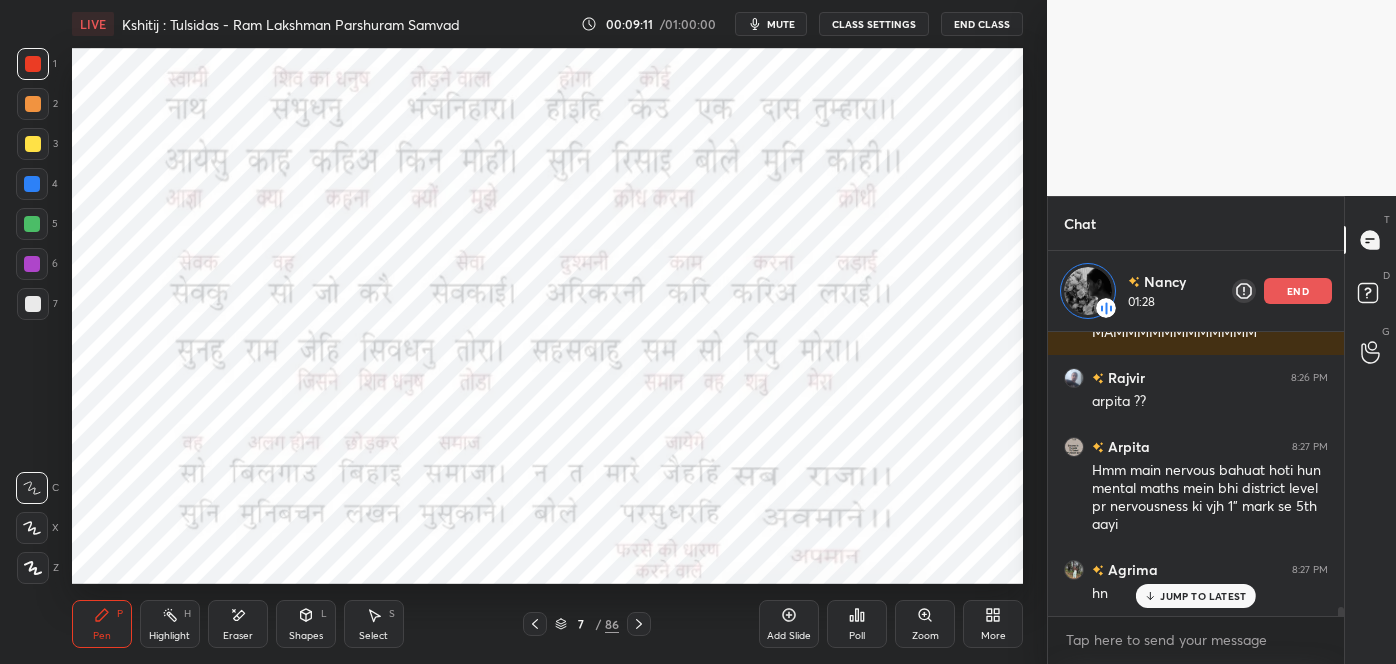 scroll, scrollTop: 8438, scrollLeft: 0, axis: vertical 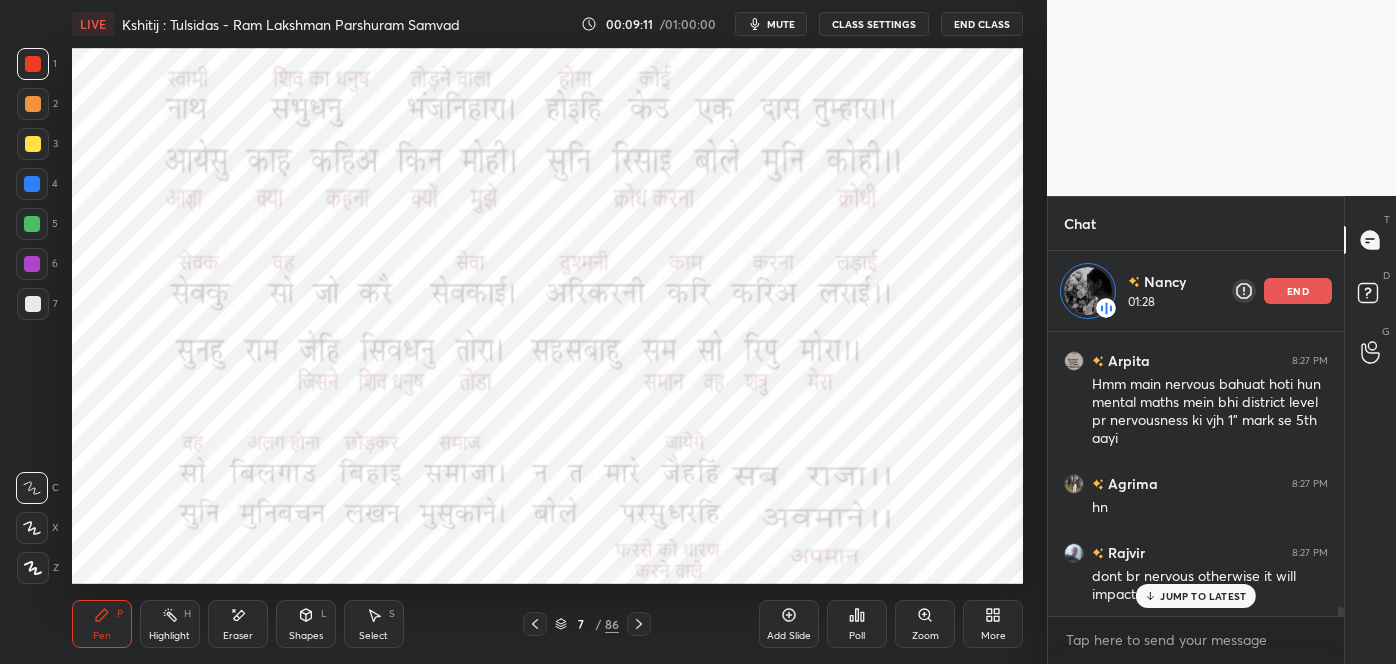 click 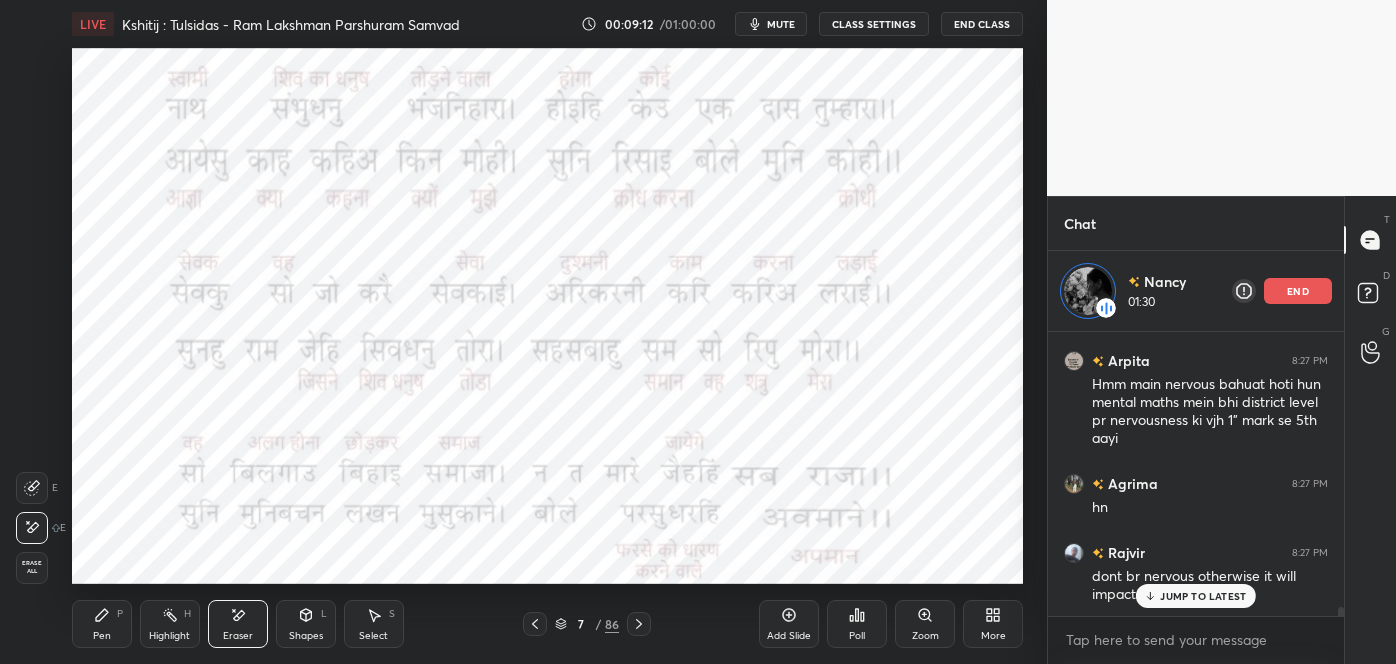 click on "LIVE [PERSON] : [PERSON] - [PERSON] [PERSON] [PERSON] 00:09:12 /  01:00:00 mute CLASS SETTINGS End Class Setting up your live class Poll for   secs No correct answer Start poll Back [PERSON] : [PERSON] - [PERSON] [PERSON] [PERSON] • L2 of Revision Course on Hindi for CBSE Class - 10(A) [PERSON] [PERSON] P Highlight H Eraser Shapes L Select S 7 / 86 Add Slide Poll Zoom More" at bounding box center (547, 332) 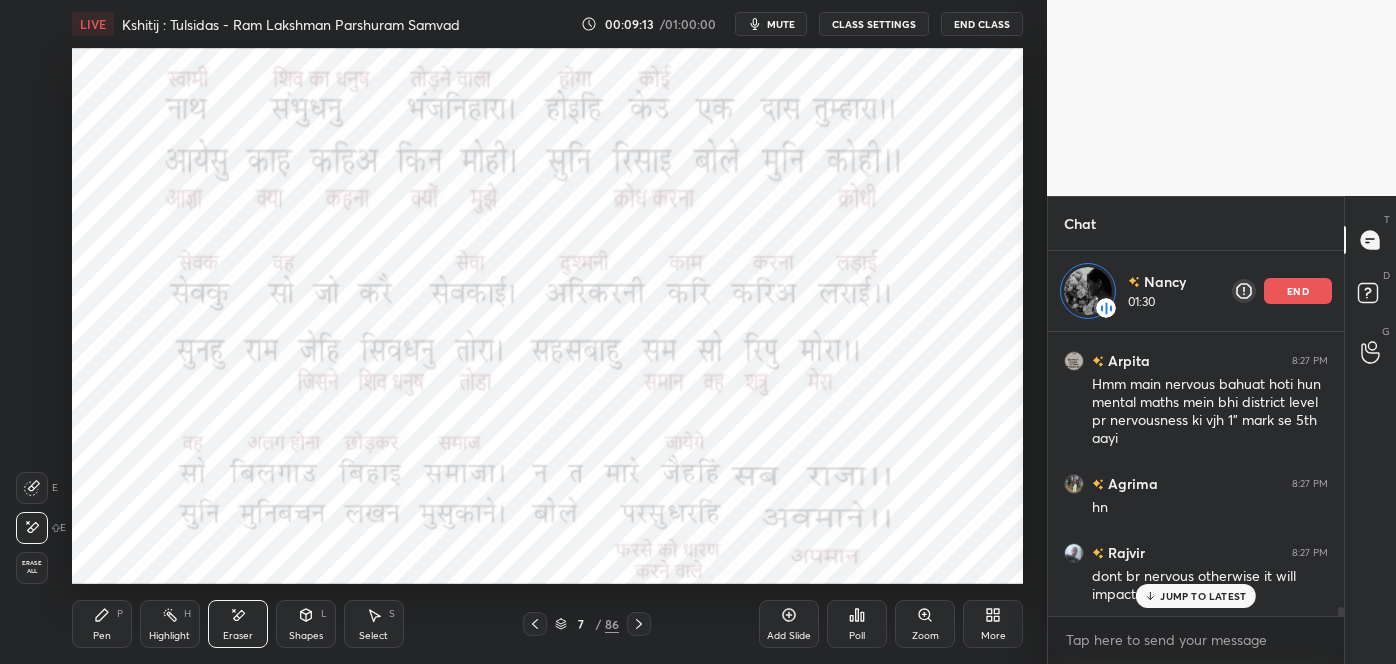click on "P" at bounding box center (120, 614) 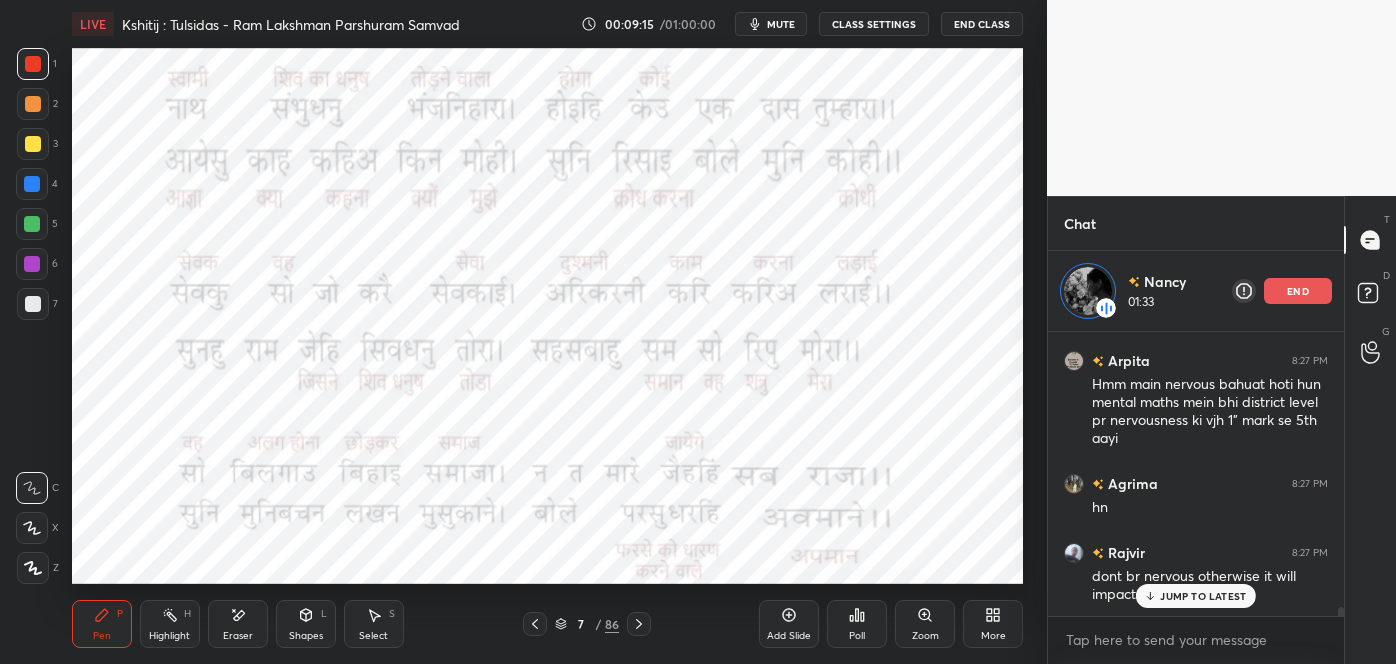 click 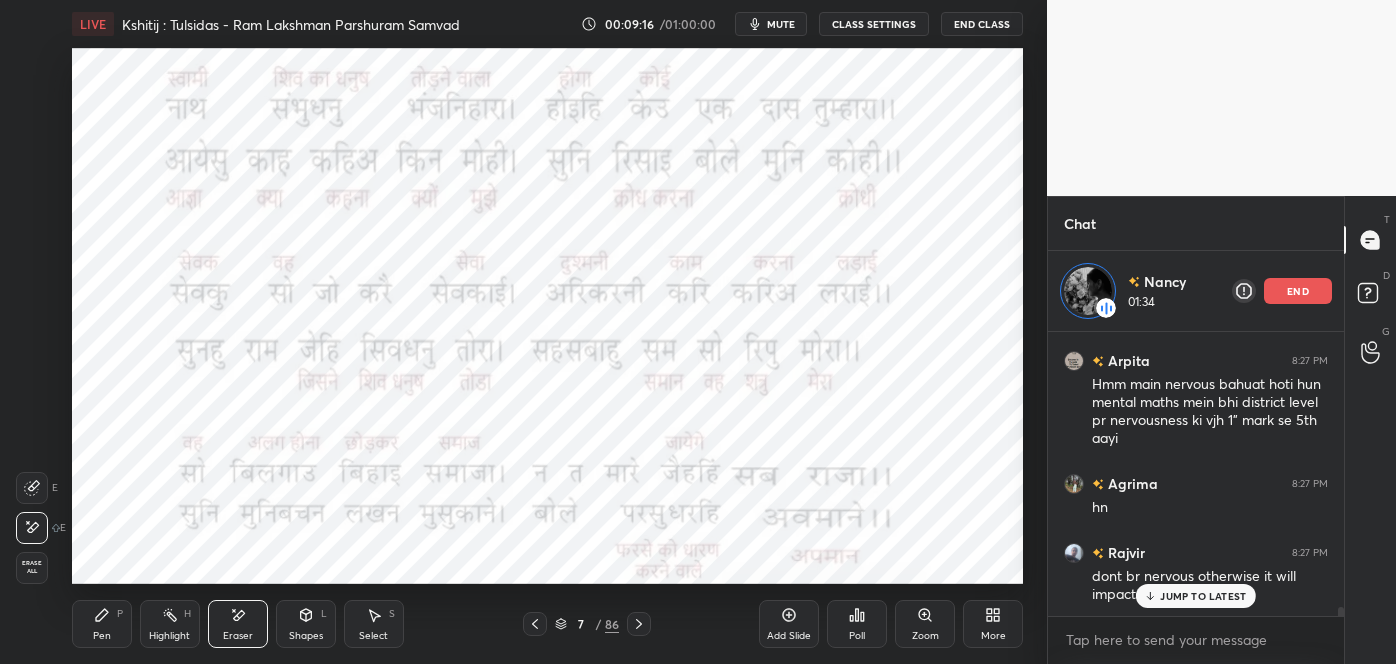 click on "Pen P" at bounding box center [102, 624] 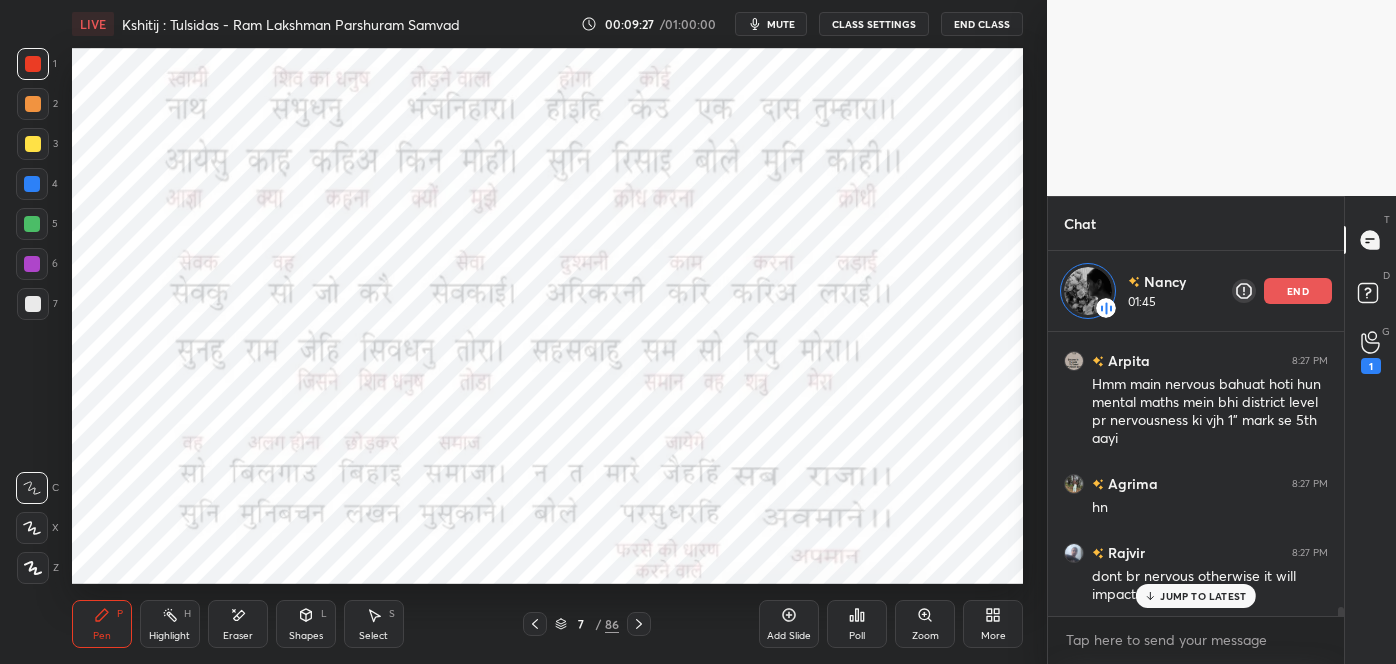 click on "JUMP TO LATEST" at bounding box center [1203, 596] 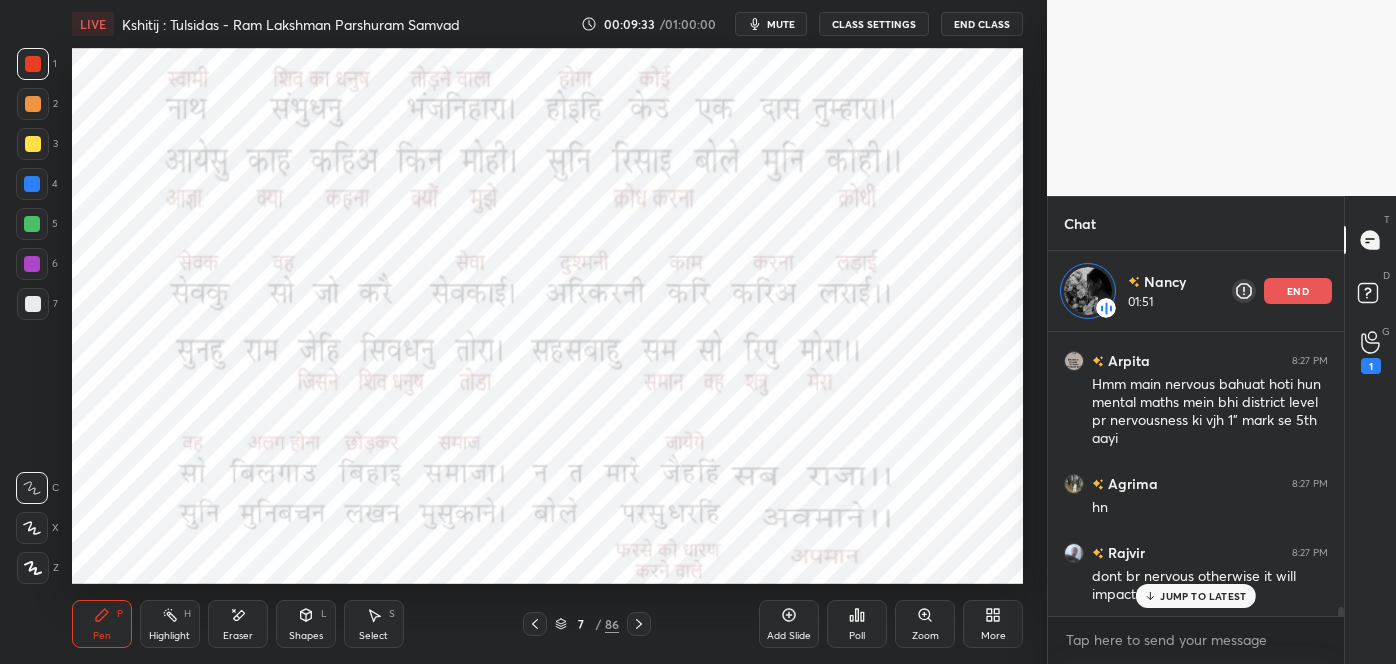 scroll, scrollTop: 8507, scrollLeft: 0, axis: vertical 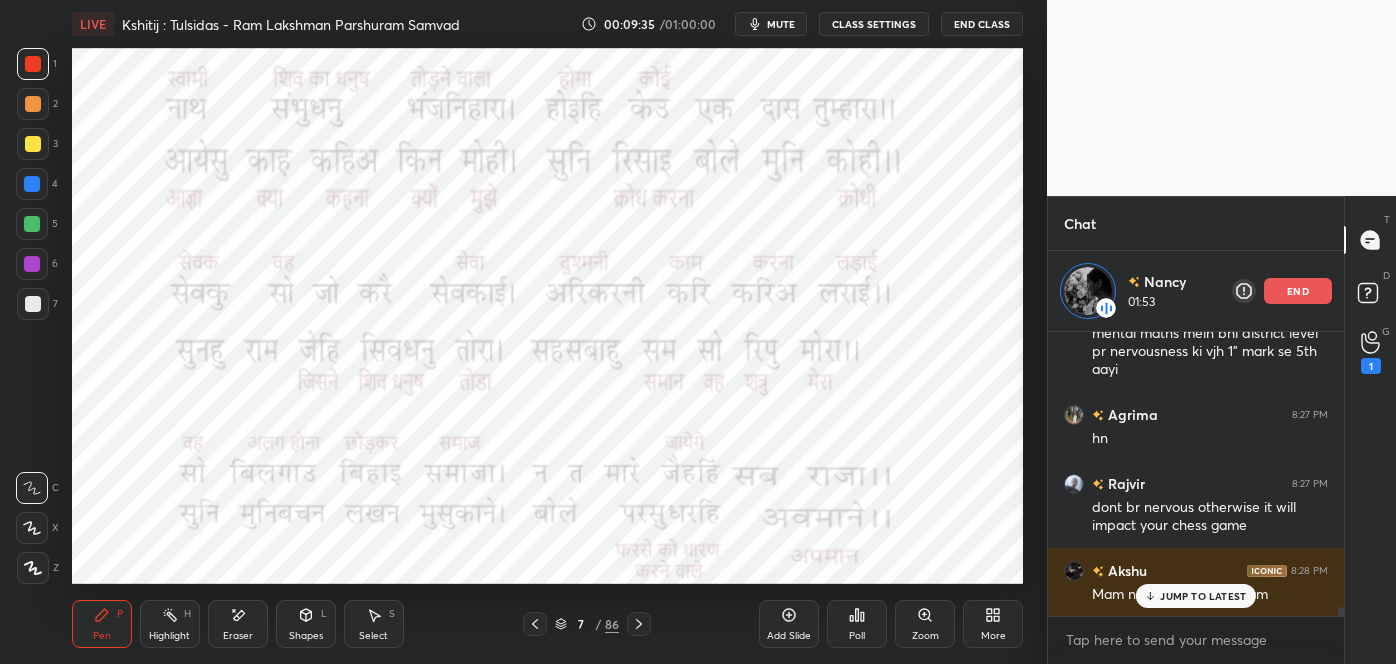 click on "JUMP TO LATEST" at bounding box center [1203, 596] 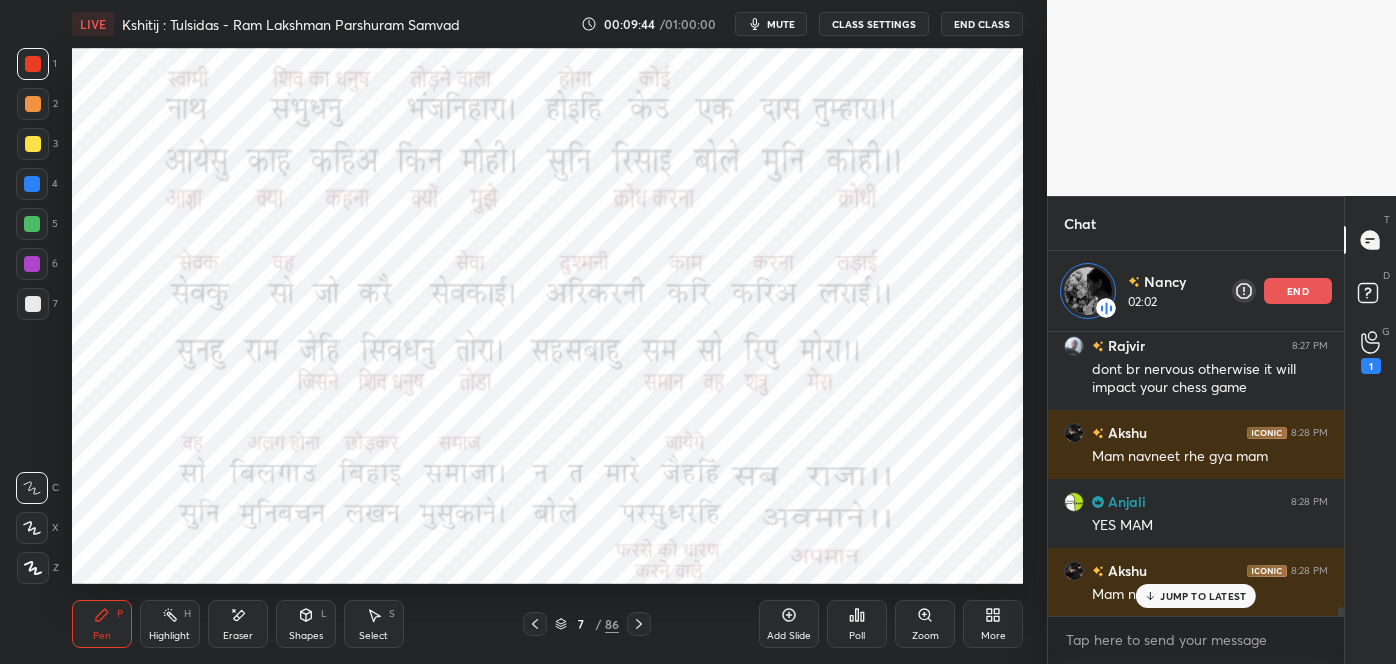 scroll, scrollTop: 8693, scrollLeft: 0, axis: vertical 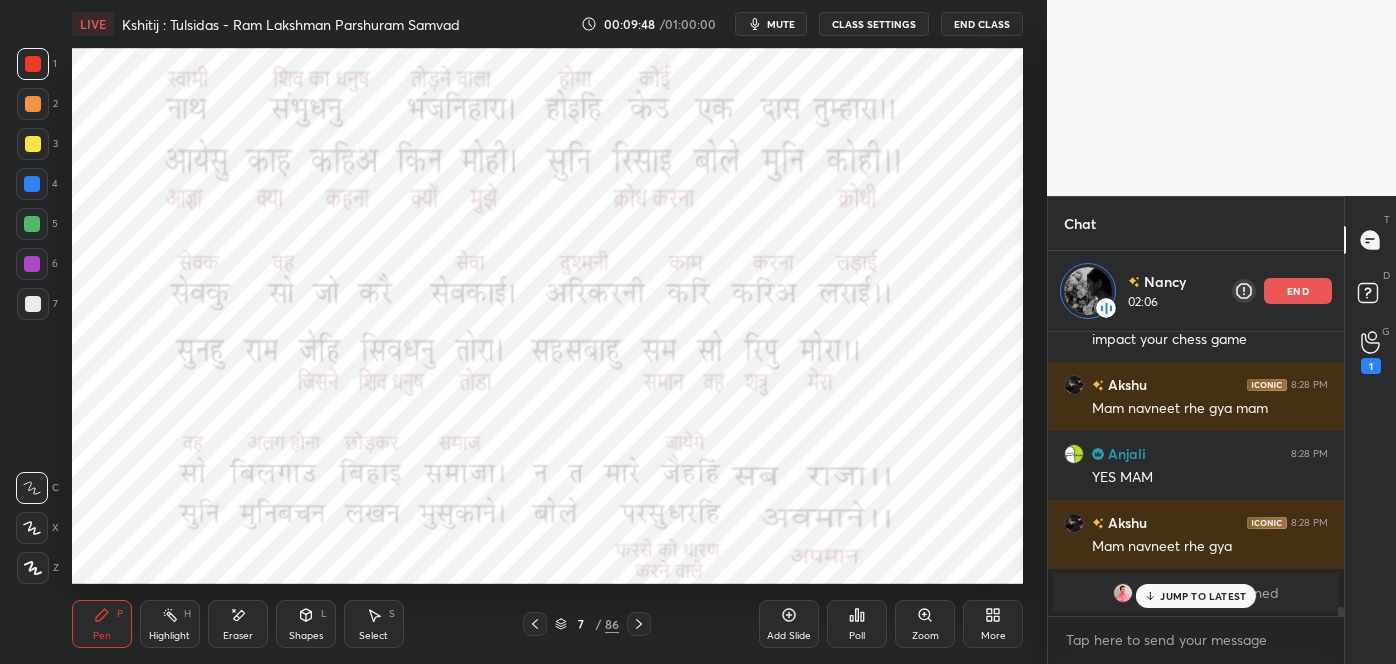 click on "JUMP TO LATEST" at bounding box center (1196, 596) 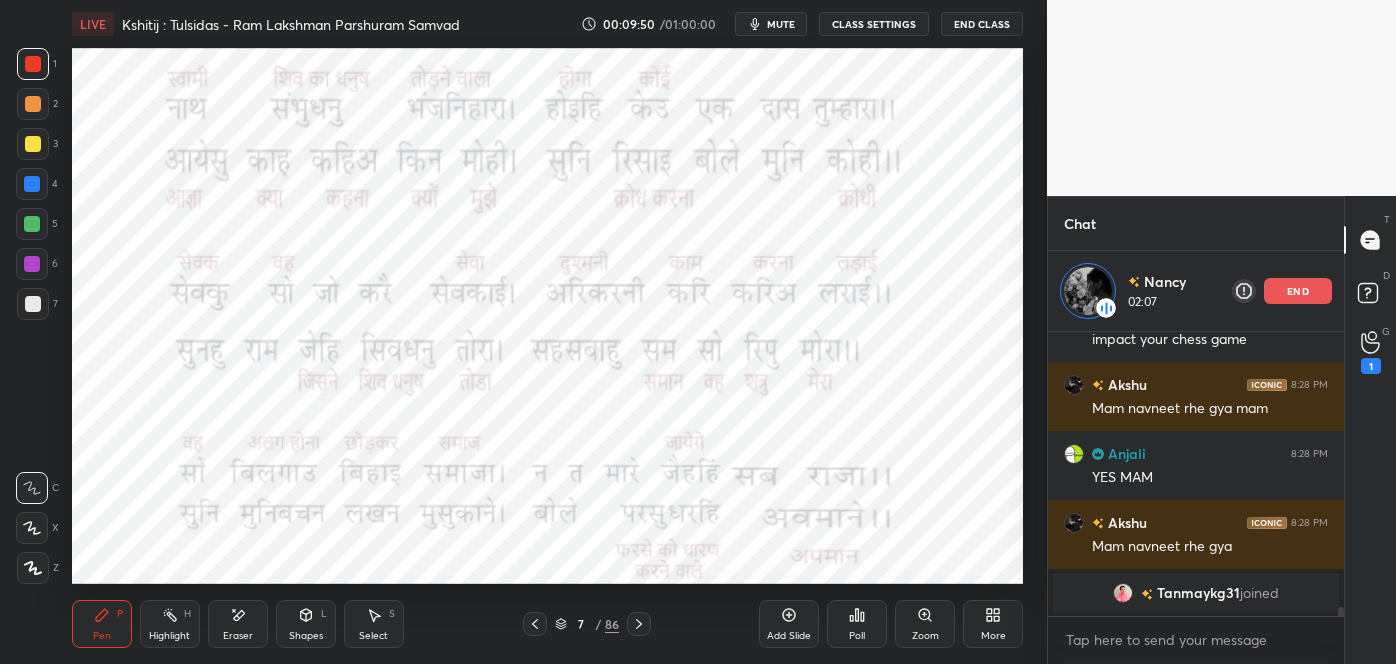 scroll, scrollTop: 8780, scrollLeft: 0, axis: vertical 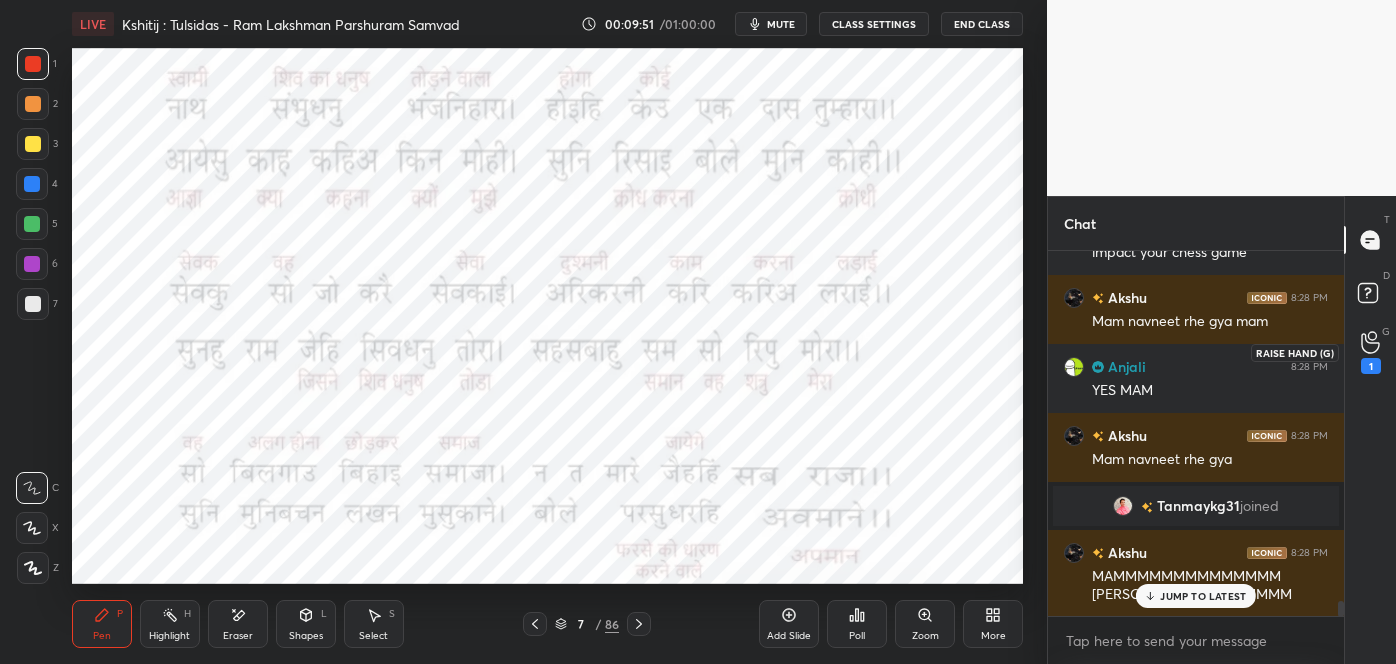 click on "1" at bounding box center (1371, 366) 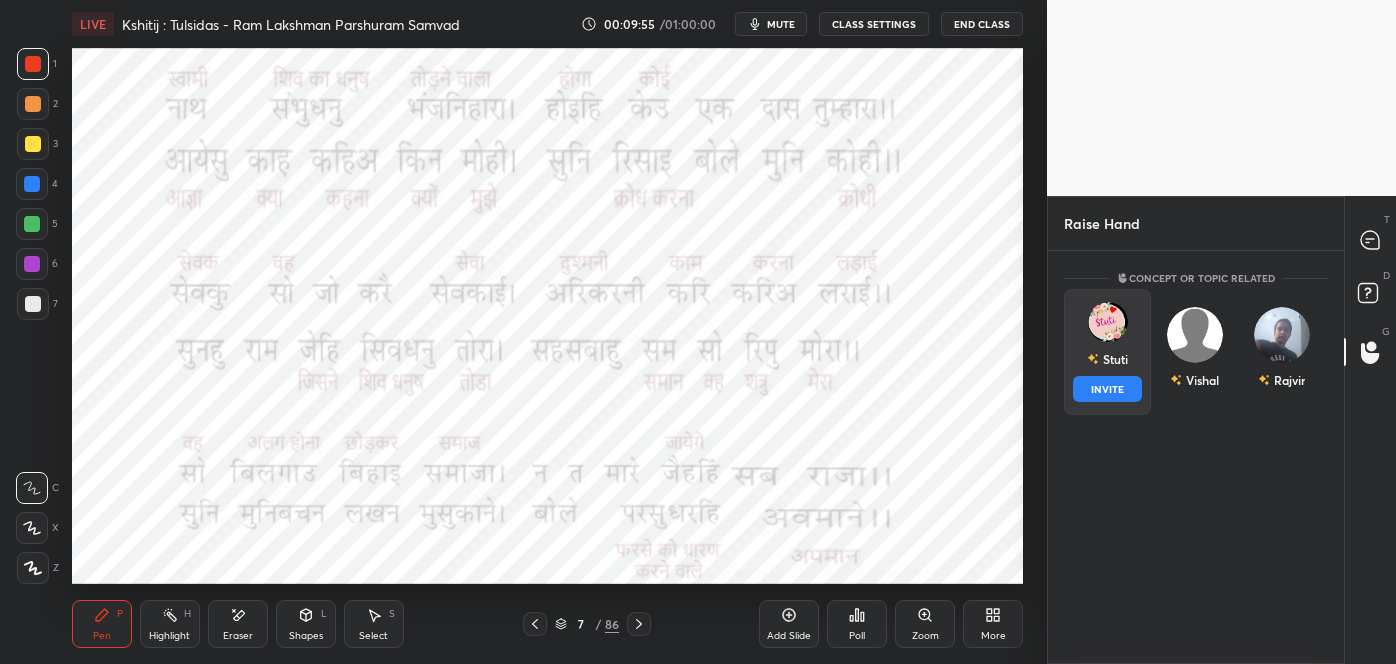 click on "[NAME] INVITE" at bounding box center (1107, 352) 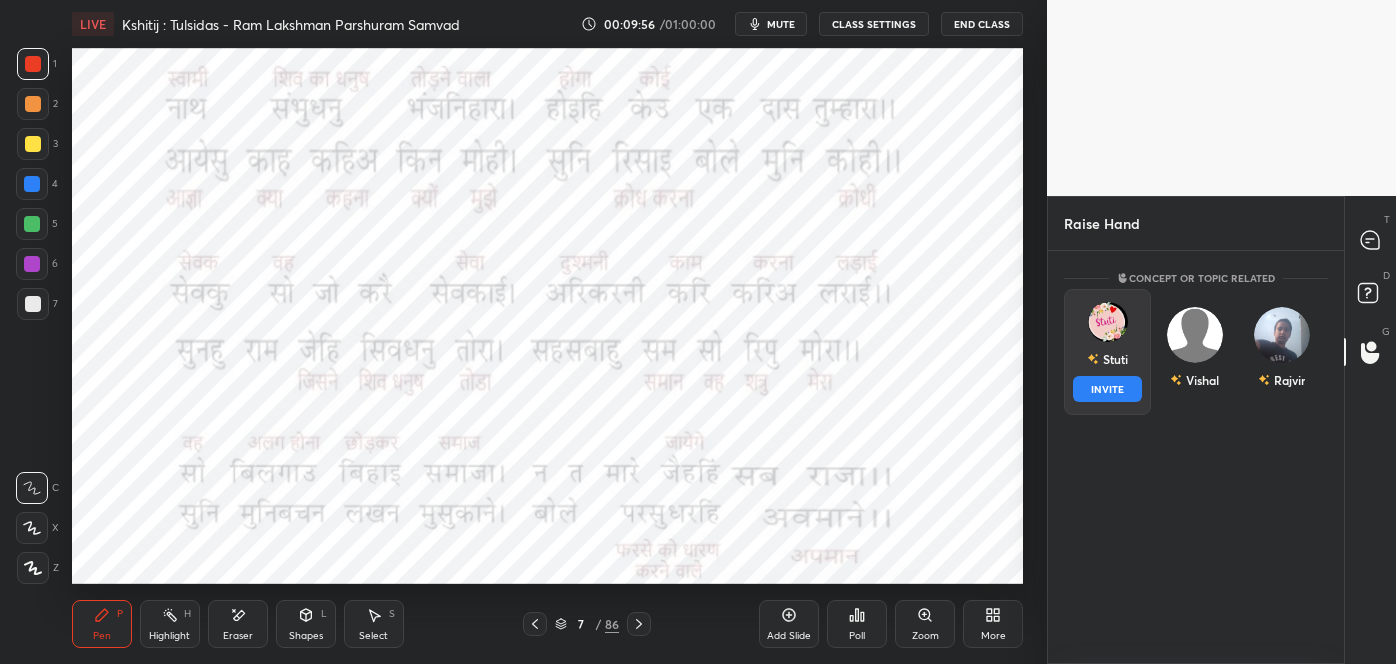 click on "INVITE" at bounding box center [1107, 389] 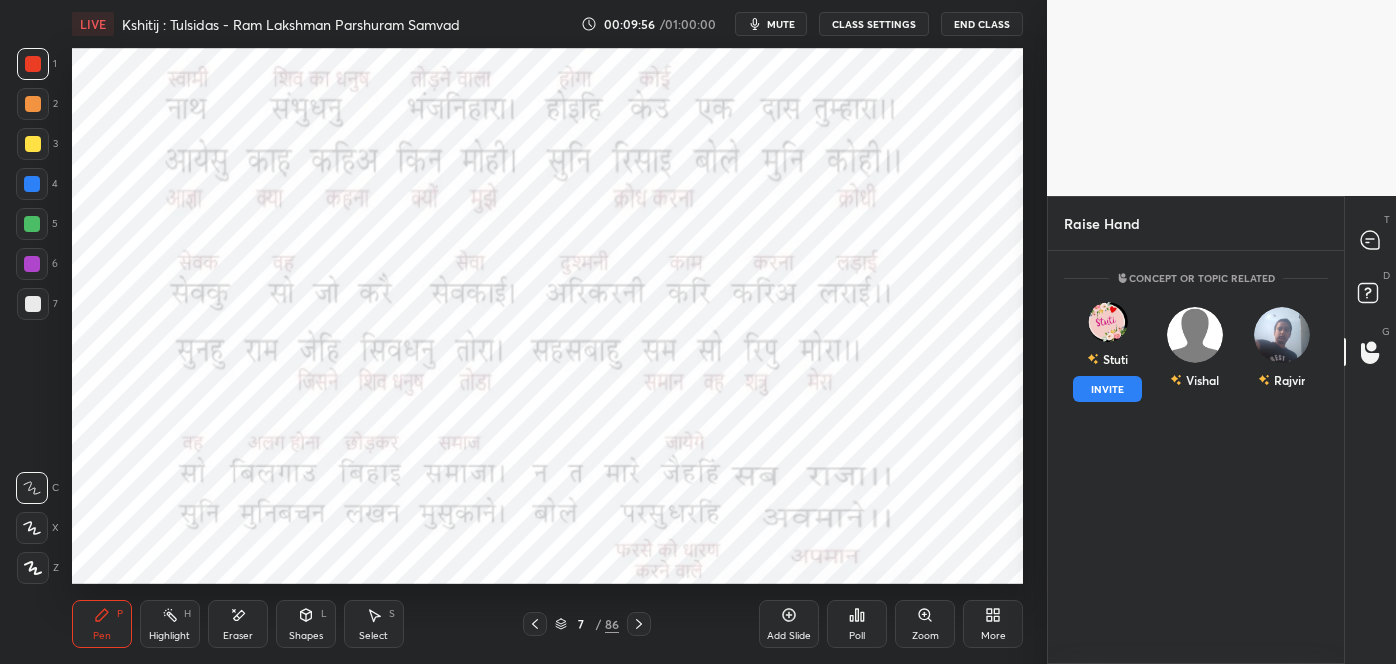 scroll, scrollTop: 326, scrollLeft: 290, axis: both 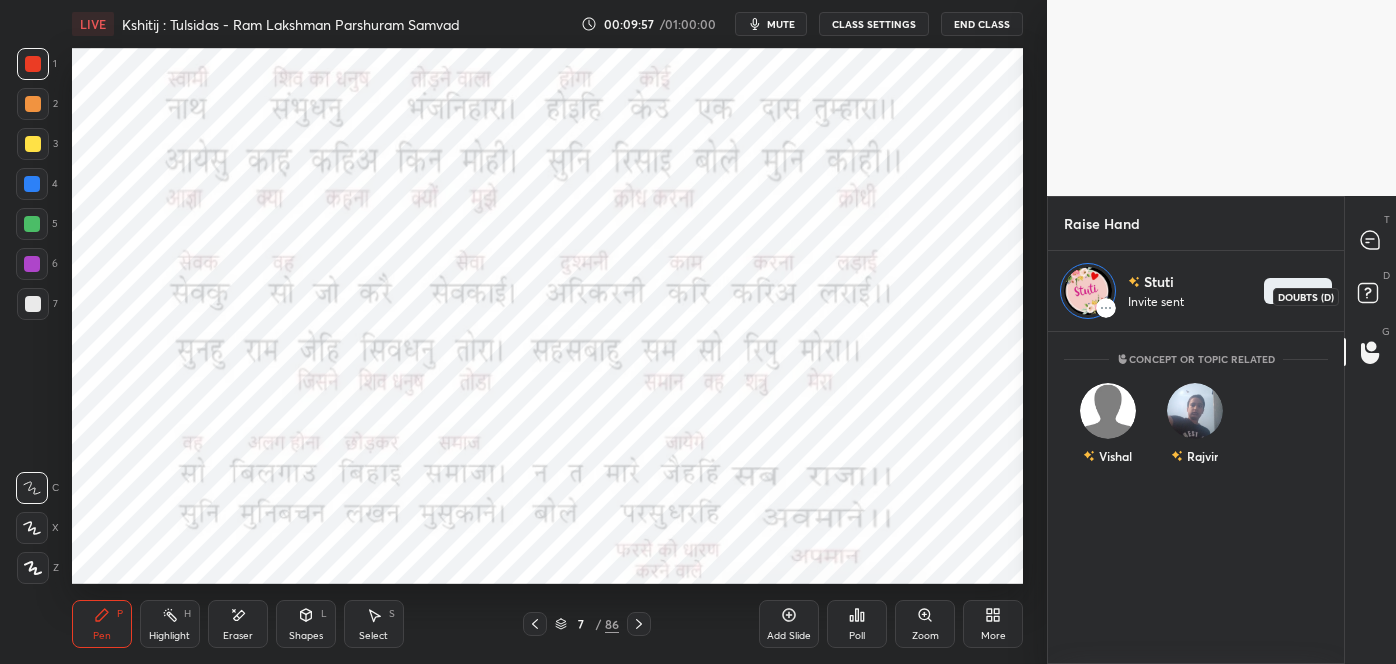 click 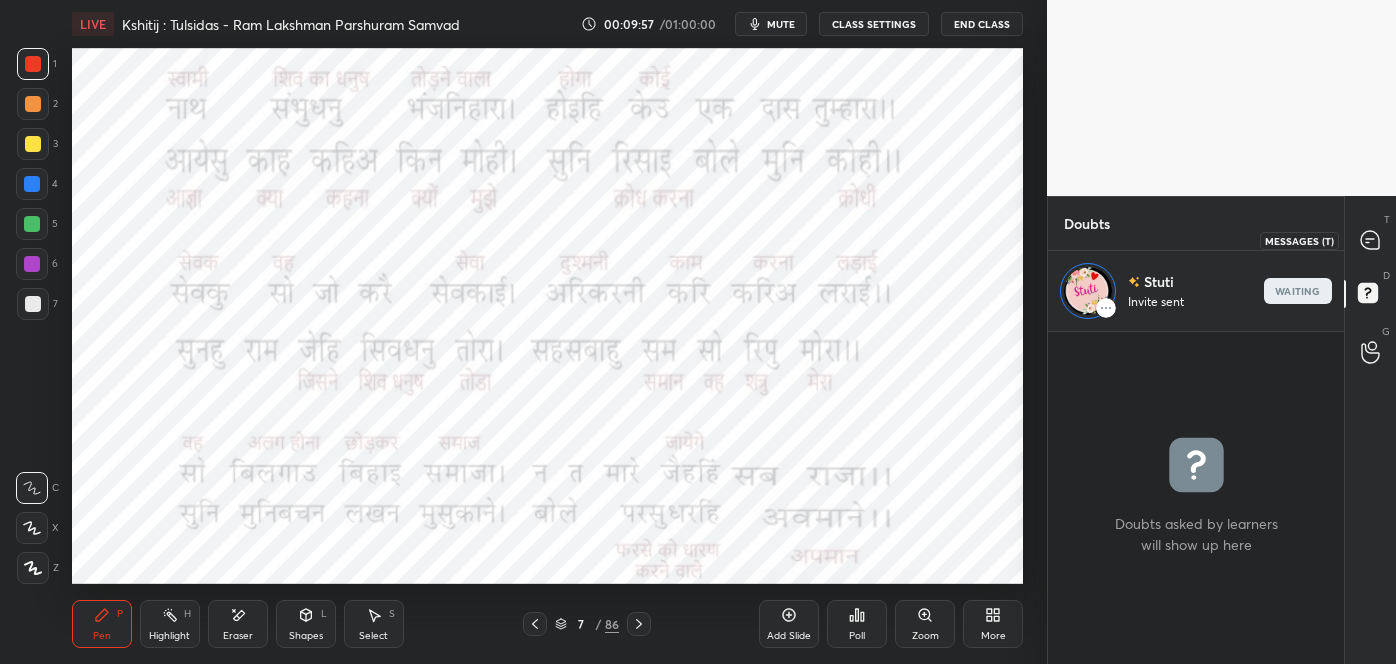 click at bounding box center [1371, 240] 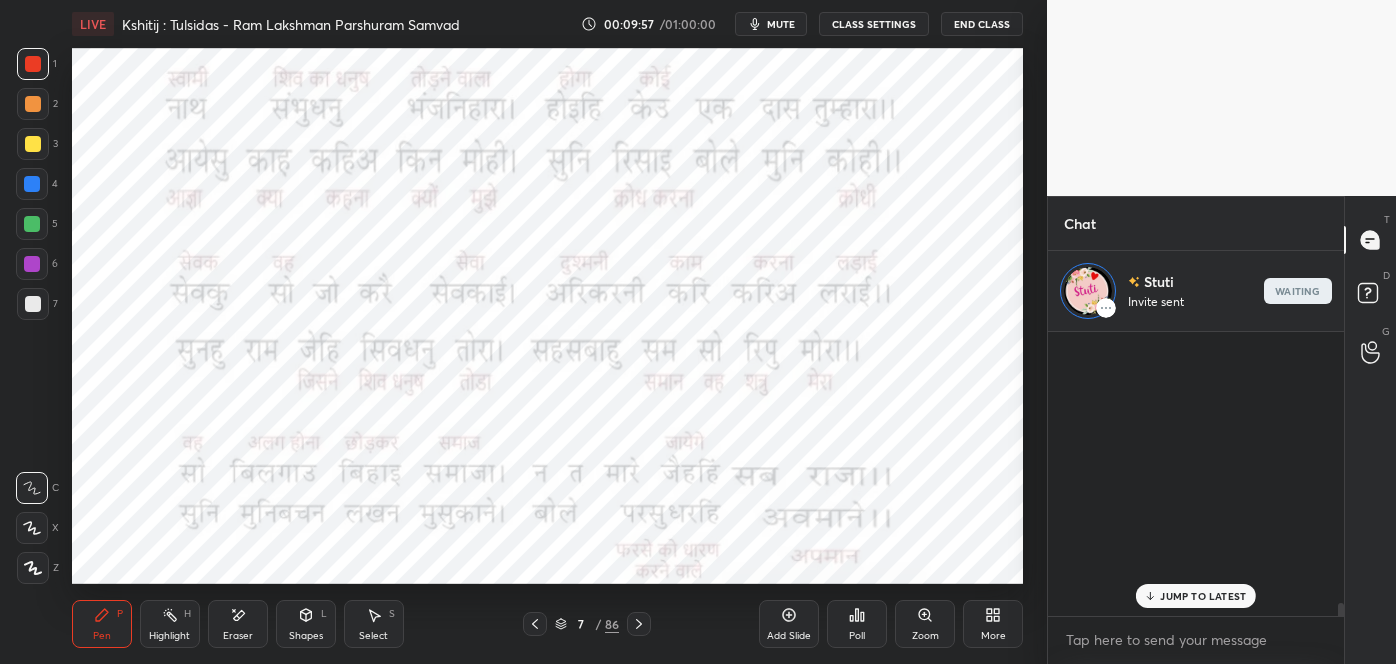 scroll, scrollTop: 8794, scrollLeft: 0, axis: vertical 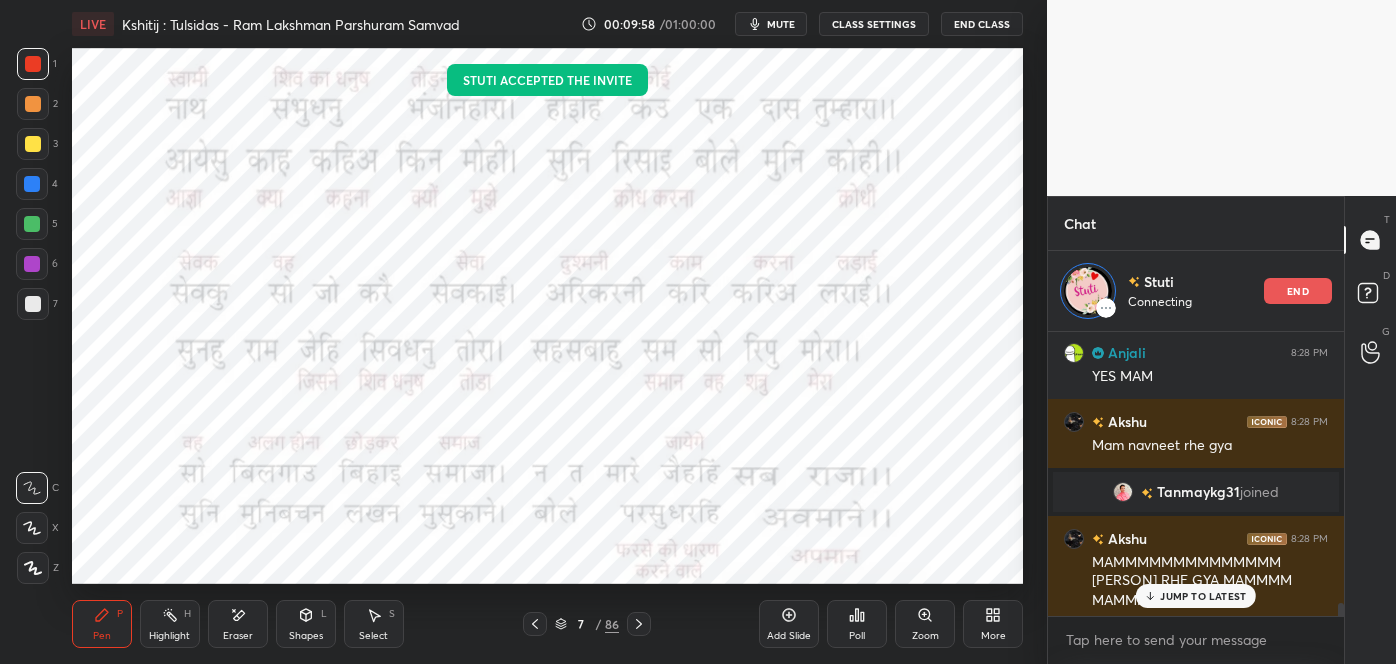 click on "JUMP TO LATEST" at bounding box center (1203, 596) 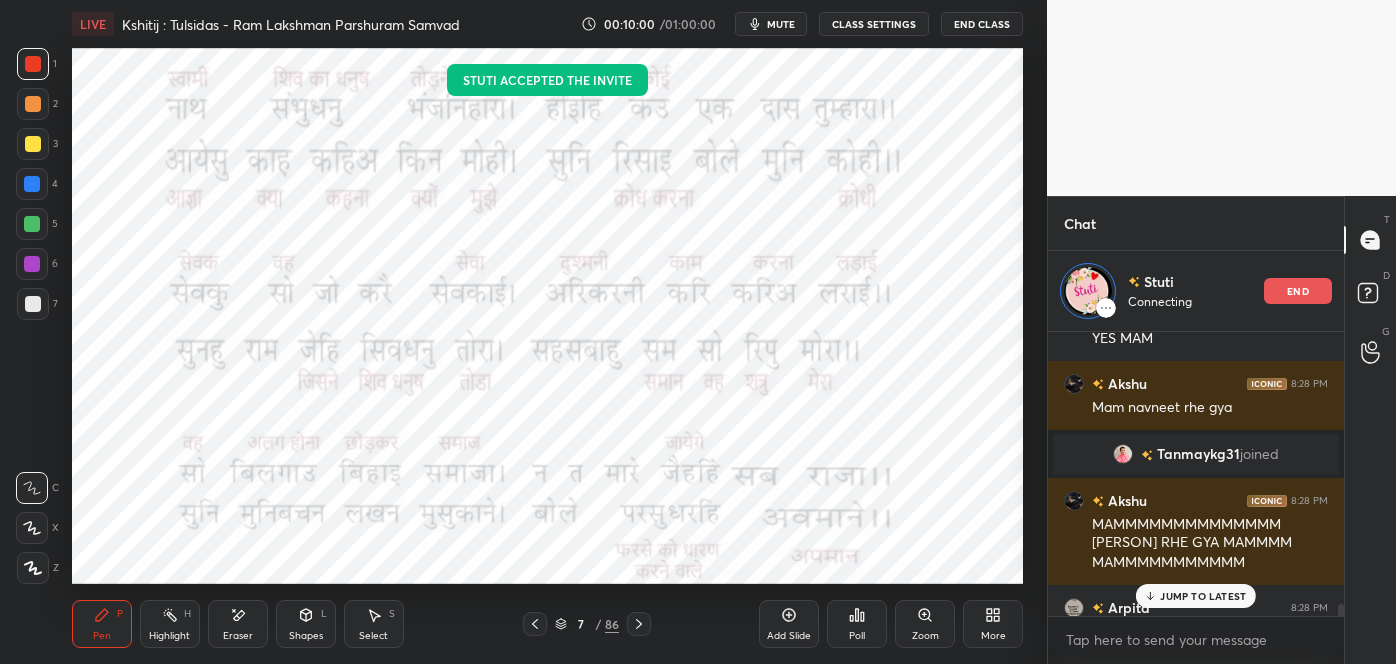 click on "JUMP TO LATEST" at bounding box center [1196, 596] 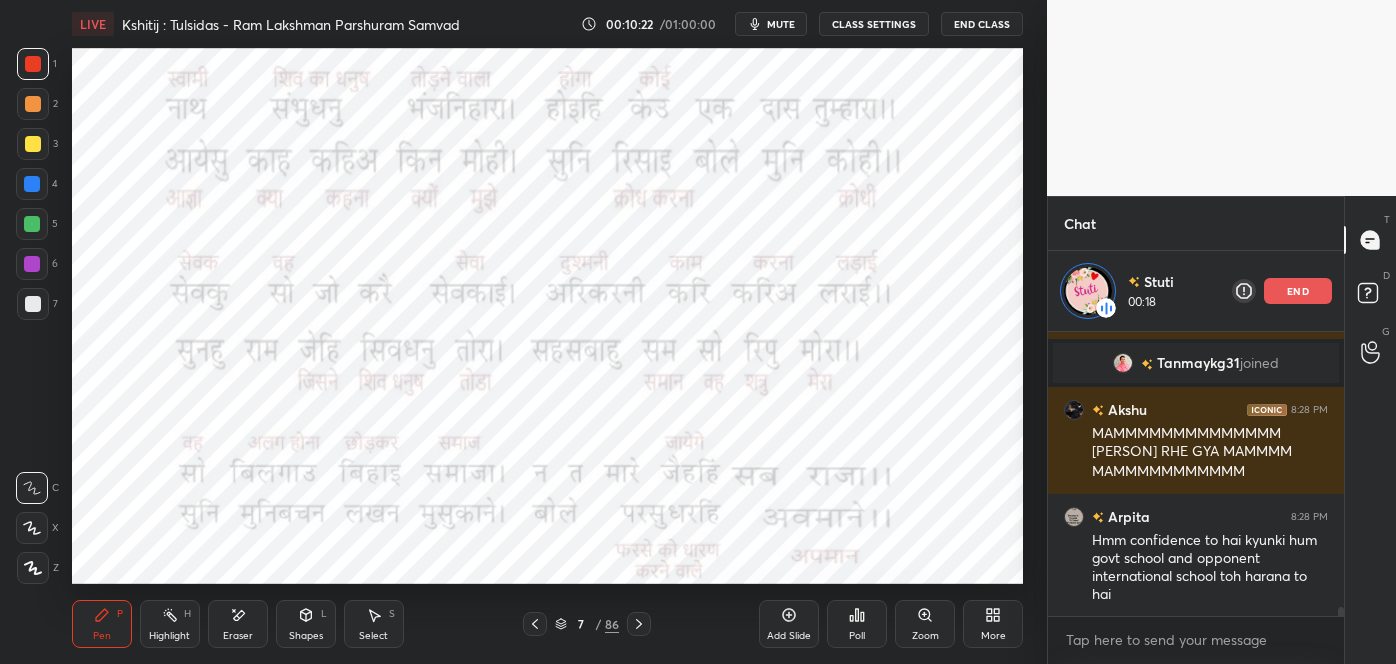 scroll, scrollTop: 8992, scrollLeft: 0, axis: vertical 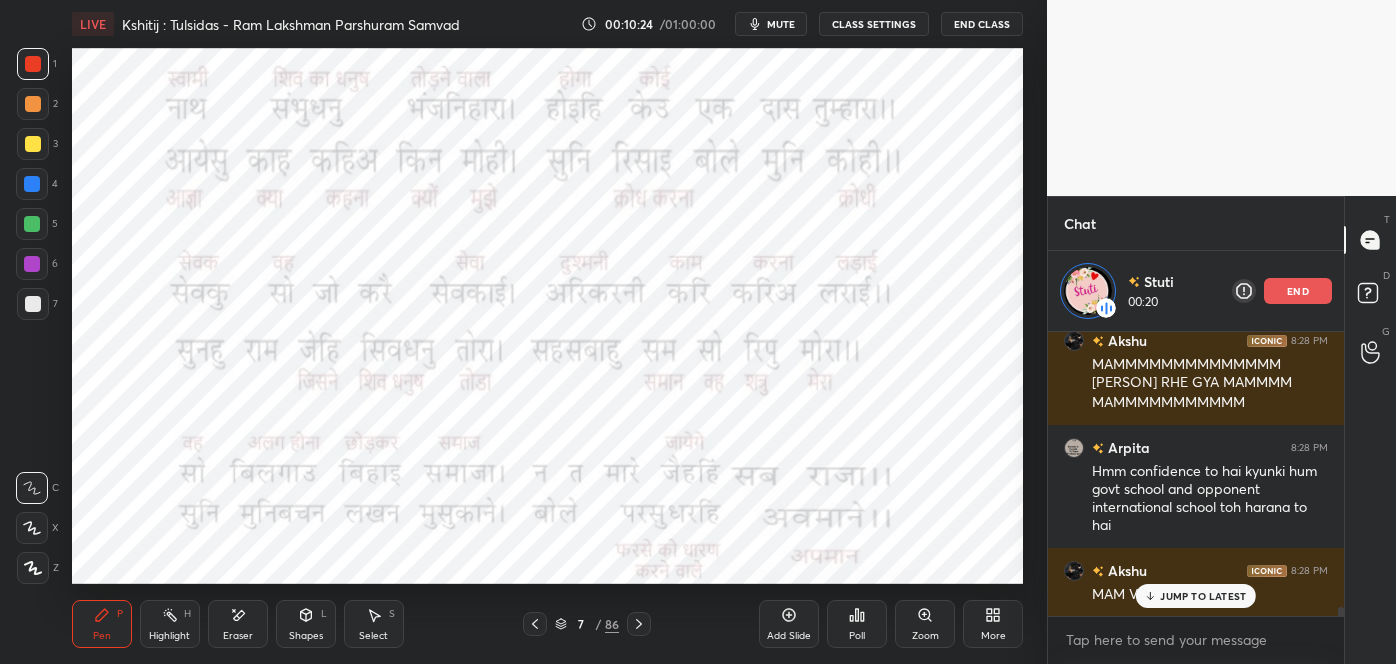 click on "JUMP TO LATEST" at bounding box center [1203, 596] 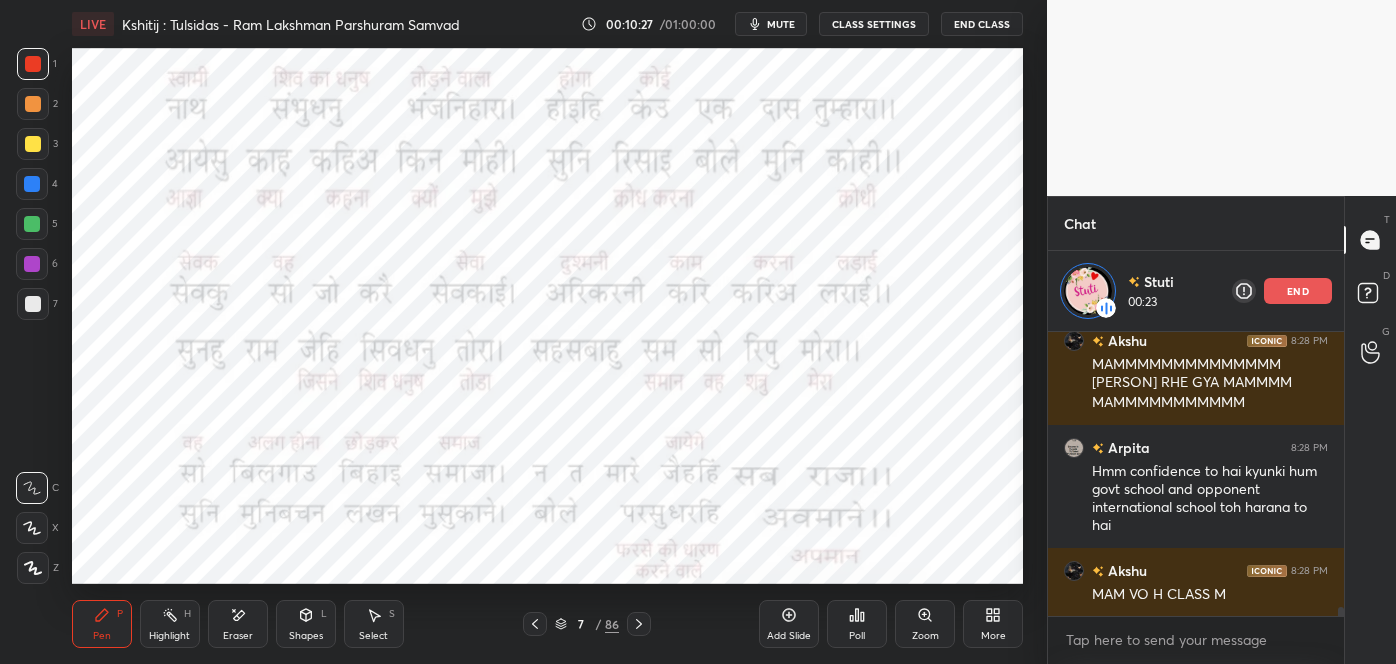 click on "Add Slide Poll Zoom More" at bounding box center (891, 624) 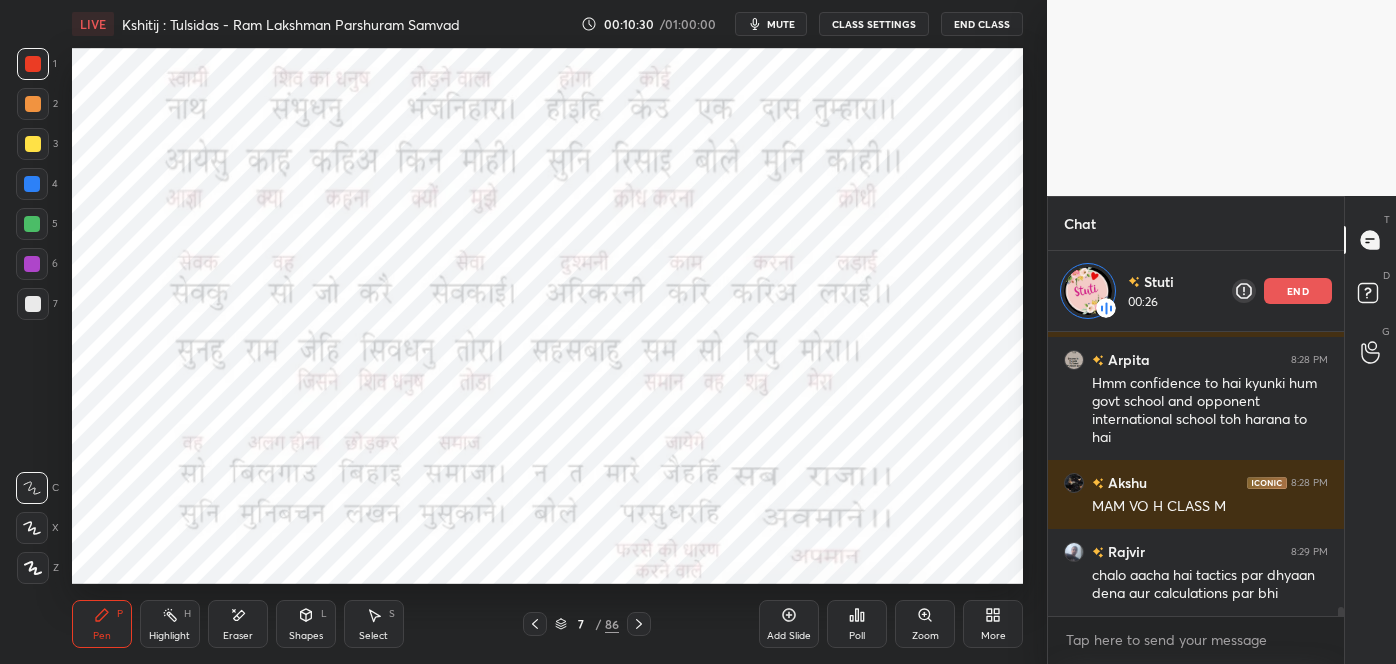 scroll, scrollTop: 9148, scrollLeft: 0, axis: vertical 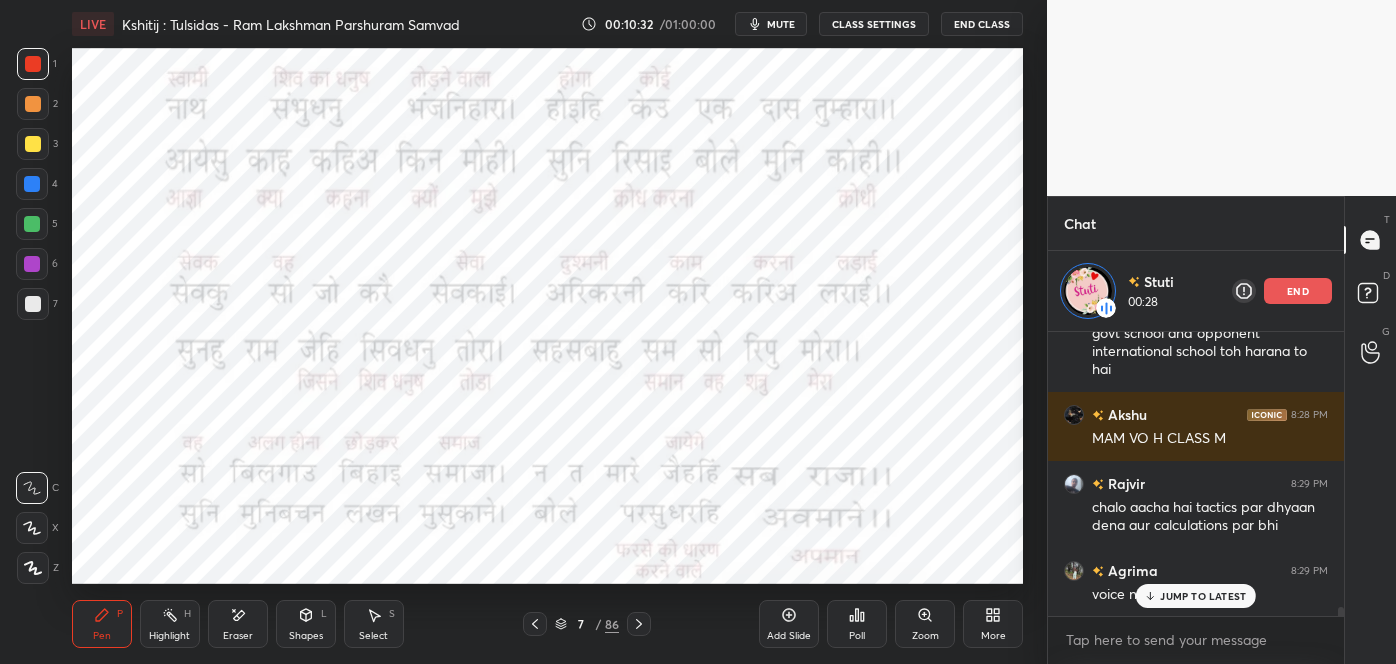 click on "JUMP TO LATEST" at bounding box center (1196, 596) 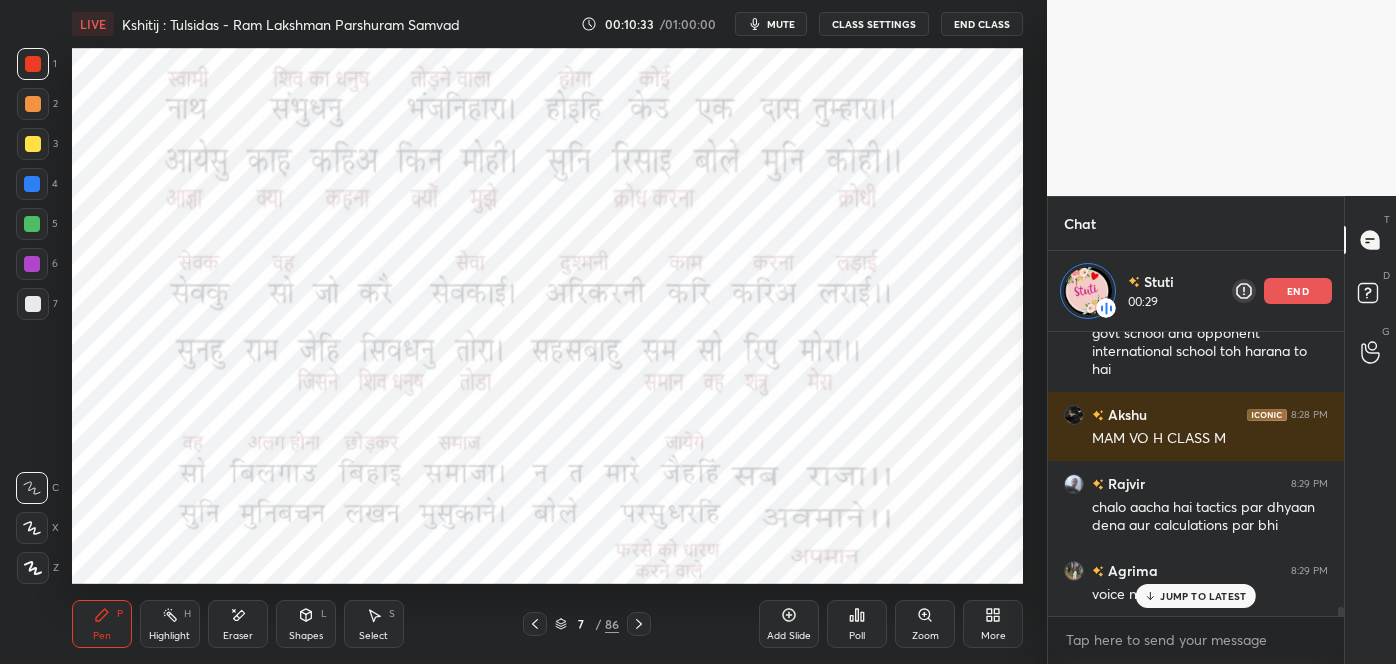 scroll, scrollTop: 9217, scrollLeft: 0, axis: vertical 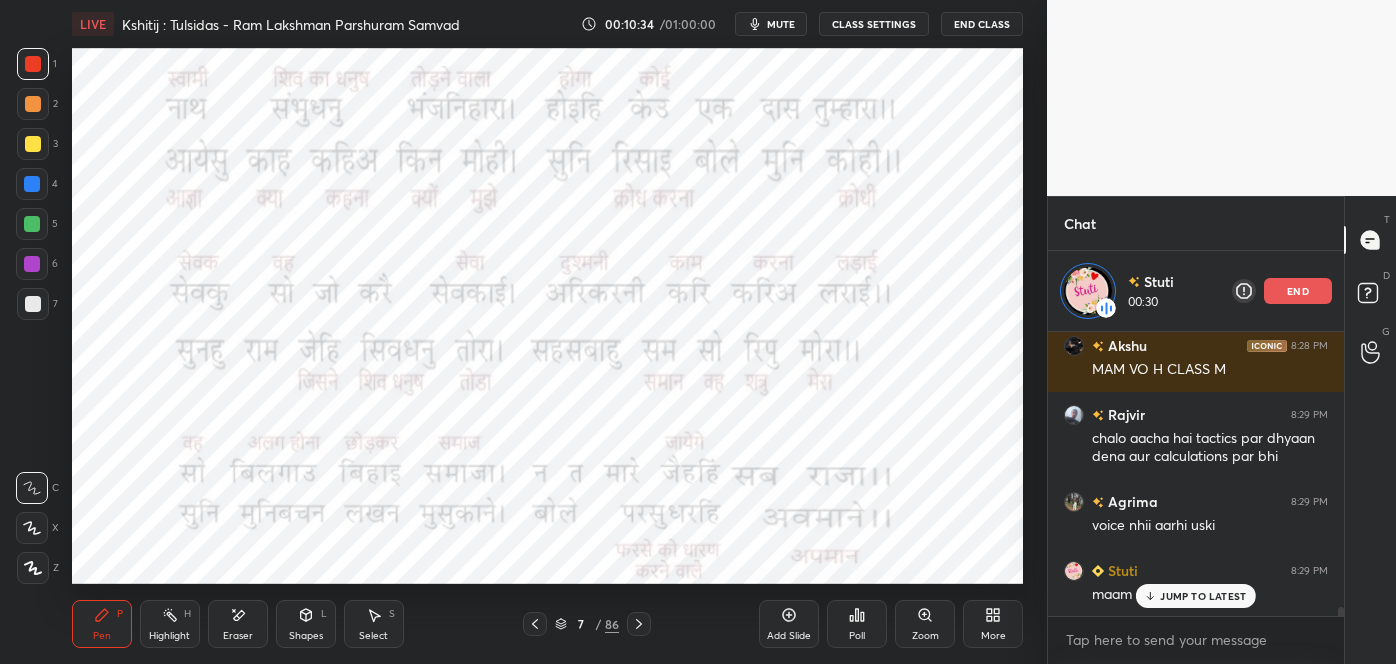 click 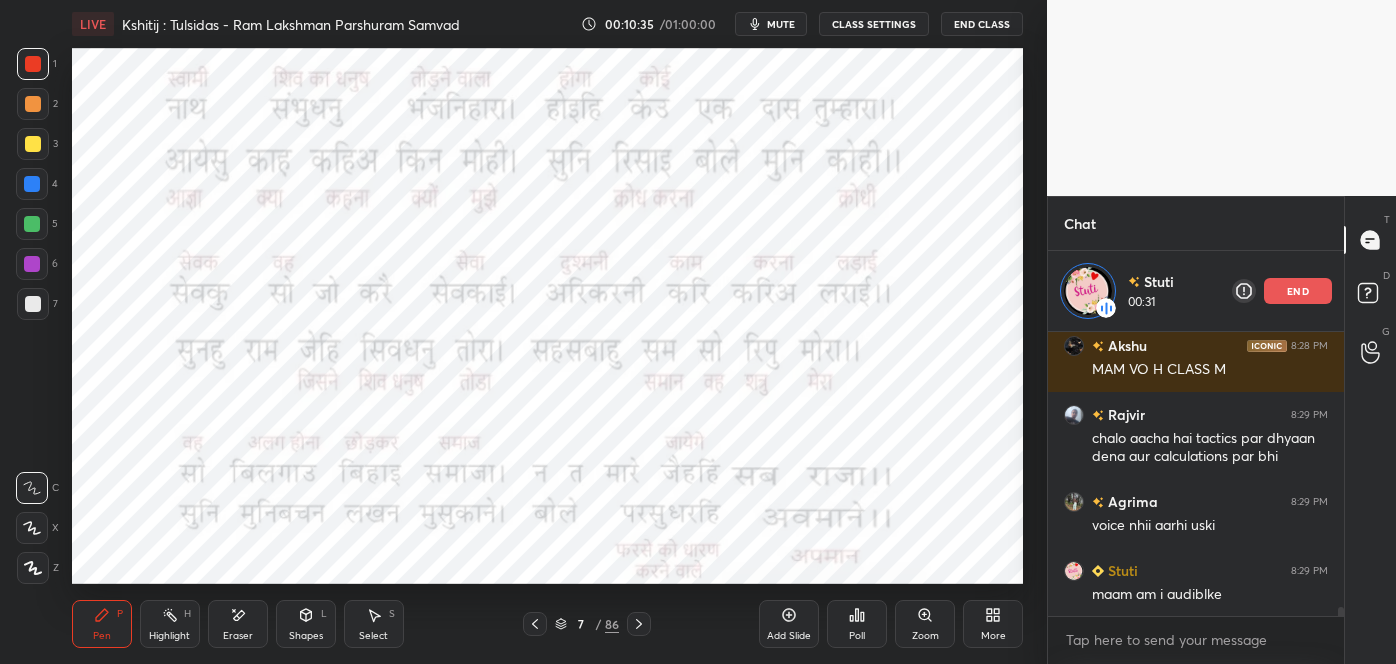 scroll, scrollTop: 9286, scrollLeft: 0, axis: vertical 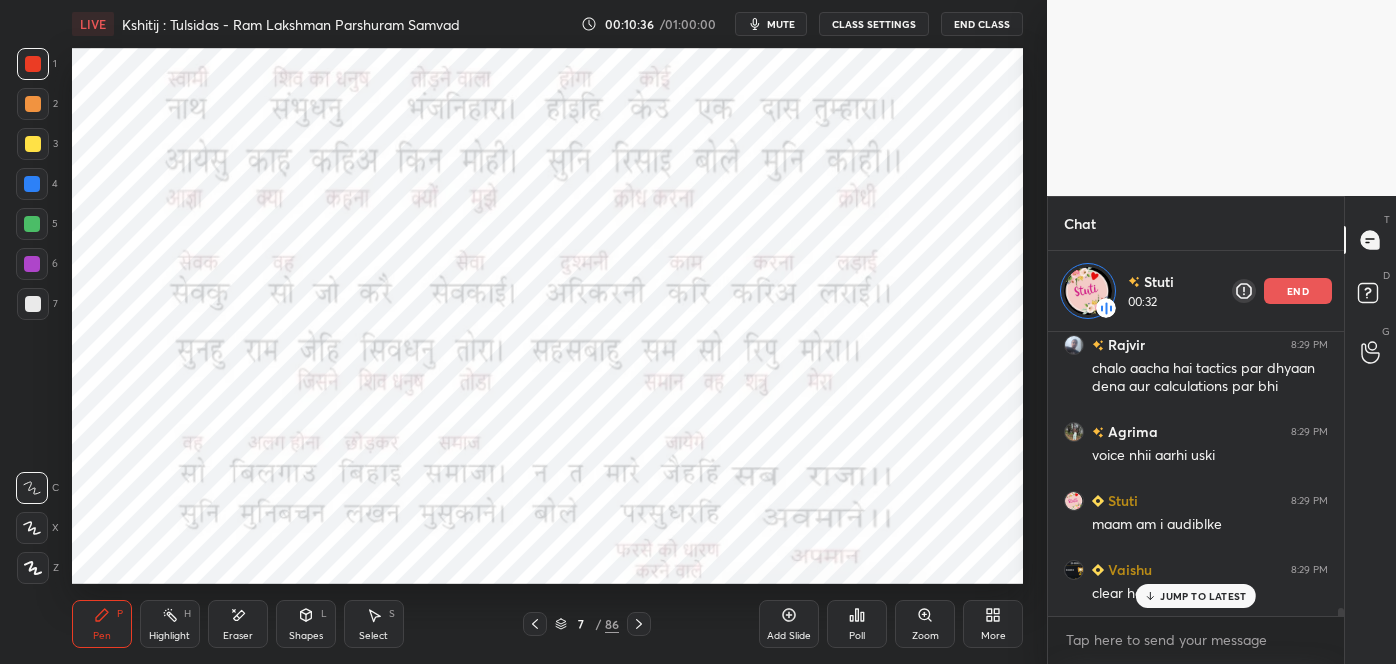 click on "JUMP TO LATEST" at bounding box center (1203, 596) 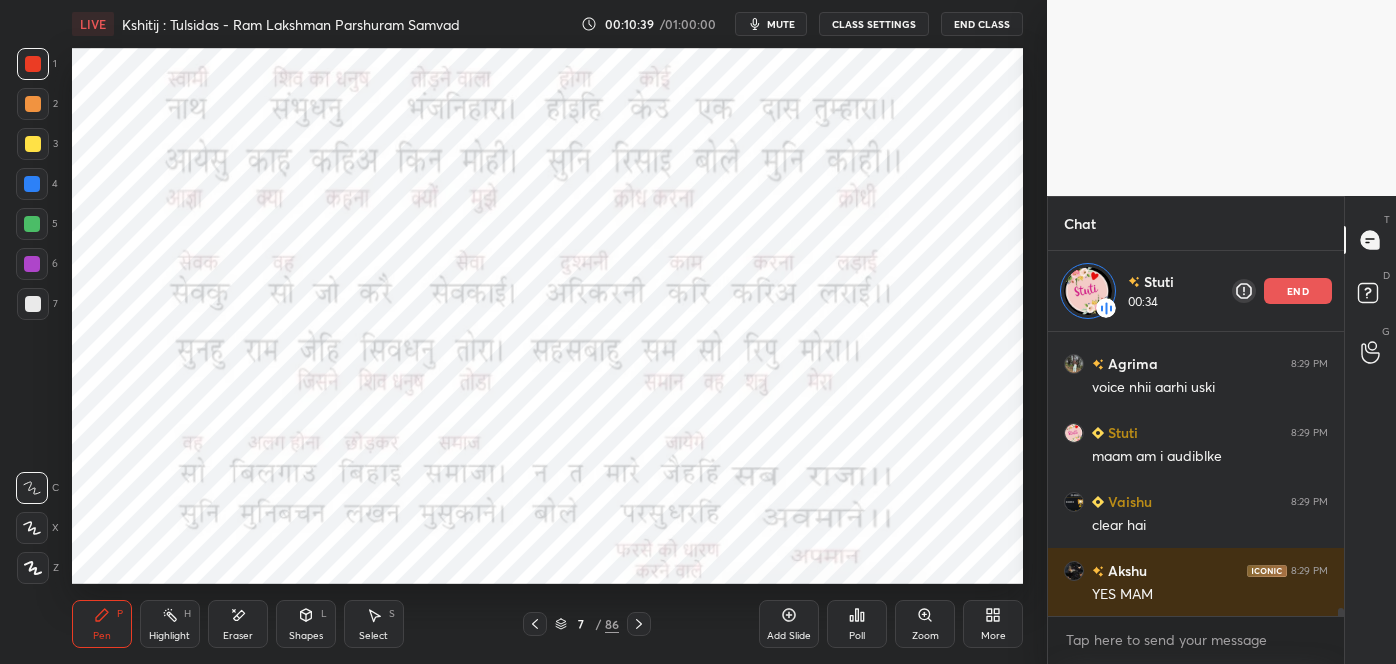scroll, scrollTop: 9424, scrollLeft: 0, axis: vertical 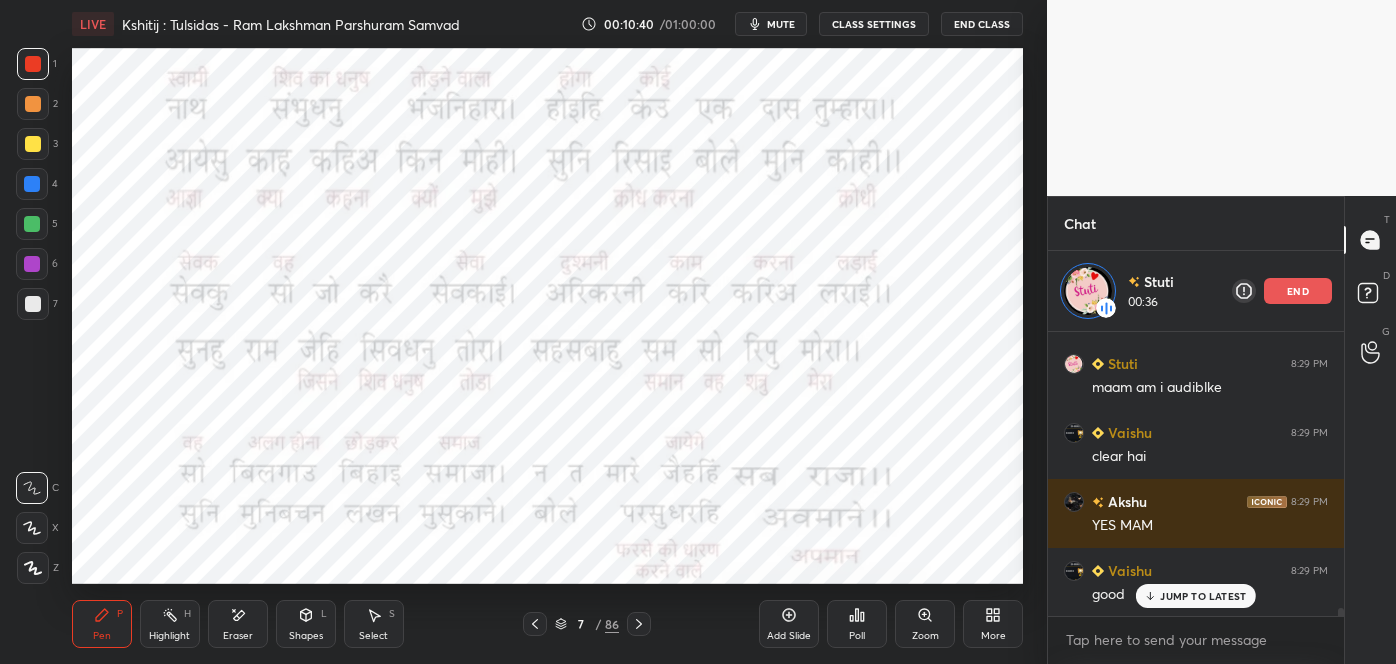 click on "JUMP TO LATEST" at bounding box center (1203, 596) 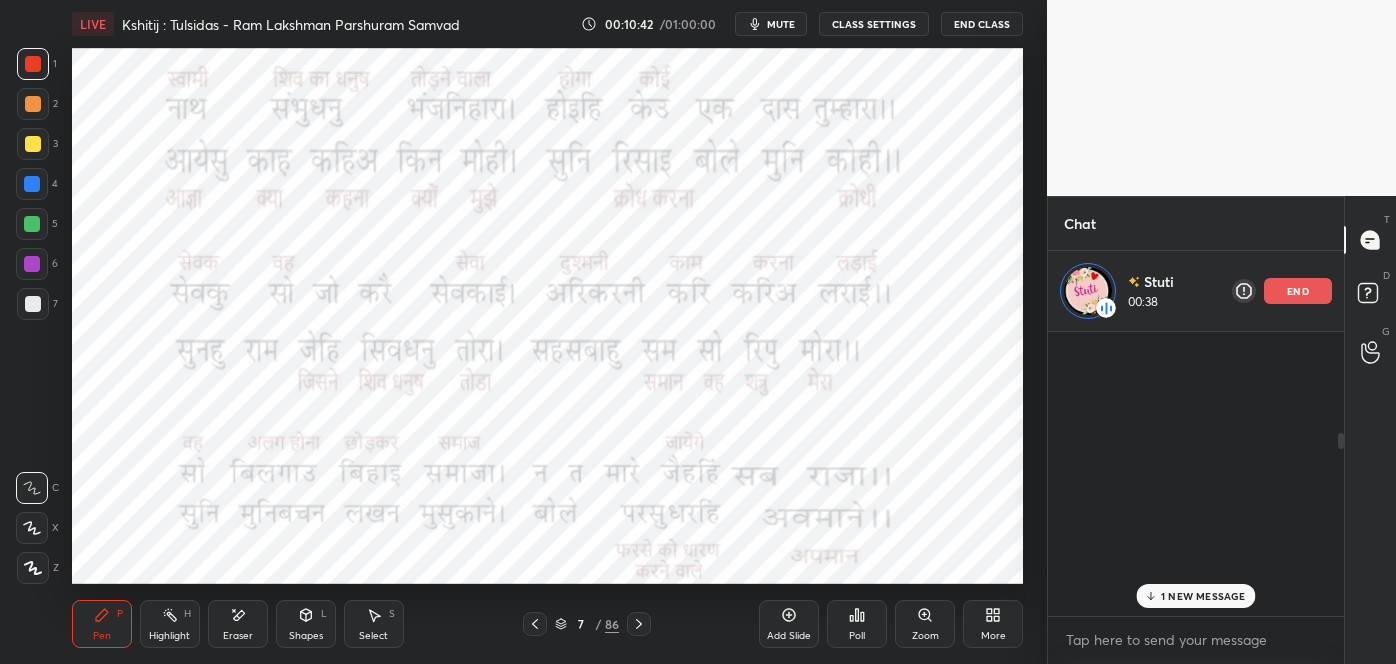 scroll, scrollTop: 0, scrollLeft: 0, axis: both 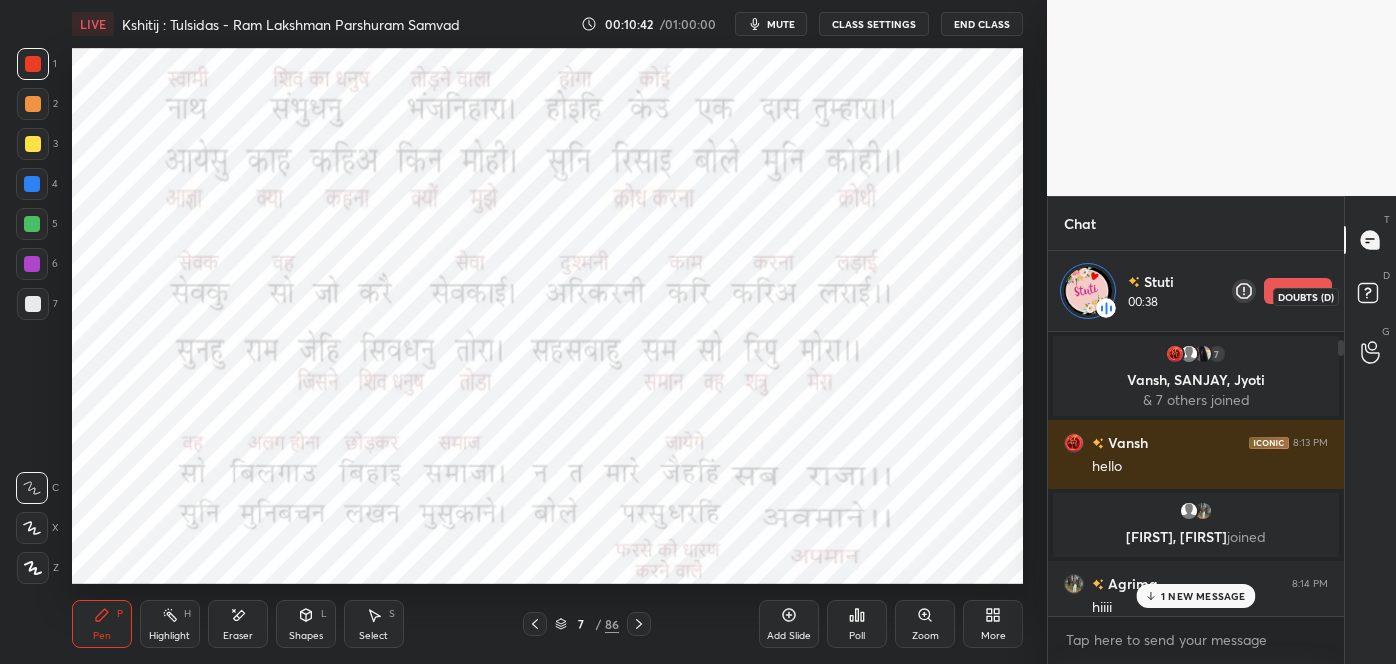 drag, startPoint x: 1341, startPoint y: 611, endPoint x: 1361, endPoint y: 289, distance: 322.6205 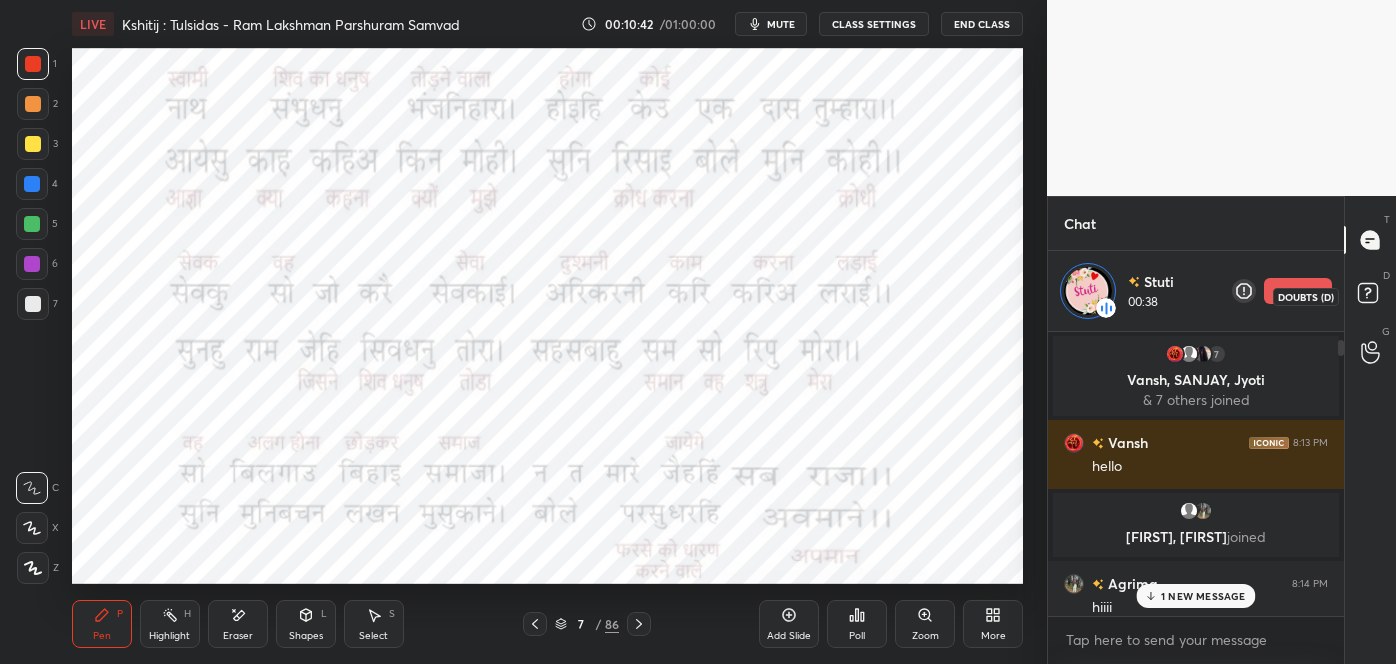 click on "Chat Stuti 00:38 end 7 Vansh, SANJAY, Jyoti & 7 others joined Vansh 8:13 PM hello Vishal, Agrima joined Agrima 8:14 PM hiiii Sareena, Nancy, Rajvir joined 1 NEW MESSAGE Enable hand raising Enable raise hand to speak to learners. Once enabled, chat will be turned off temporarily. Enable x Doubts asked by learners will show up here NEW DOUBTS ASKED Concept or Topic related Vishal Rajvir Can't raise hand Looks like educator just invited you to speak. Please wait before you can raise your hand again. Got it T Messages (T) D Doubts (D) G Raise Hand (G)" at bounding box center [1221, 430] 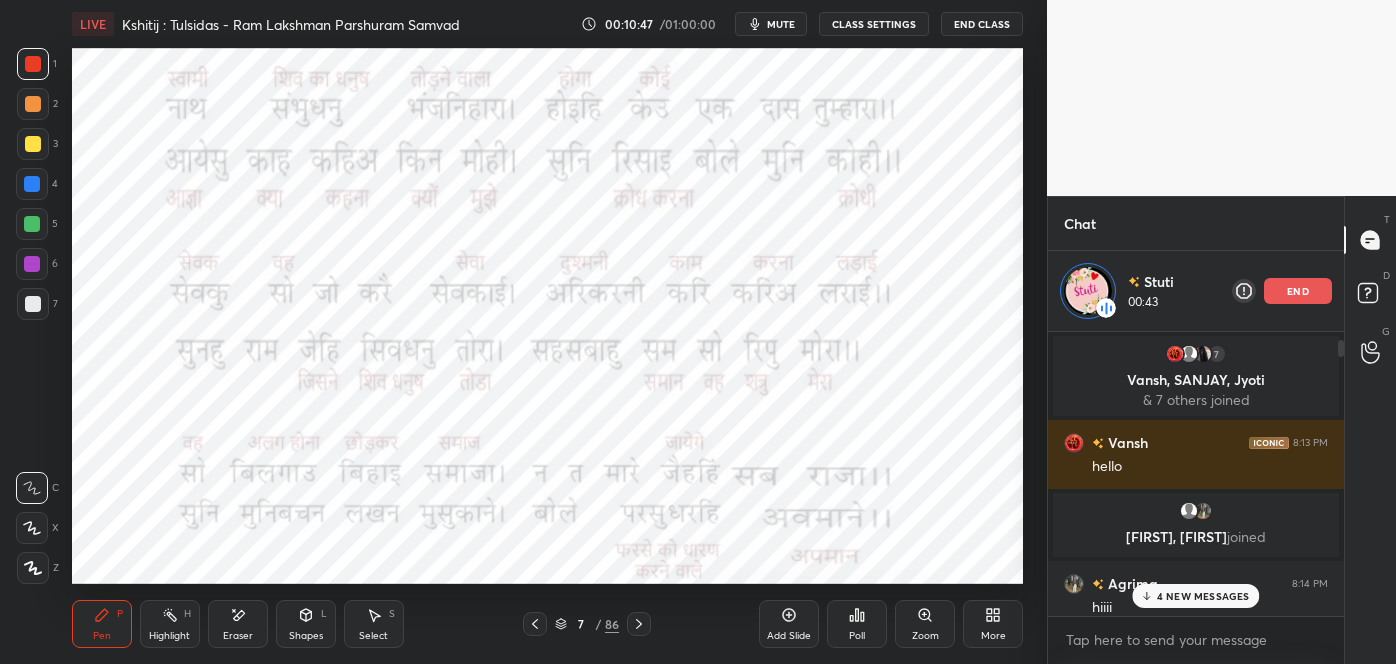 click on "G Raise Hand (G)" at bounding box center [1370, 352] 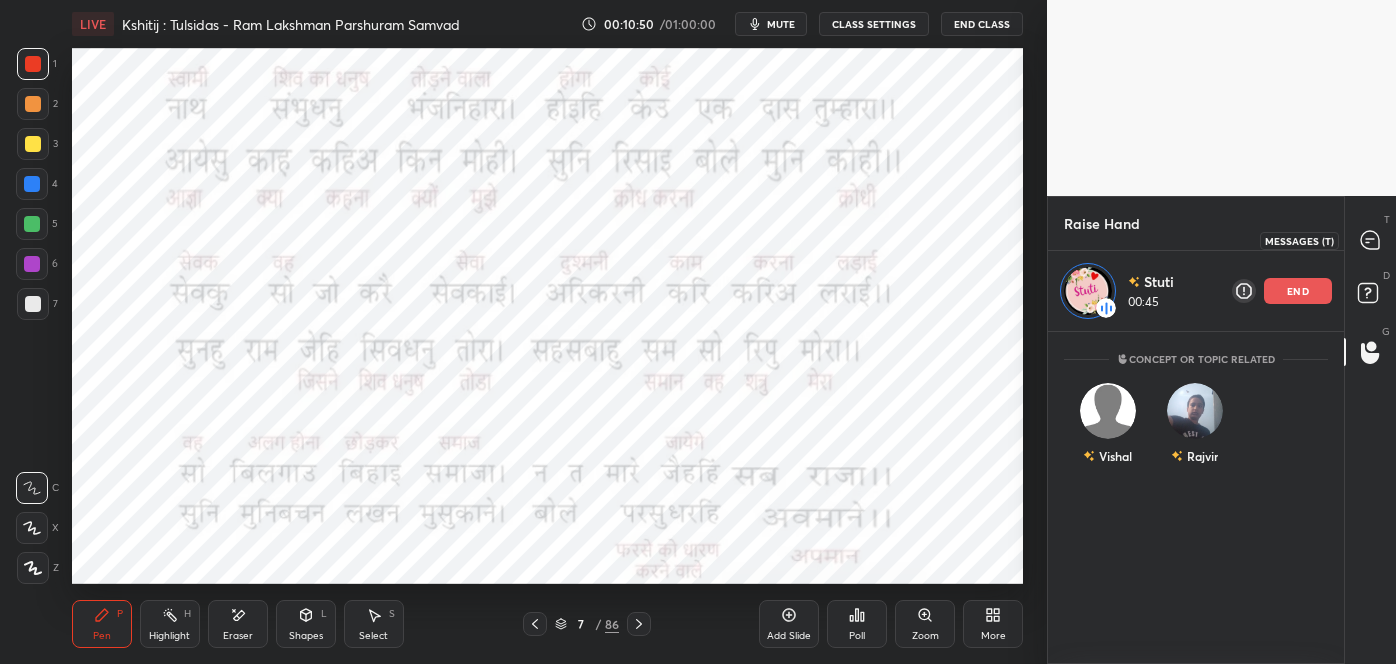 click 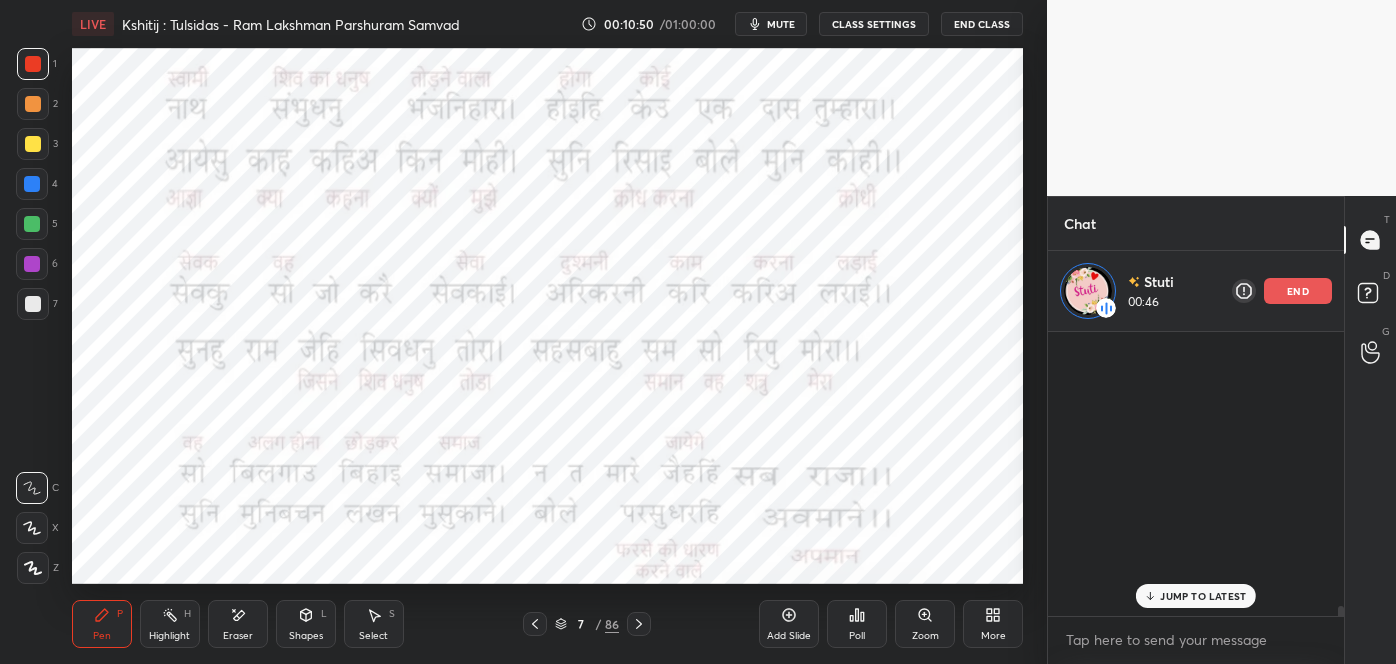 scroll, scrollTop: 11325, scrollLeft: 0, axis: vertical 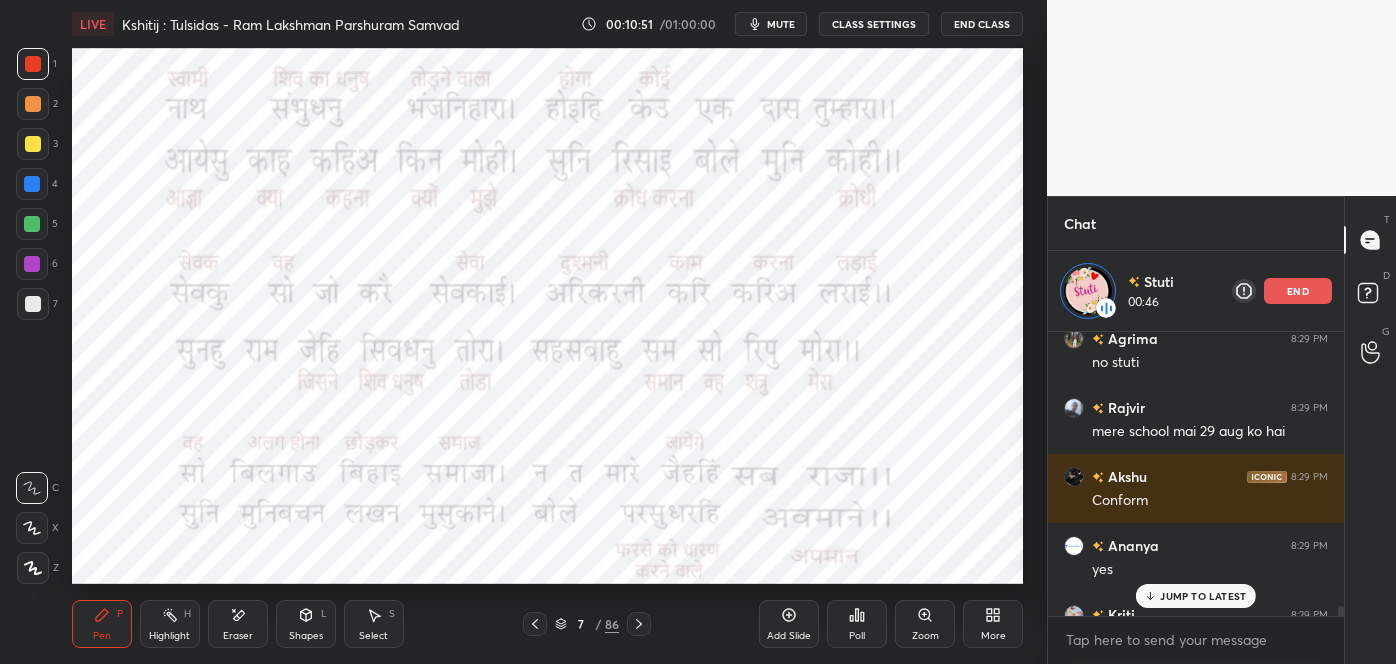 click on "JUMP TO LATEST" at bounding box center [1196, 596] 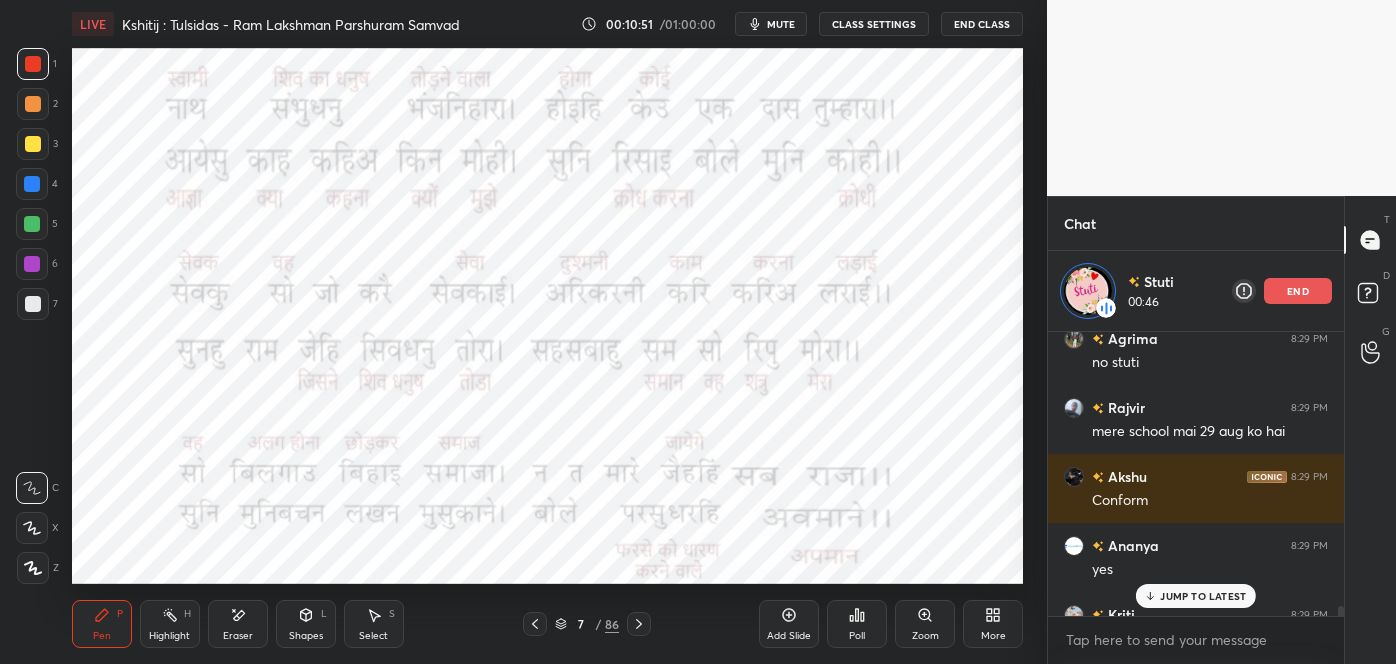 scroll, scrollTop: 11438, scrollLeft: 0, axis: vertical 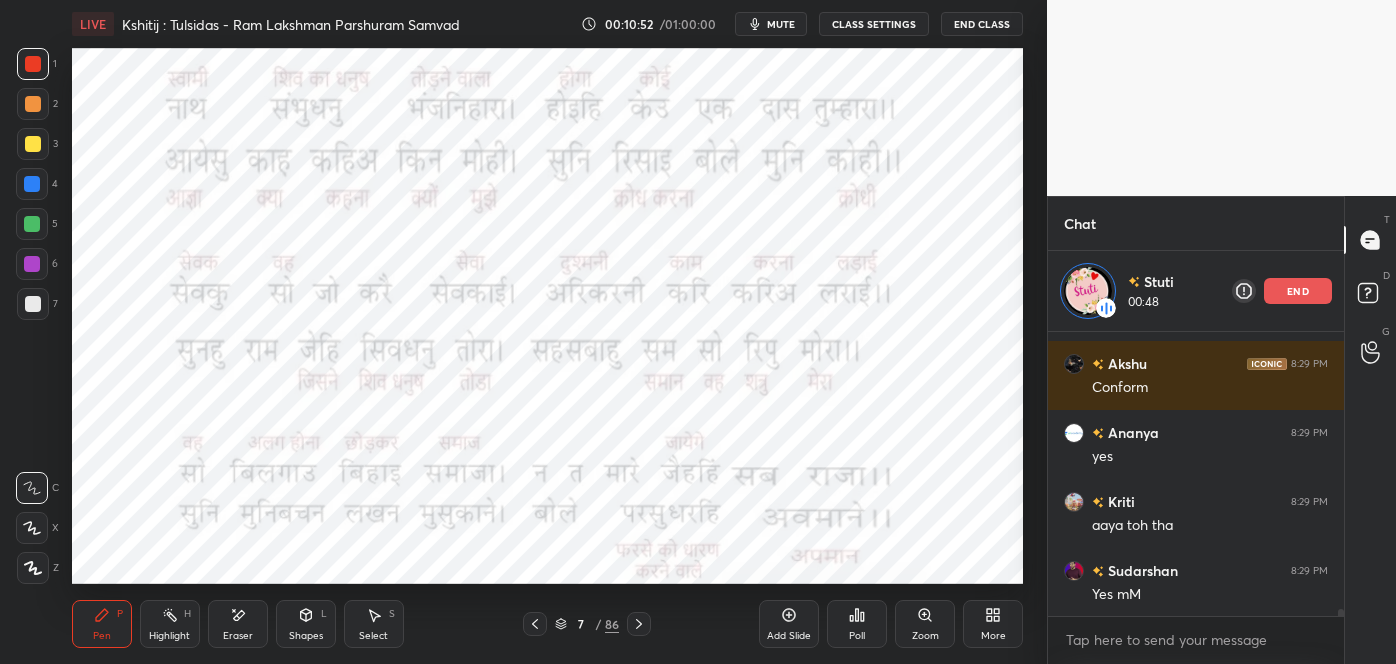 click on "7 / 86" at bounding box center [587, 624] 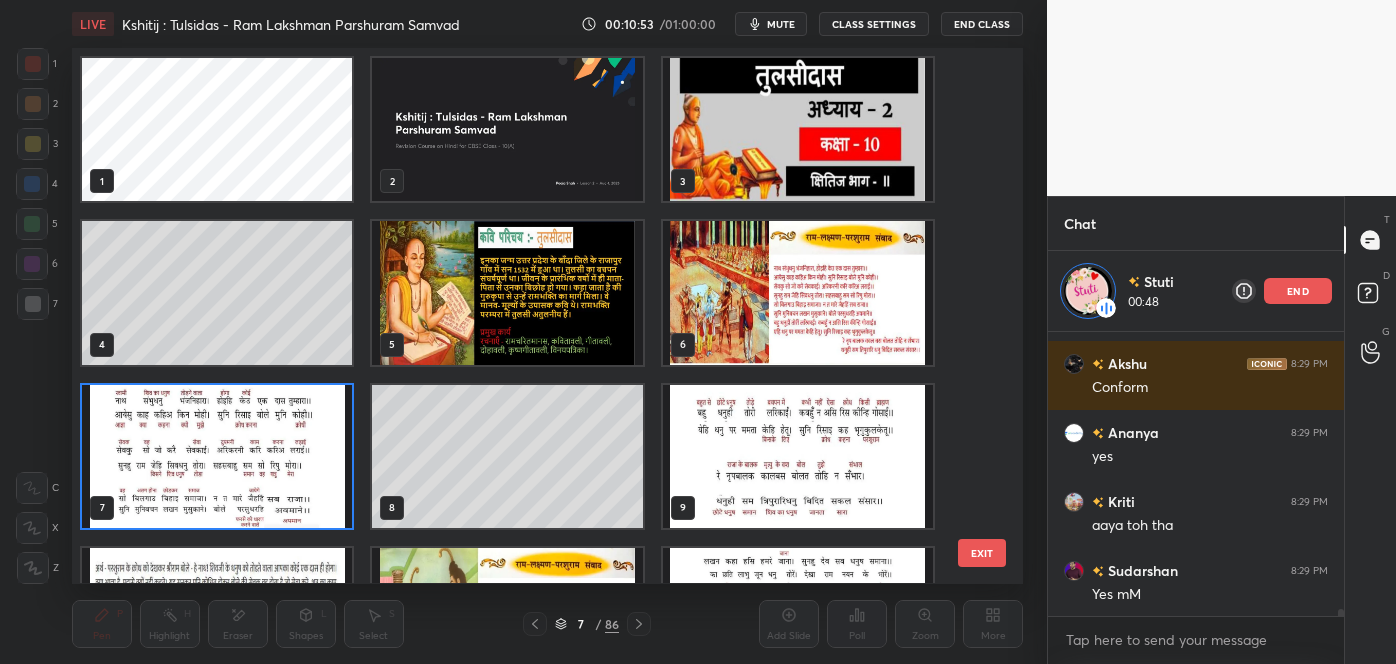 scroll, scrollTop: 6, scrollLeft: 10, axis: both 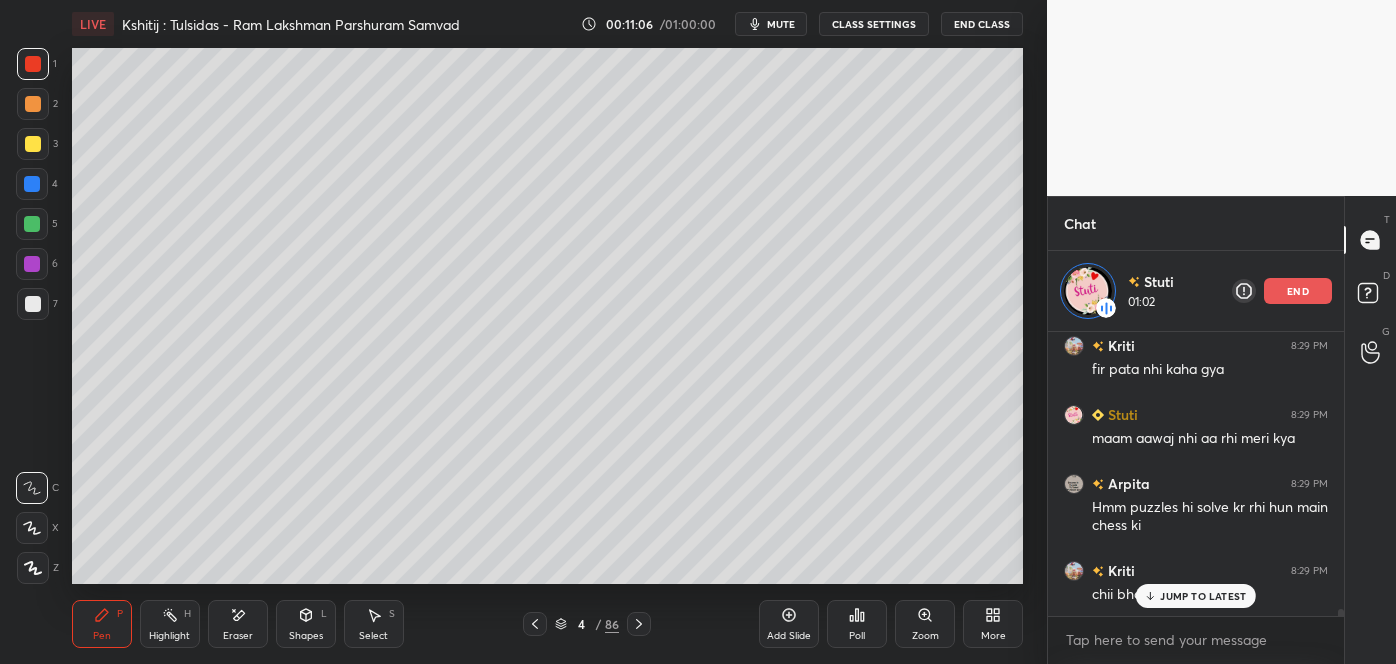 click on "JUMP TO LATEST" at bounding box center (1203, 596) 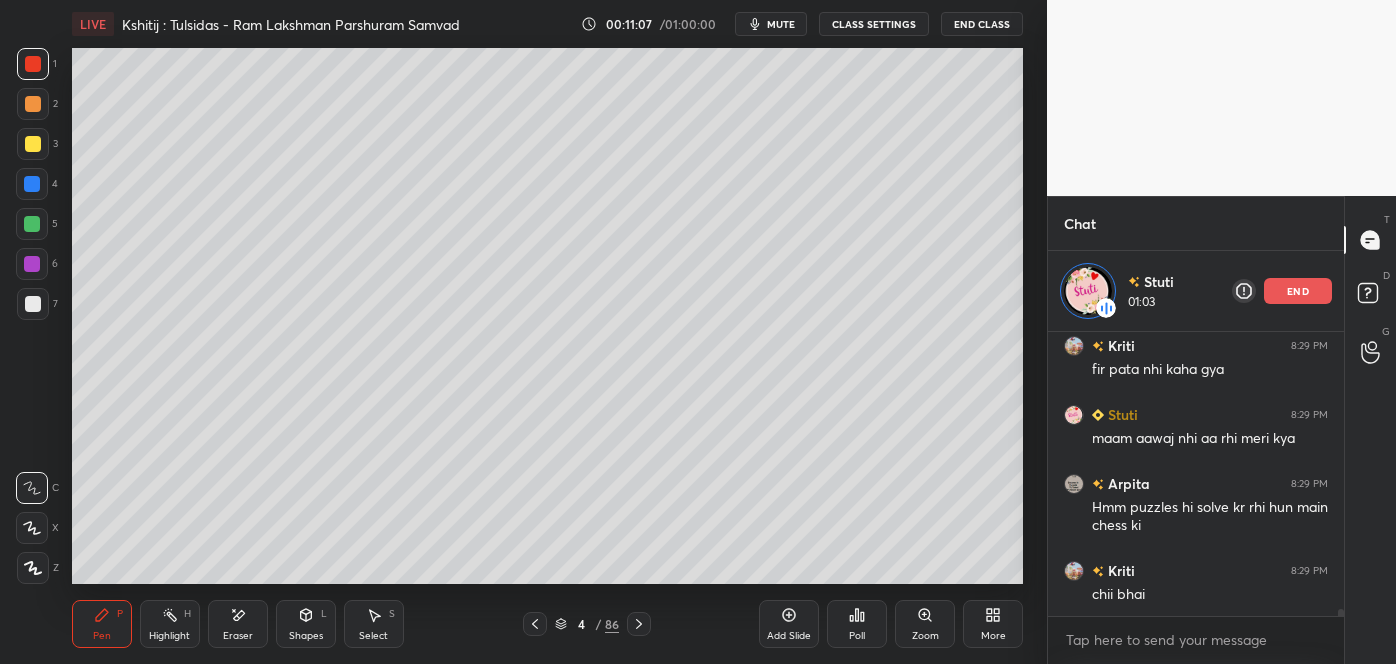 scroll, scrollTop: 11752, scrollLeft: 0, axis: vertical 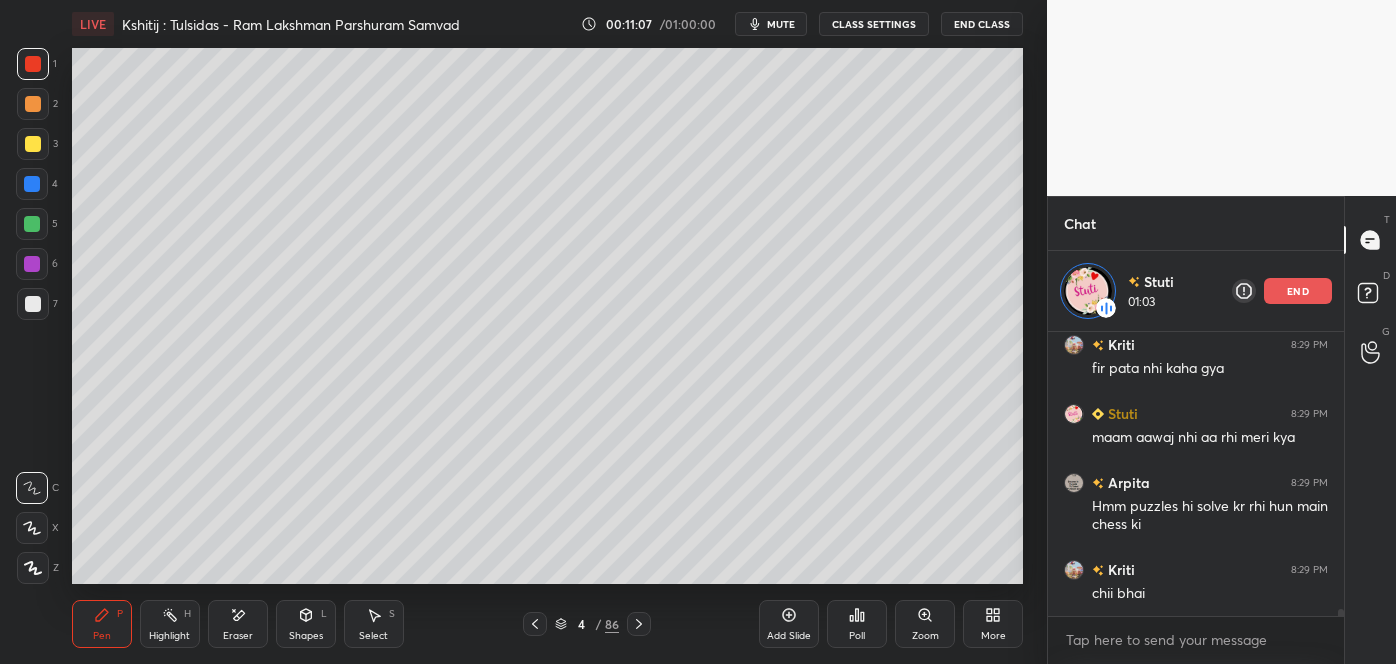 click on "/" at bounding box center (598, 624) 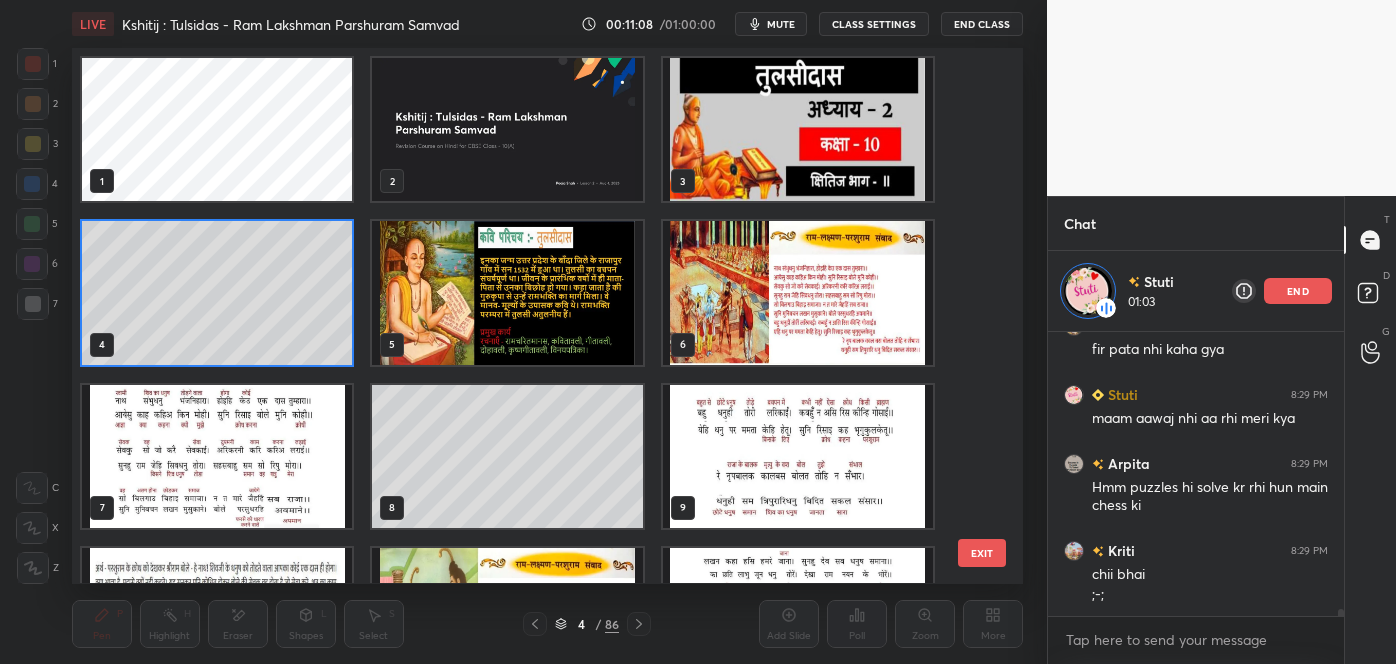 scroll, scrollTop: 6, scrollLeft: 10, axis: both 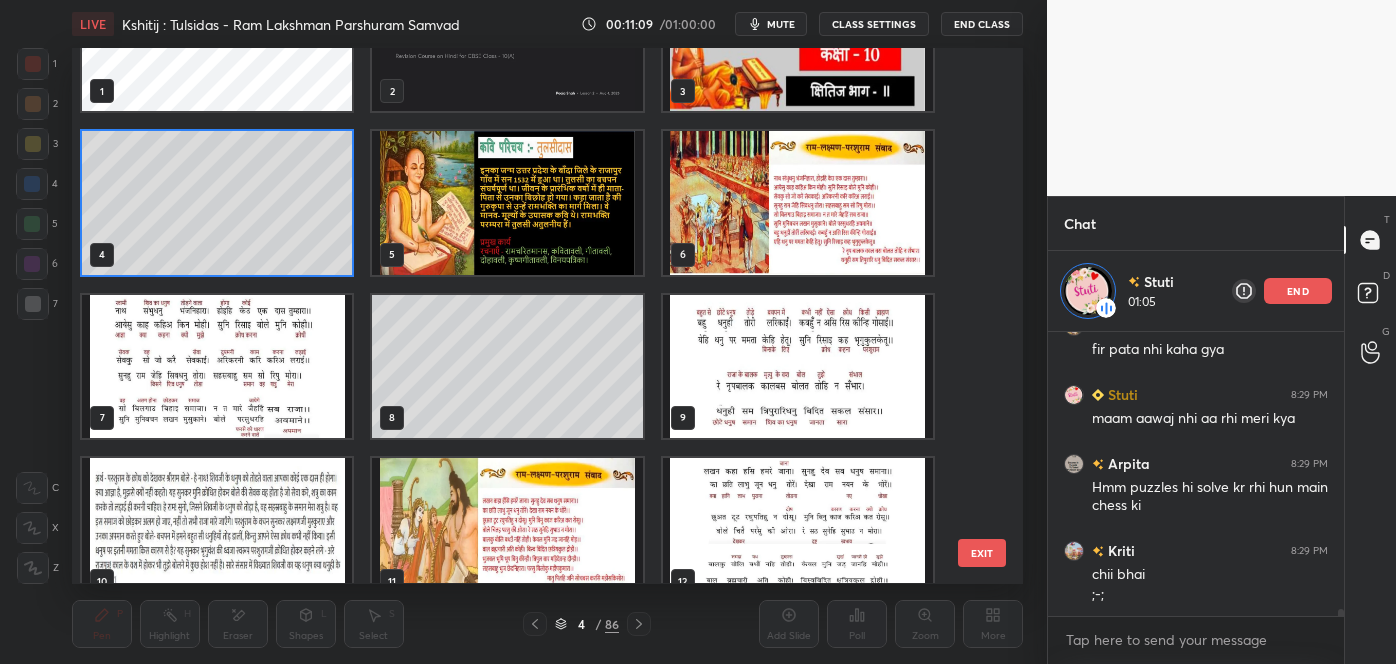 click at bounding box center (217, 366) 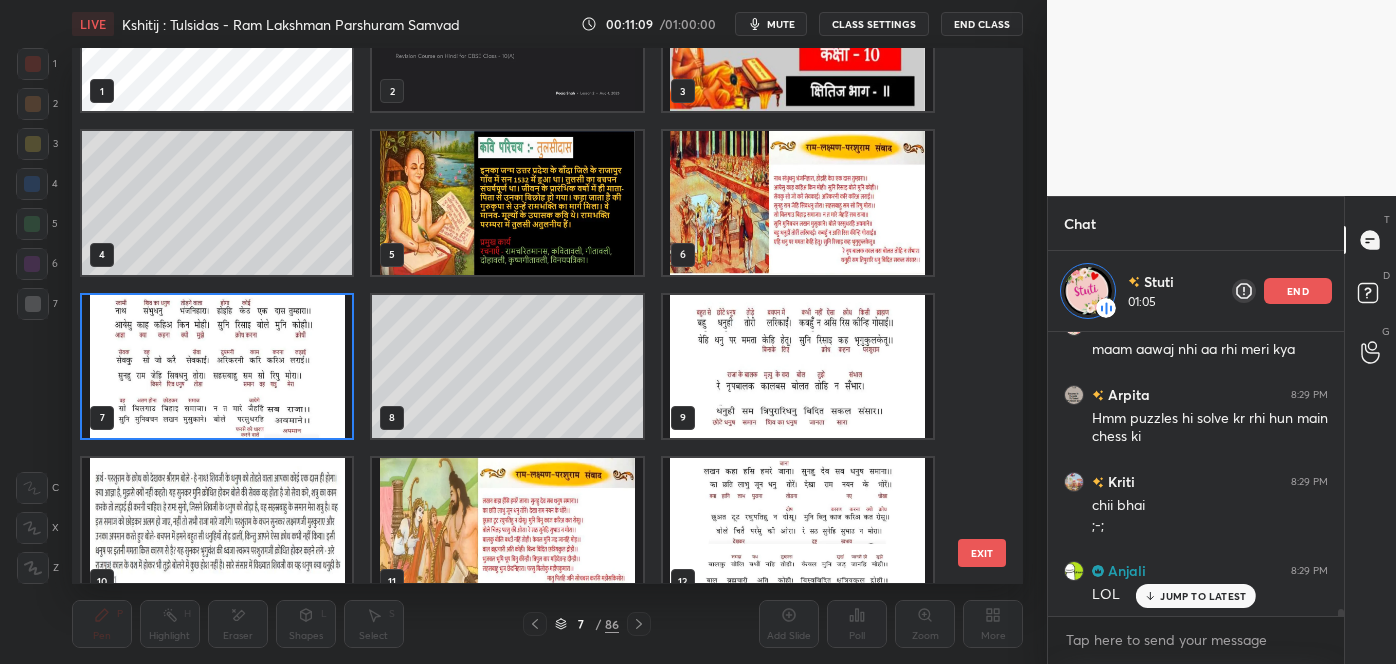 click at bounding box center [217, 366] 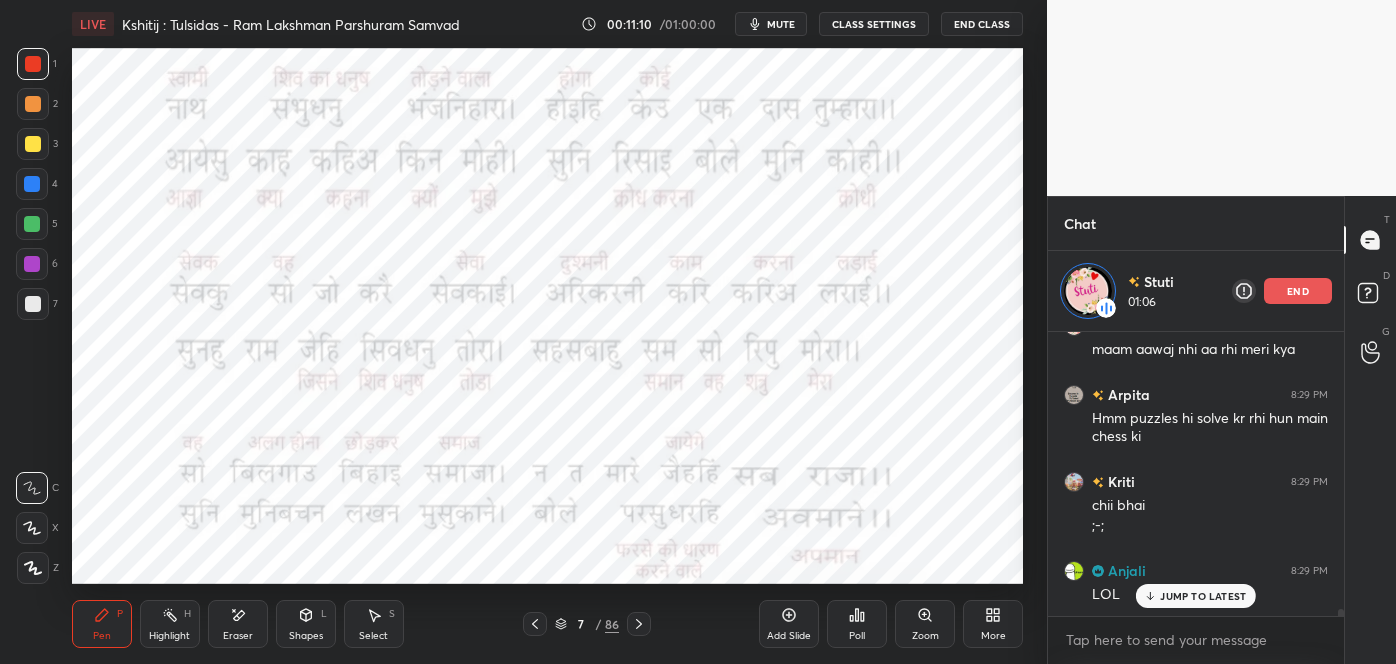 click on "JUMP TO LATEST" at bounding box center [1203, 596] 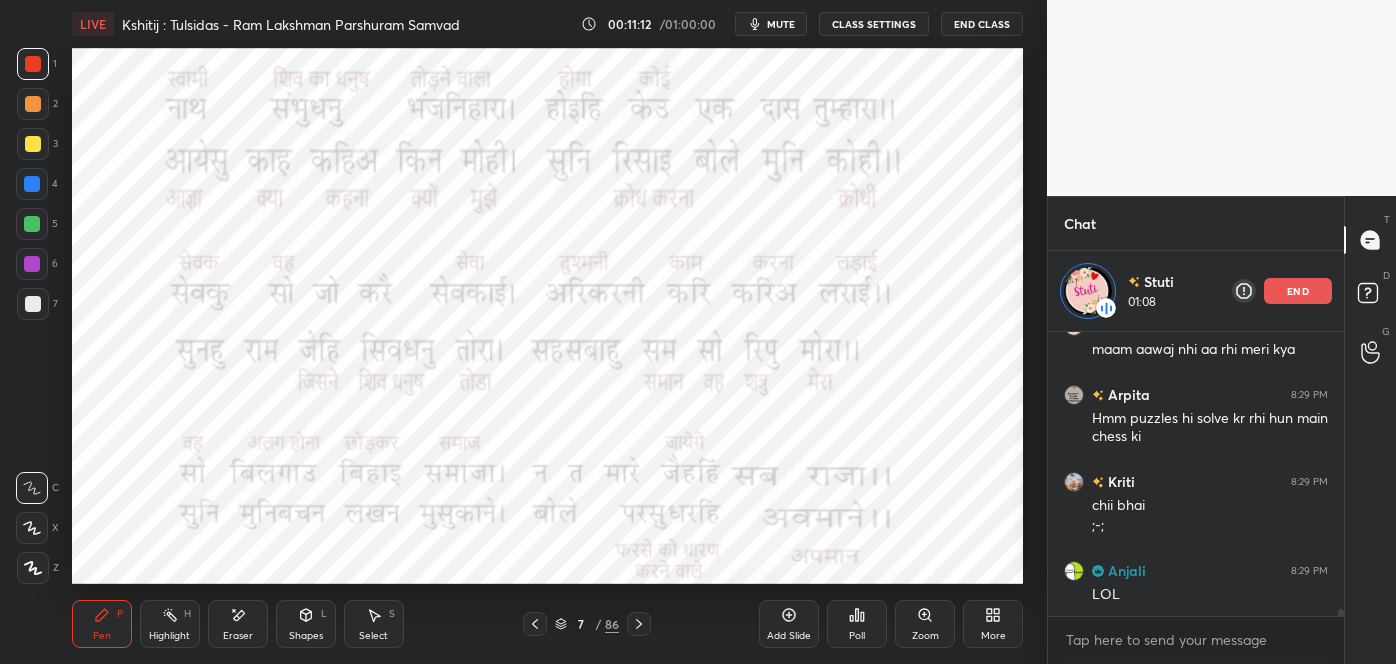 click on "end" at bounding box center (1298, 291) 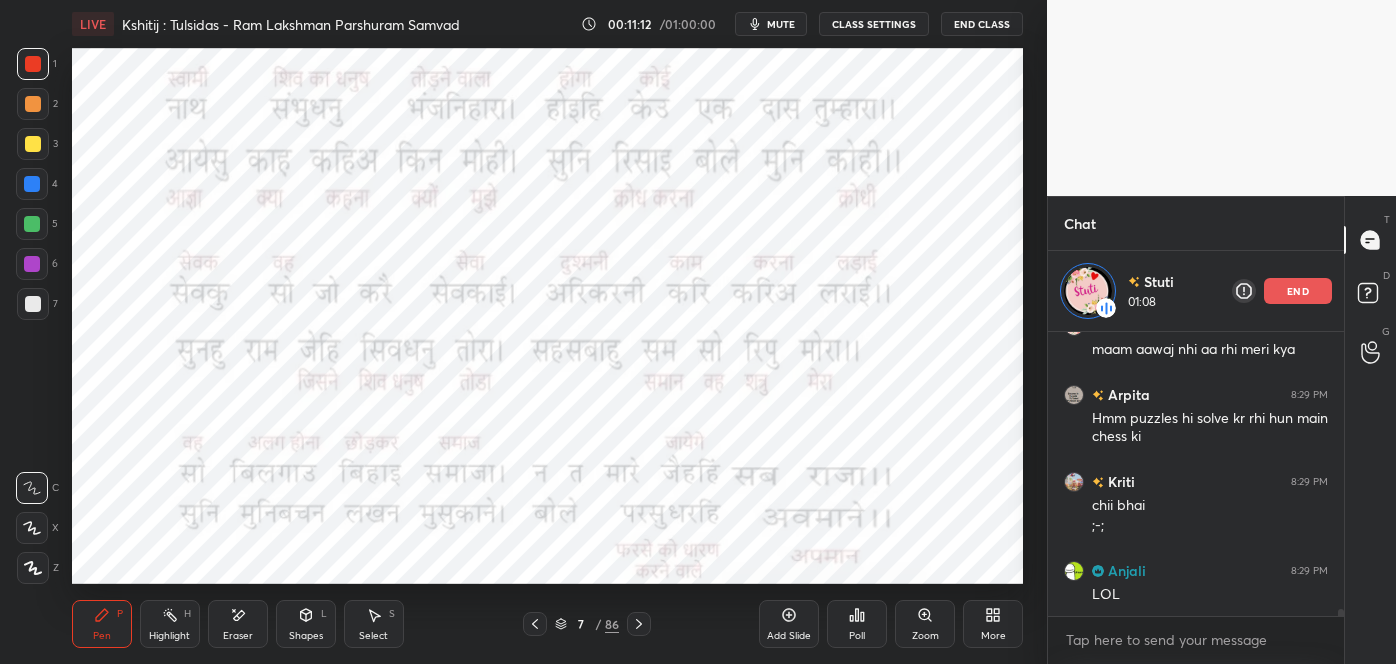 scroll, scrollTop: 6, scrollLeft: 5, axis: both 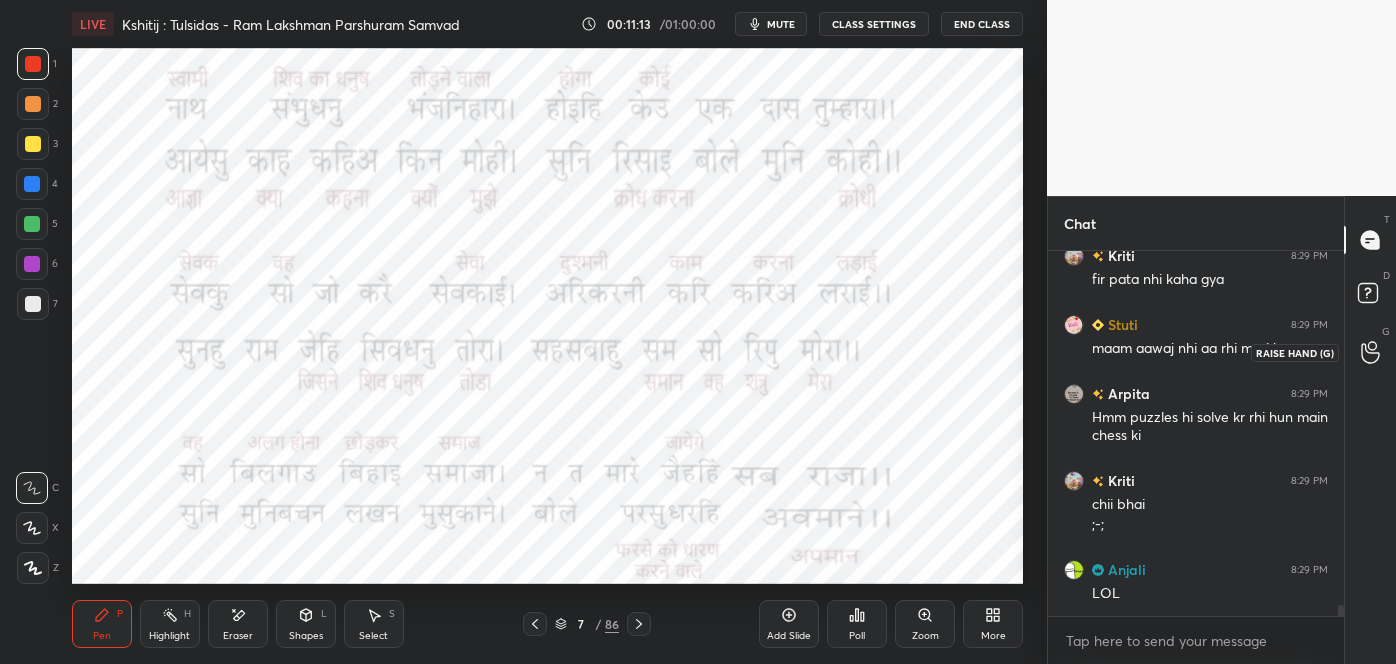 click 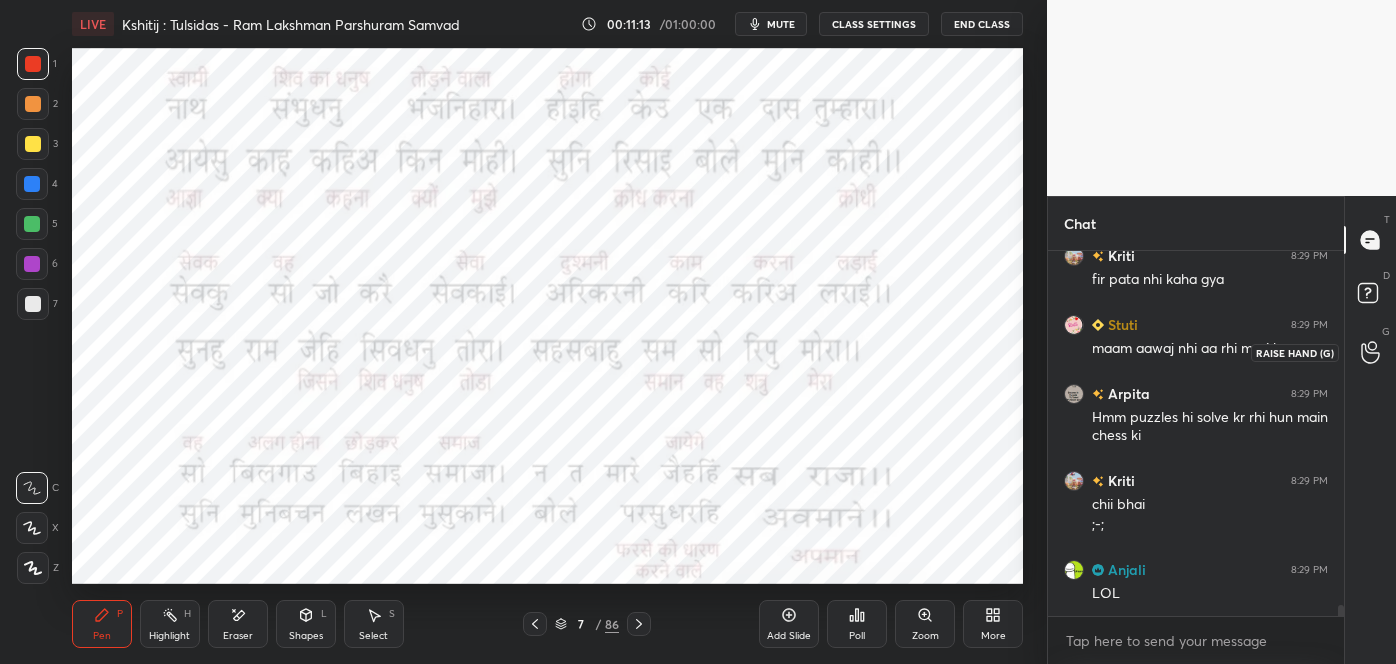 scroll, scrollTop: 6, scrollLeft: 5, axis: both 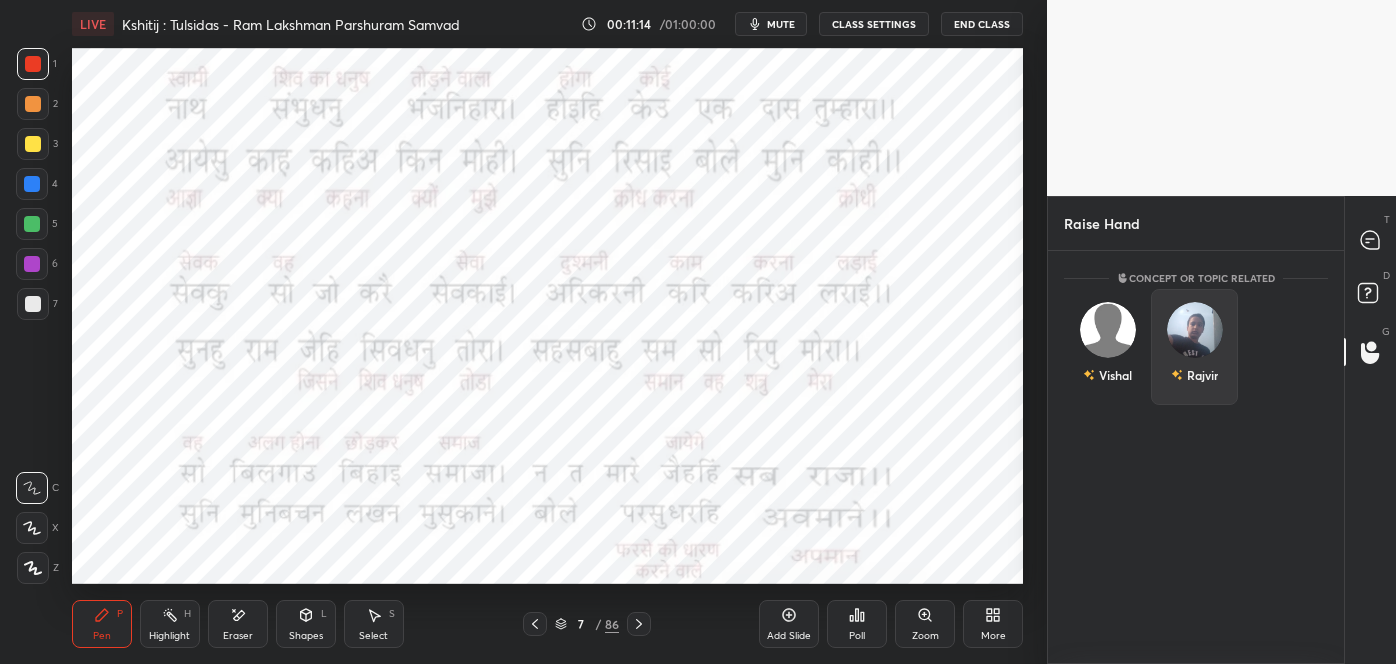 click at bounding box center (1195, 330) 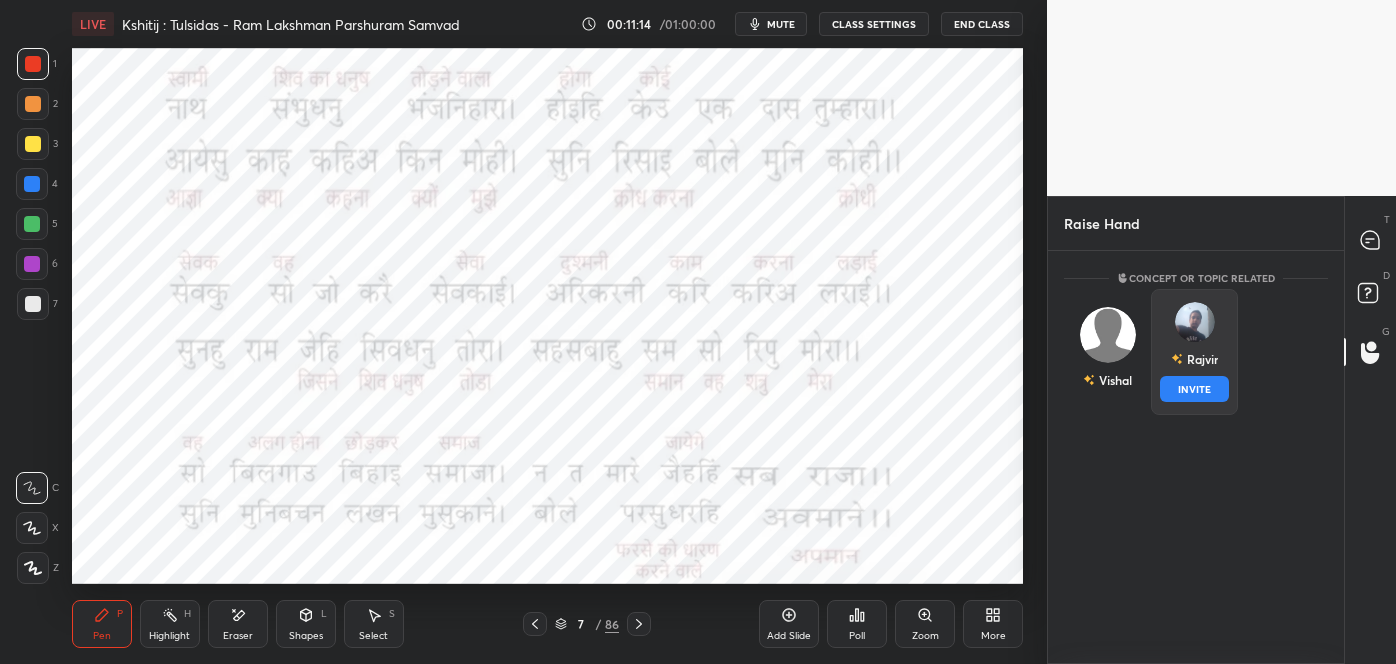 click on "INVITE" at bounding box center [1194, 389] 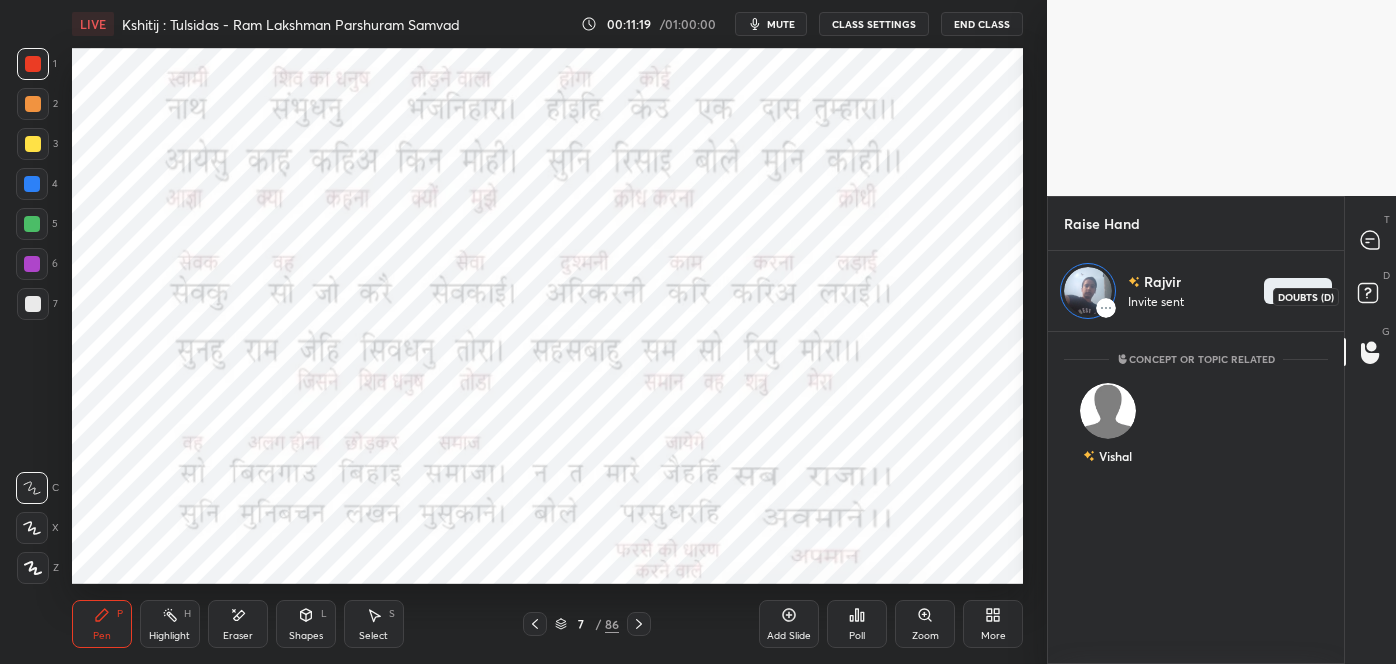 click 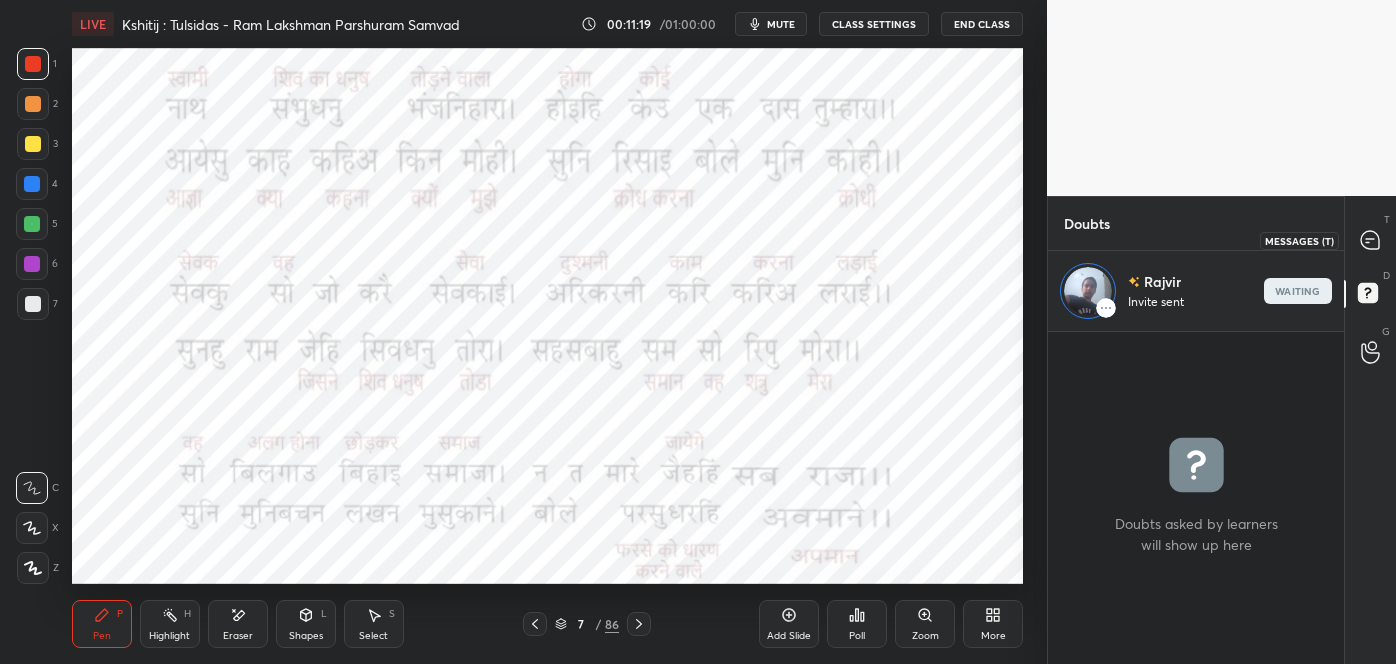 click at bounding box center [1371, 240] 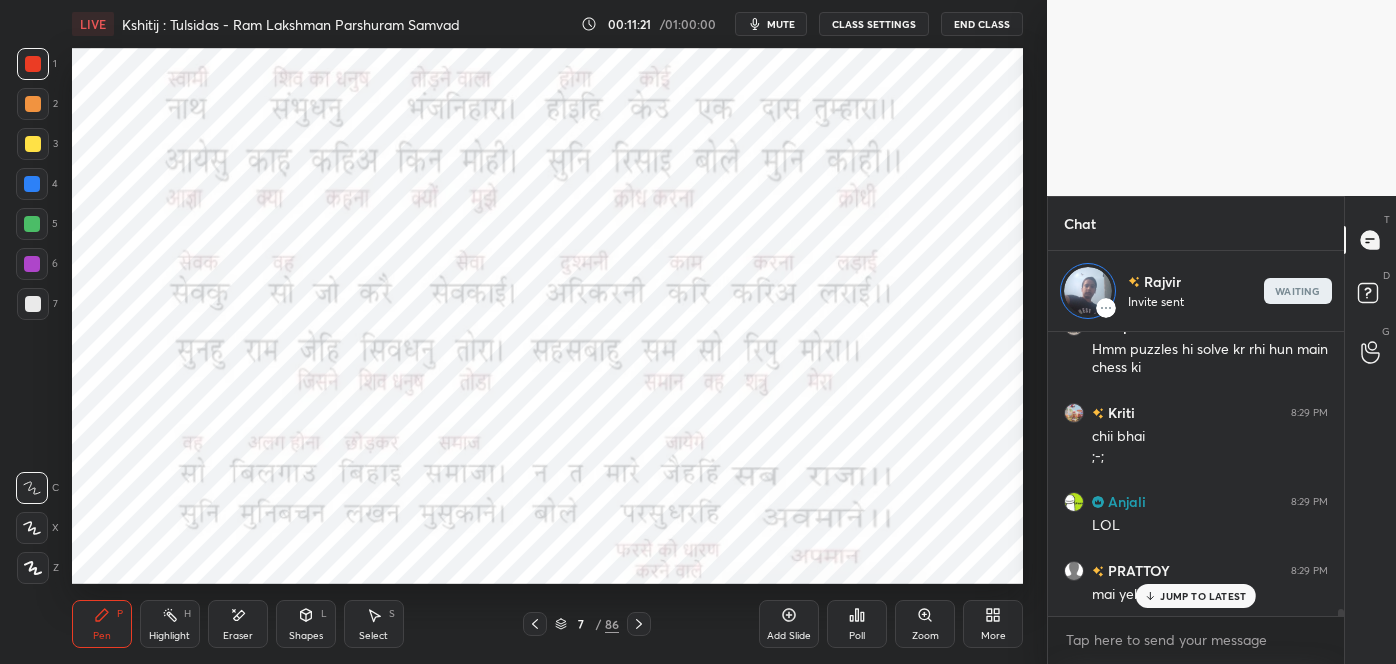 click on "JUMP TO LATEST" at bounding box center (1203, 596) 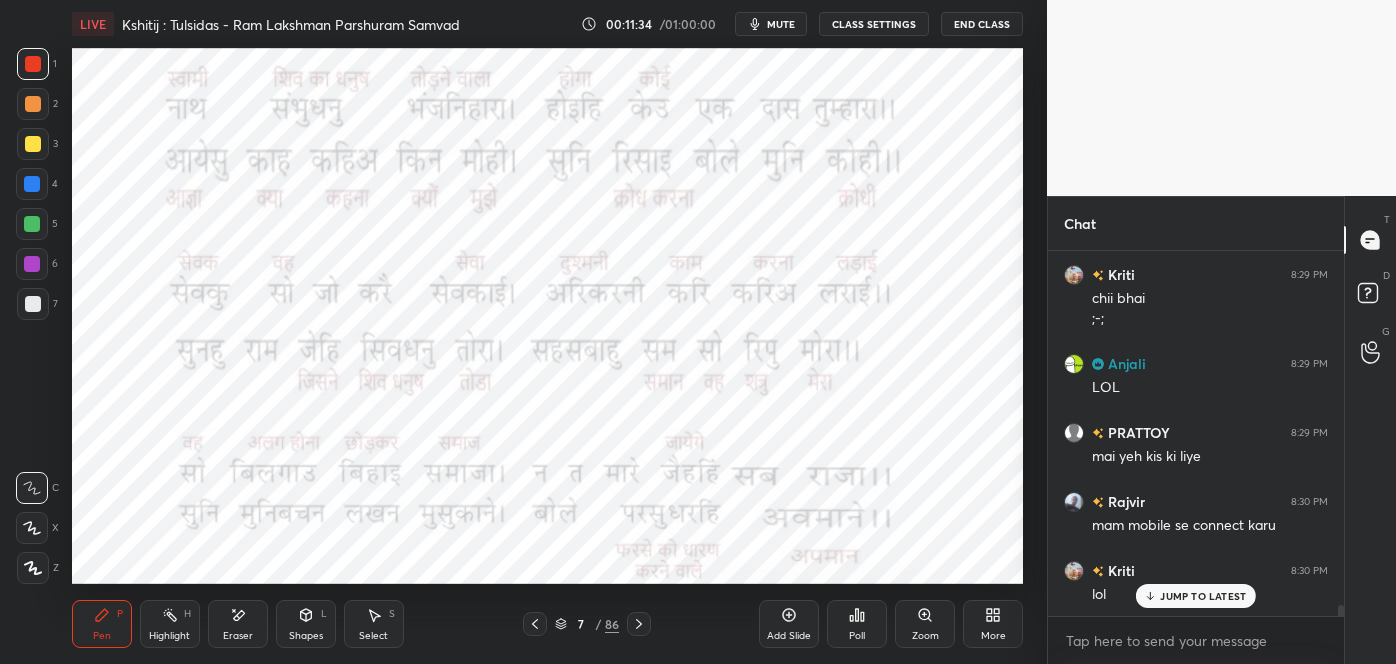 click on "JUMP TO LATEST" at bounding box center (1203, 596) 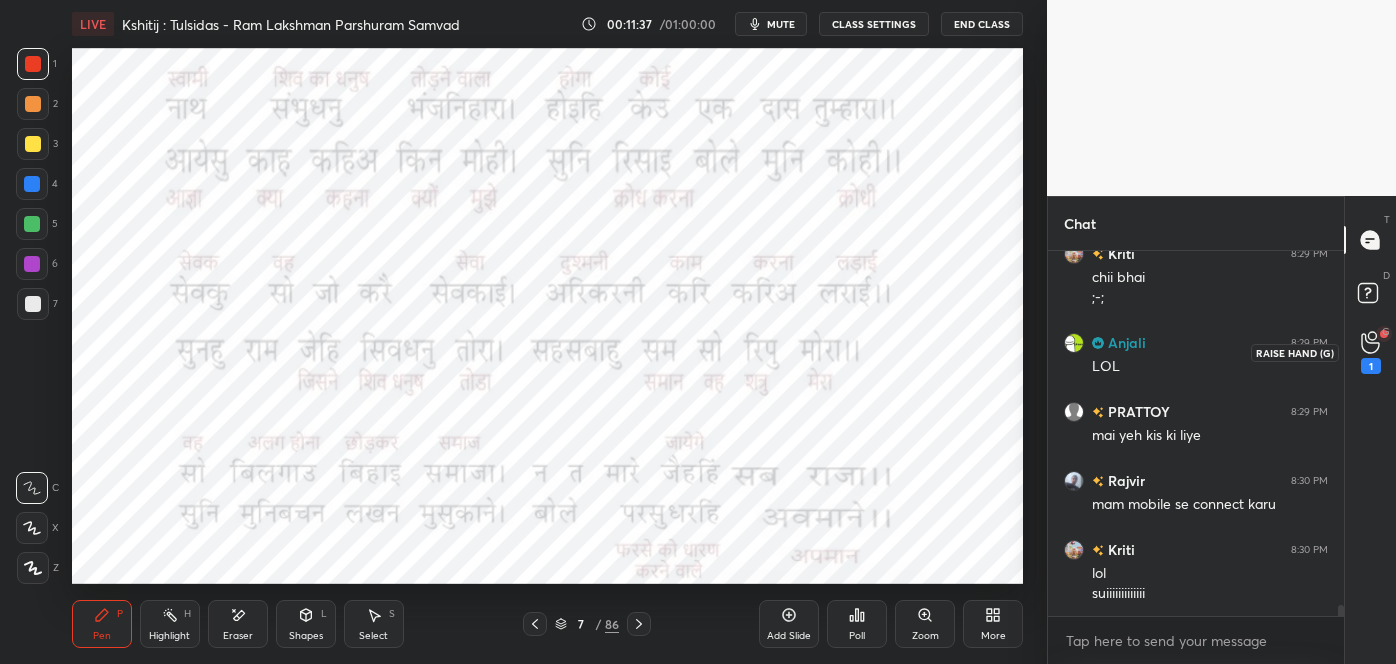 click on "1" at bounding box center (1371, 366) 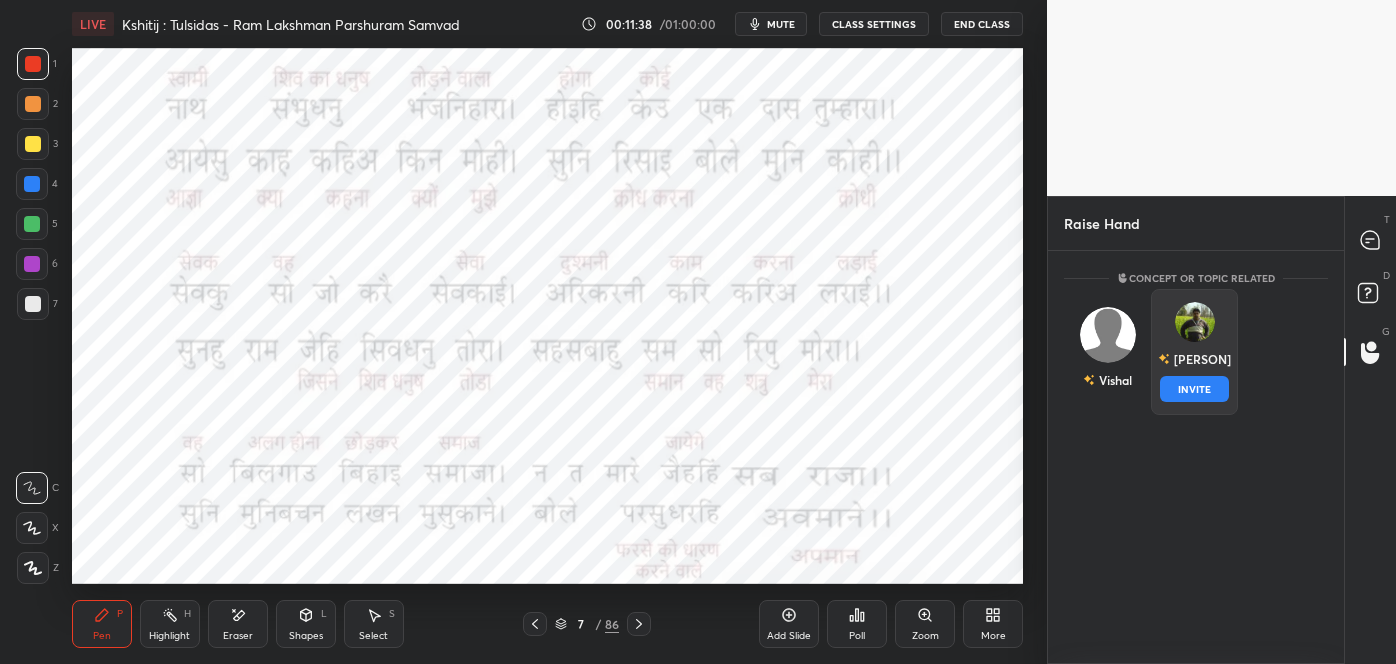 click on "[PERSON]" at bounding box center [1194, 359] 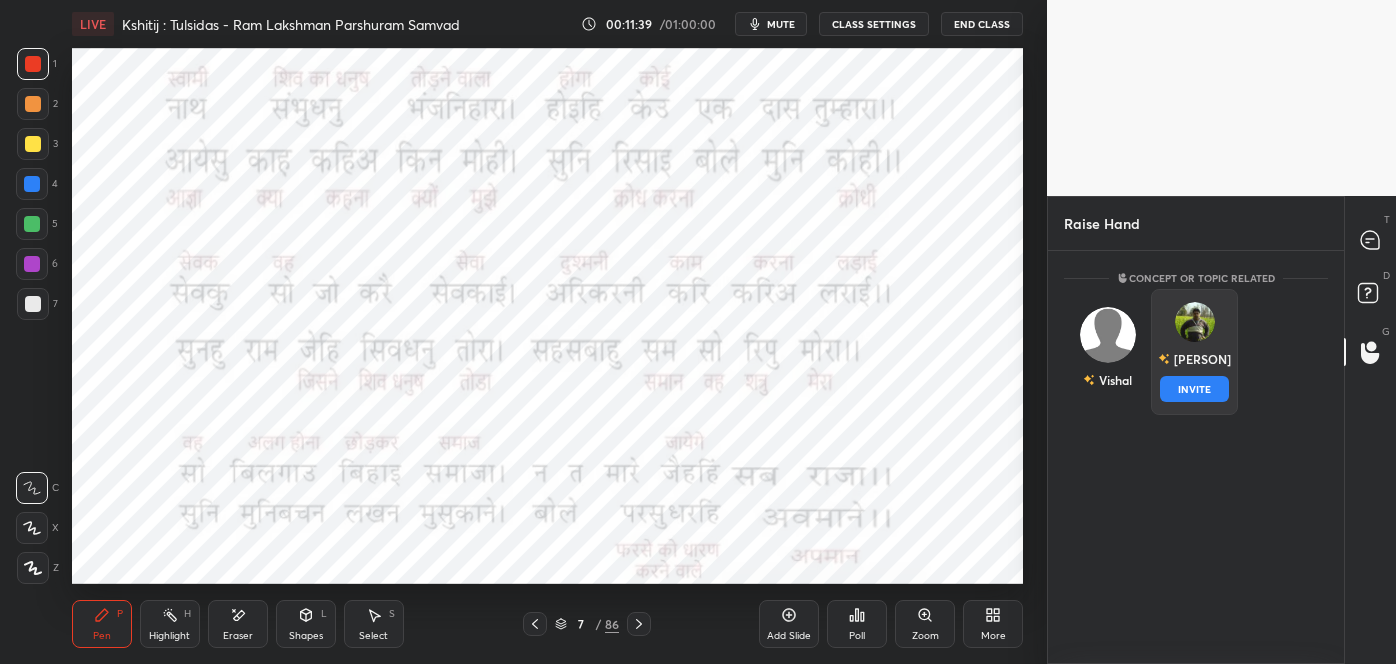 click on "INVITE" at bounding box center [1194, 389] 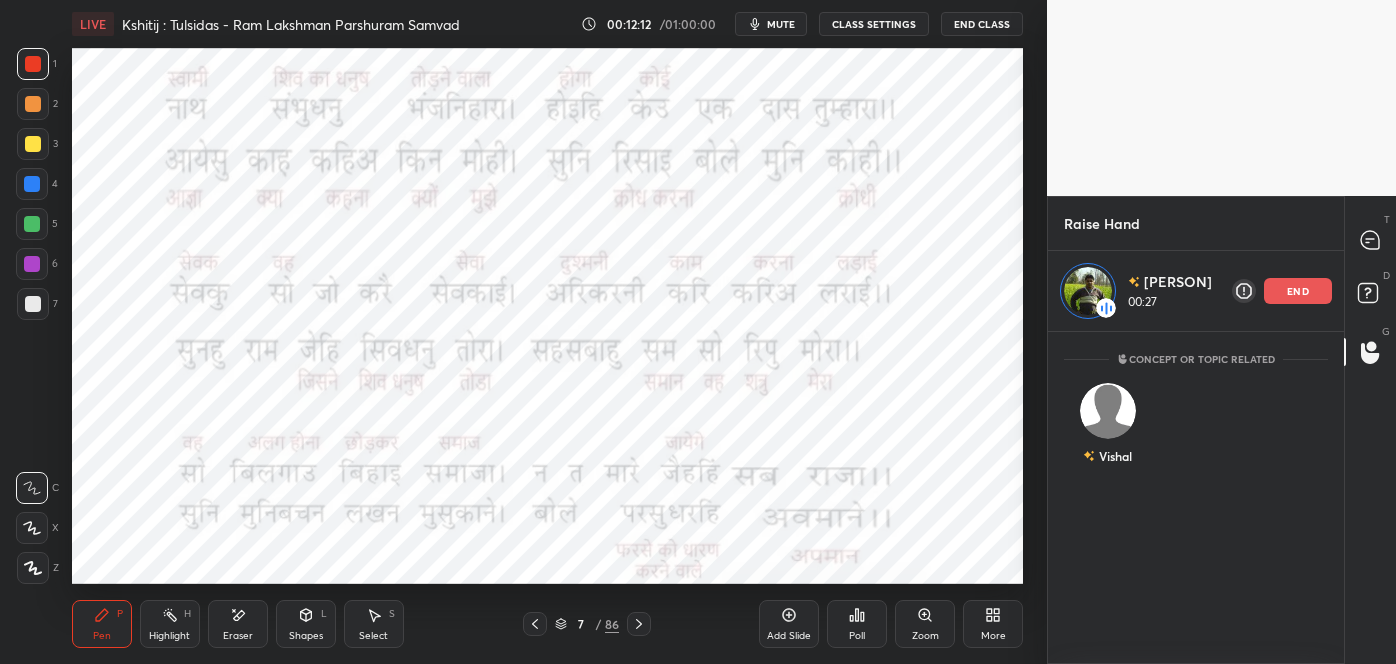 click on "Eraser" at bounding box center (238, 636) 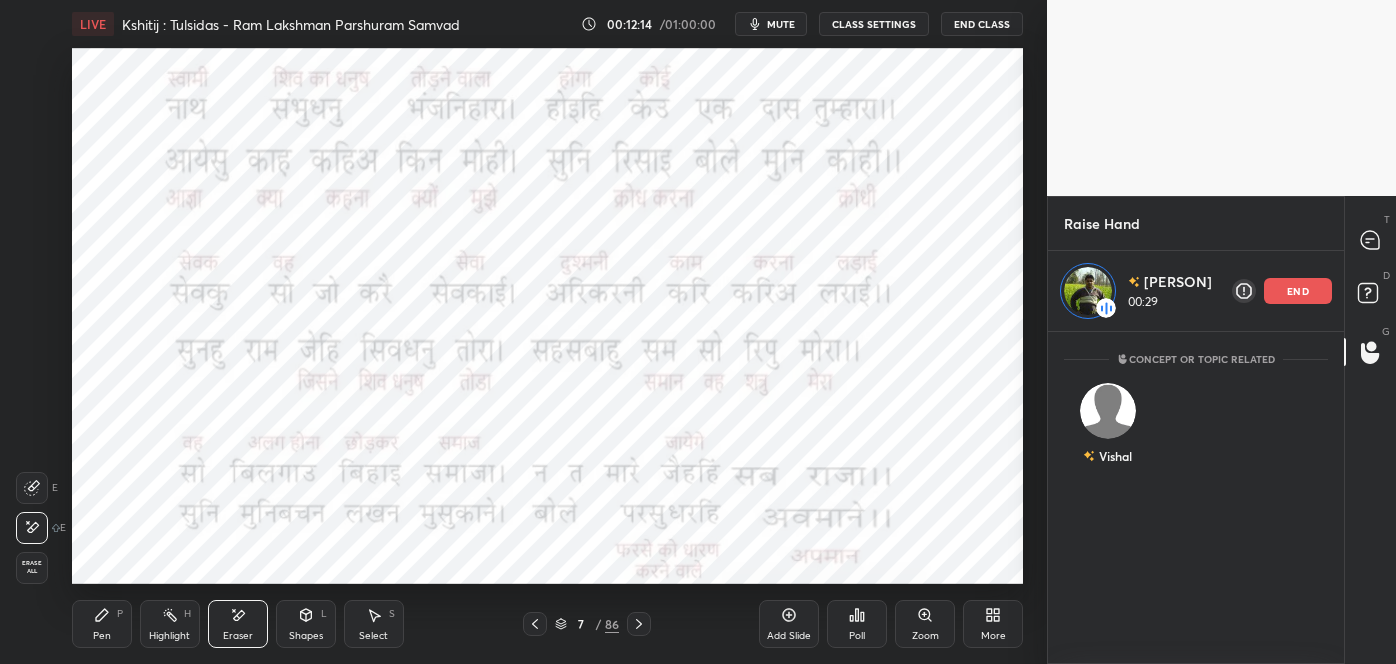 click on "Pen P" at bounding box center [102, 624] 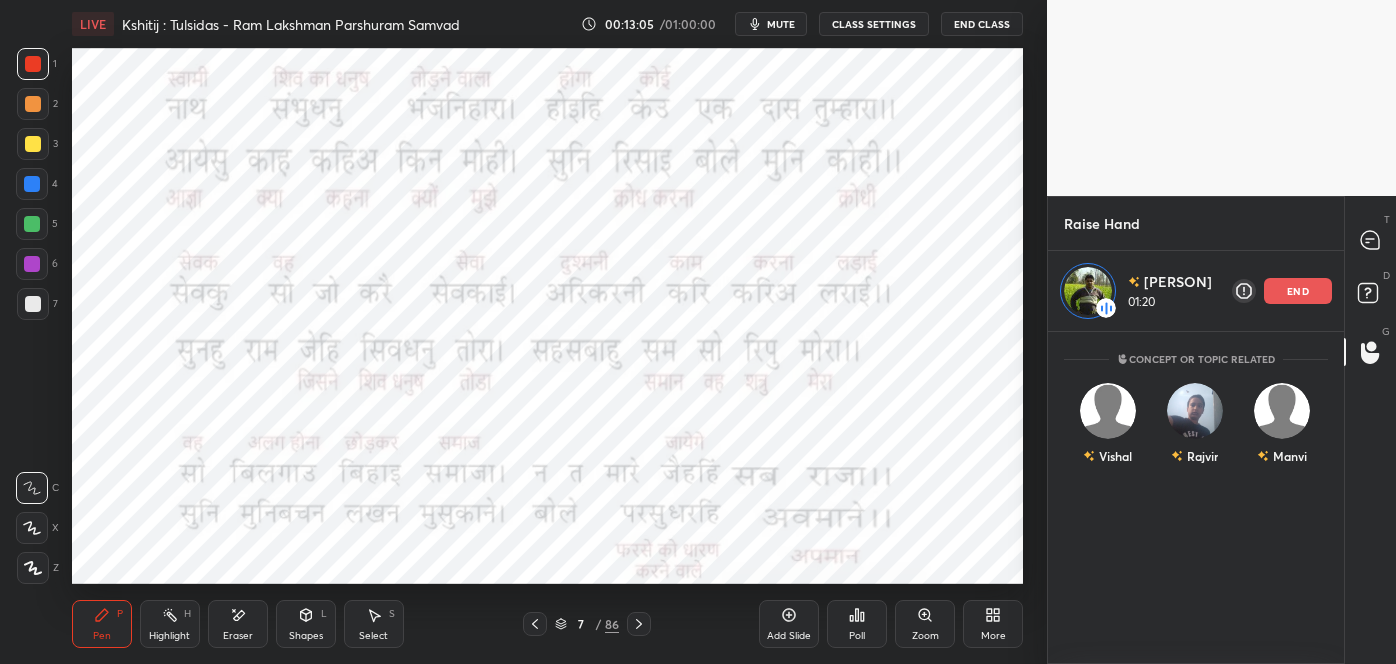 click on "end" at bounding box center (1298, 291) 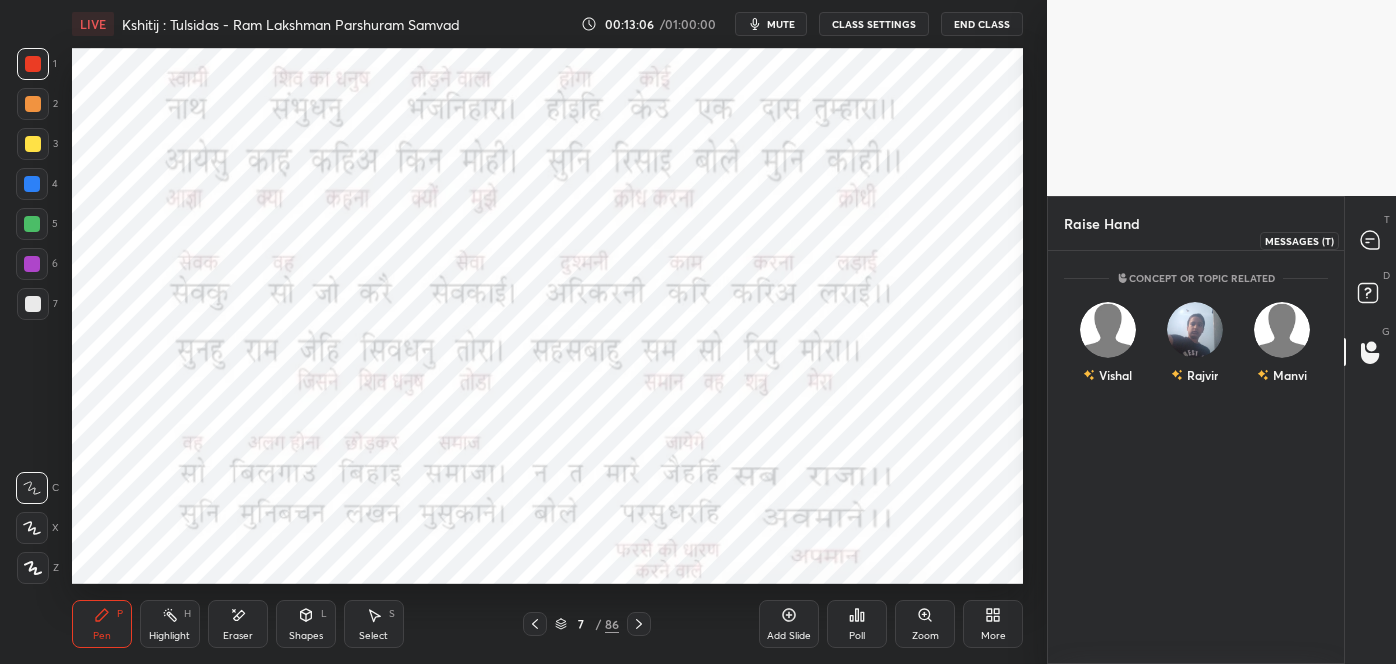 click 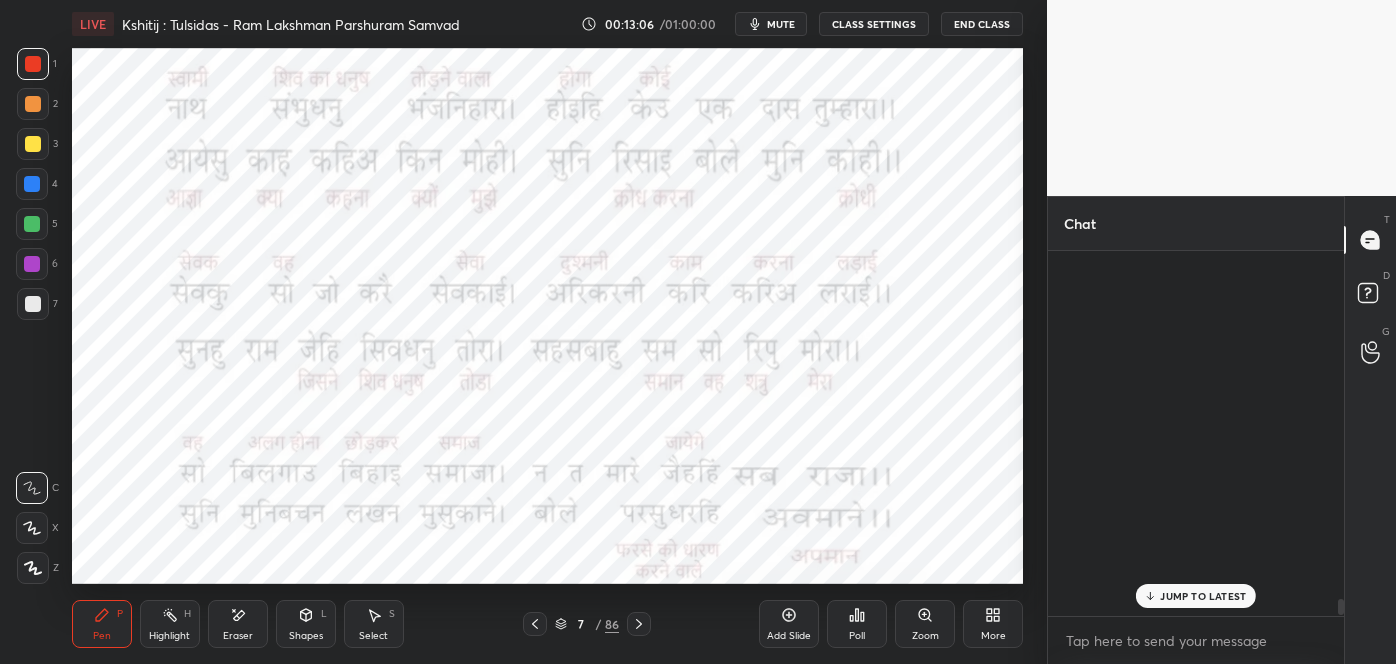 scroll, scrollTop: 12186, scrollLeft: 0, axis: vertical 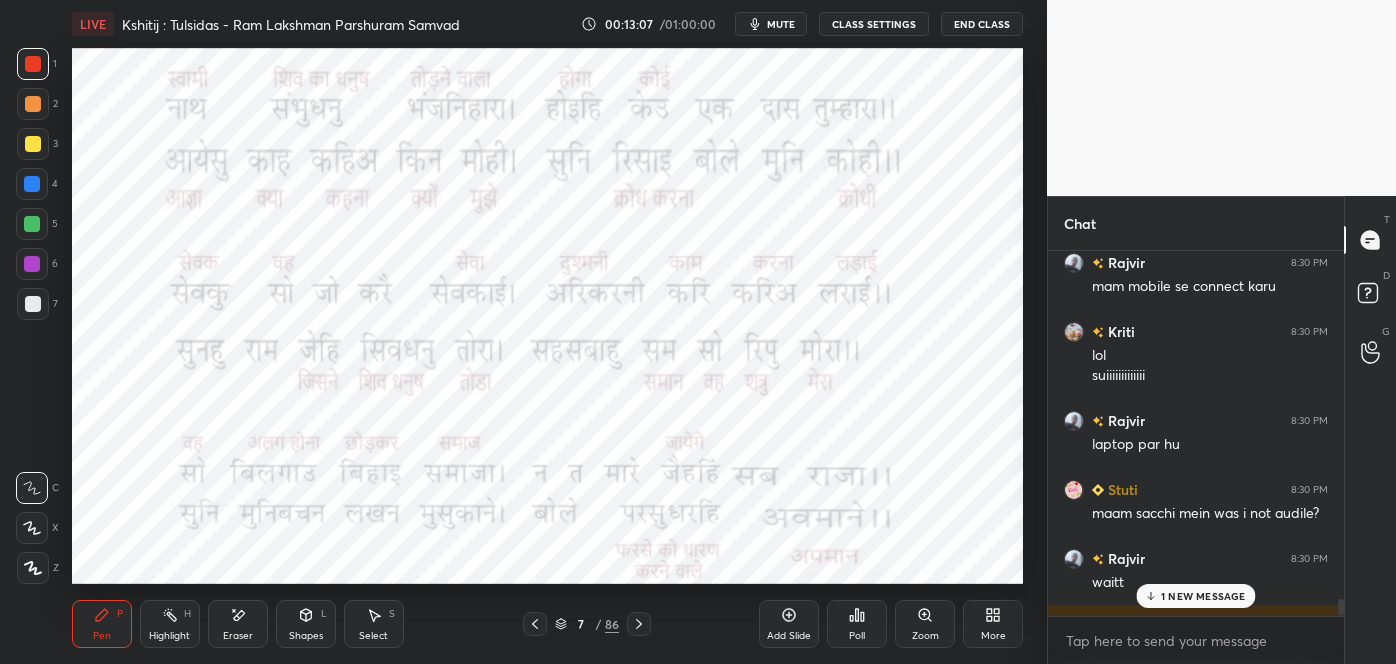 click on "1 NEW MESSAGE" at bounding box center (1195, 596) 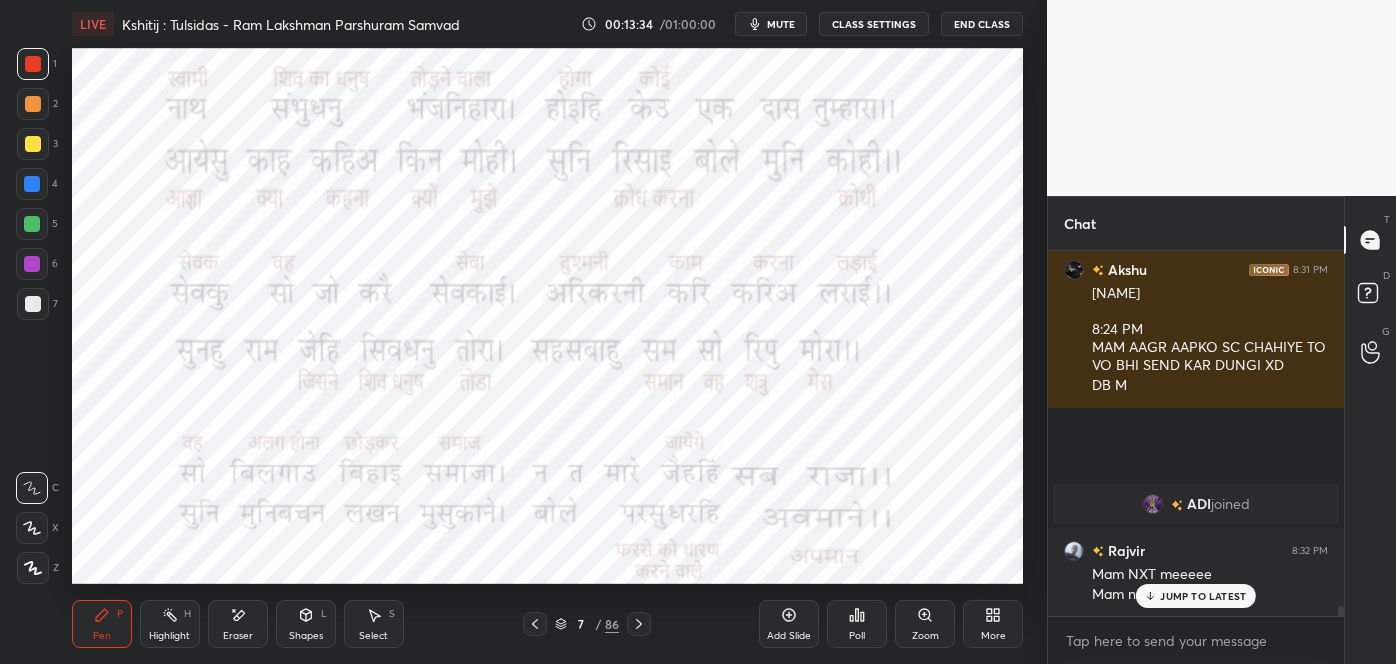 scroll, scrollTop: 12613, scrollLeft: 0, axis: vertical 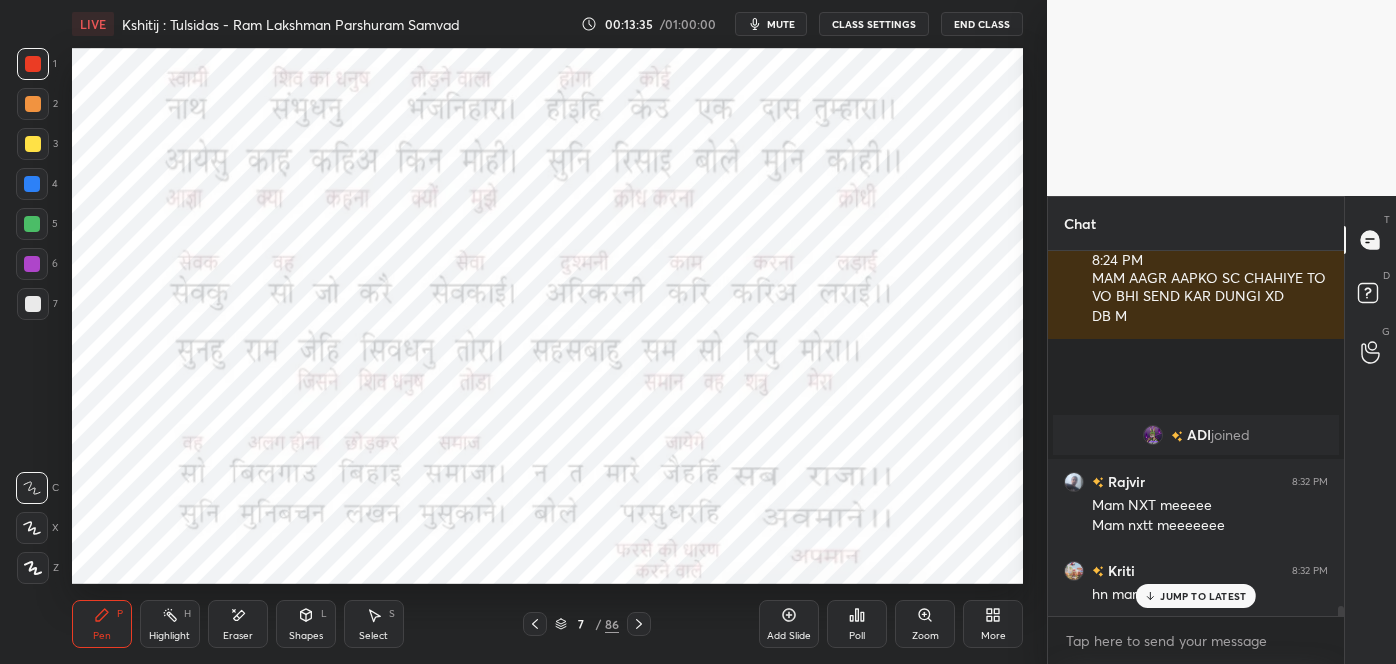 click on "JUMP TO LATEST" at bounding box center [1203, 596] 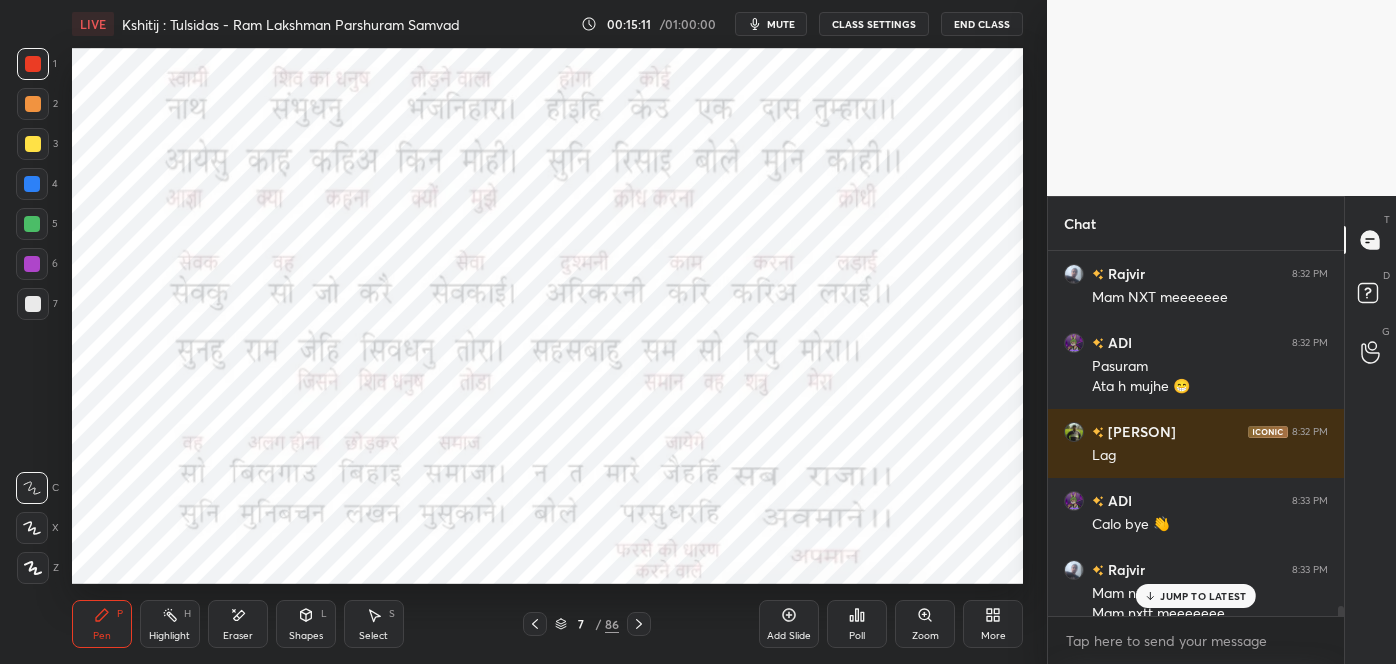 scroll, scrollTop: 13136, scrollLeft: 0, axis: vertical 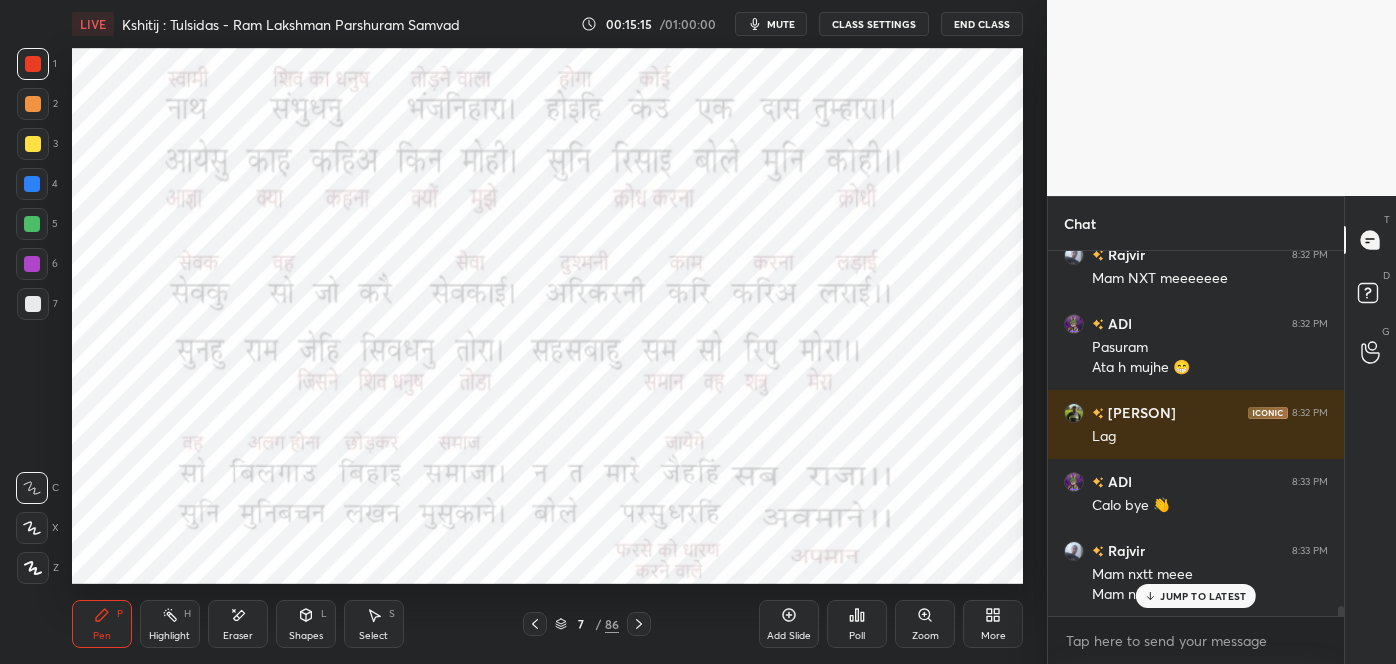 click on "JUMP TO LATEST" at bounding box center [1203, 596] 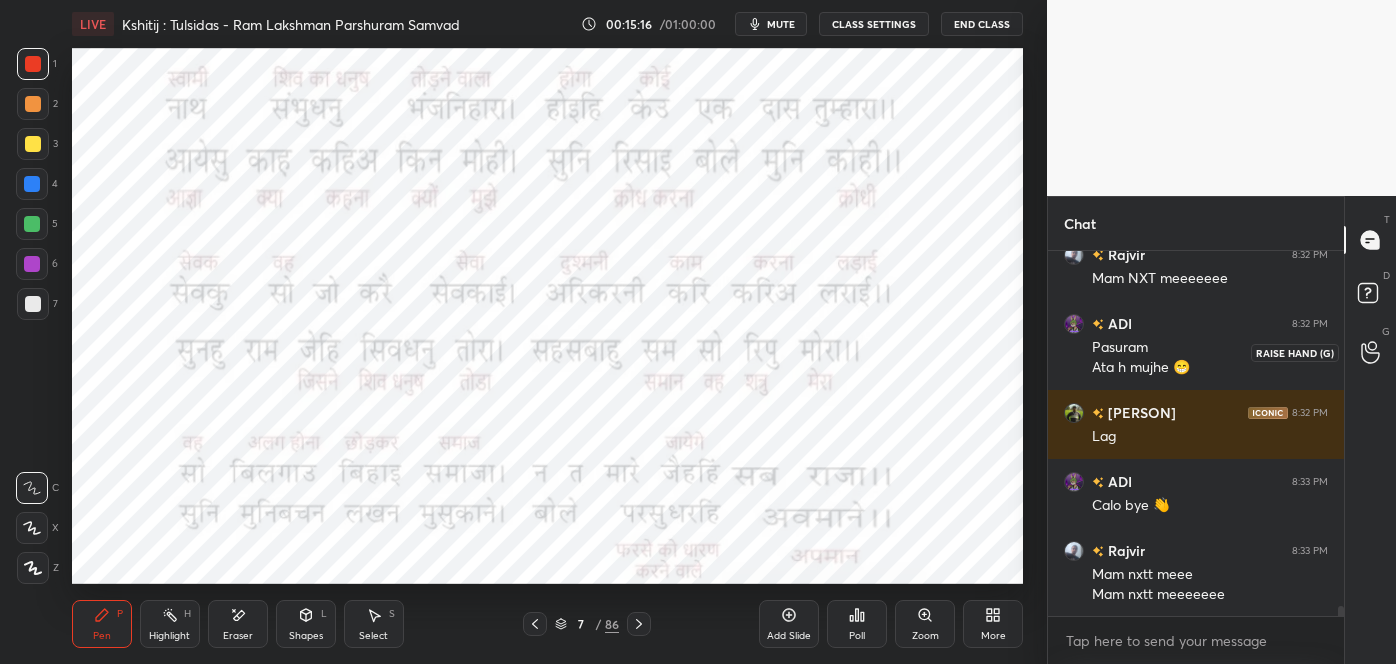 click 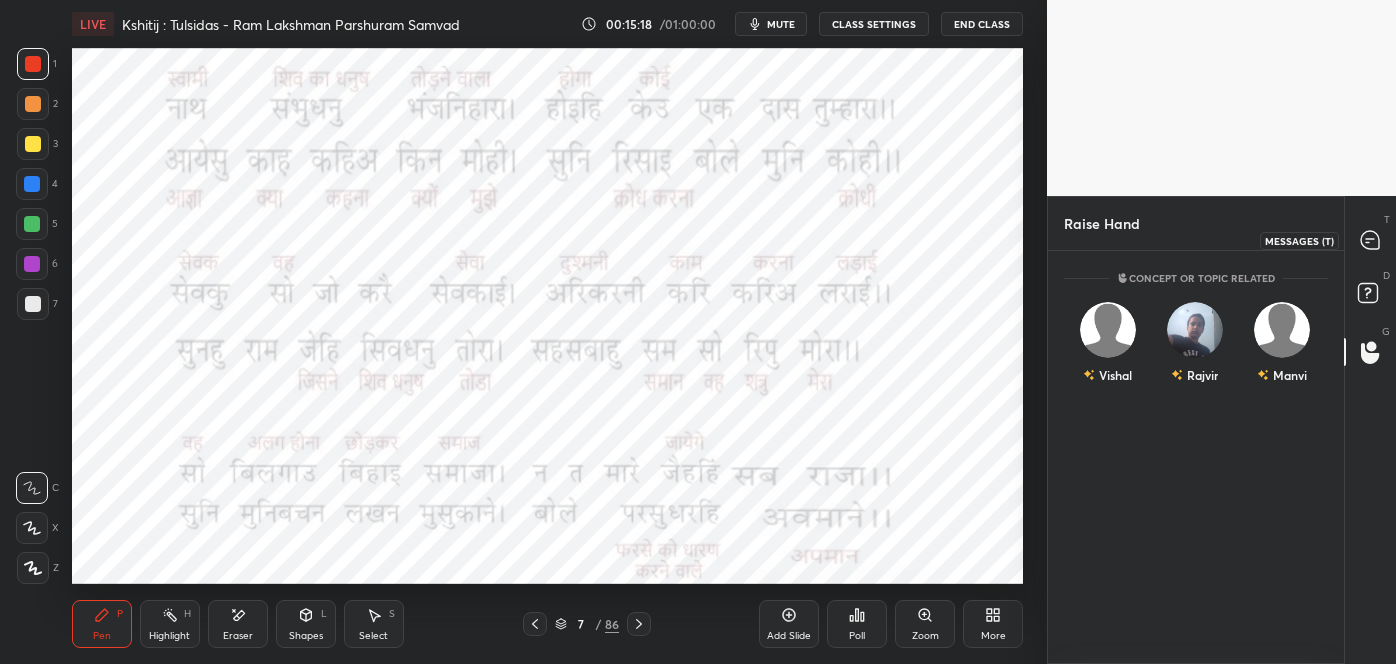 click 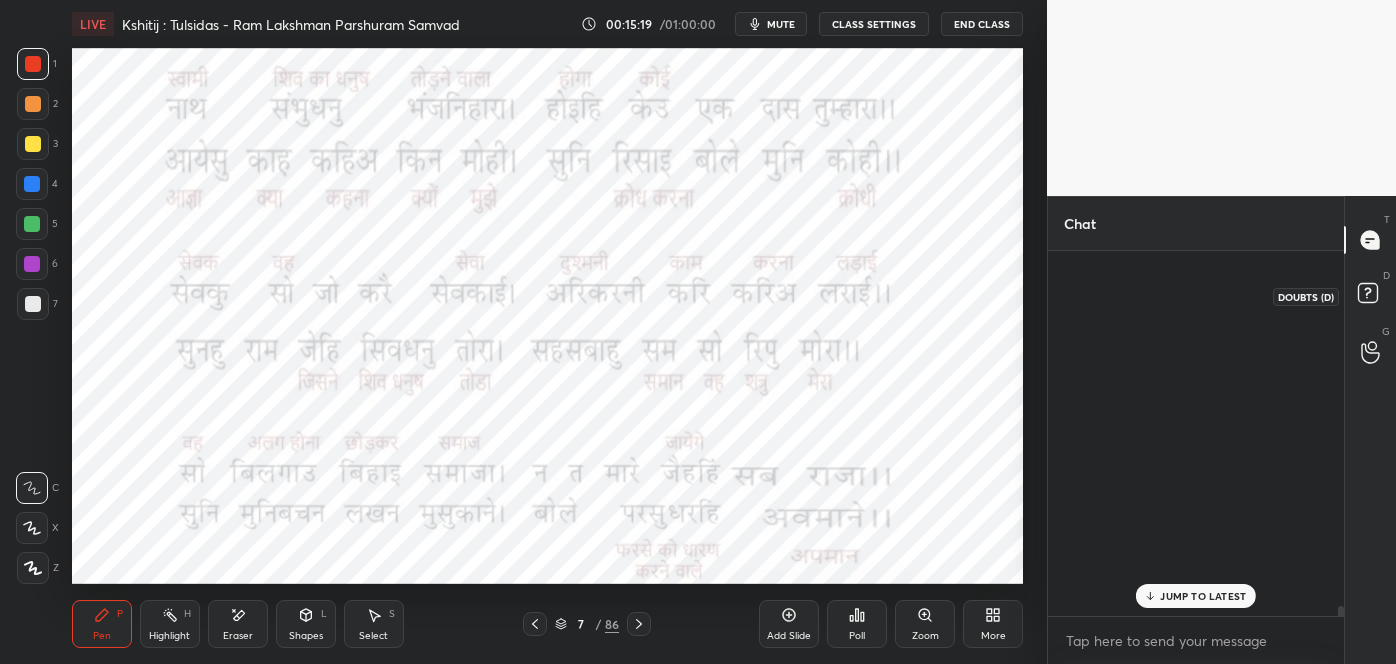scroll, scrollTop: 13136, scrollLeft: 0, axis: vertical 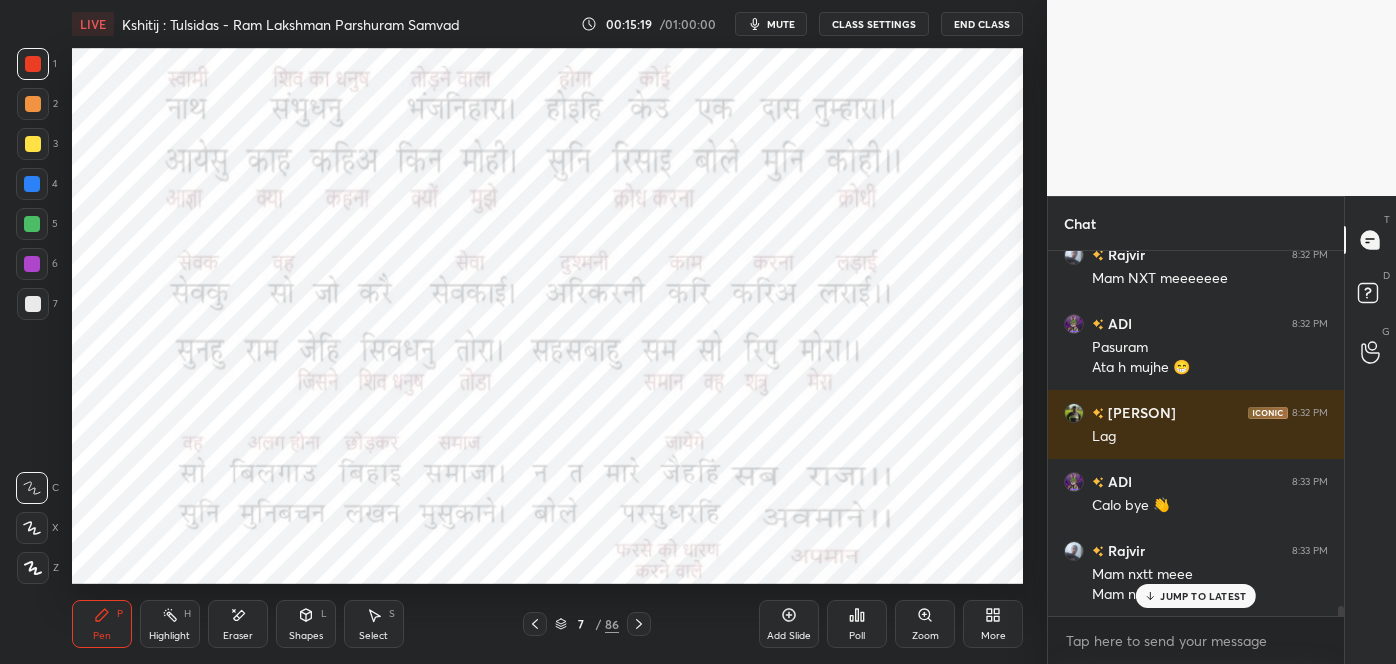 click on "JUMP TO LATEST" at bounding box center [1203, 596] 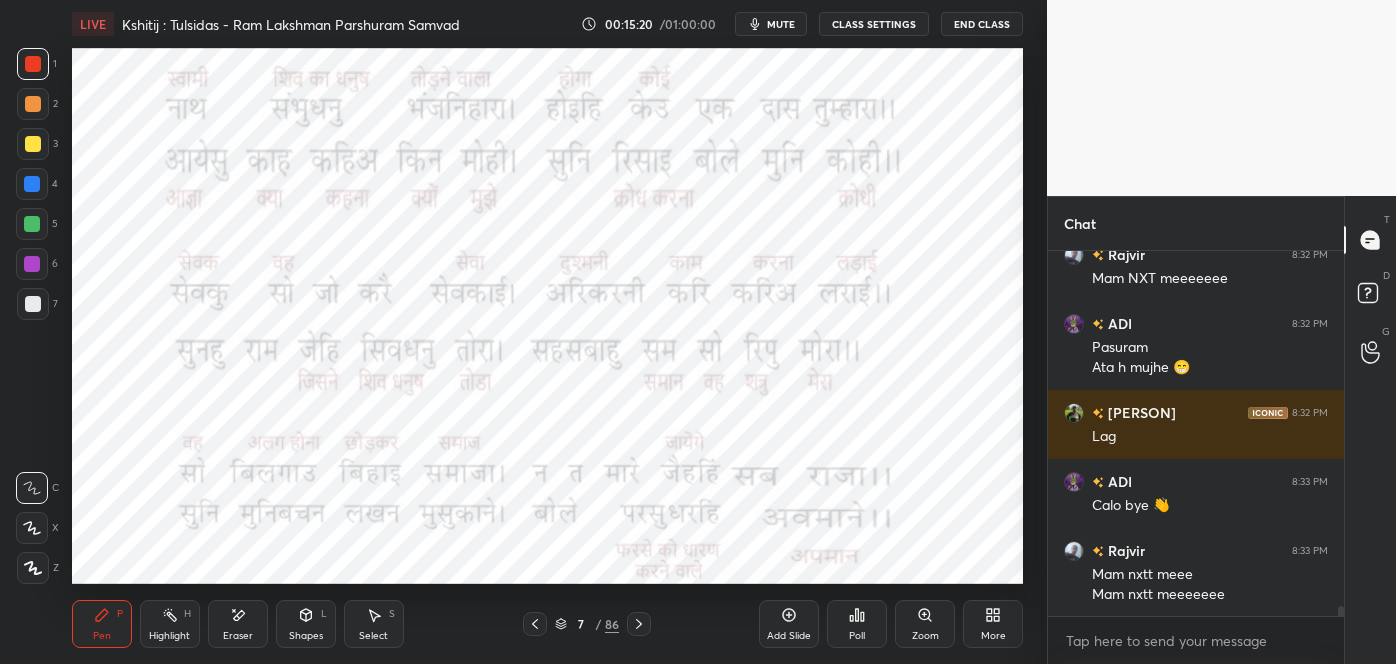 click on "G Raise Hand (G)" at bounding box center (1370, 352) 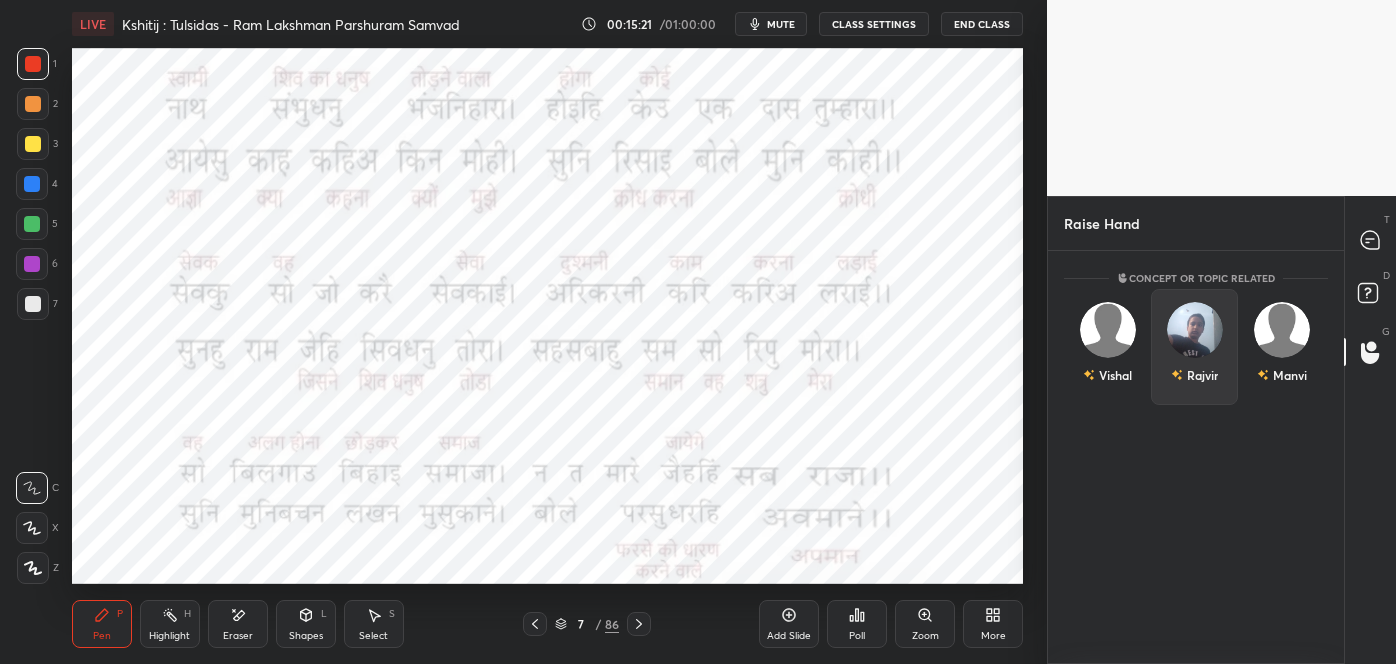 click on "Rajvir" at bounding box center (1194, 347) 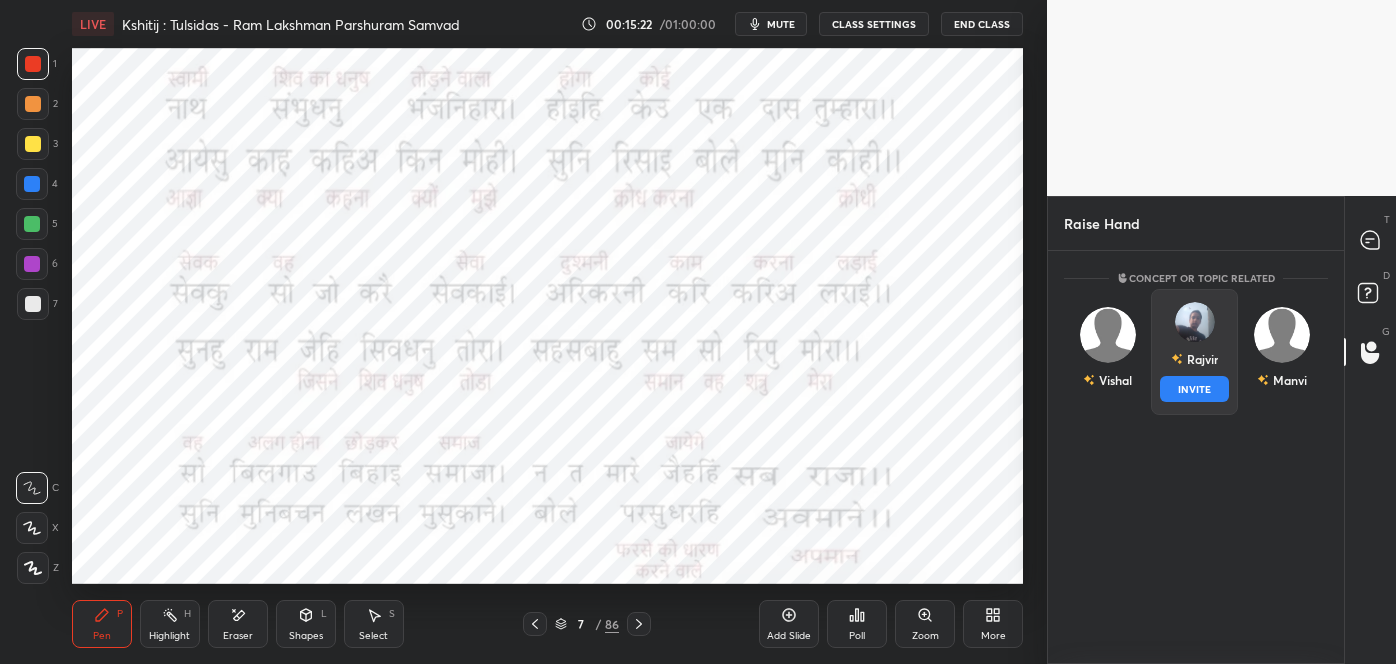 click on "INVITE" at bounding box center [1194, 389] 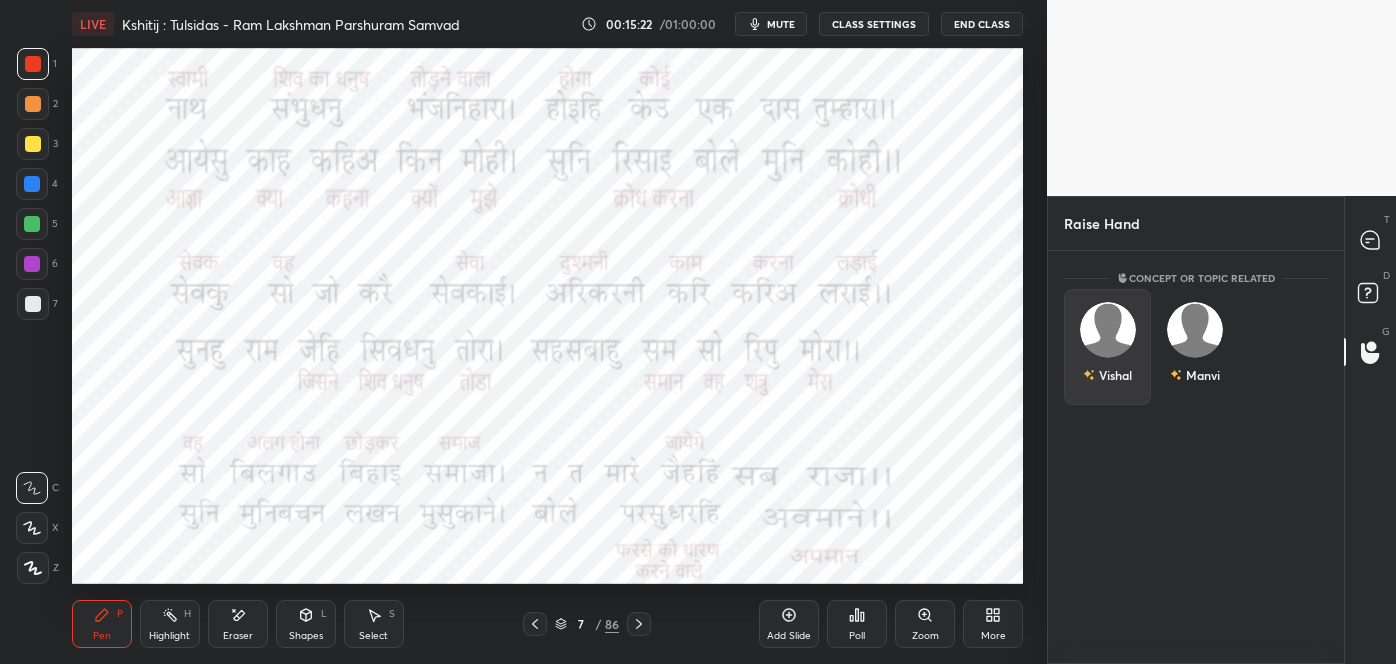 scroll, scrollTop: 326, scrollLeft: 290, axis: both 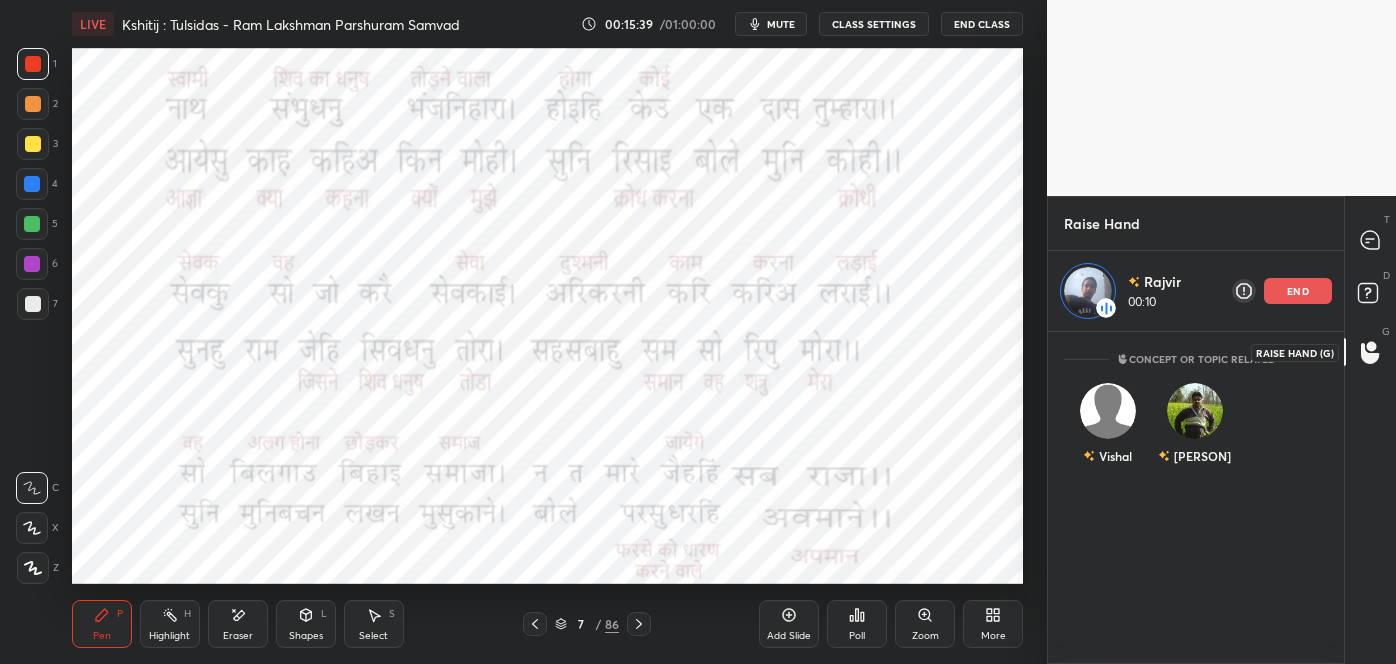 click 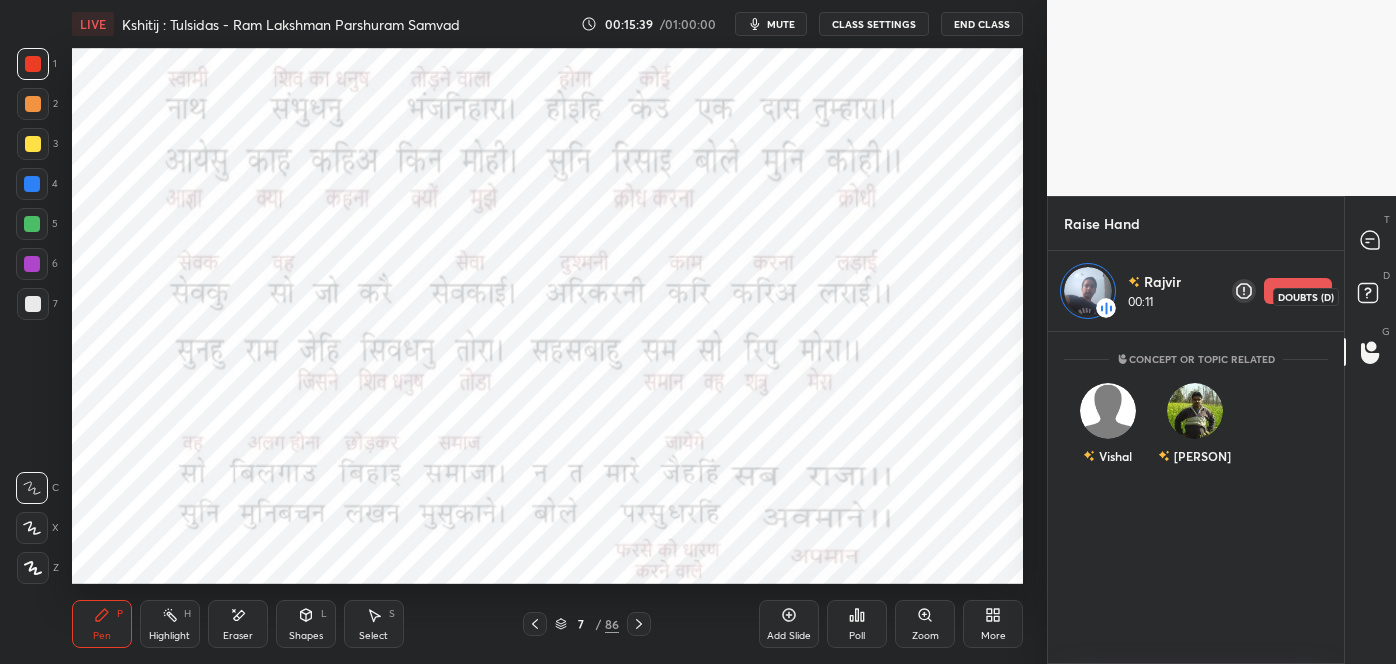click 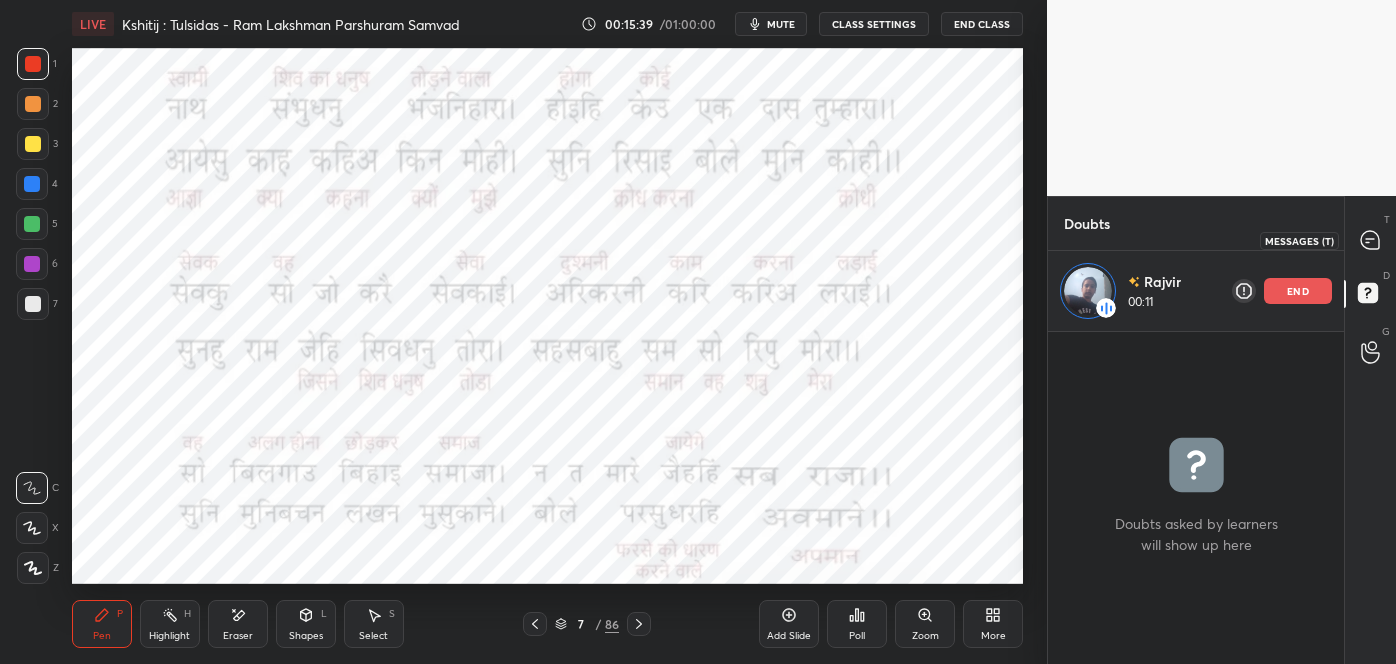 click 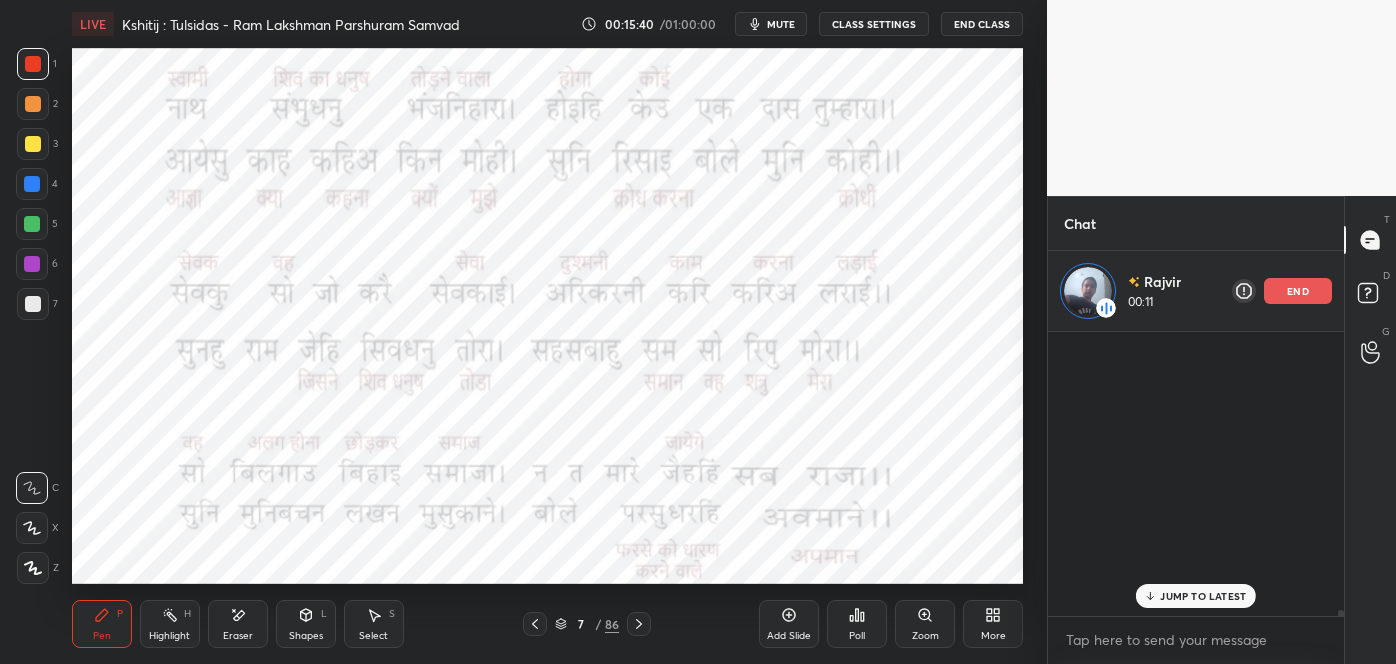 scroll, scrollTop: 13268, scrollLeft: 0, axis: vertical 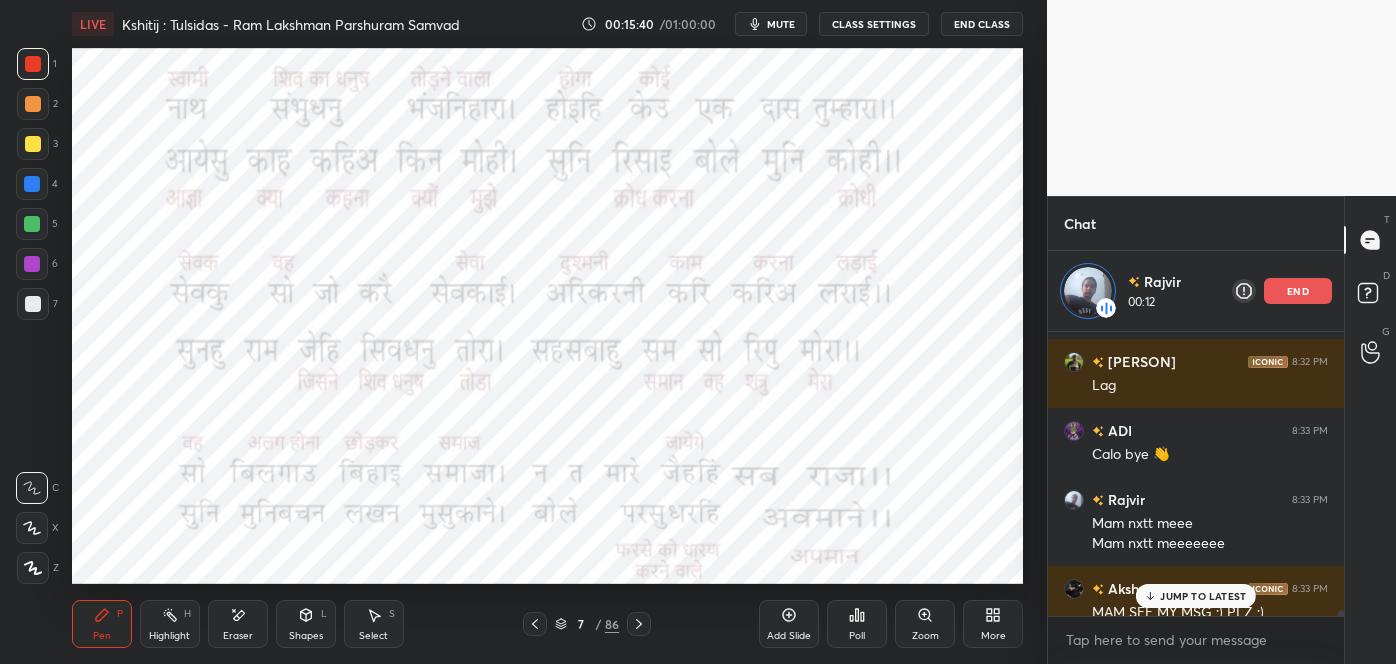 click on "JUMP TO LATEST" at bounding box center [1203, 596] 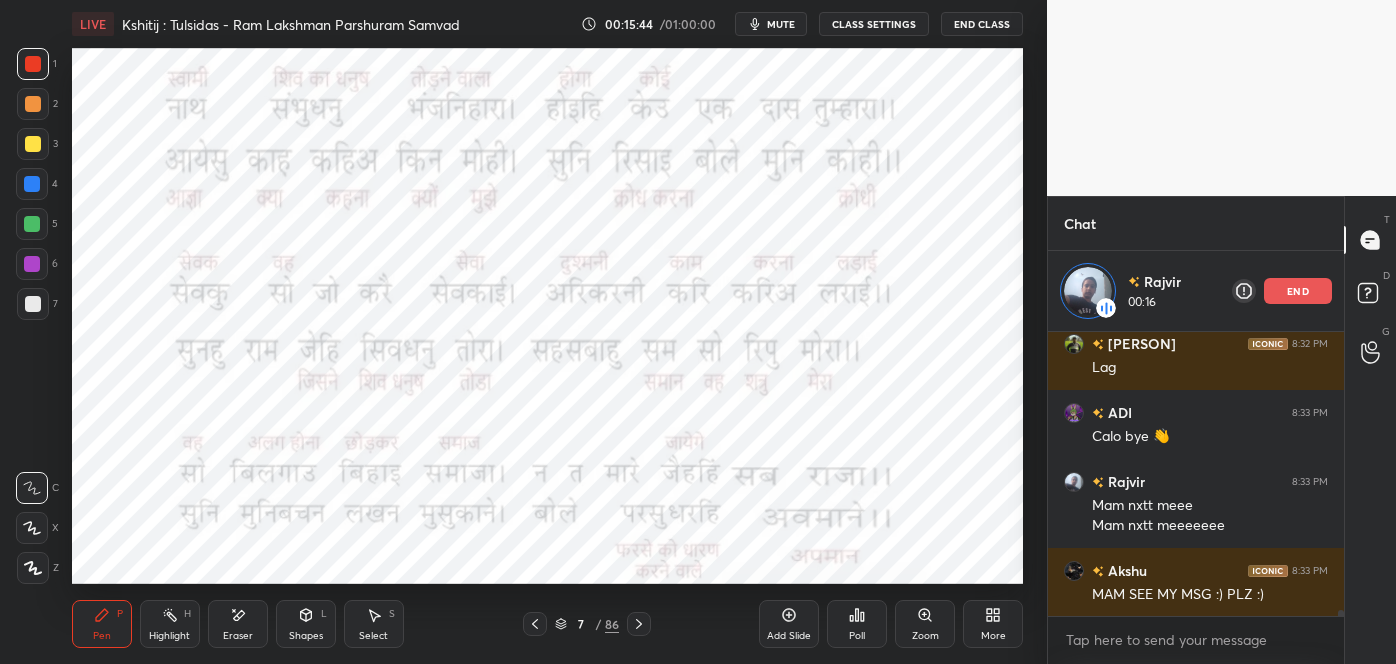 click 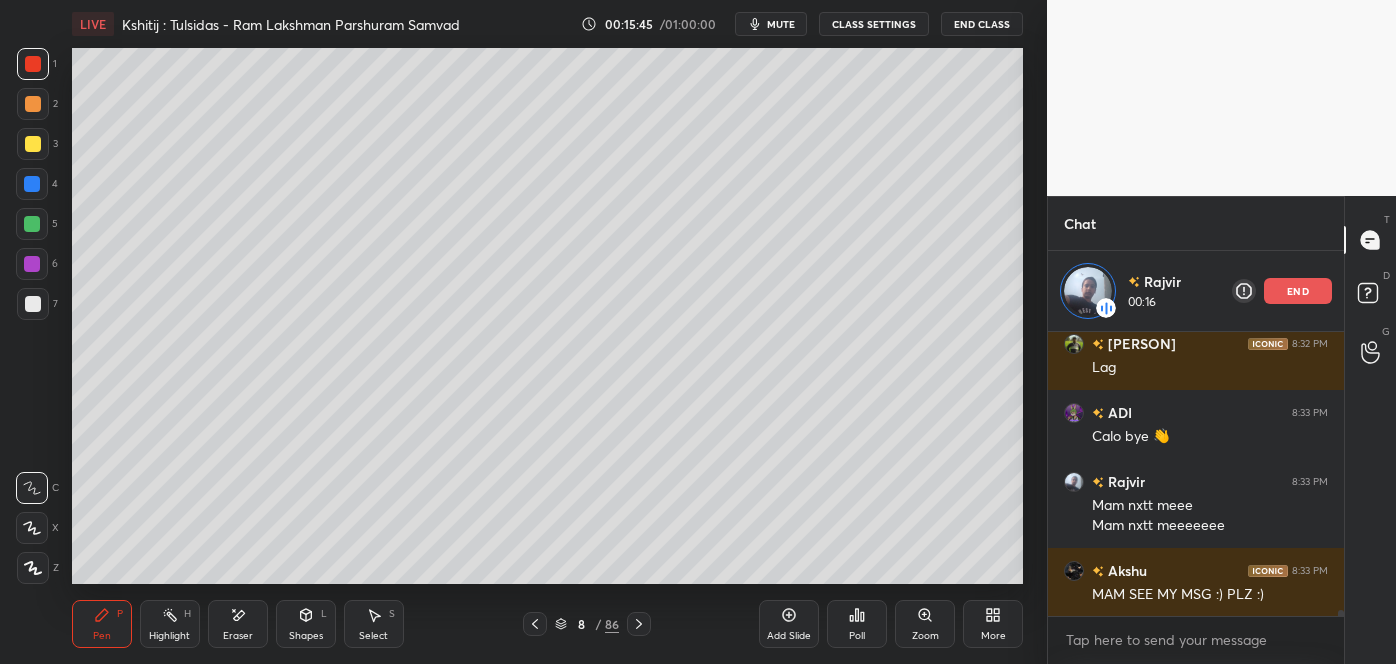 click 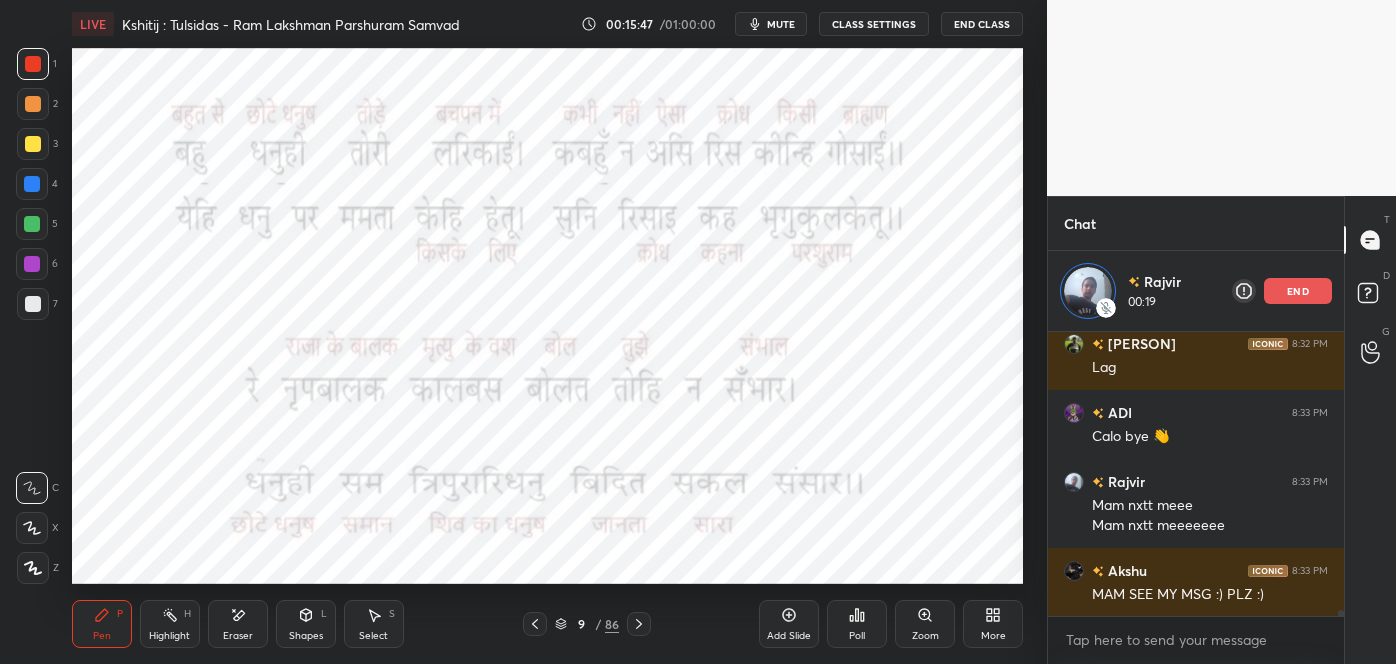 click 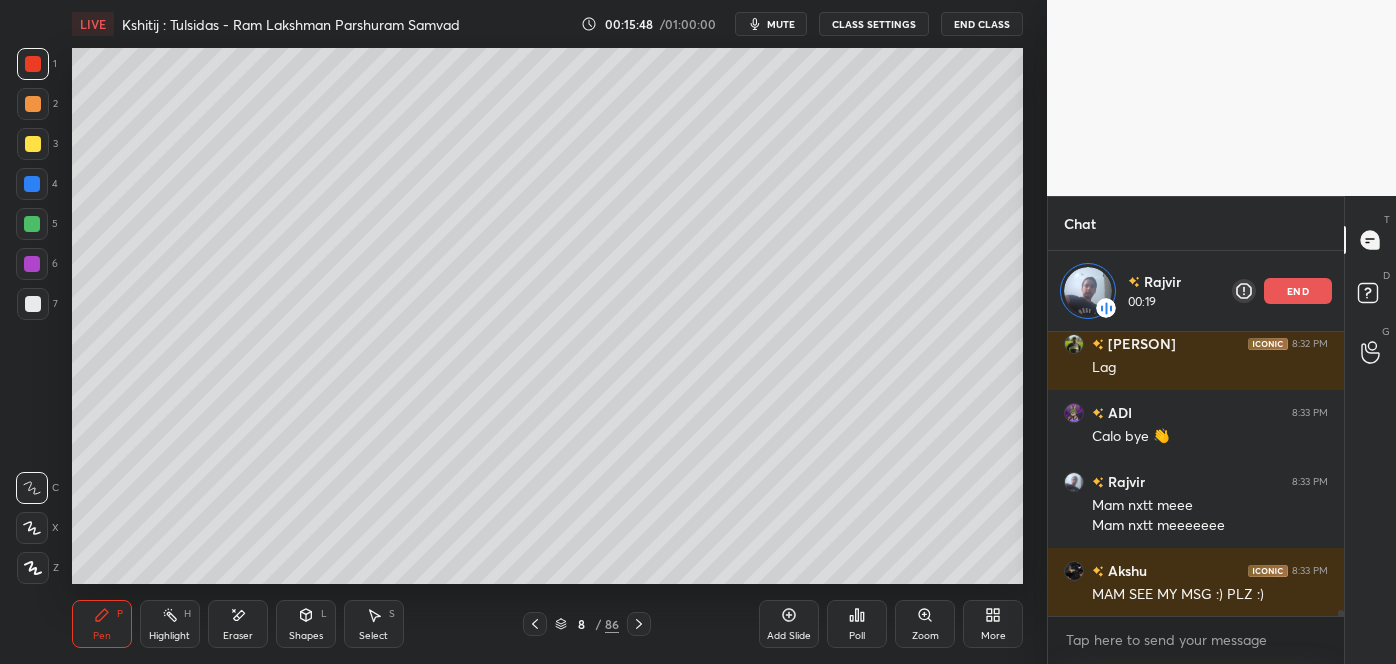 click 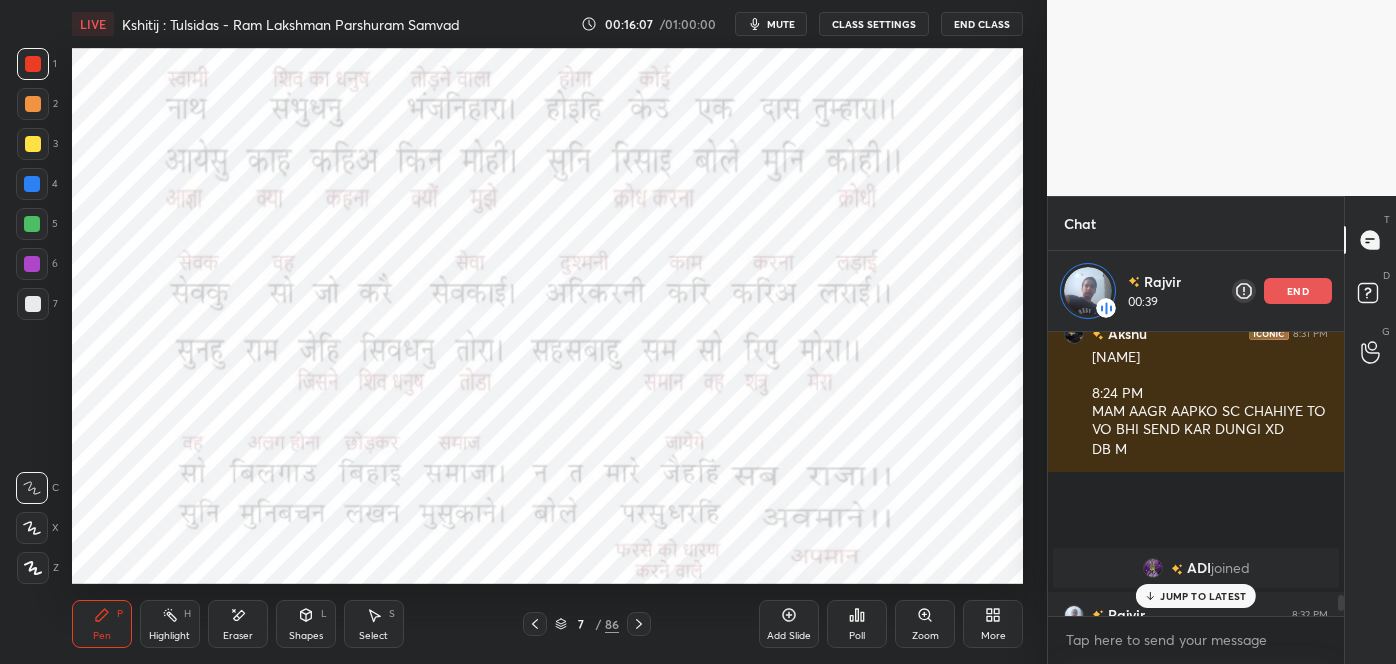 scroll, scrollTop: 12559, scrollLeft: 0, axis: vertical 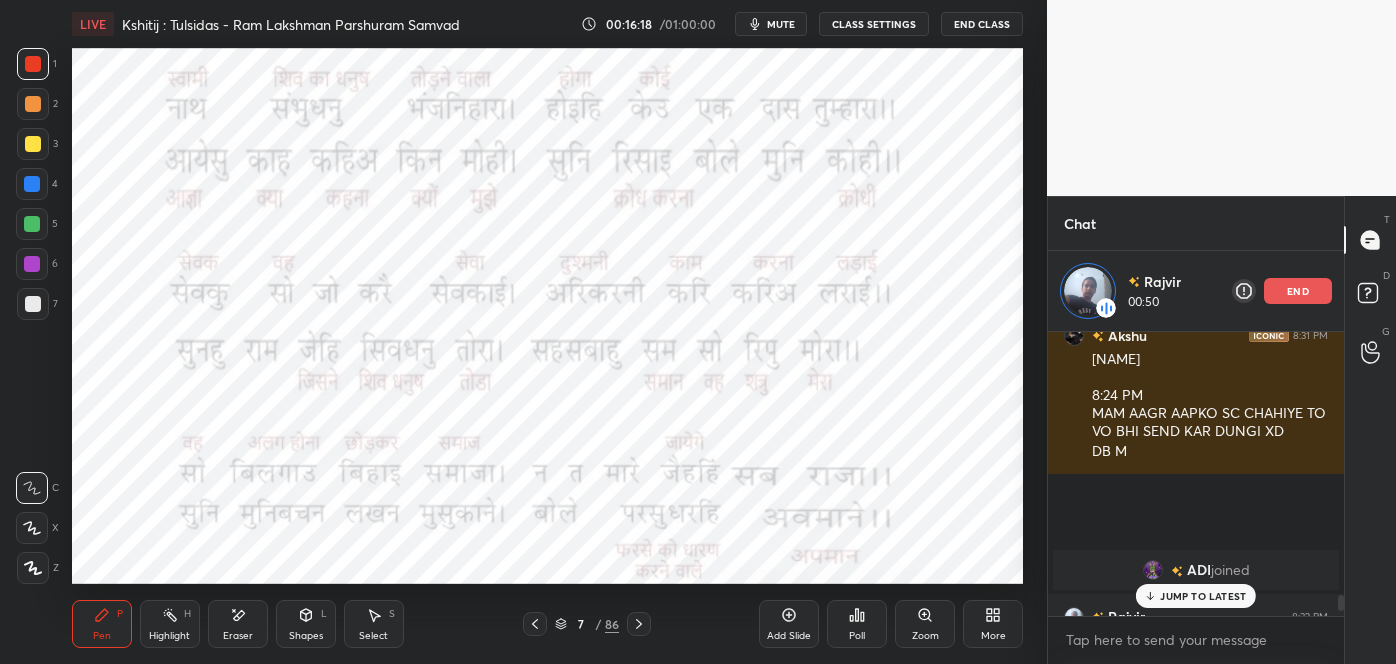 click on "JUMP TO LATEST" at bounding box center [1203, 596] 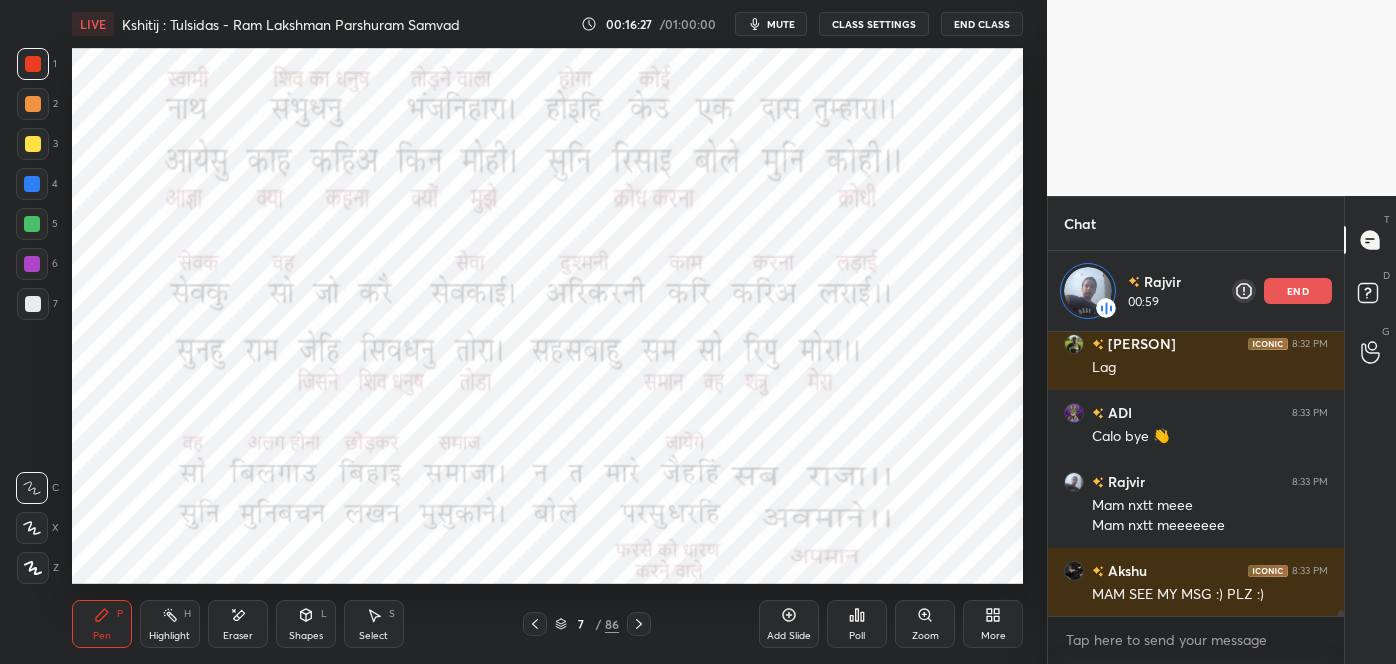 click 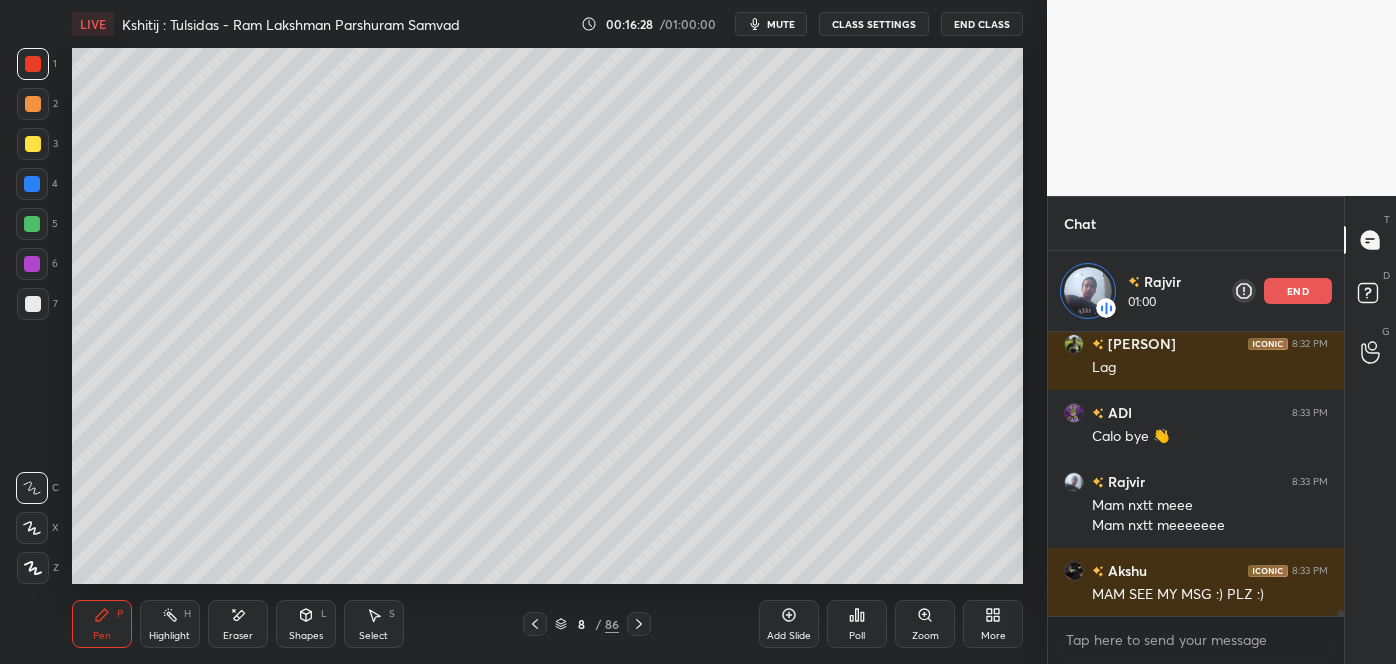 click 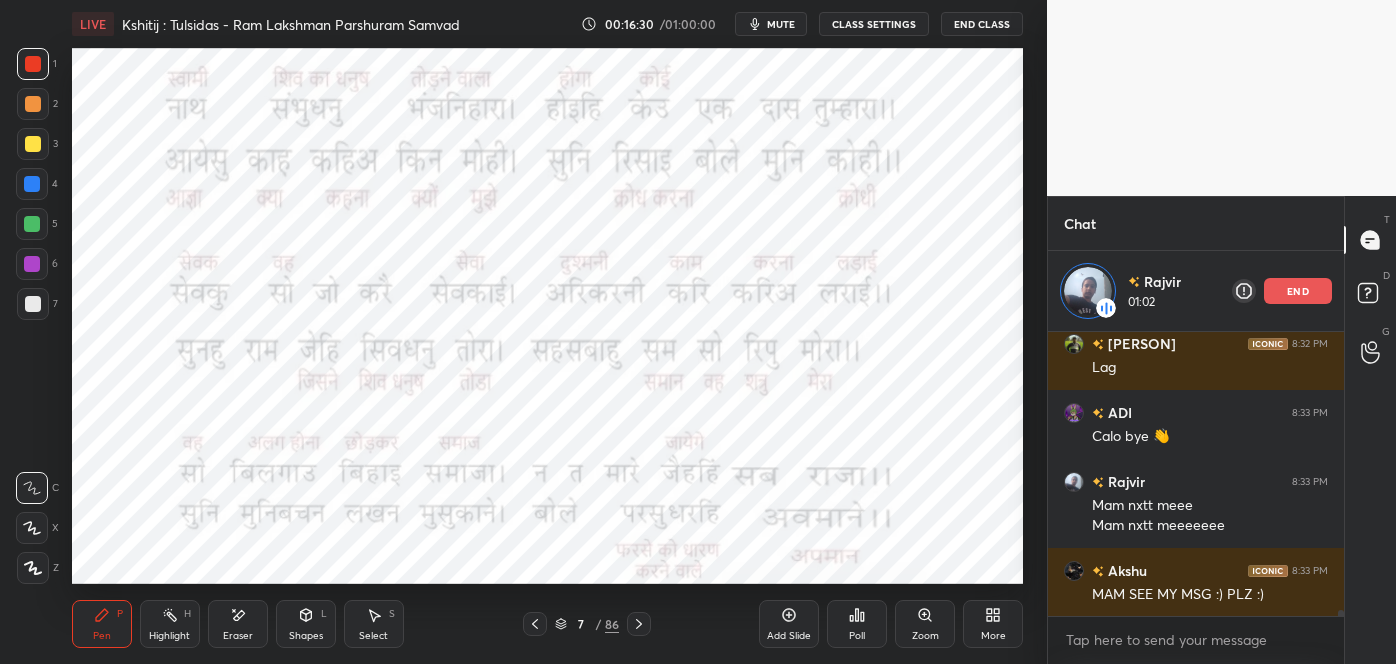 click 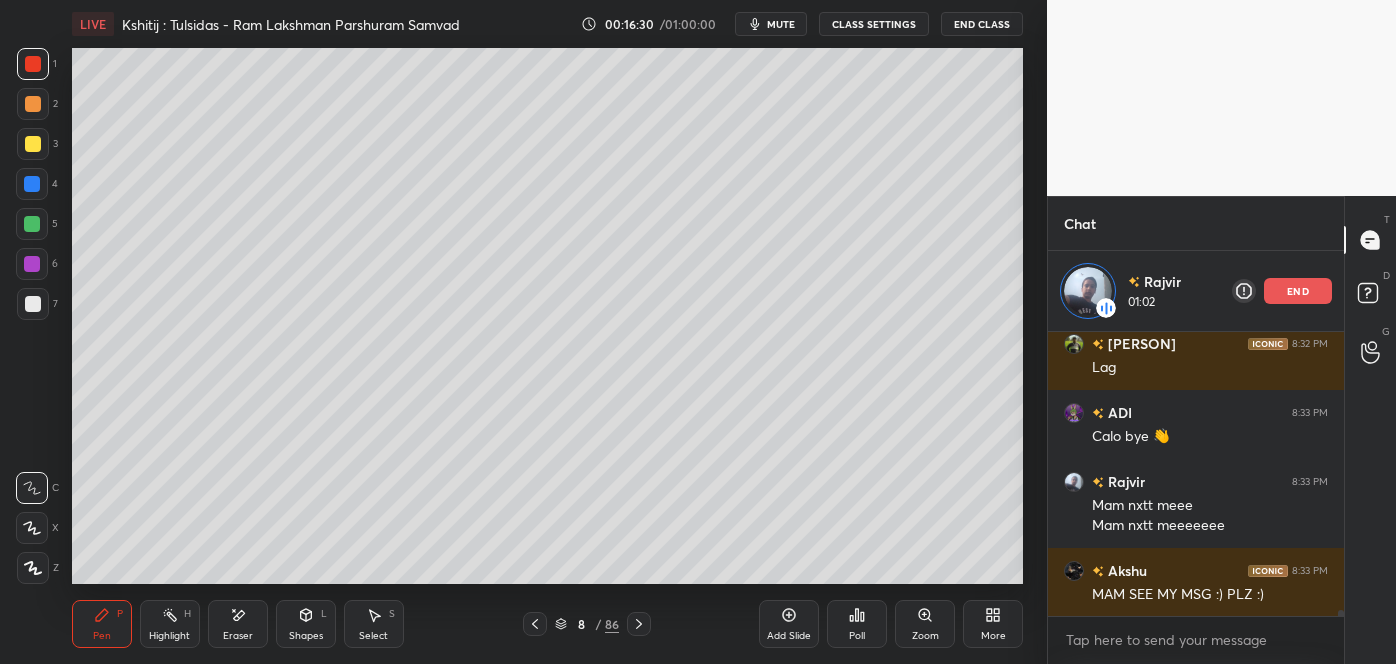 click 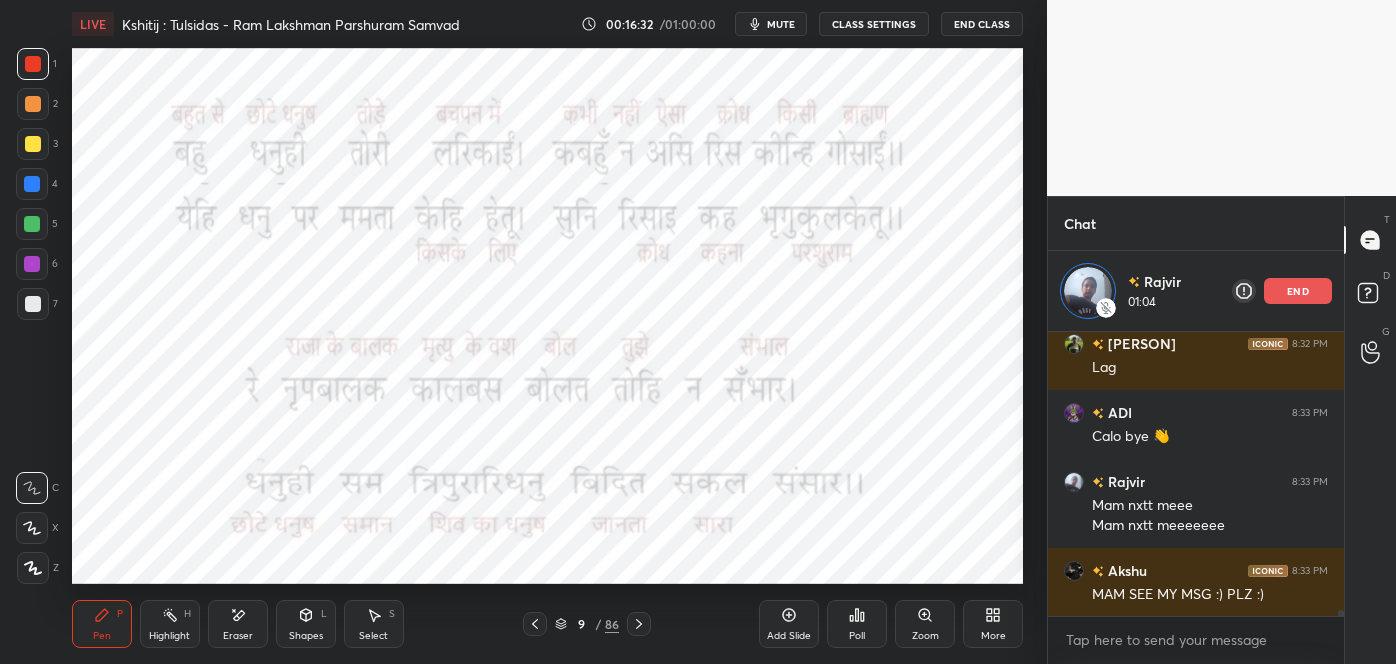 click 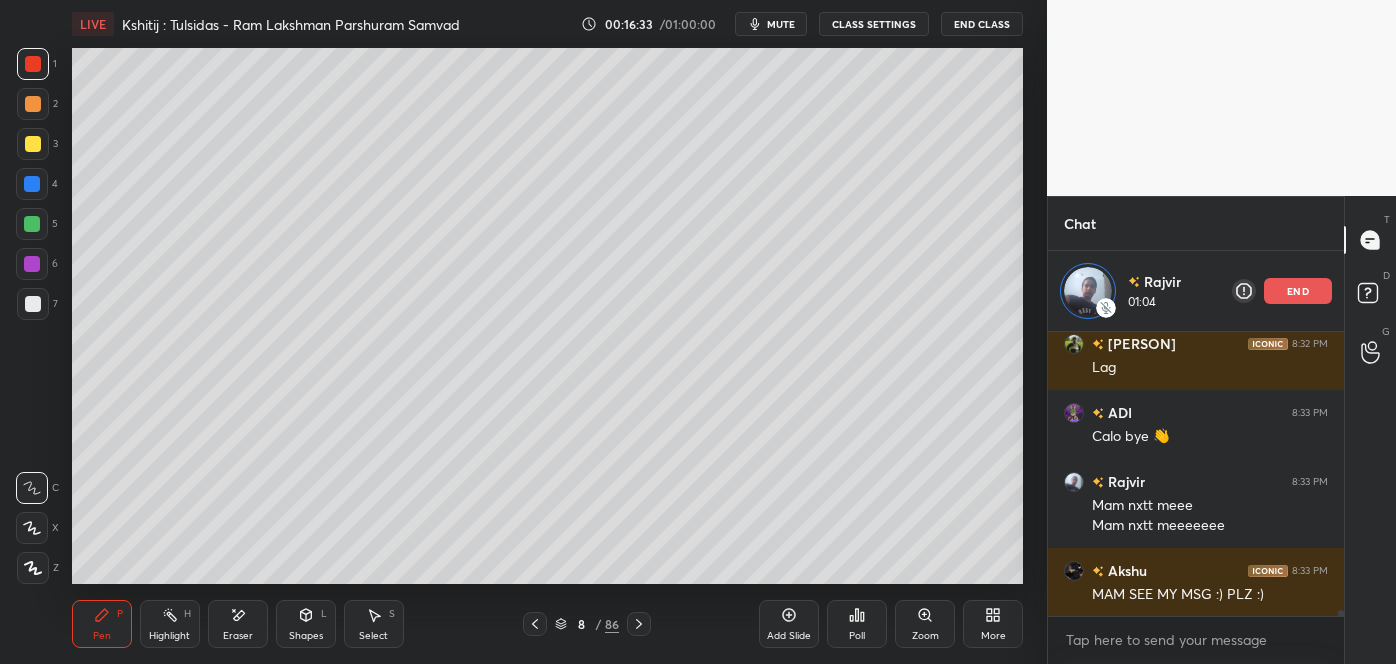 click 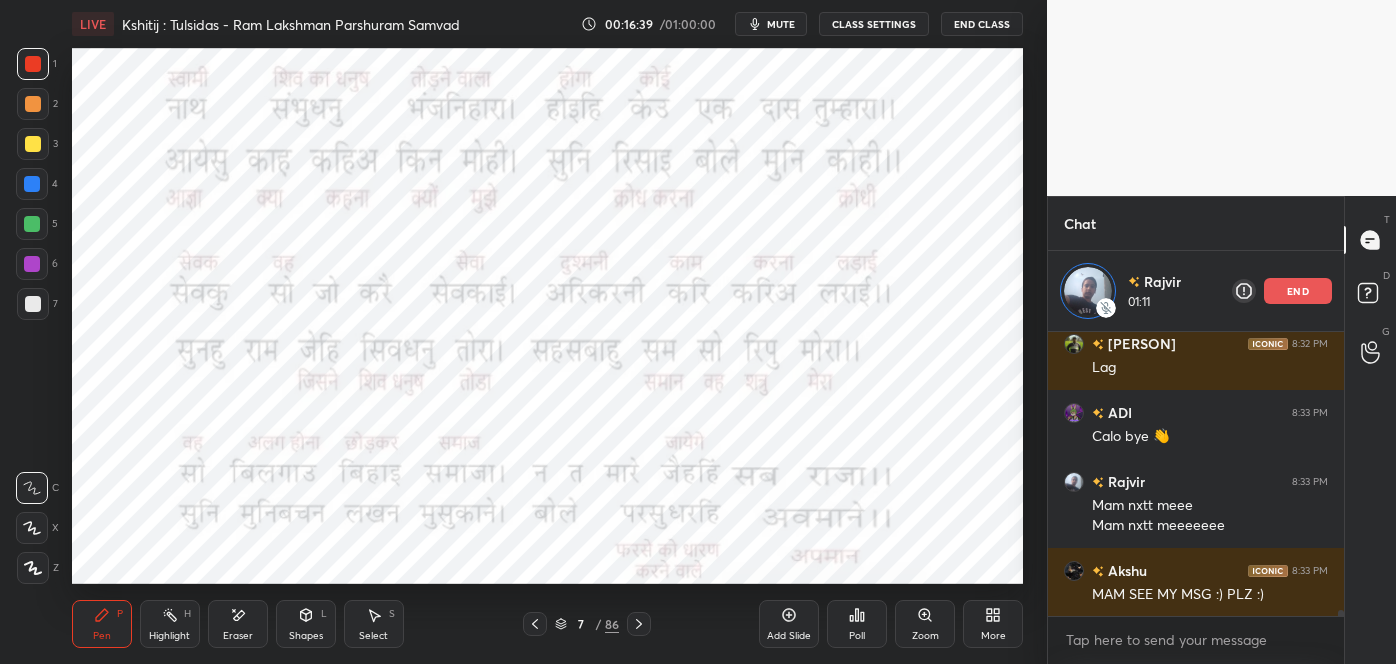 click 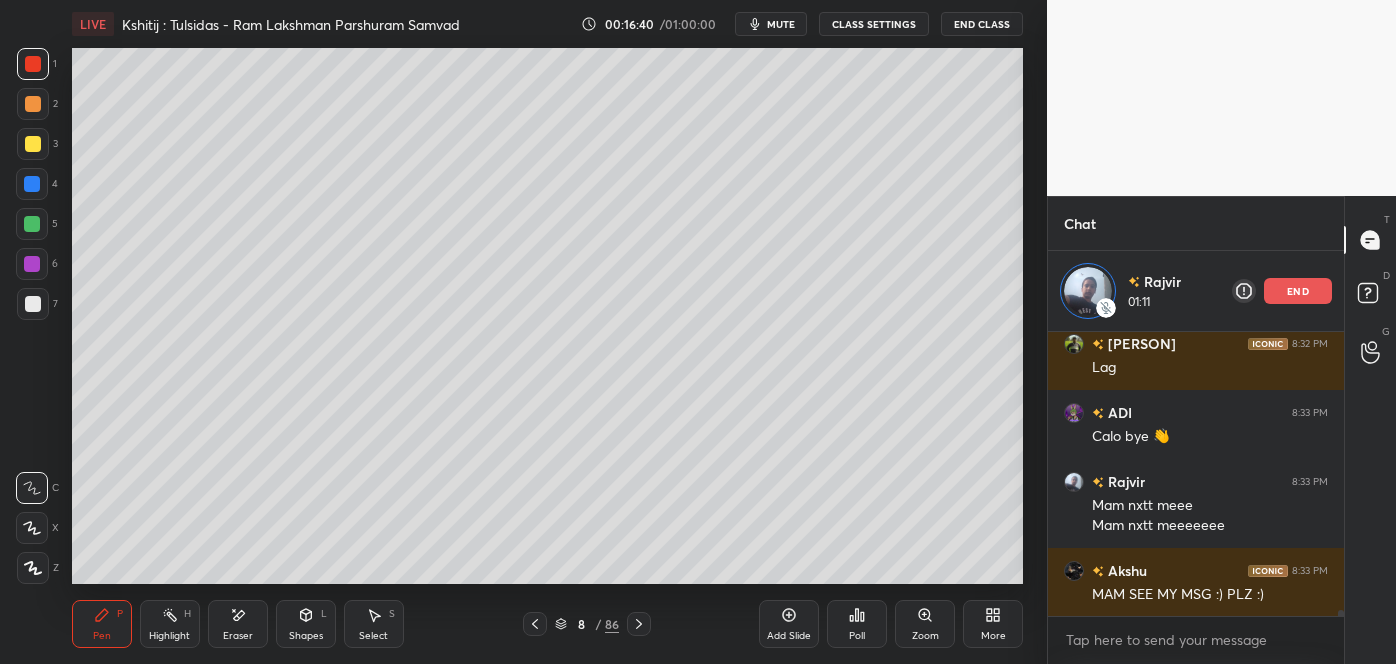 click 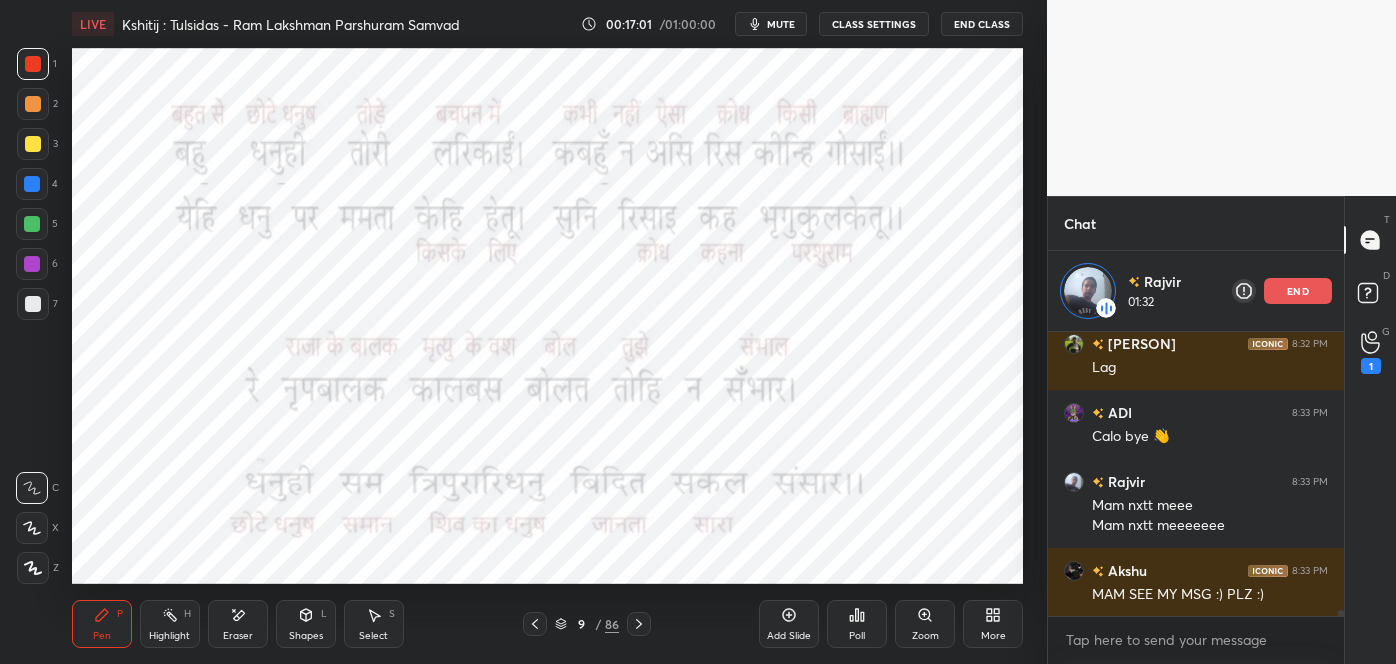scroll, scrollTop: 13373, scrollLeft: 0, axis: vertical 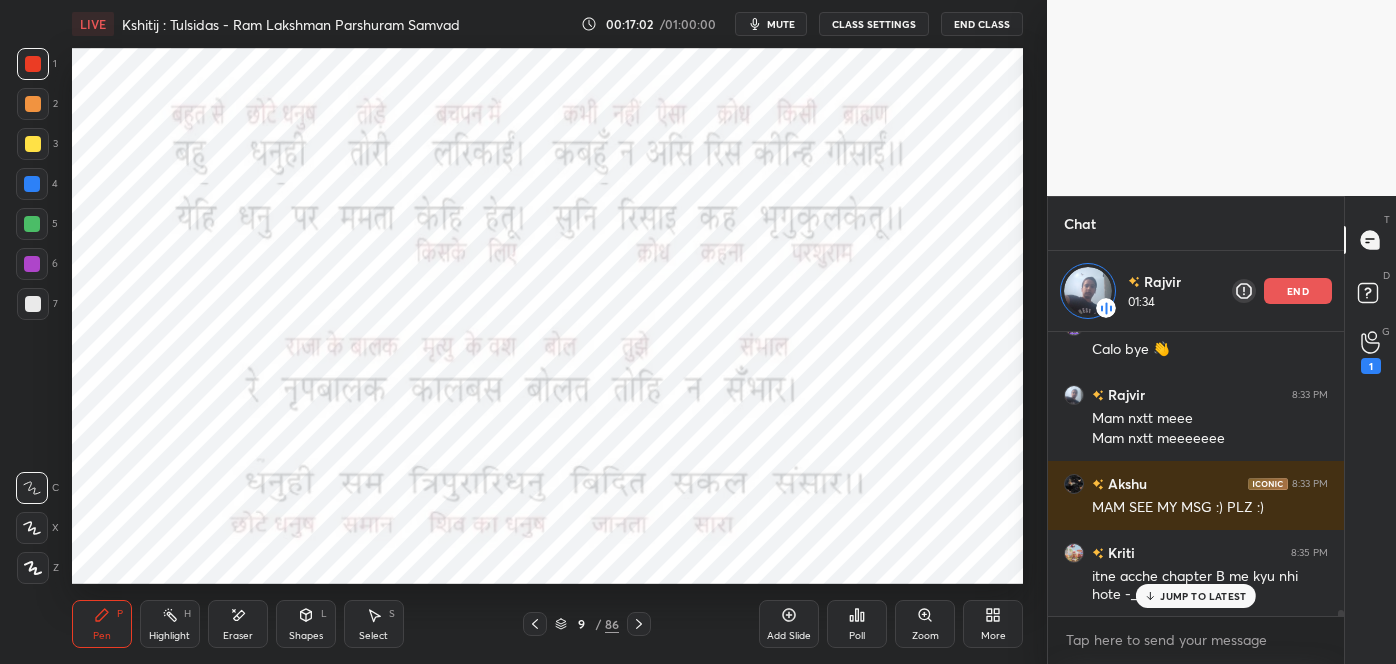click on "JUMP TO LATEST" at bounding box center [1203, 596] 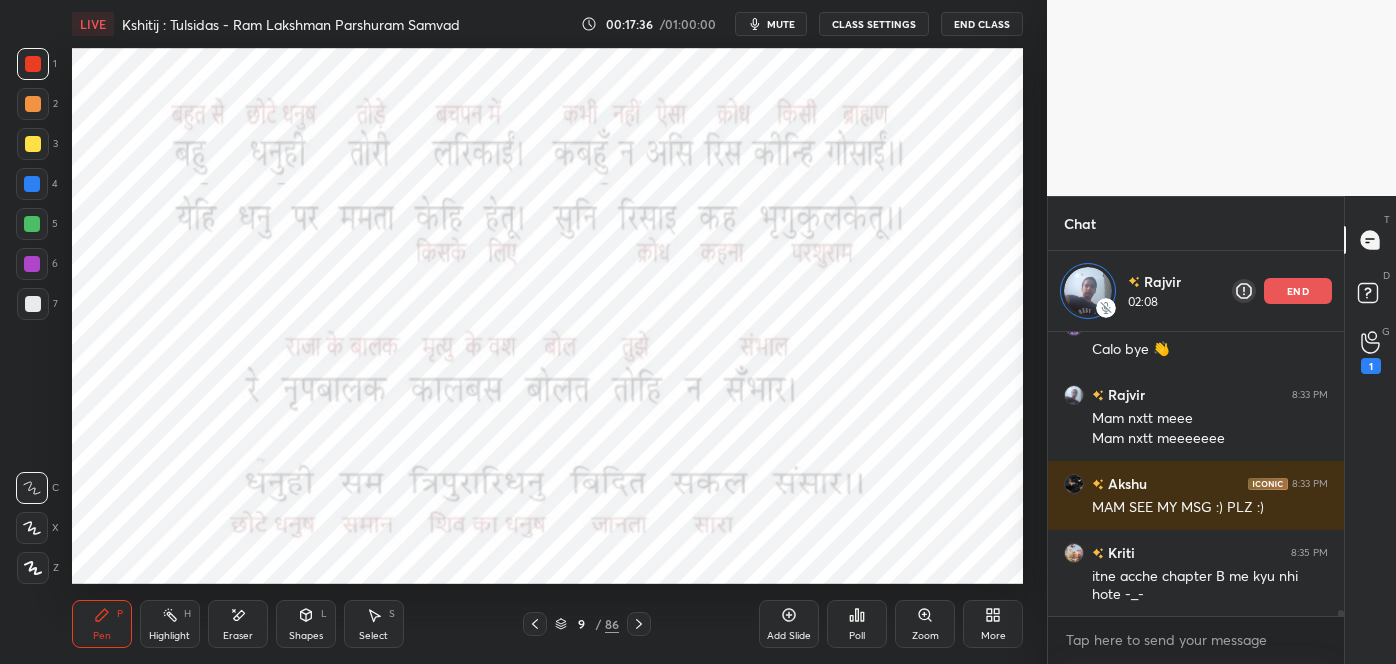 click on "end" at bounding box center [1298, 291] 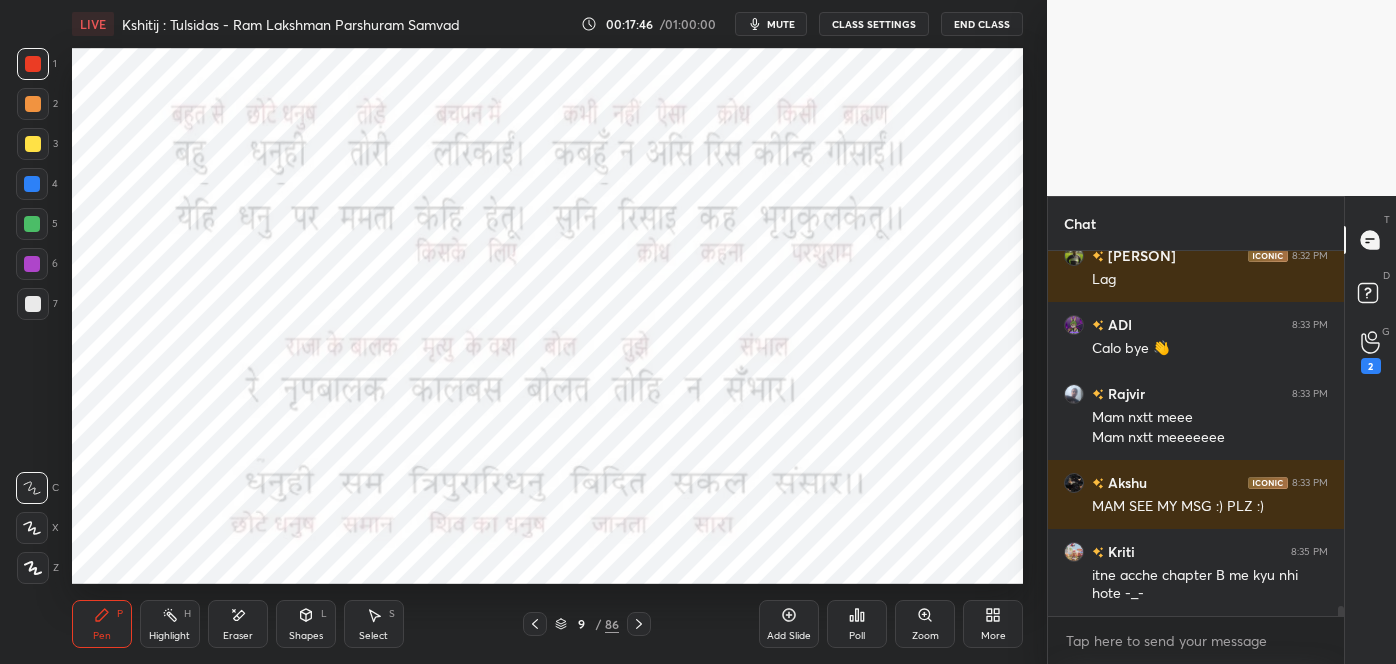 click at bounding box center [535, 624] 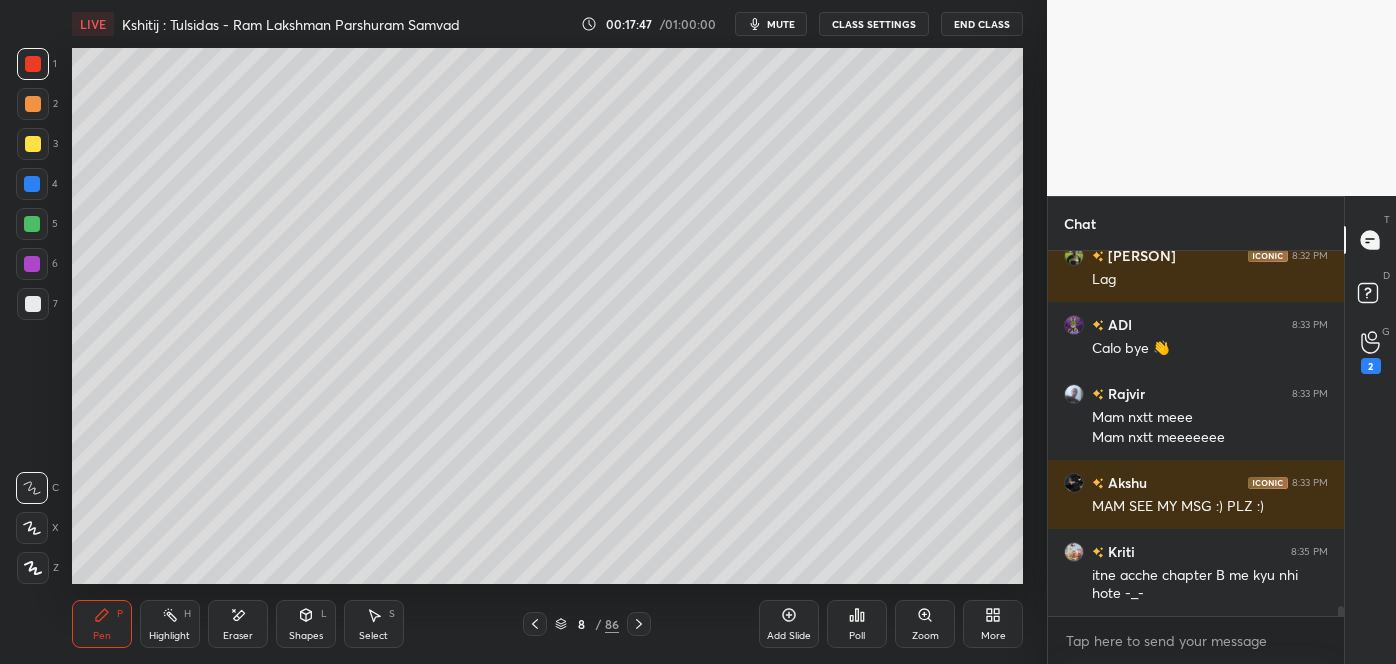 click at bounding box center (535, 624) 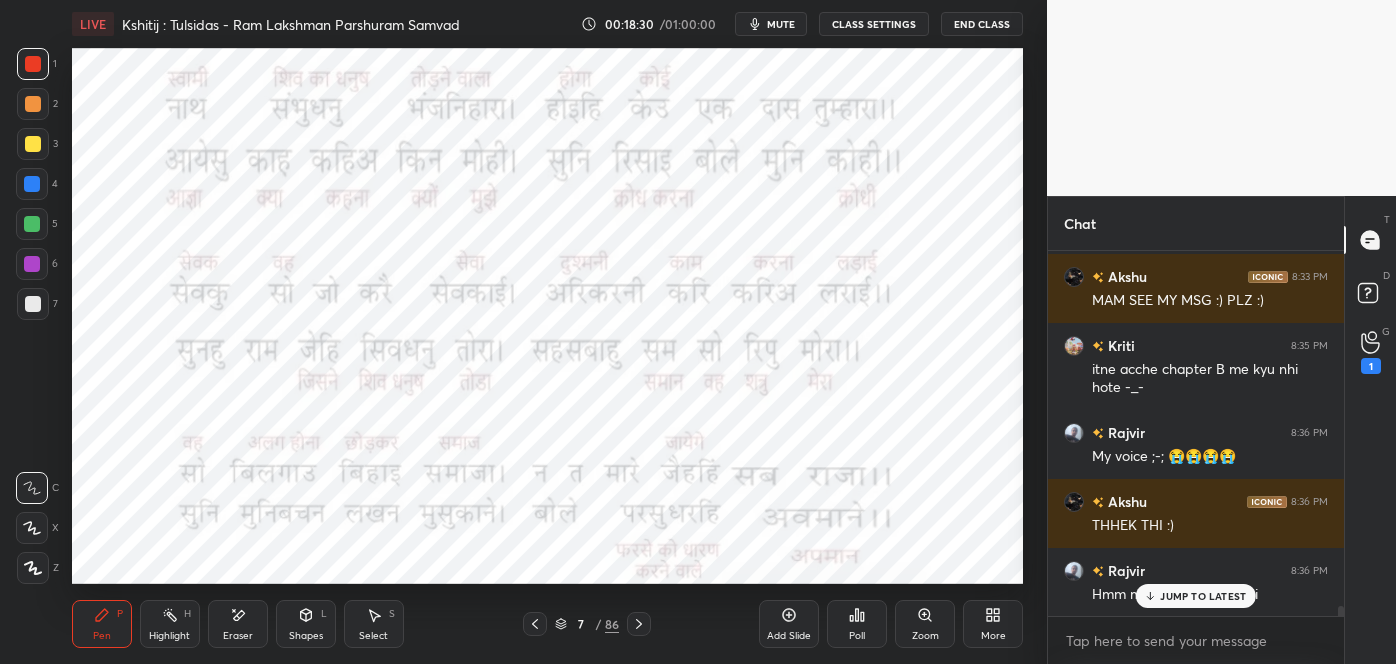 scroll, scrollTop: 13568, scrollLeft: 0, axis: vertical 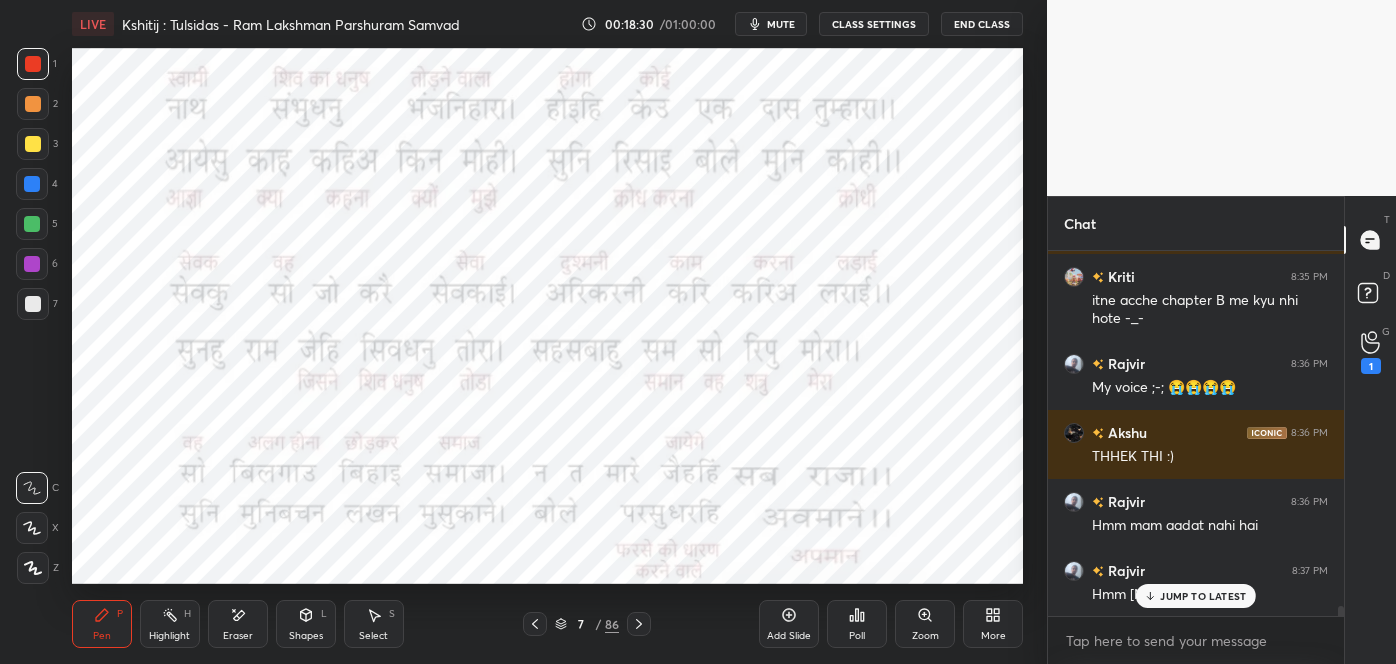 click 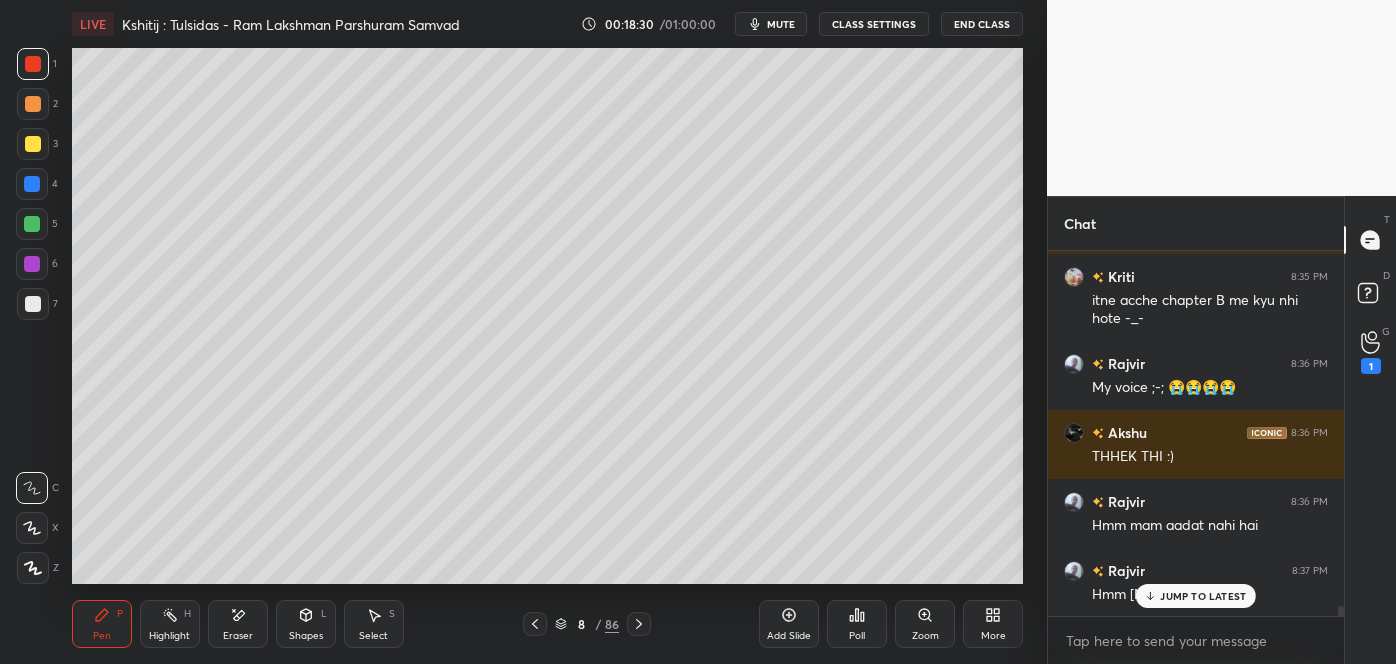 click 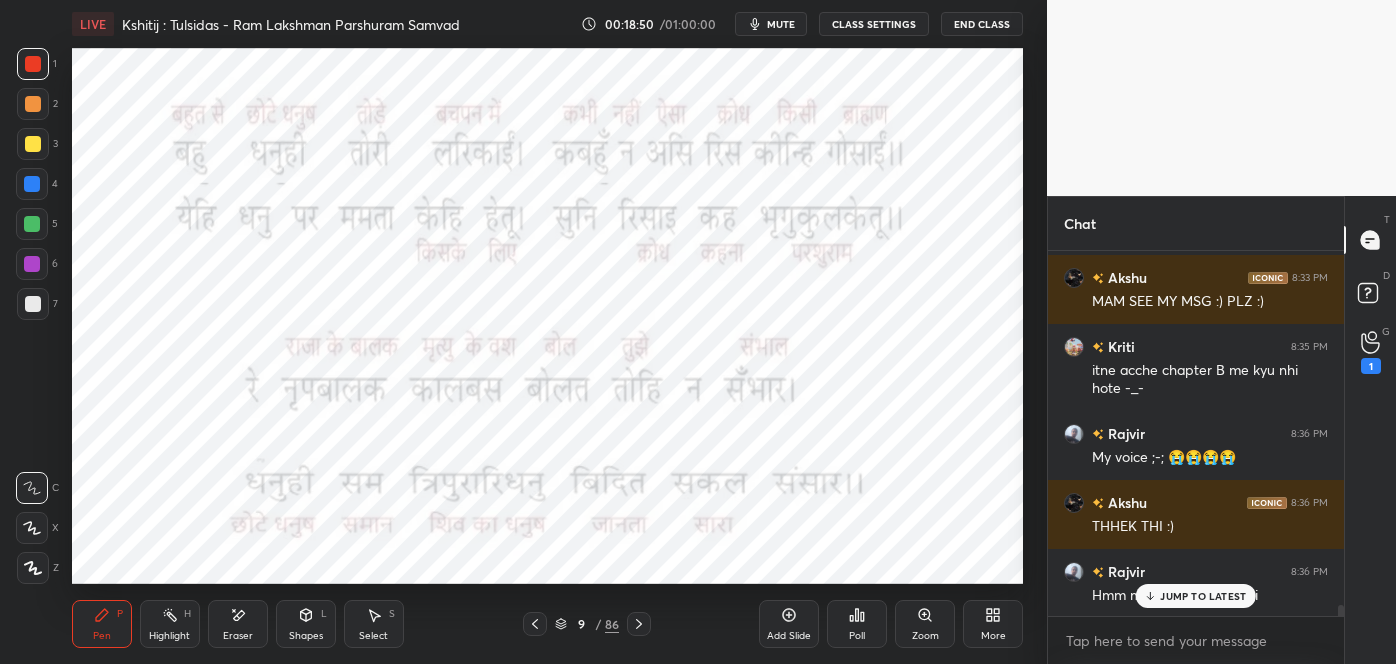 scroll, scrollTop: 13474, scrollLeft: 0, axis: vertical 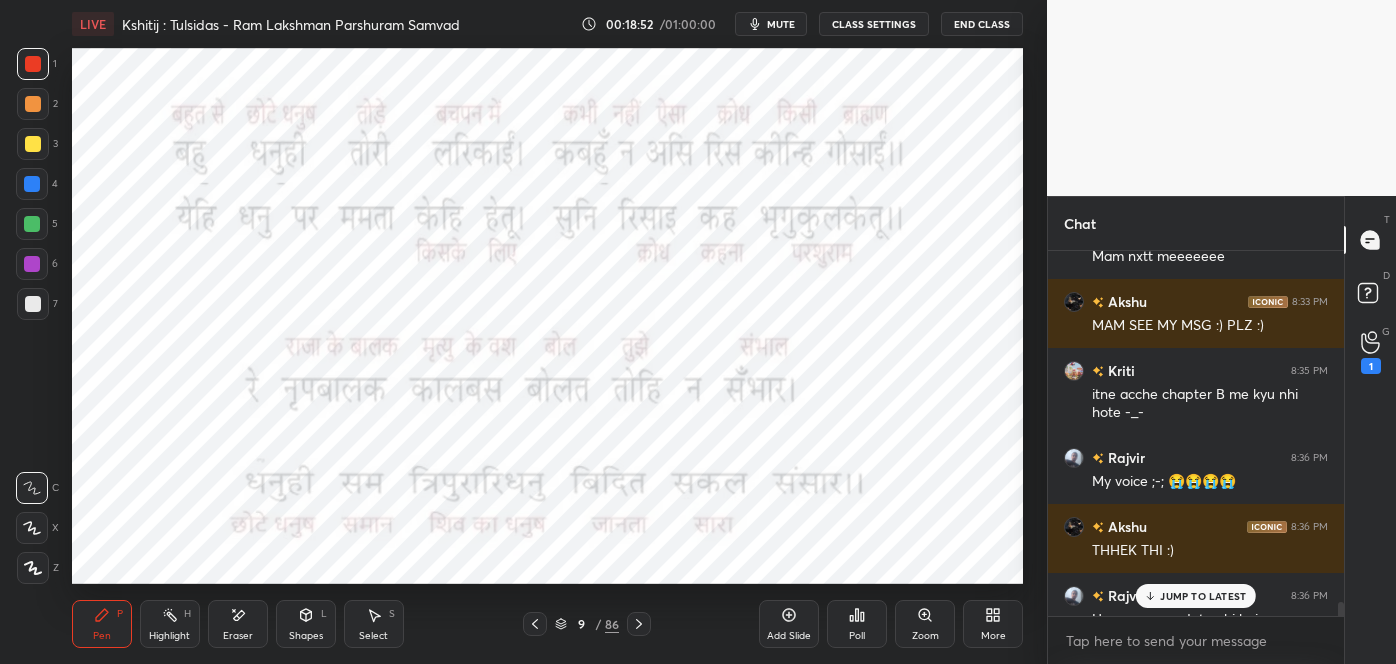 click on "JUMP TO LATEST" at bounding box center (1203, 596) 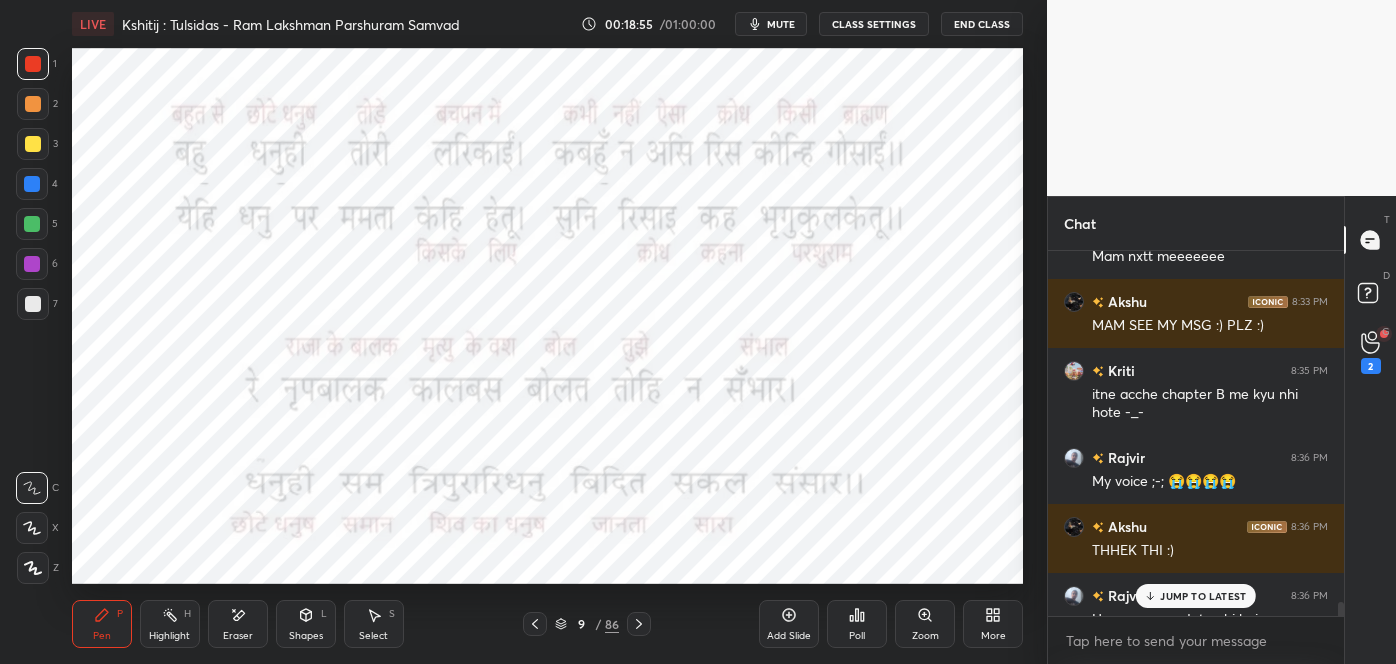 click on "JUMP TO LATEST" at bounding box center [1203, 596] 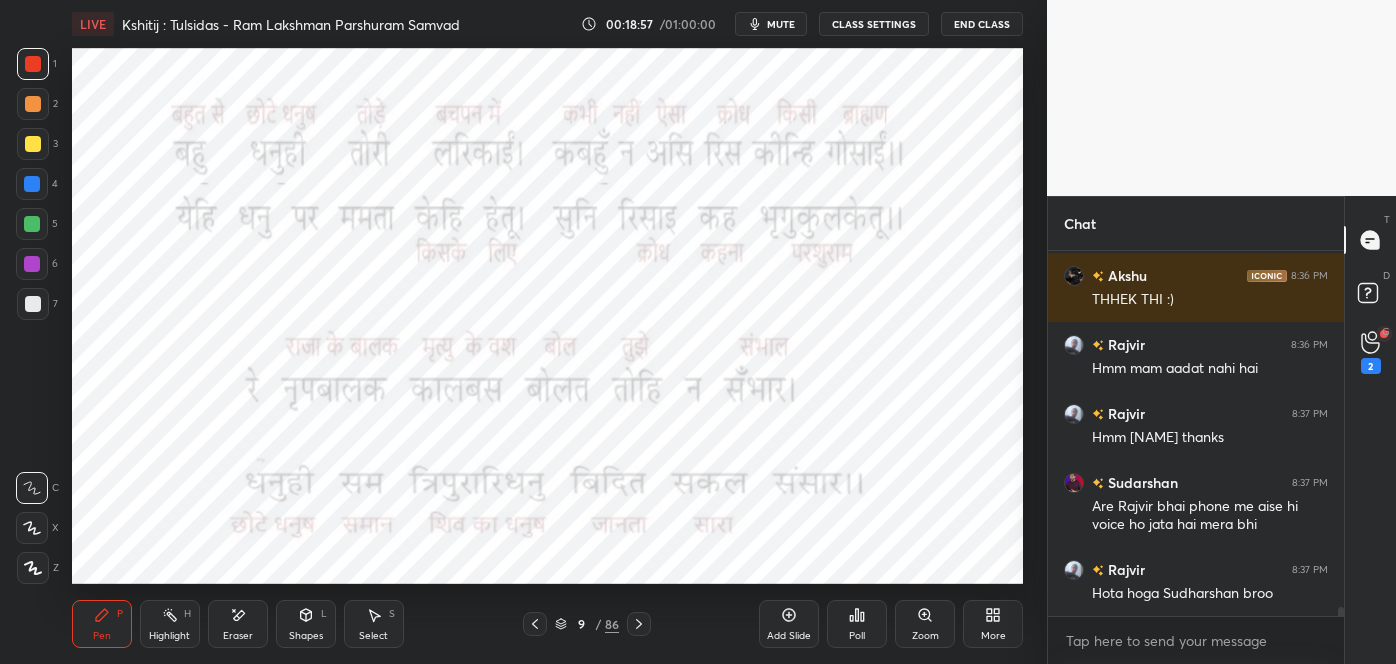 scroll, scrollTop: 13794, scrollLeft: 0, axis: vertical 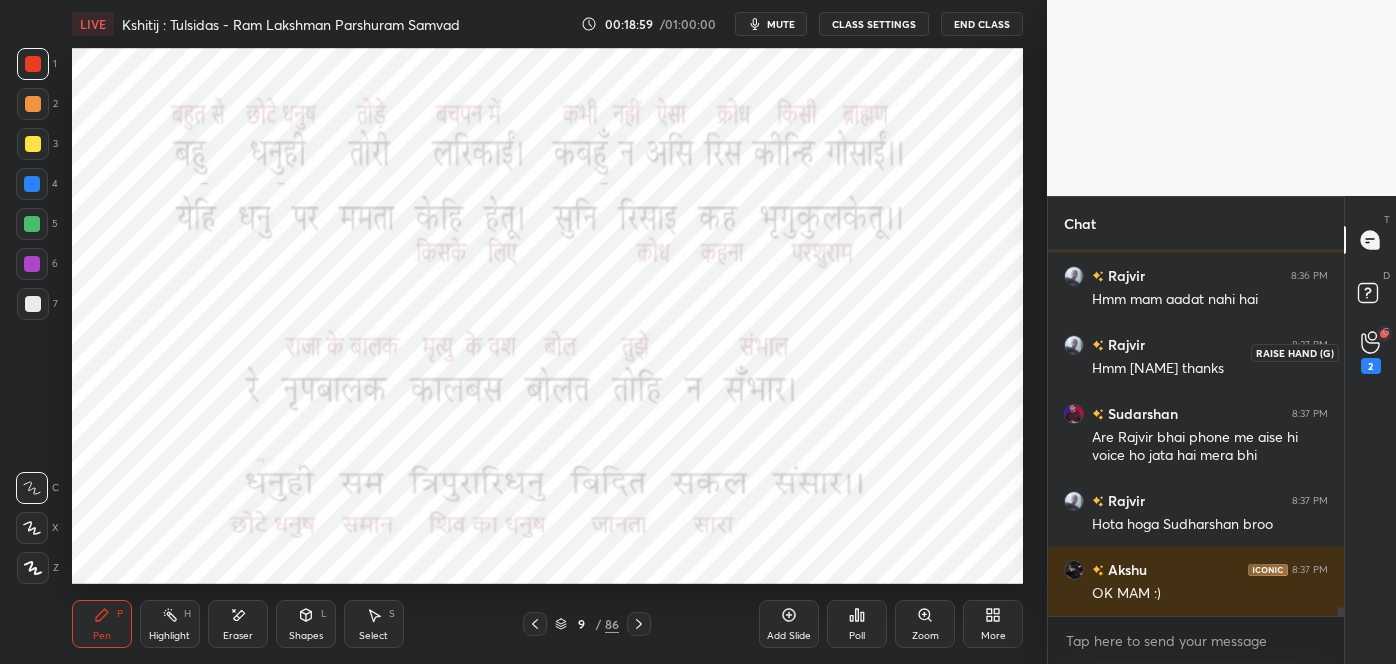 click on "2" at bounding box center (1371, 352) 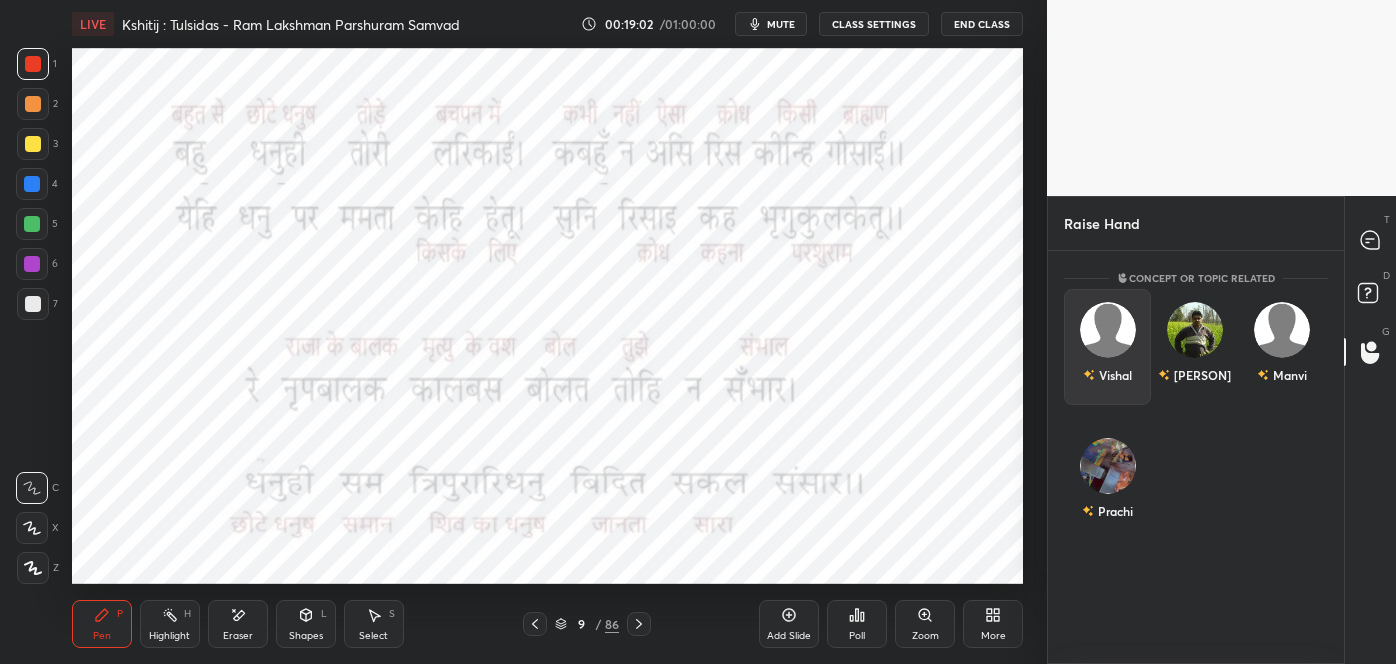 click at bounding box center [1108, 330] 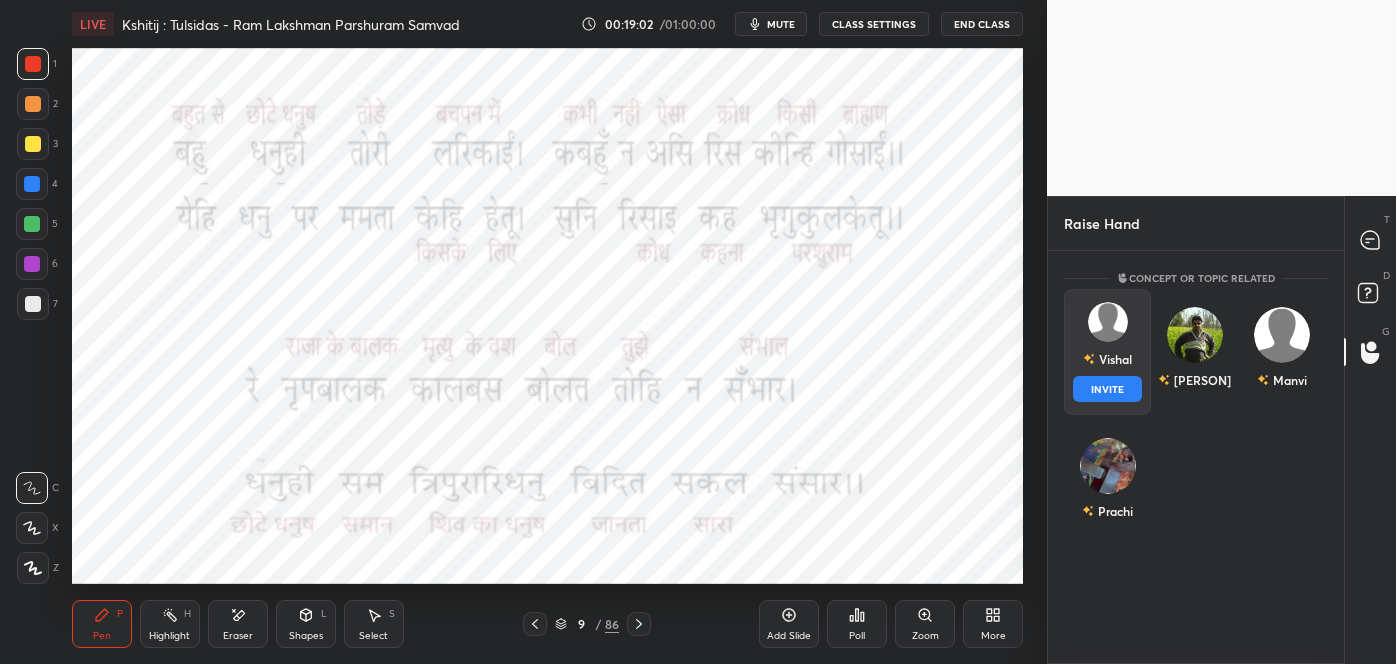click on "INVITE" at bounding box center [1107, 389] 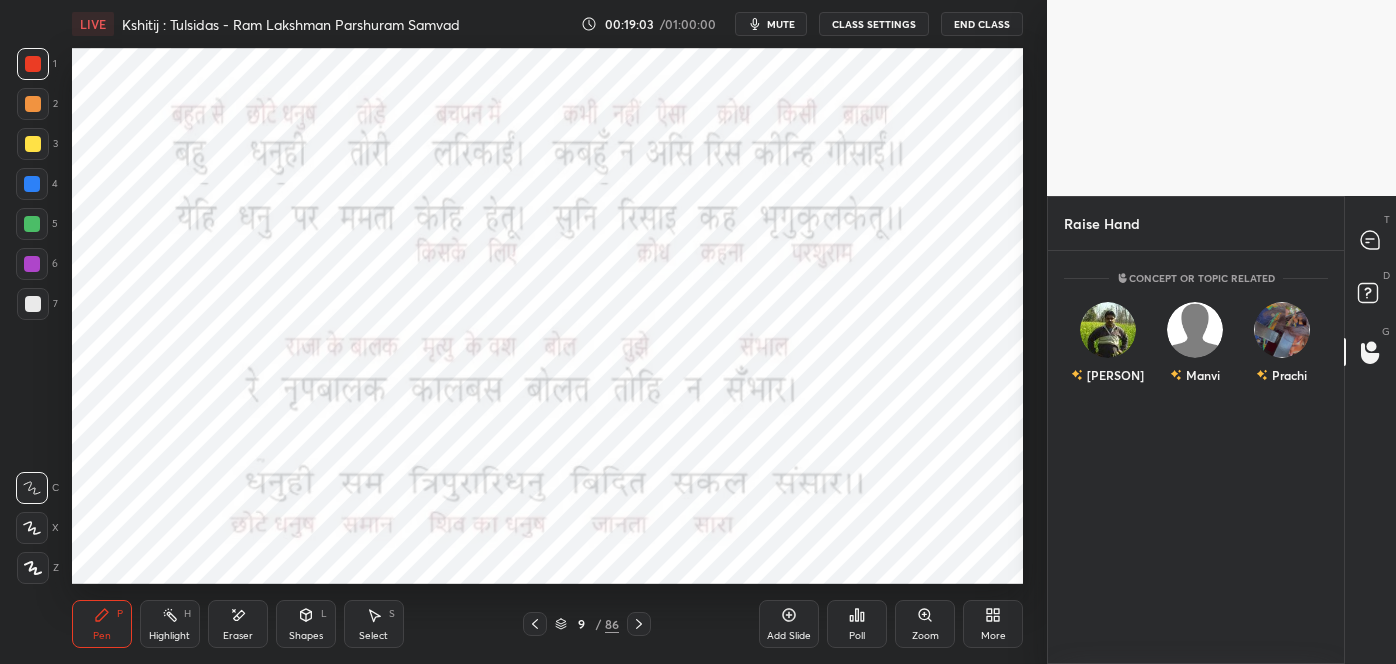 scroll, scrollTop: 326, scrollLeft: 290, axis: both 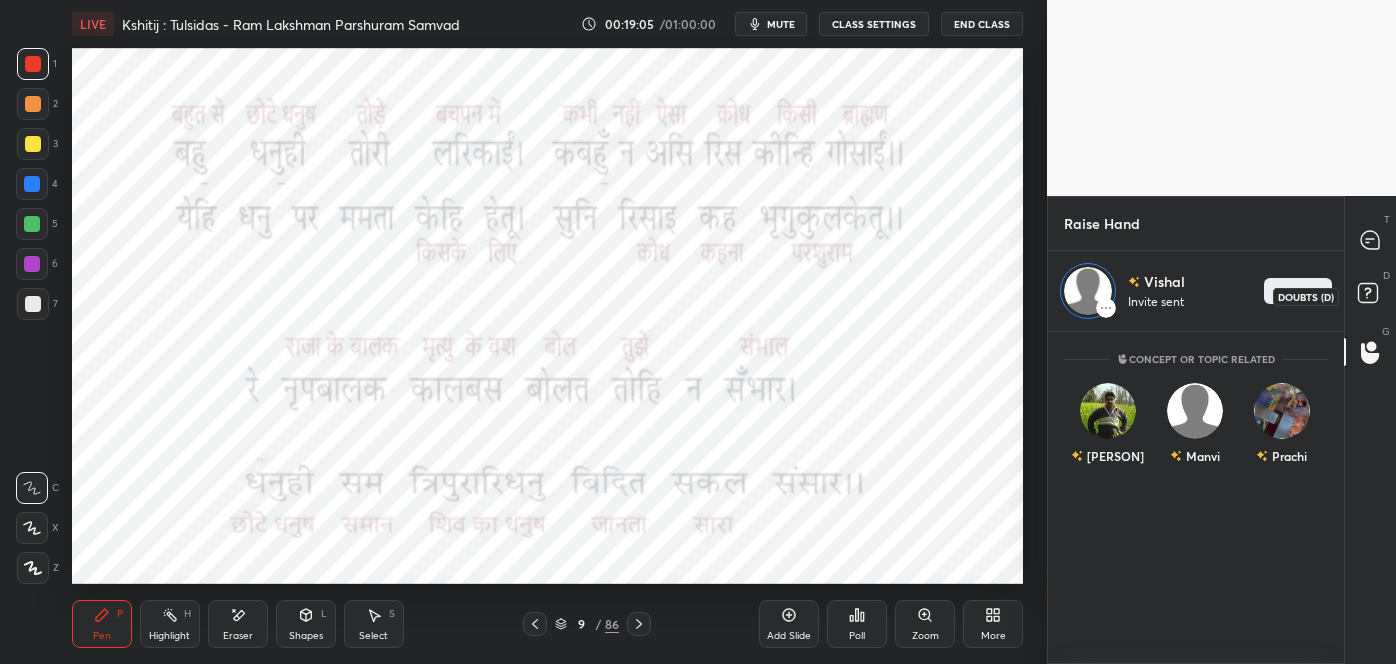 click 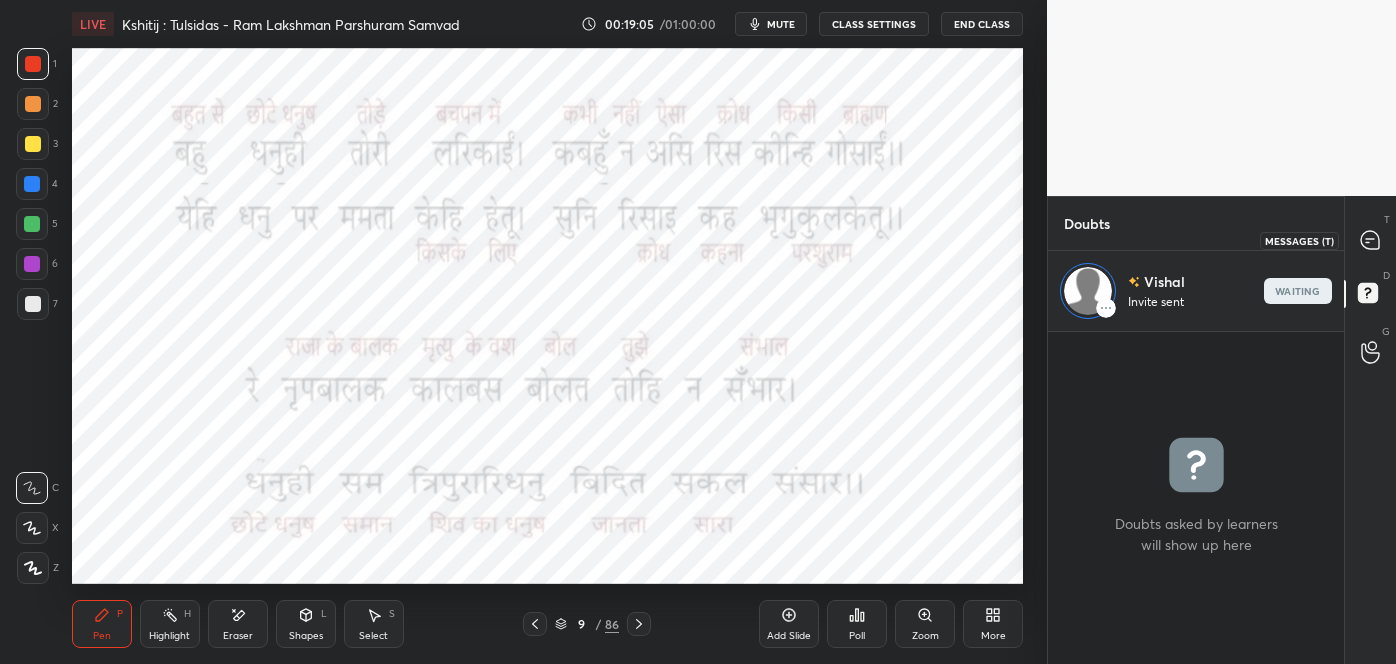 click 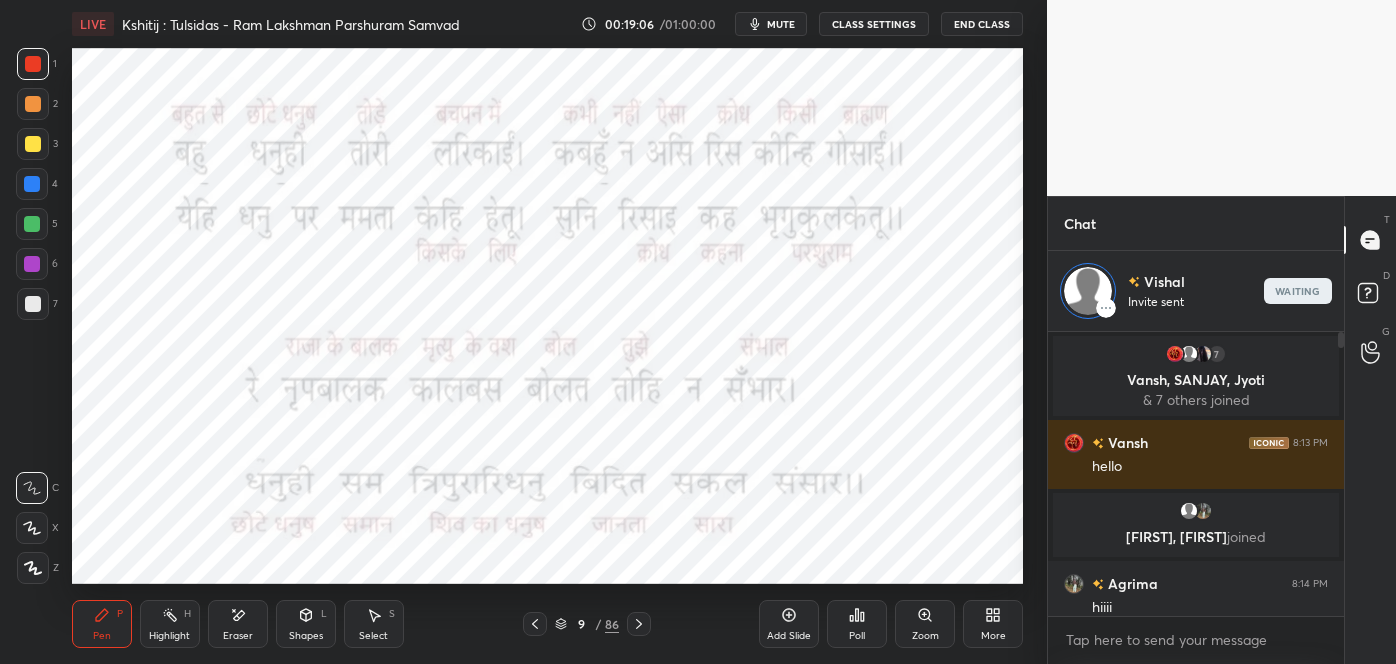 scroll, scrollTop: 13975, scrollLeft: 0, axis: vertical 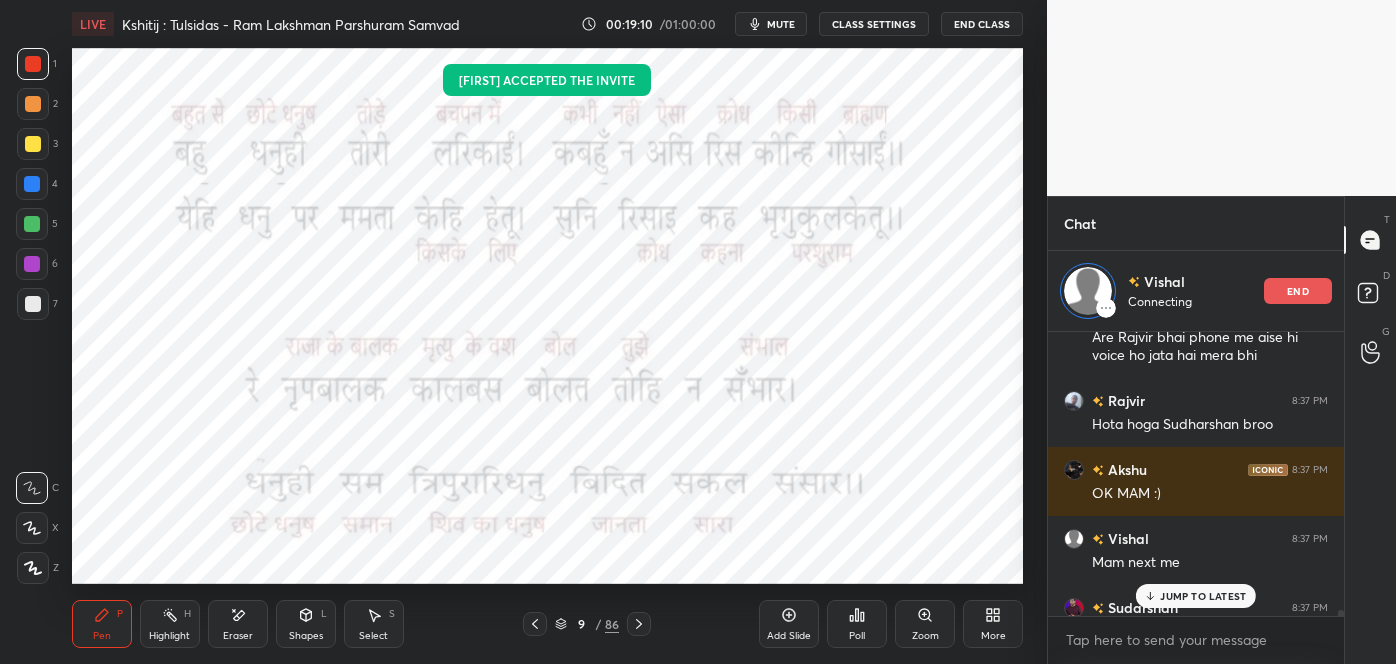 click on "JUMP TO LATEST" at bounding box center [1203, 596] 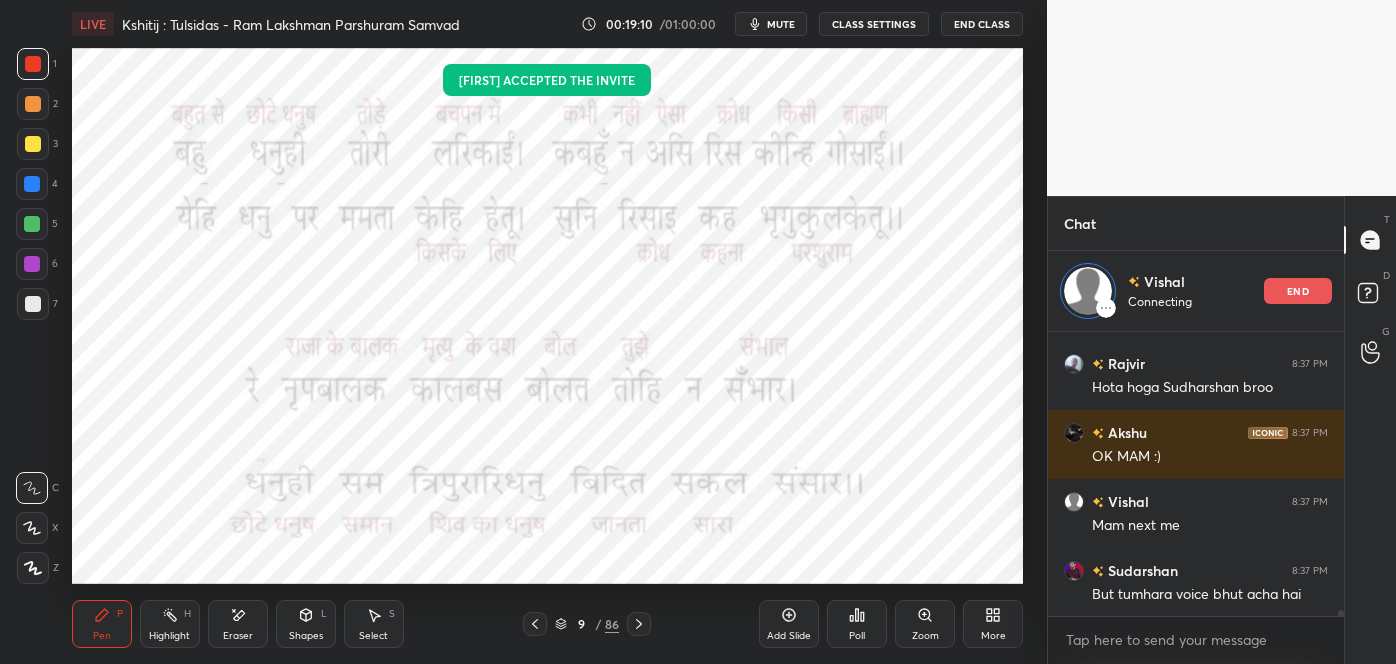 scroll, scrollTop: 14081, scrollLeft: 0, axis: vertical 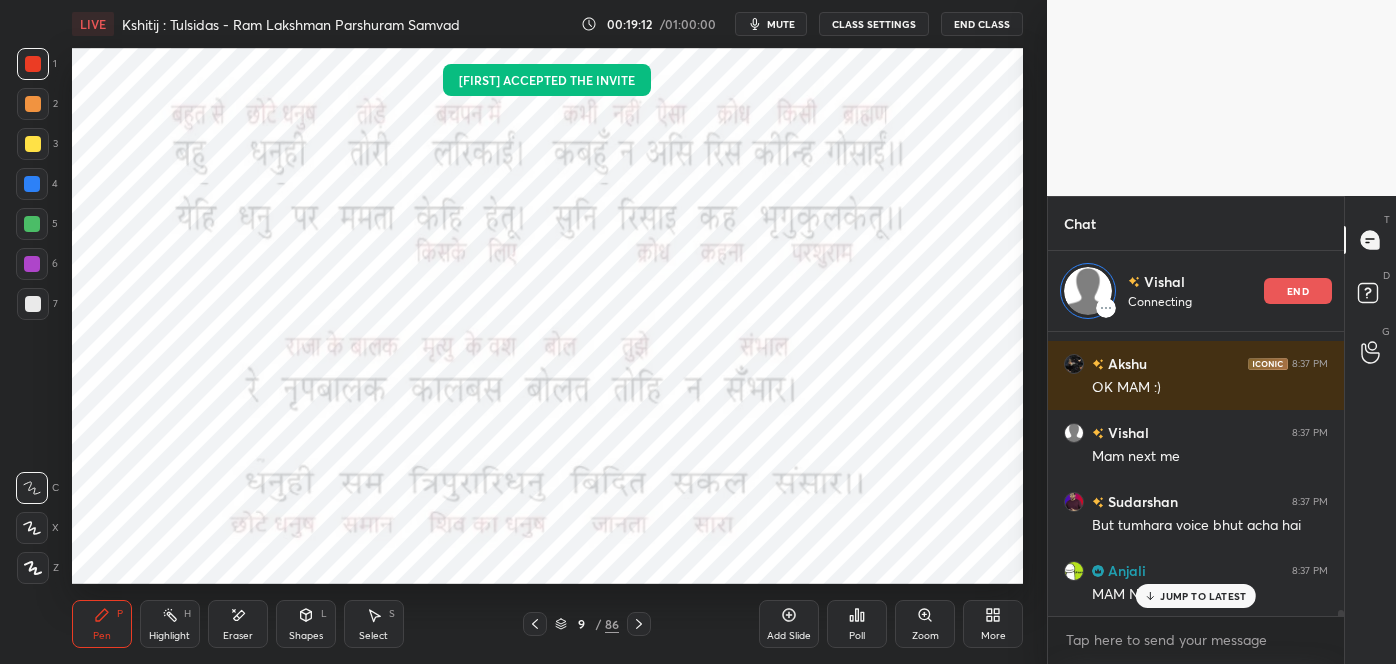 click 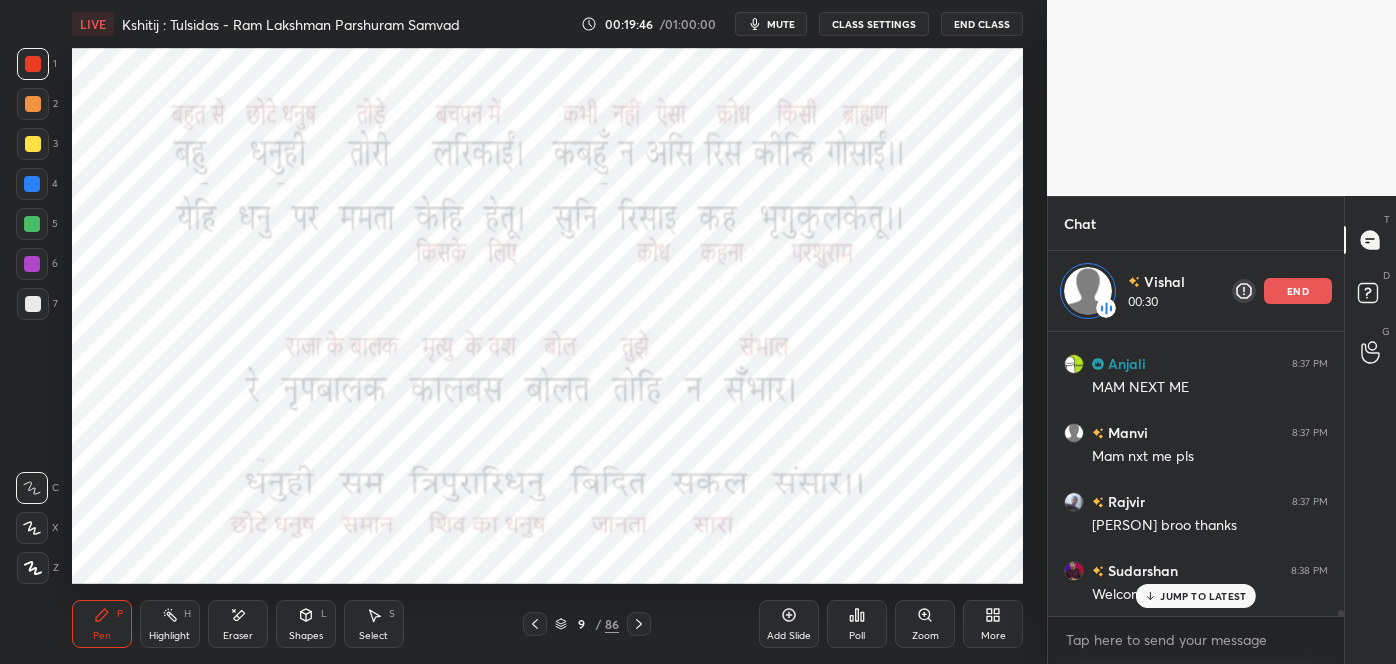 scroll, scrollTop: 14376, scrollLeft: 0, axis: vertical 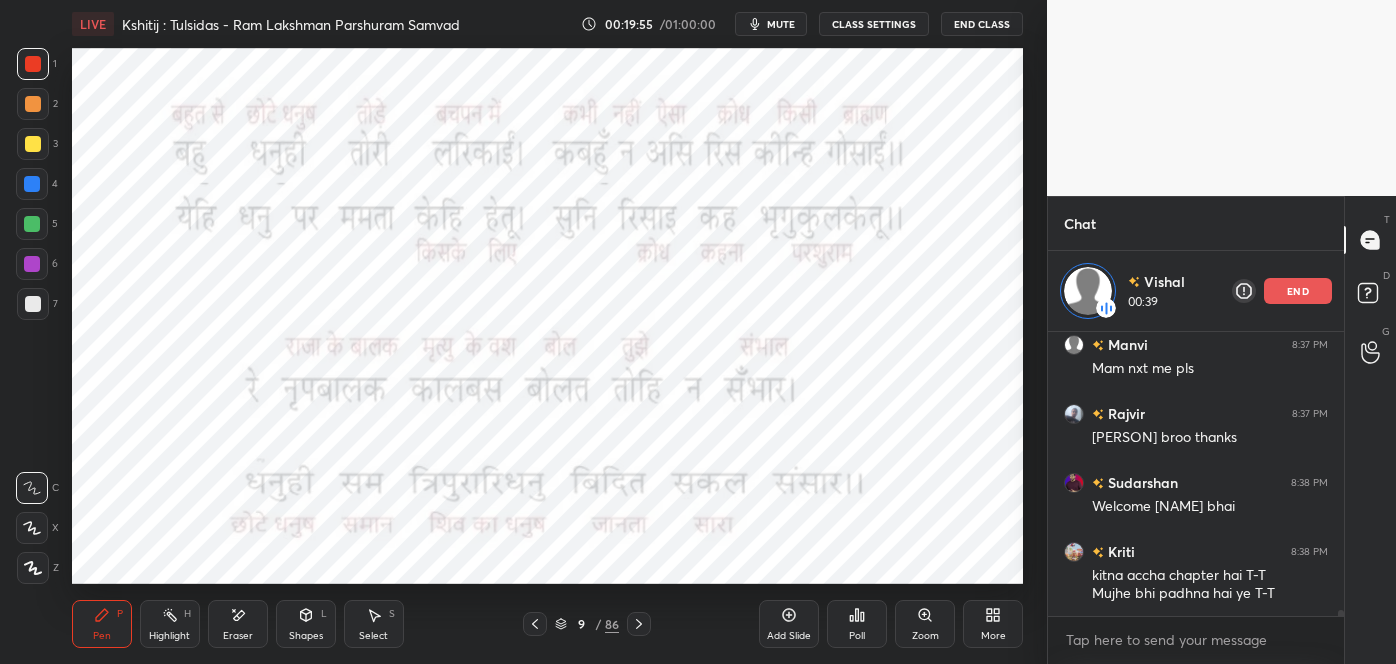 click 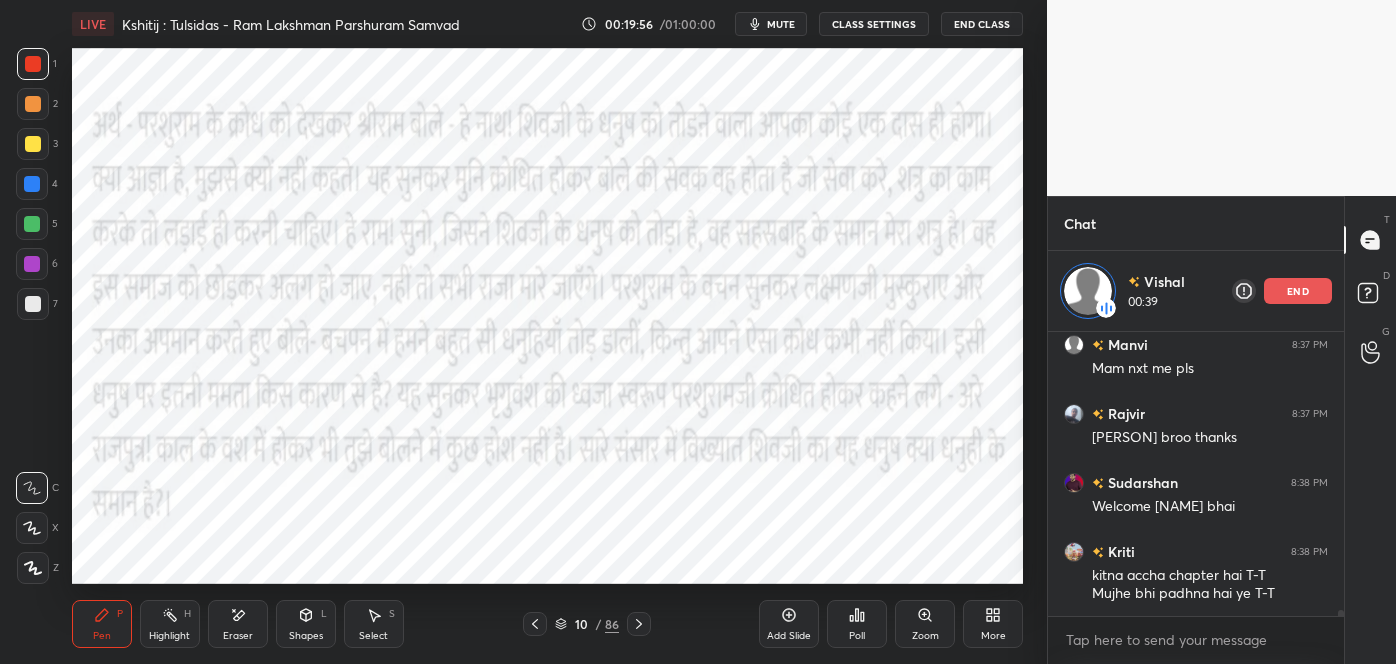 click 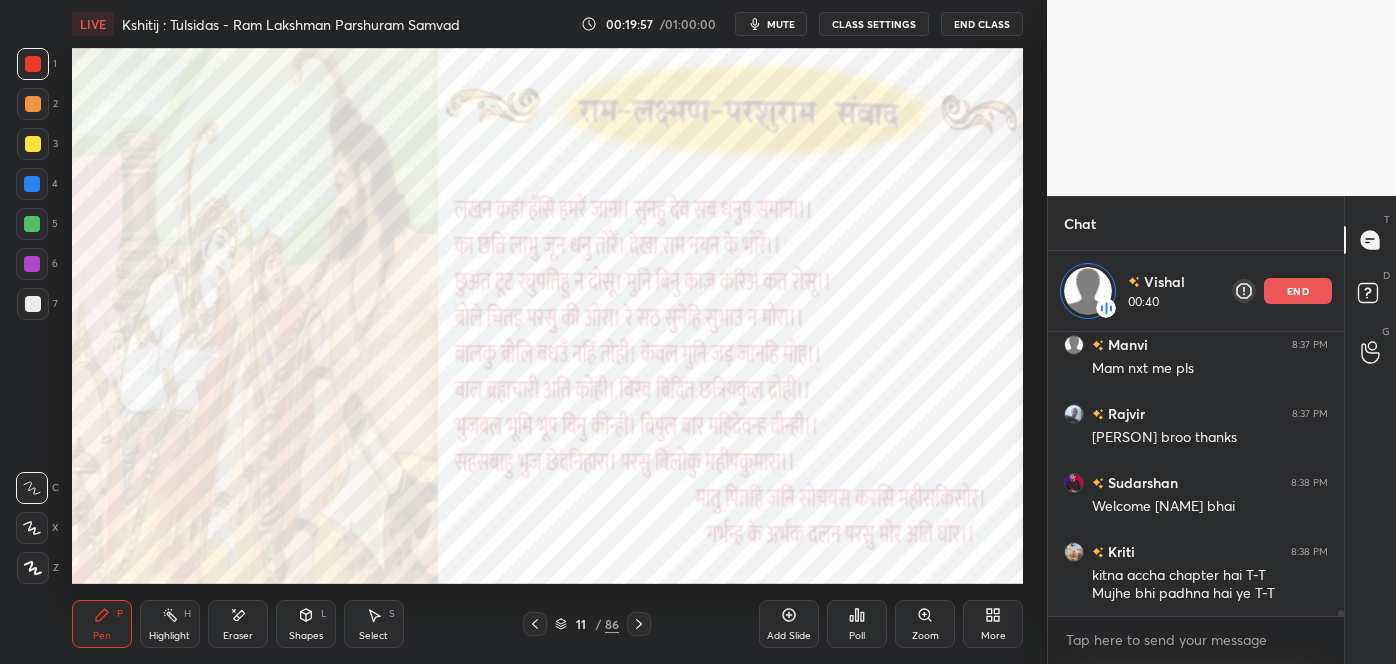 click 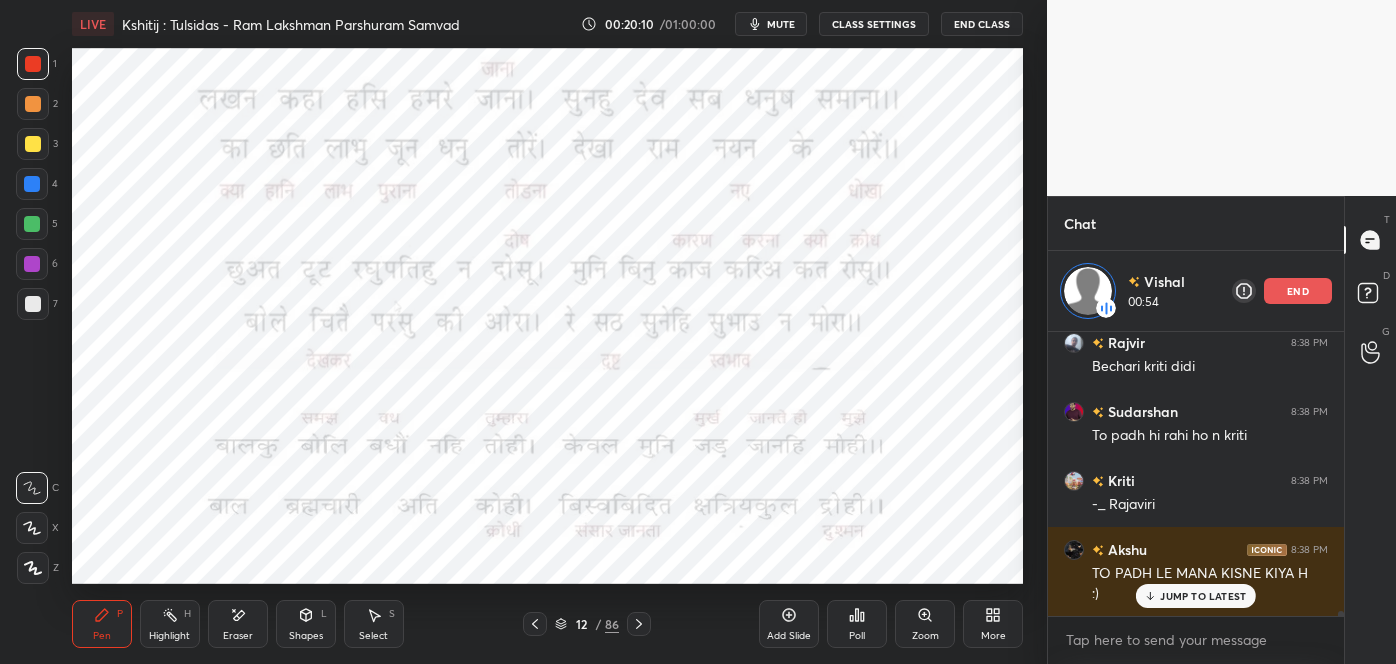 scroll, scrollTop: 14740, scrollLeft: 0, axis: vertical 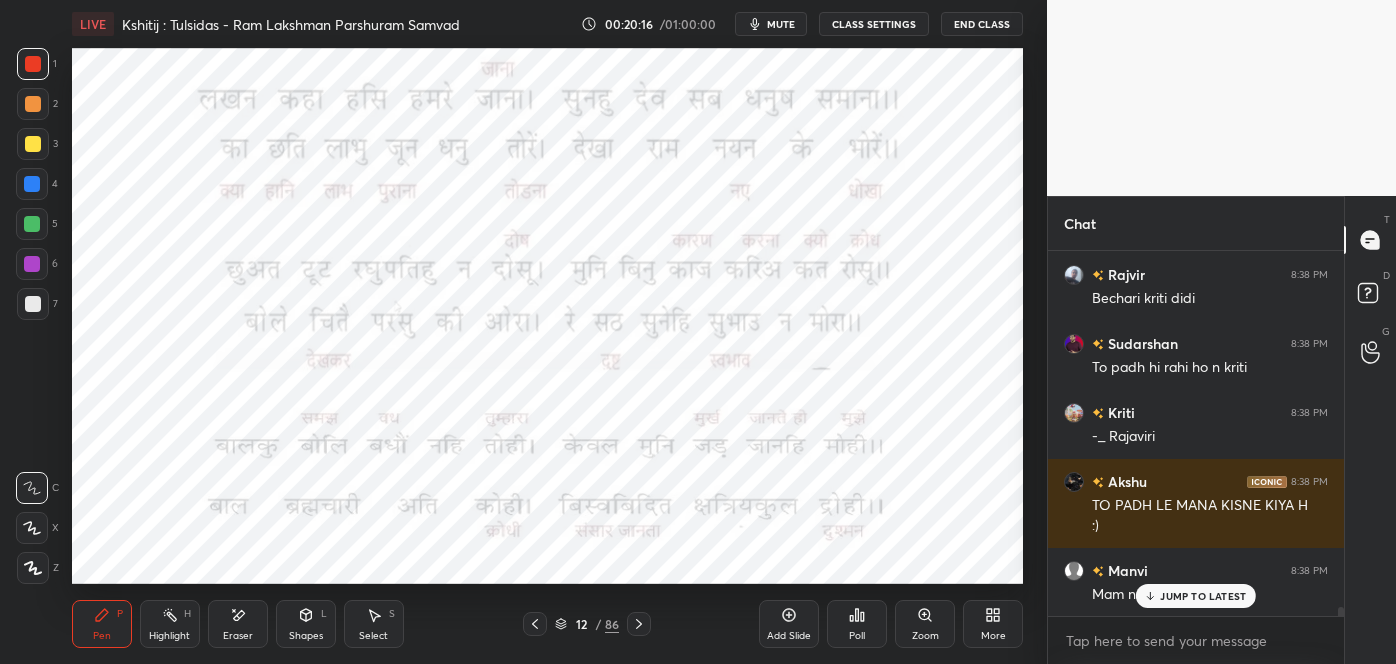 click on "JUMP TO LATEST" at bounding box center (1203, 596) 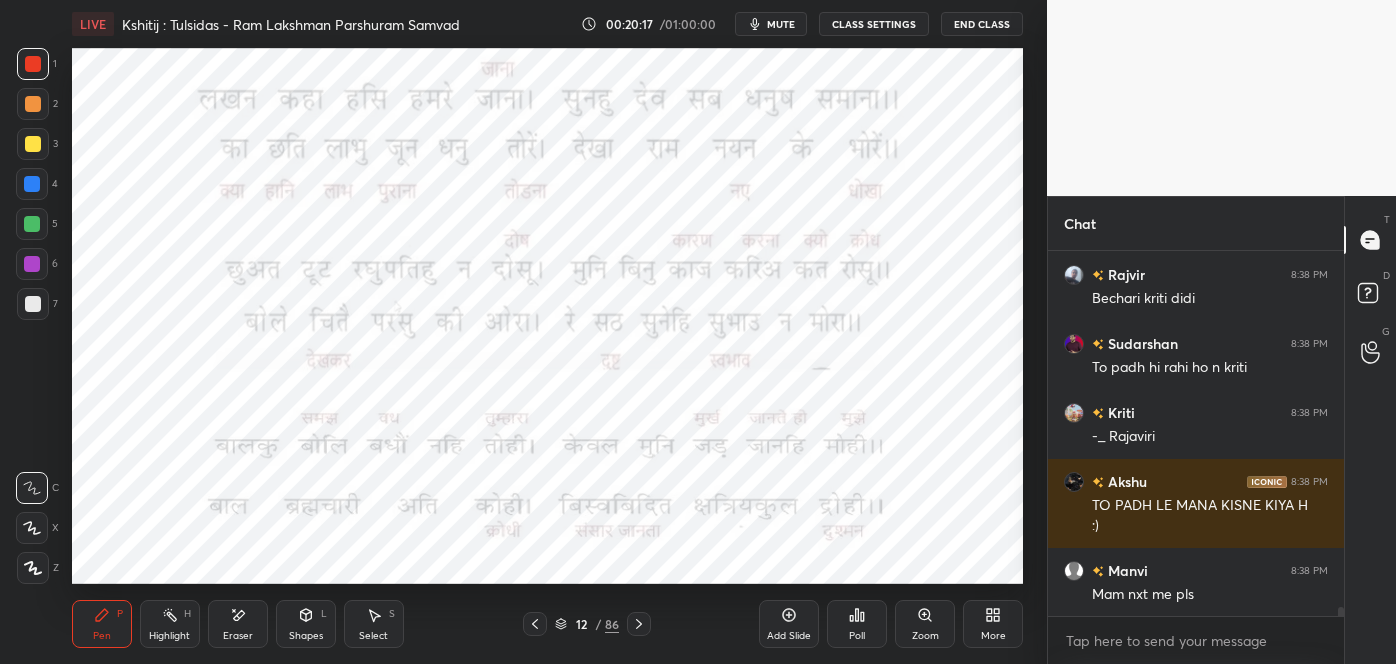 click 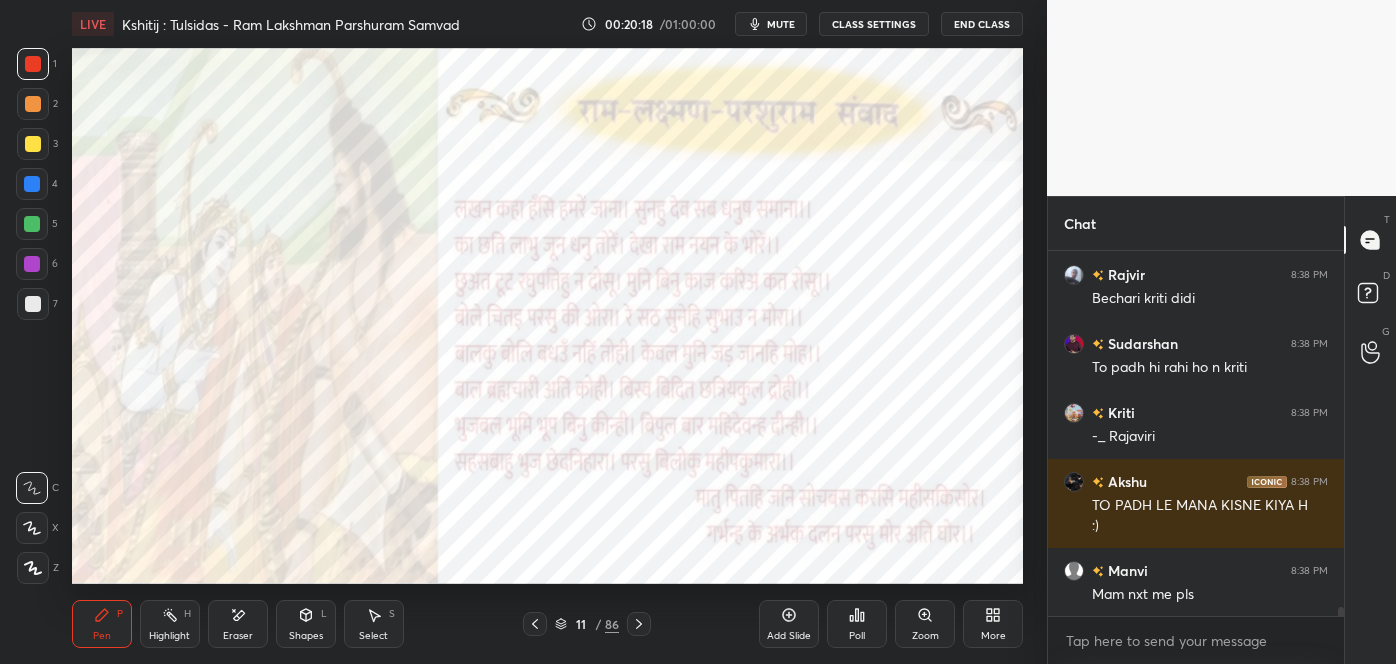click 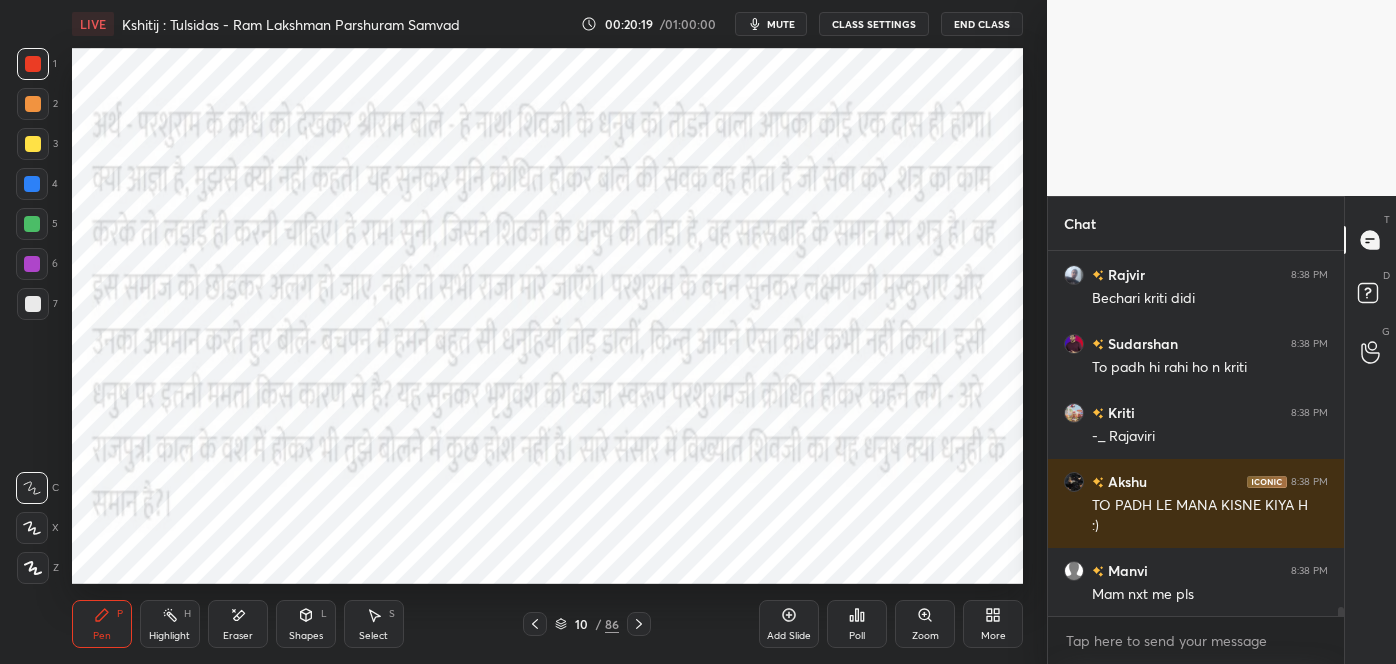 click 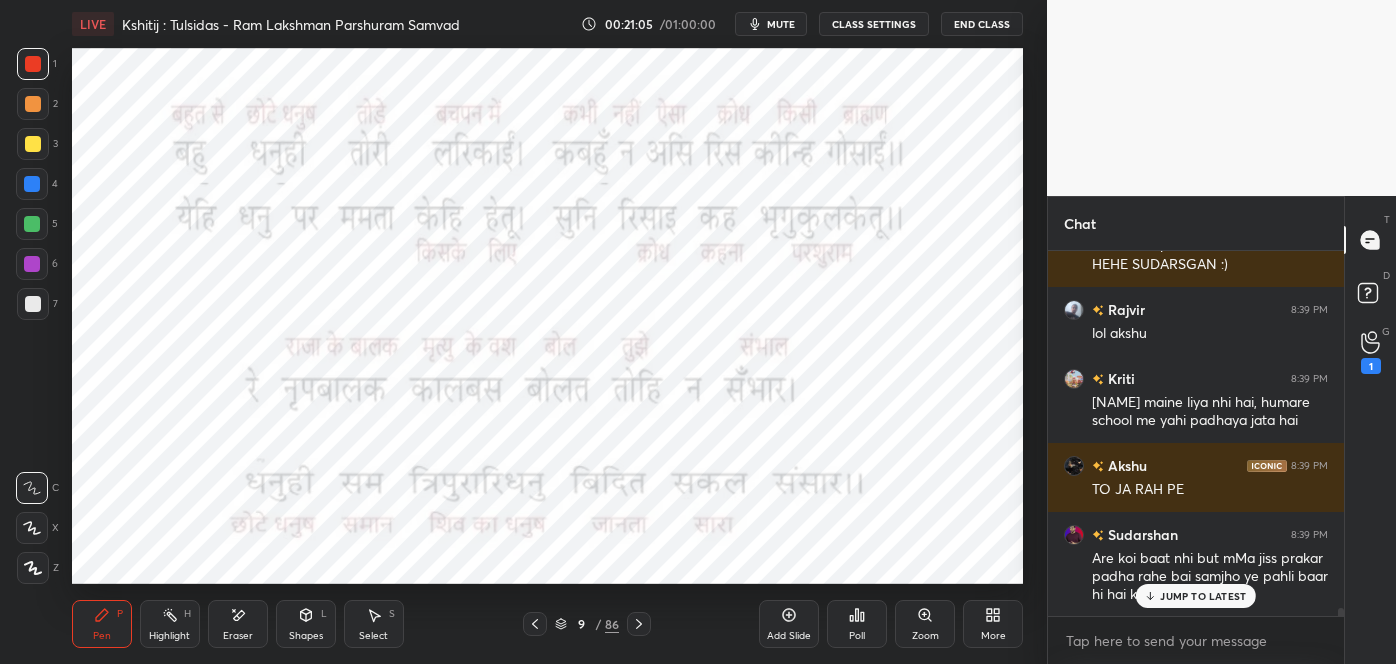 scroll, scrollTop: 15528, scrollLeft: 0, axis: vertical 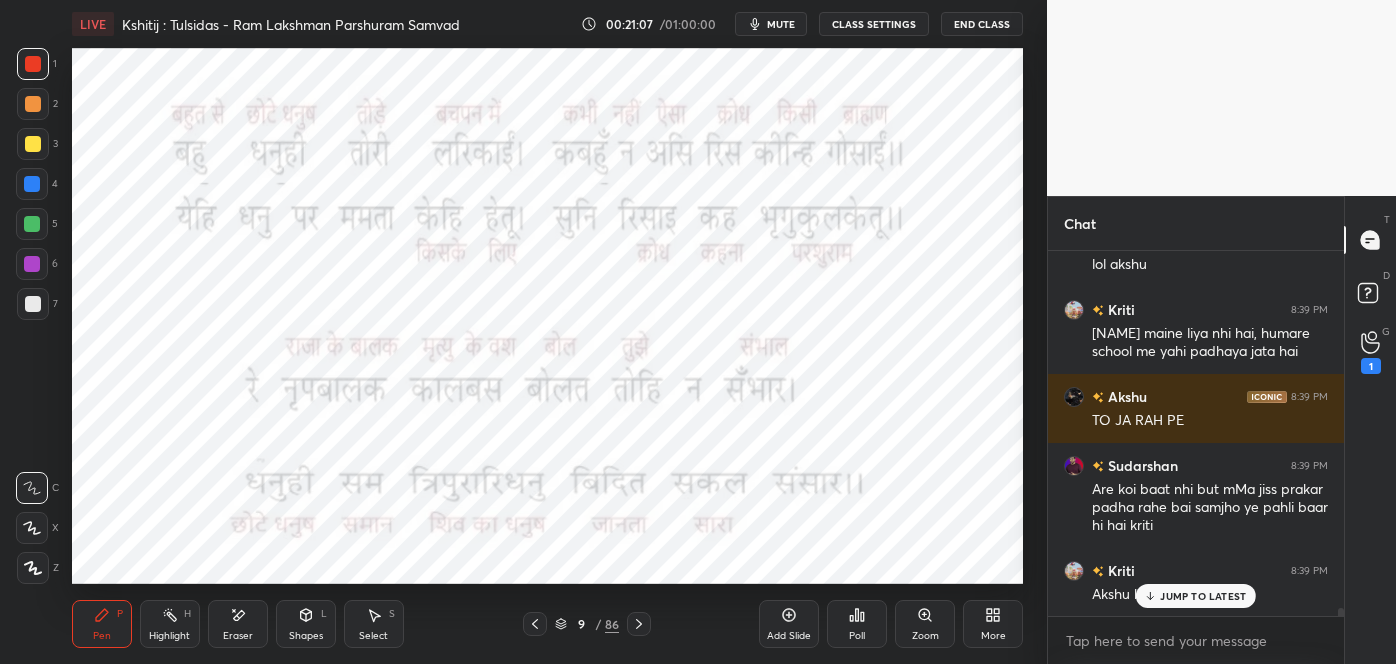 click 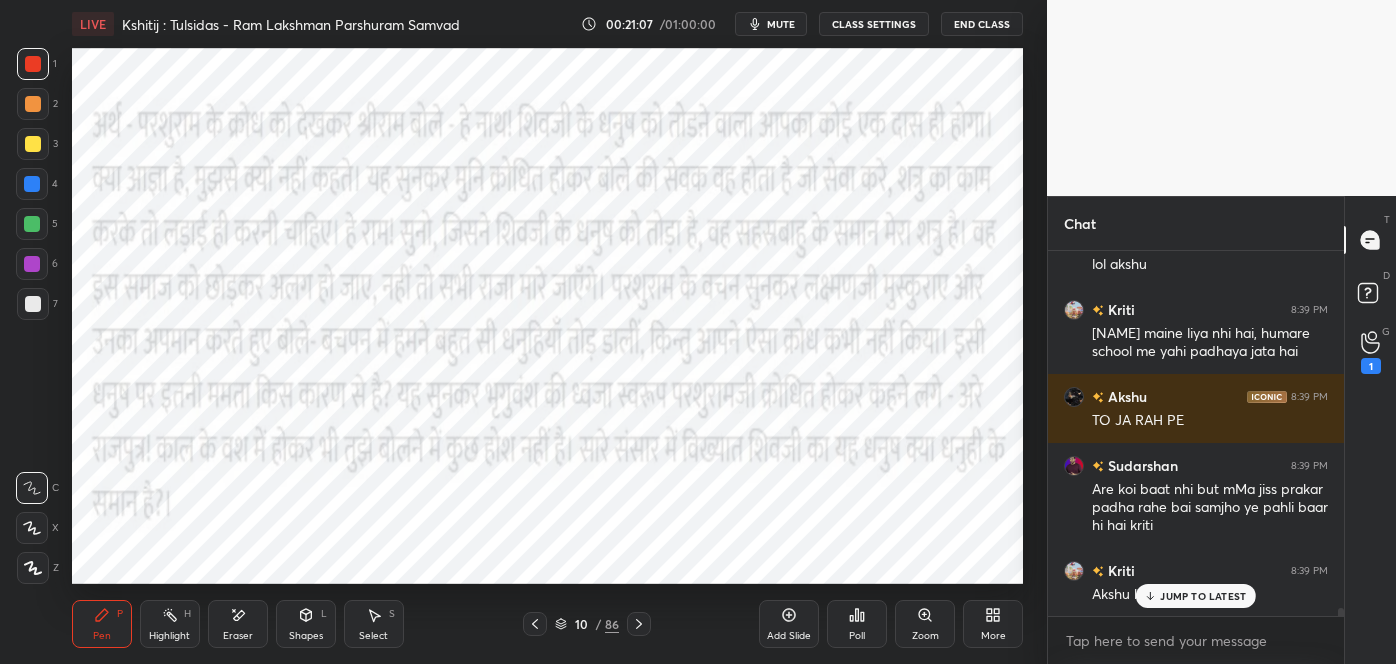 click 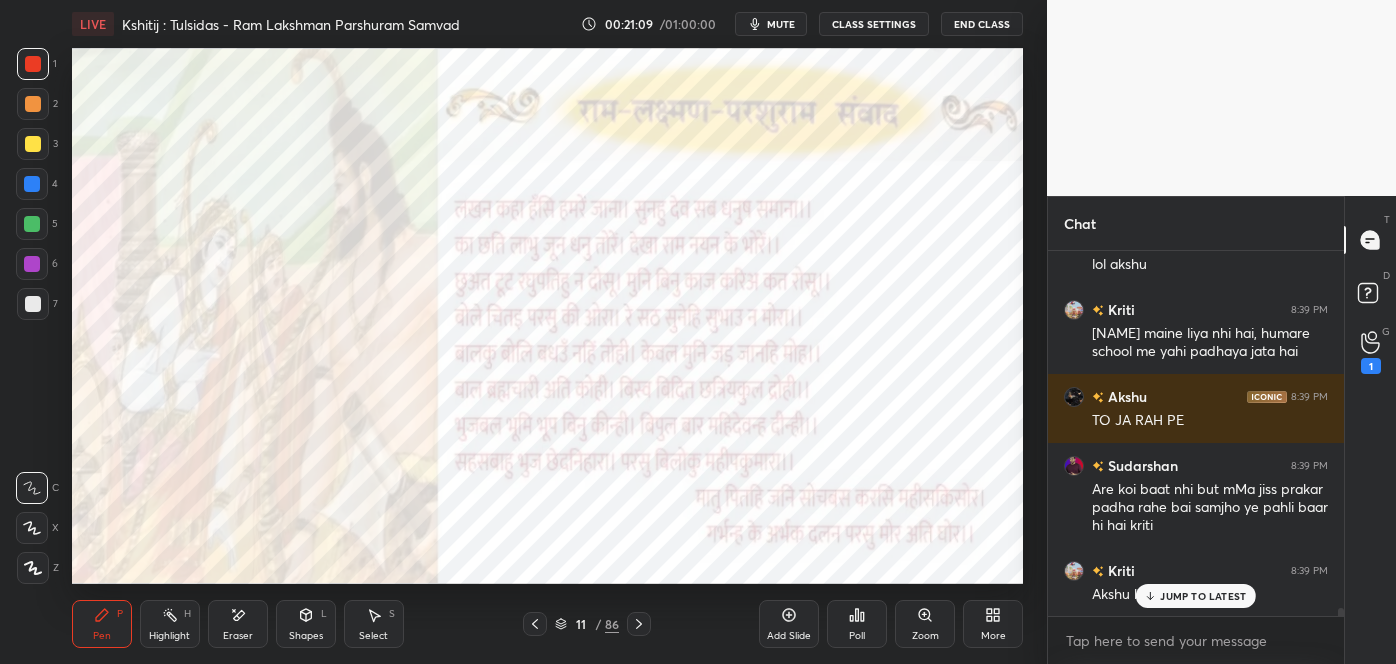 click 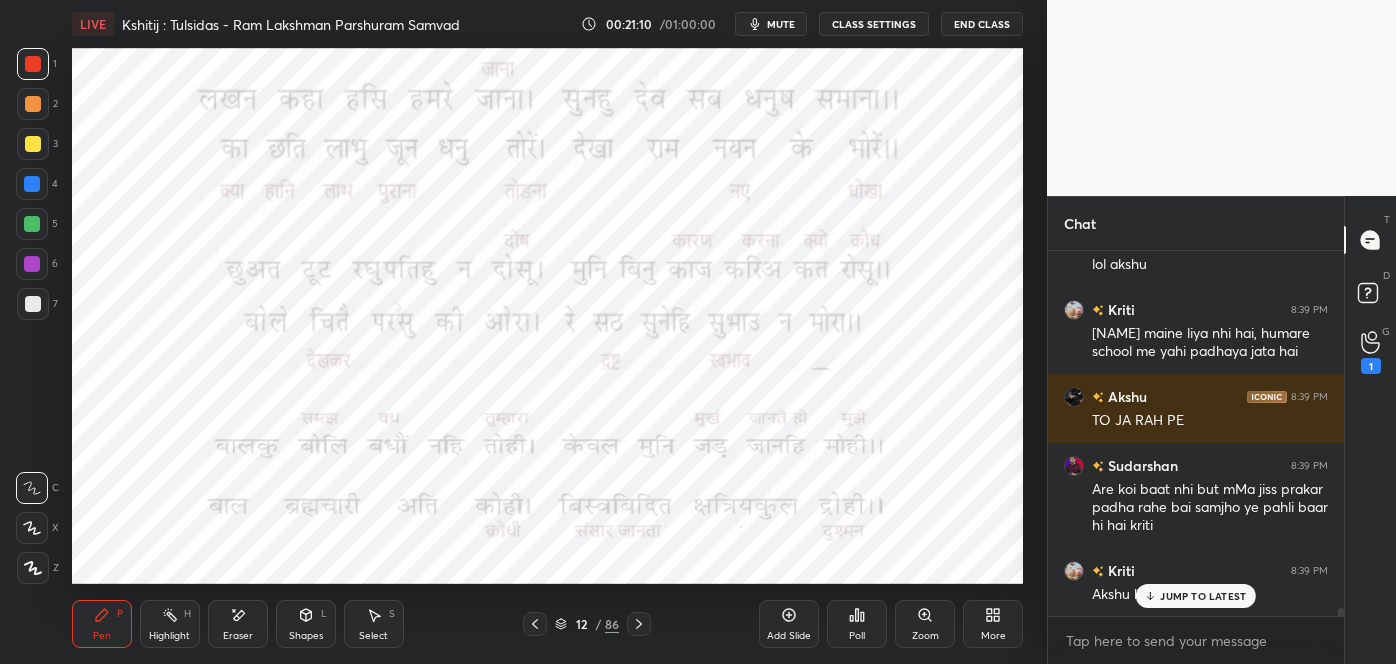 click on "JUMP TO LATEST" at bounding box center [1203, 596] 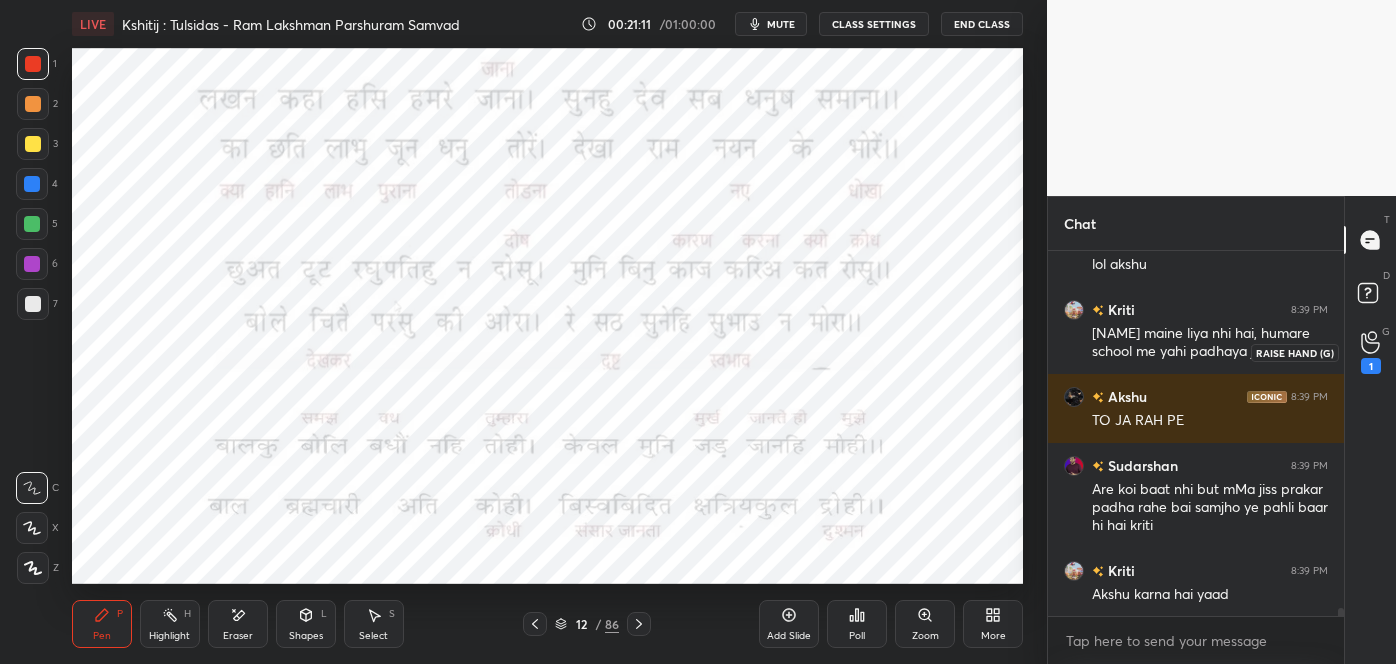 click on "1" at bounding box center [1371, 366] 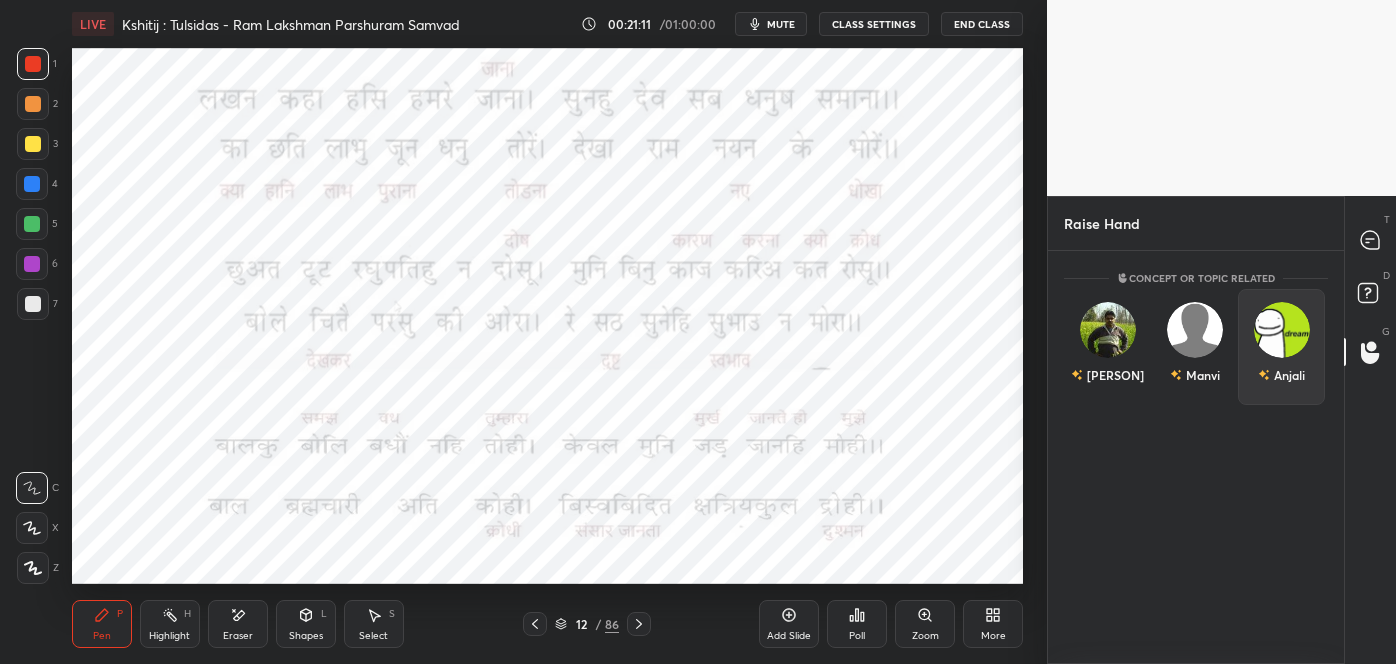 click on "Anjali" at bounding box center (1281, 375) 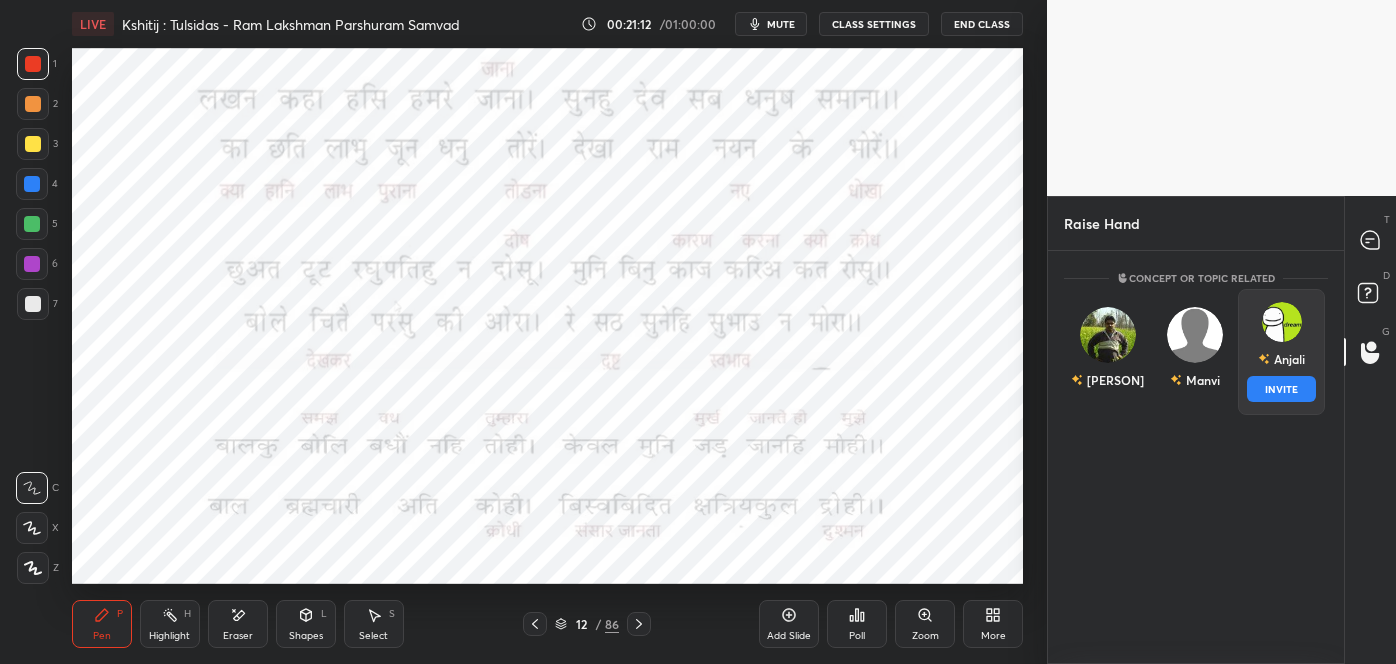 click on "INVITE" at bounding box center [1281, 389] 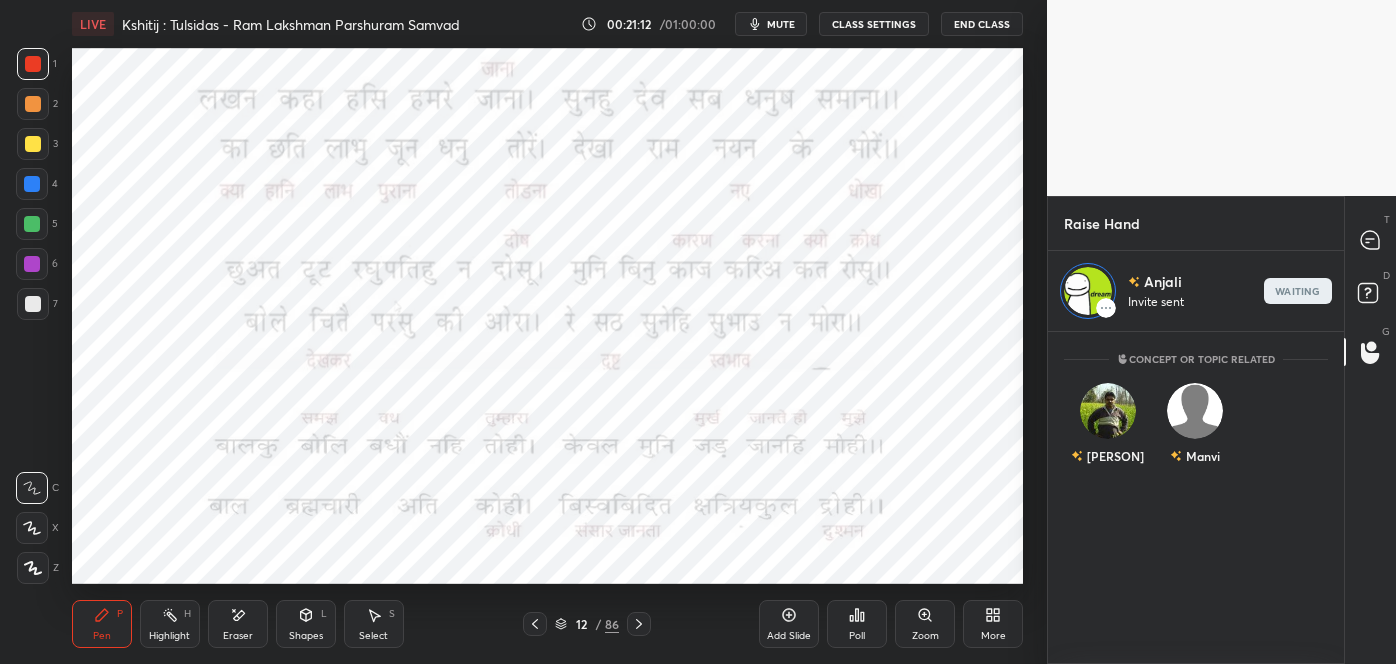 scroll, scrollTop: 326, scrollLeft: 290, axis: both 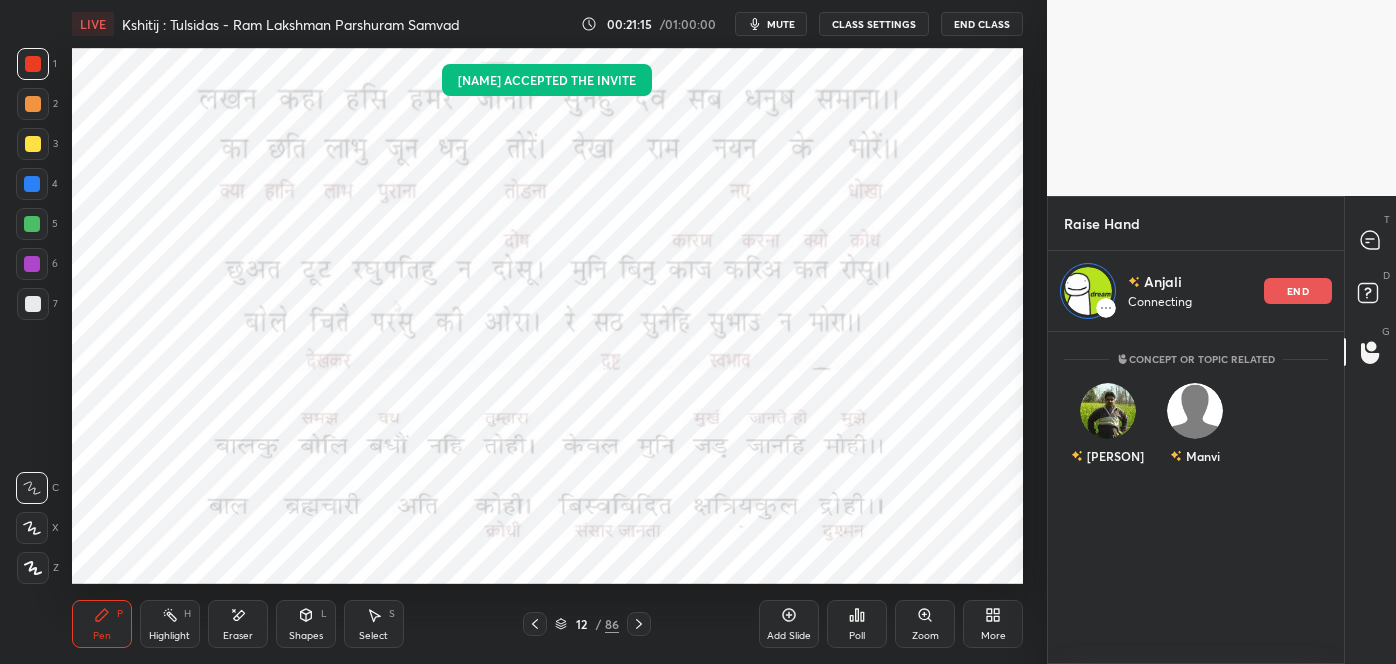 click on "Eraser" at bounding box center (238, 636) 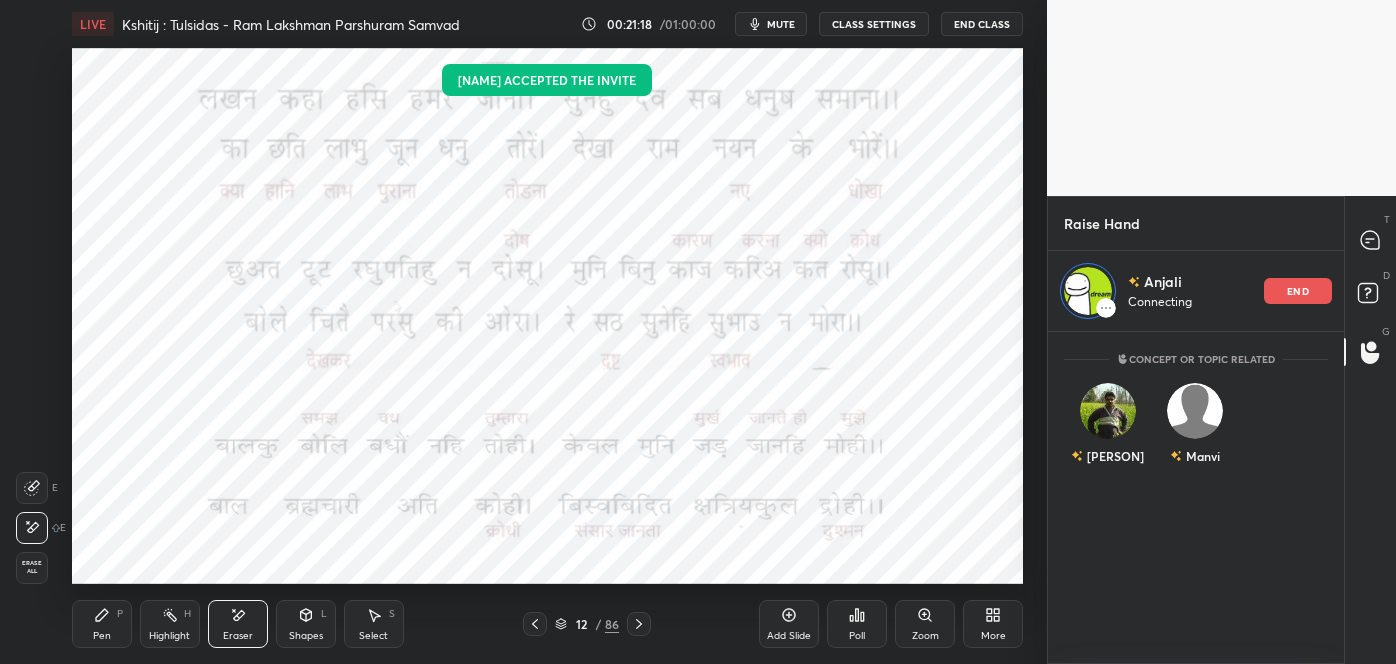 click on "Pen P" at bounding box center (102, 624) 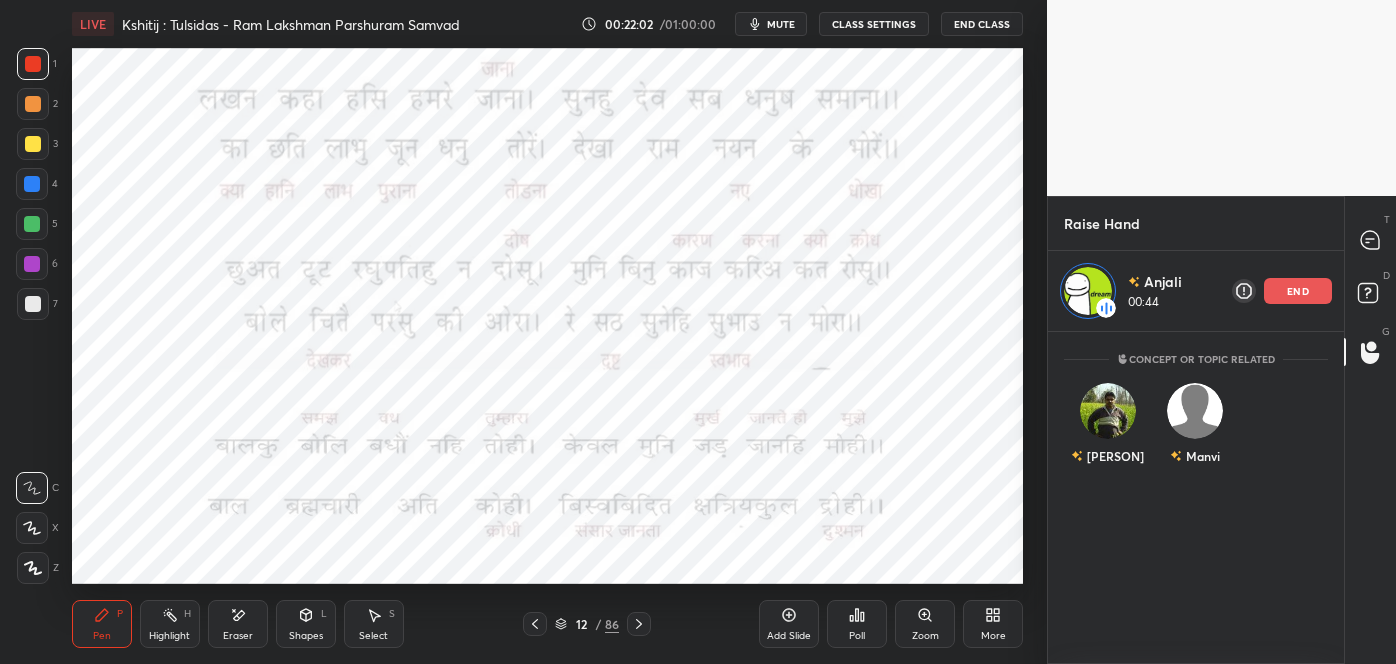 click 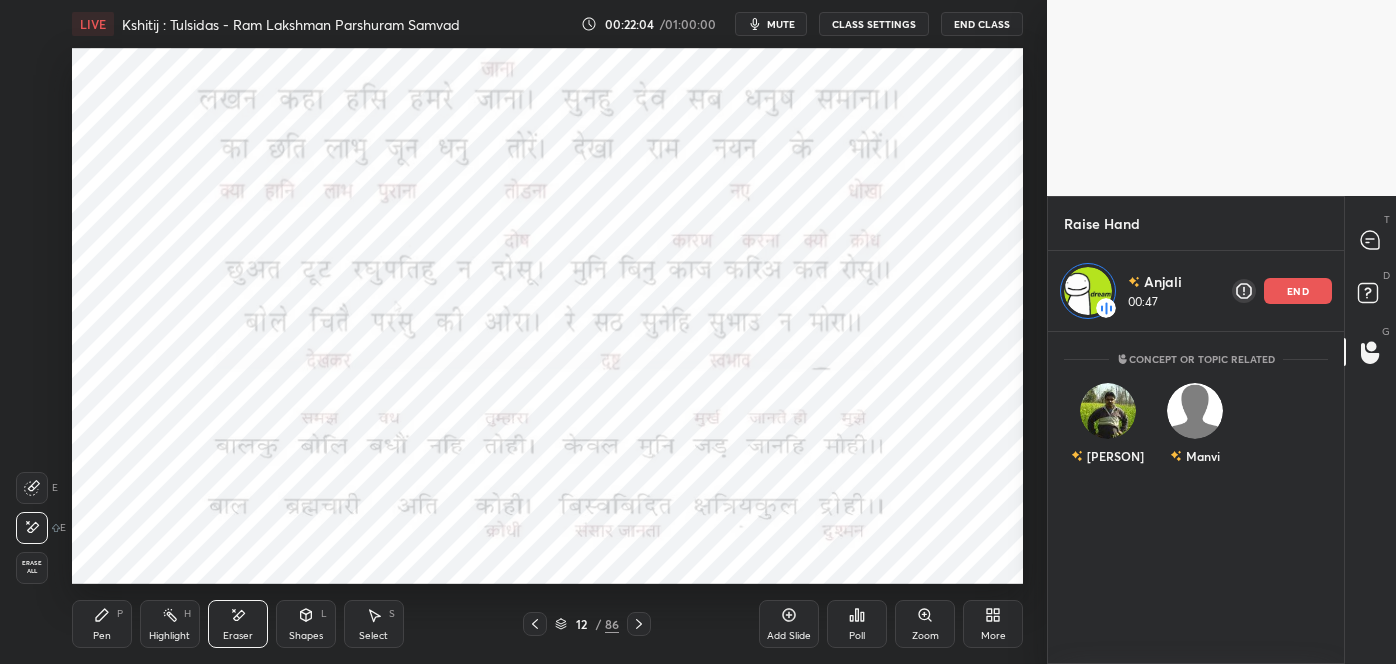 click on "Pen P" at bounding box center (102, 624) 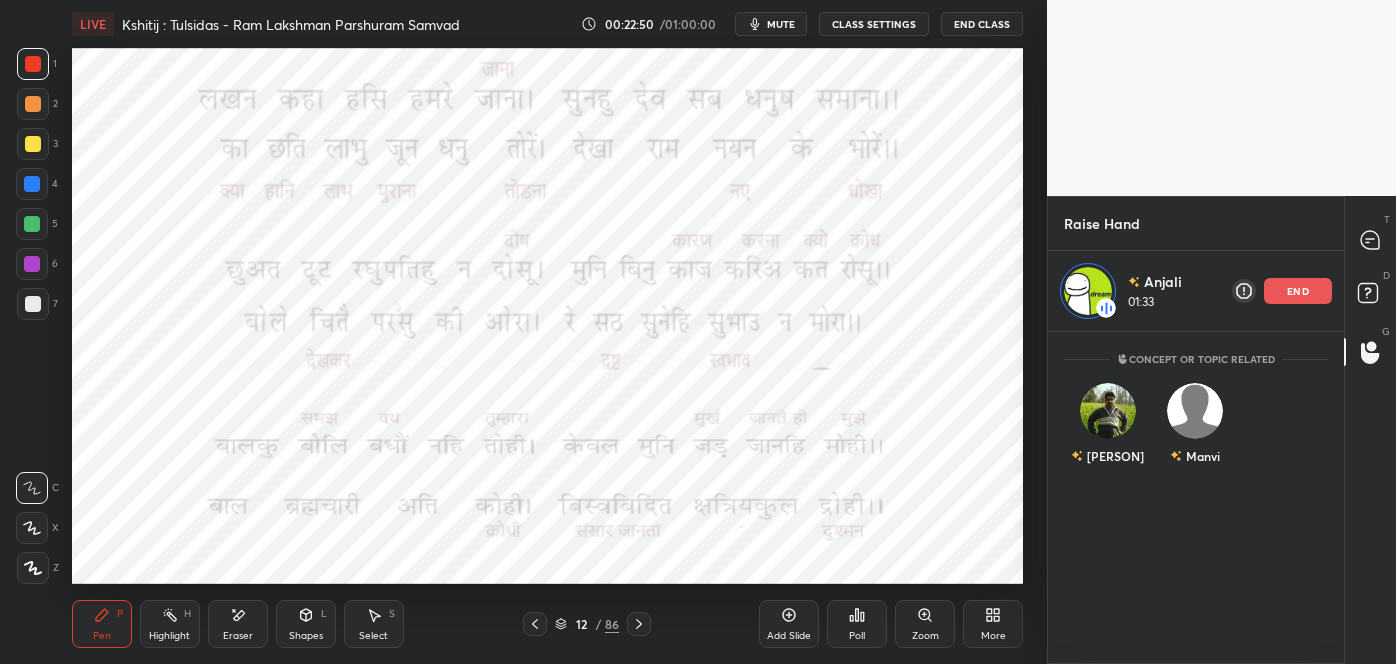 click on "end" at bounding box center [1298, 291] 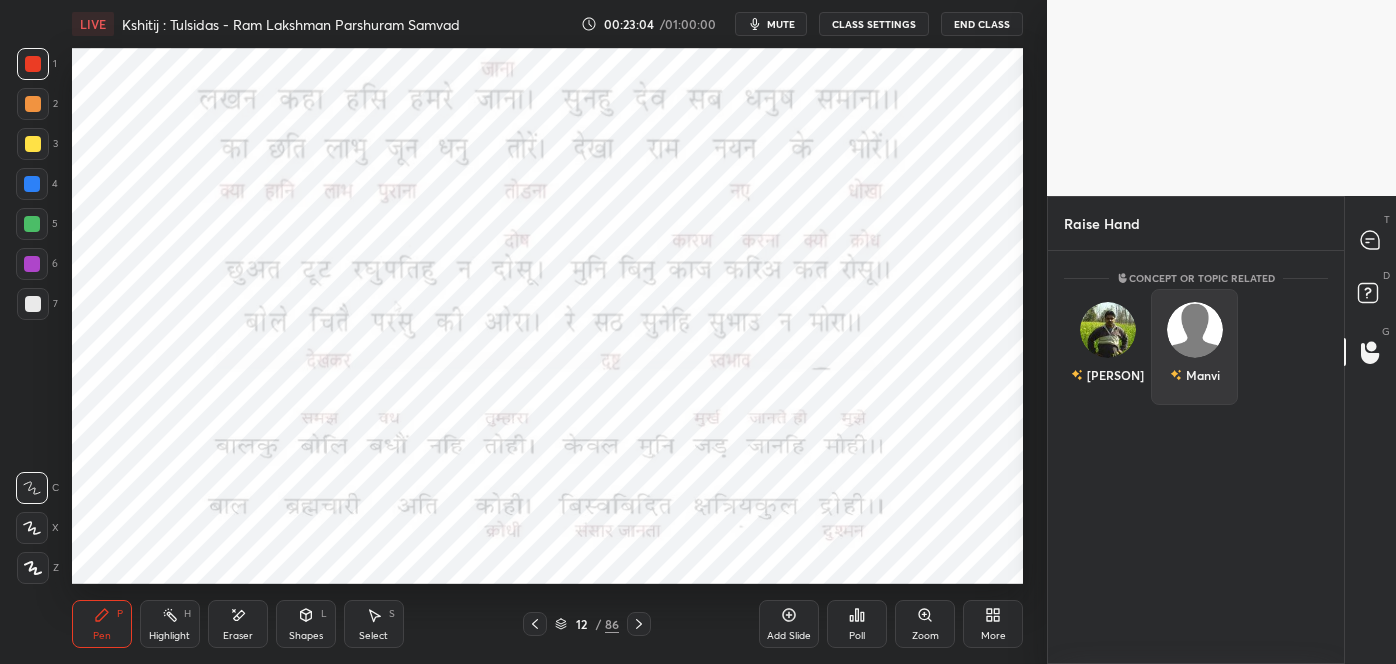 click on "Manvi" at bounding box center (1194, 347) 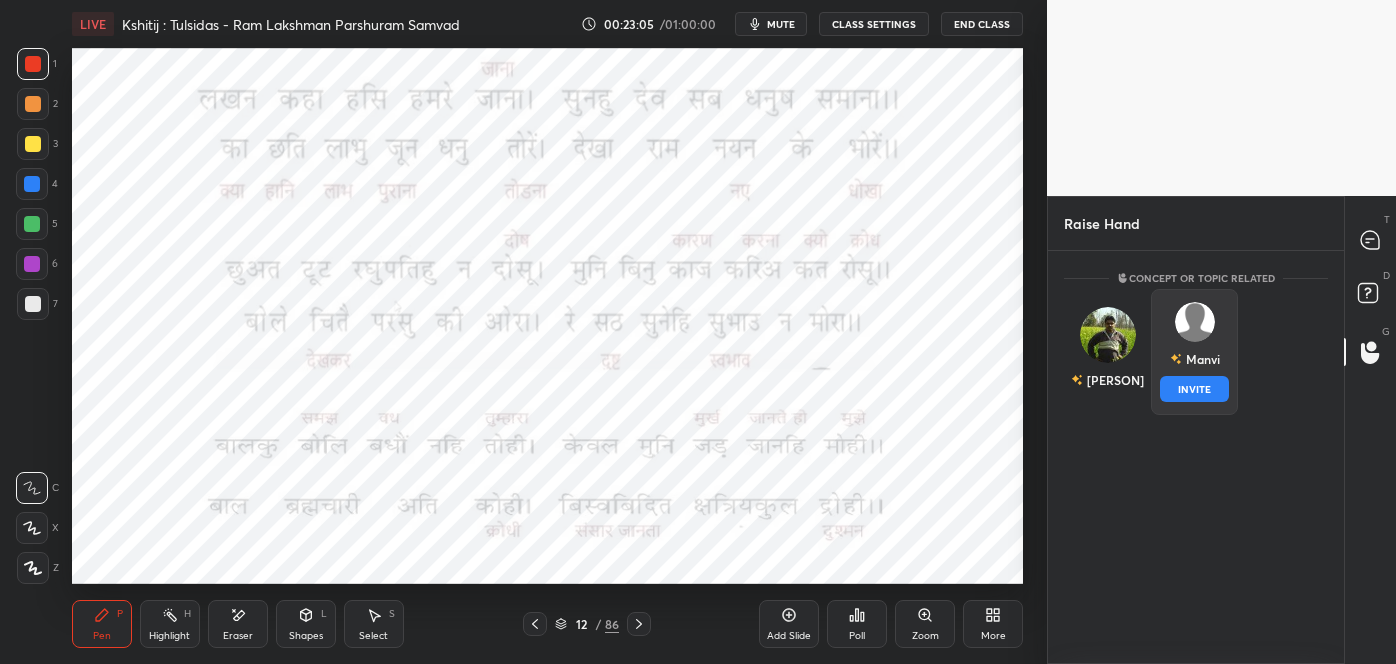 click on "INVITE" at bounding box center (1194, 389) 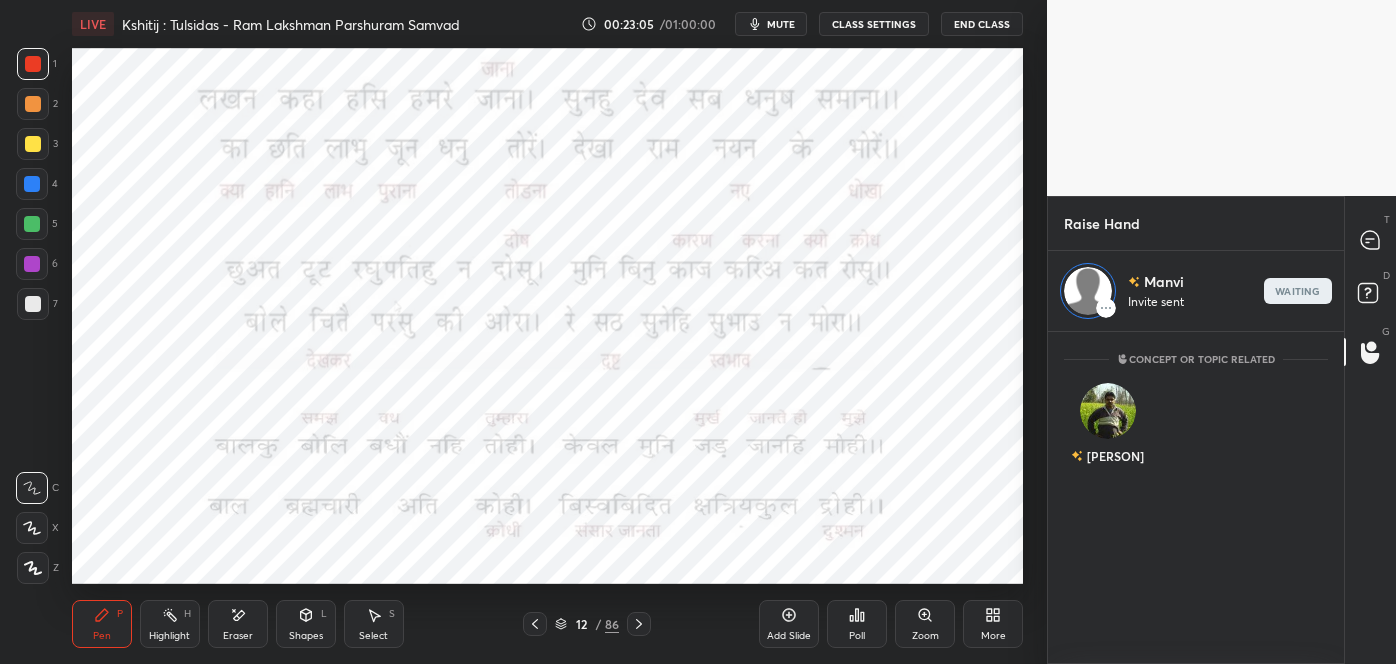 scroll, scrollTop: 326, scrollLeft: 290, axis: both 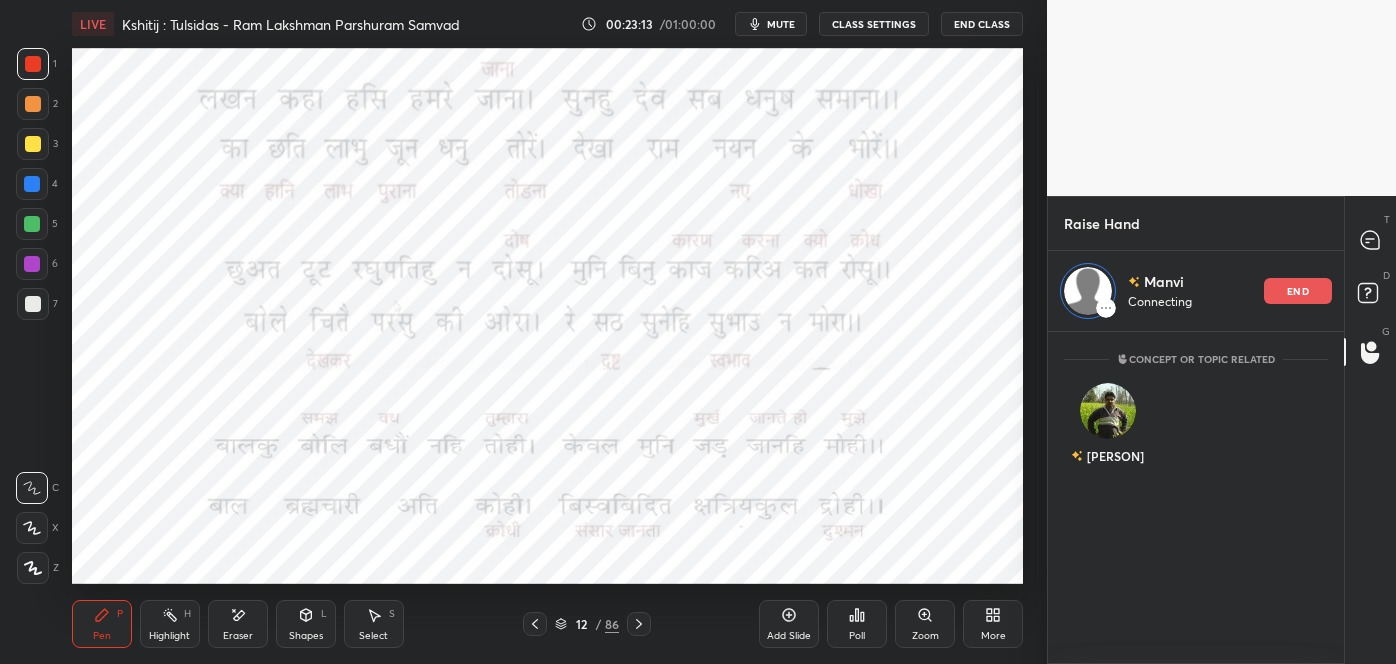 click on "86" at bounding box center [612, 624] 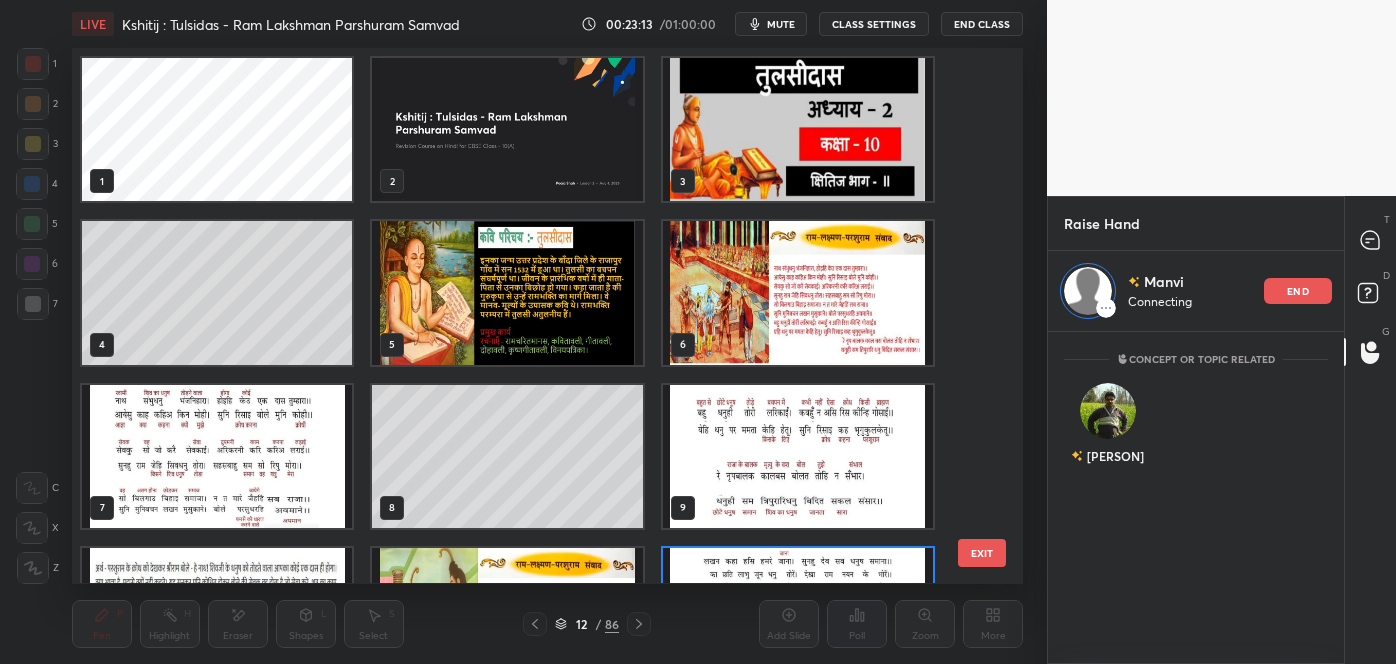 scroll, scrollTop: 118, scrollLeft: 0, axis: vertical 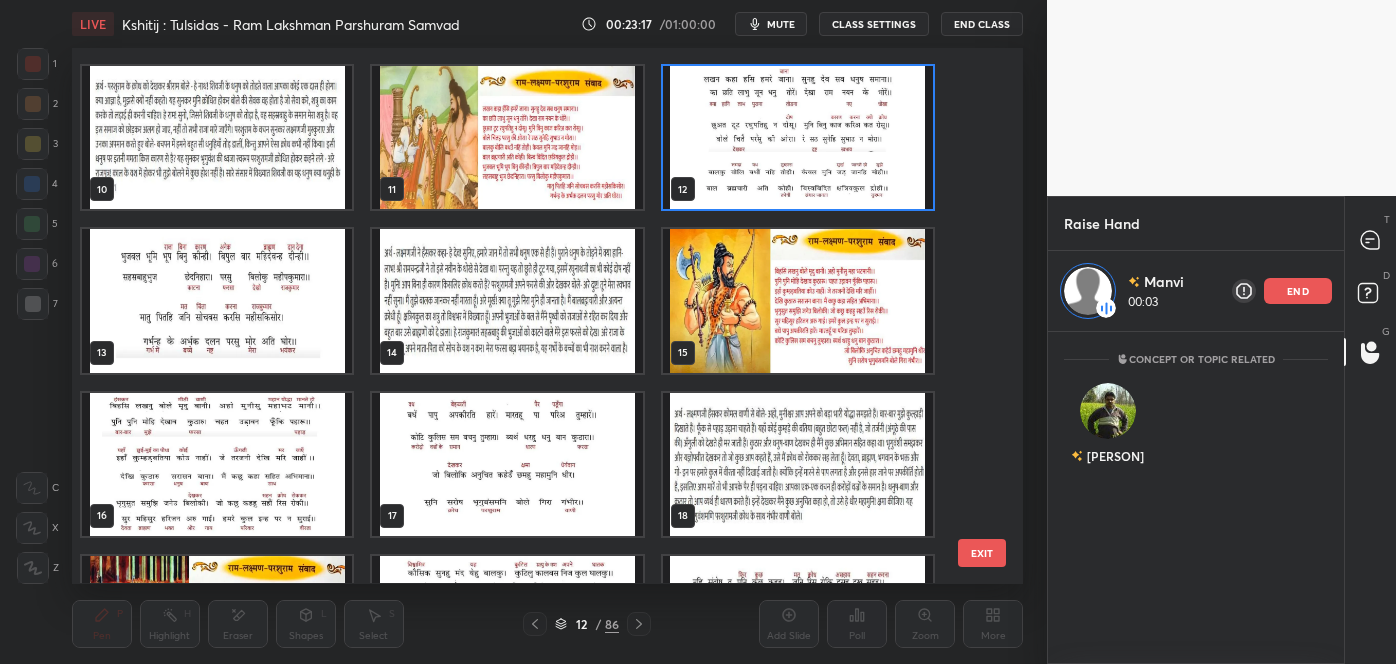click on "EXIT" at bounding box center (982, 553) 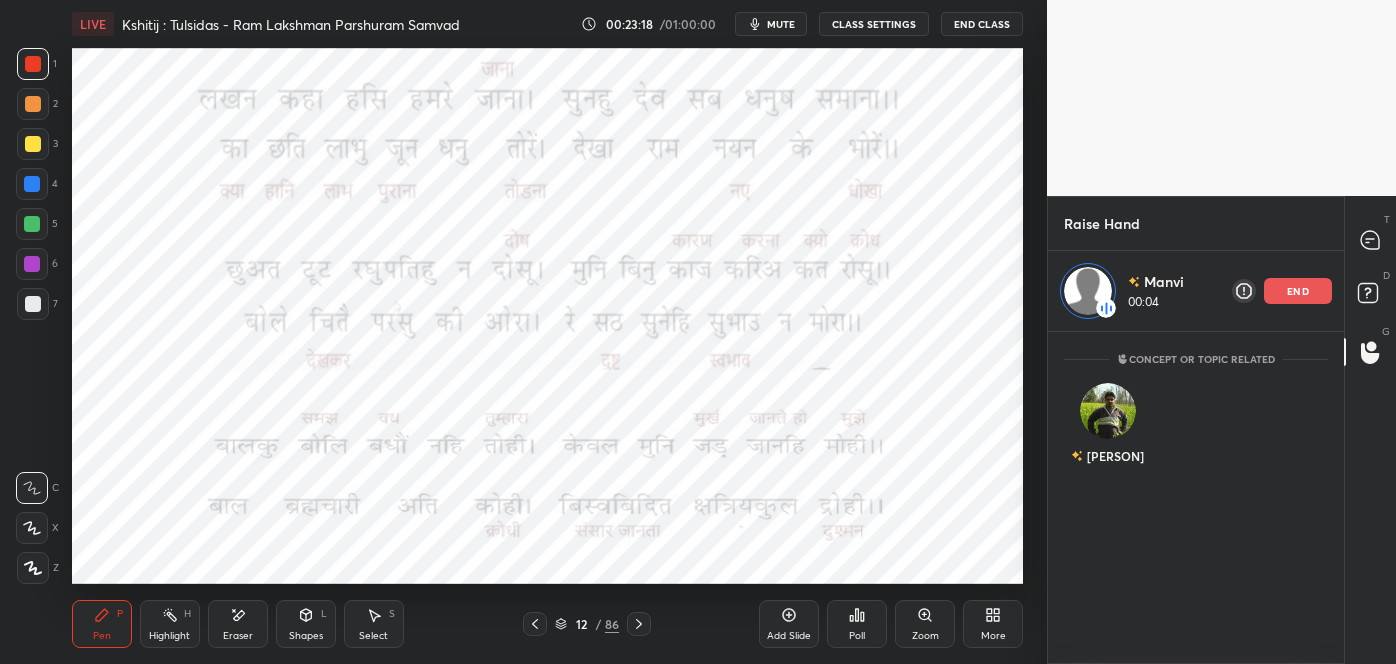 scroll, scrollTop: 0, scrollLeft: 0, axis: both 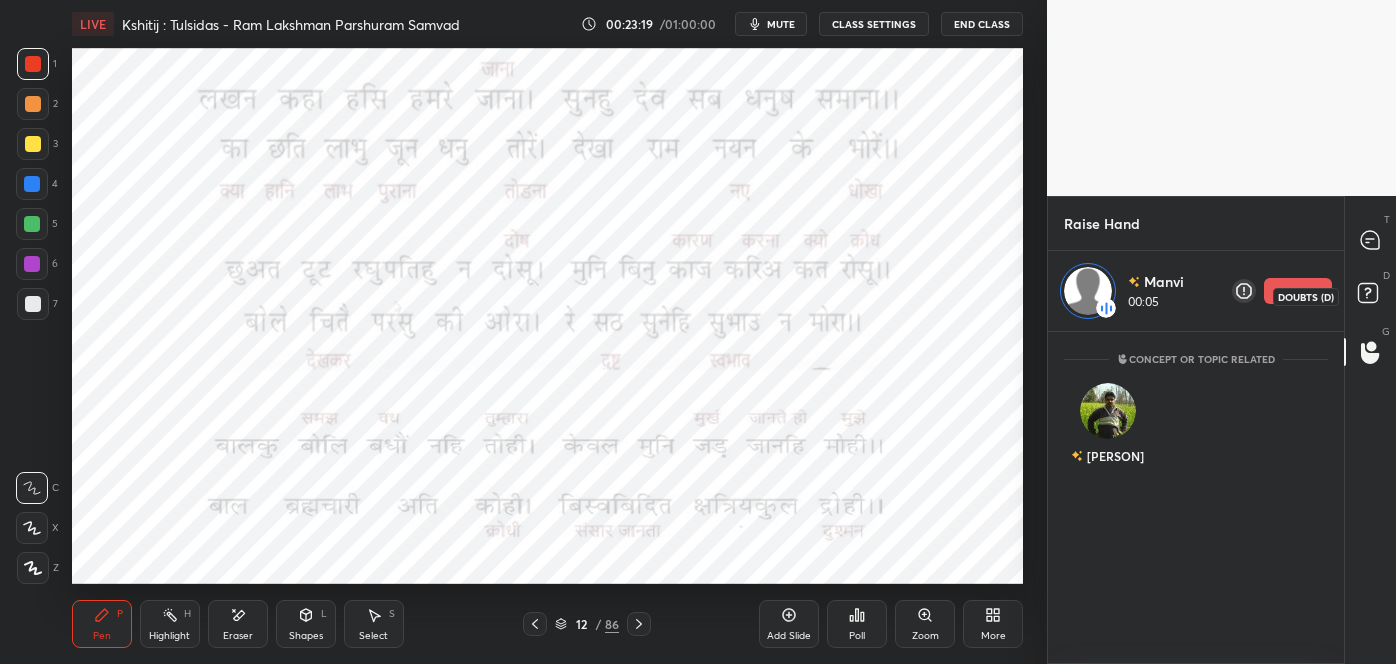 click 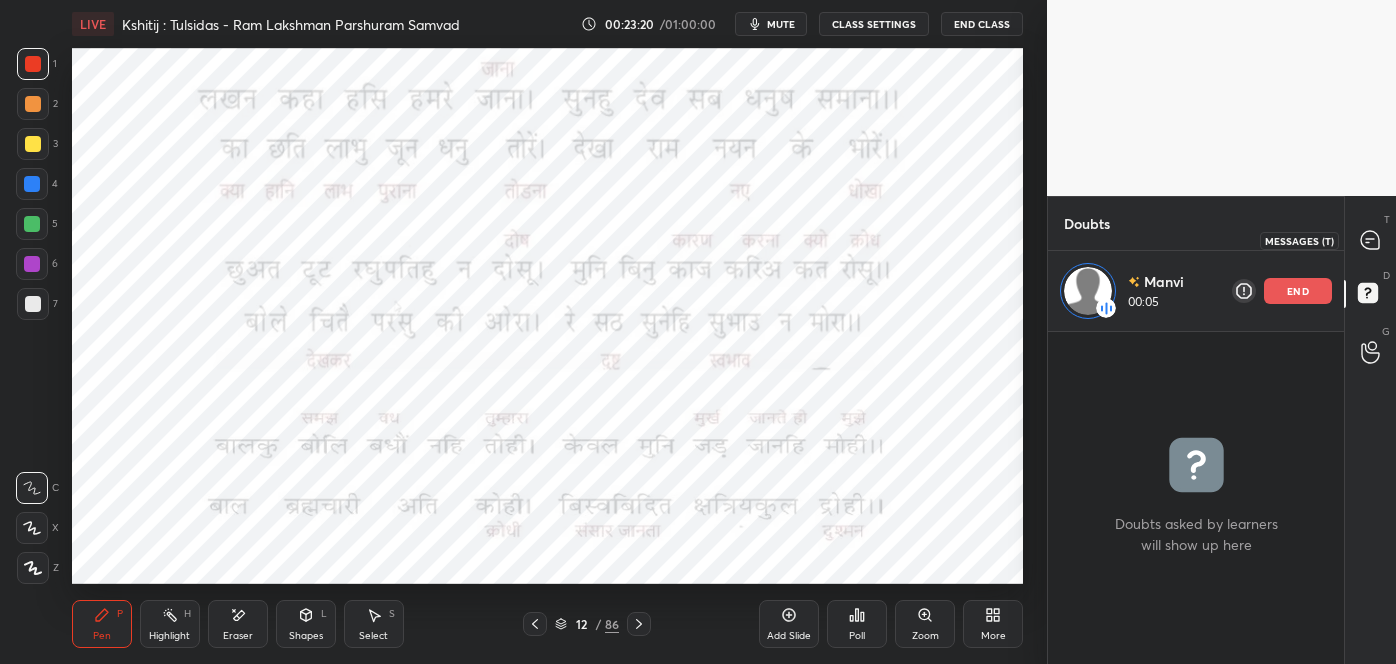 click 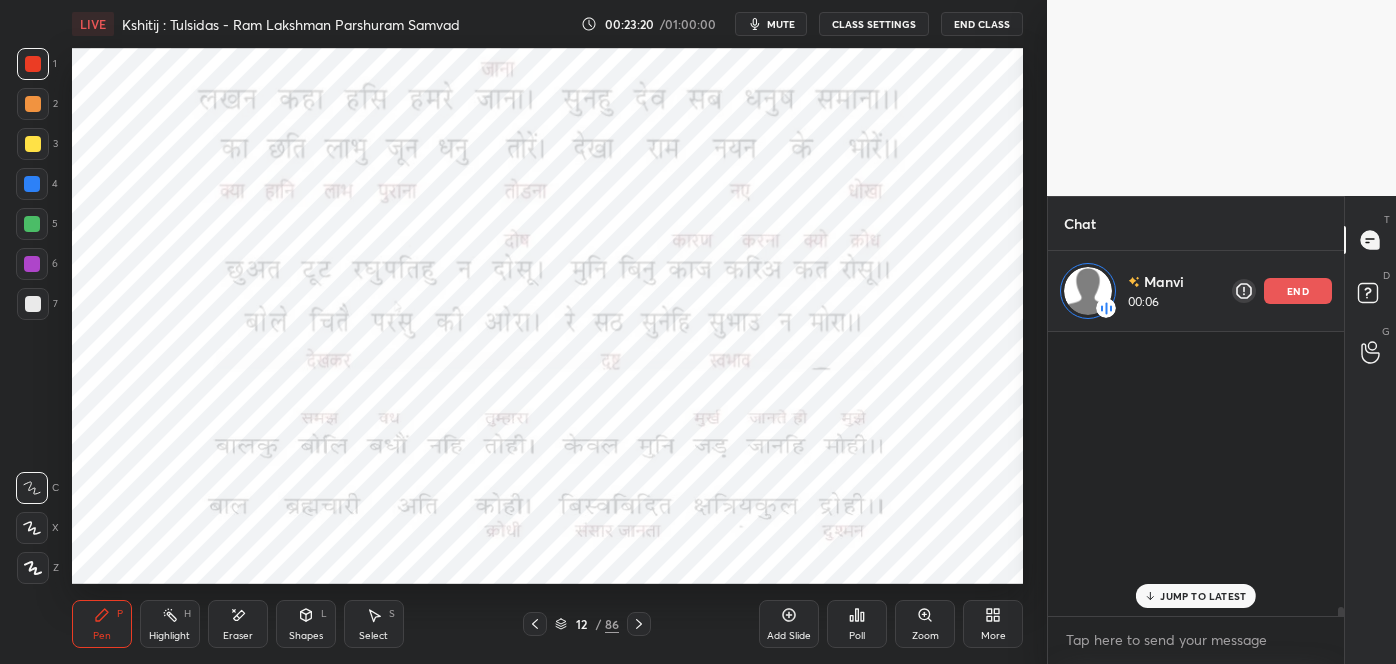scroll, scrollTop: 16660, scrollLeft: 0, axis: vertical 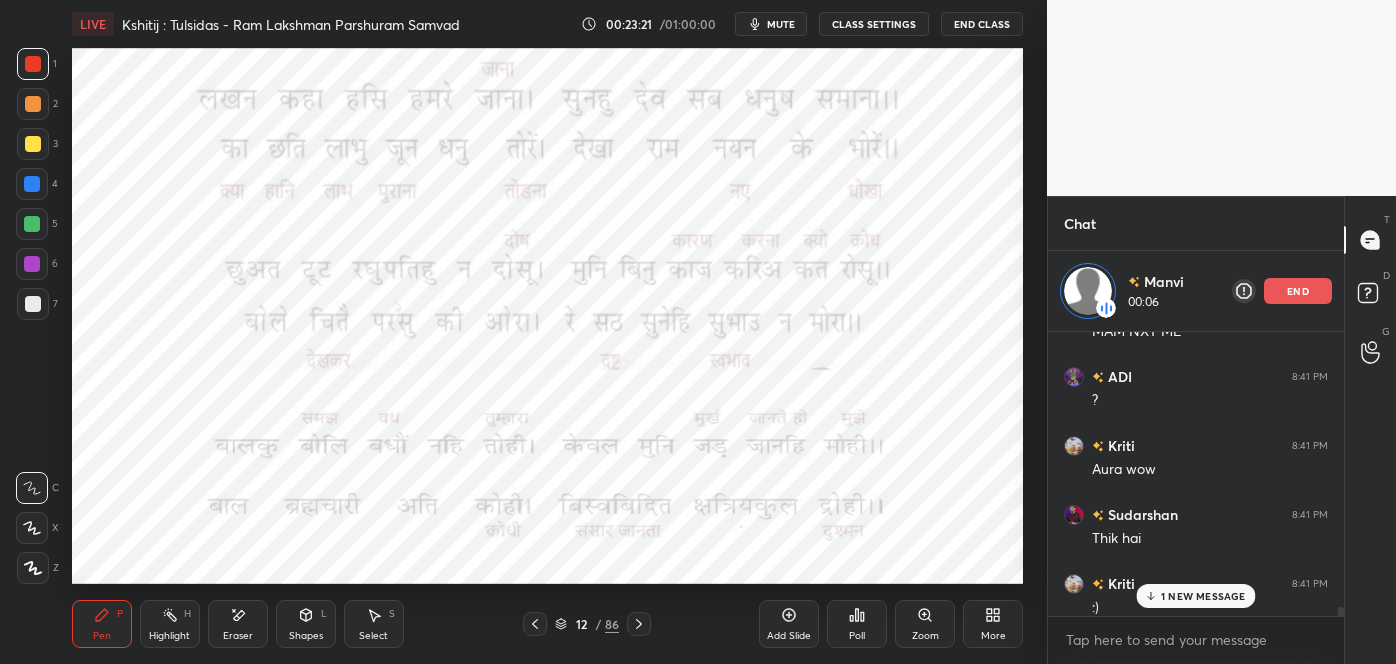 click on "1 NEW MESSAGE" at bounding box center [1195, 596] 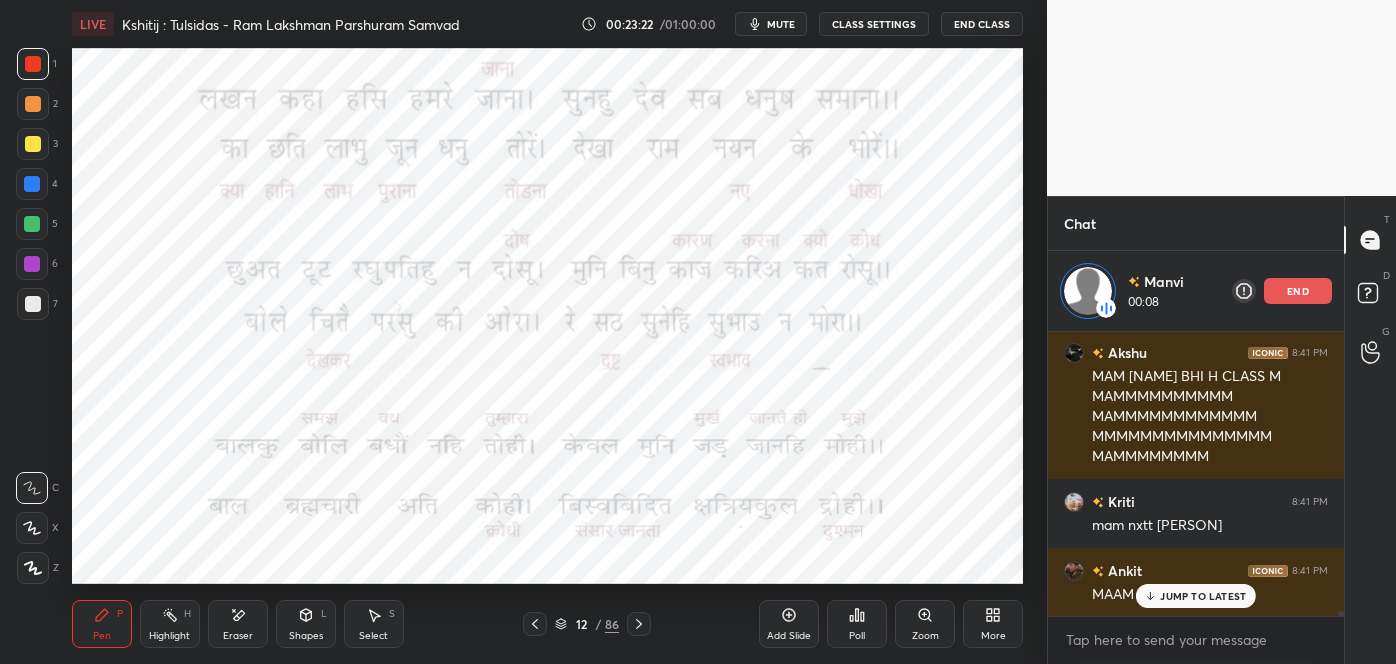 click on "JUMP TO LATEST" at bounding box center [1203, 596] 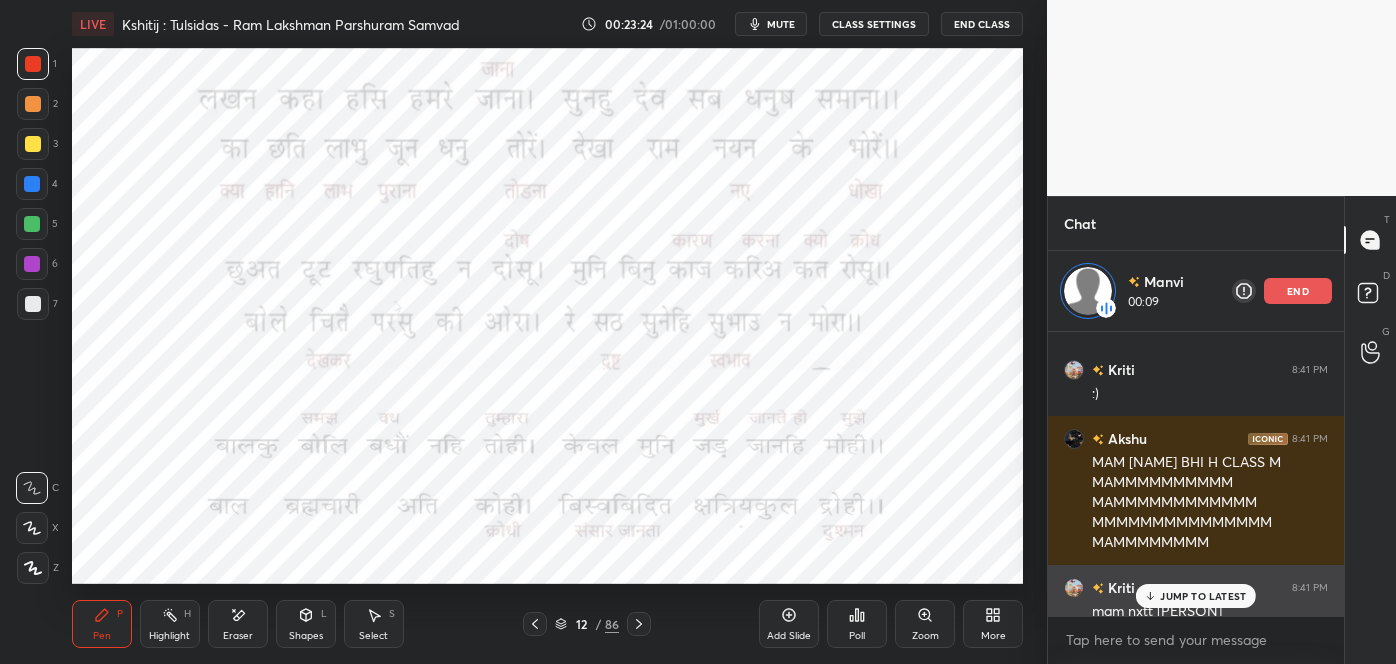scroll, scrollTop: 17040, scrollLeft: 0, axis: vertical 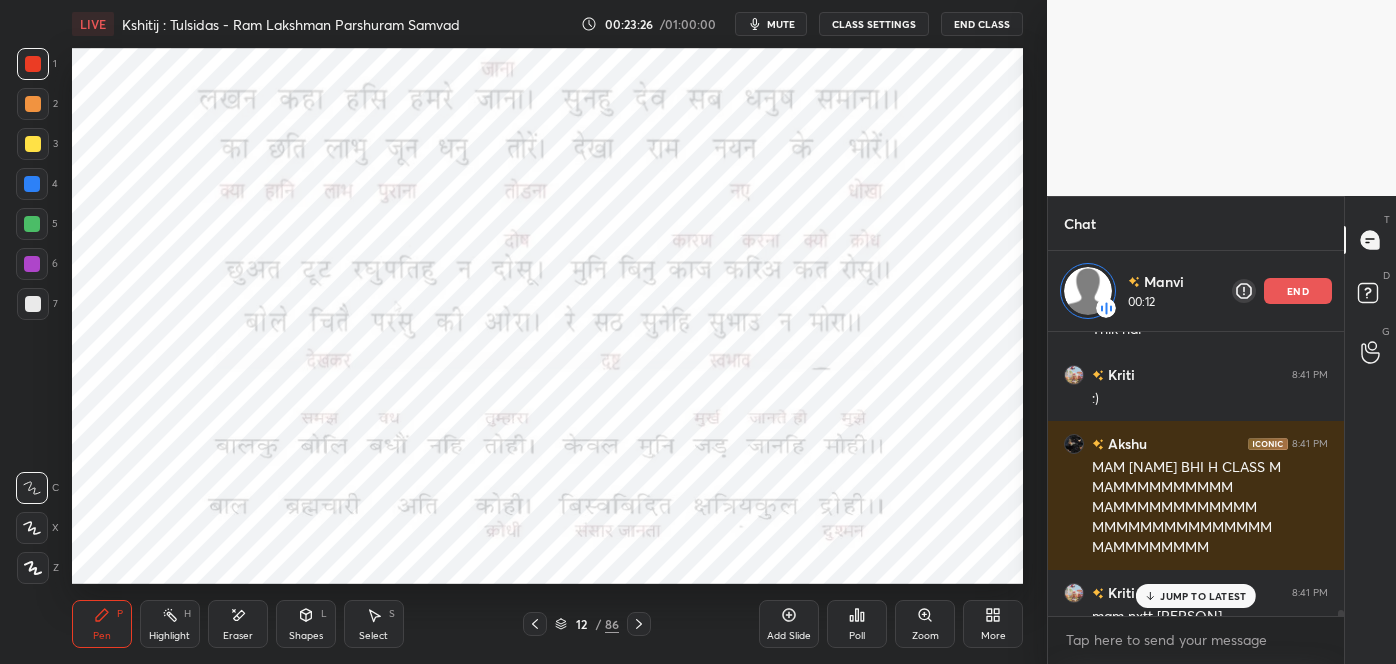 click on "JUMP TO LATEST" at bounding box center (1203, 596) 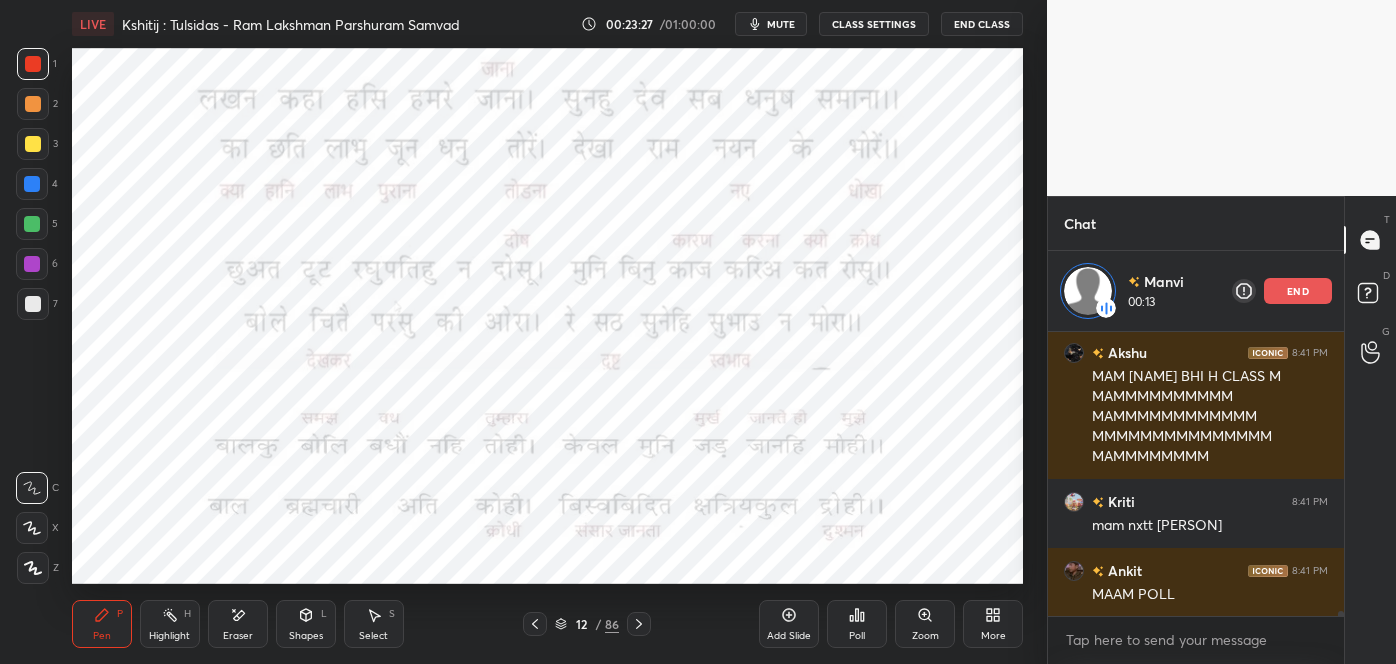 scroll, scrollTop: 17218, scrollLeft: 0, axis: vertical 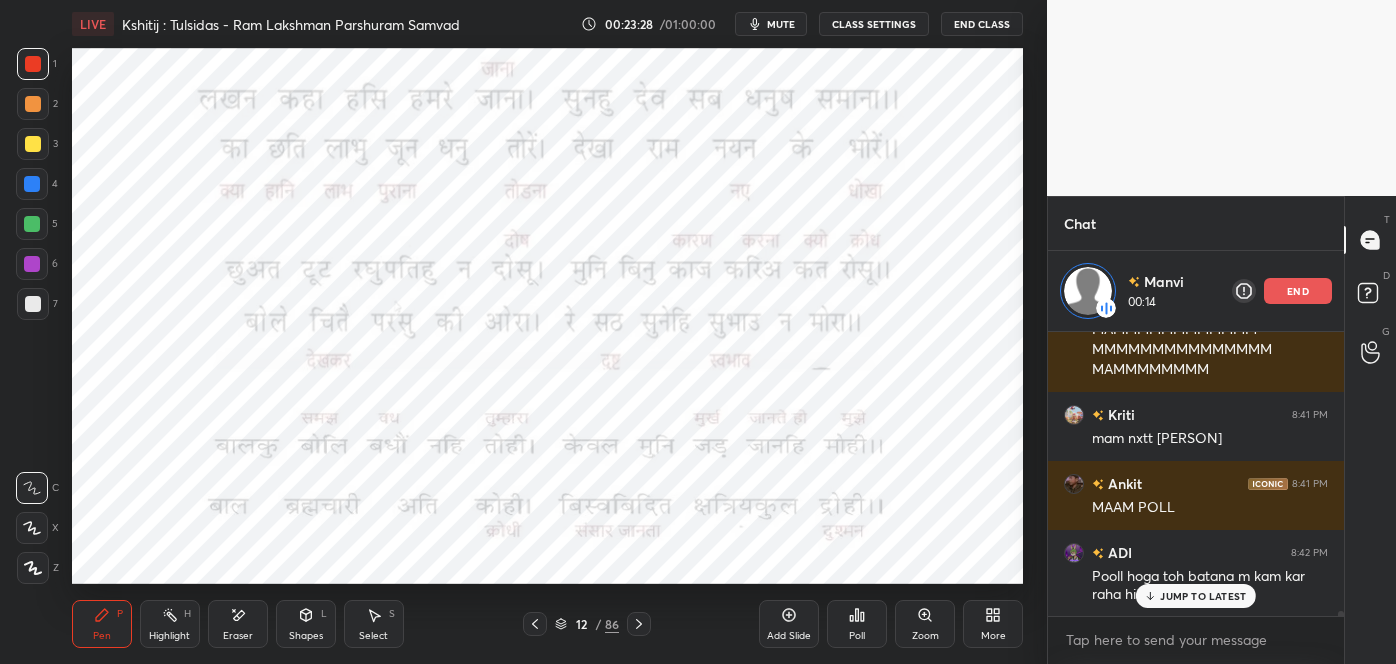 click on "JUMP TO LATEST" at bounding box center (1203, 596) 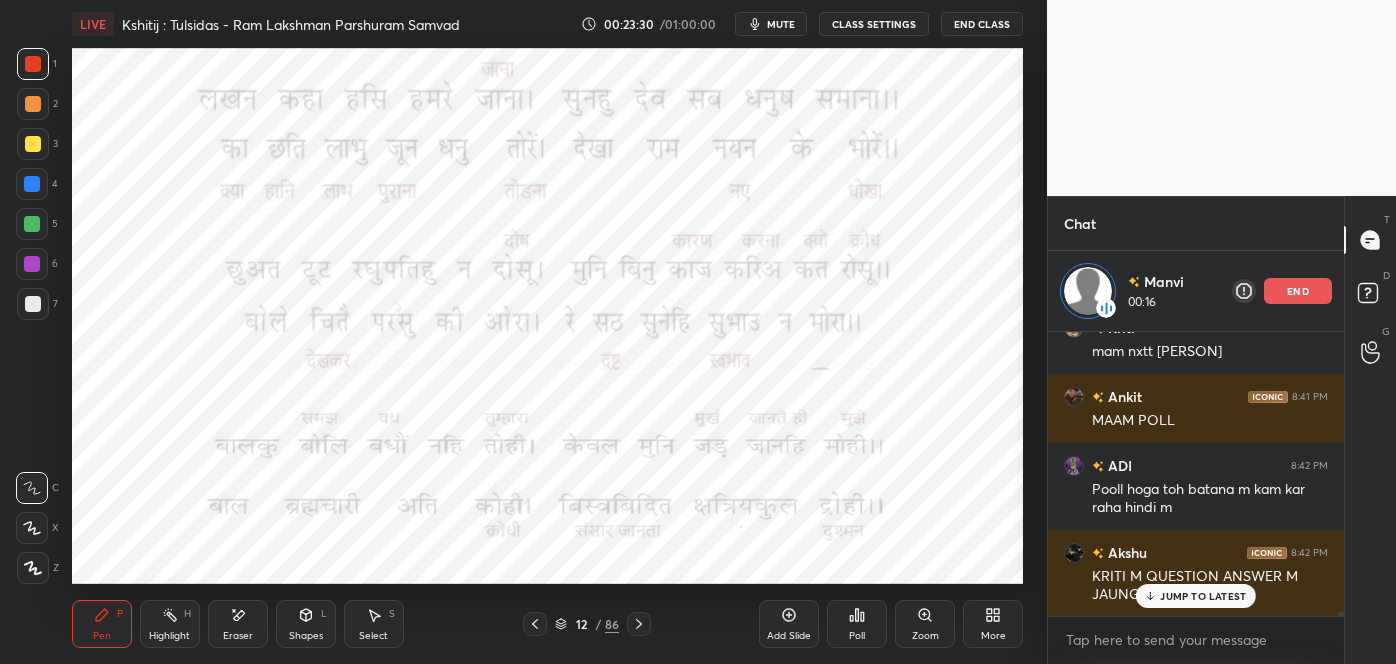 click on "JUMP TO LATEST" at bounding box center [1203, 596] 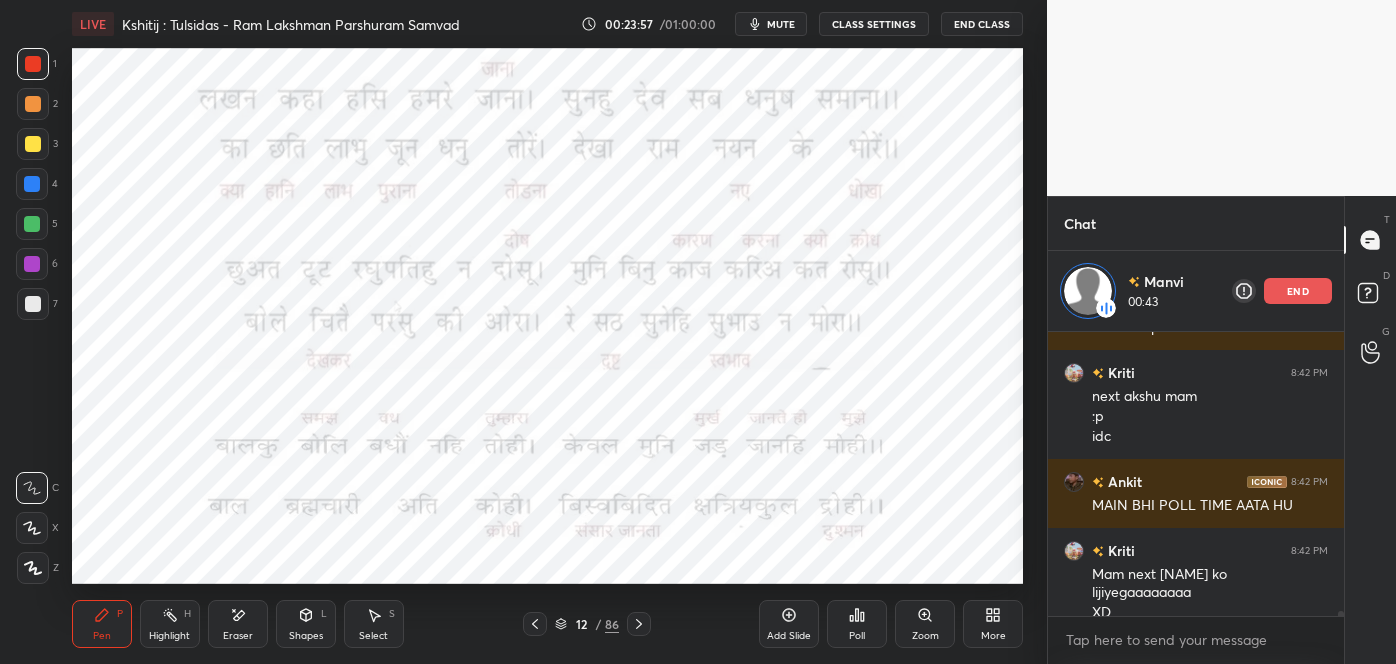 scroll, scrollTop: 17659, scrollLeft: 0, axis: vertical 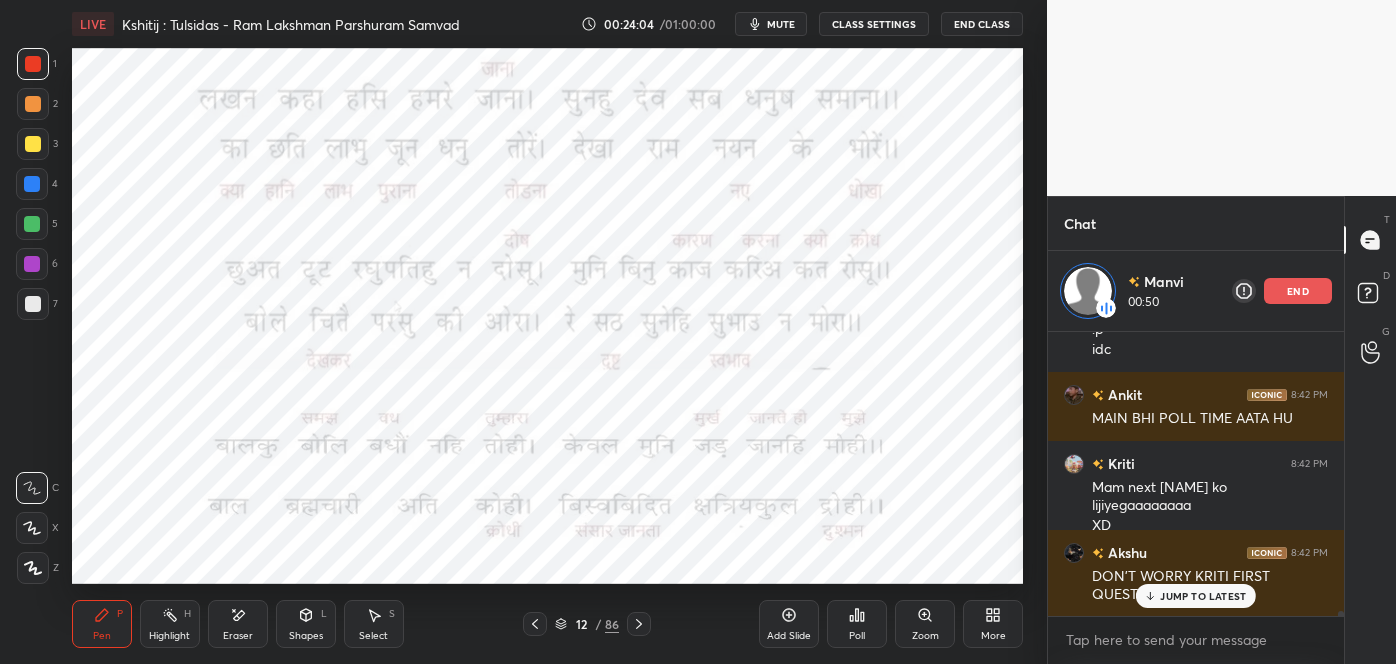 click 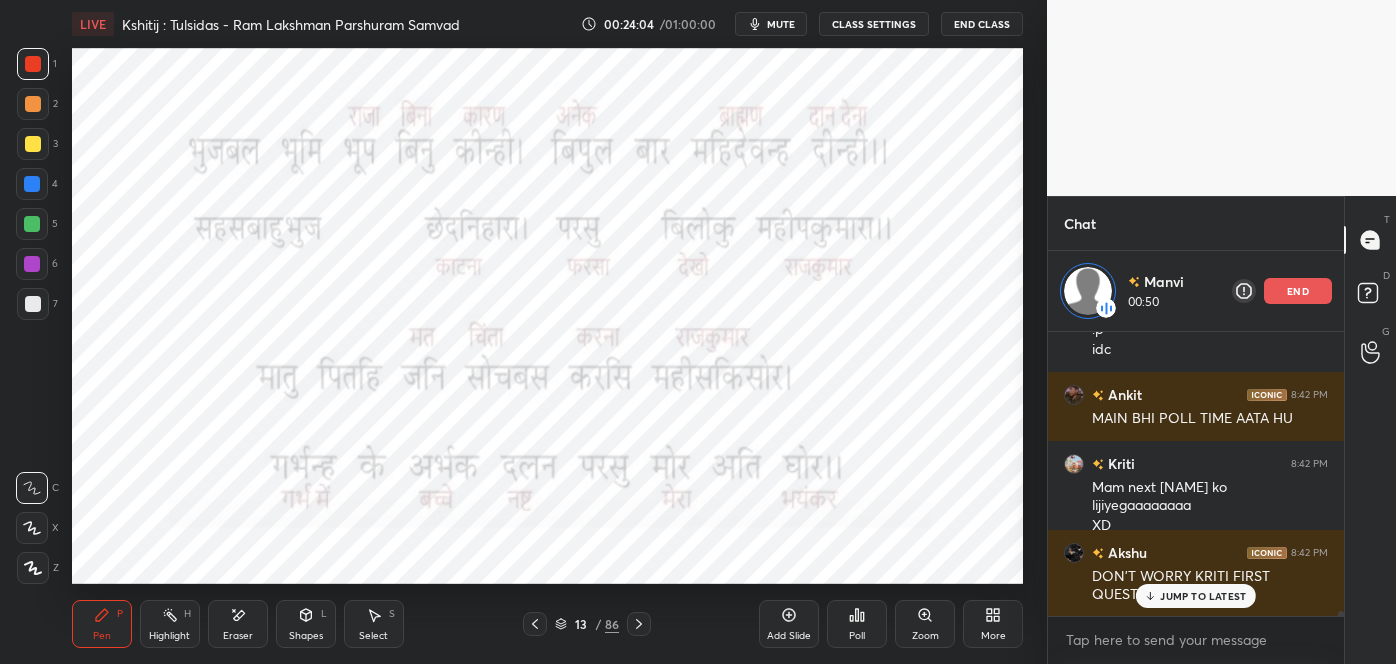 click 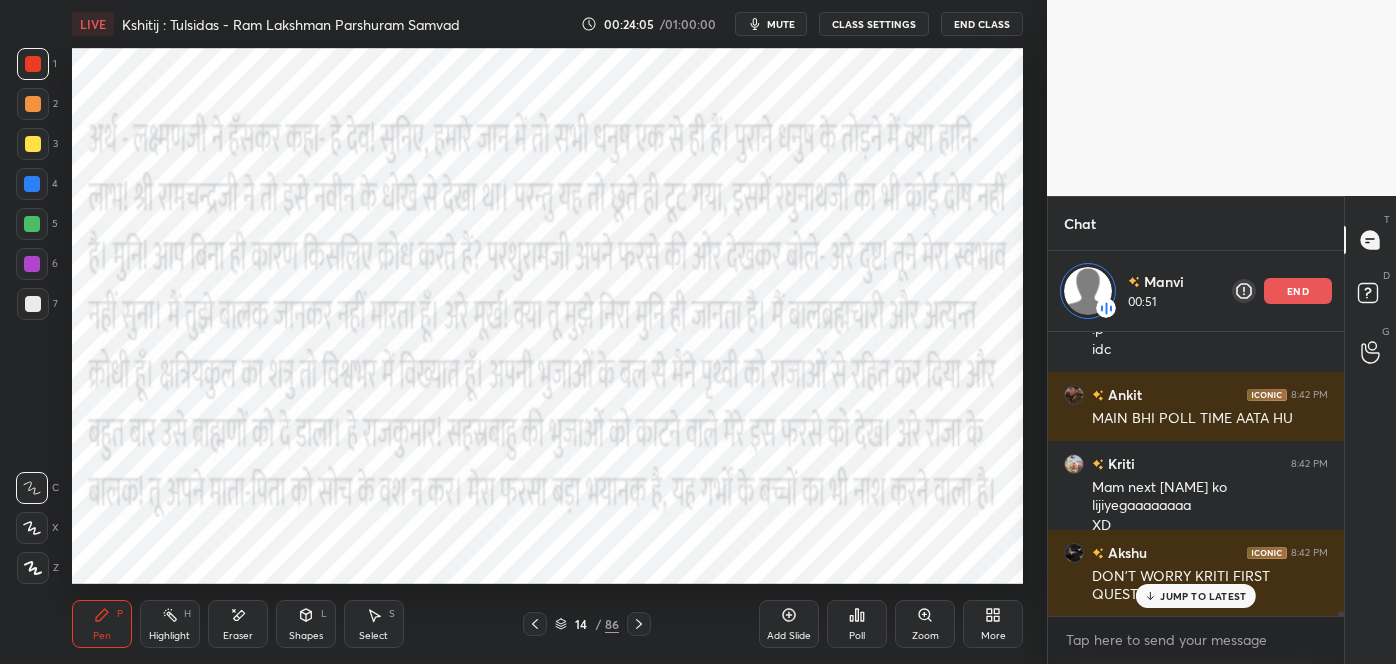 click 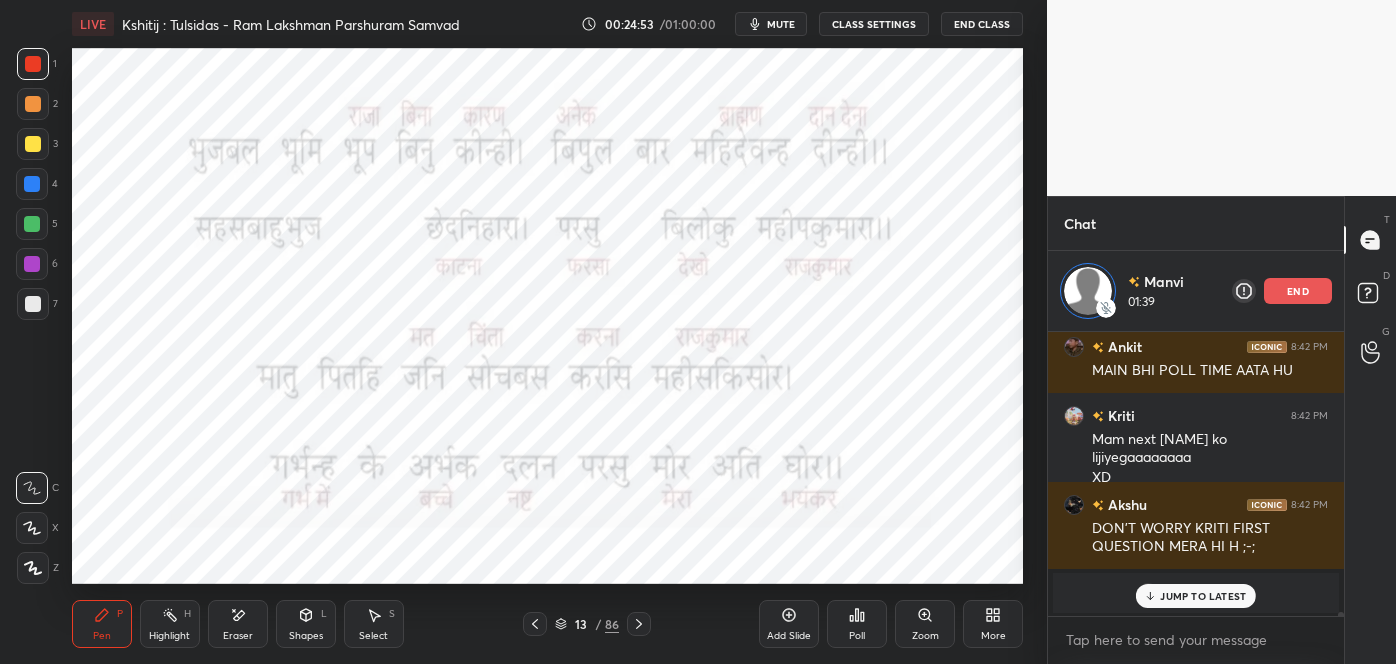 scroll, scrollTop: 17776, scrollLeft: 0, axis: vertical 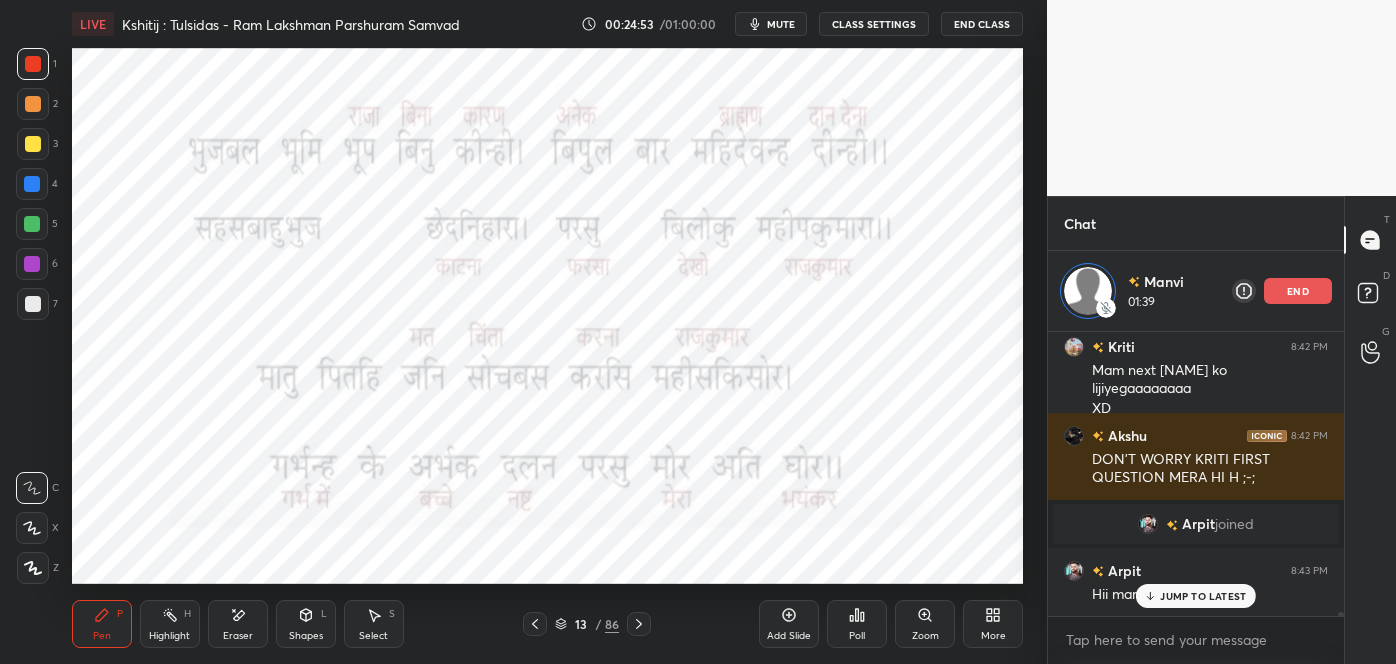 click on "JUMP TO LATEST" at bounding box center (1196, 596) 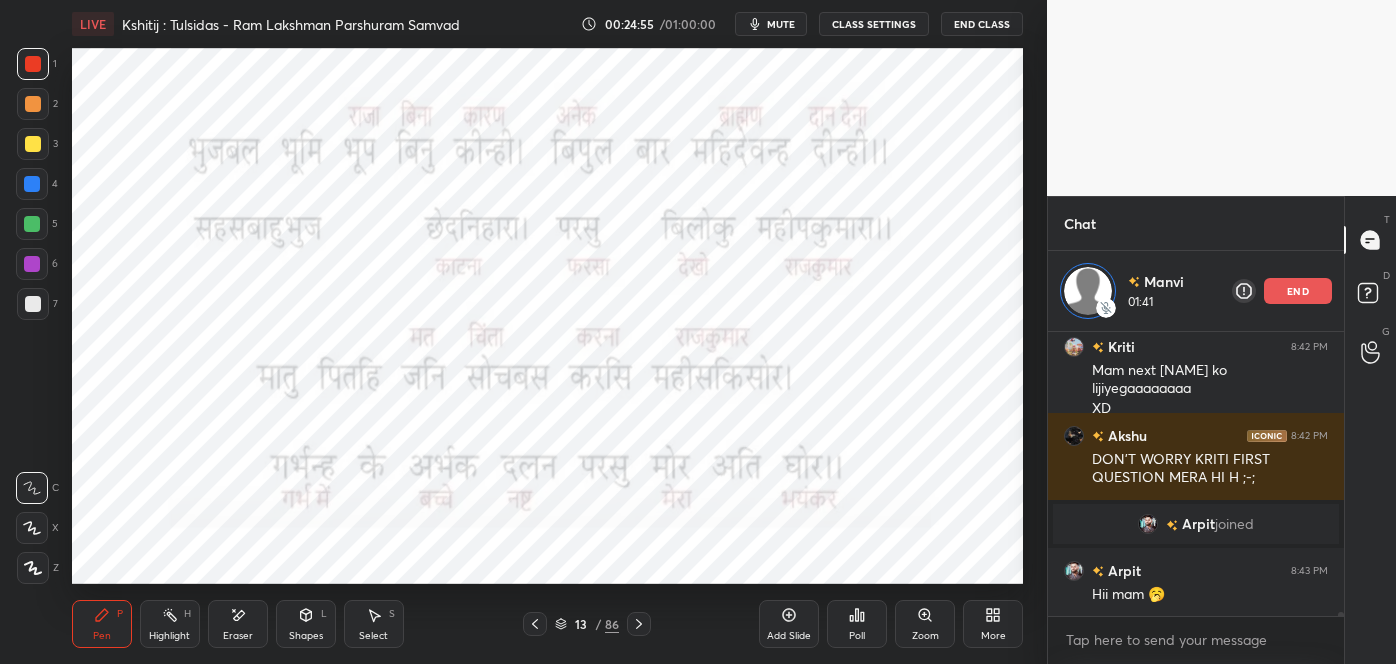 click on "end" at bounding box center (1298, 291) 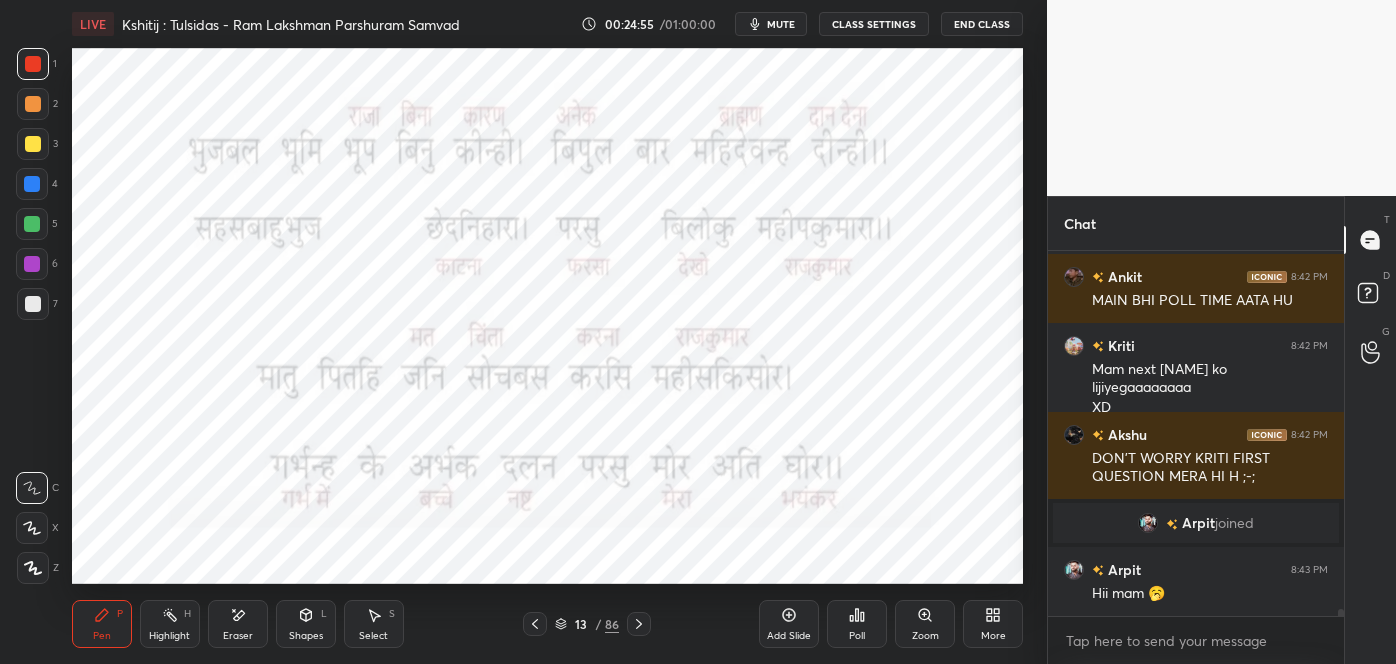 scroll, scrollTop: 6, scrollLeft: 5, axis: both 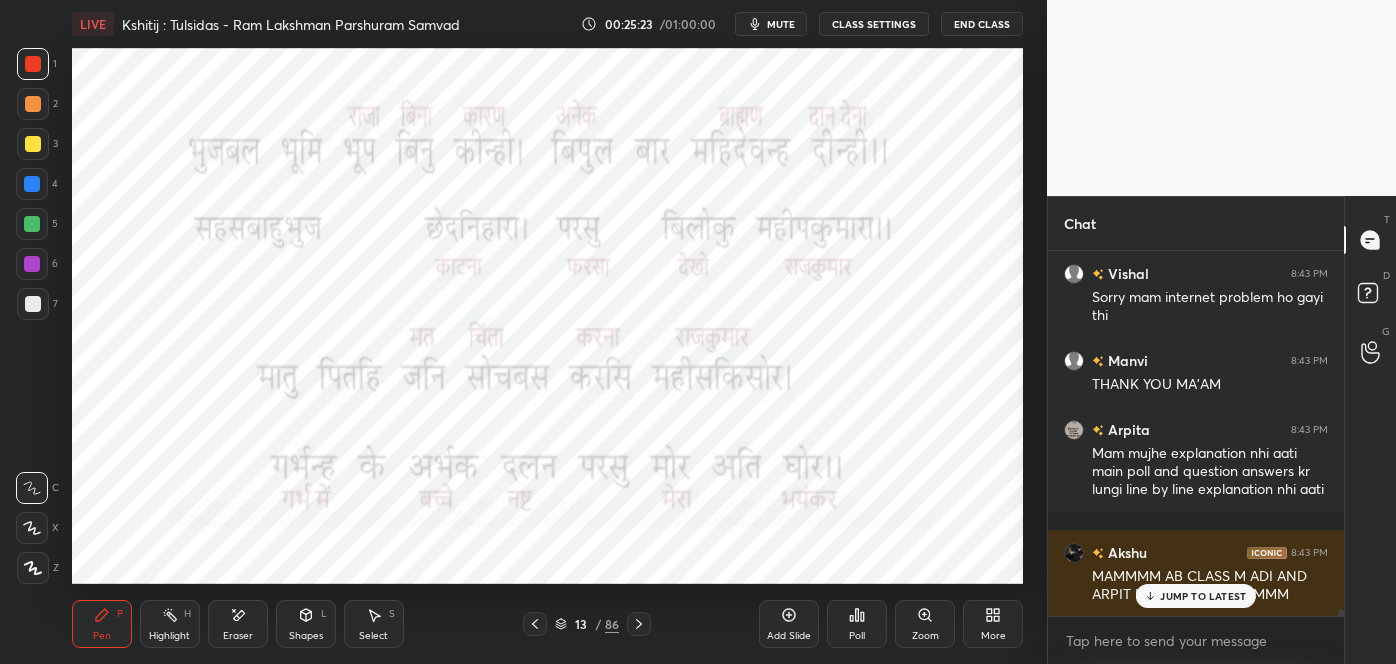 click on "JUMP TO LATEST" at bounding box center [1196, 596] 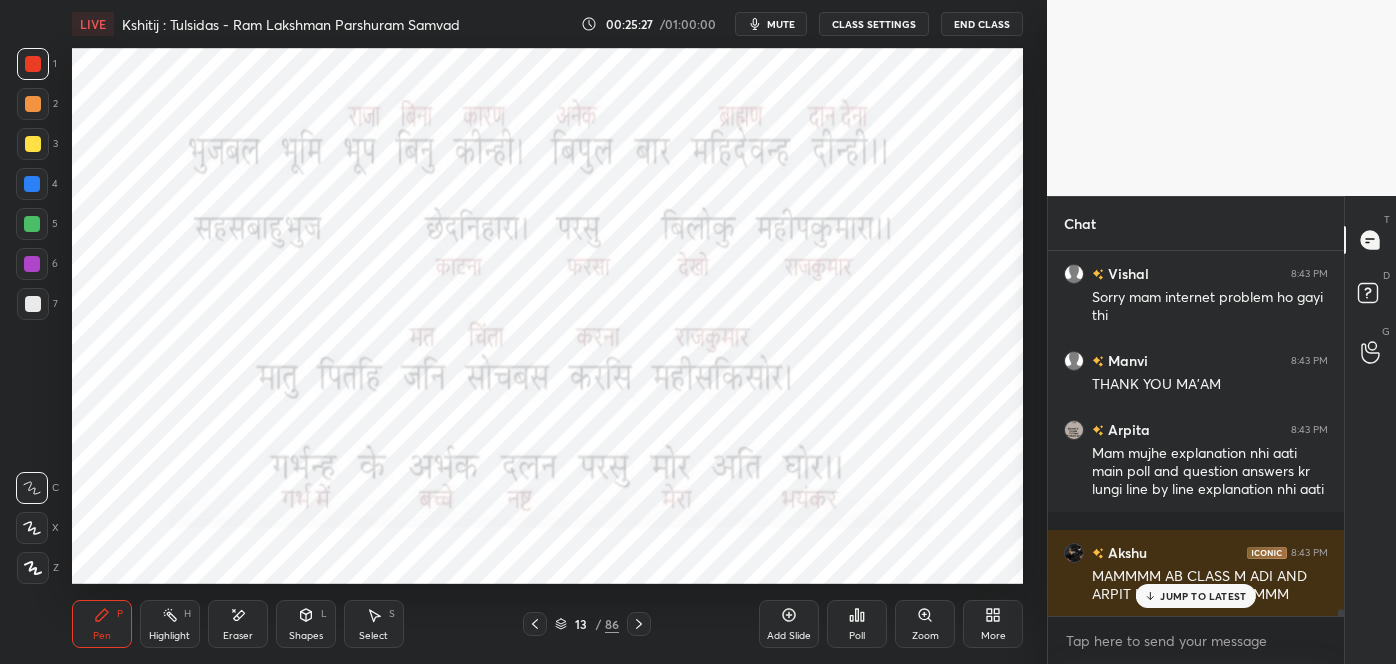 scroll, scrollTop: 18130, scrollLeft: 0, axis: vertical 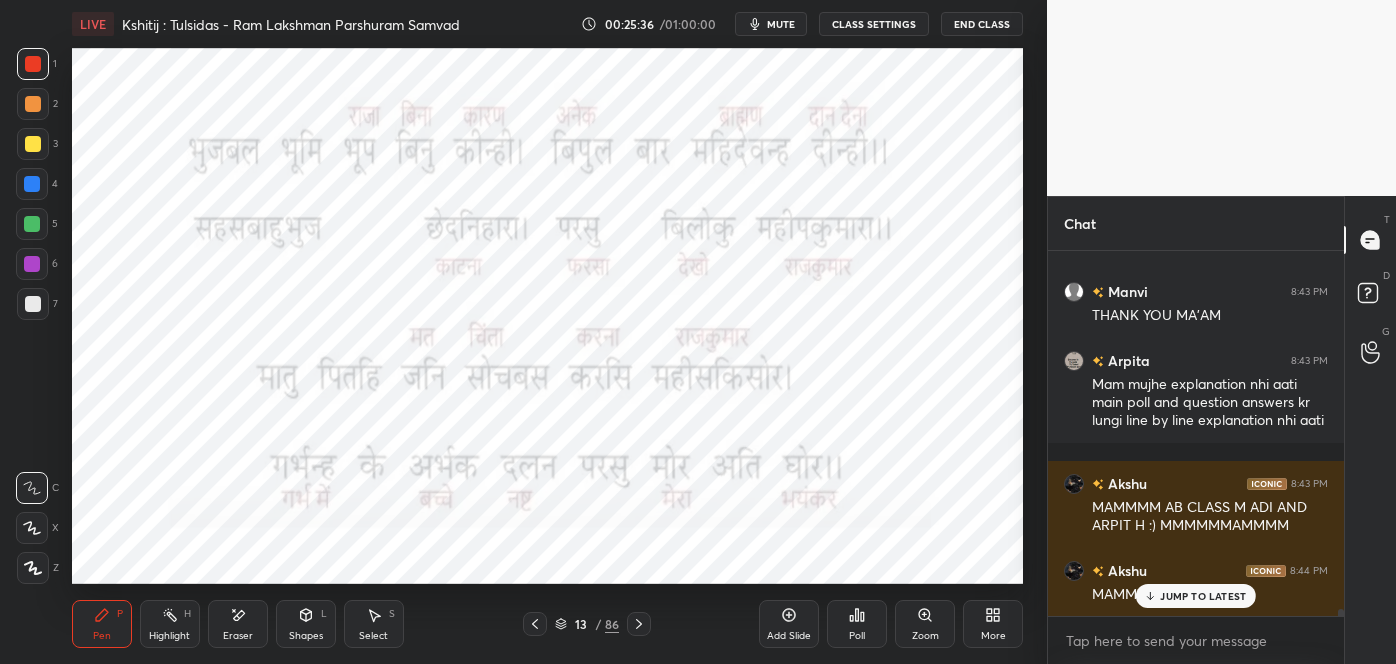 click on "JUMP TO LATEST" at bounding box center [1196, 596] 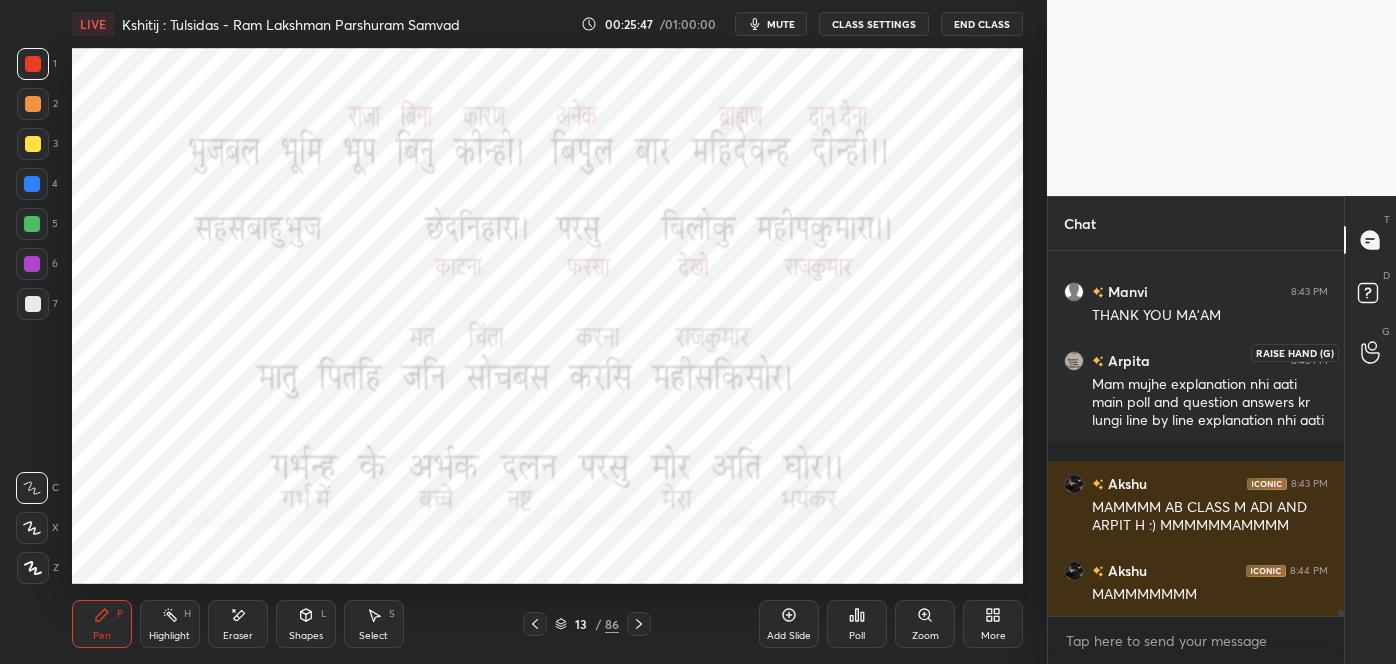 click 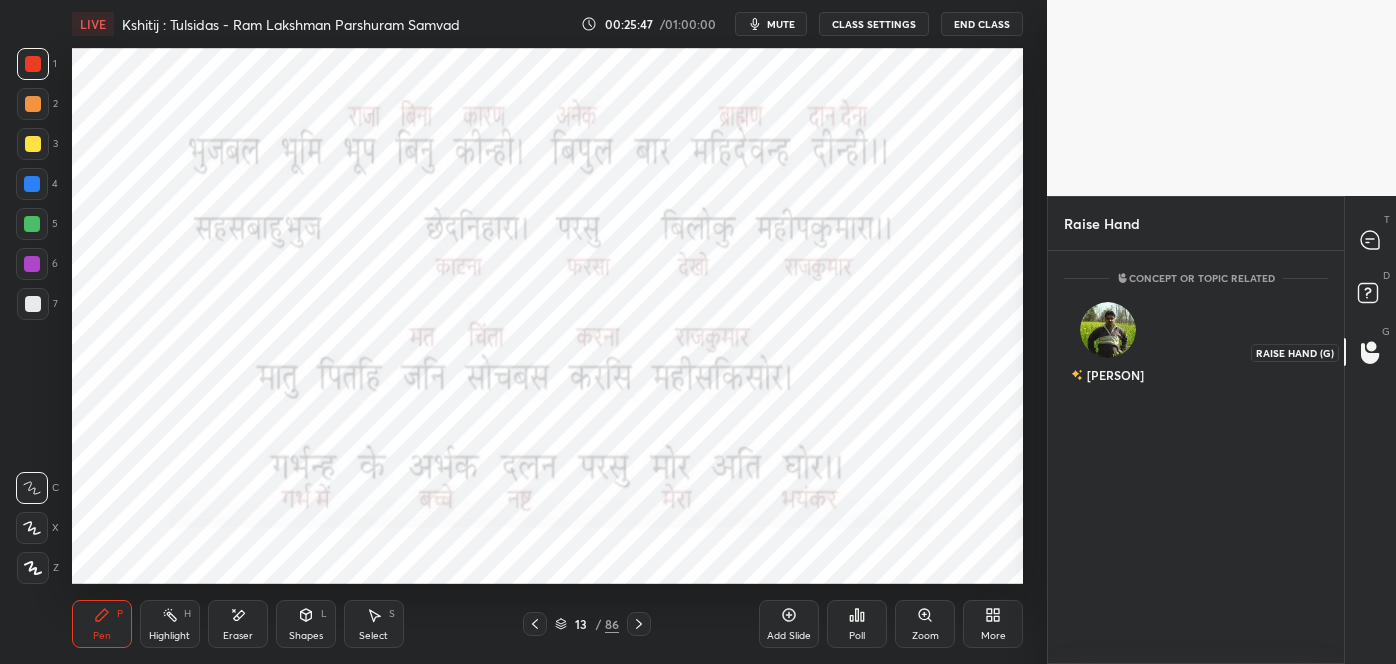 scroll, scrollTop: 6, scrollLeft: 5, axis: both 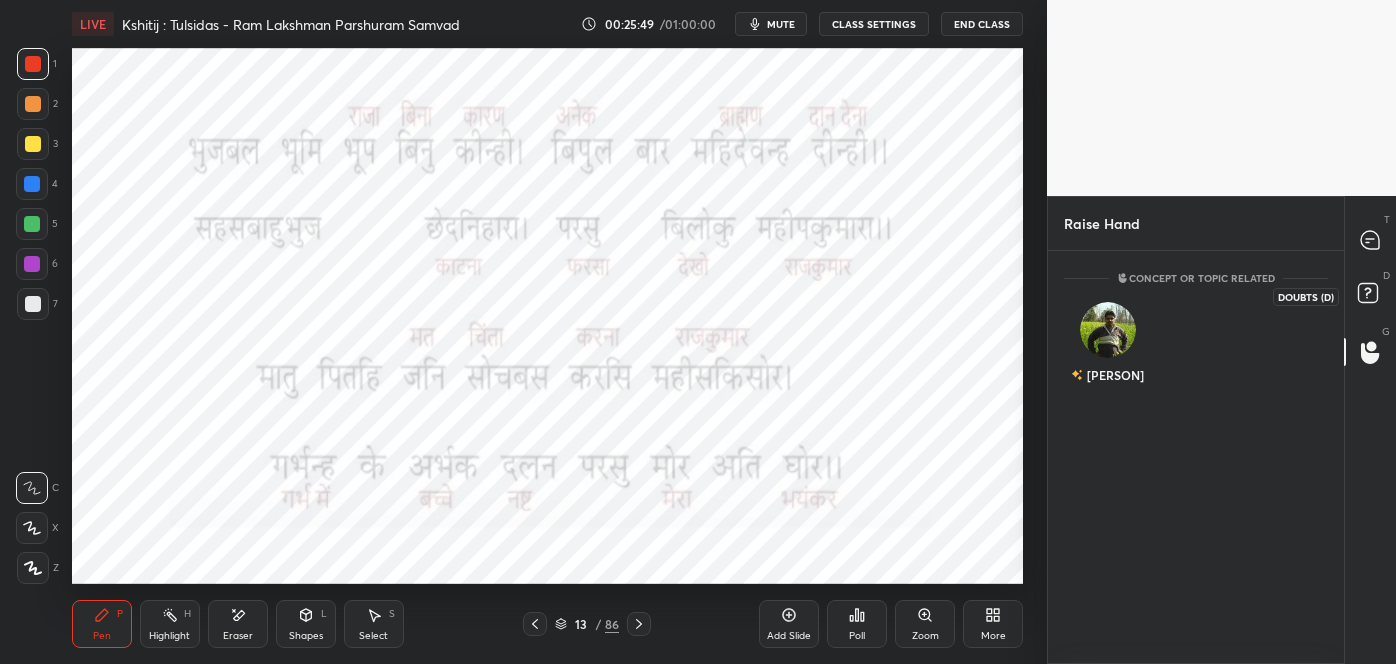 click 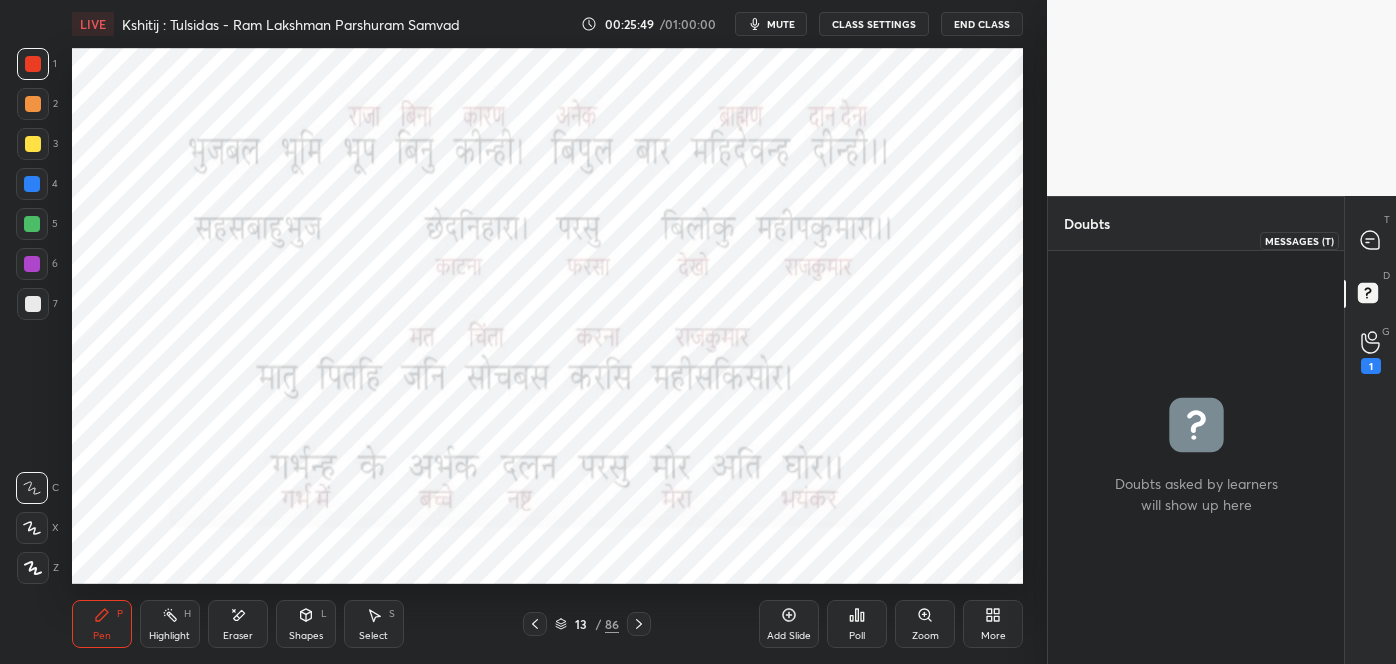 click 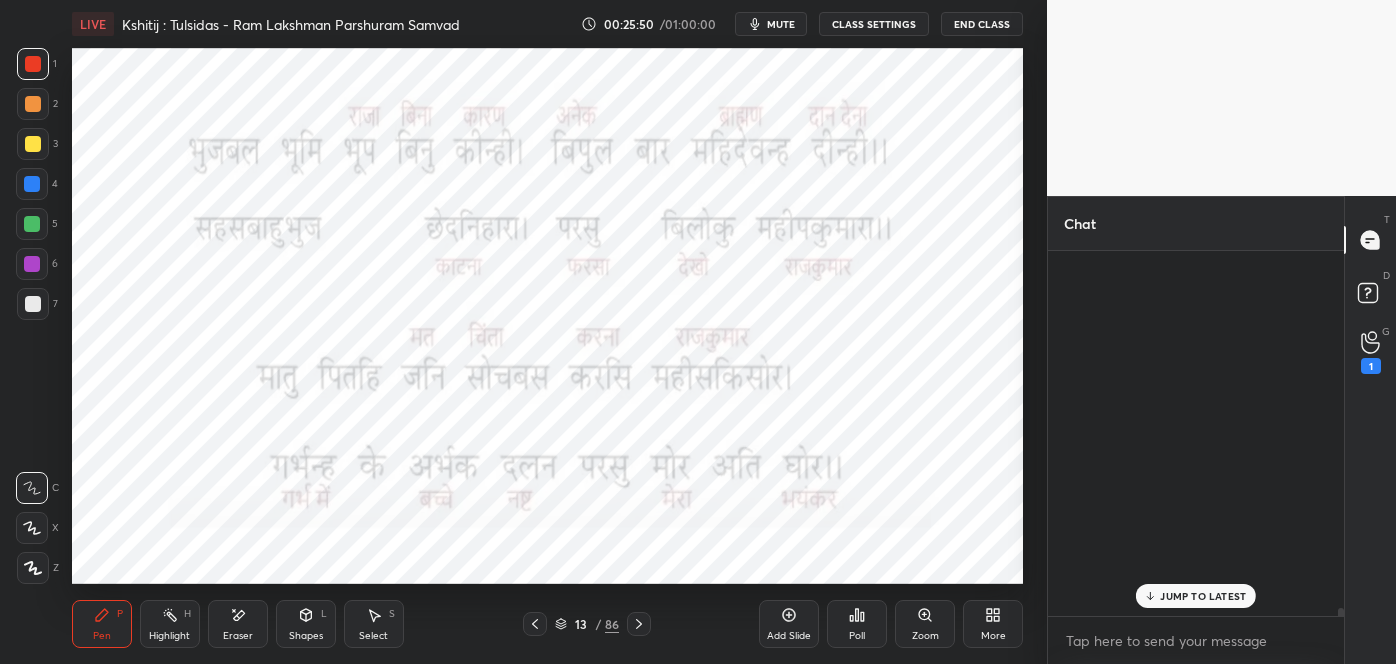 scroll, scrollTop: 18181, scrollLeft: 0, axis: vertical 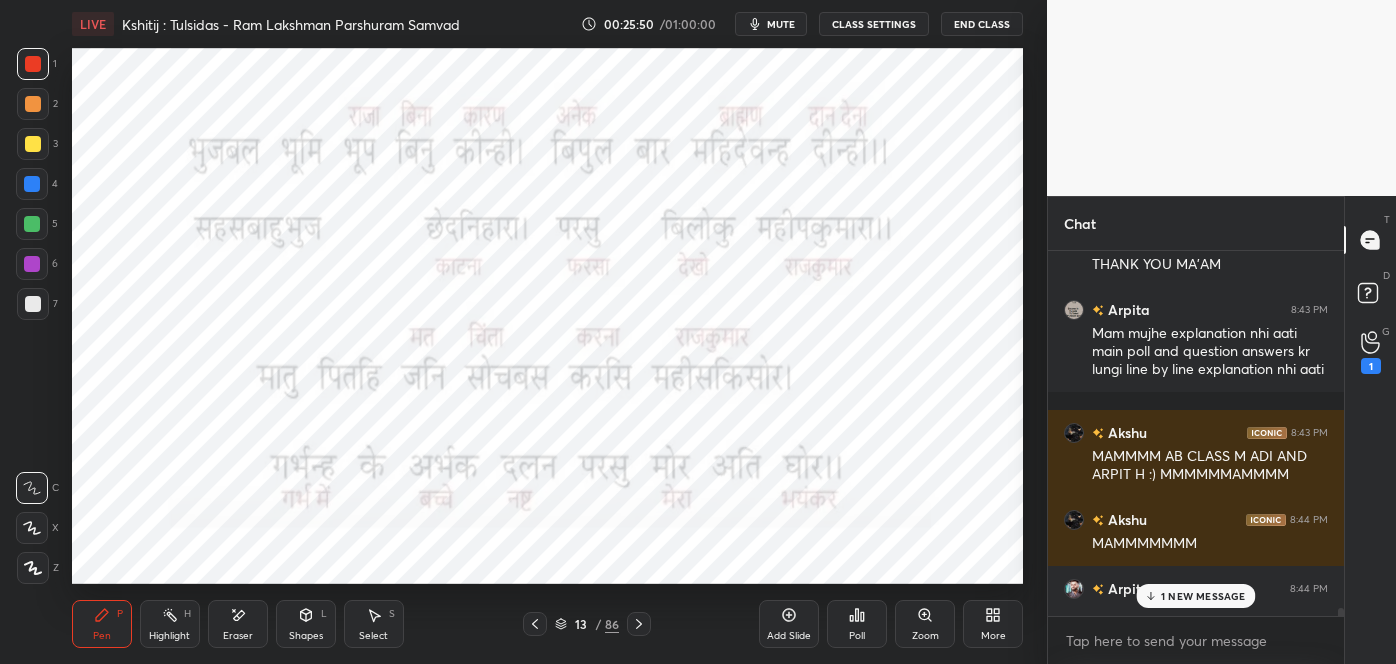 click on "1 NEW MESSAGE" at bounding box center (1203, 596) 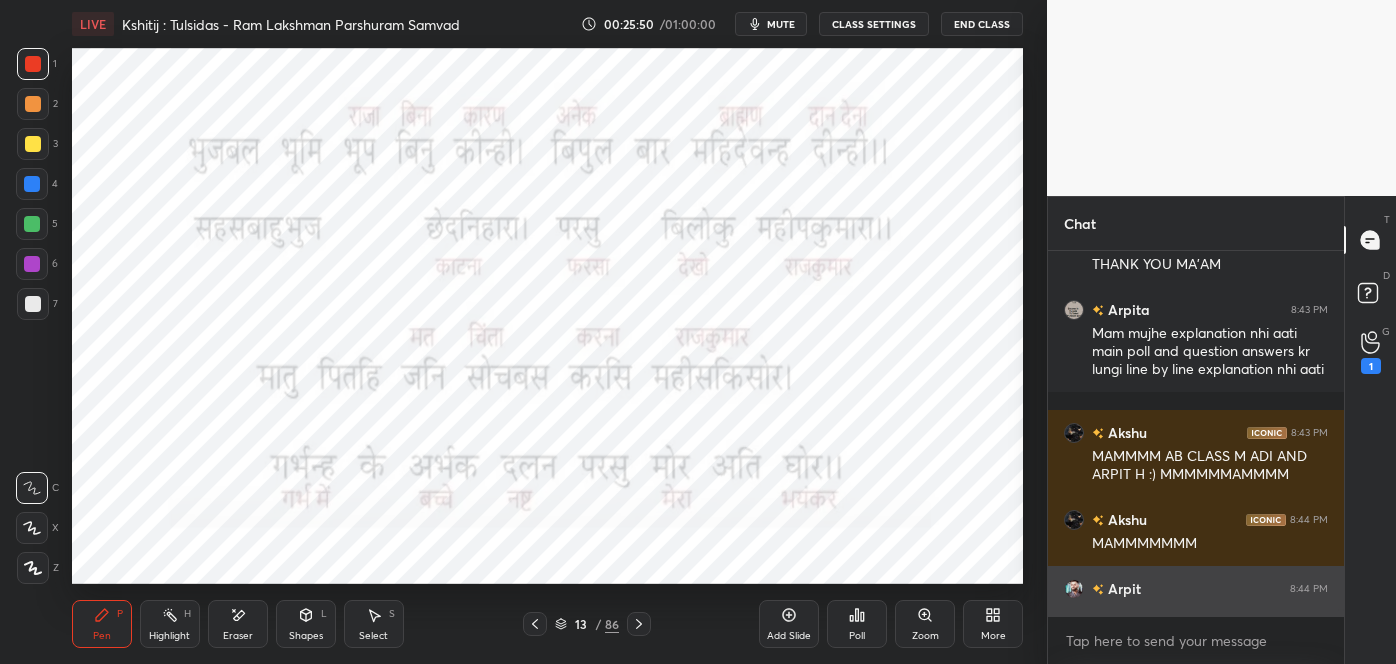 scroll, scrollTop: 18304, scrollLeft: 0, axis: vertical 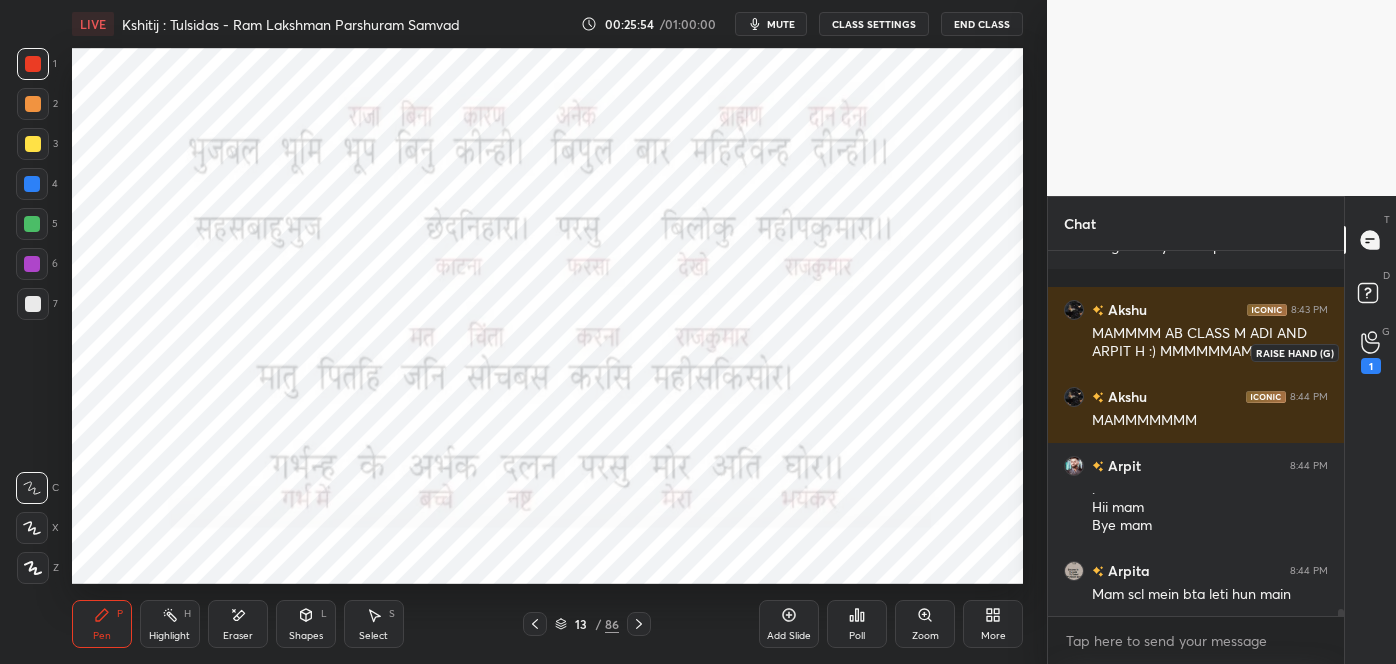 click on "1" at bounding box center [1371, 366] 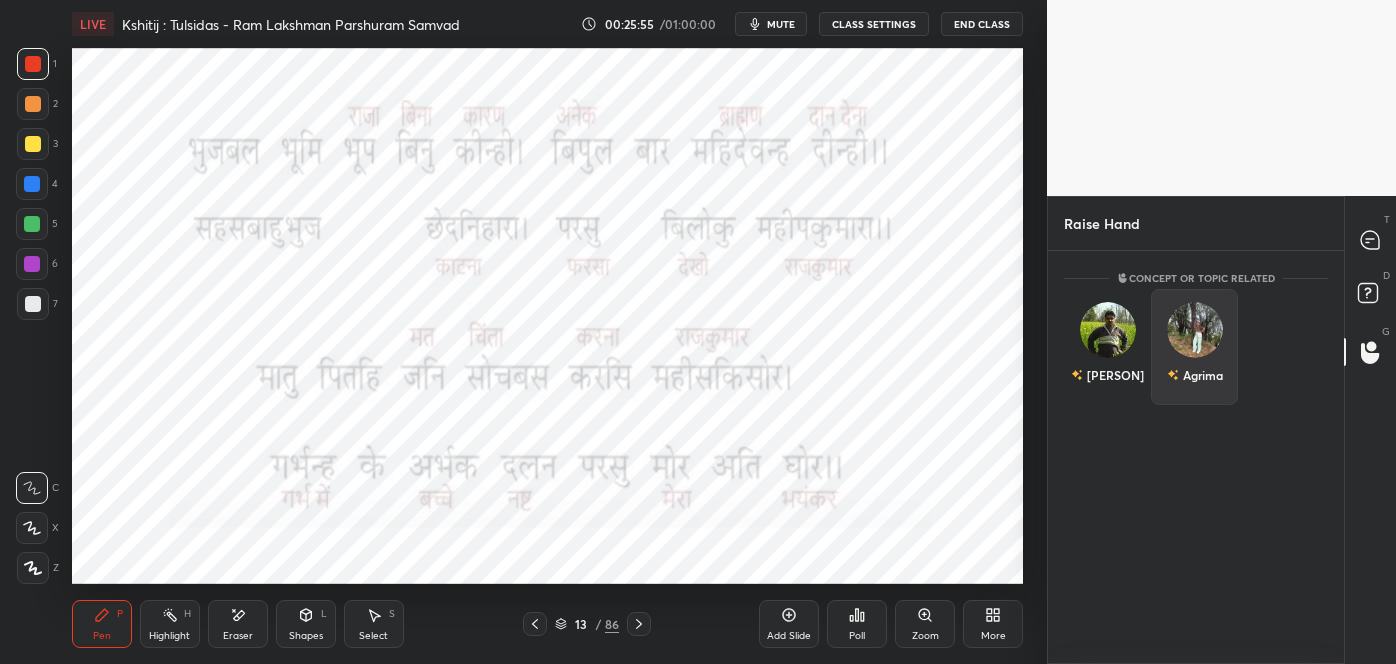 click on "Agrima" at bounding box center (1194, 347) 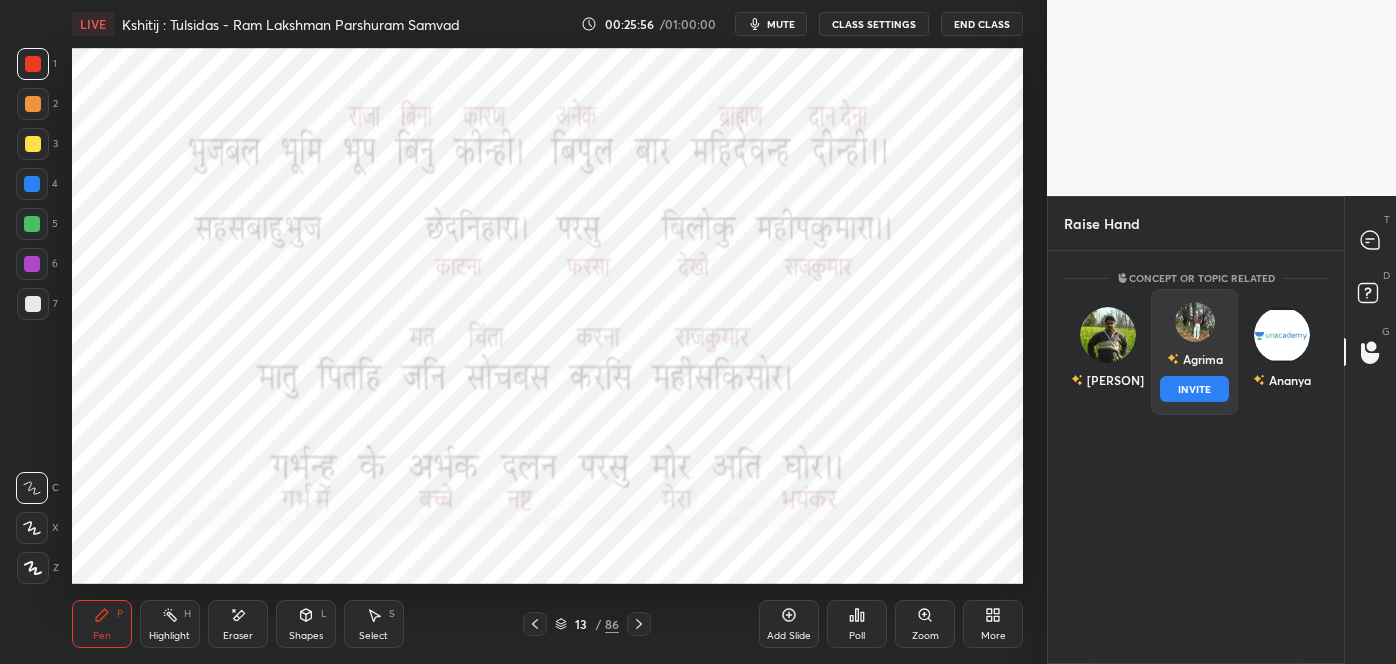 click on "INVITE" at bounding box center (1194, 389) 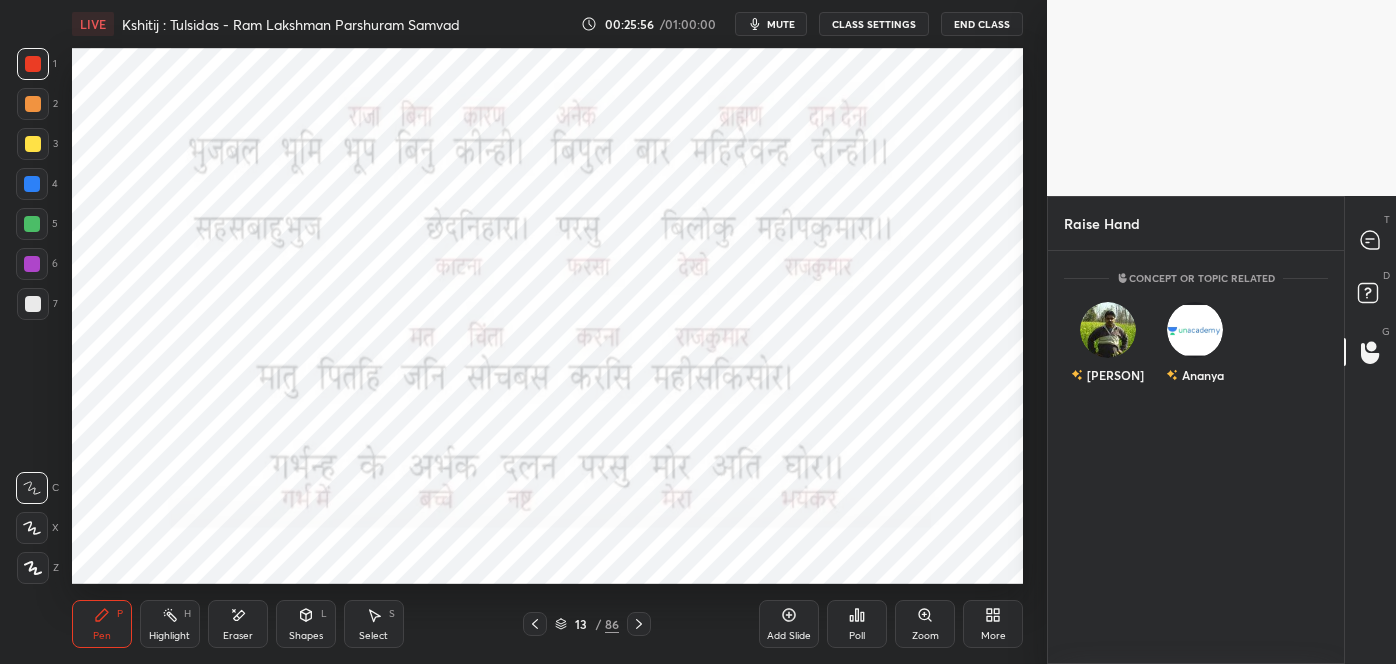 scroll, scrollTop: 326, scrollLeft: 290, axis: both 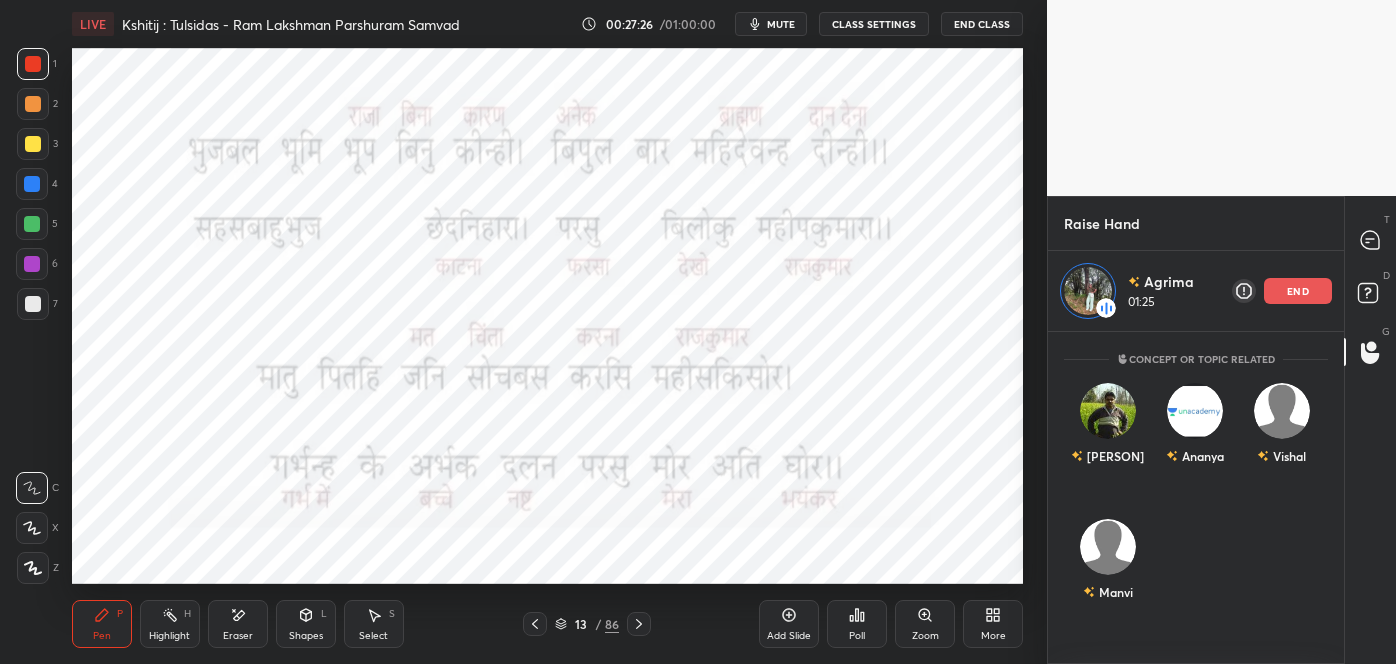 click 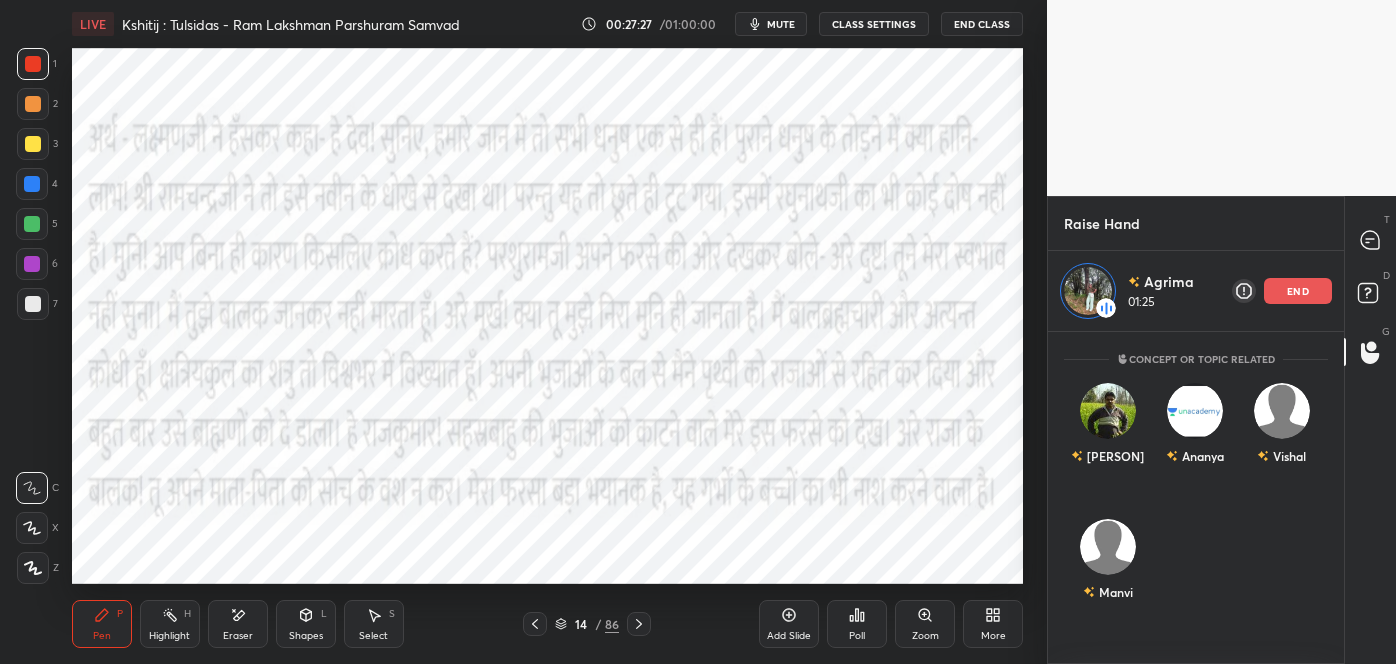 click 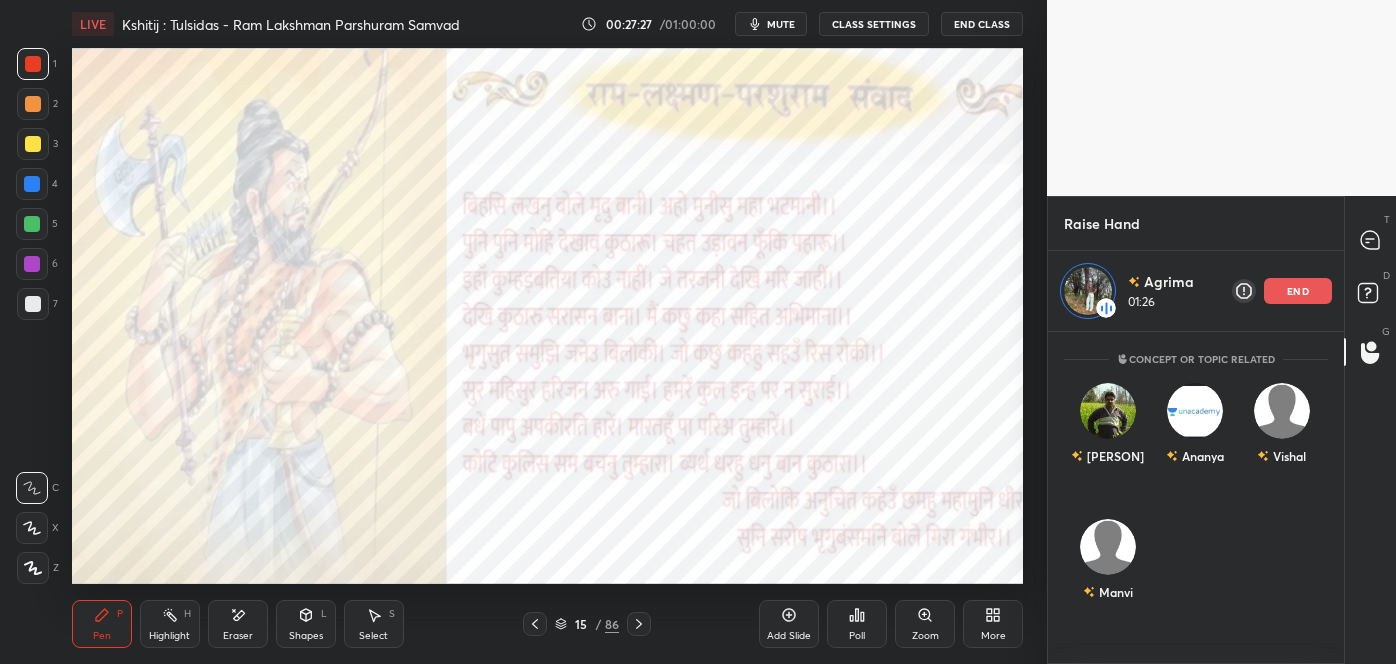 click 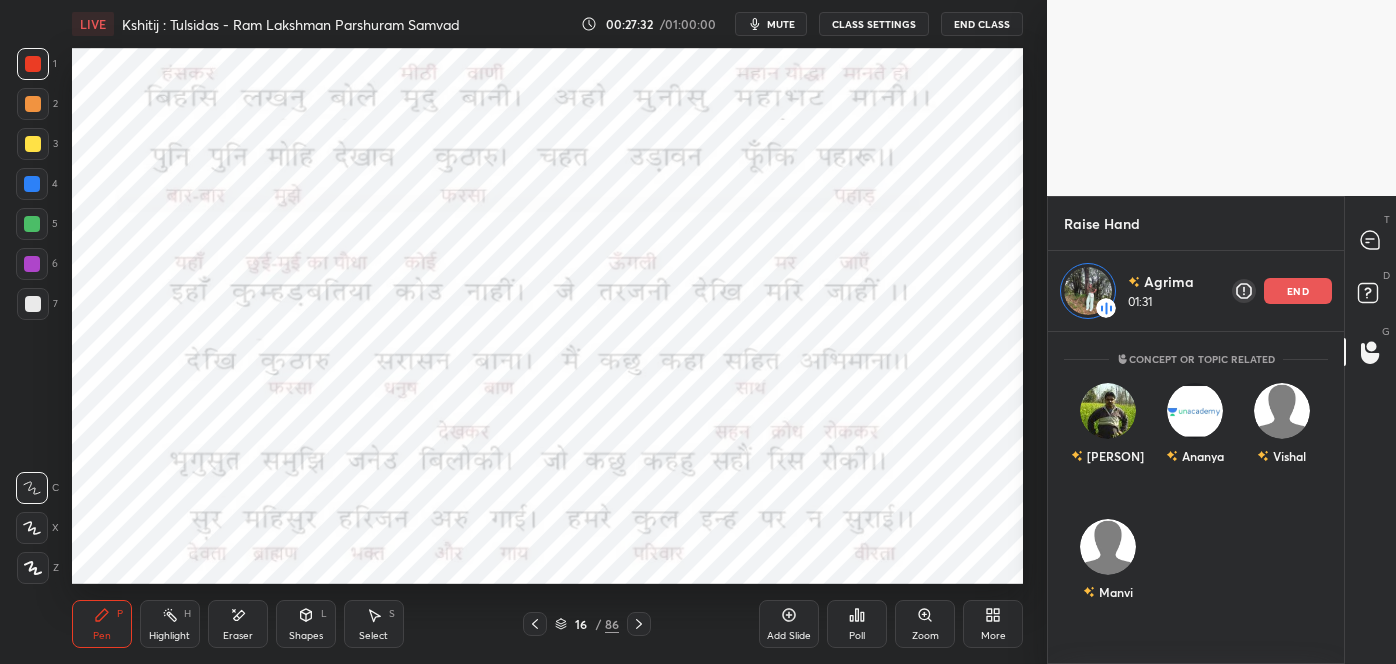 click on "86" at bounding box center [612, 624] 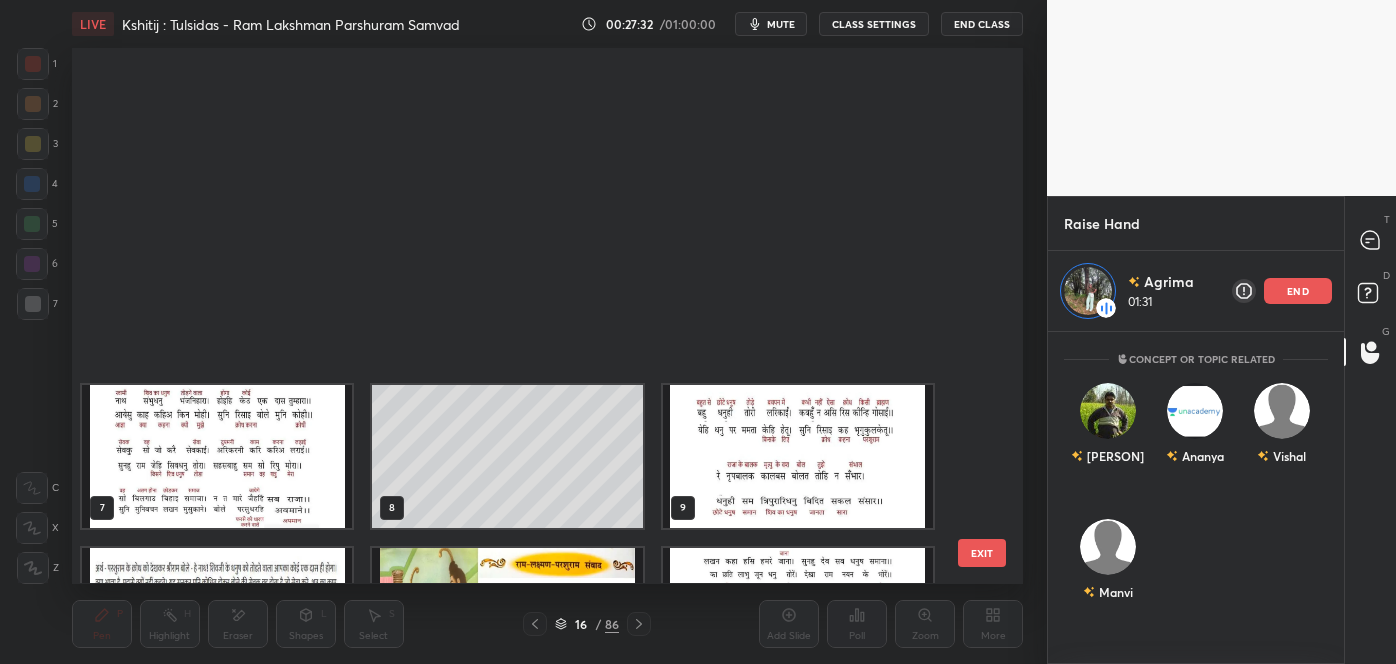 scroll, scrollTop: 445, scrollLeft: 0, axis: vertical 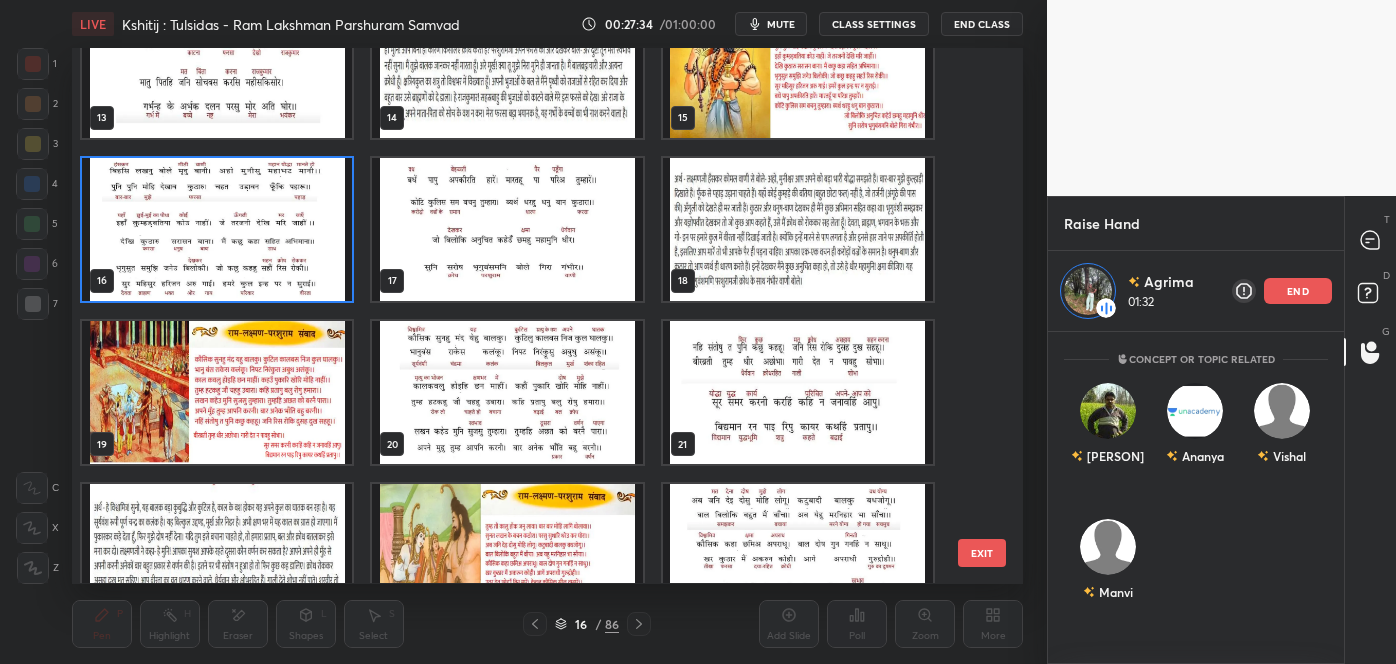 click on "EXIT" at bounding box center [982, 553] 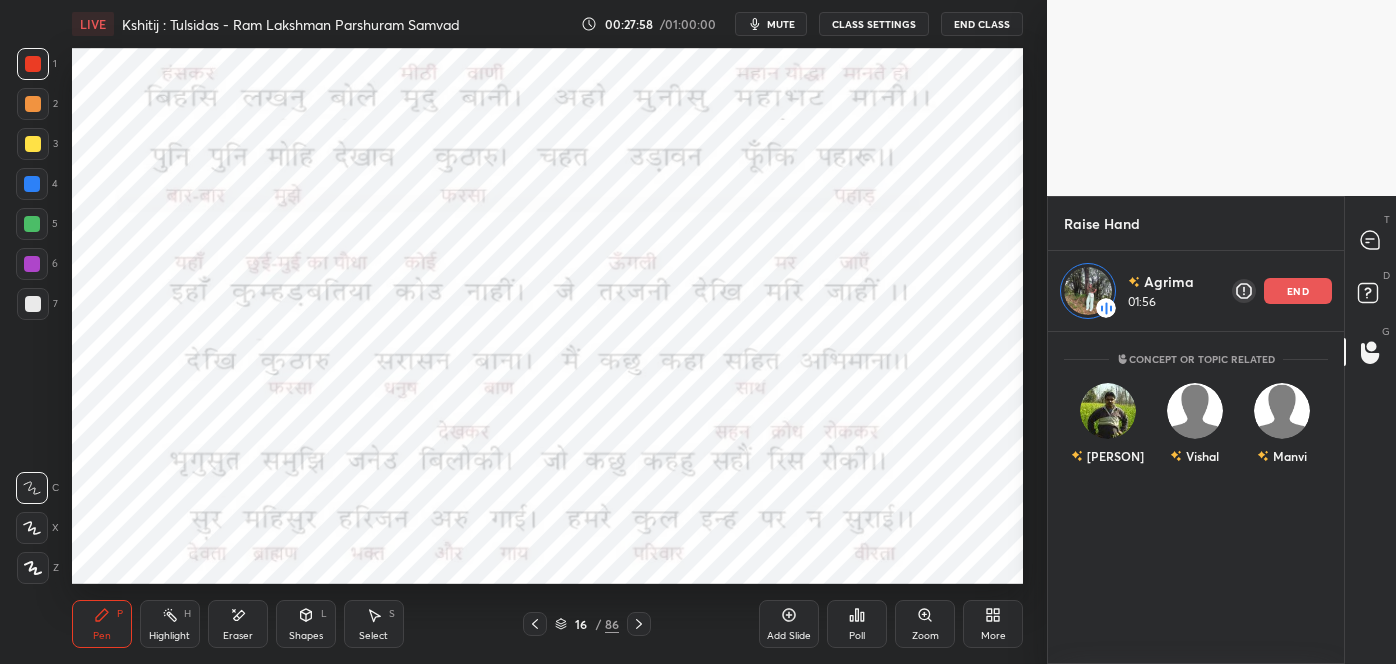scroll, scrollTop: 6, scrollLeft: 5, axis: both 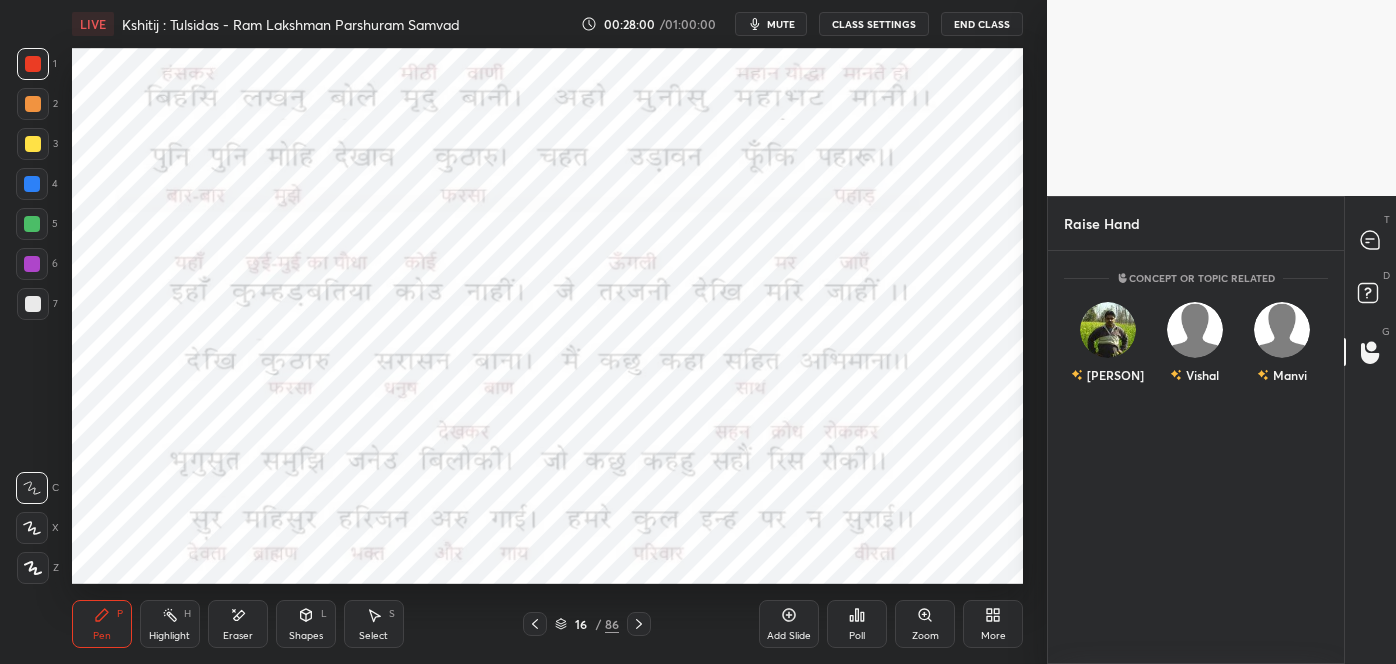 click on "T Messages (T)" at bounding box center (1370, 240) 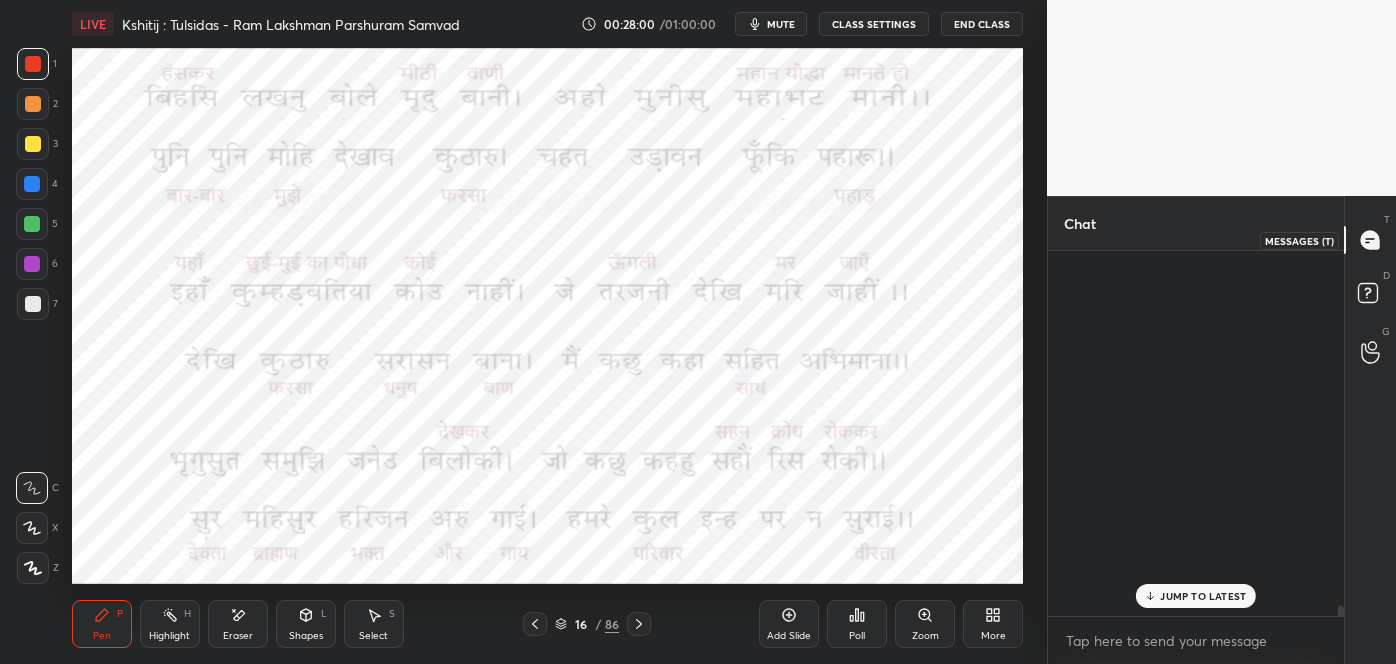 scroll, scrollTop: 18904, scrollLeft: 0, axis: vertical 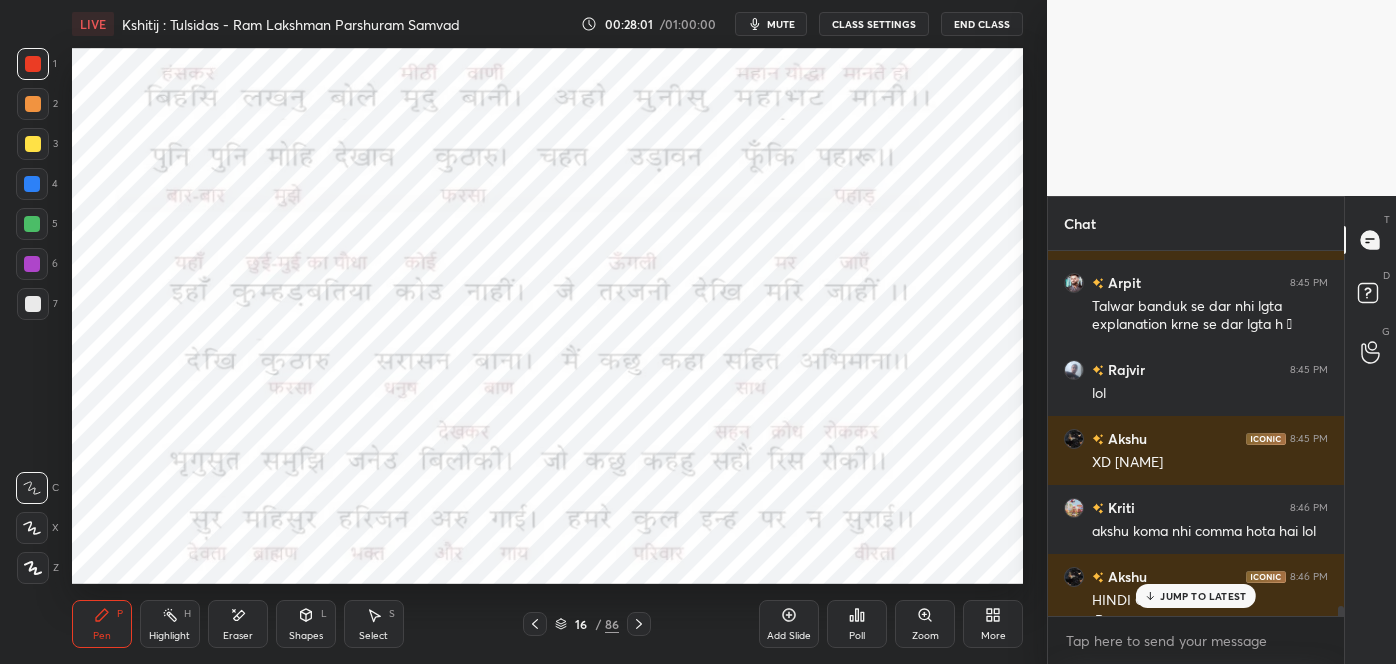 click on "JUMP TO LATEST" at bounding box center (1196, 596) 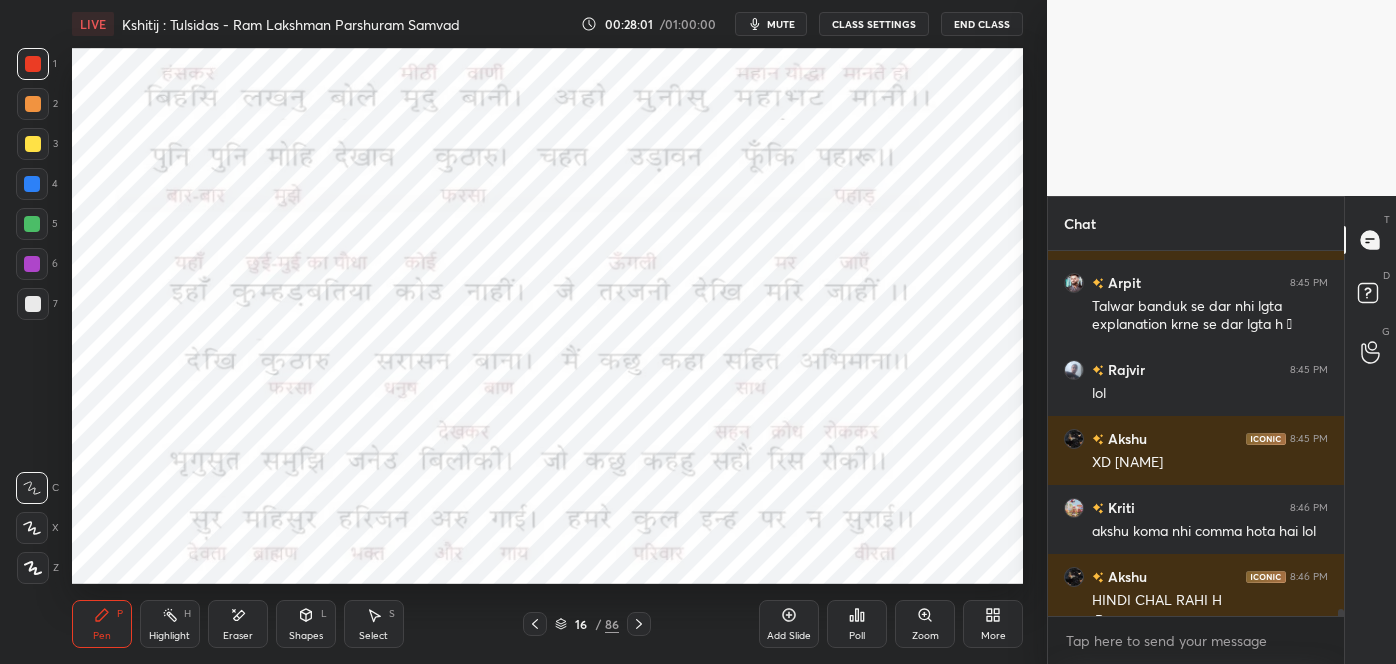 scroll, scrollTop: 19207, scrollLeft: 0, axis: vertical 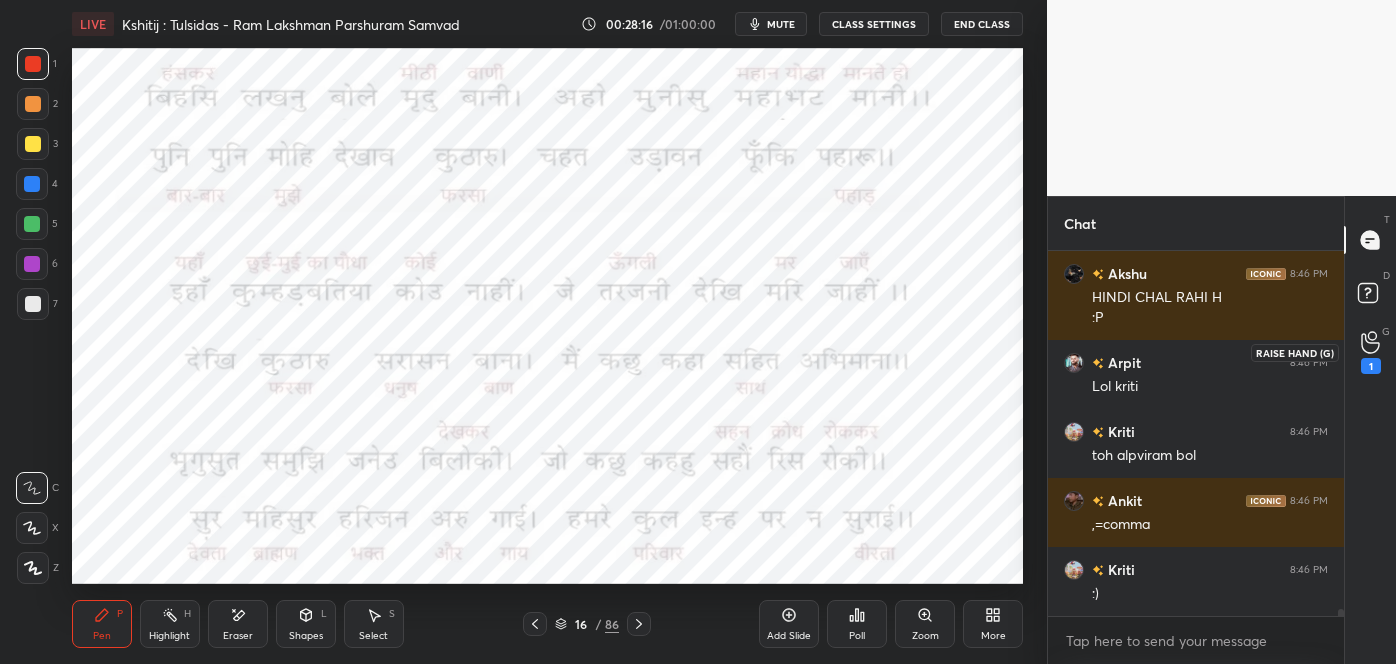 click on "1" at bounding box center (1371, 366) 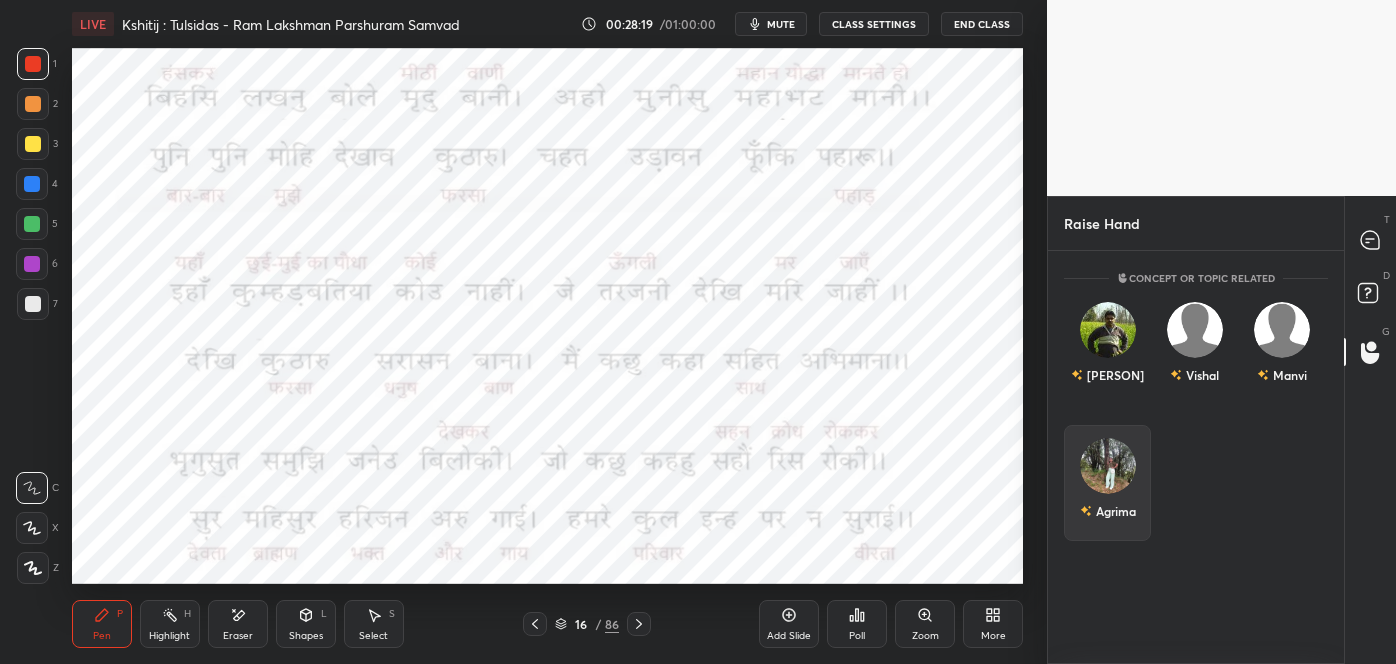 click on "Agrima" at bounding box center [1107, 483] 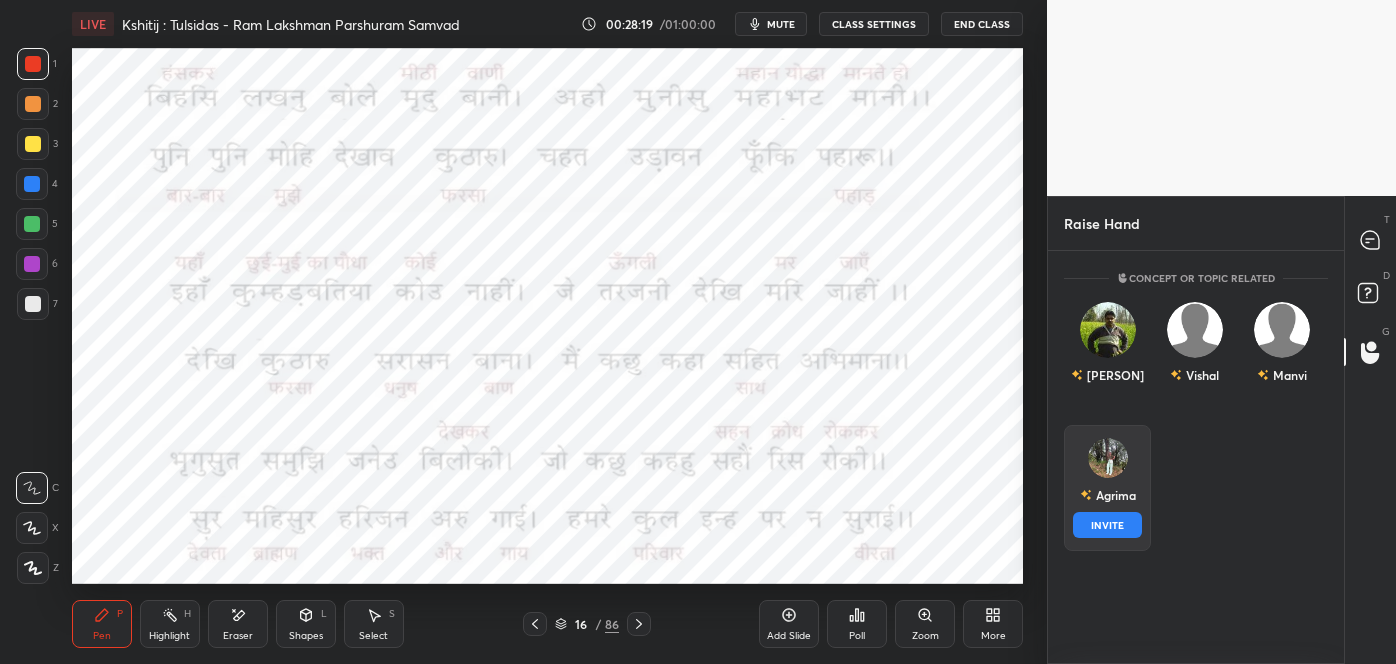 click on "INVITE" at bounding box center (1107, 525) 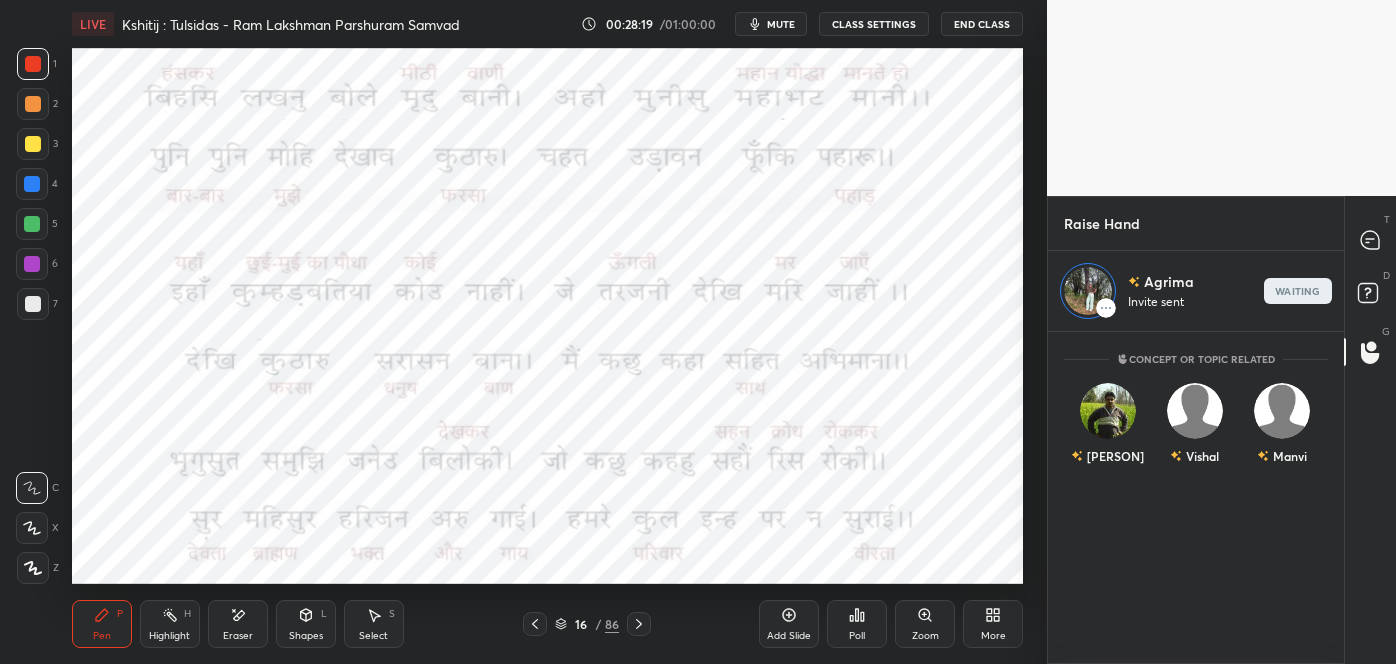 scroll, scrollTop: 326, scrollLeft: 290, axis: both 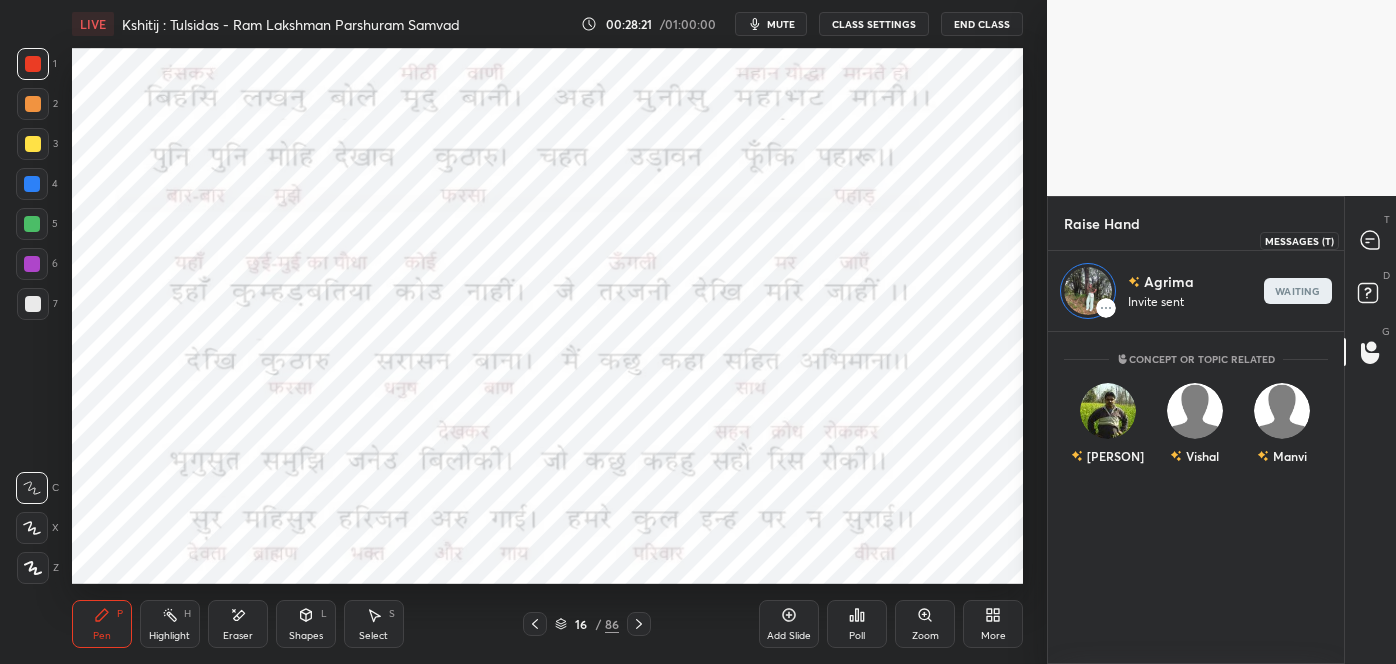 click at bounding box center (1371, 240) 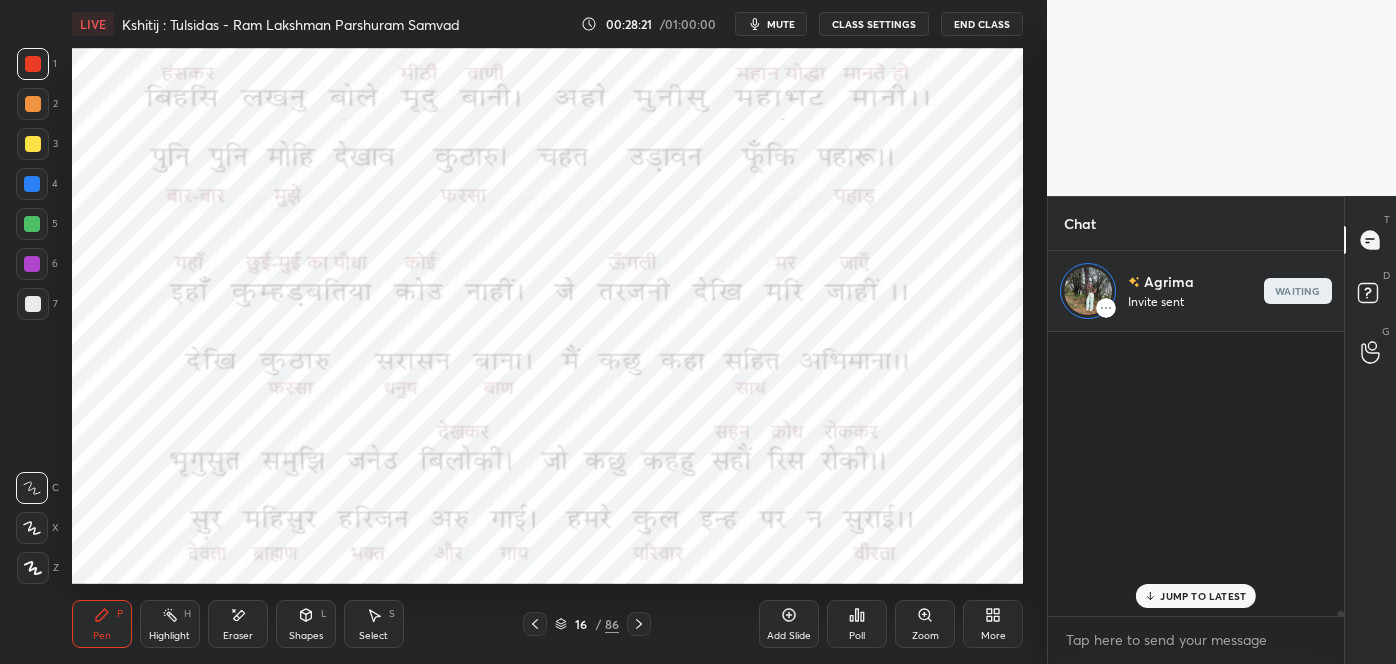 scroll, scrollTop: 19368, scrollLeft: 0, axis: vertical 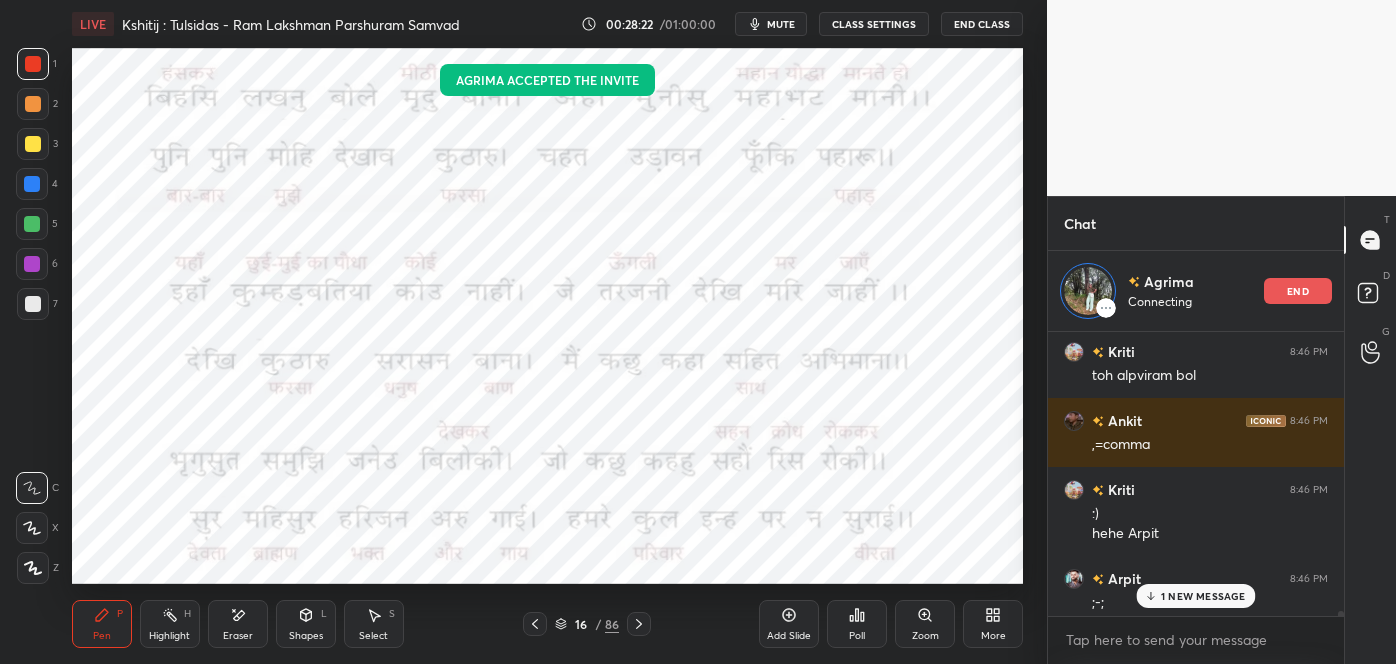 click on "1 NEW MESSAGE" at bounding box center [1195, 596] 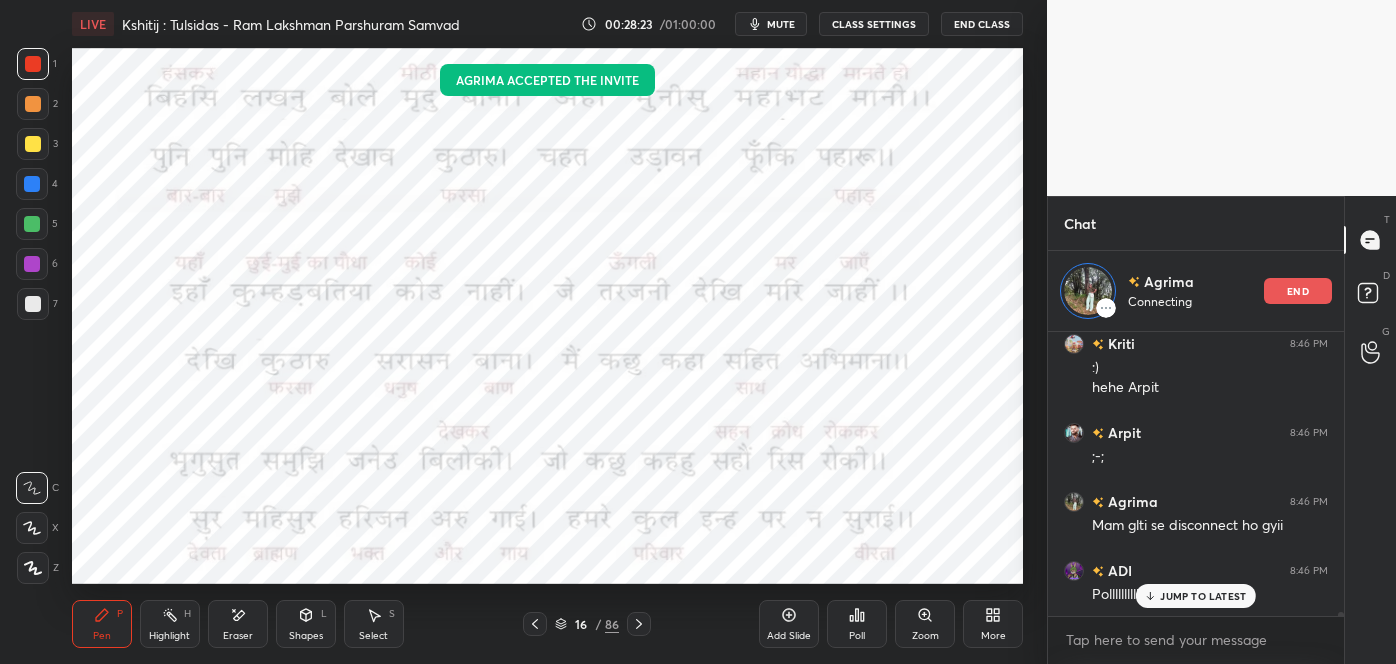 click on "JUMP TO LATEST" at bounding box center [1203, 596] 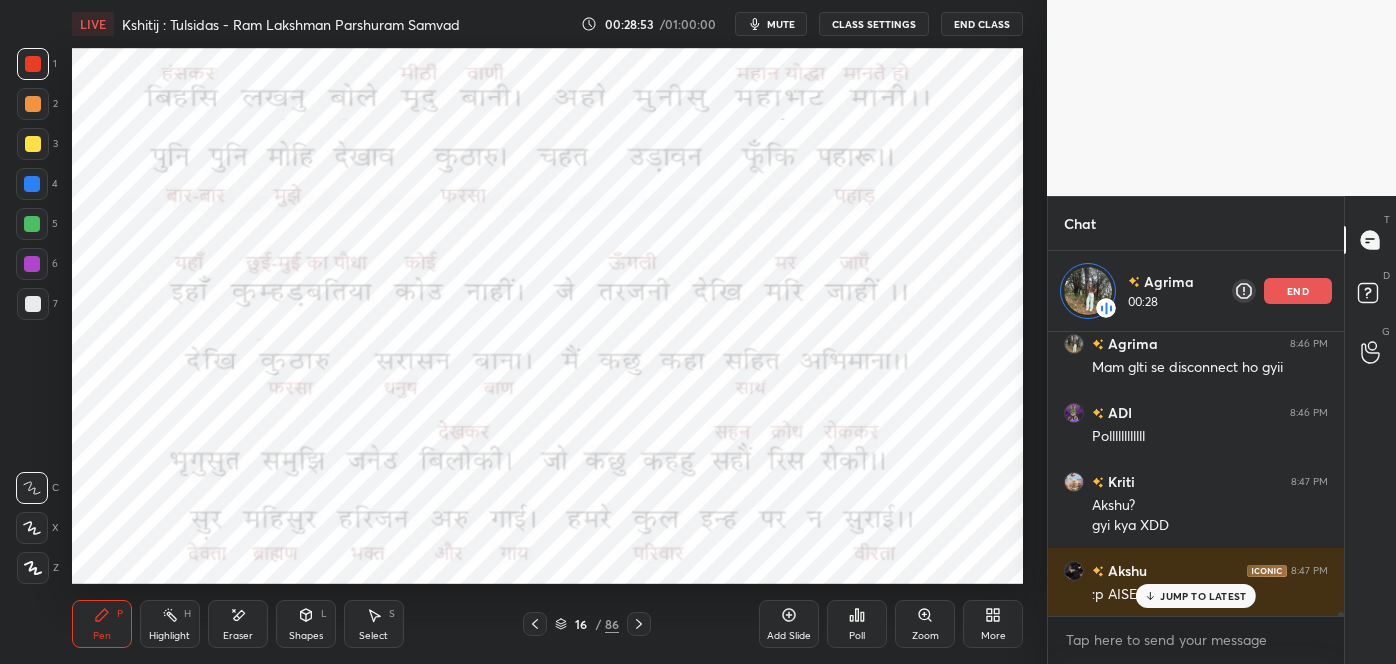 scroll, scrollTop: 19741, scrollLeft: 0, axis: vertical 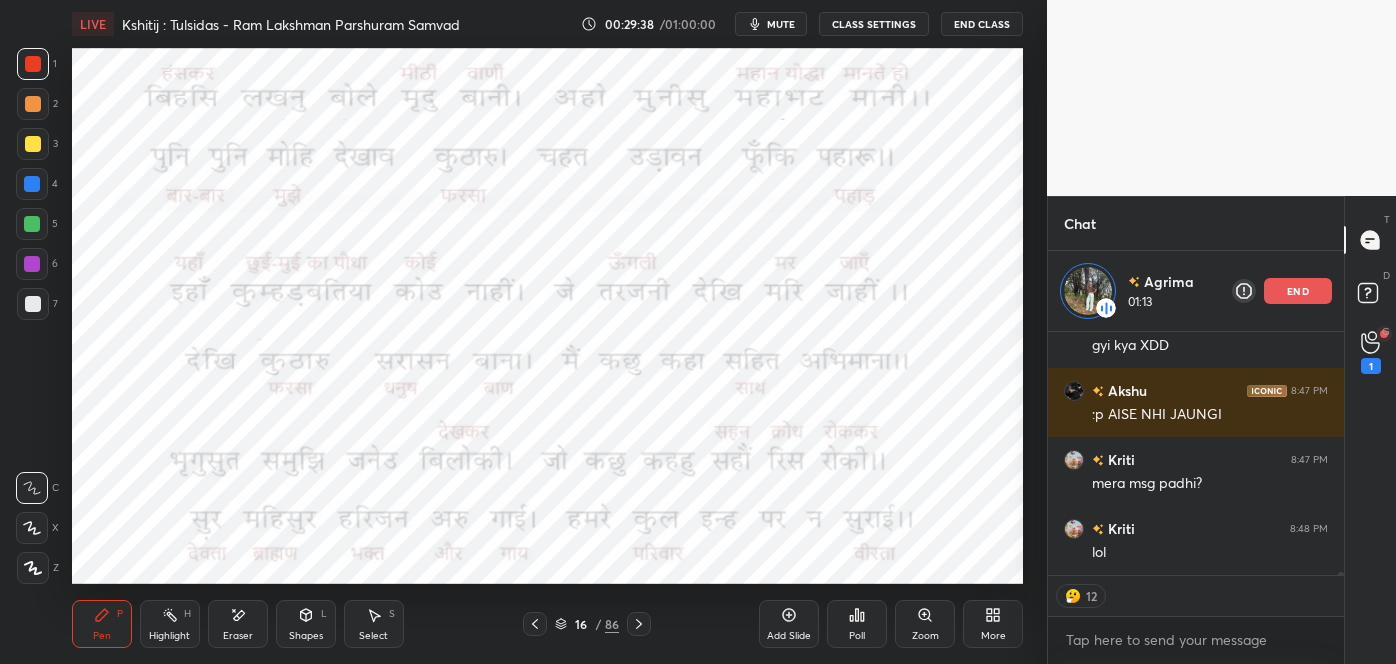 click on "end" at bounding box center [1298, 291] 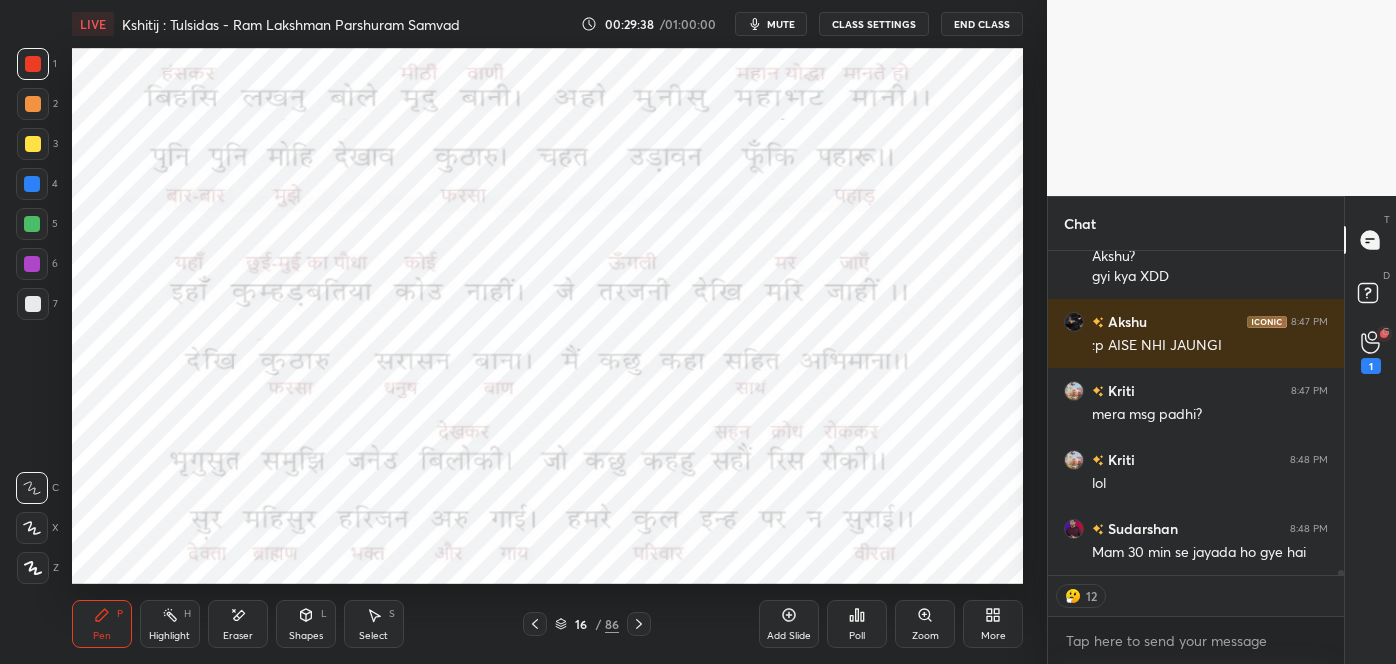 scroll, scrollTop: 7, scrollLeft: 5, axis: both 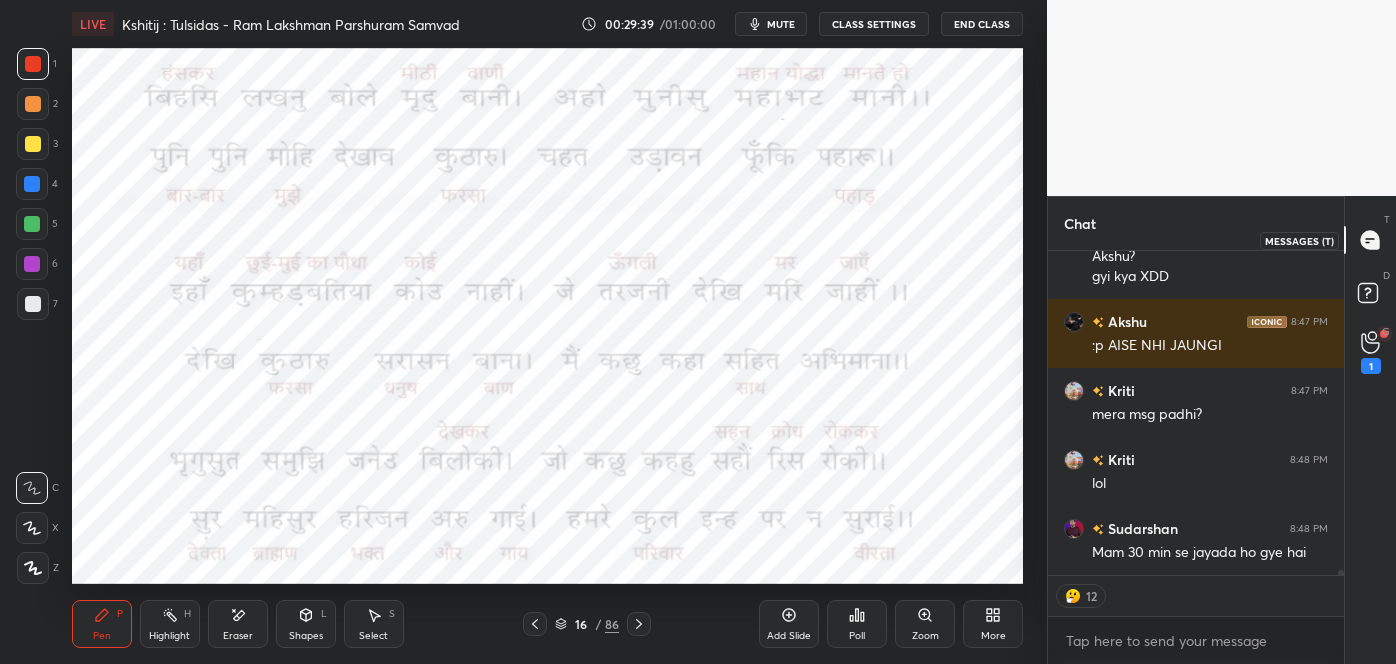 click 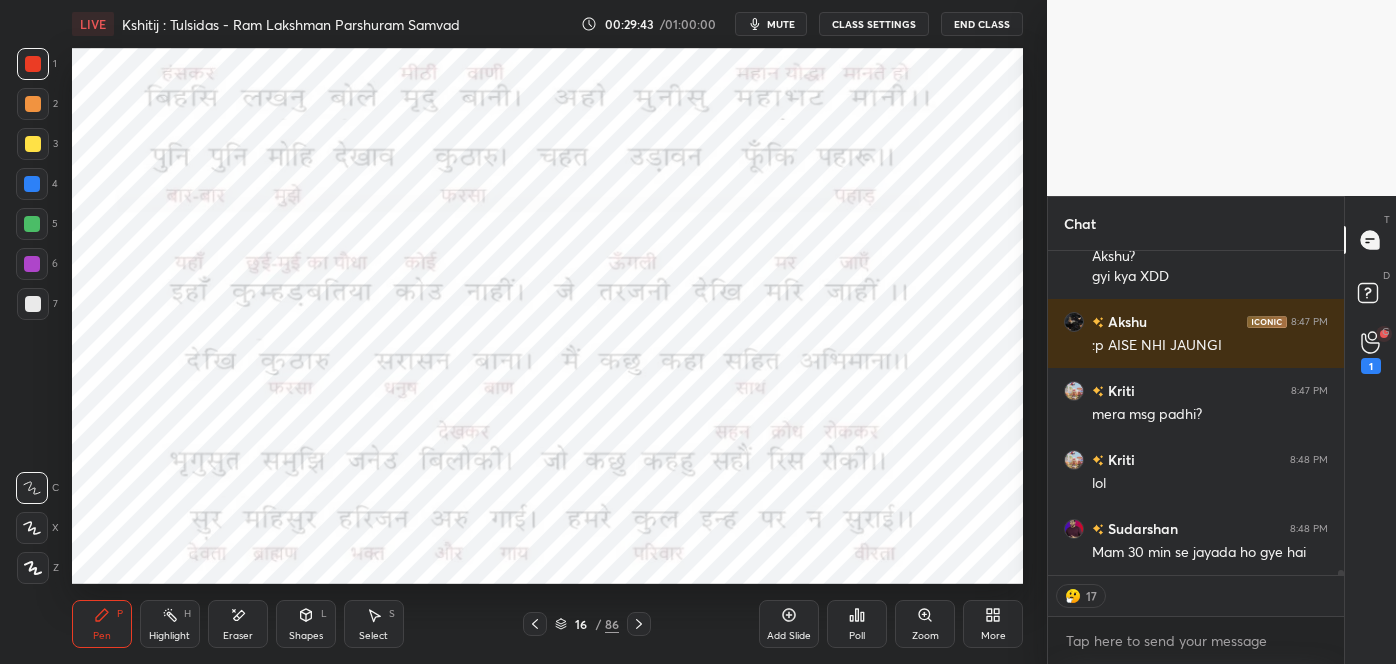 scroll, scrollTop: 19908, scrollLeft: 0, axis: vertical 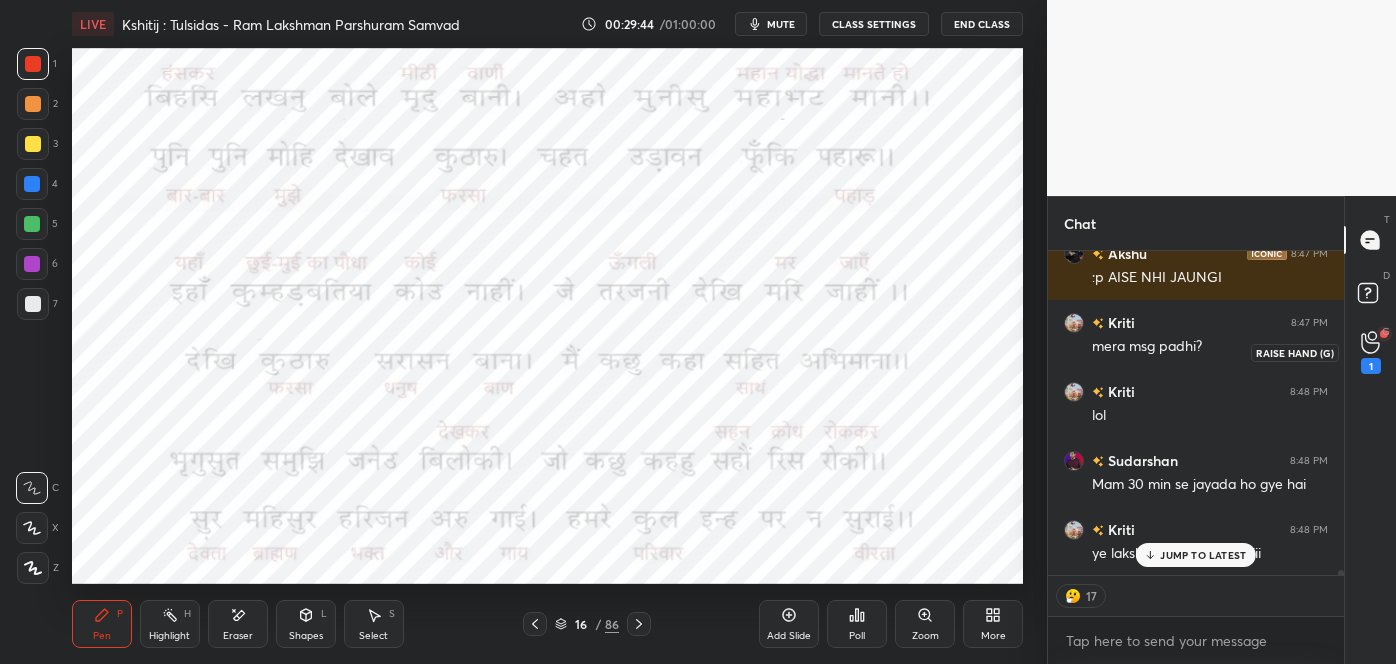 click on "1" at bounding box center [1371, 366] 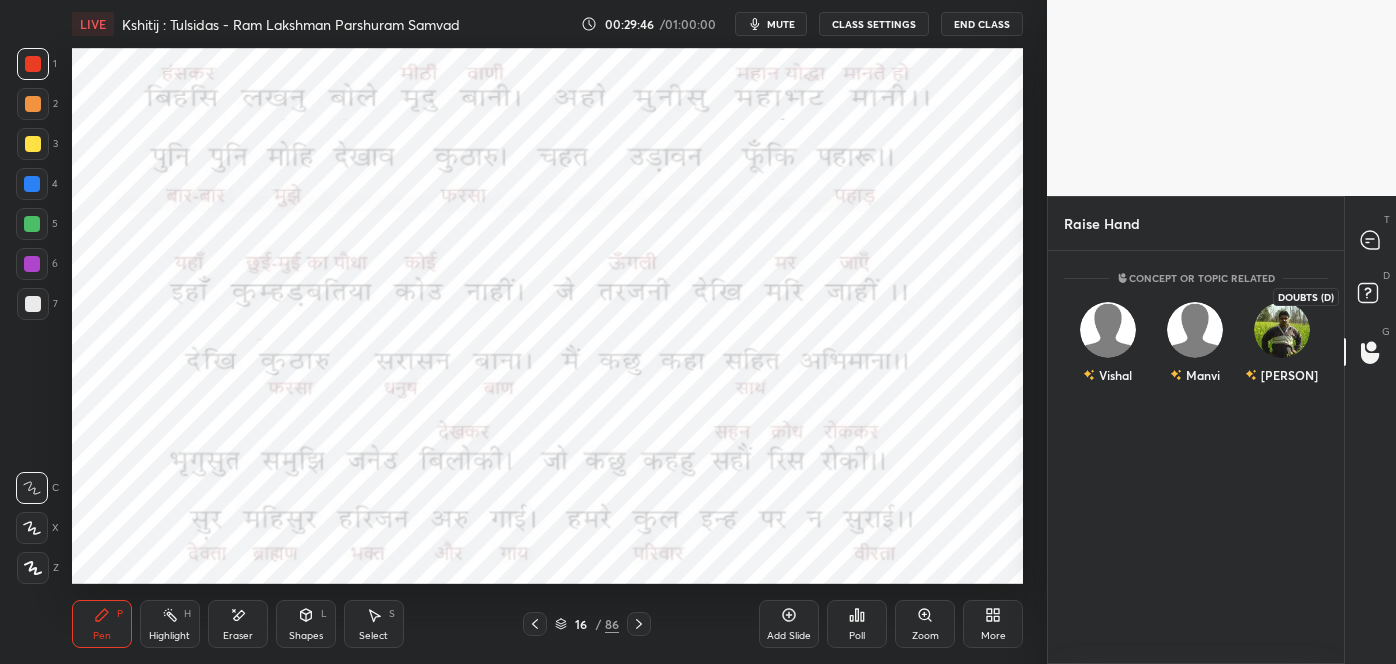 click 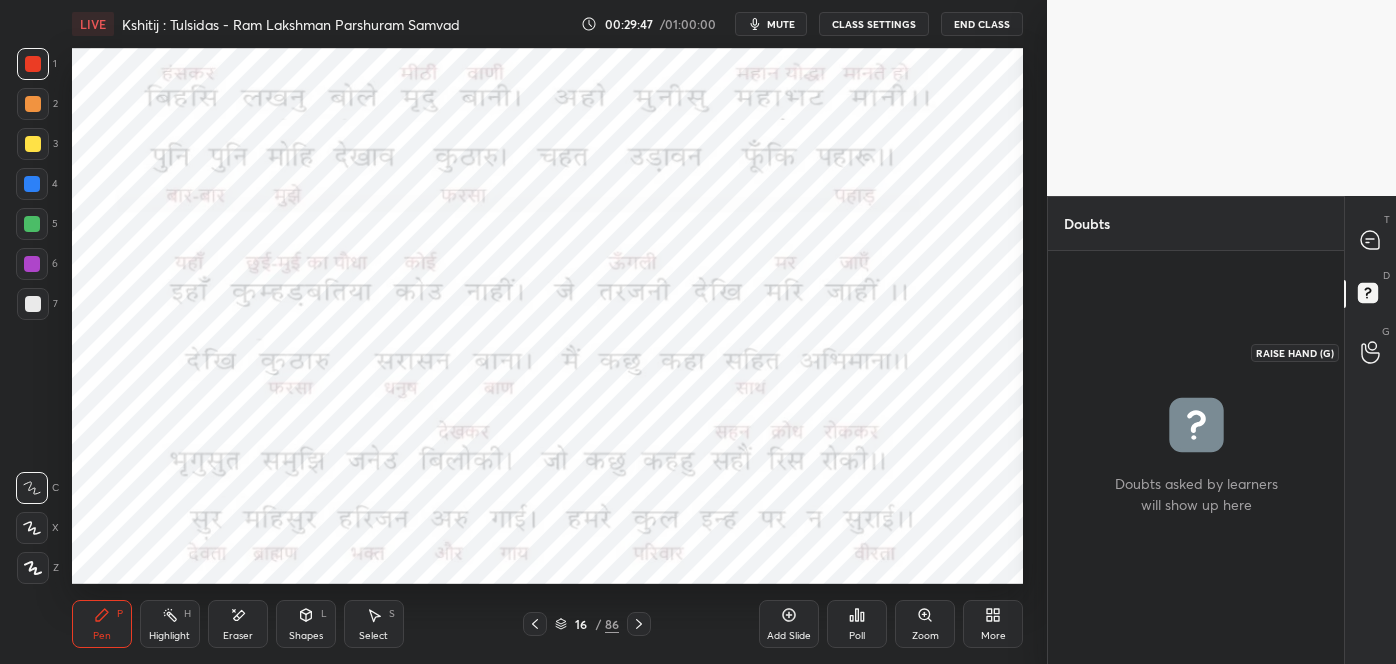 click 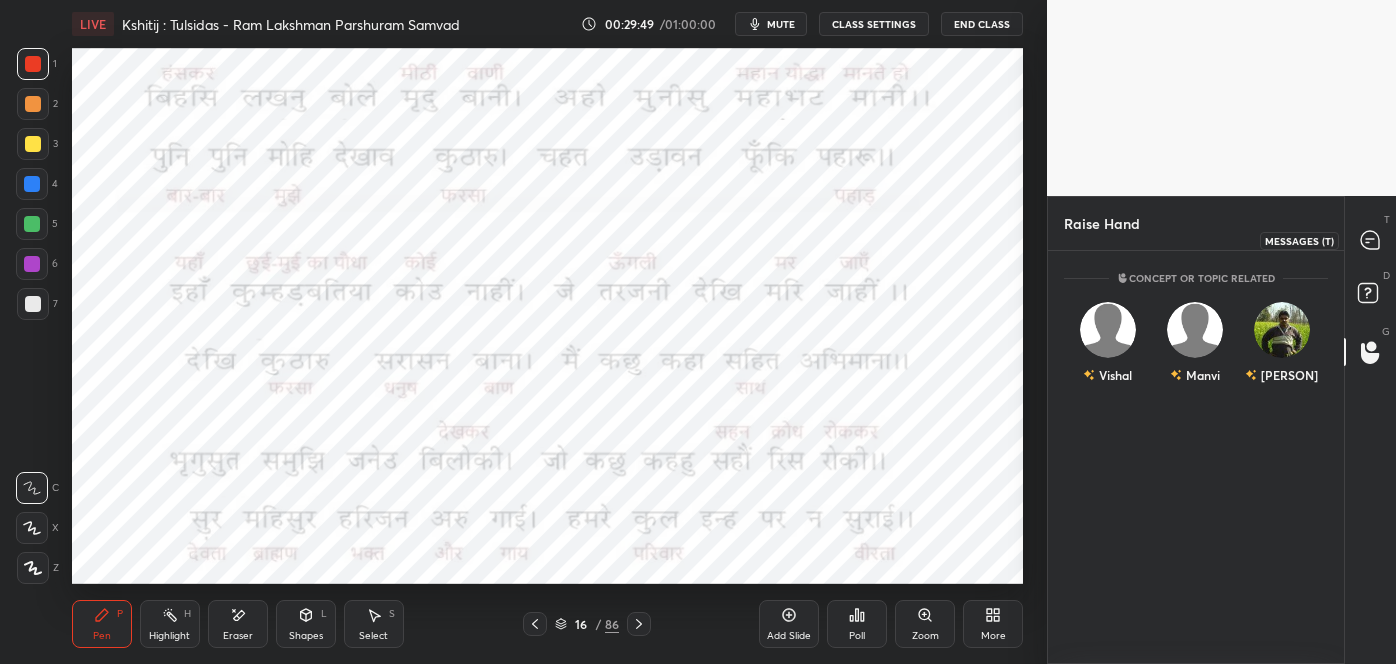 click at bounding box center [1371, 240] 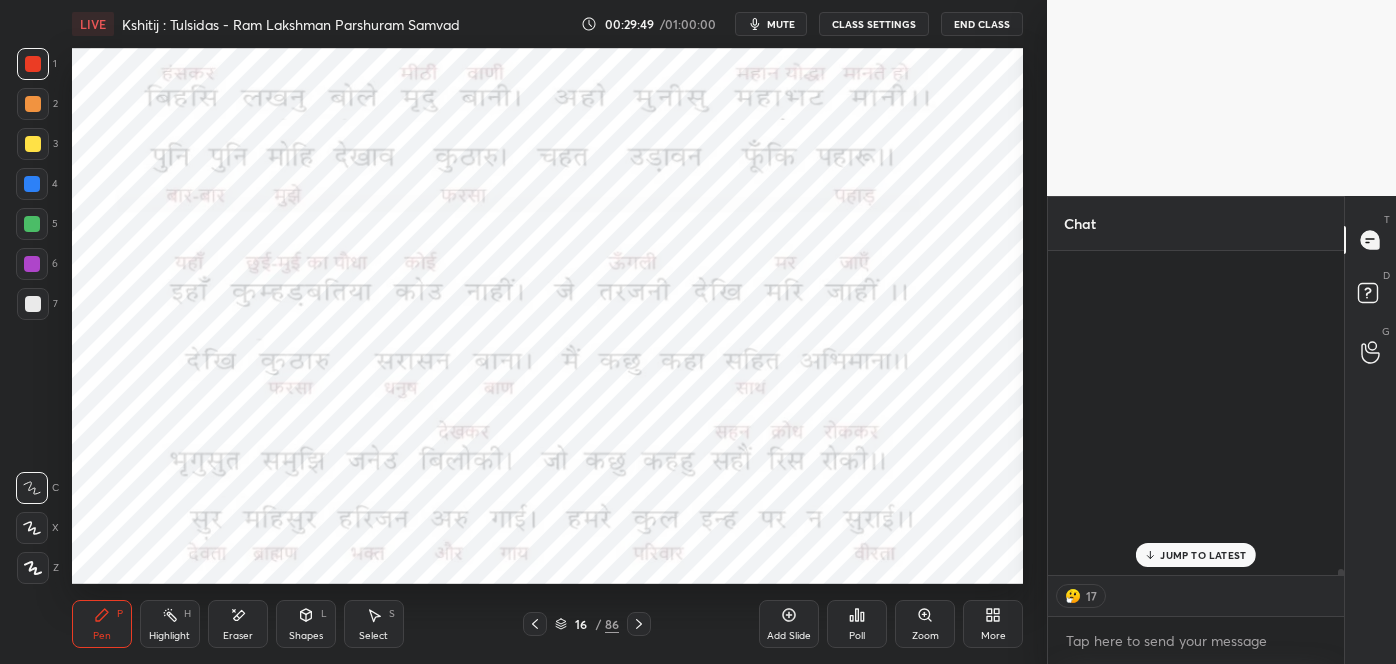 scroll, scrollTop: 19890, scrollLeft: 0, axis: vertical 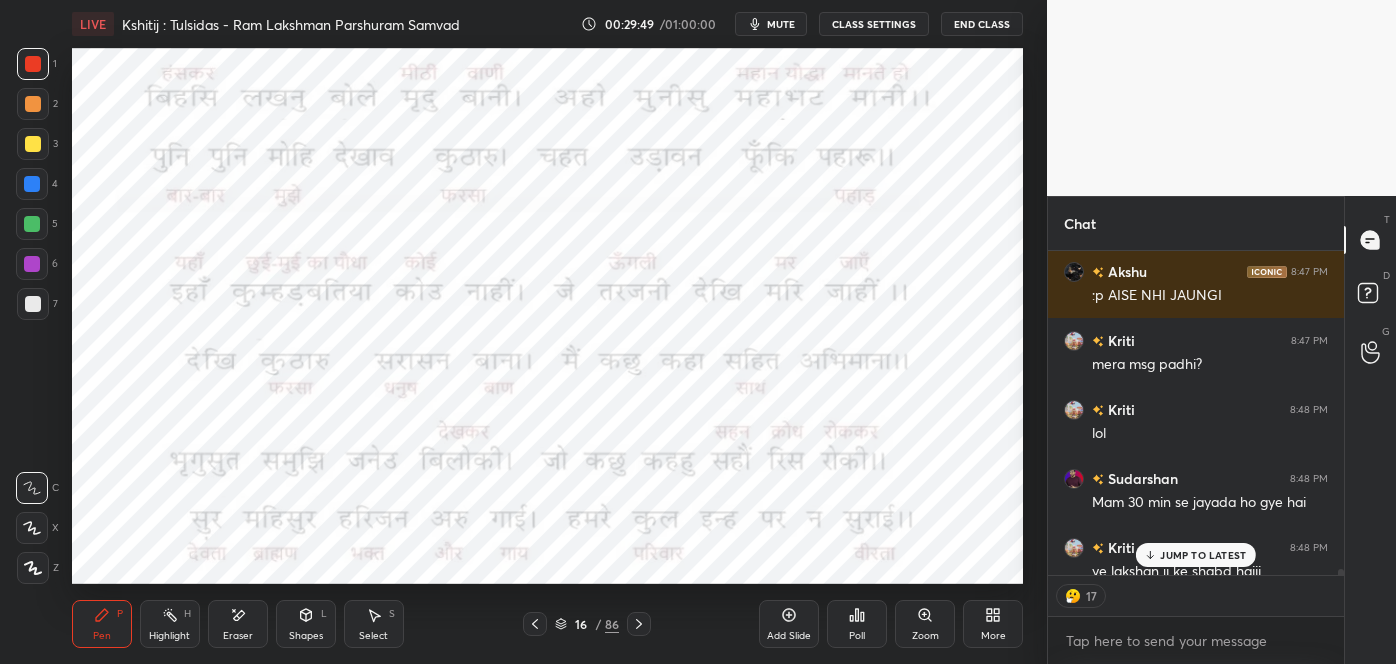 click on "JUMP TO LATEST" at bounding box center (1203, 555) 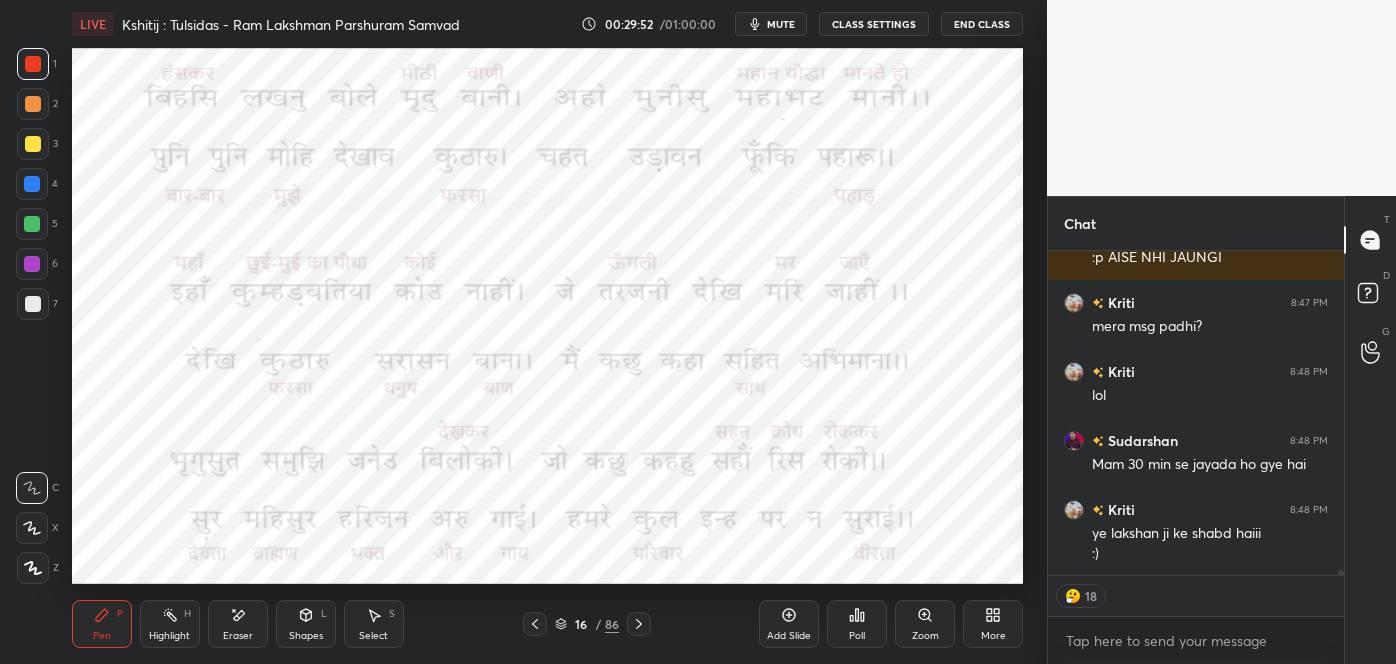 scroll, scrollTop: 19997, scrollLeft: 0, axis: vertical 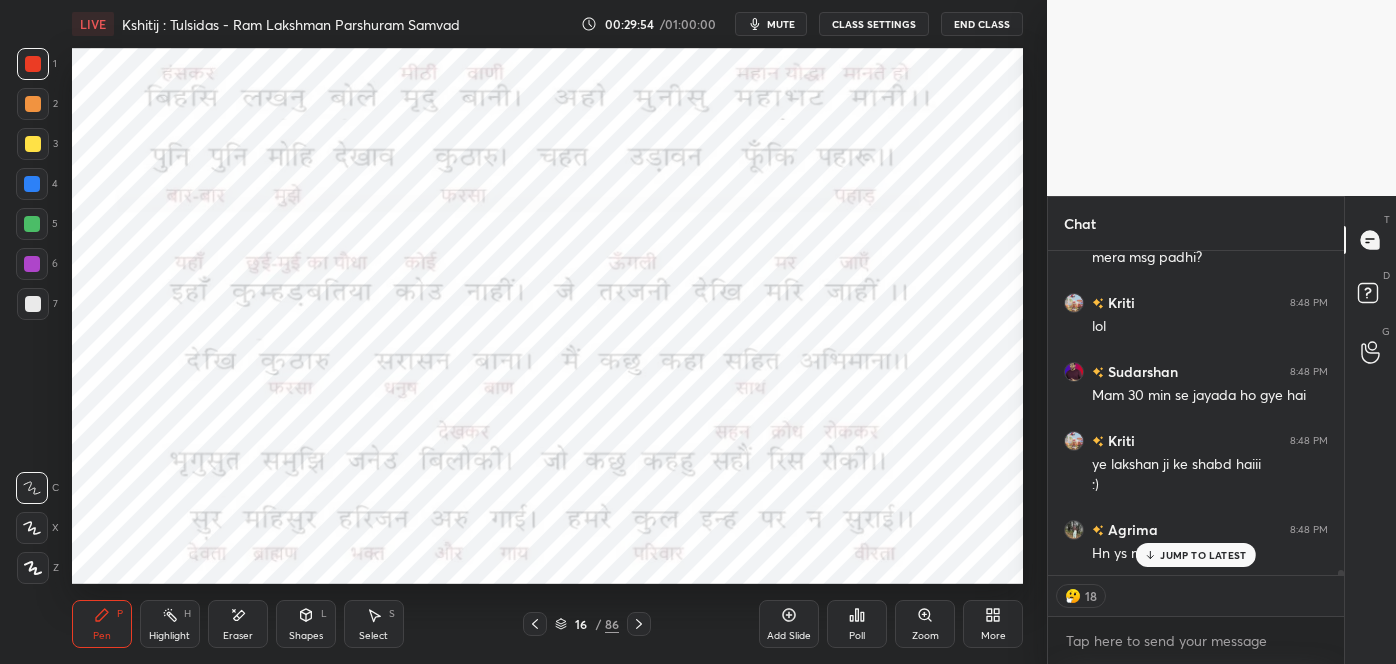 click on "JUMP TO LATEST" at bounding box center [1203, 555] 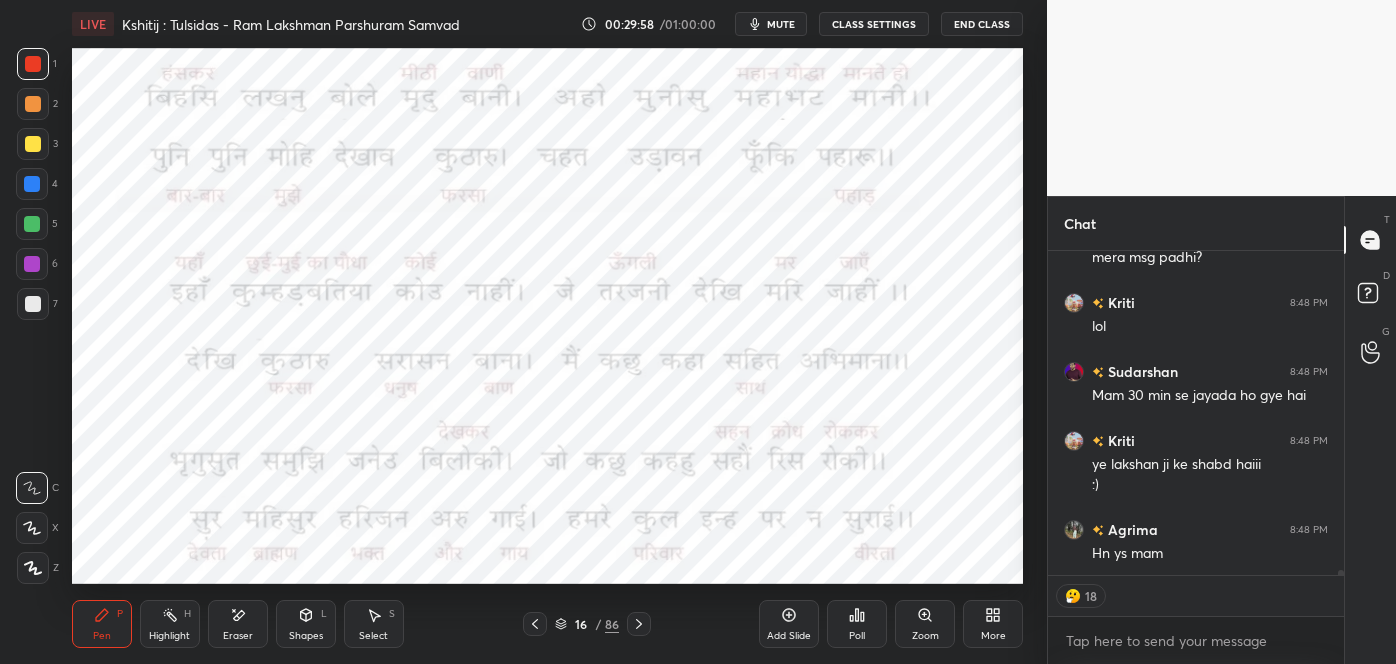 click on "/" at bounding box center (598, 624) 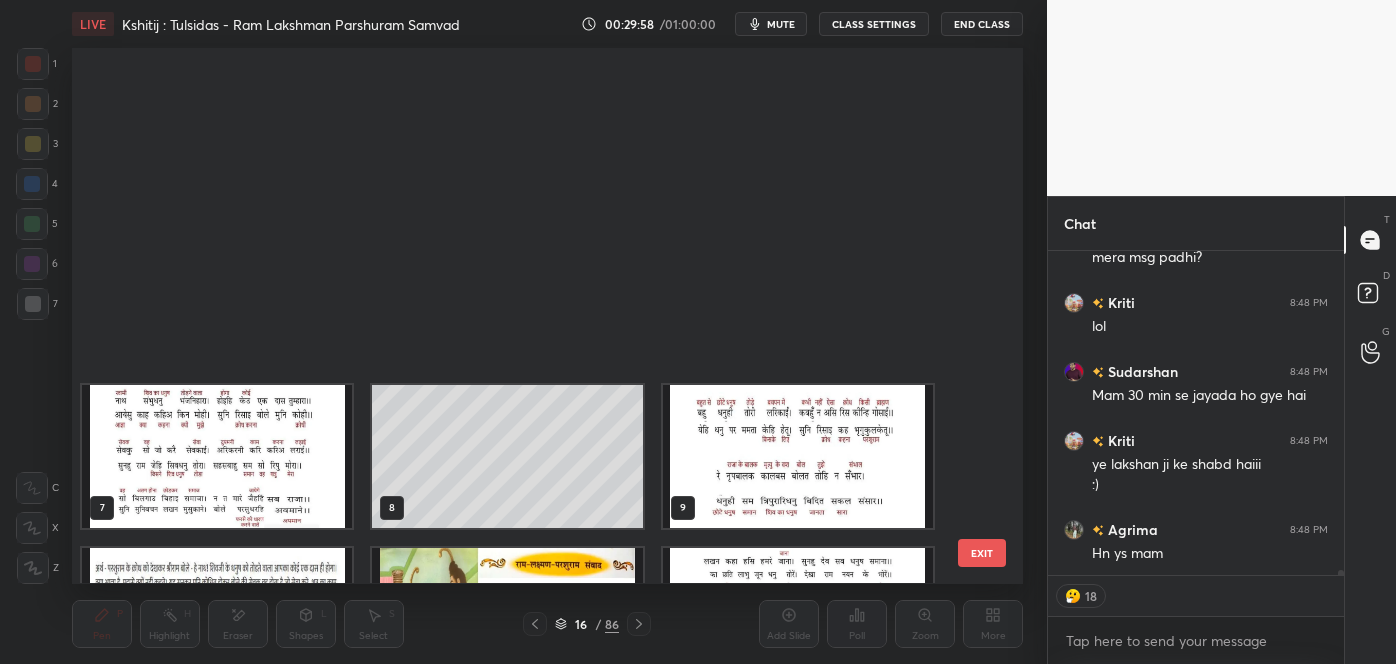 scroll, scrollTop: 445, scrollLeft: 0, axis: vertical 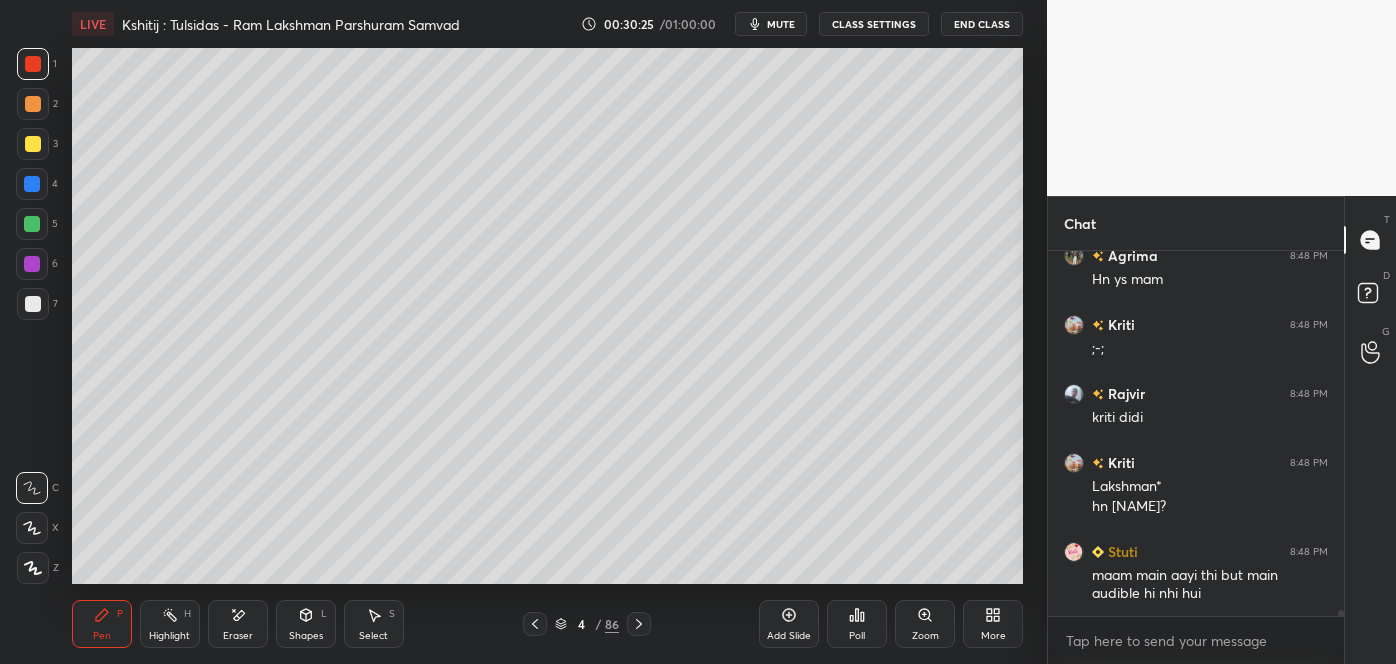 click on "Eraser" at bounding box center (238, 624) 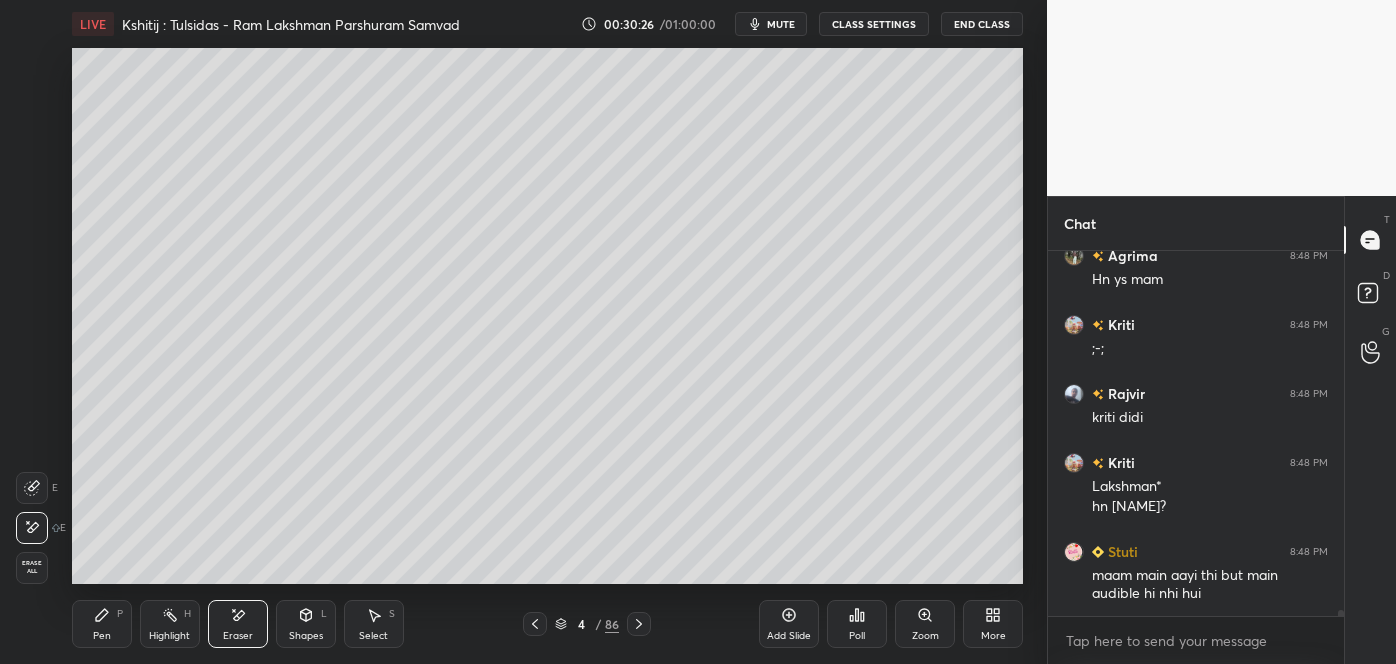 click 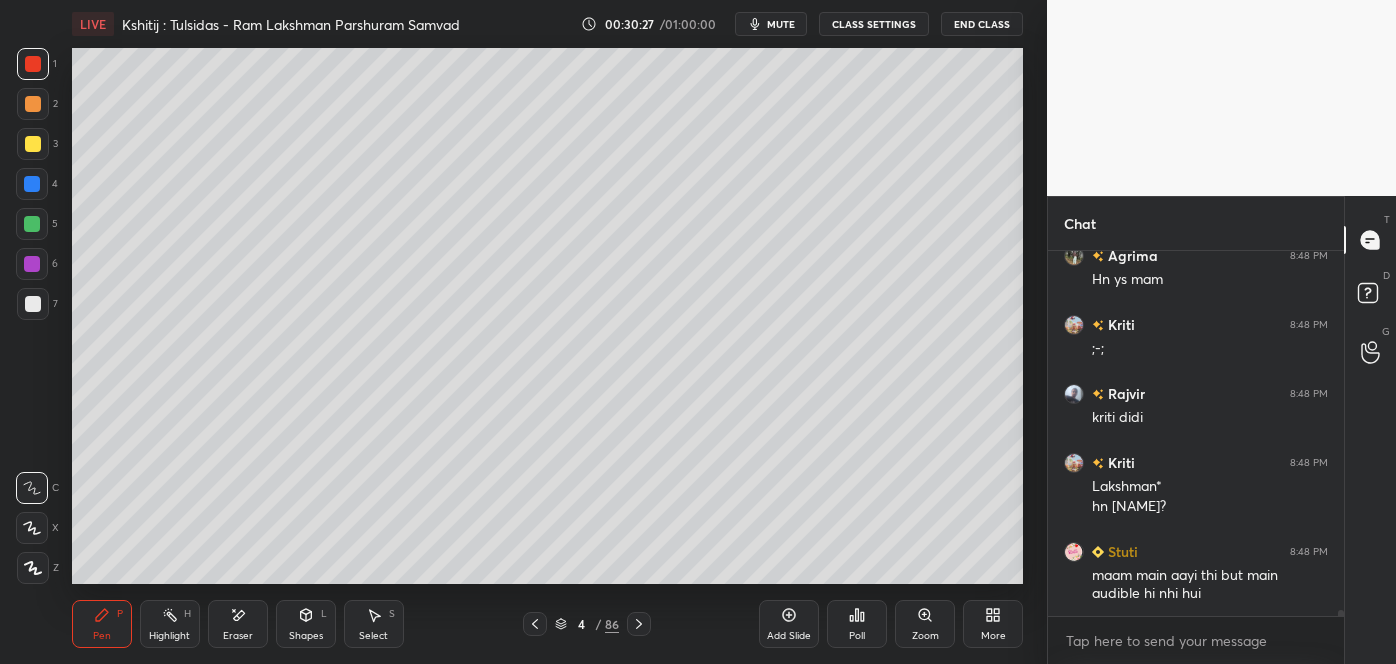 scroll, scrollTop: 20339, scrollLeft: 0, axis: vertical 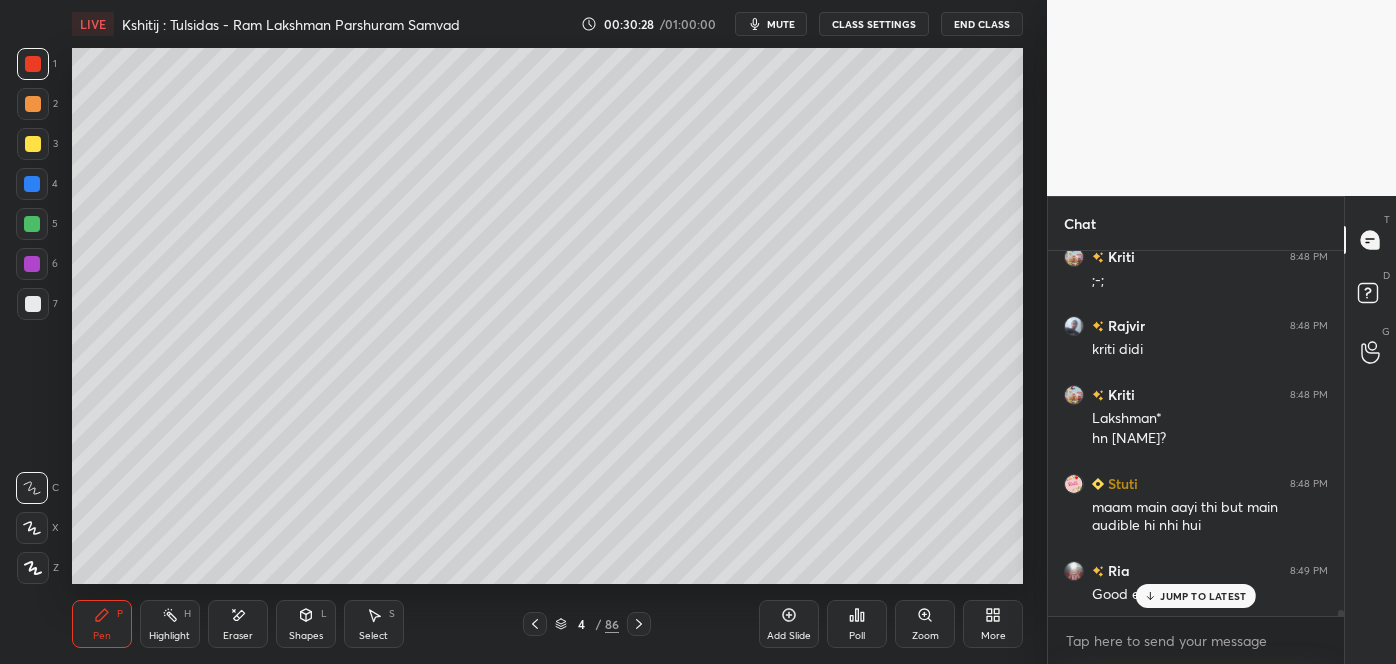 click on "4" at bounding box center [581, 624] 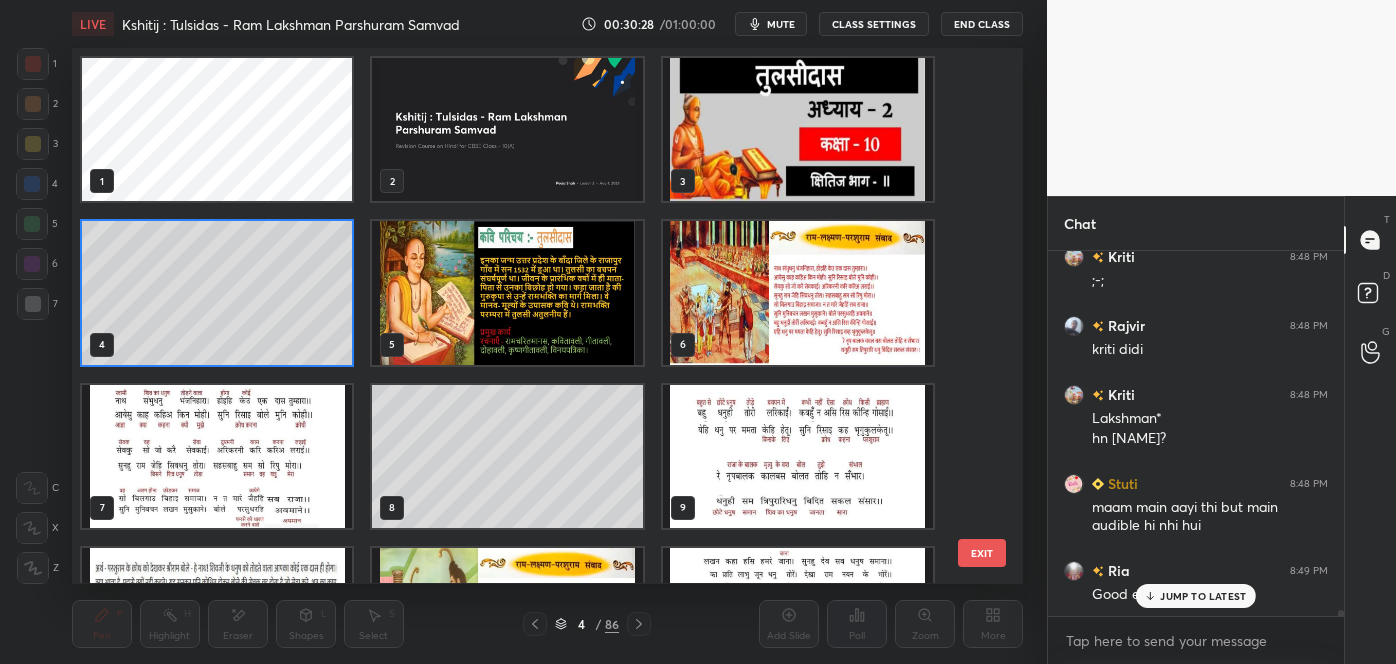 scroll, scrollTop: 6, scrollLeft: 10, axis: both 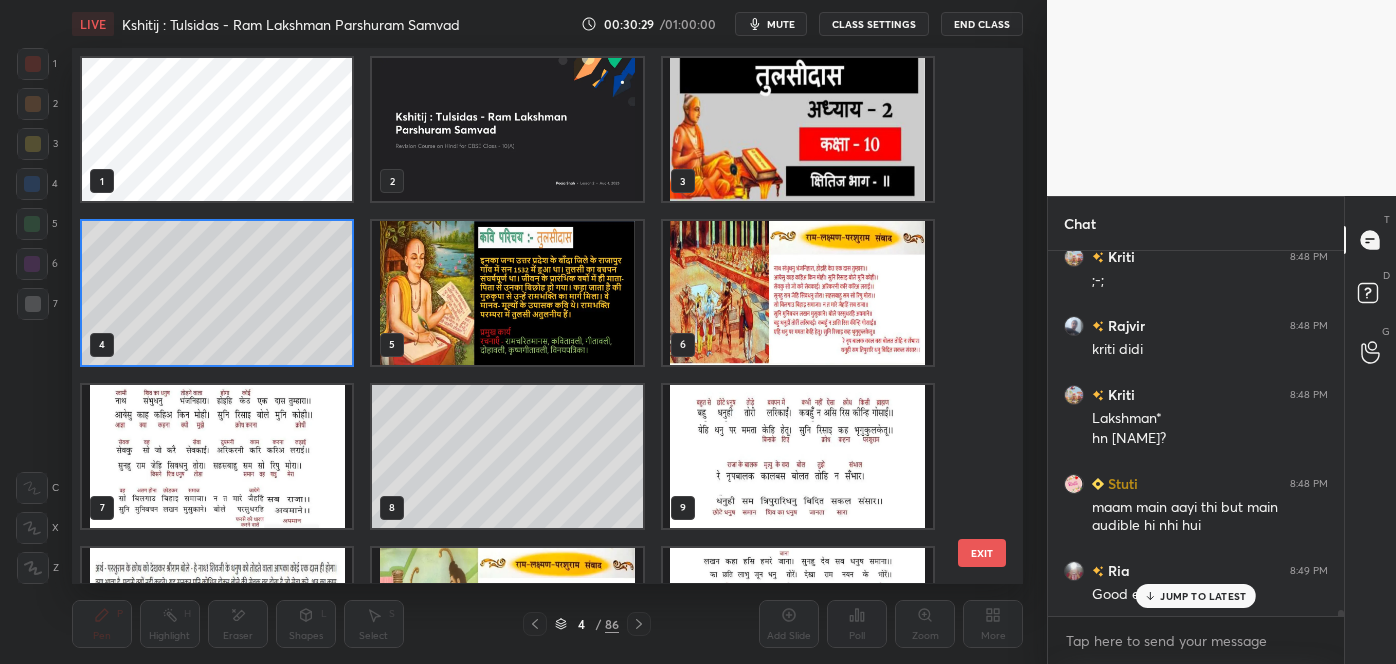 click on "JUMP TO LATEST" at bounding box center (1203, 596) 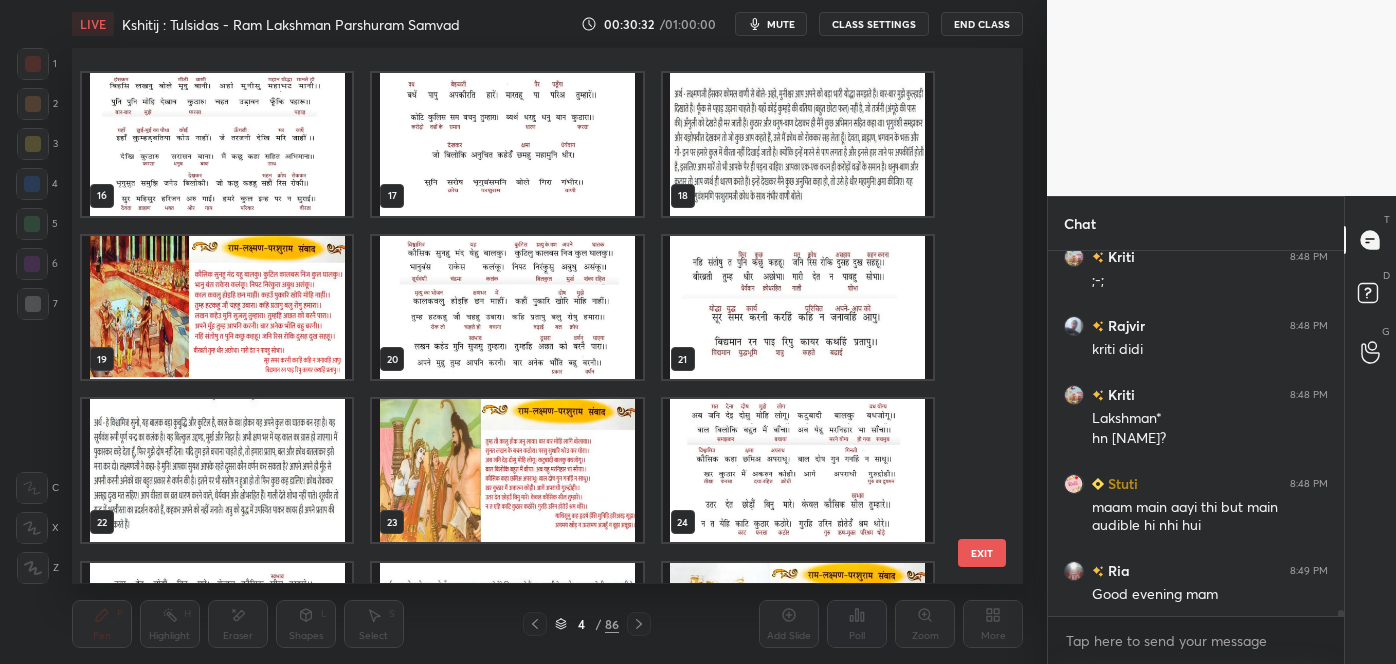 scroll, scrollTop: 818, scrollLeft: 0, axis: vertical 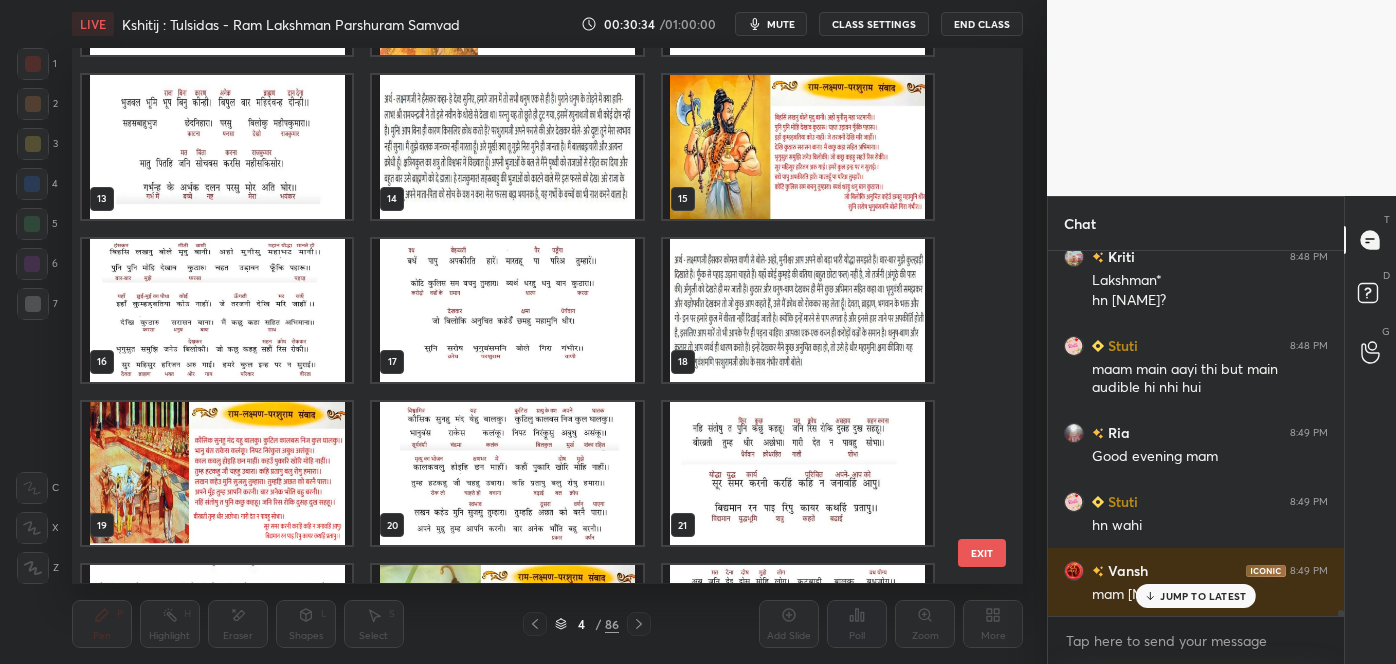 click at bounding box center (217, 310) 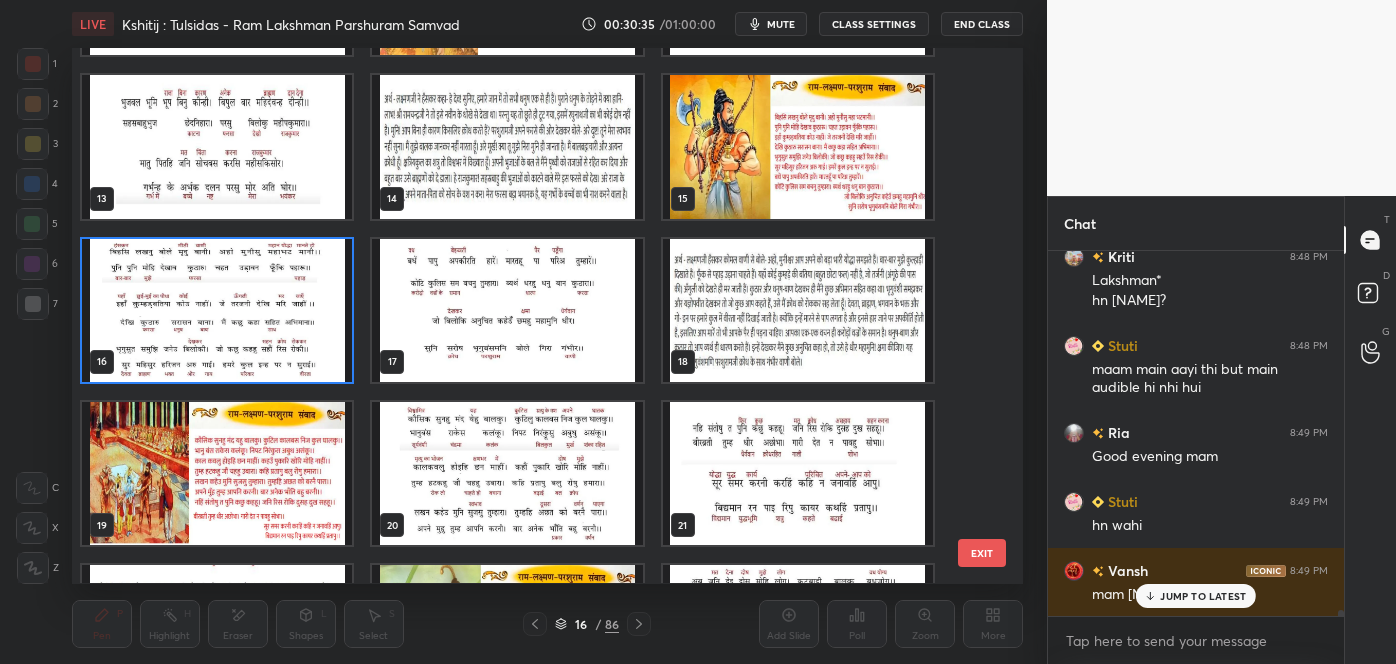 click at bounding box center [217, 310] 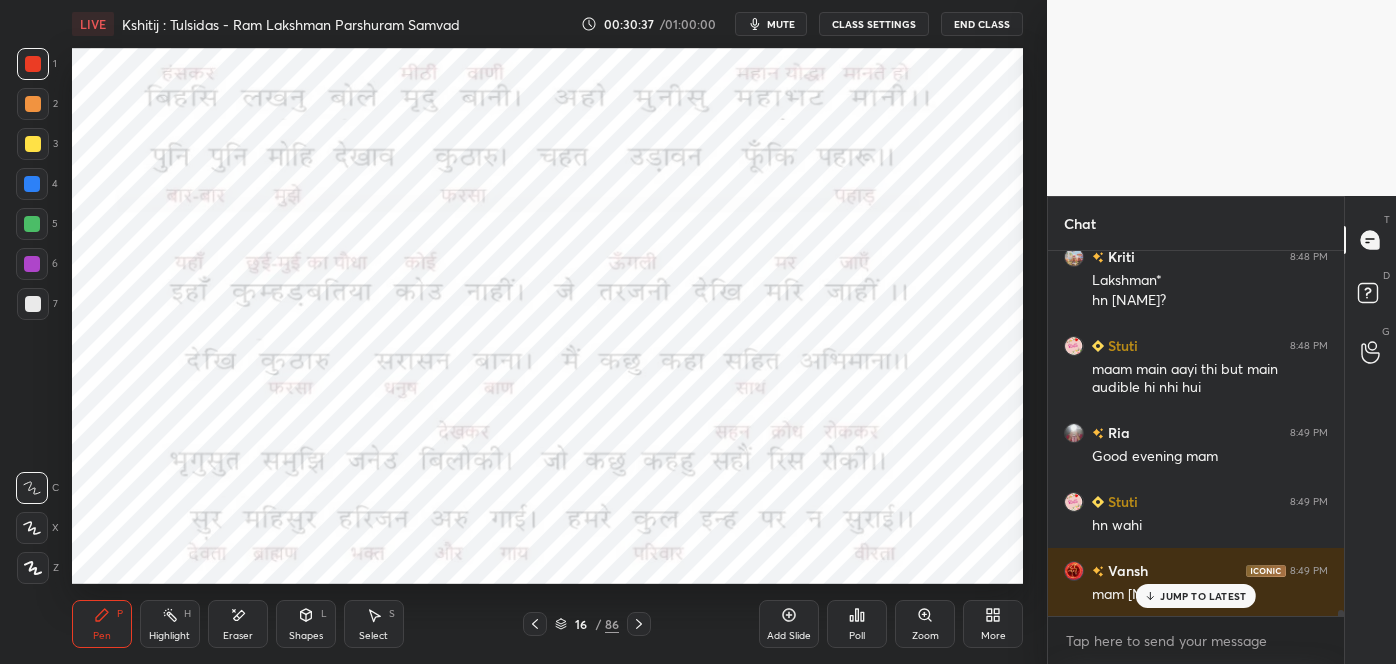 click on "JUMP TO LATEST" at bounding box center [1196, 596] 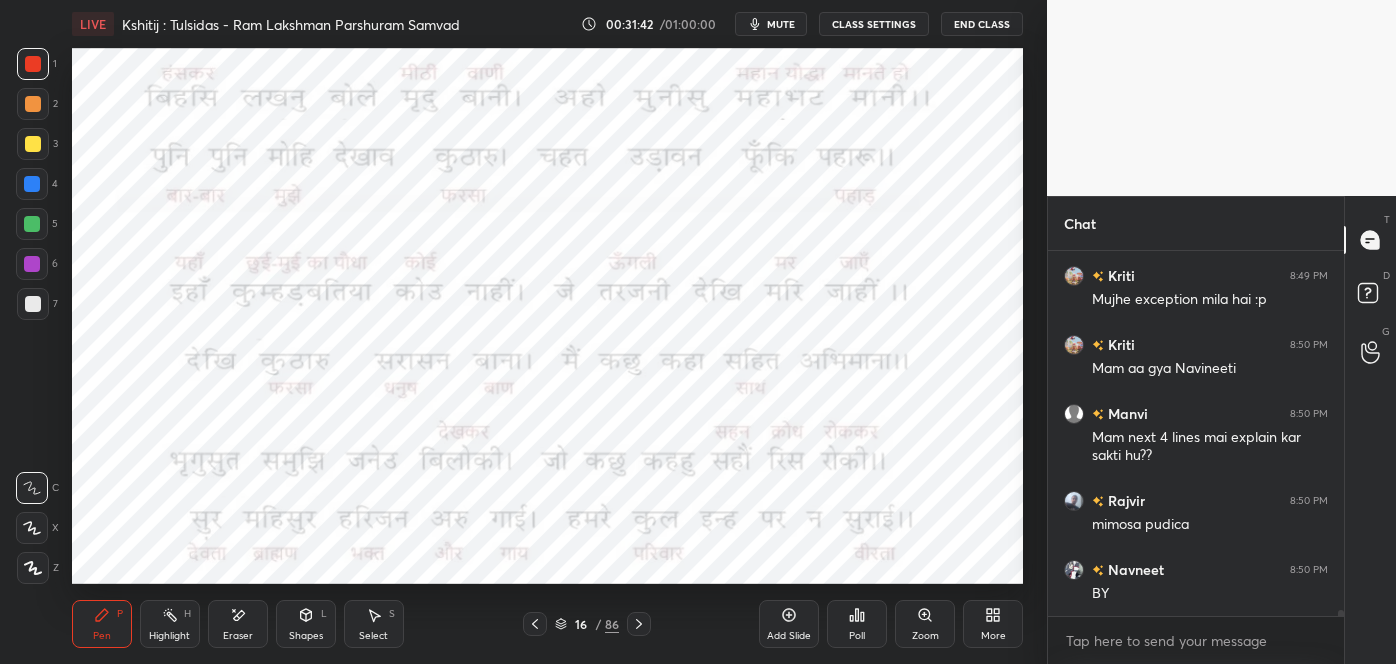 scroll, scrollTop: 21469, scrollLeft: 0, axis: vertical 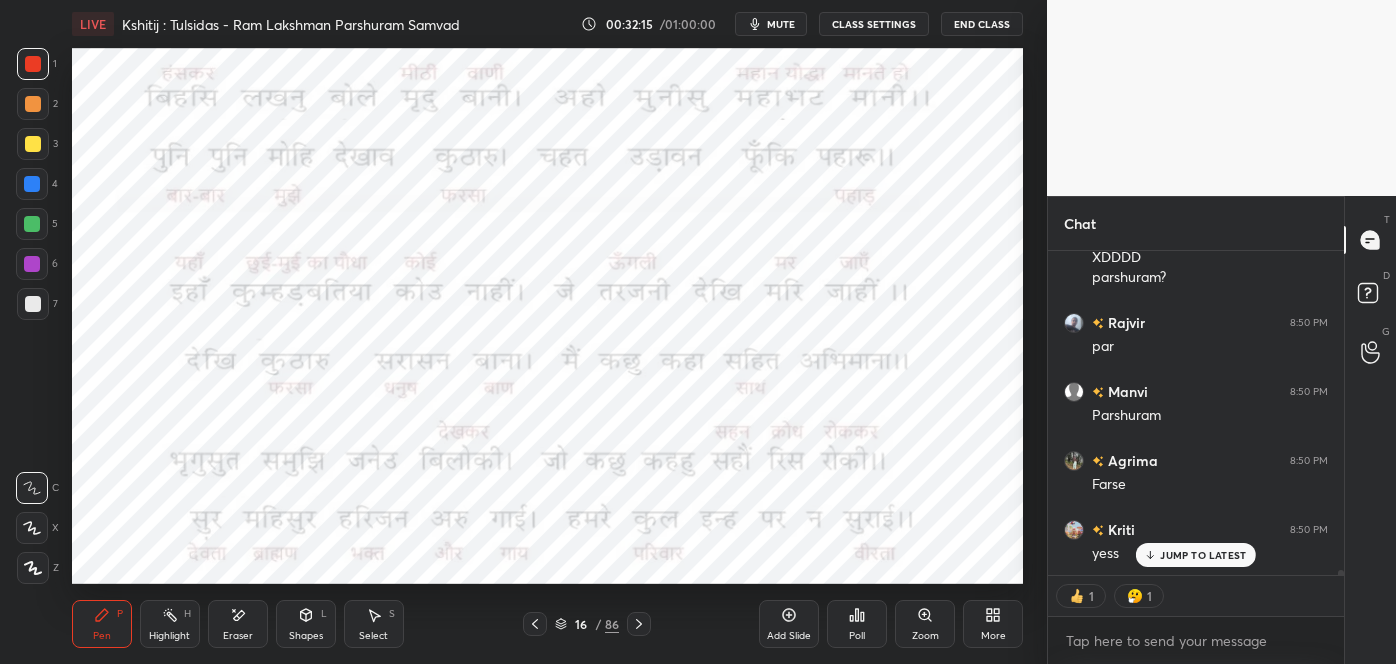click on "Eraser" at bounding box center [238, 624] 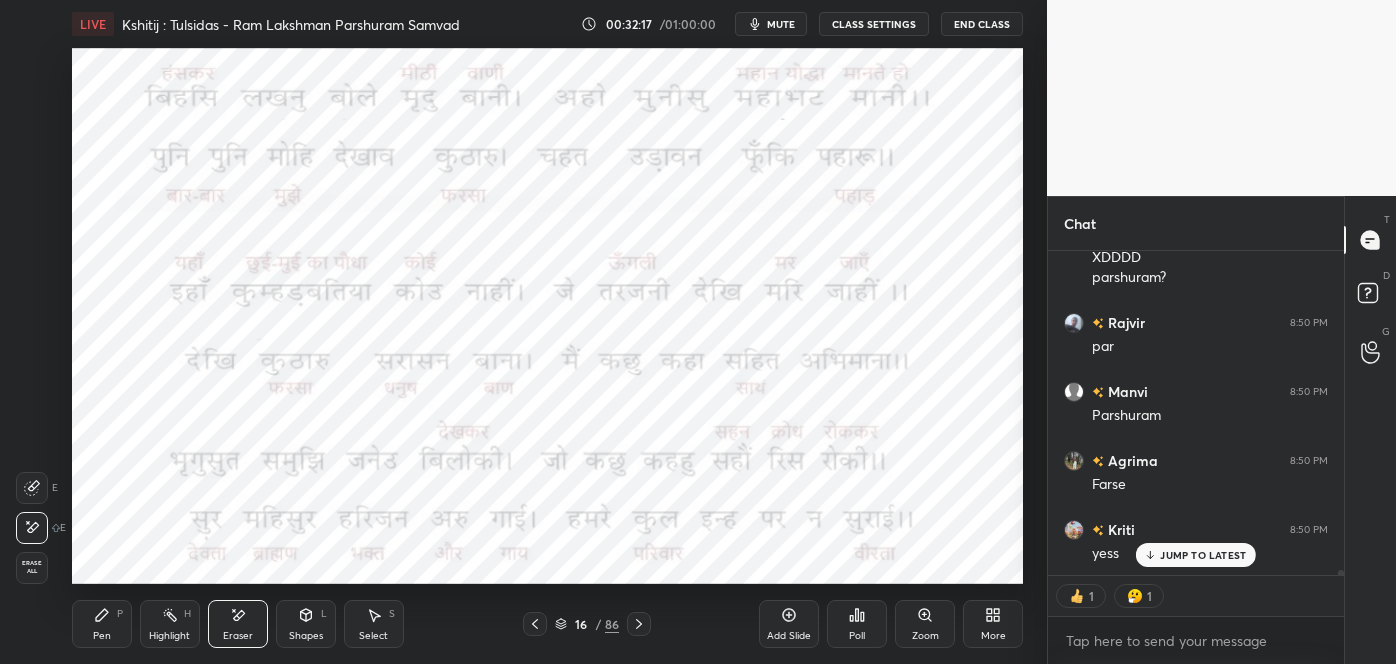 scroll, scrollTop: 21874, scrollLeft: 0, axis: vertical 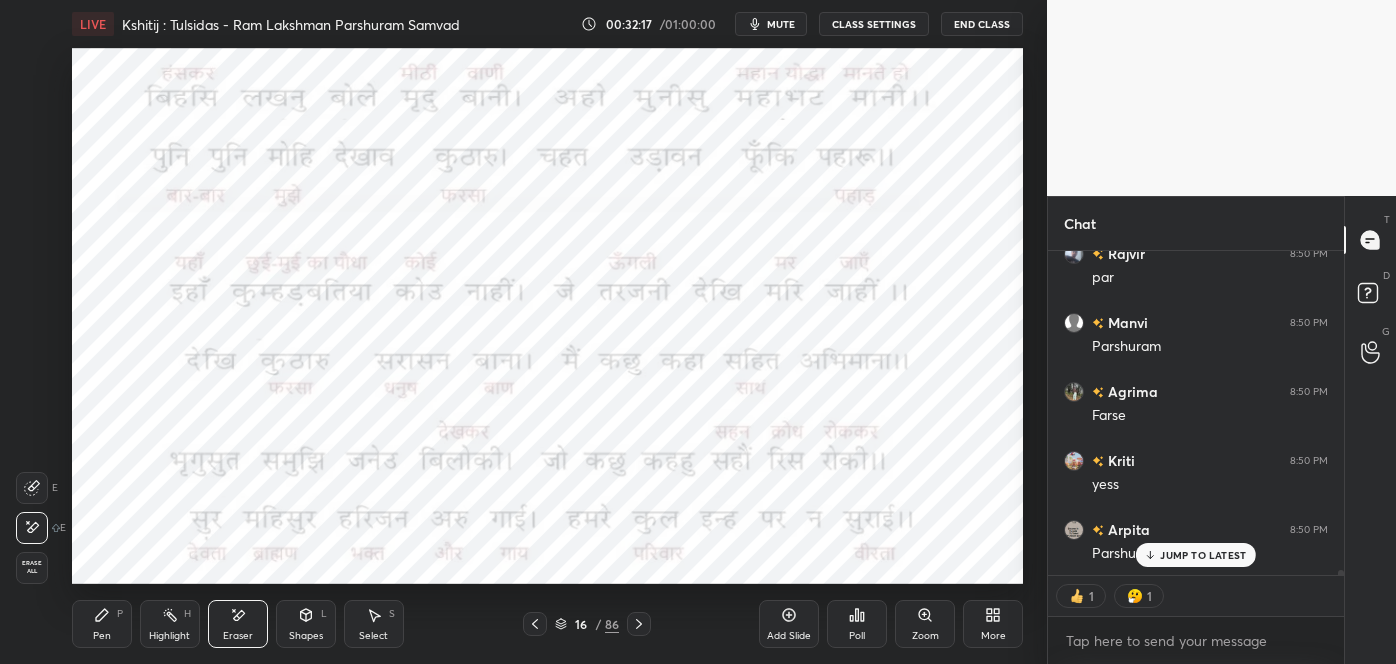 click on "Pen P" at bounding box center [102, 624] 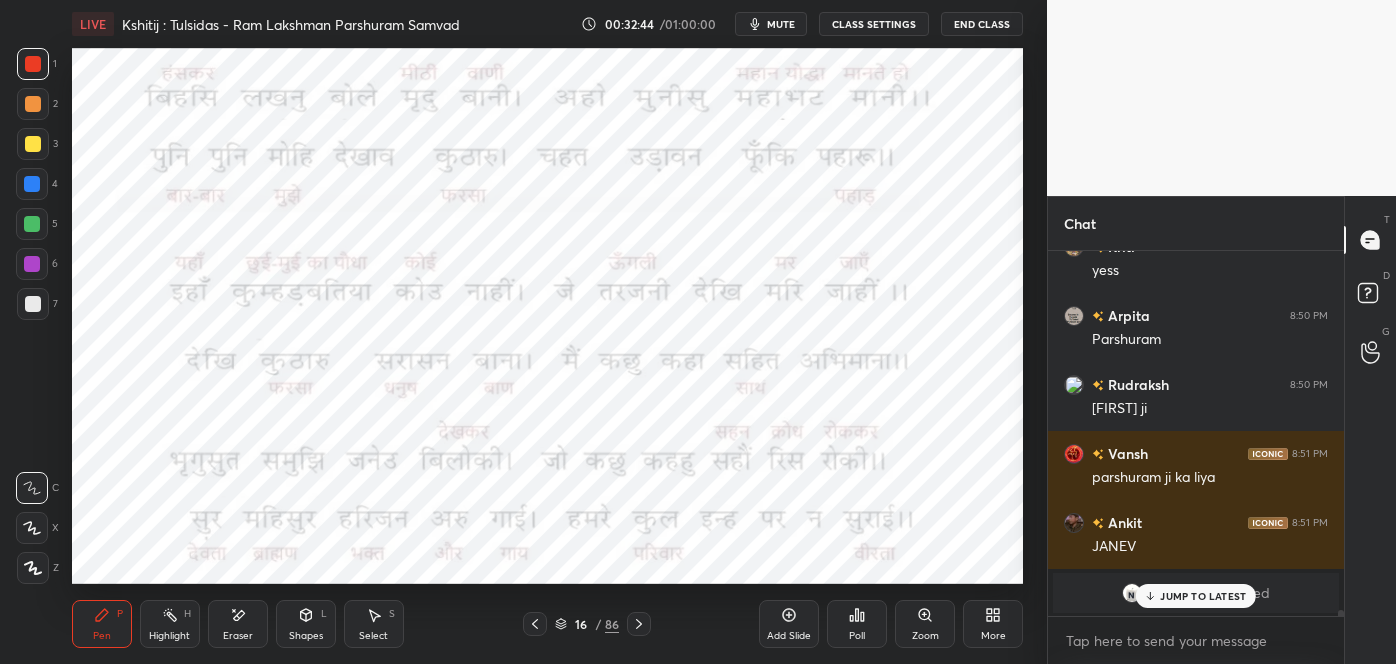 scroll, scrollTop: 22157, scrollLeft: 0, axis: vertical 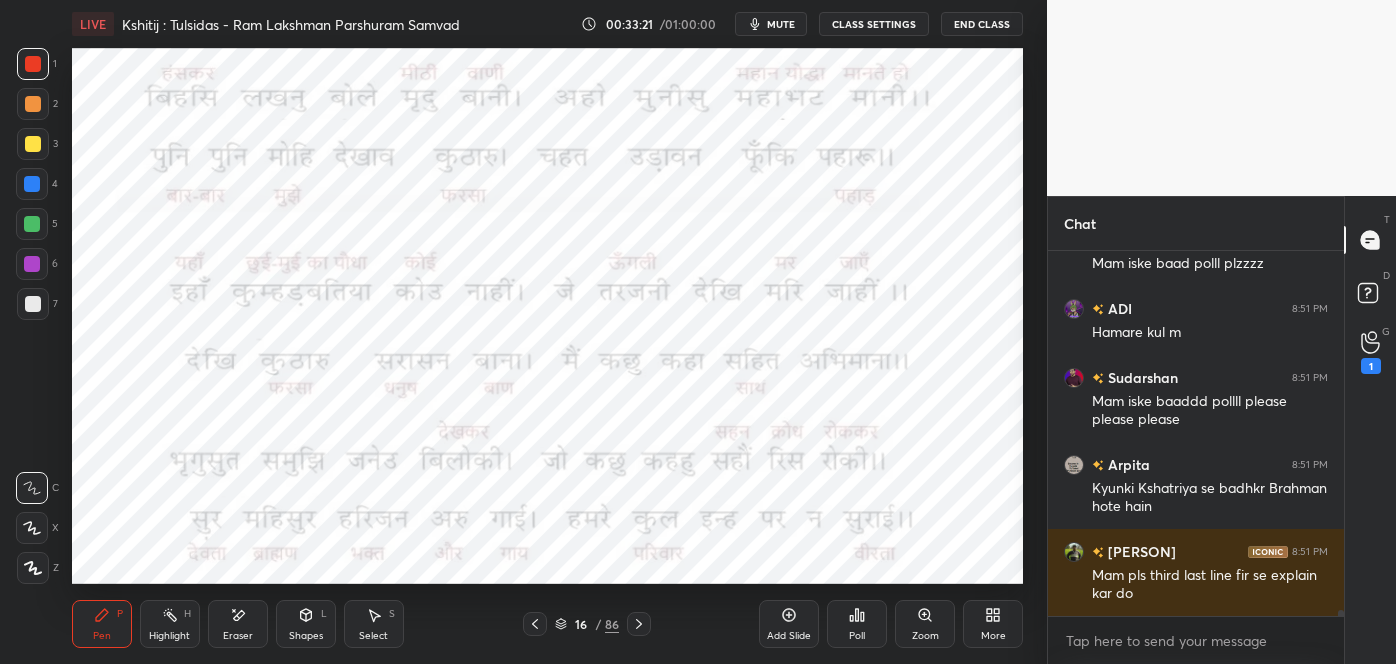 click on "Poll" at bounding box center [857, 624] 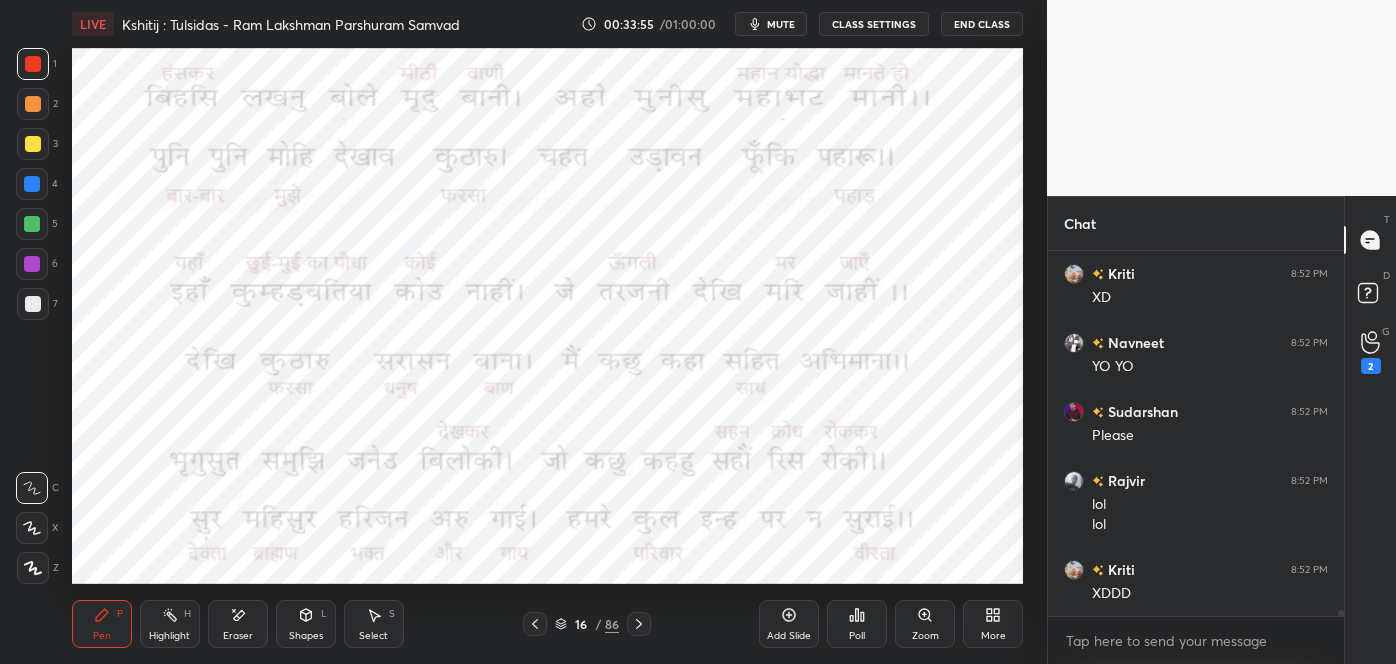 scroll, scrollTop: 23099, scrollLeft: 0, axis: vertical 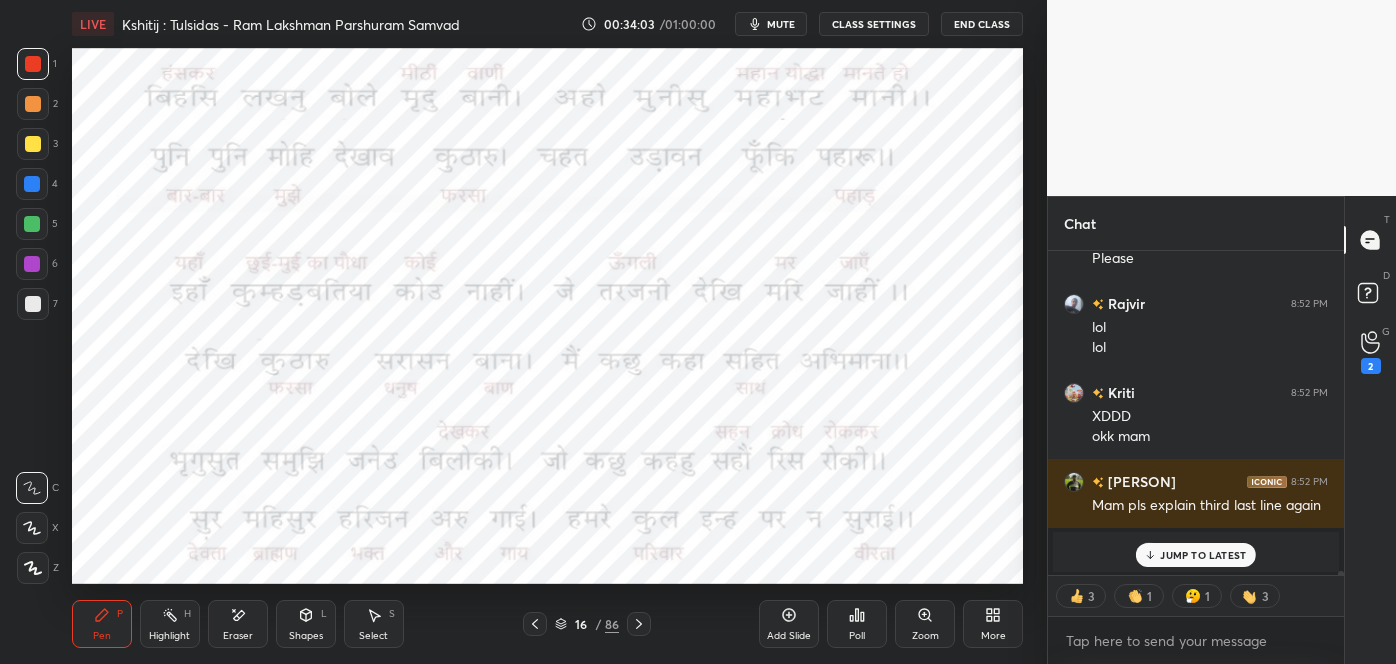 click on "JUMP TO LATEST" at bounding box center (1203, 555) 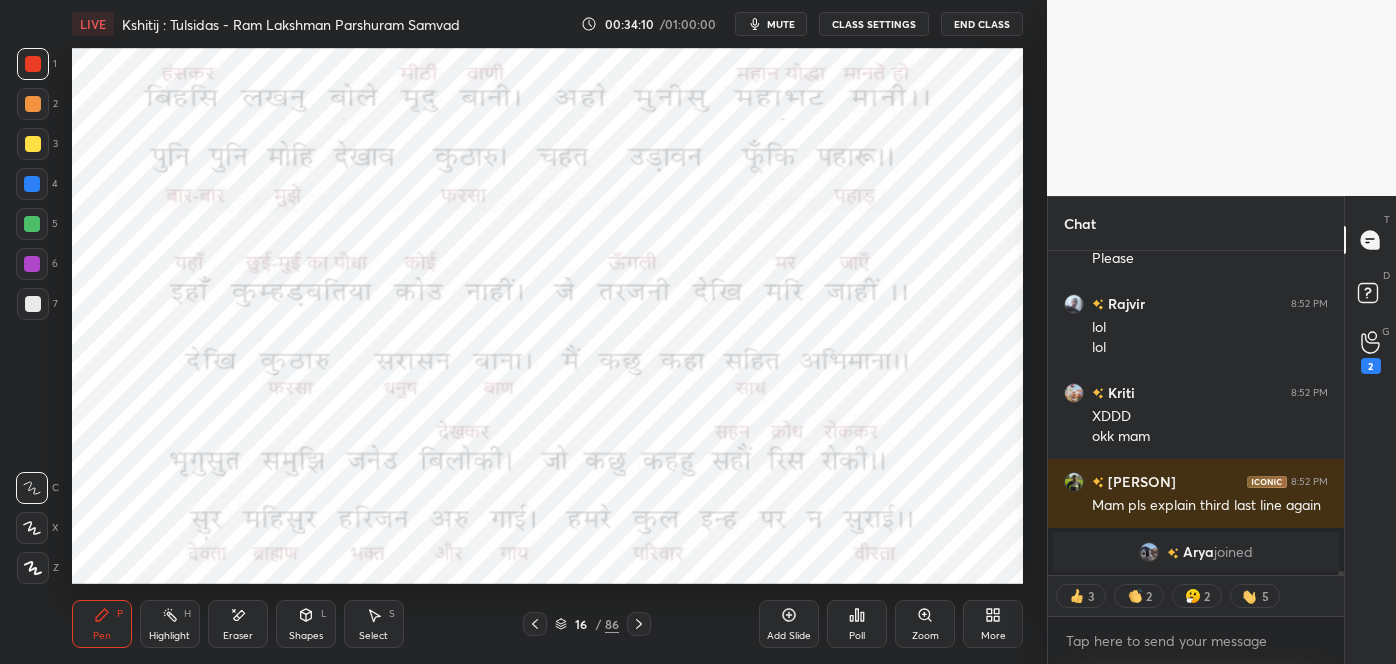 scroll, scrollTop: 23326, scrollLeft: 0, axis: vertical 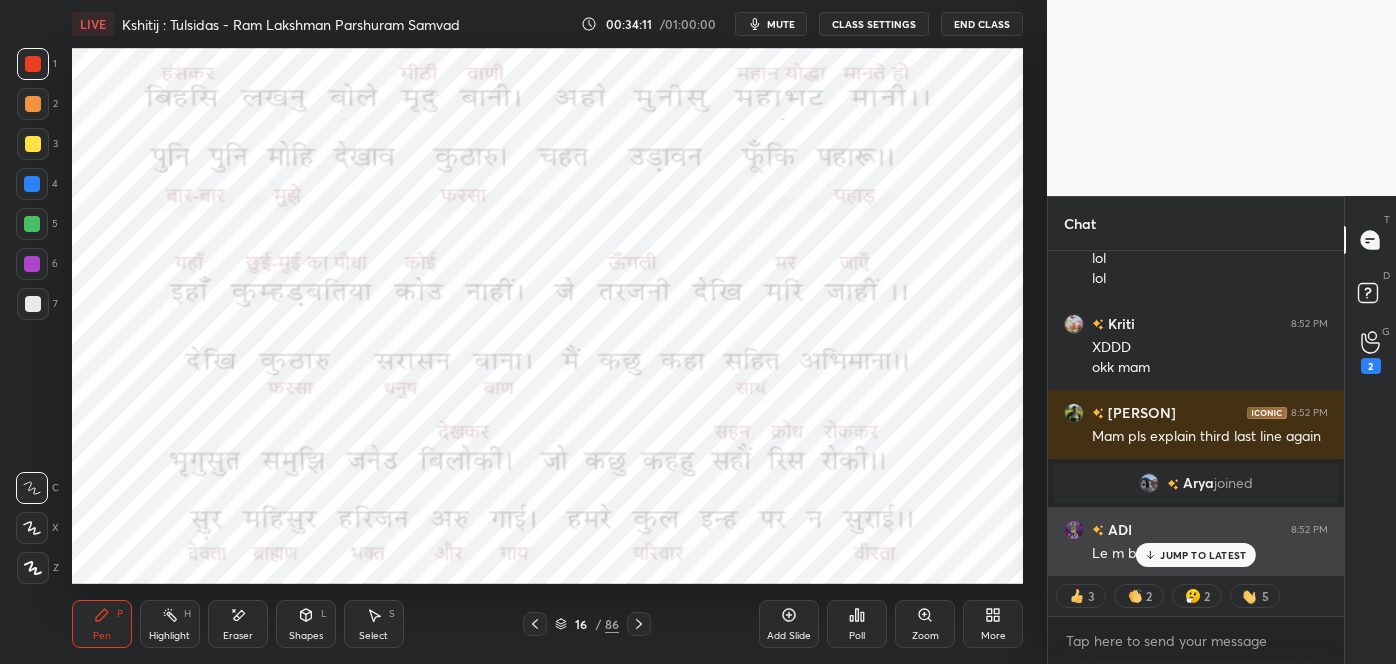 click on "JUMP TO LATEST" at bounding box center [1203, 555] 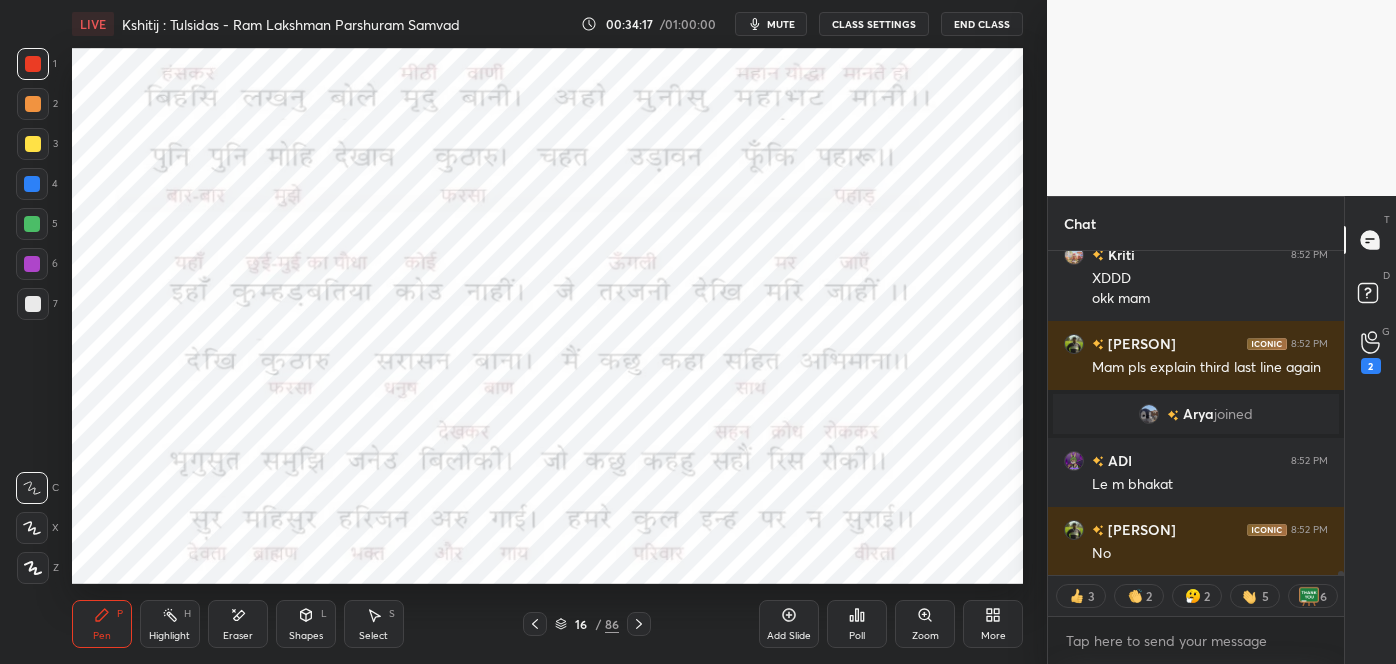 scroll, scrollTop: 23416, scrollLeft: 0, axis: vertical 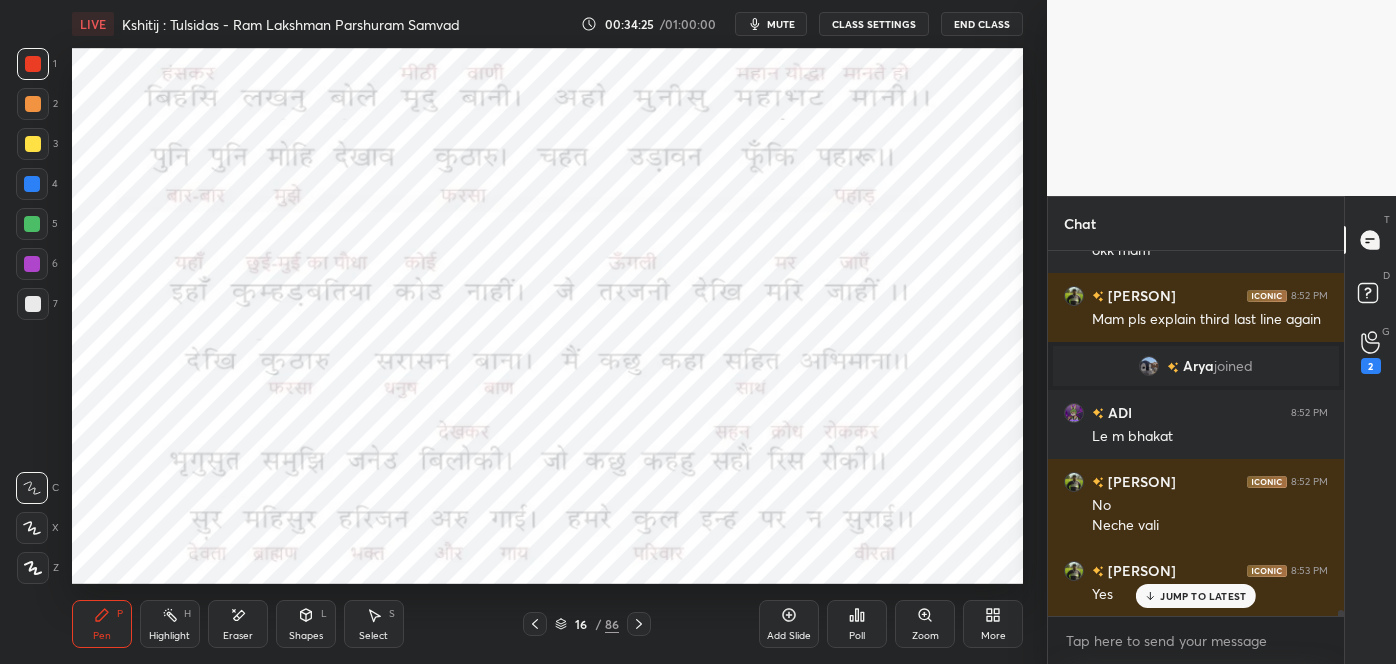 click on "Eraser" at bounding box center [238, 624] 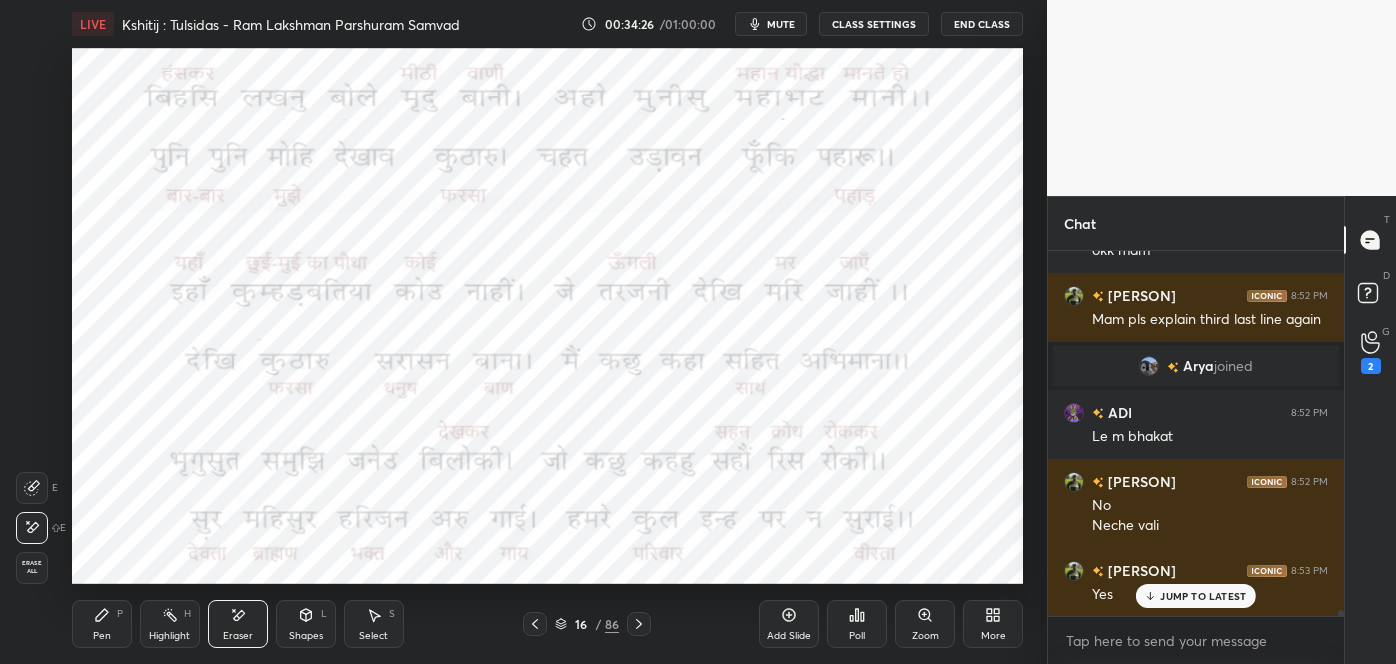 scroll, scrollTop: 318, scrollLeft: 290, axis: both 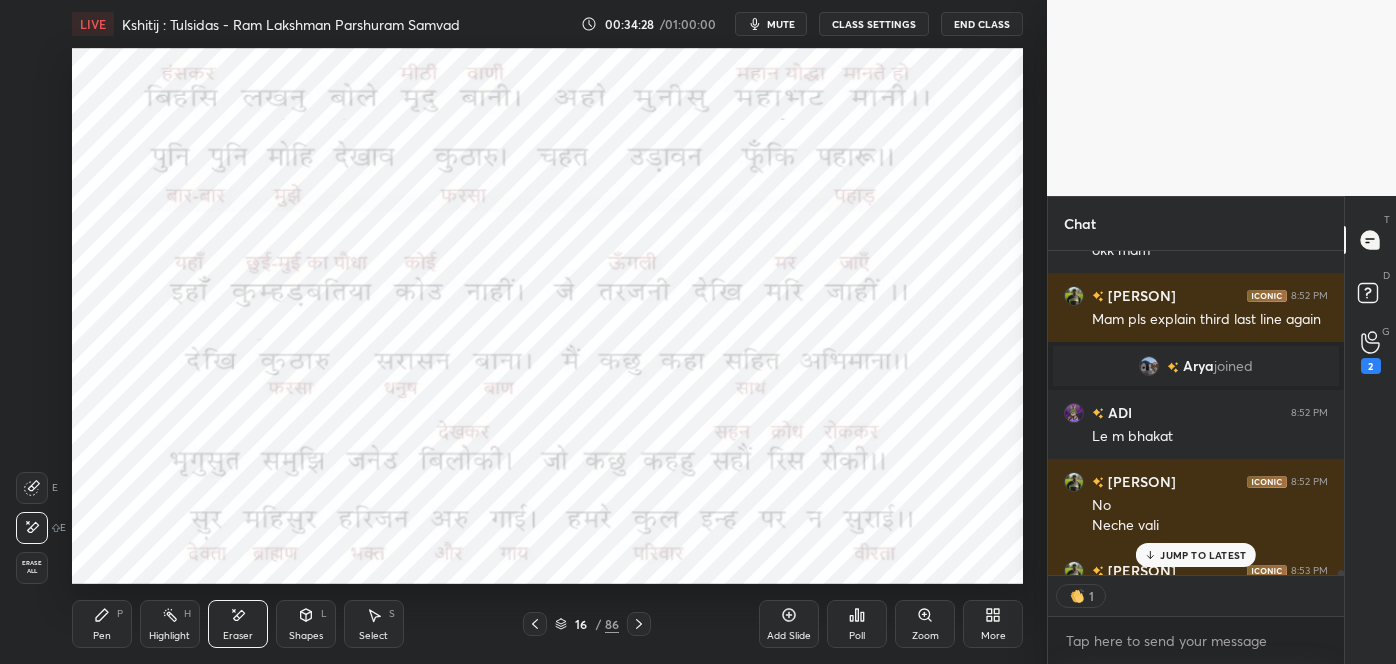 click on "Pen P" at bounding box center [102, 624] 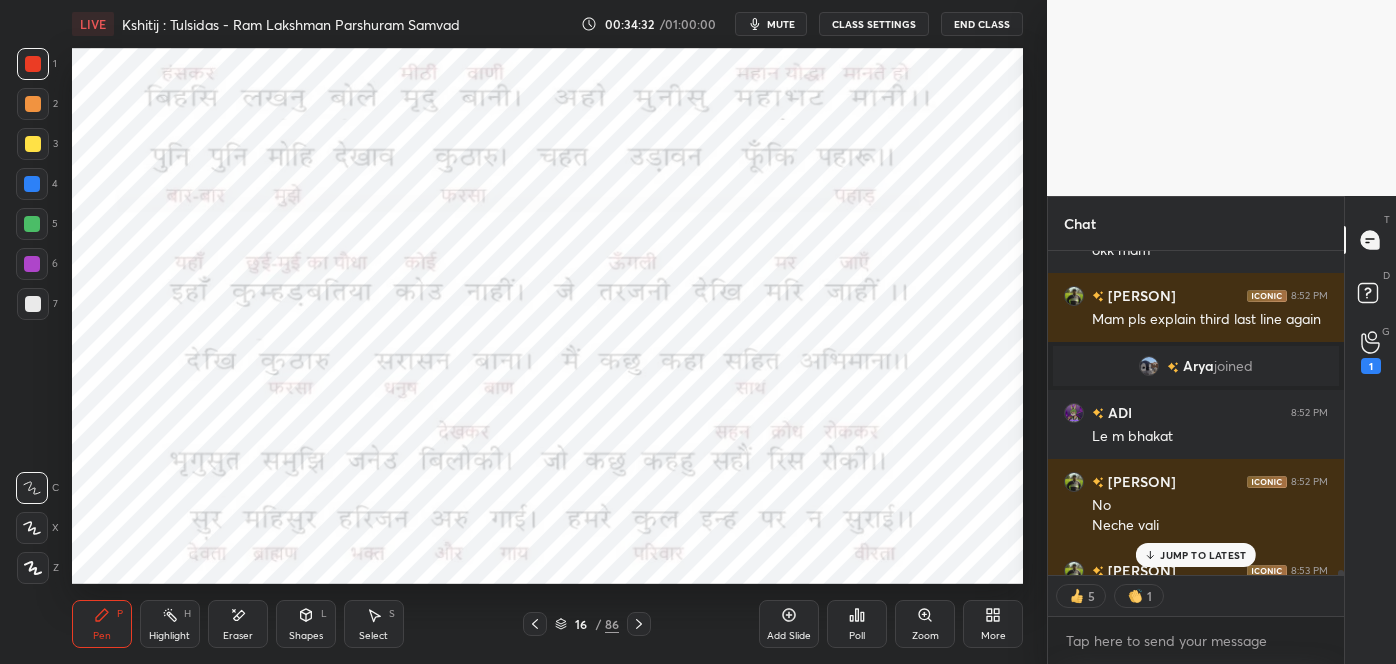 click on "Eraser" at bounding box center [238, 624] 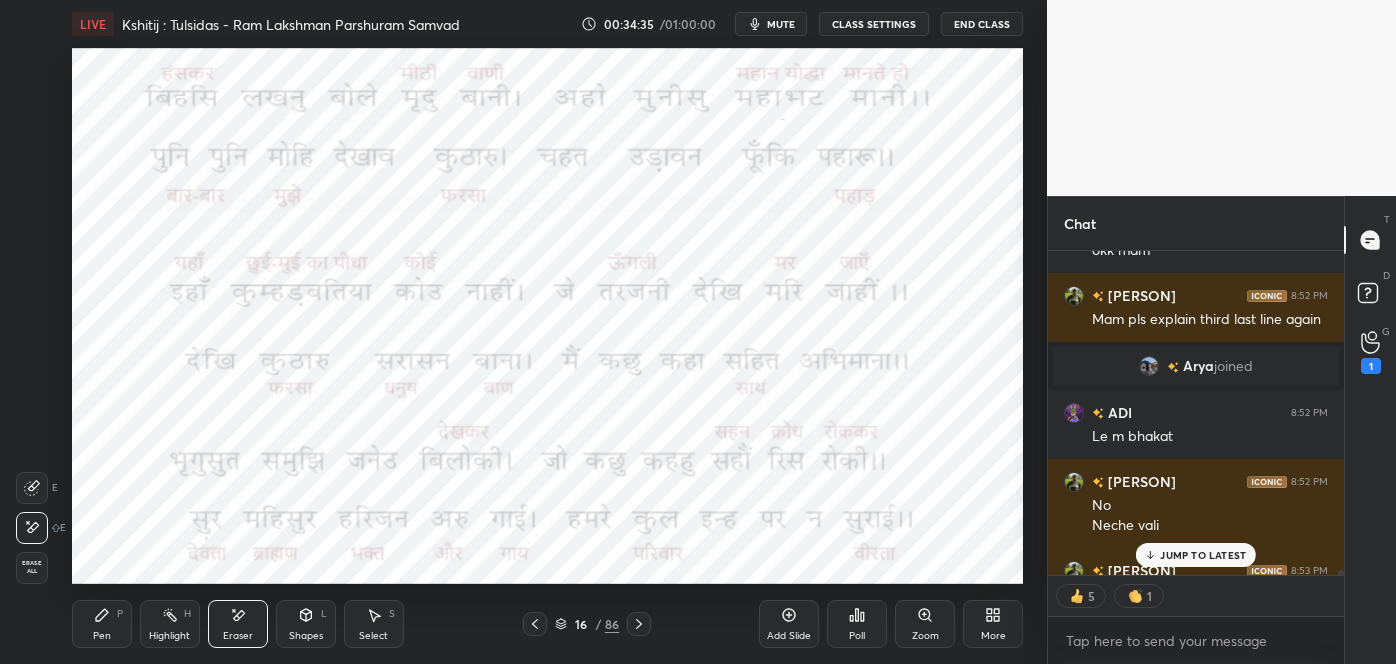 click on "Pen P" at bounding box center (102, 624) 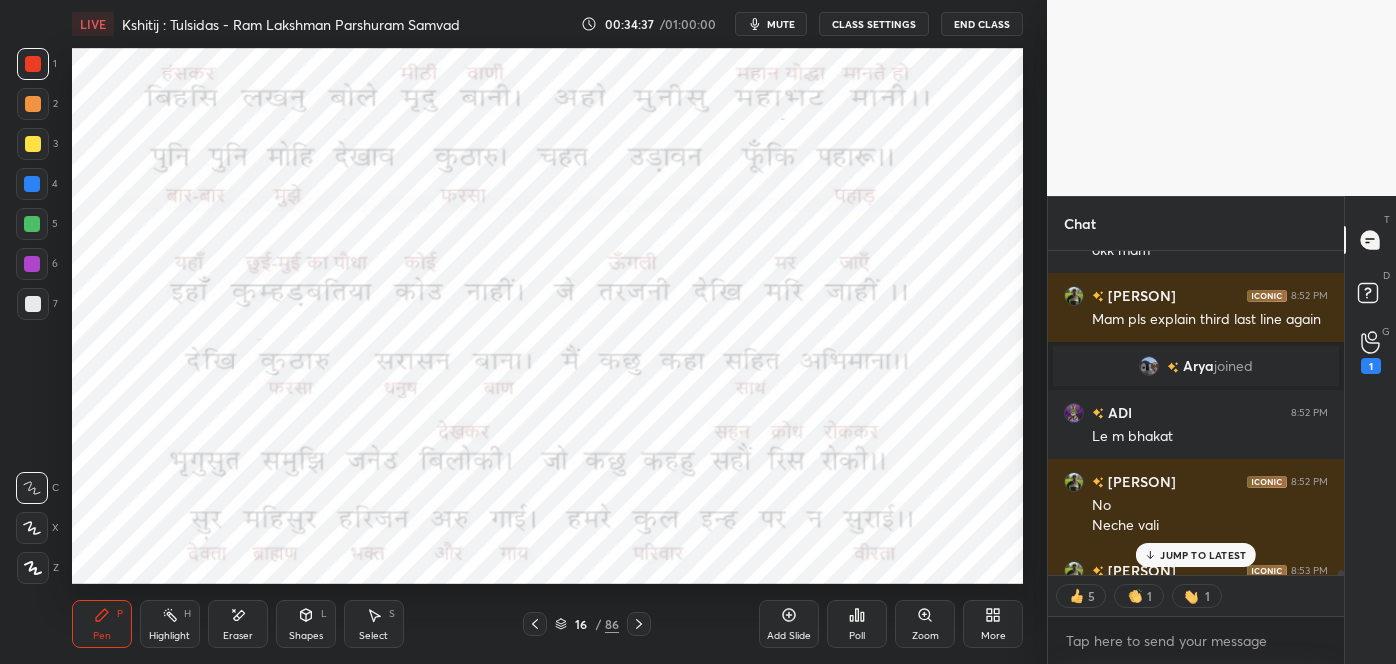click on "Eraser" at bounding box center (238, 624) 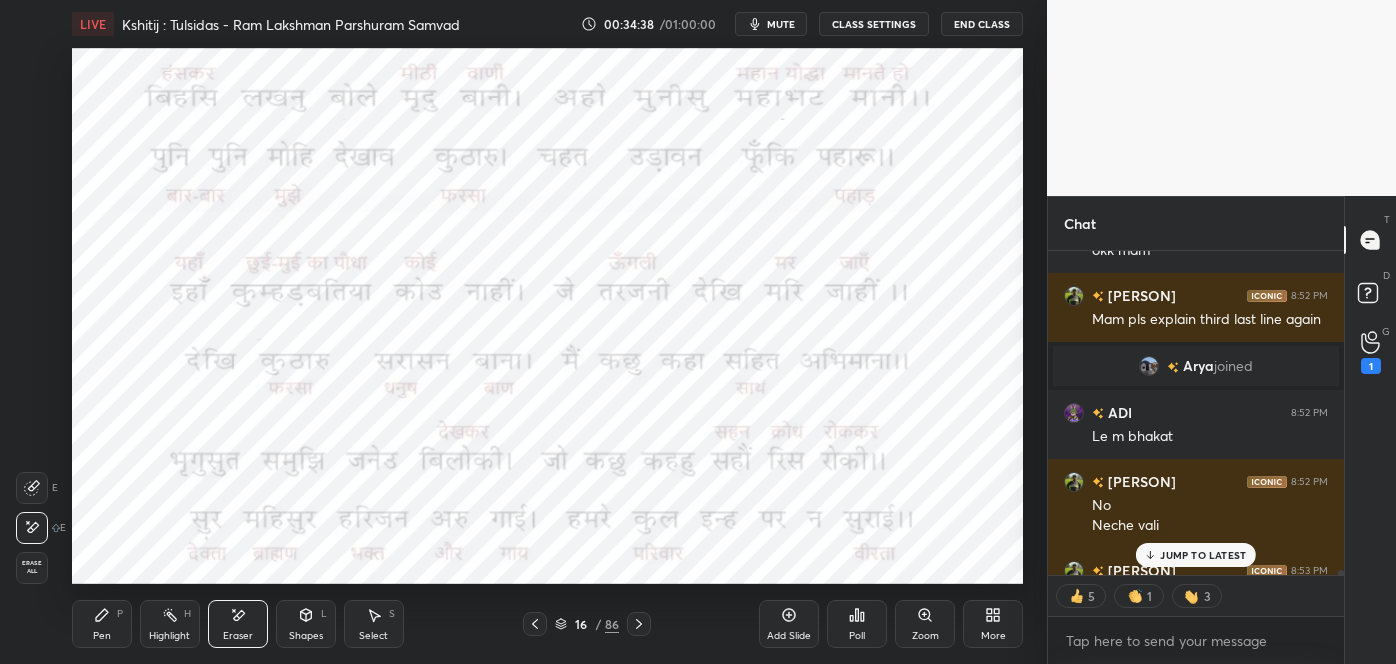 click 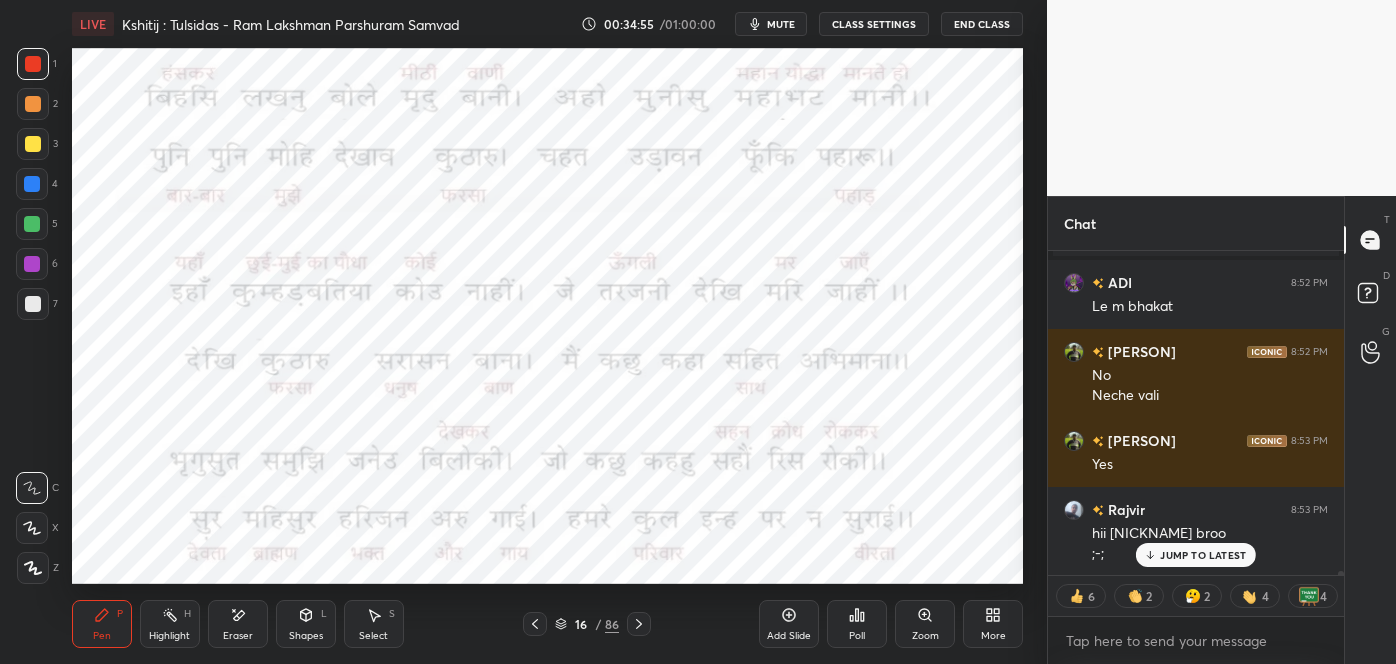 scroll, scrollTop: 23642, scrollLeft: 0, axis: vertical 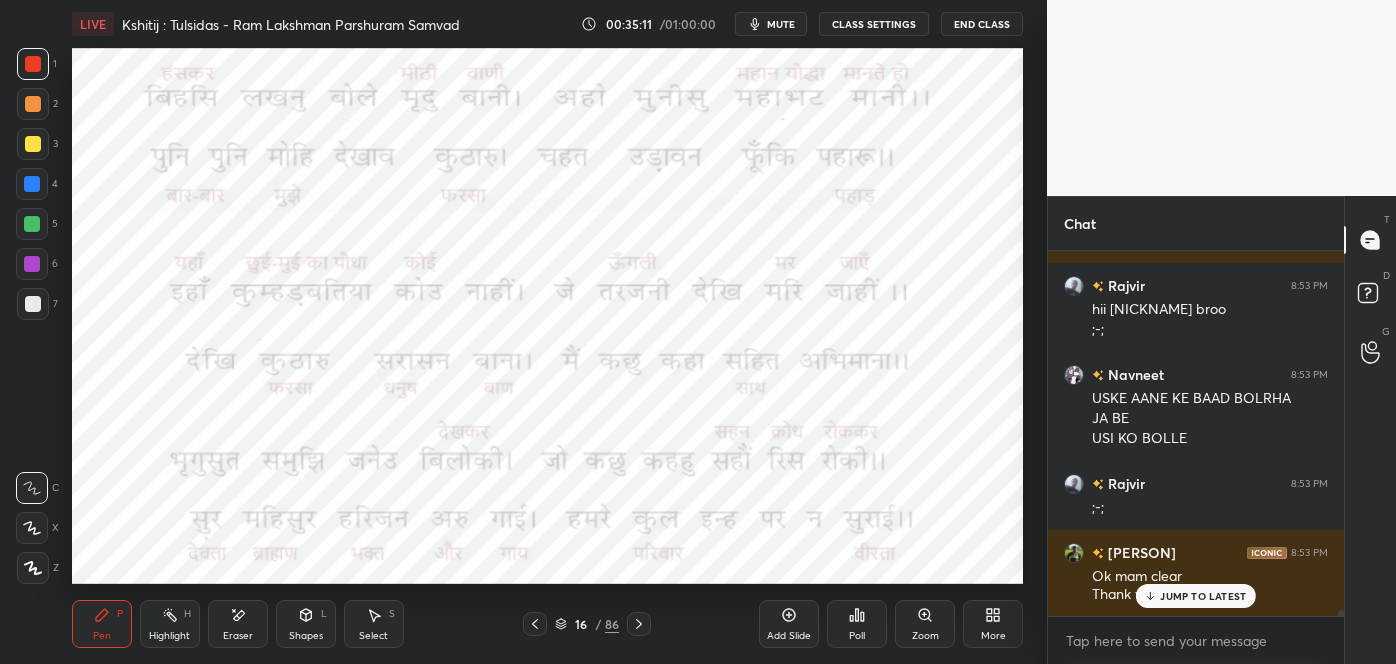 click 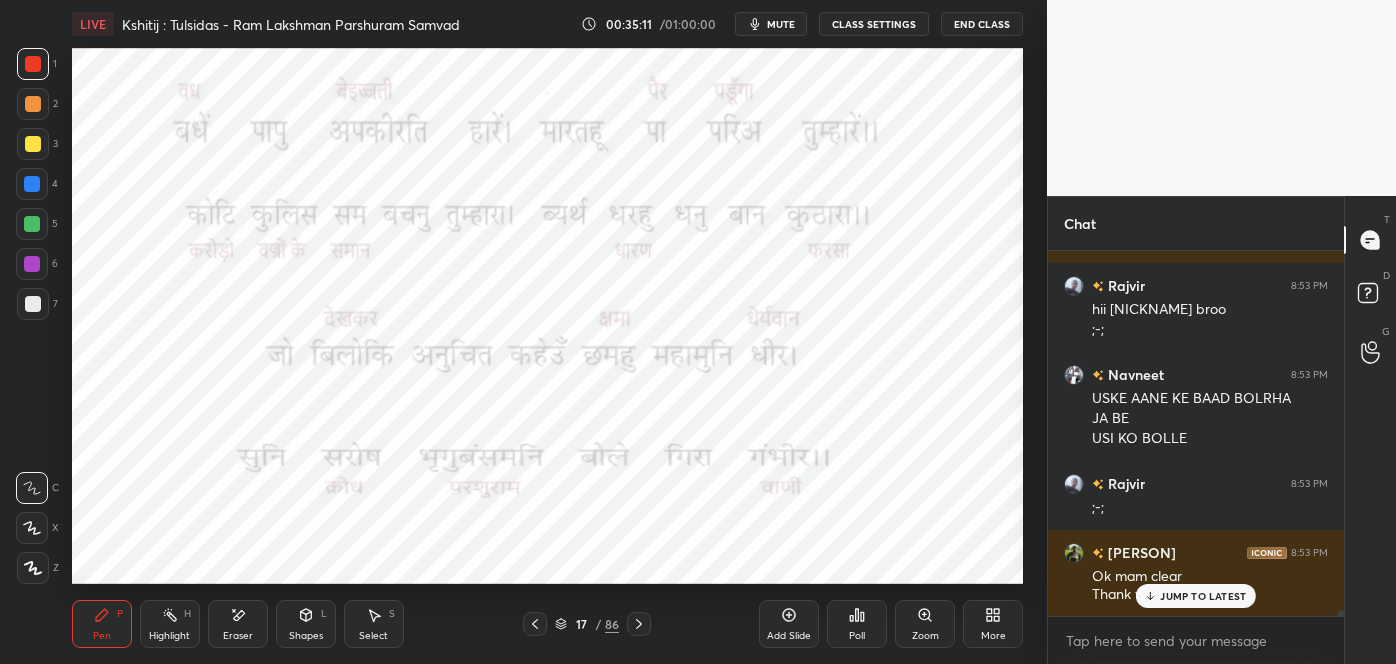 scroll, scrollTop: 23866, scrollLeft: 0, axis: vertical 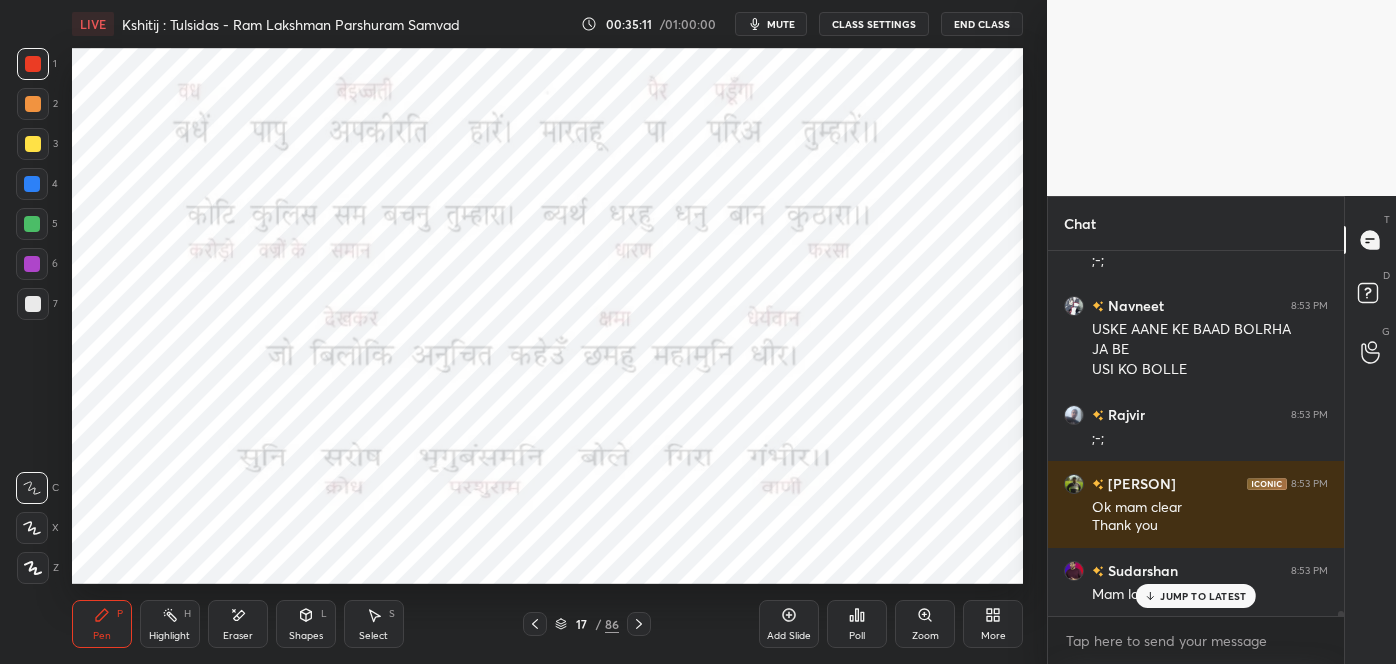 click 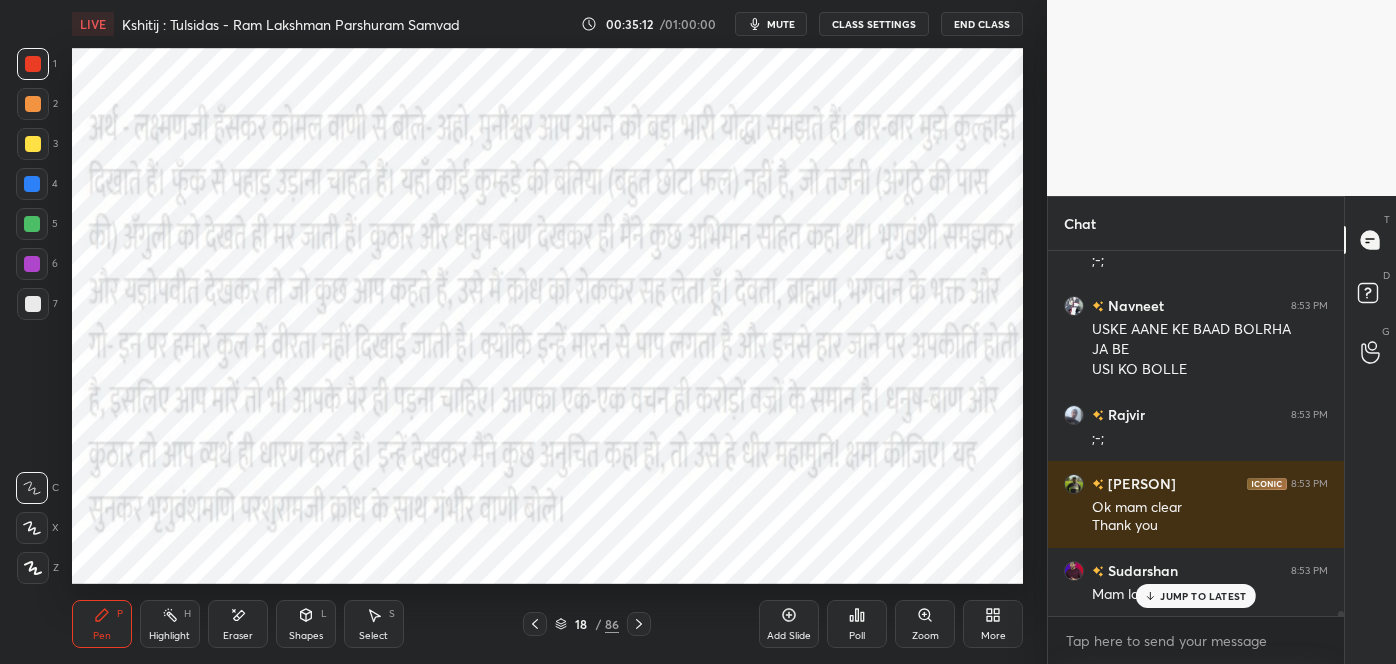 scroll, scrollTop: 23936, scrollLeft: 0, axis: vertical 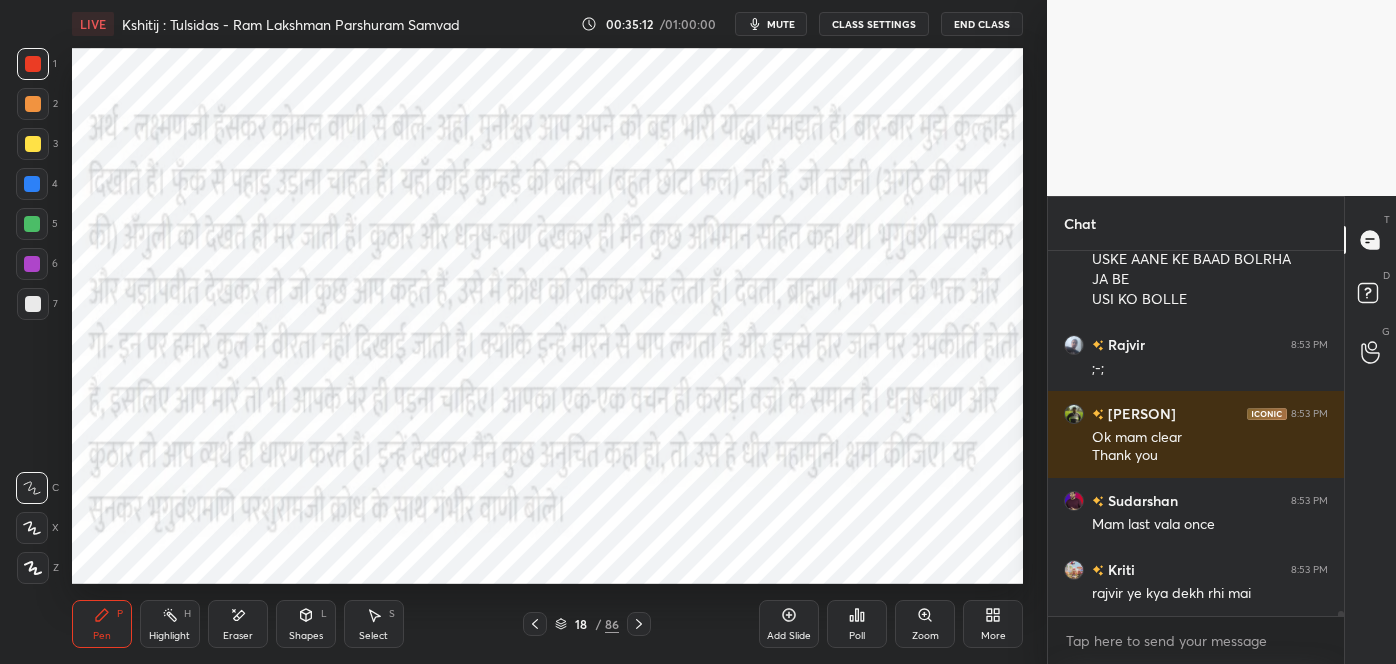click at bounding box center [535, 624] 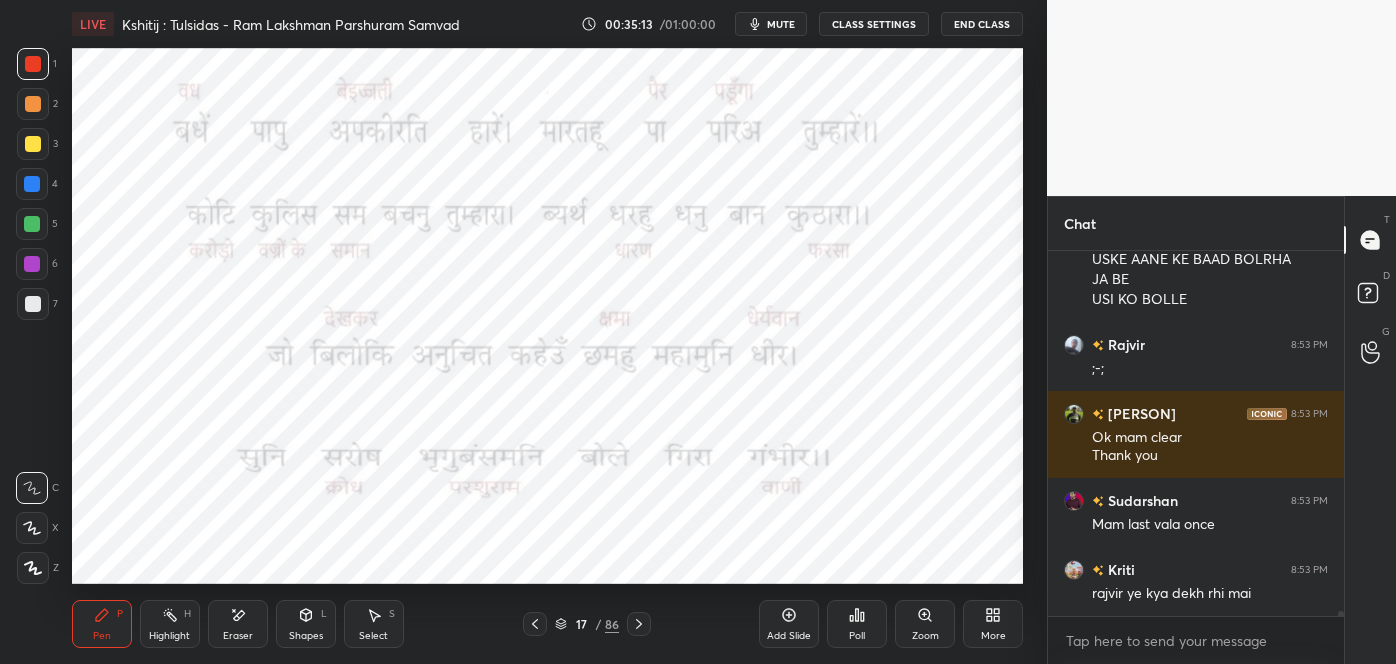 click at bounding box center (535, 624) 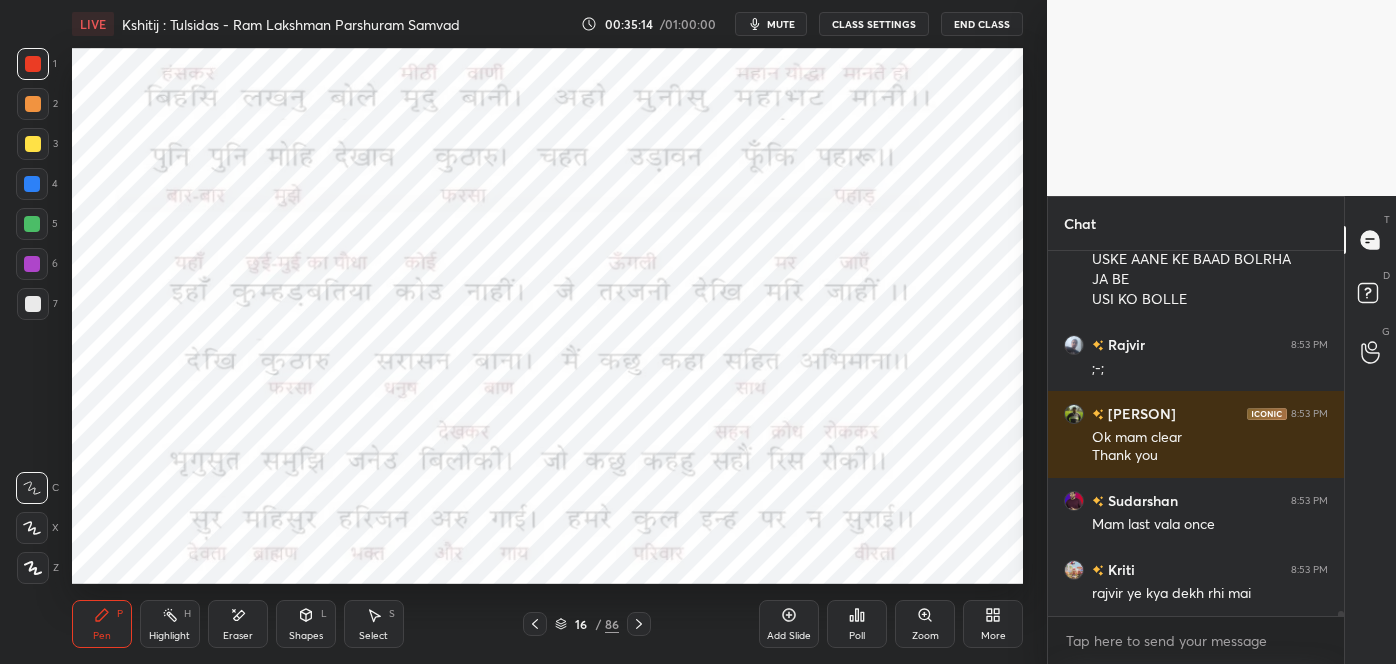 scroll, scrollTop: 23955, scrollLeft: 0, axis: vertical 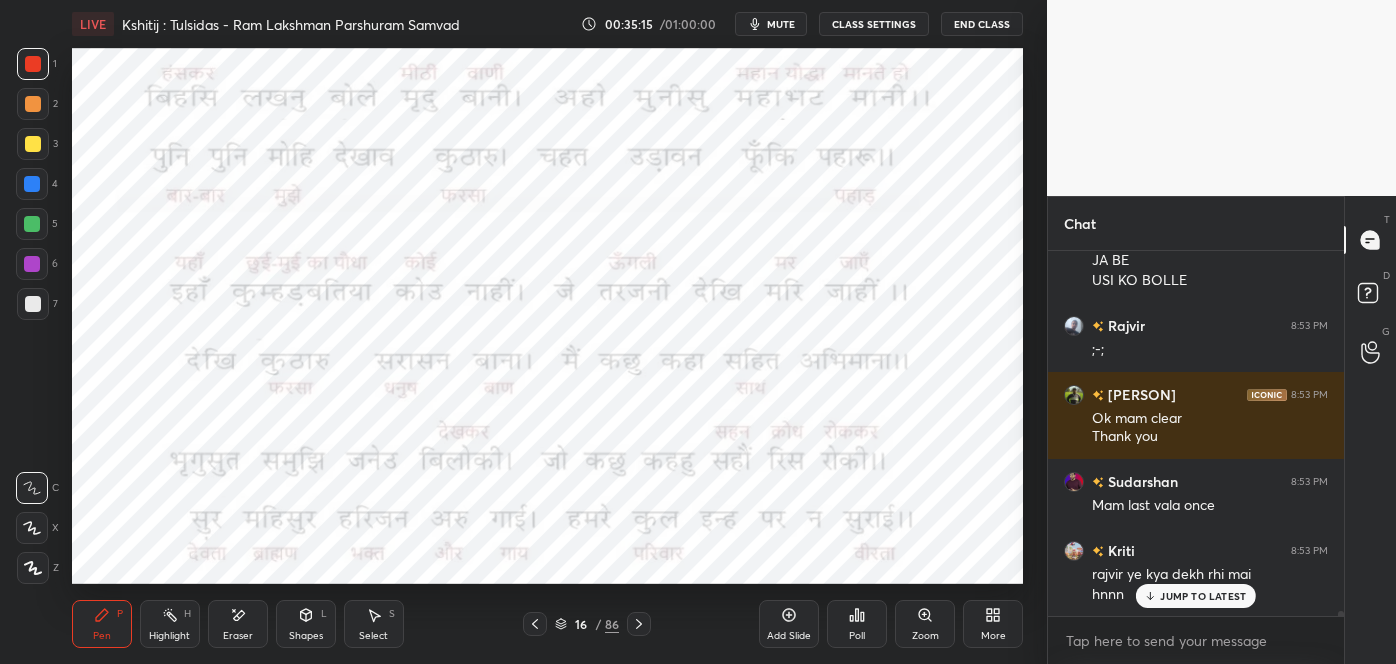 click 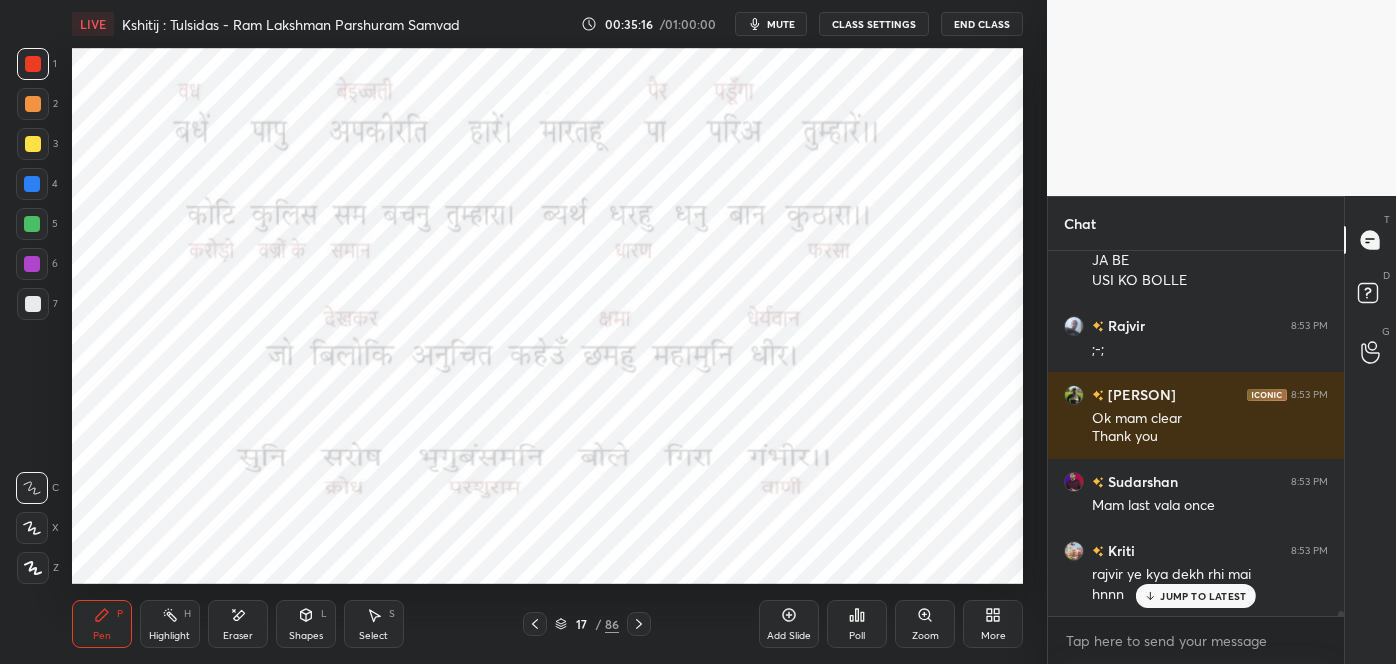 scroll, scrollTop: 23976, scrollLeft: 0, axis: vertical 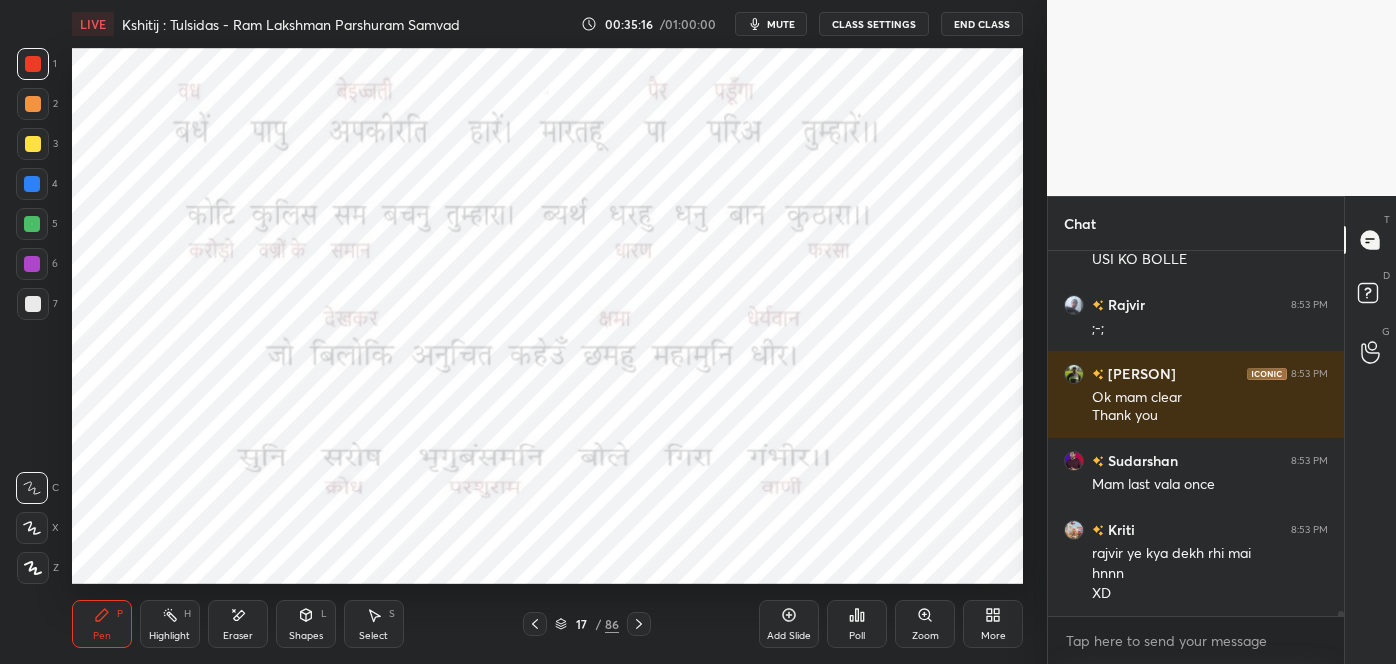 click on "XD" at bounding box center (1210, 594) 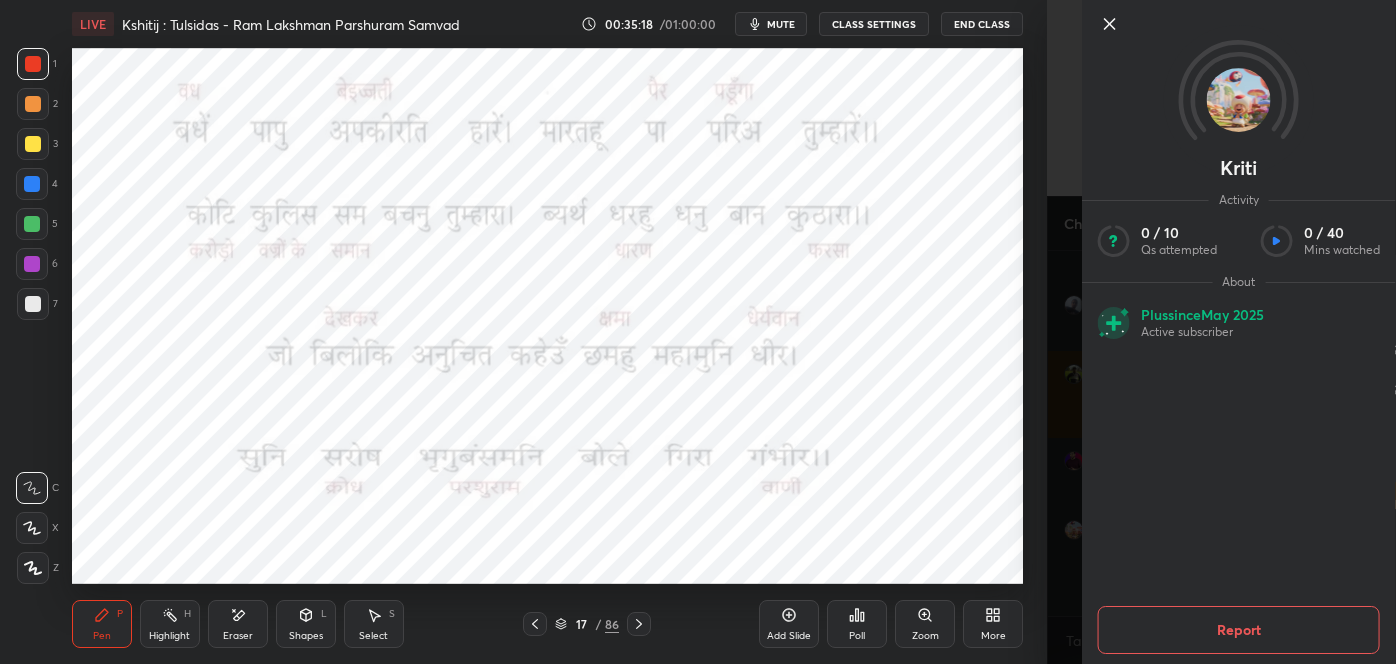 click 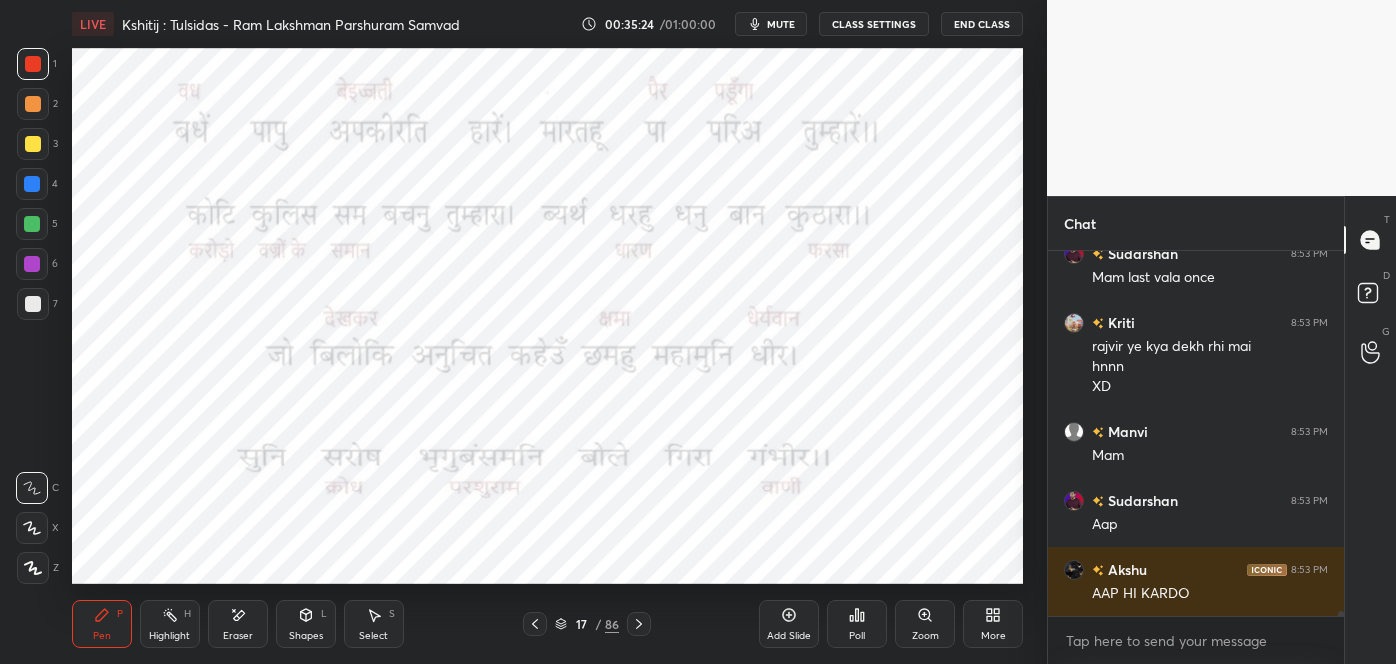 scroll, scrollTop: 24202, scrollLeft: 0, axis: vertical 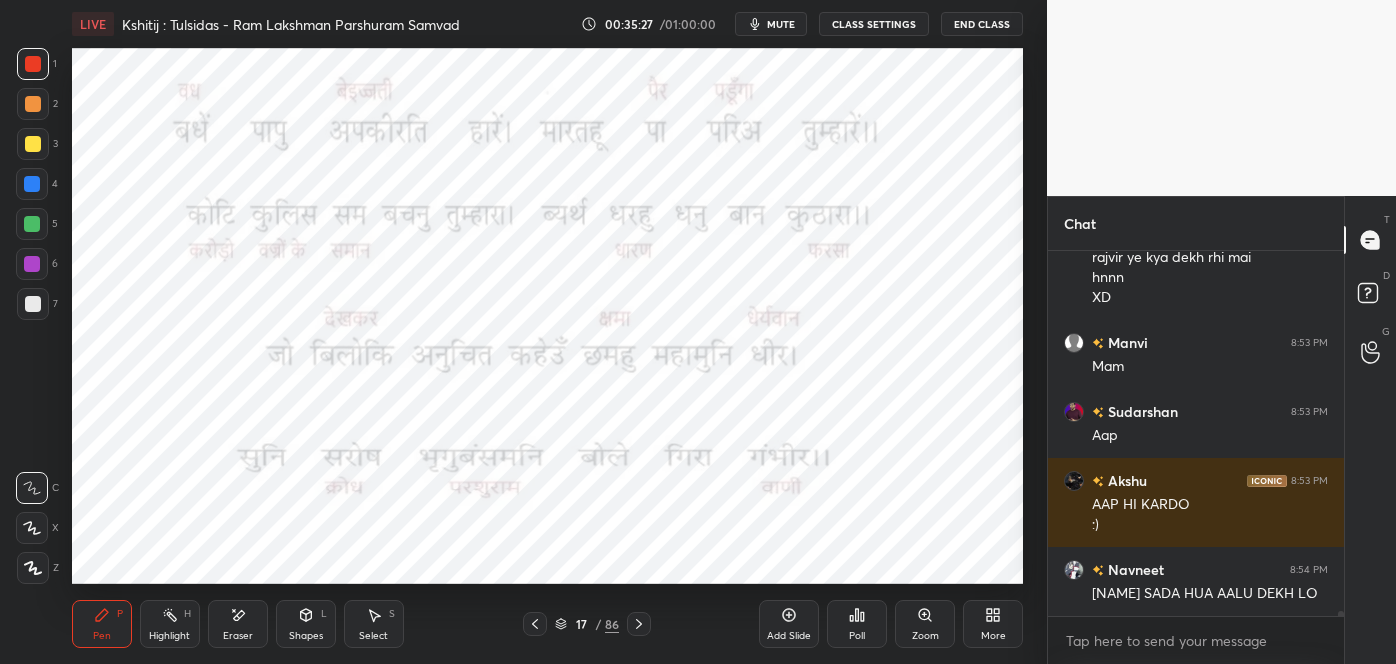 click 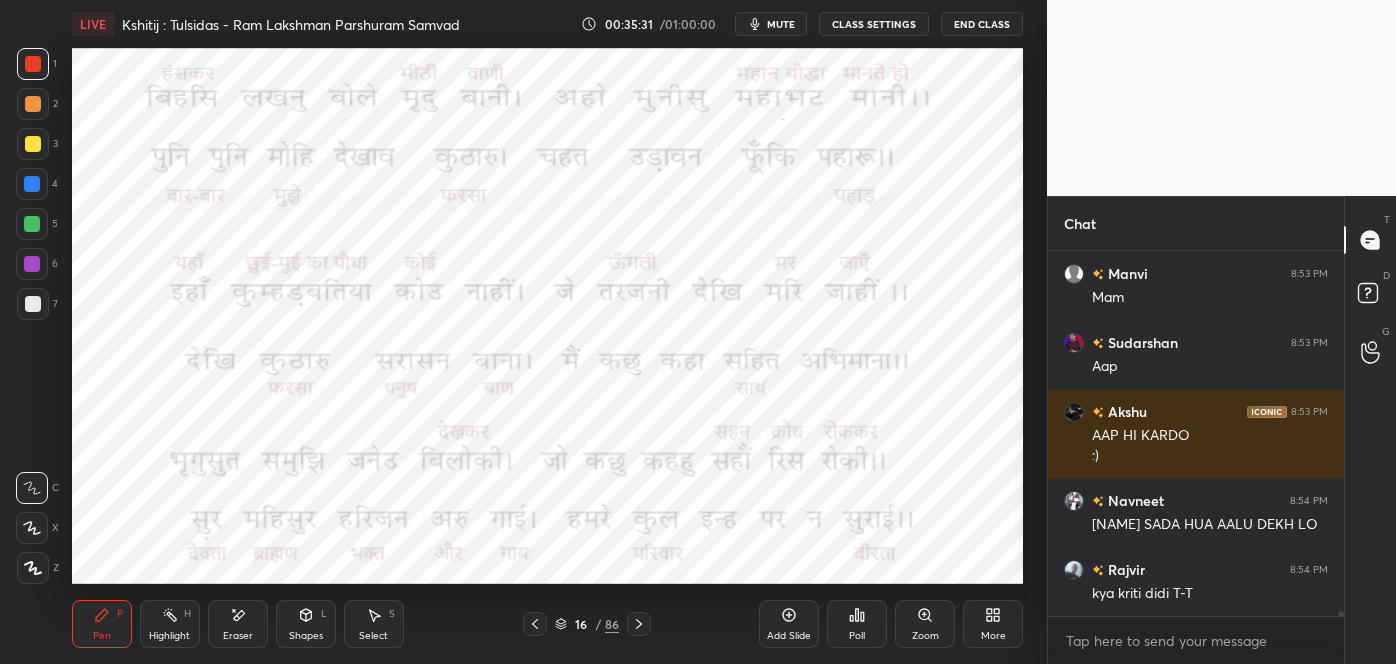 scroll, scrollTop: 24410, scrollLeft: 0, axis: vertical 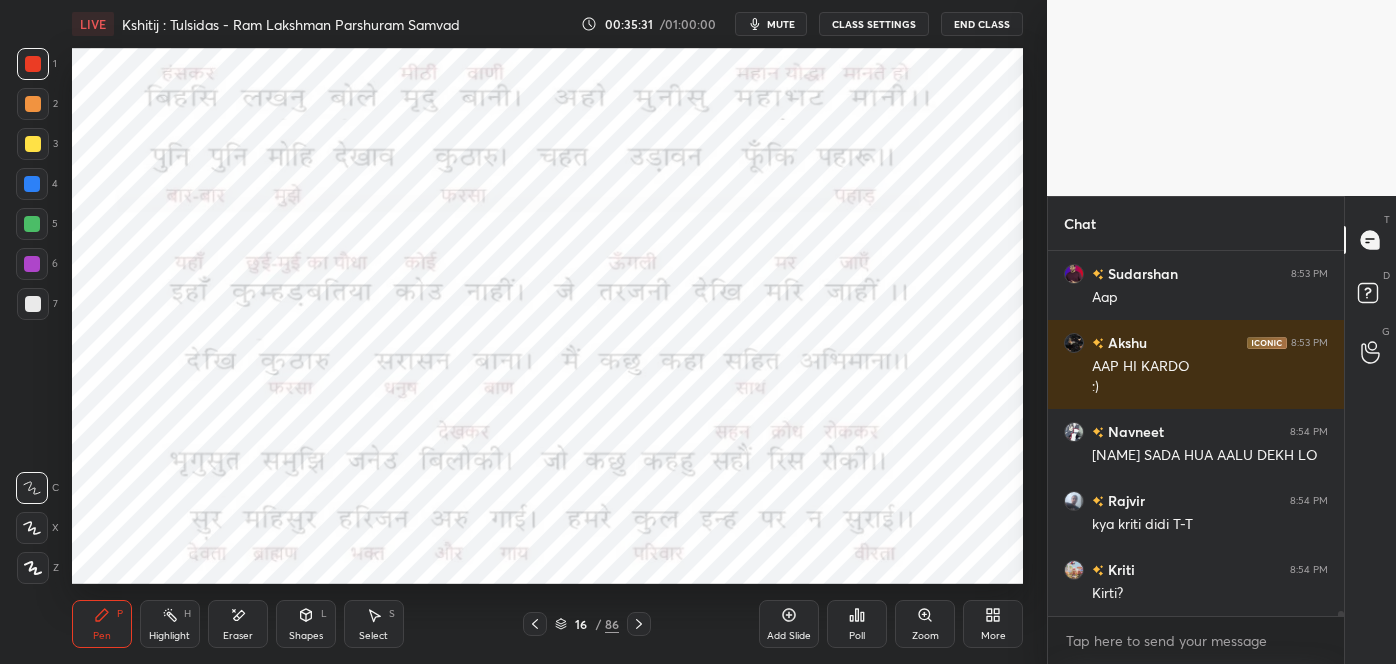 click 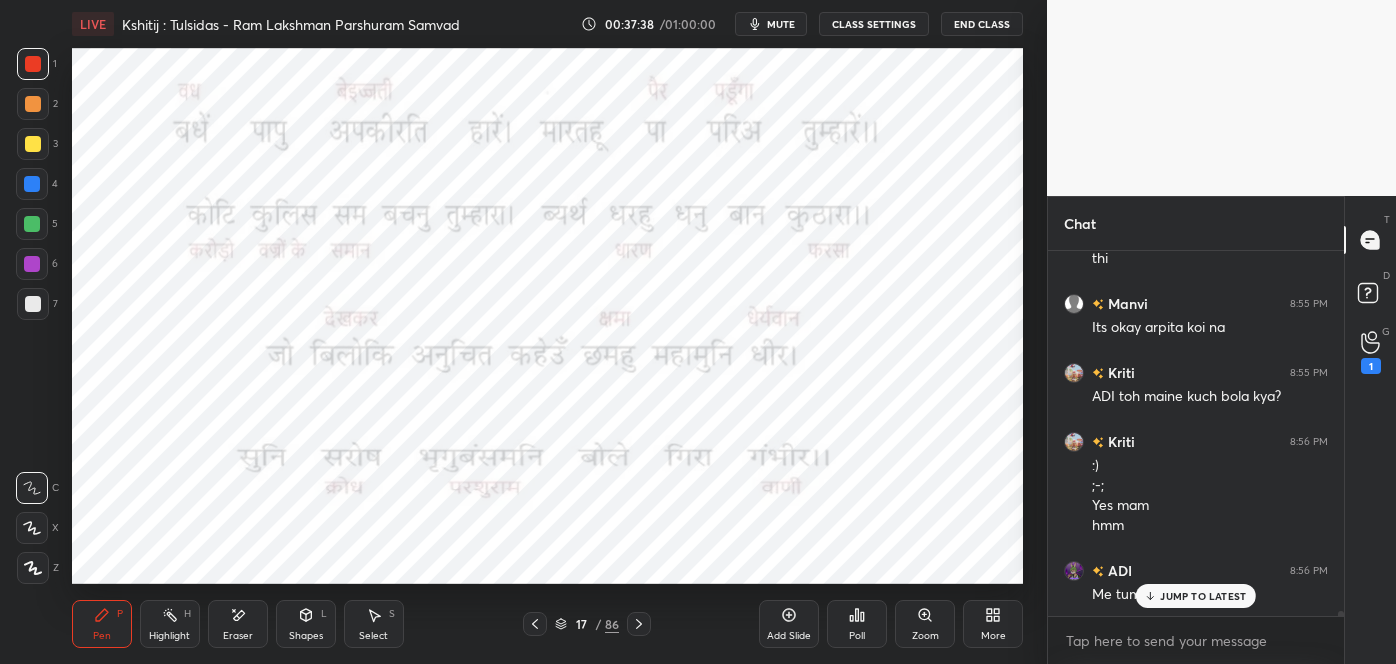 scroll, scrollTop: 26021, scrollLeft: 0, axis: vertical 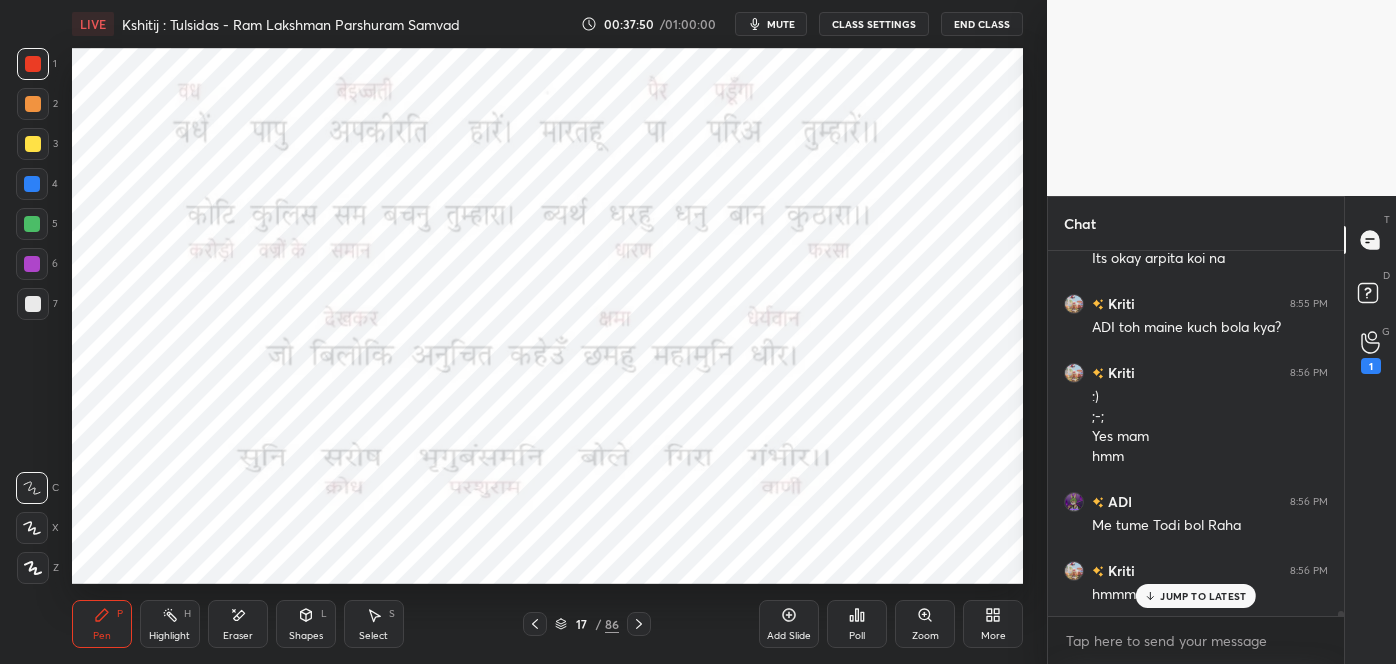 click on "JUMP TO LATEST" at bounding box center [1203, 596] 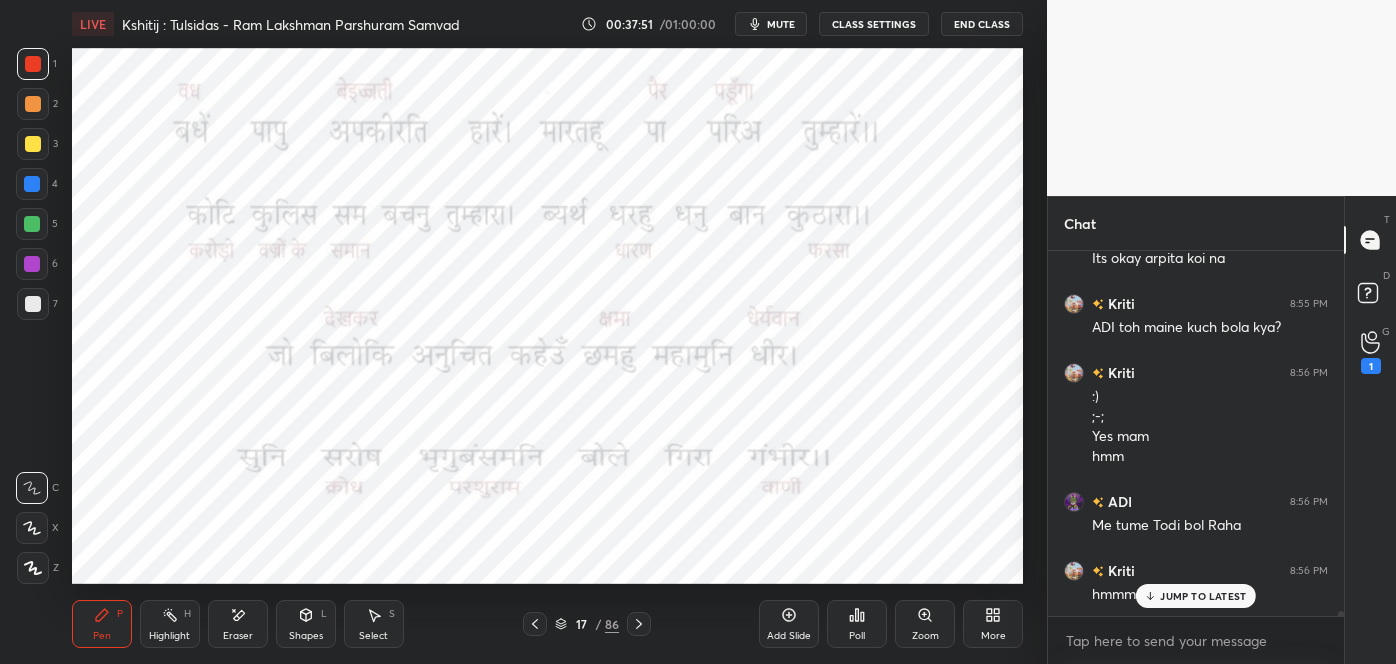 scroll, scrollTop: 26090, scrollLeft: 0, axis: vertical 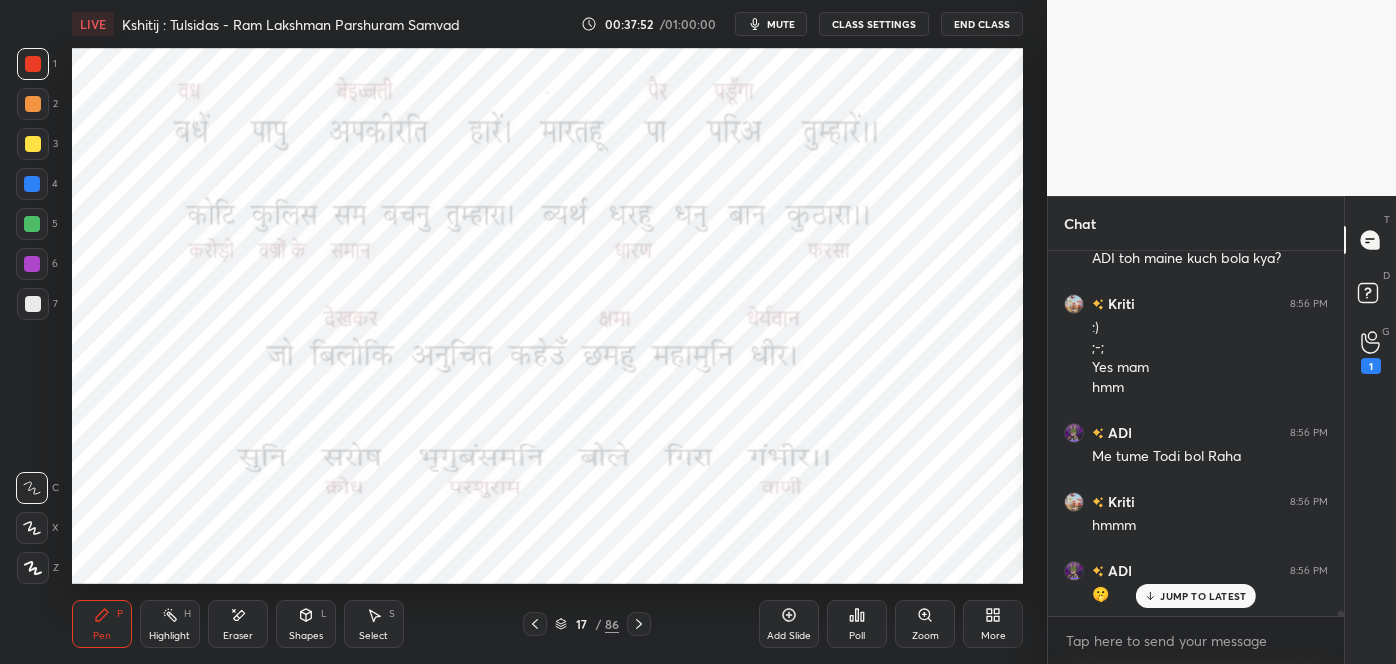 click on "JUMP TO LATEST" at bounding box center (1203, 596) 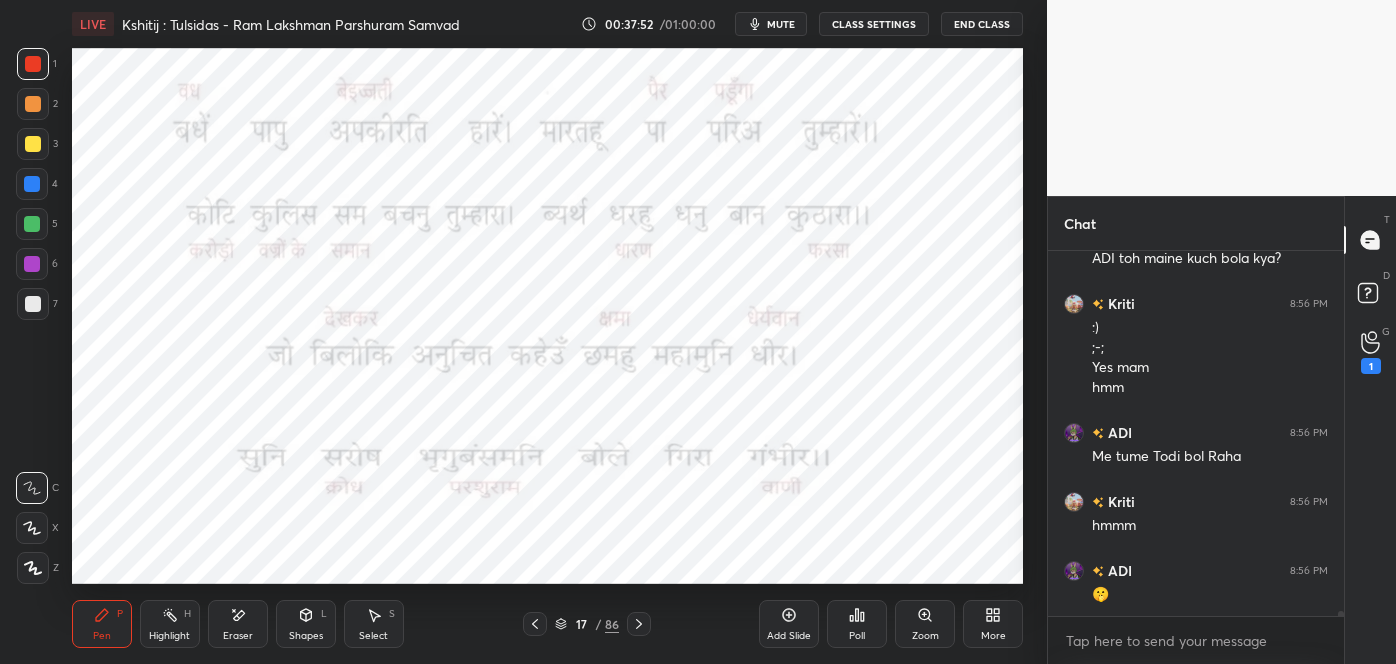 scroll, scrollTop: 26178, scrollLeft: 0, axis: vertical 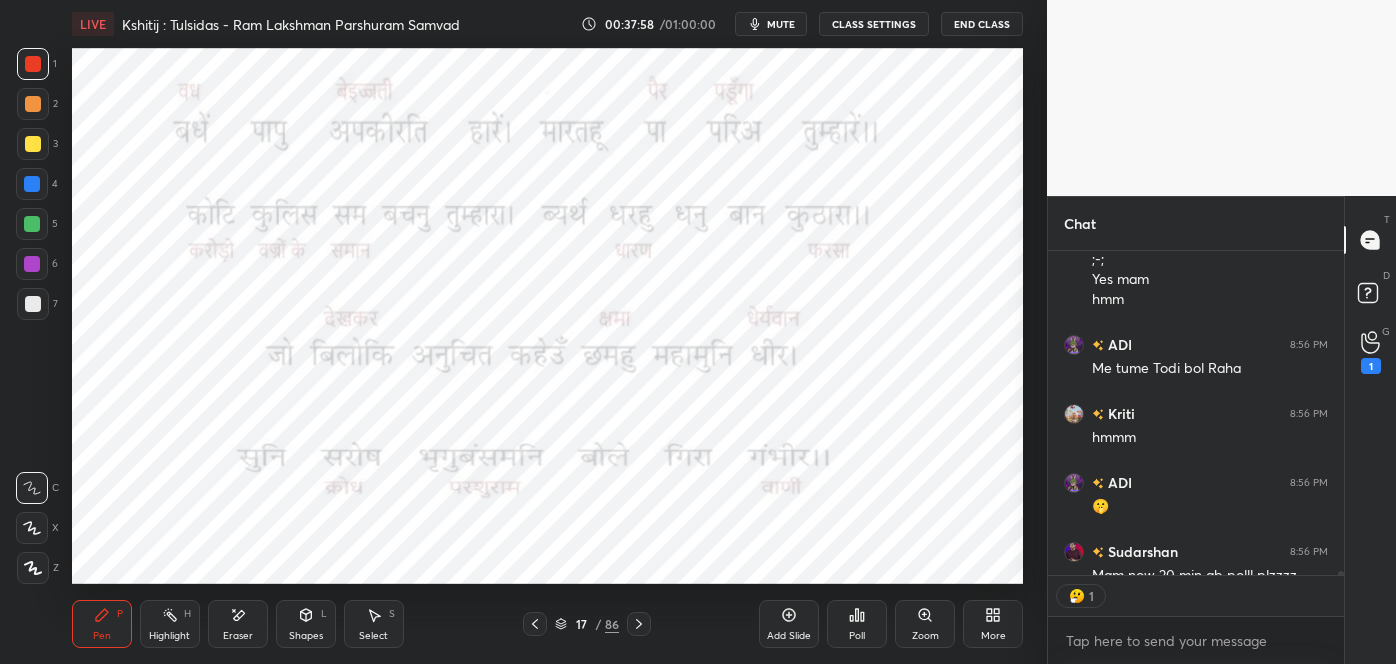 click on "17" at bounding box center [581, 624] 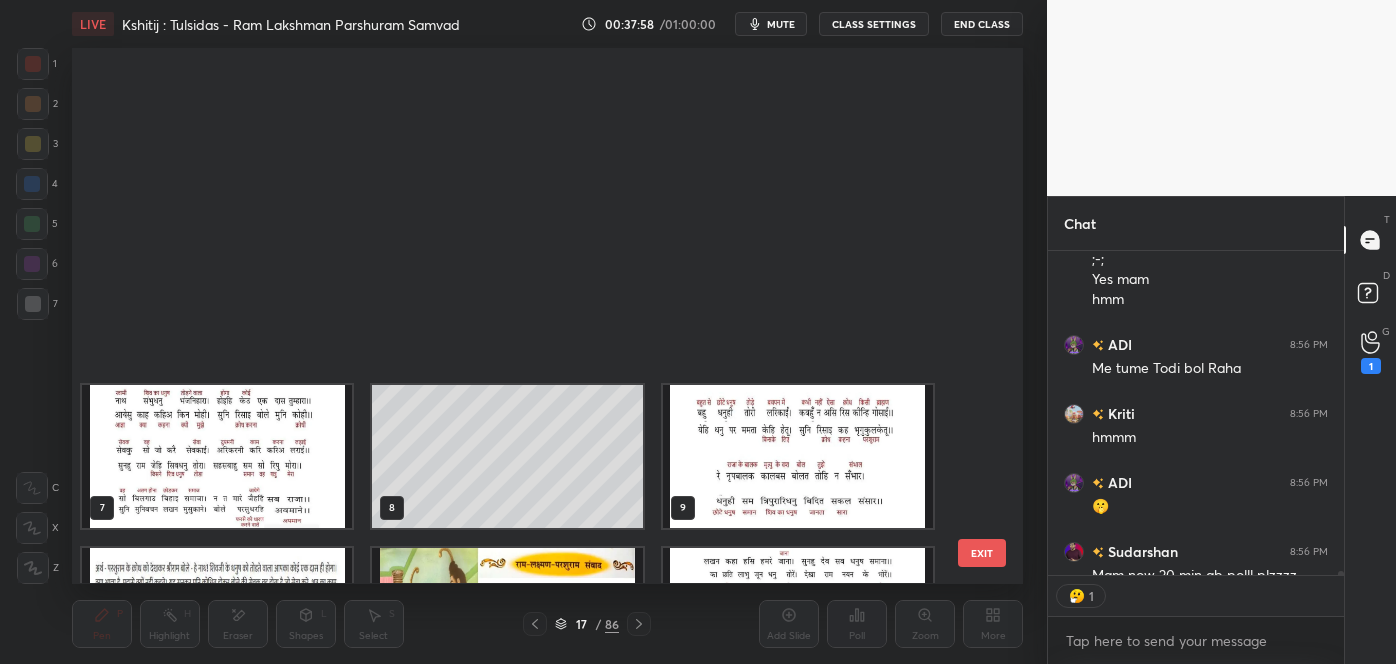 scroll, scrollTop: 445, scrollLeft: 0, axis: vertical 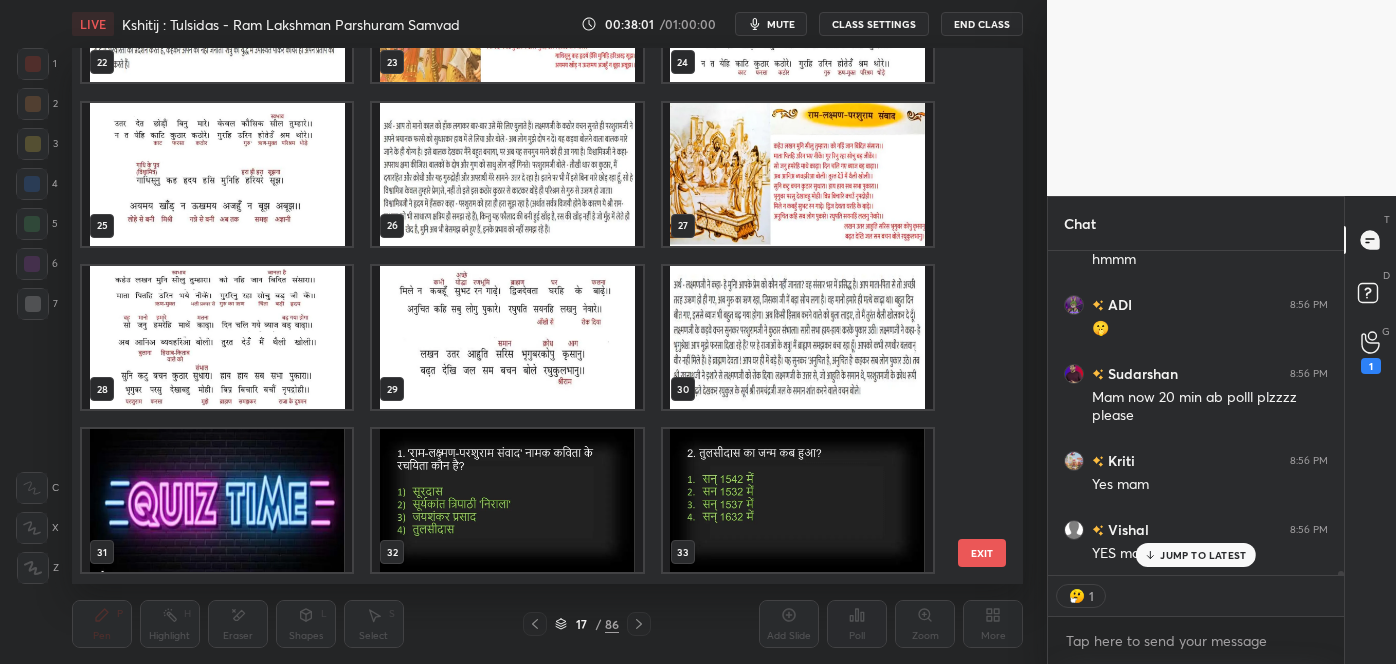 click on "JUMP TO LATEST" at bounding box center (1203, 555) 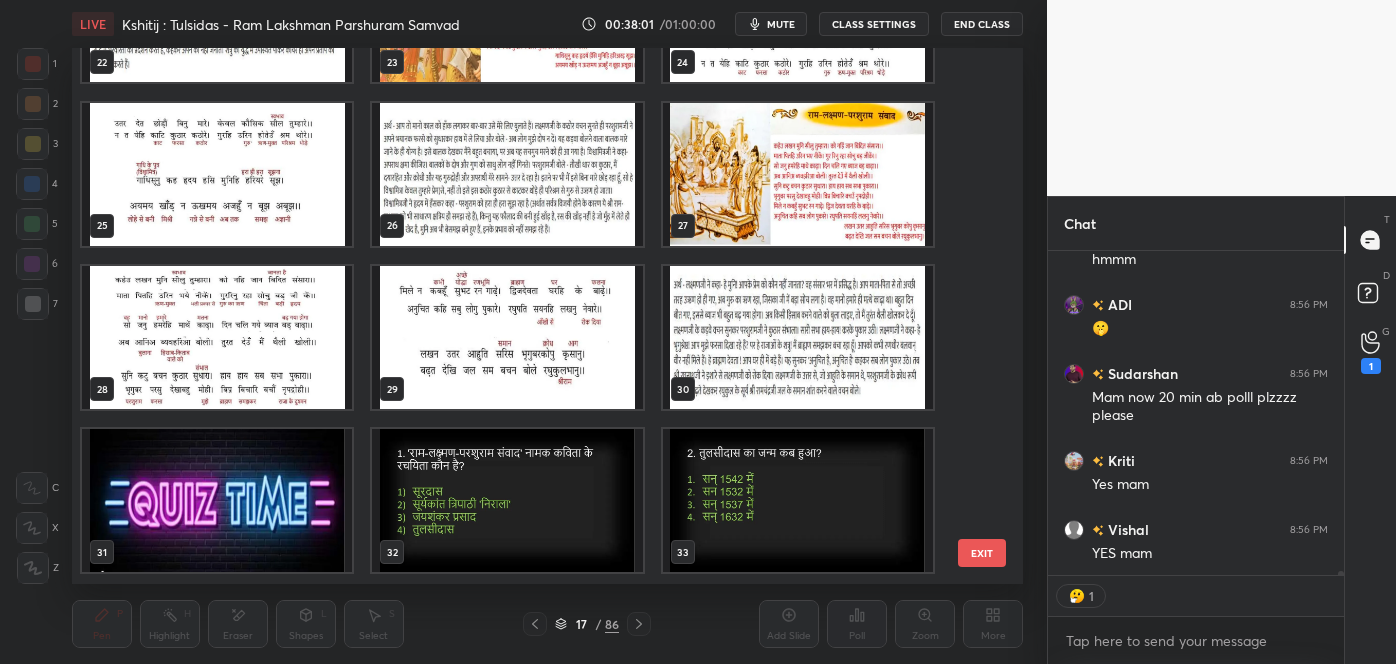 scroll, scrollTop: 1351, scrollLeft: 0, axis: vertical 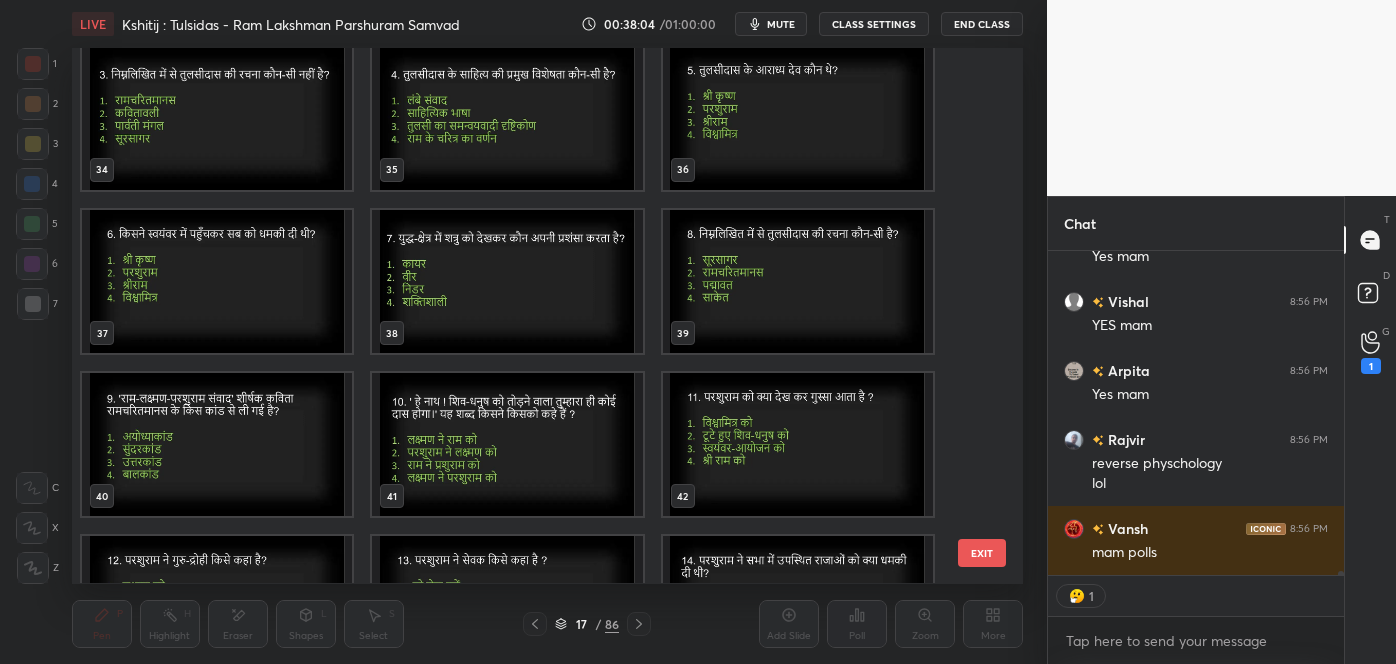 click on "mam polls" at bounding box center [1210, 553] 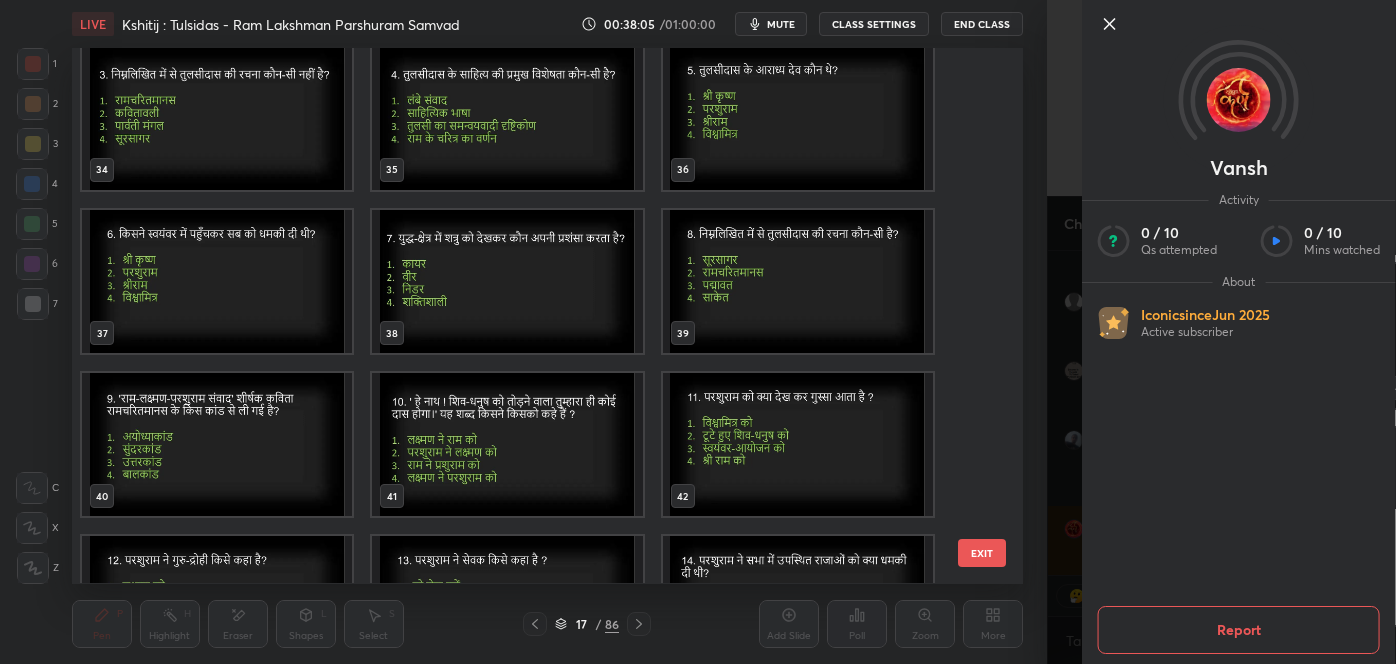 scroll, scrollTop: 26670, scrollLeft: 0, axis: vertical 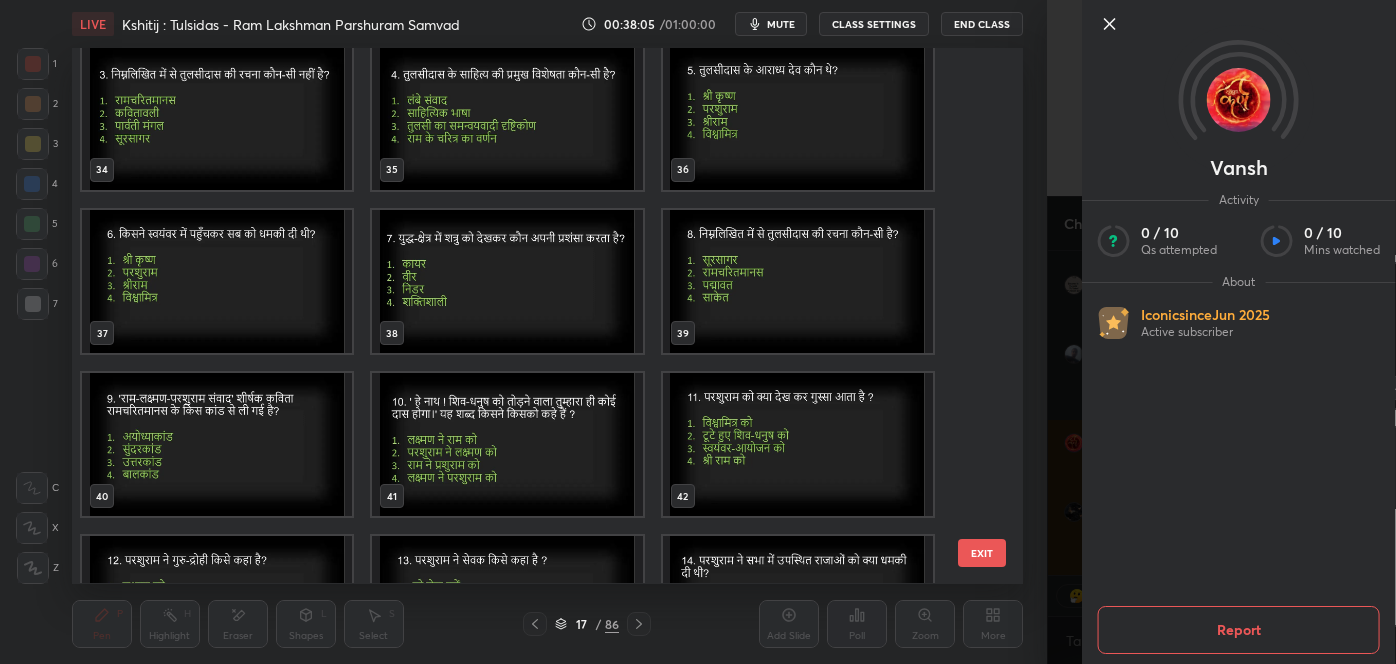 click 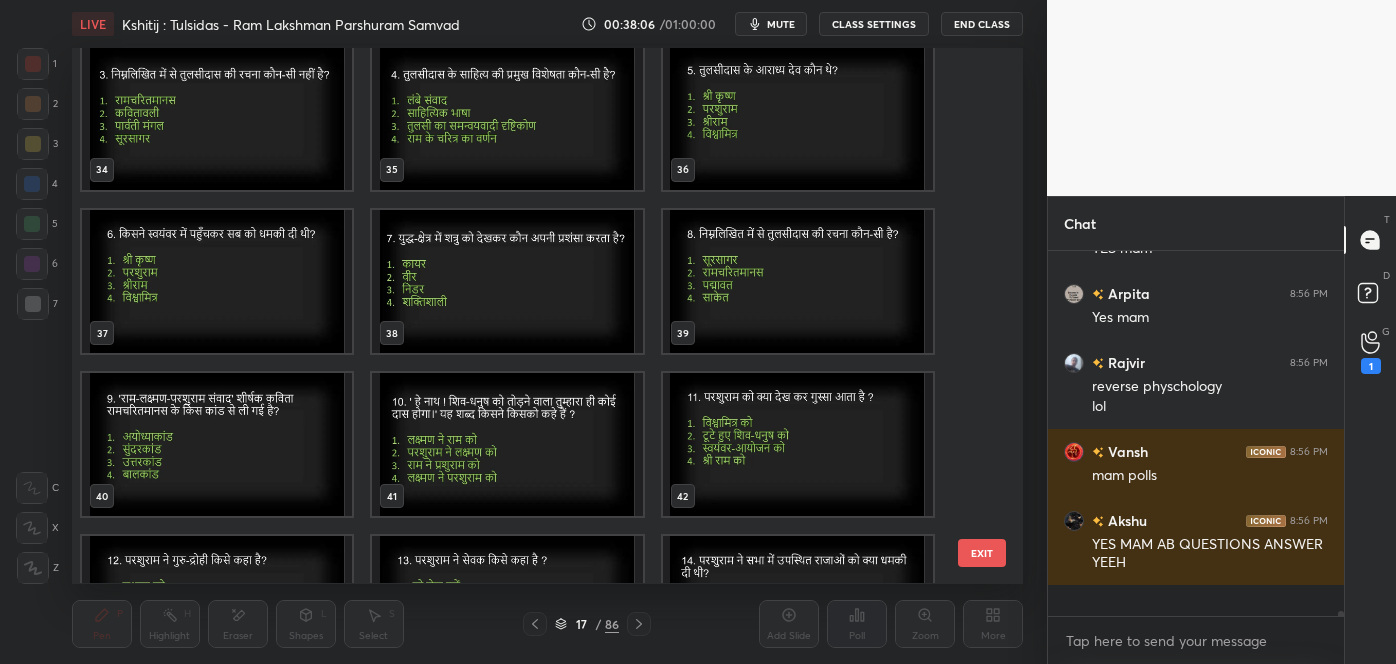 scroll, scrollTop: 6, scrollLeft: 5, axis: both 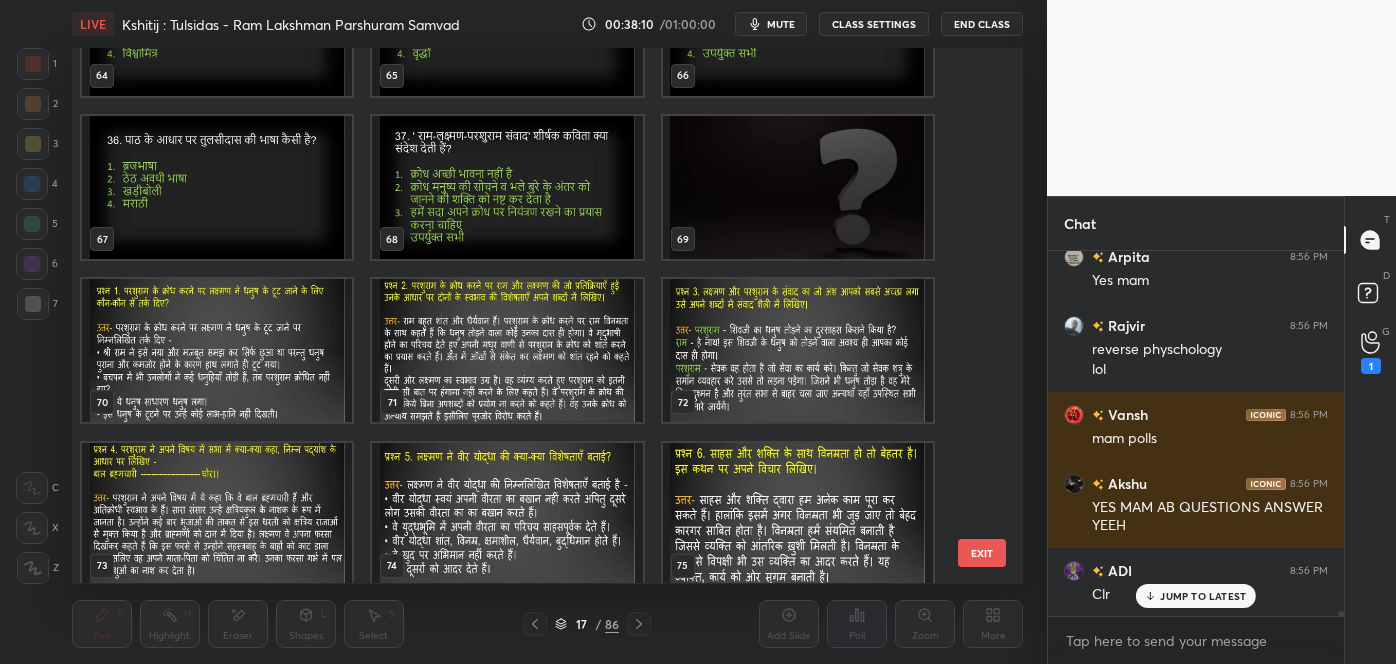 click at bounding box center [217, 351] 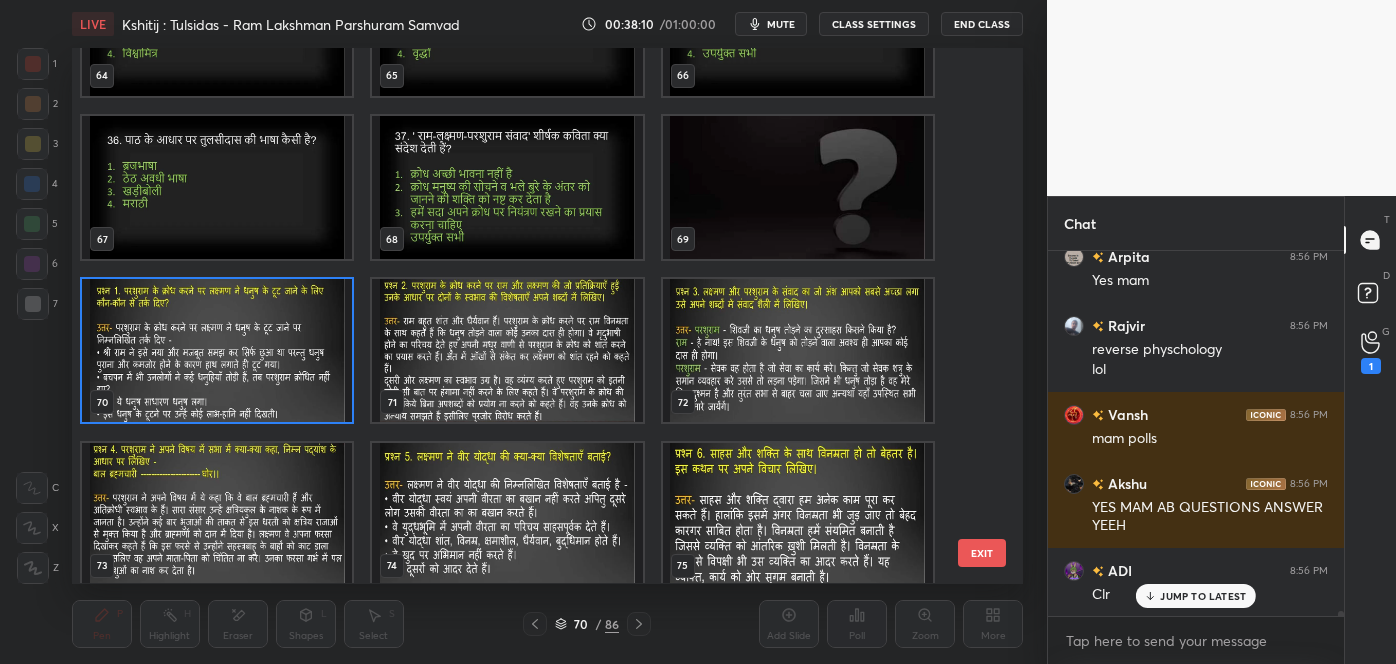 click at bounding box center (217, 351) 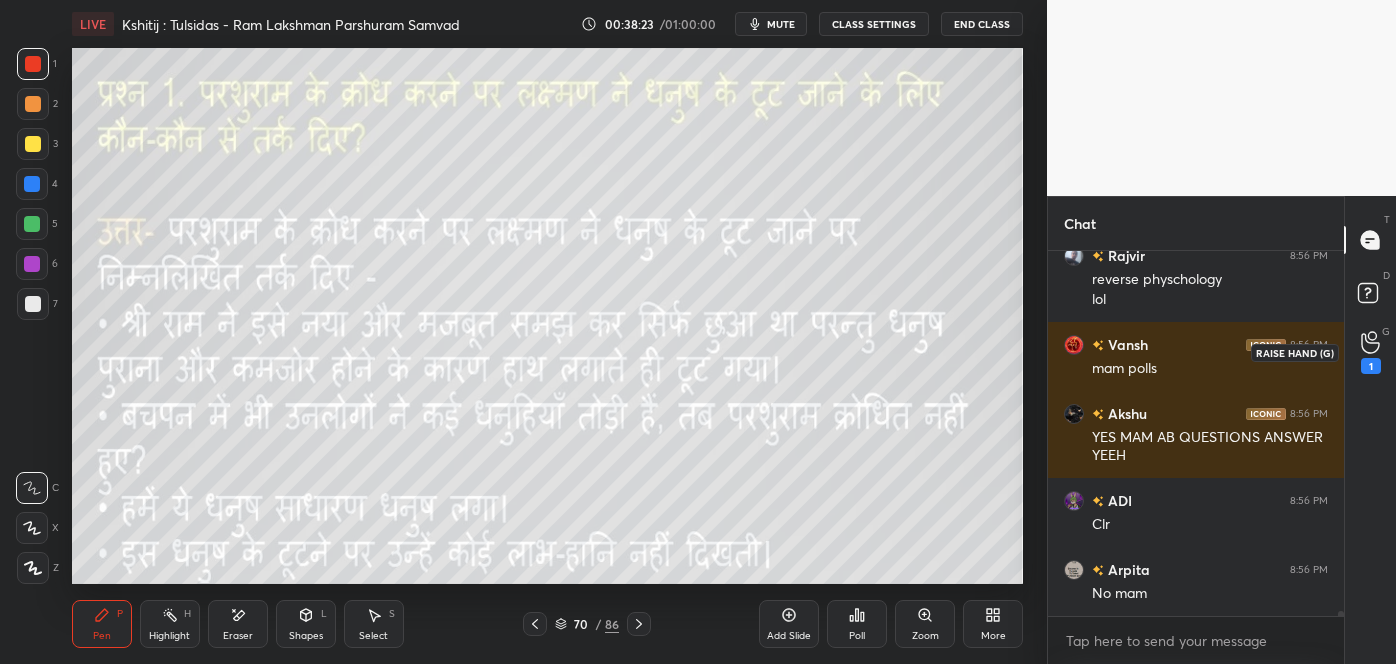 click on "1" at bounding box center (1371, 366) 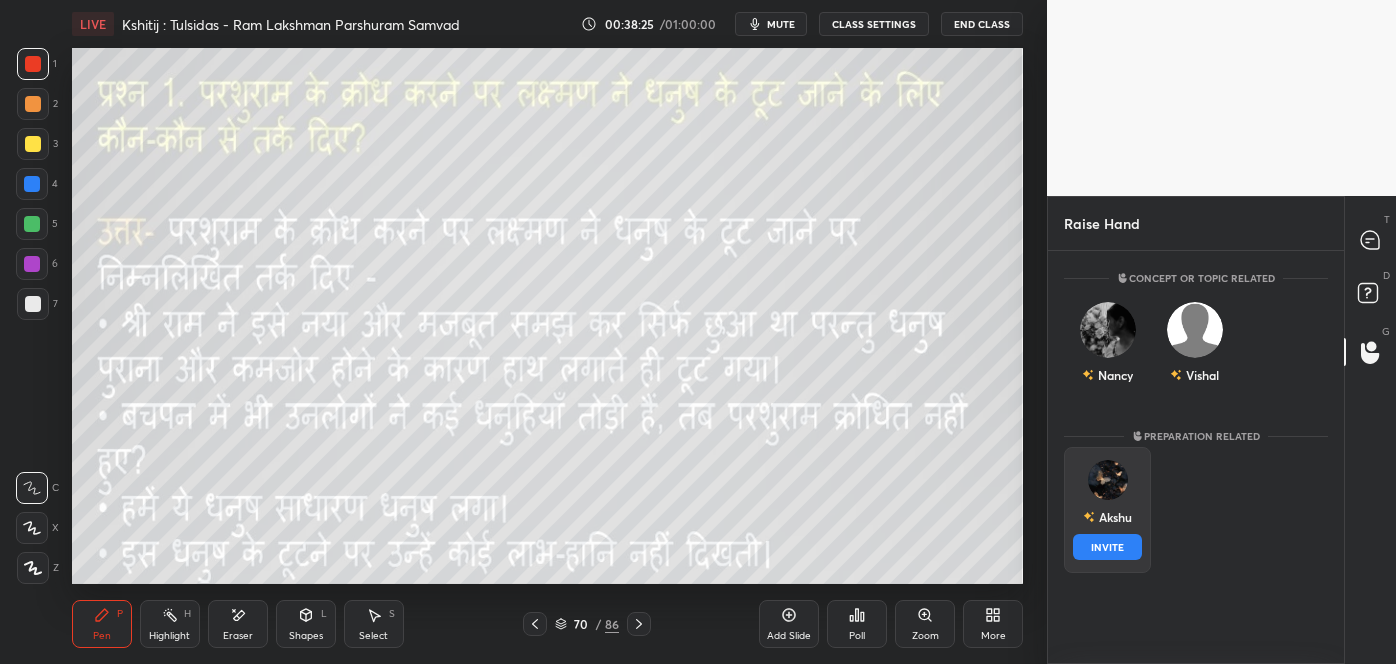 click on "[NAME] INVITE" at bounding box center [1107, 510] 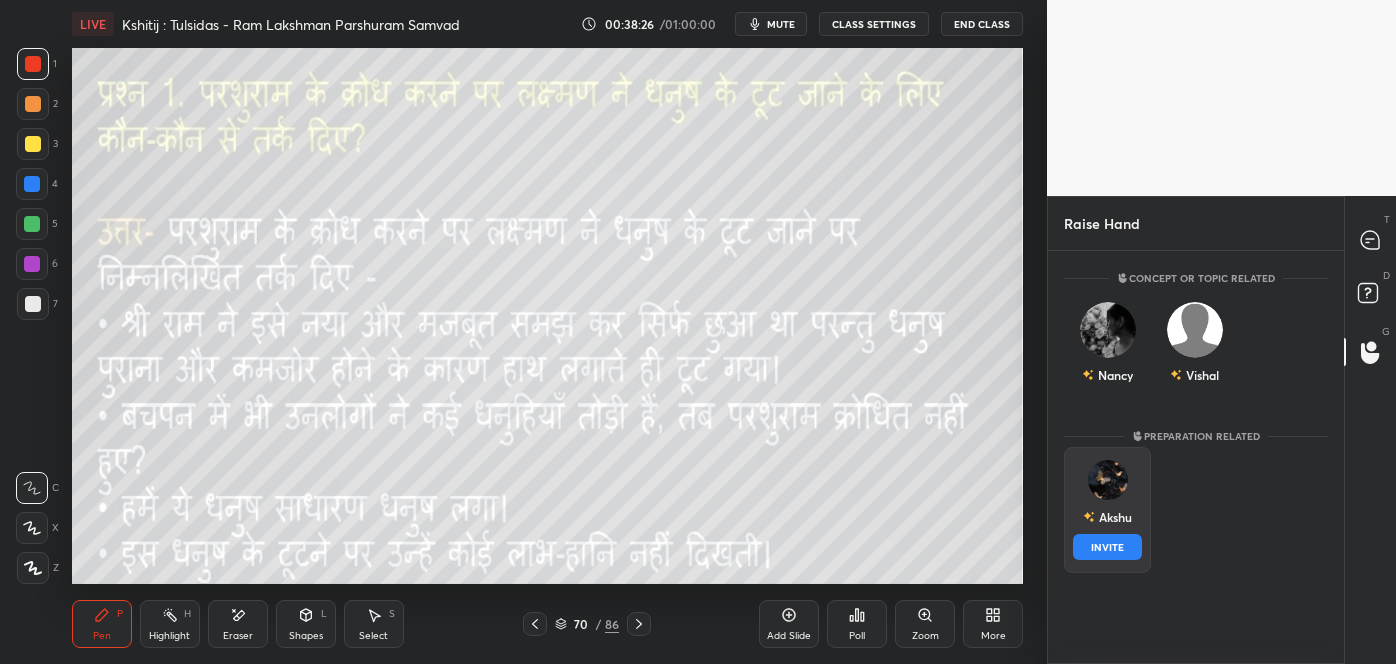 click on "INVITE" at bounding box center (1107, 547) 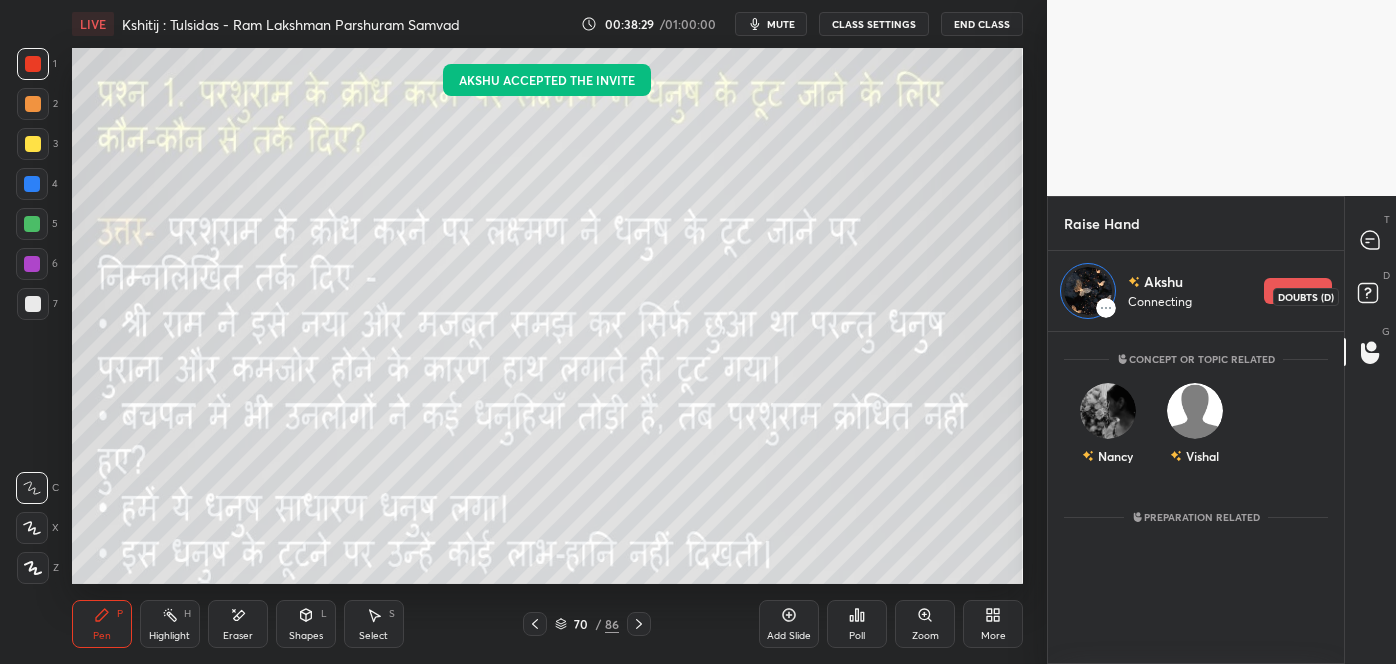click 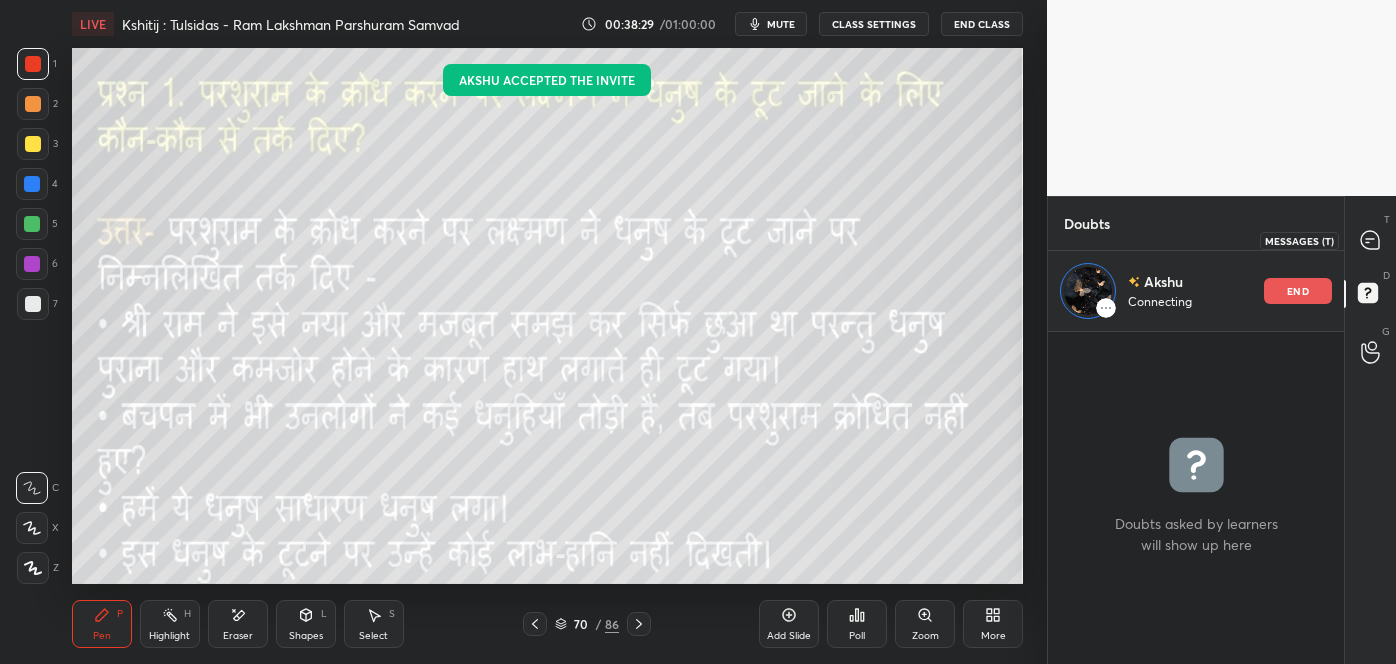 click 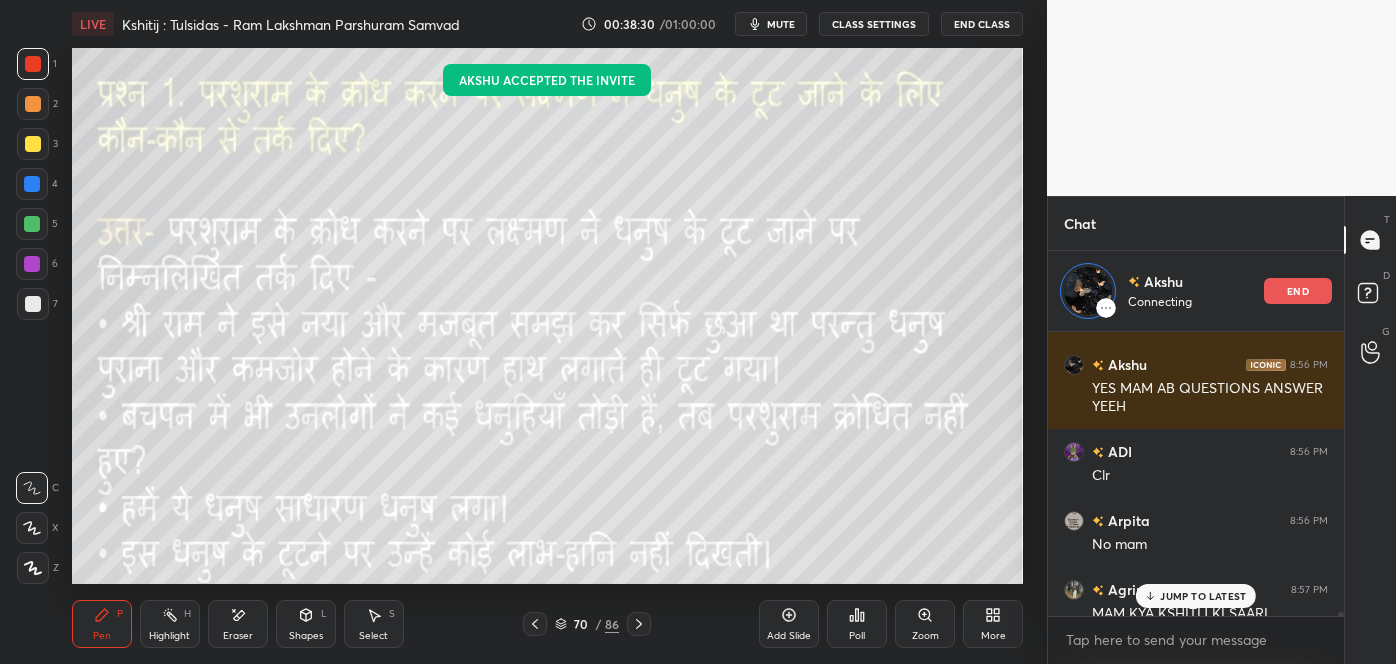 click on "JUMP TO LATEST" at bounding box center [1203, 596] 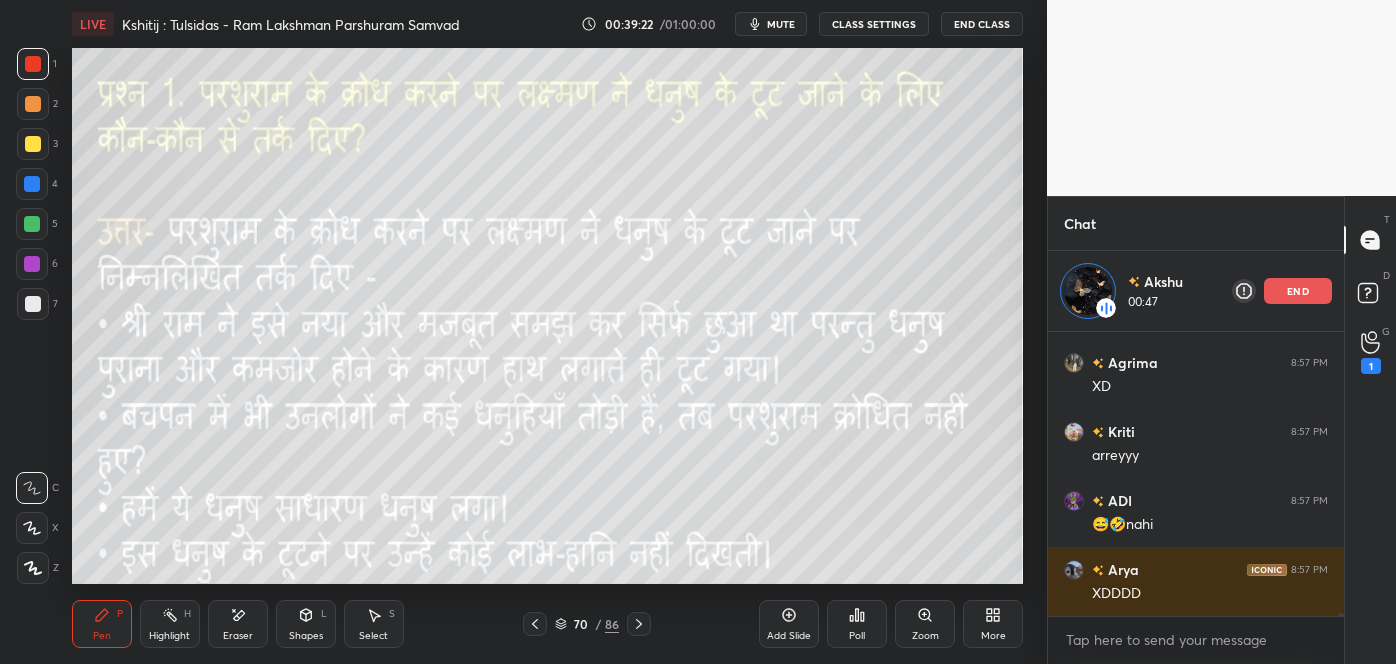 scroll, scrollTop: 27612, scrollLeft: 0, axis: vertical 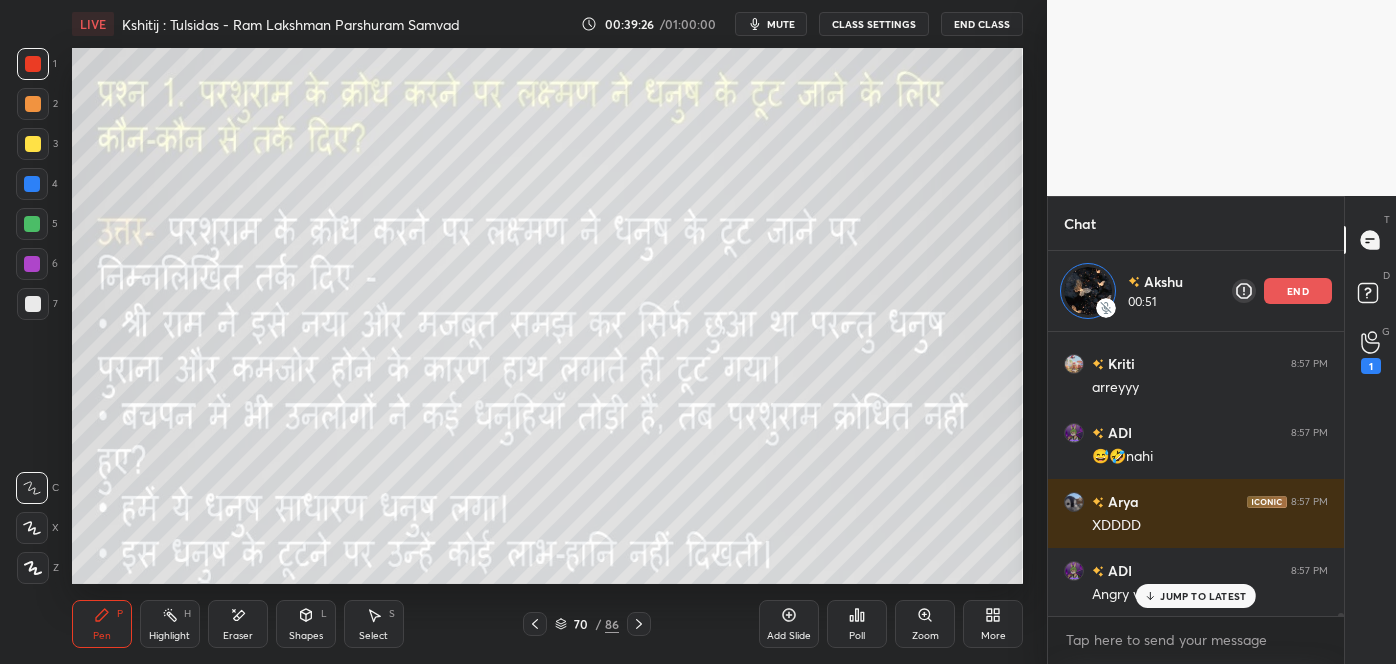 click on "JUMP TO LATEST" at bounding box center [1196, 596] 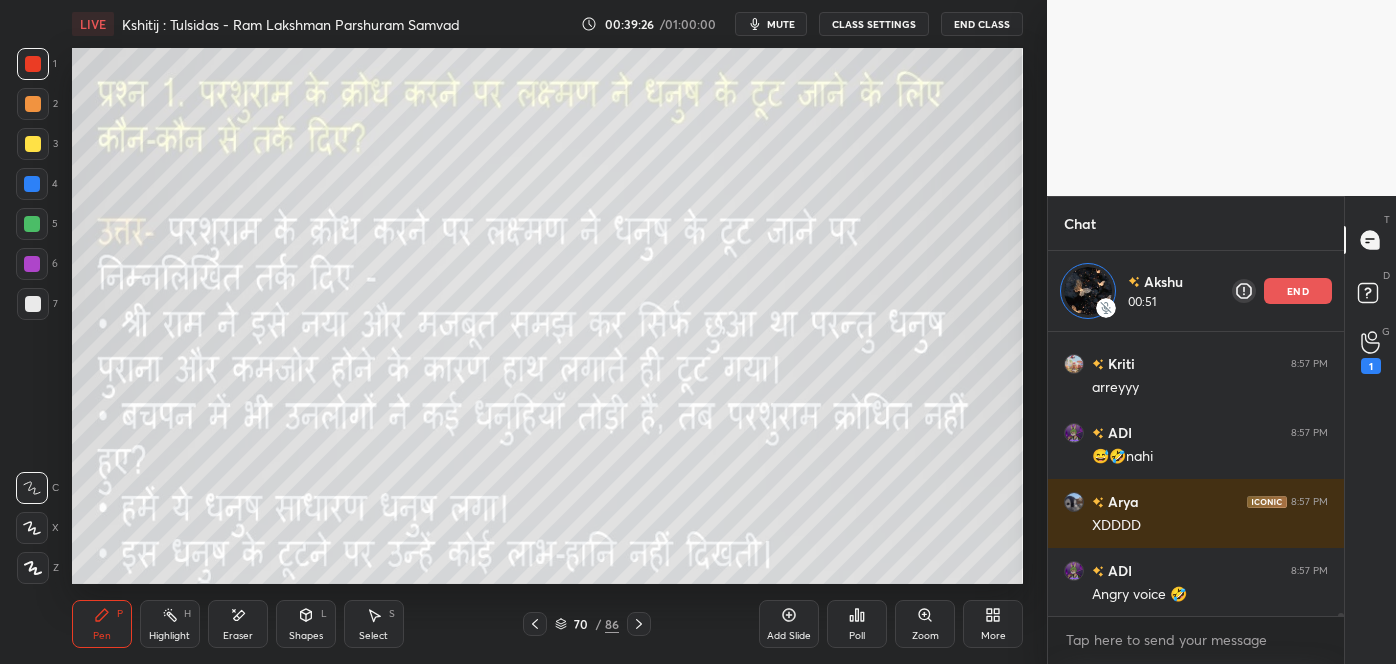 scroll, scrollTop: 6, scrollLeft: 5, axis: both 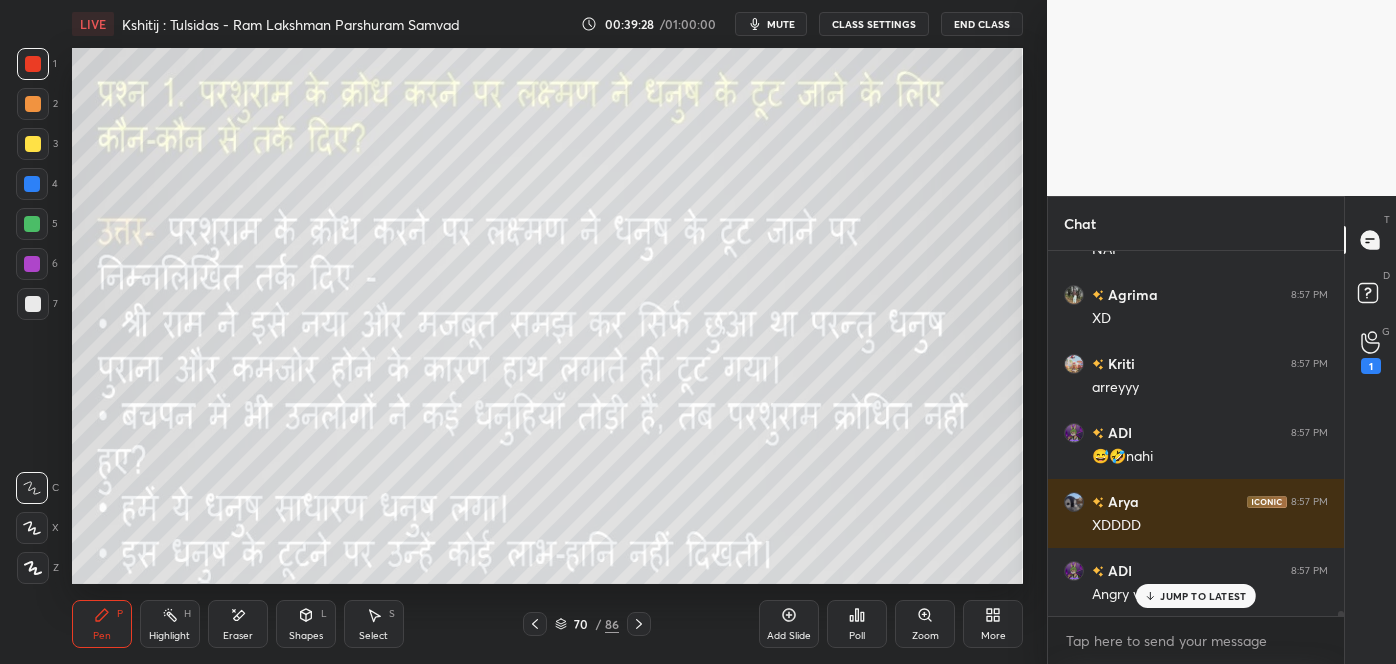 click on "JUMP TO LATEST" at bounding box center [1203, 596] 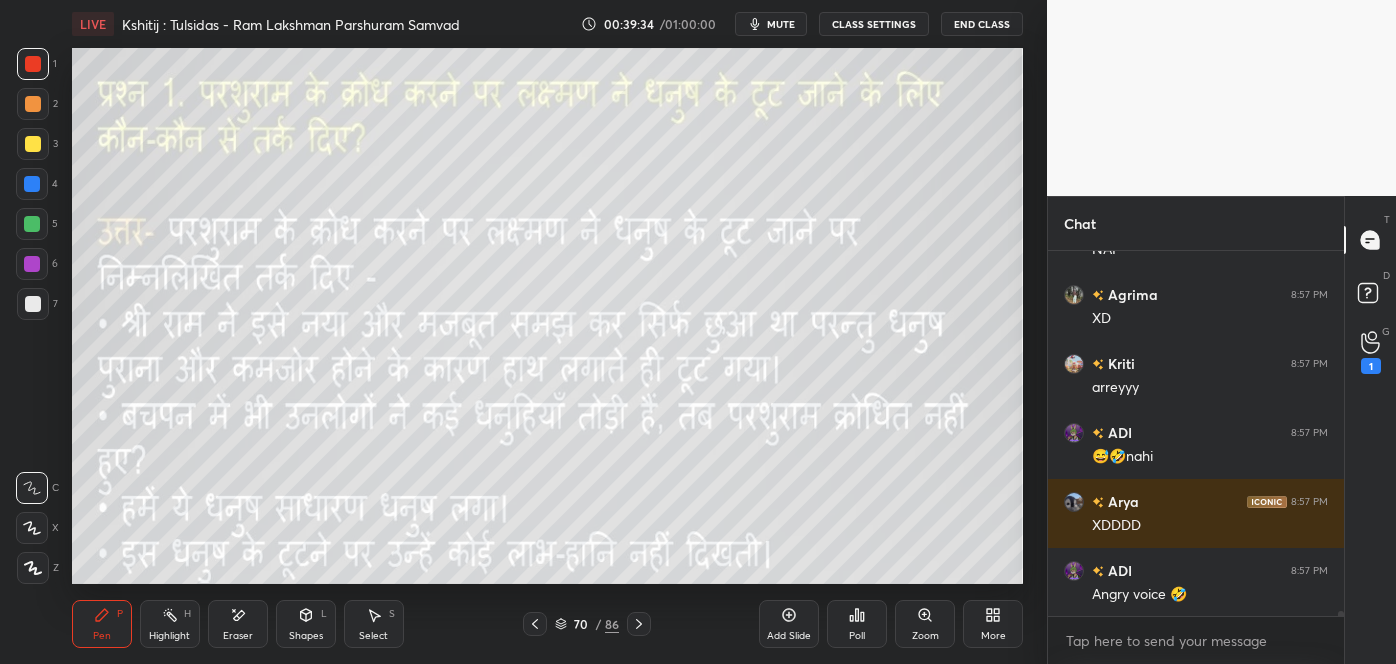 scroll, scrollTop: 27600, scrollLeft: 0, axis: vertical 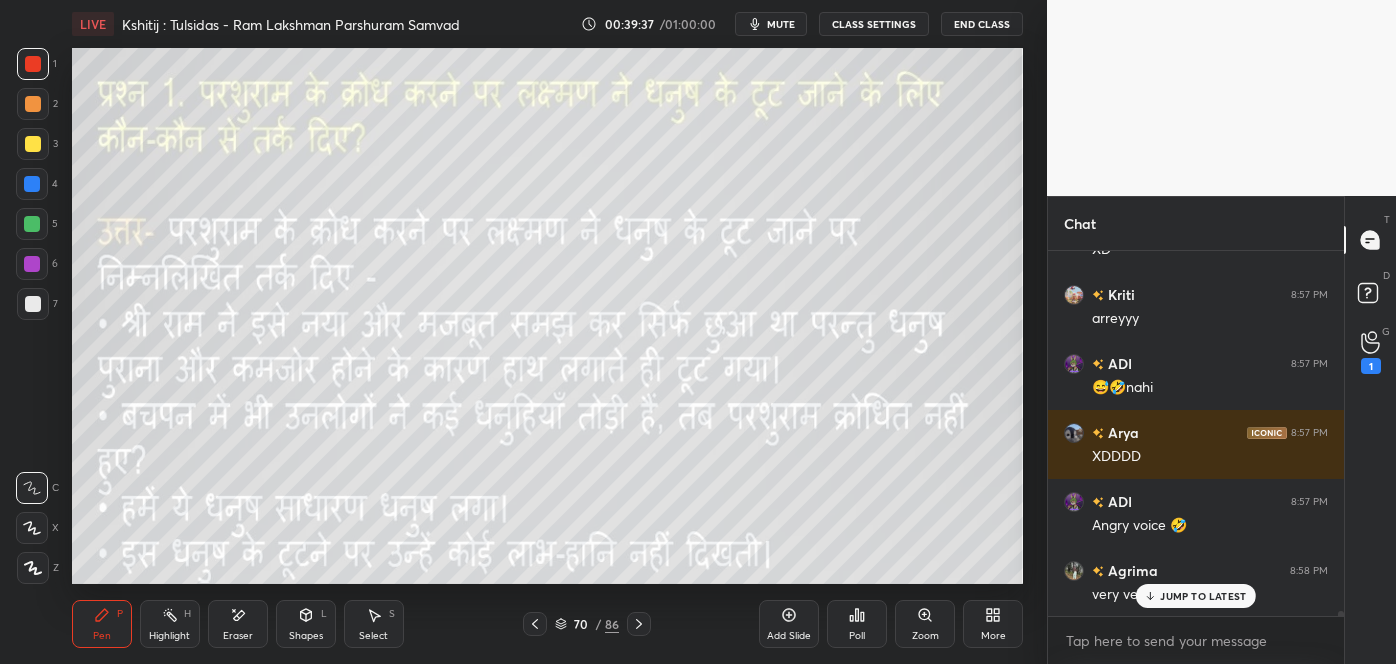 click on "JUMP TO LATEST" at bounding box center [1203, 596] 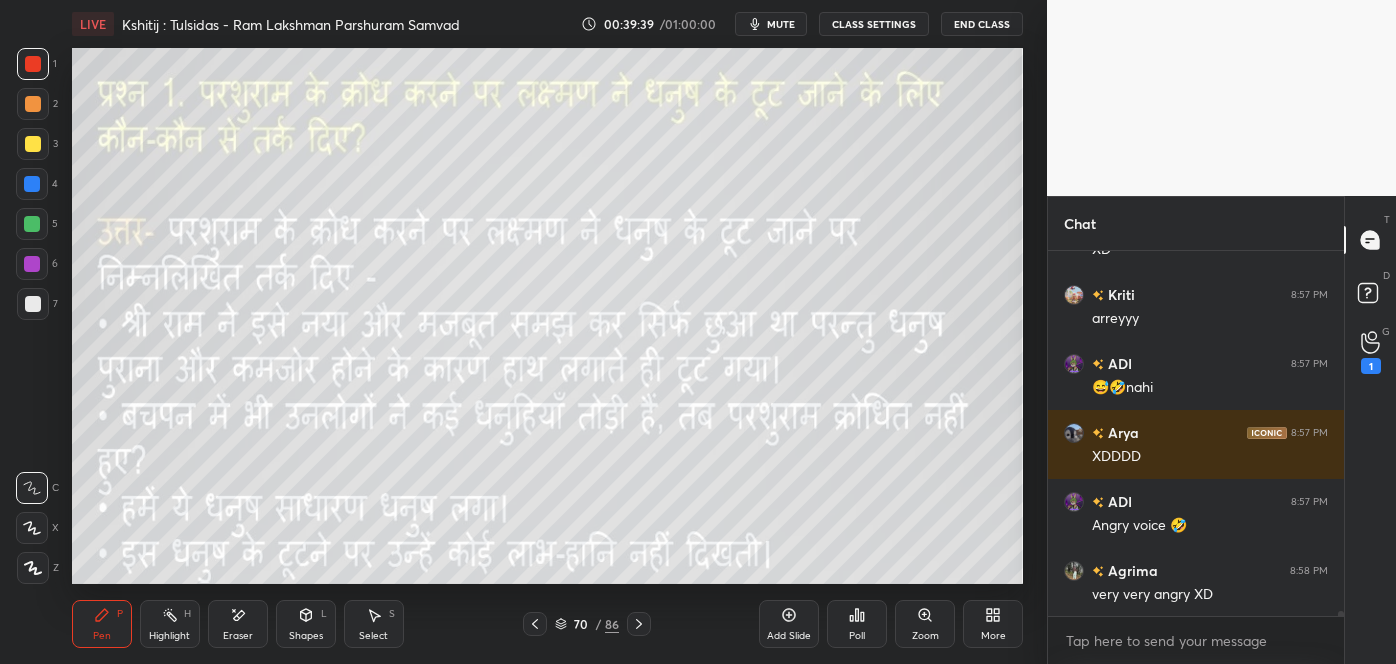 scroll, scrollTop: 27669, scrollLeft: 0, axis: vertical 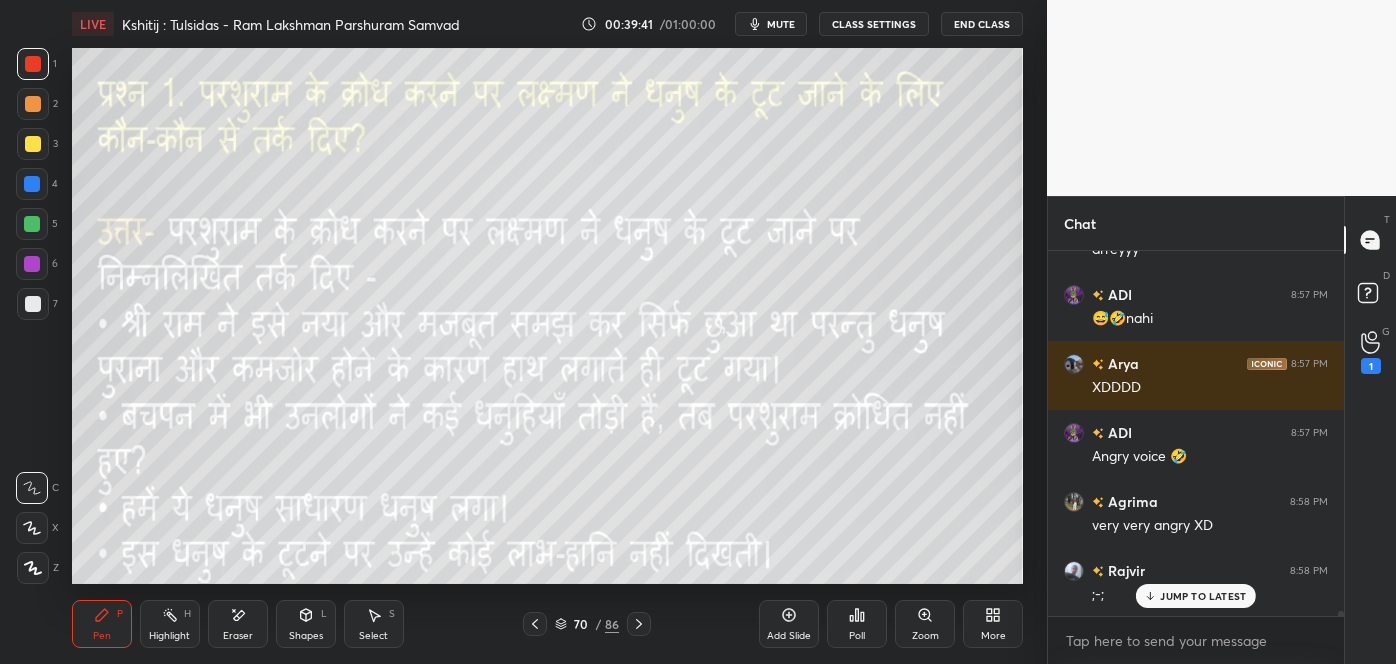 click on "JUMP TO LATEST" at bounding box center (1203, 596) 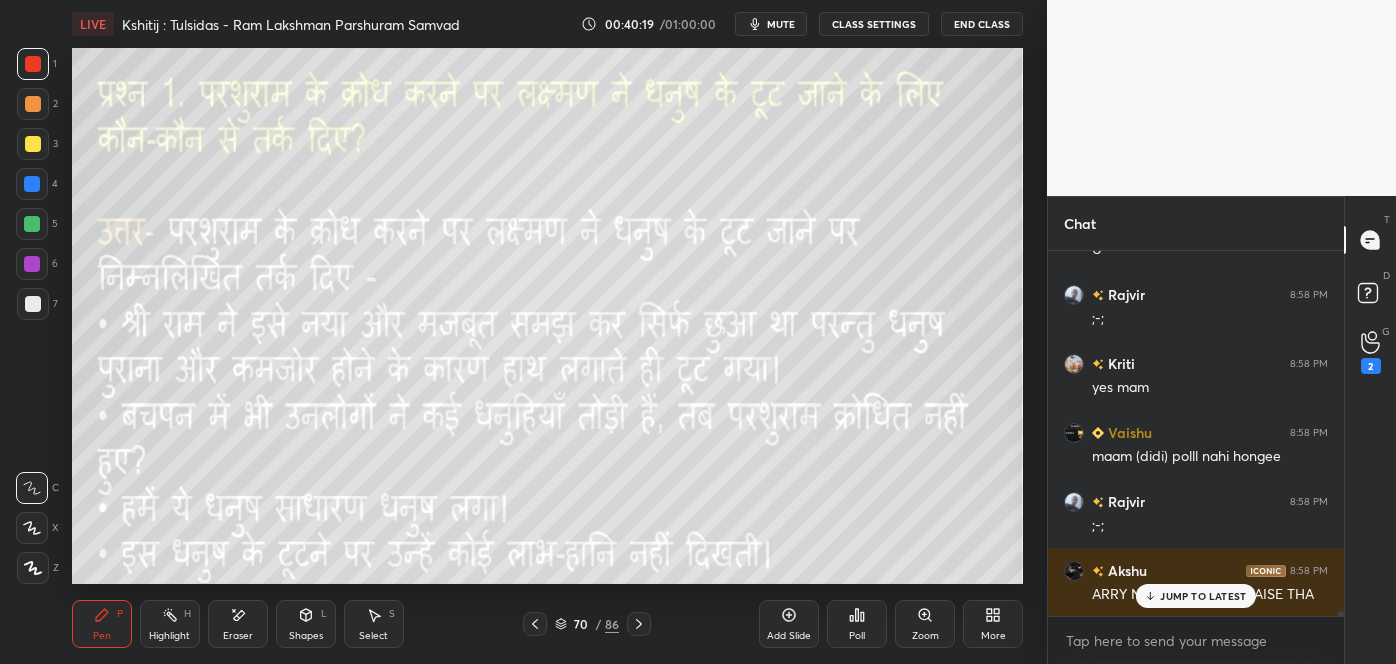 scroll, scrollTop: 28762, scrollLeft: 0, axis: vertical 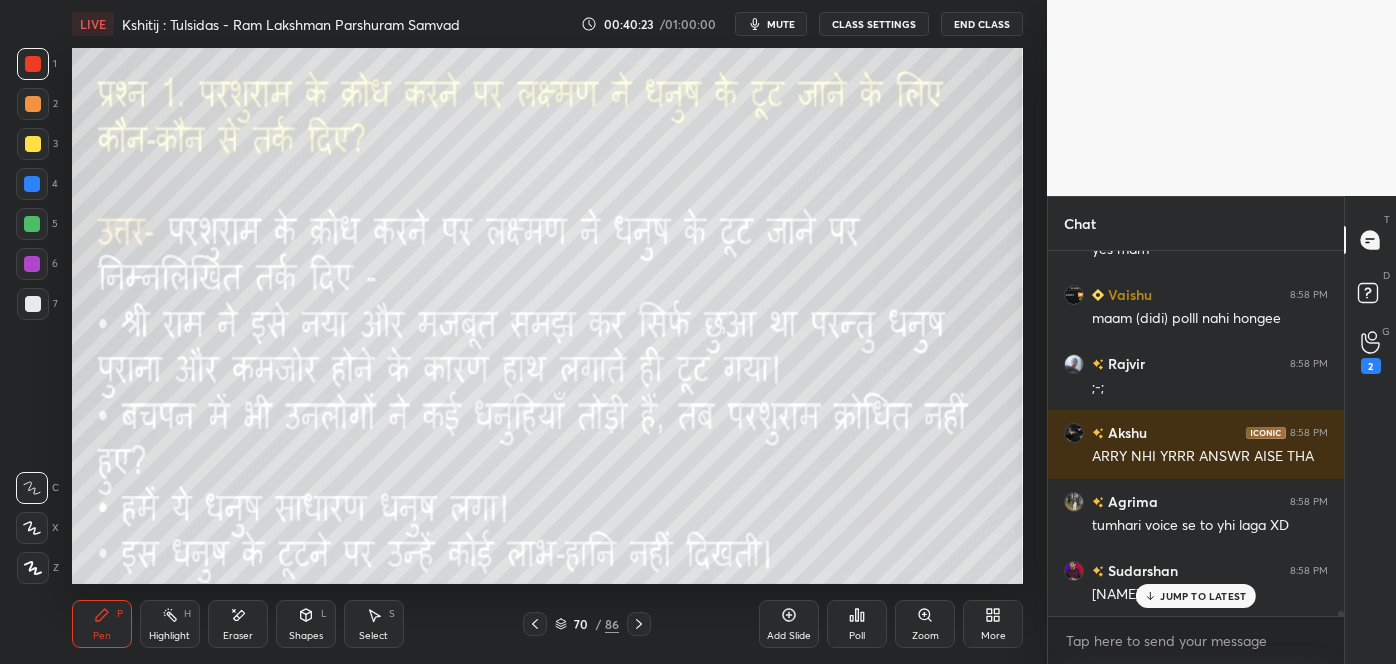click on "JUMP TO LATEST" at bounding box center [1203, 596] 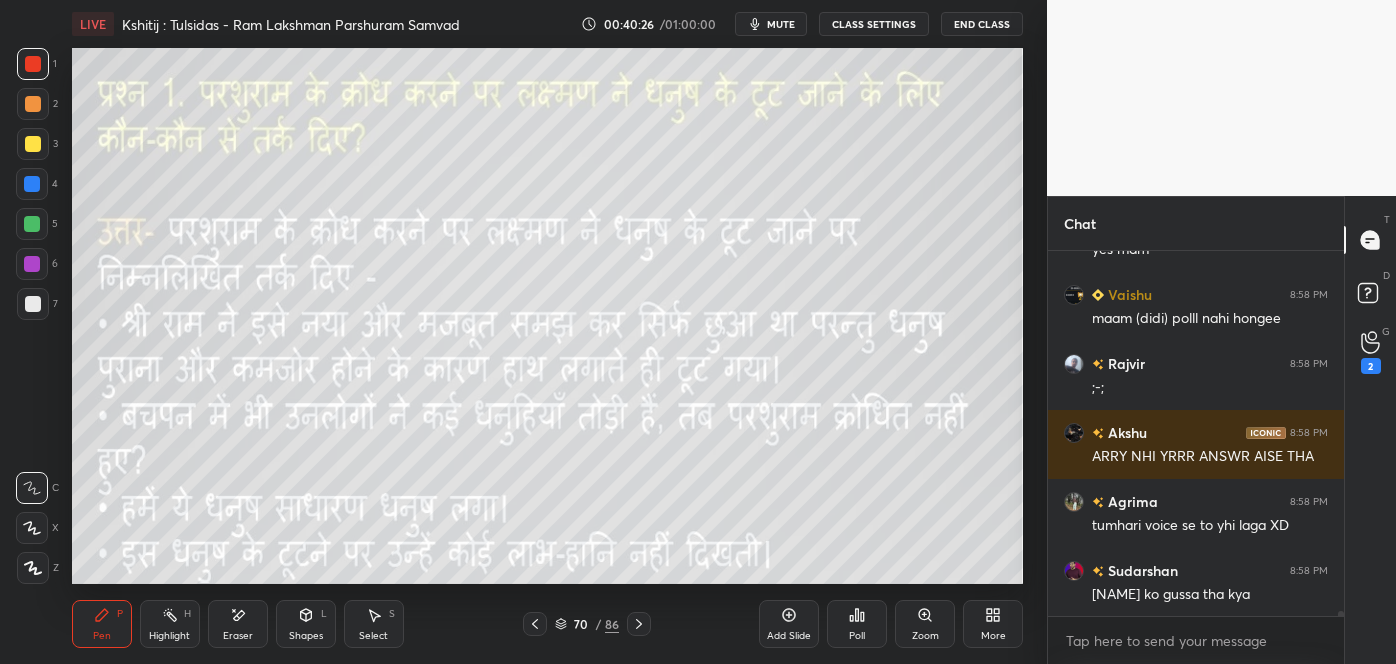 click 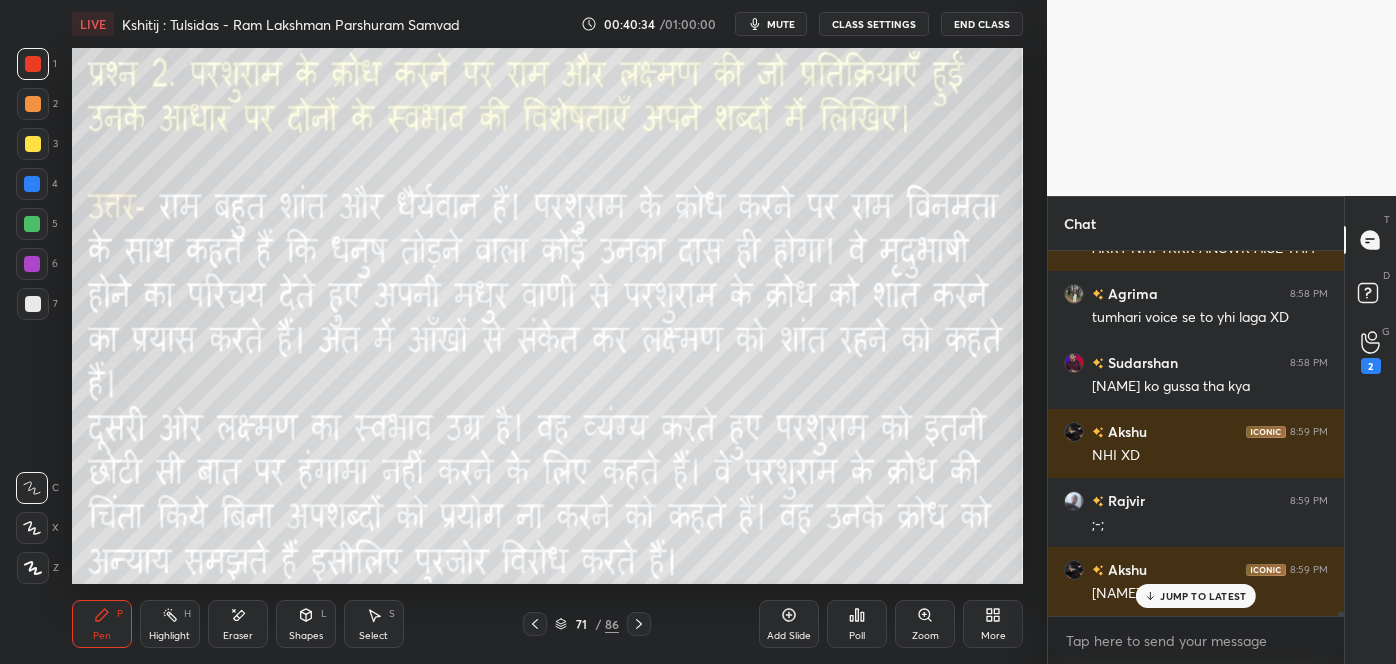 scroll, scrollTop: 29056, scrollLeft: 0, axis: vertical 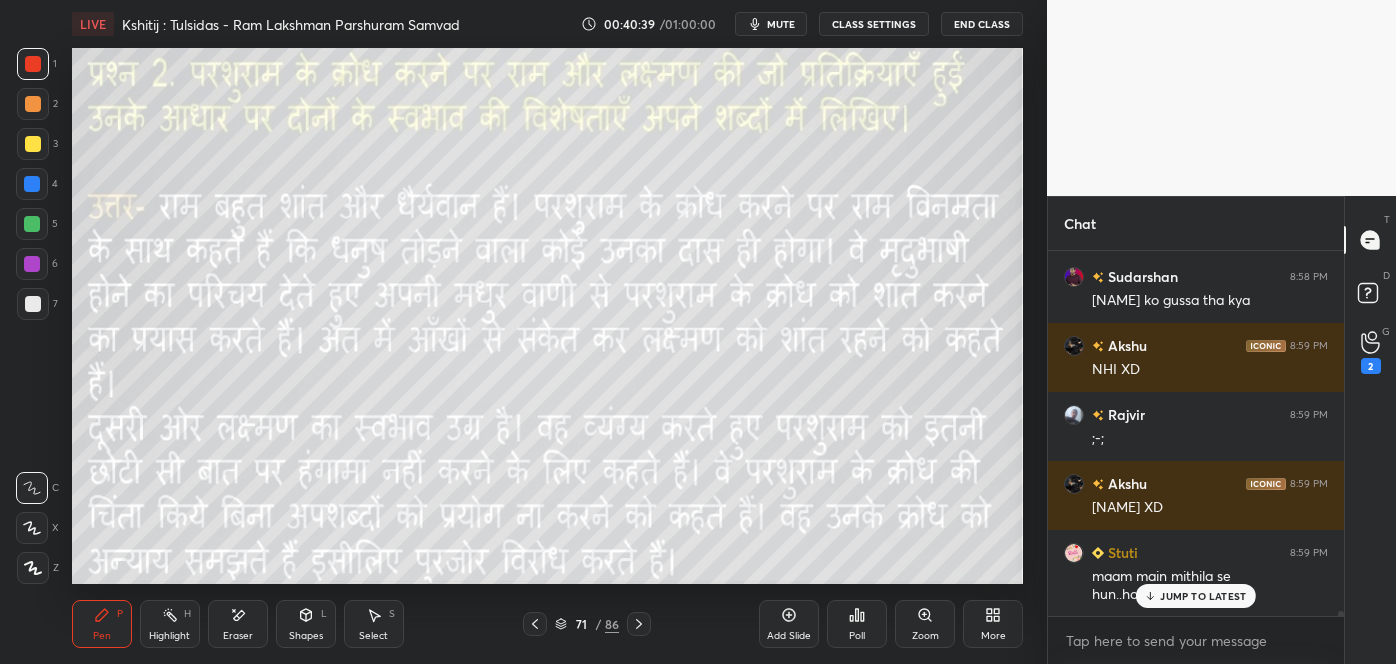 click on "JUMP TO LATEST" at bounding box center (1203, 596) 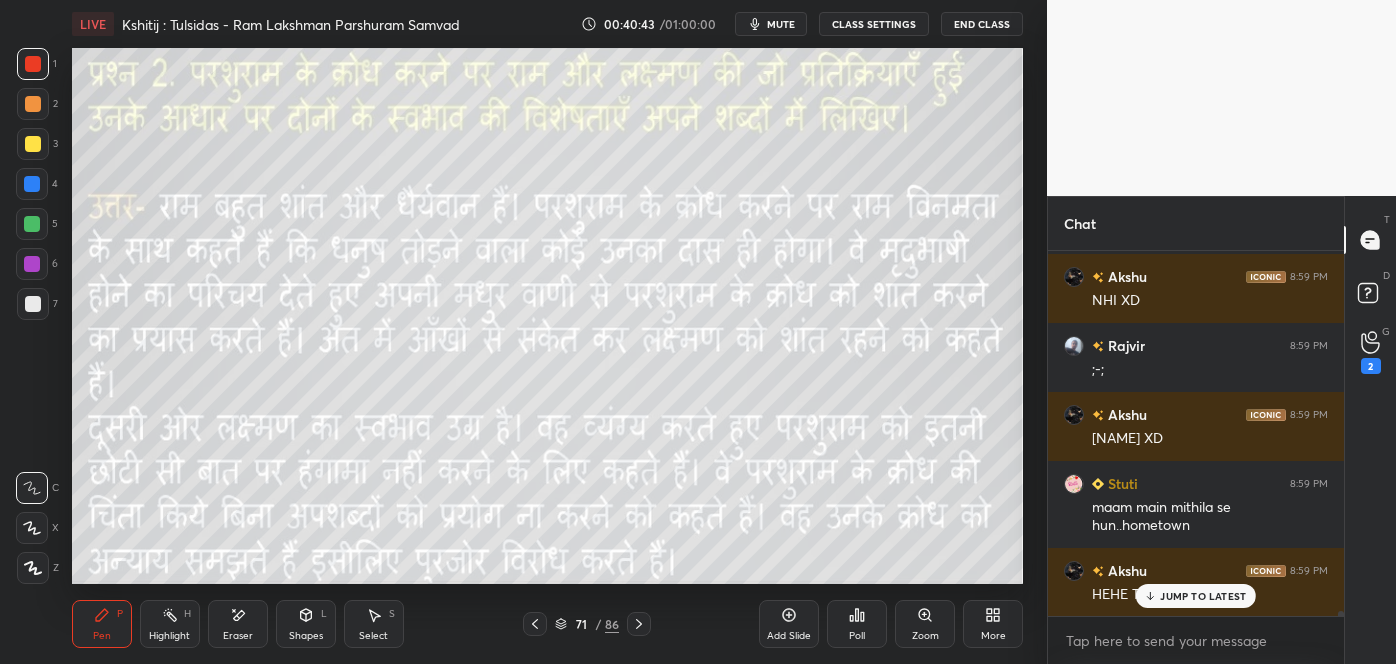 scroll, scrollTop: 29194, scrollLeft: 0, axis: vertical 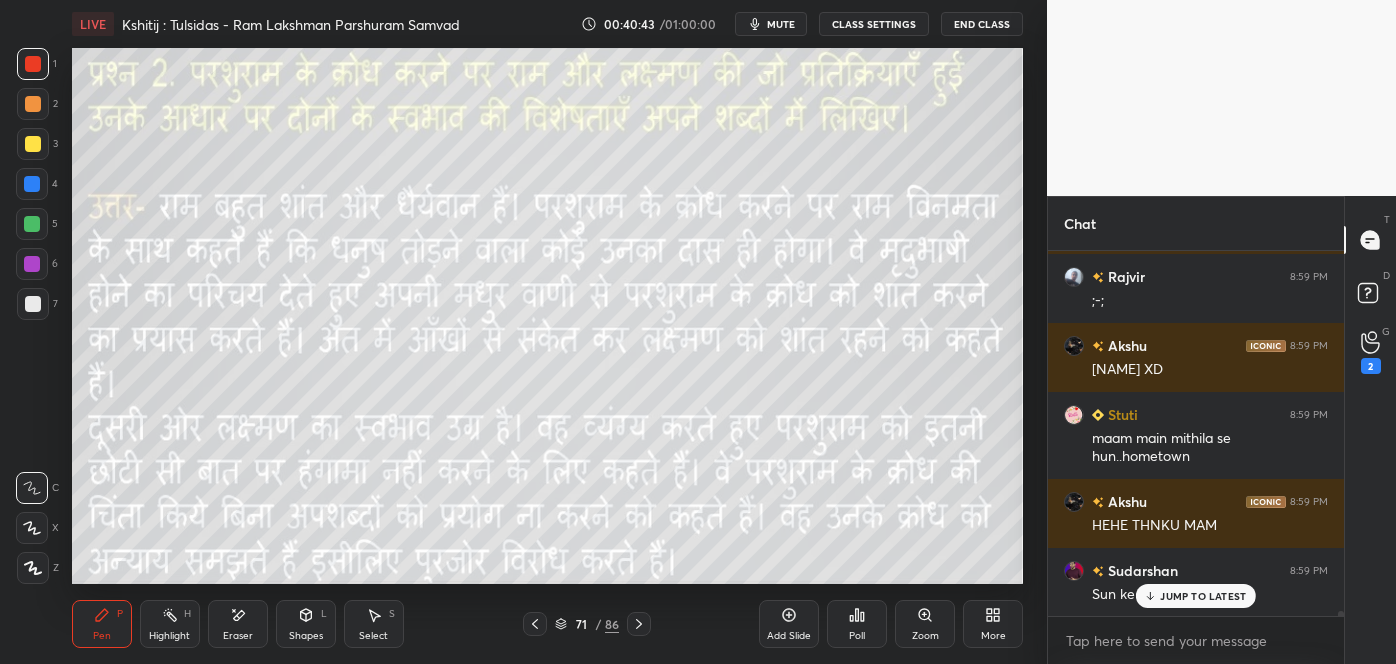 click on "JUMP TO LATEST" at bounding box center [1196, 596] 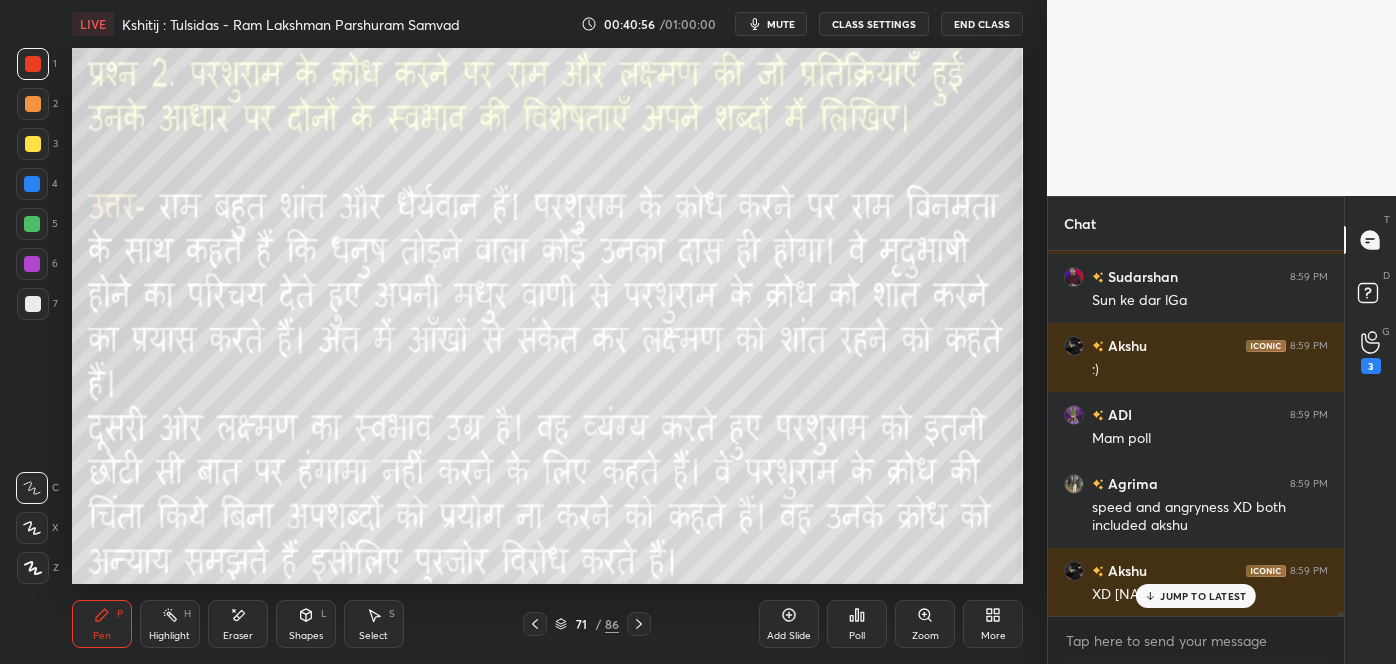 scroll, scrollTop: 29557, scrollLeft: 0, axis: vertical 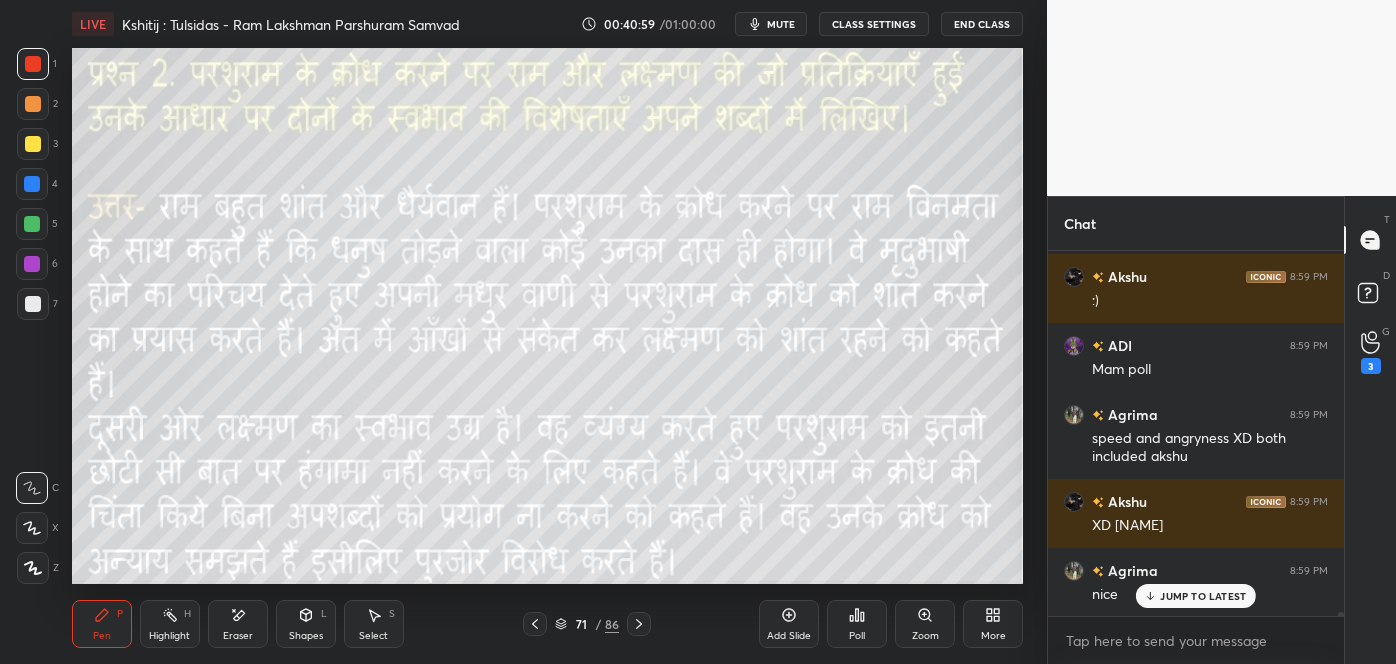 click on "JUMP TO LATEST" at bounding box center [1196, 596] 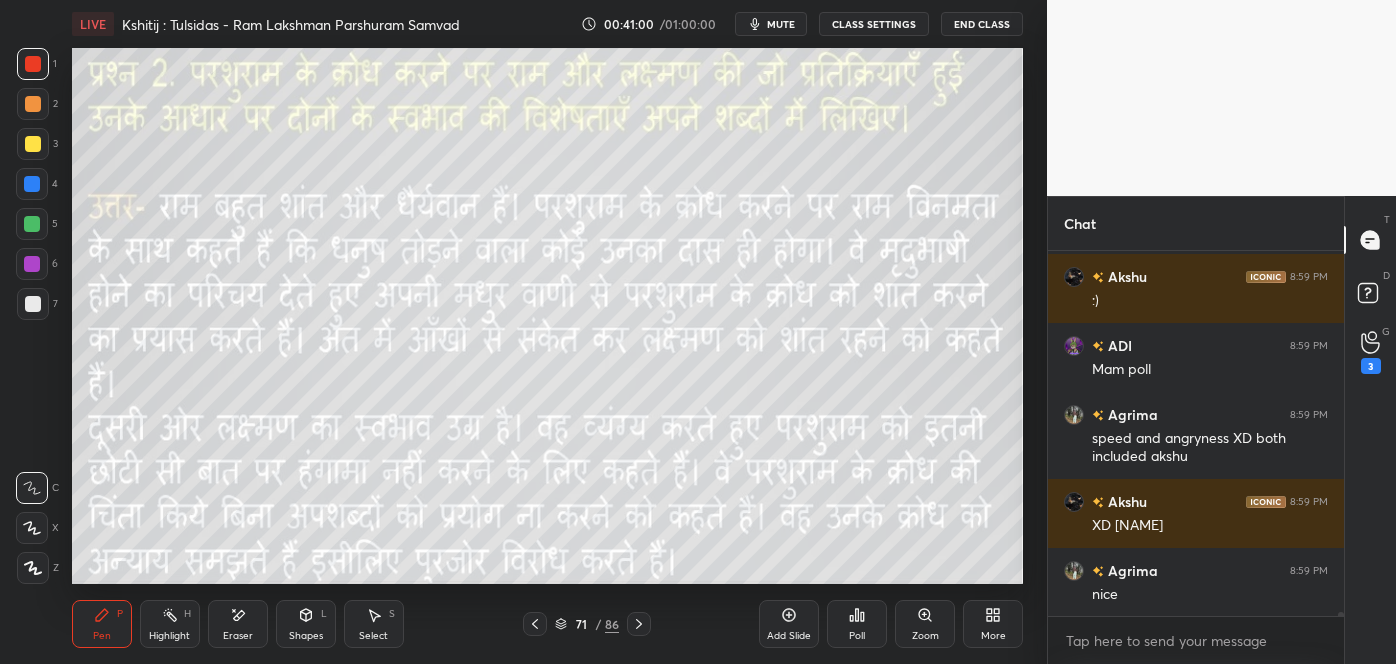 click on "71" at bounding box center [581, 624] 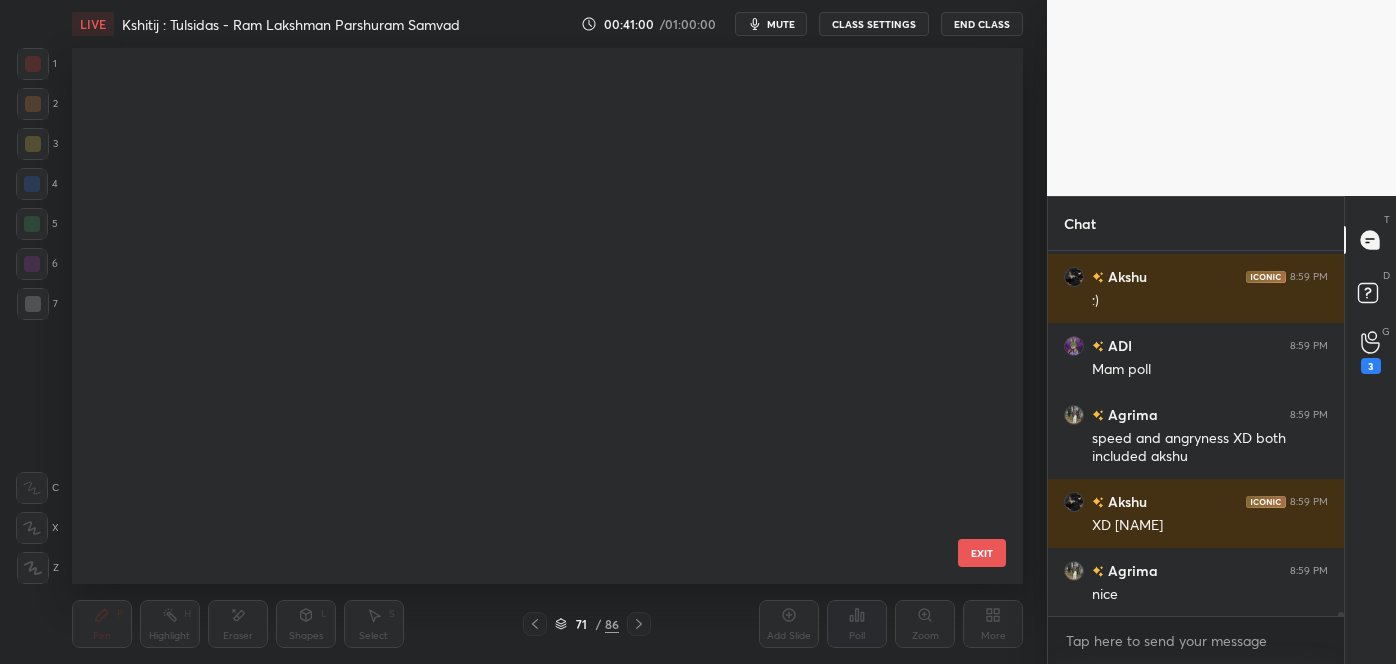 scroll, scrollTop: 3384, scrollLeft: 0, axis: vertical 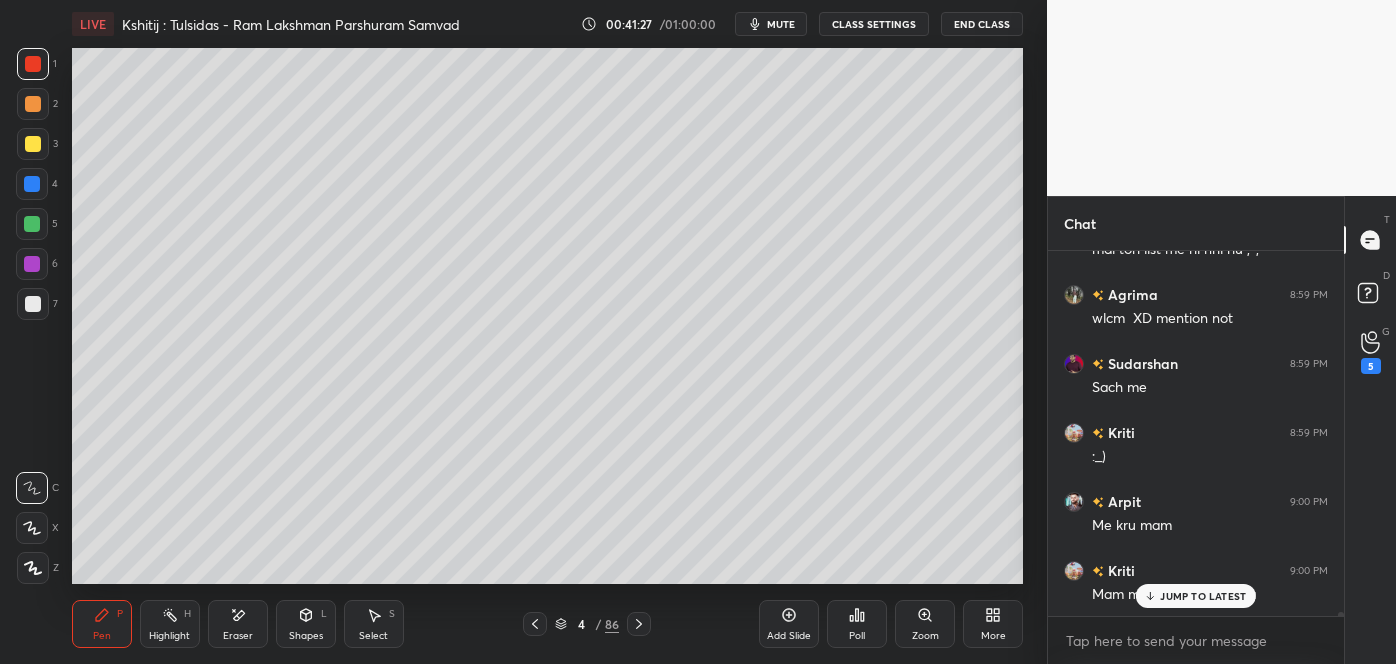 click on "JUMP TO LATEST" at bounding box center [1203, 596] 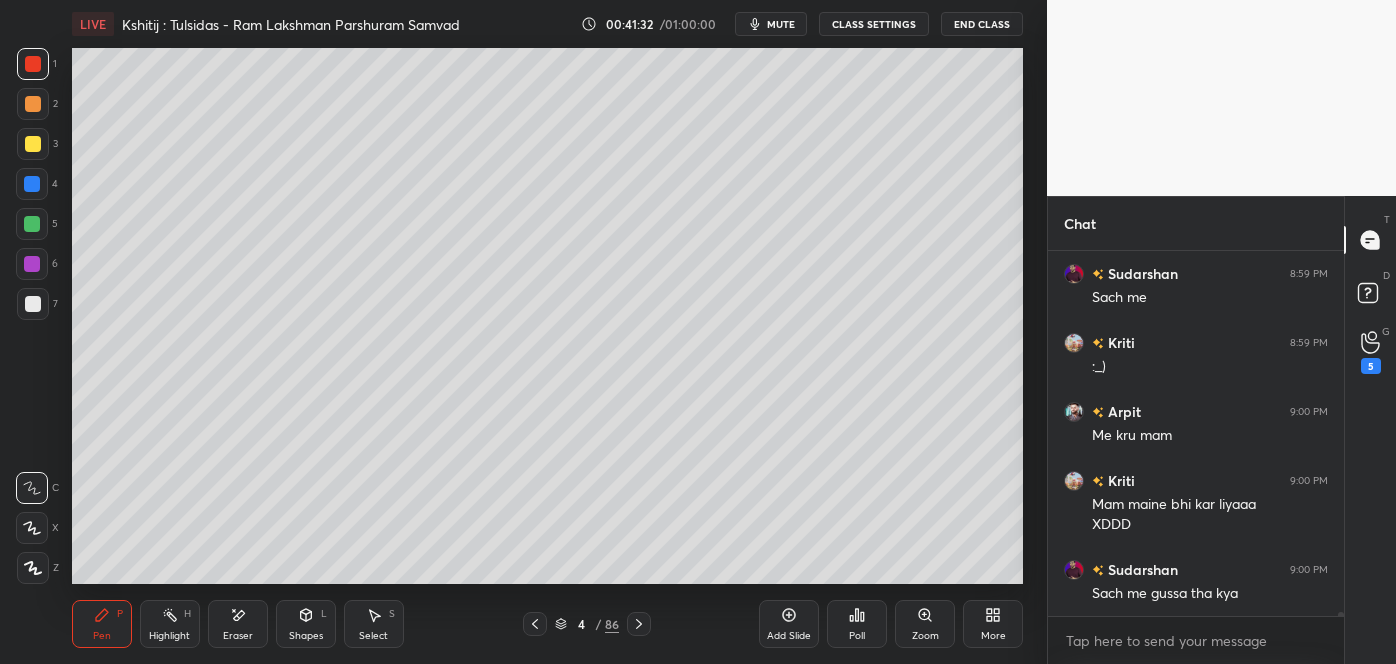 scroll, scrollTop: 30495, scrollLeft: 0, axis: vertical 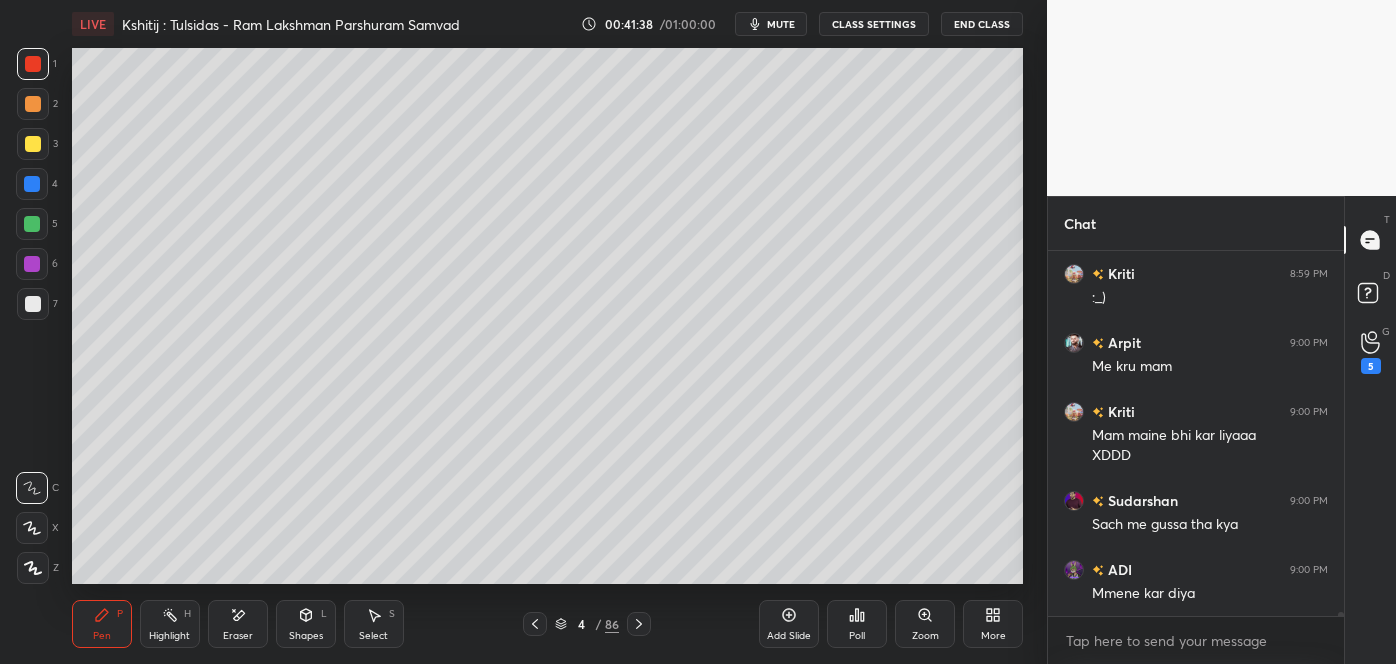 click on "4" at bounding box center [581, 624] 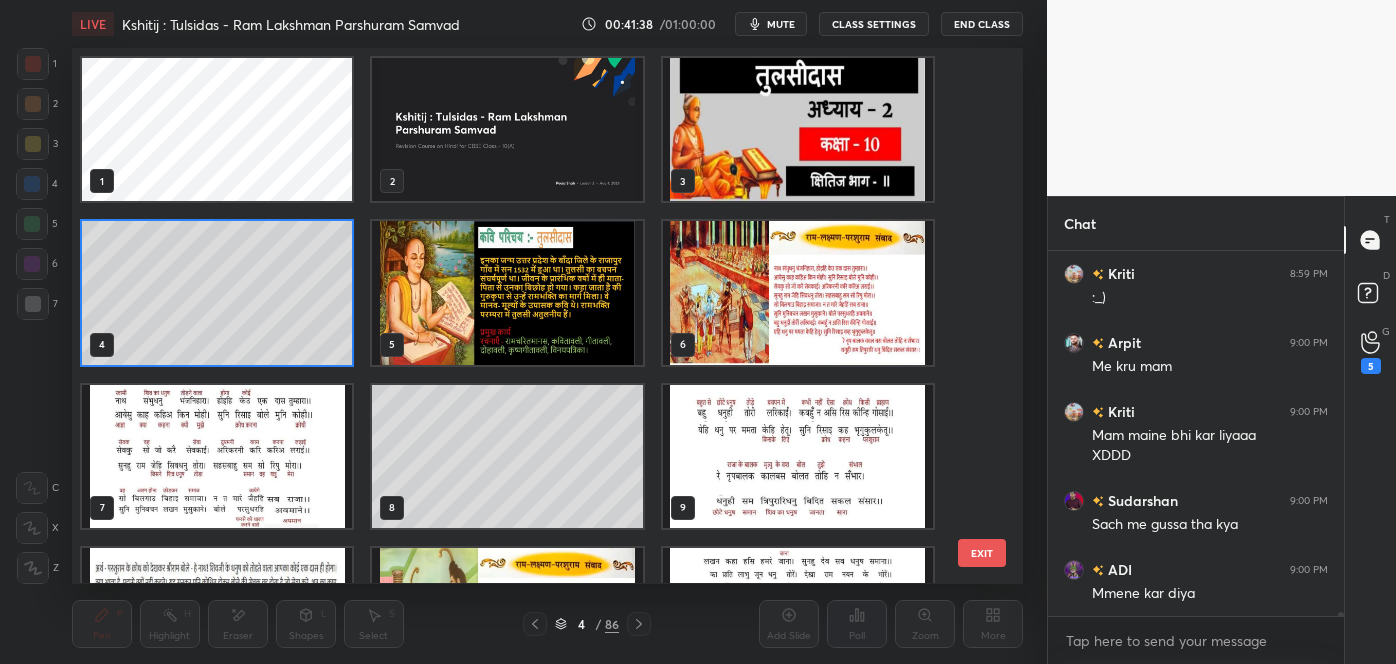 scroll, scrollTop: 30563, scrollLeft: 0, axis: vertical 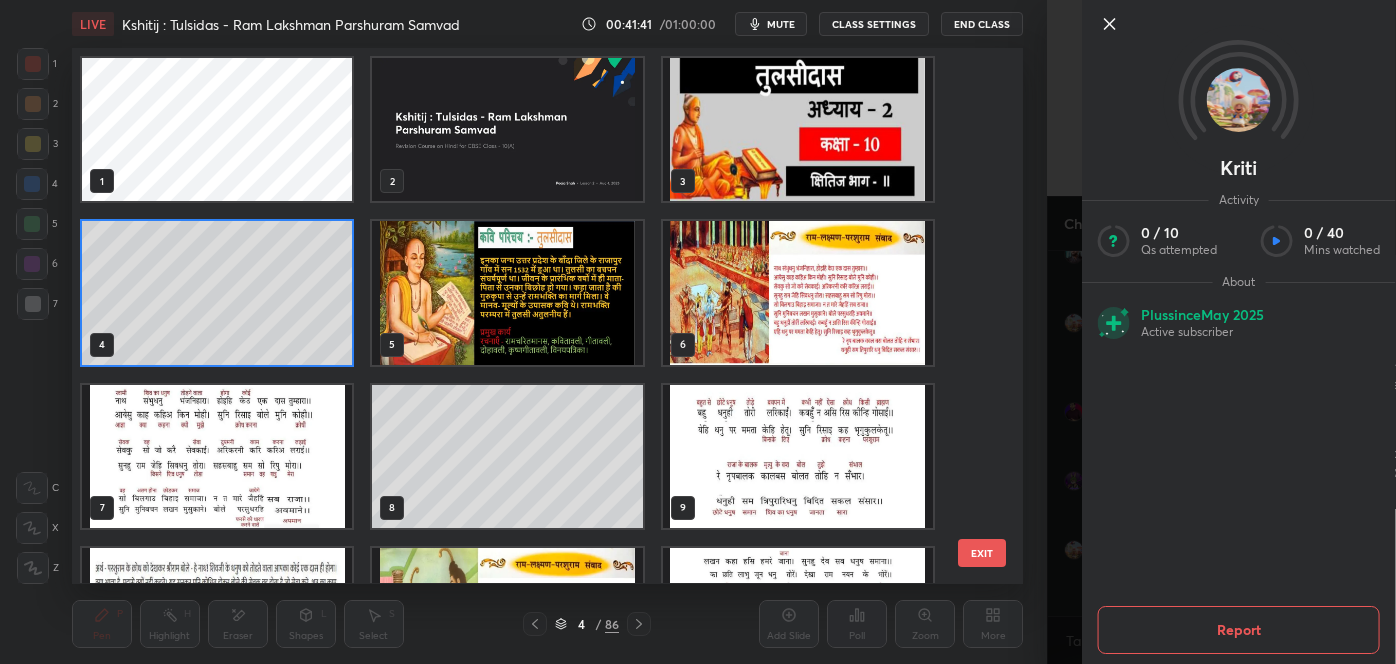 click 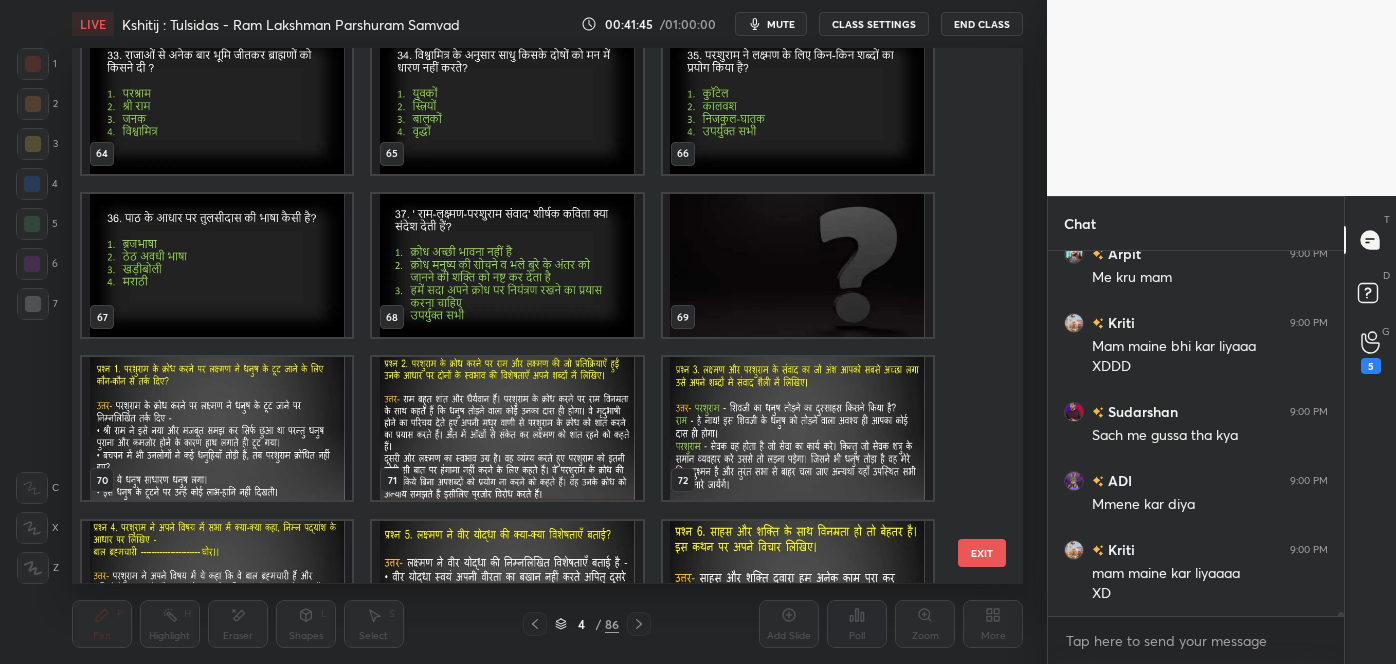 scroll, scrollTop: 3538, scrollLeft: 0, axis: vertical 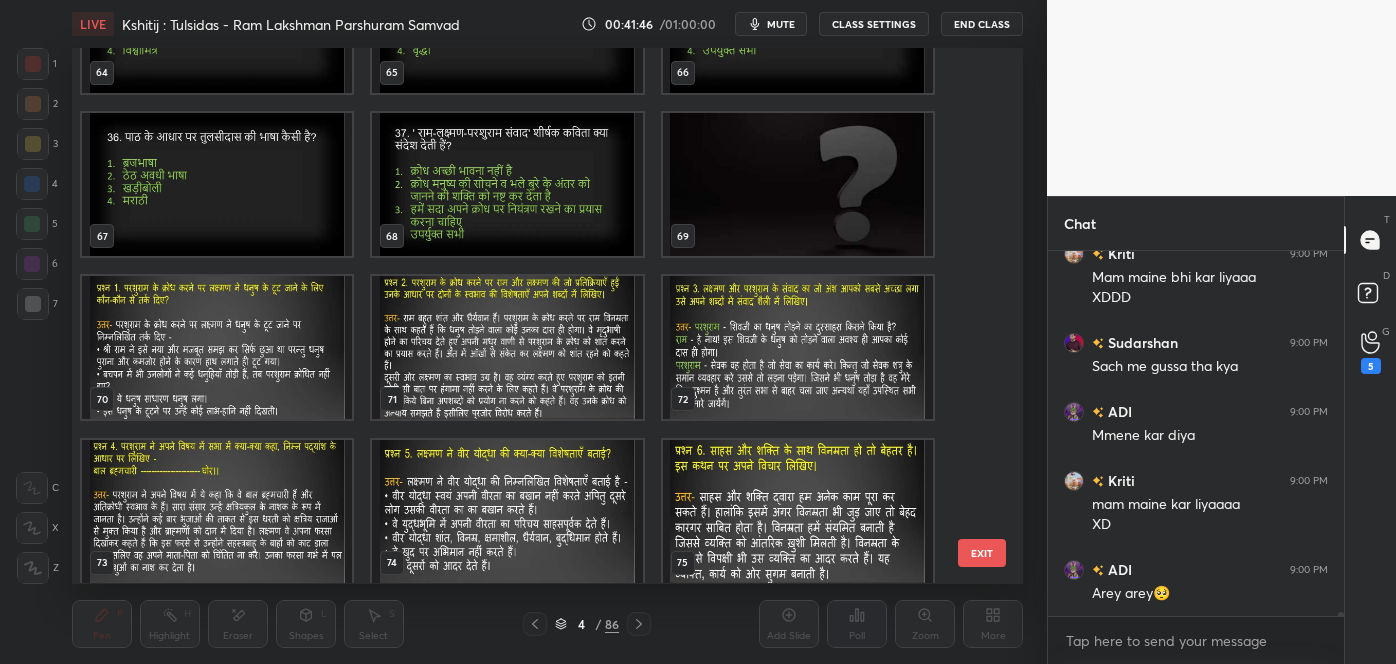 click on "71" at bounding box center (507, 348) 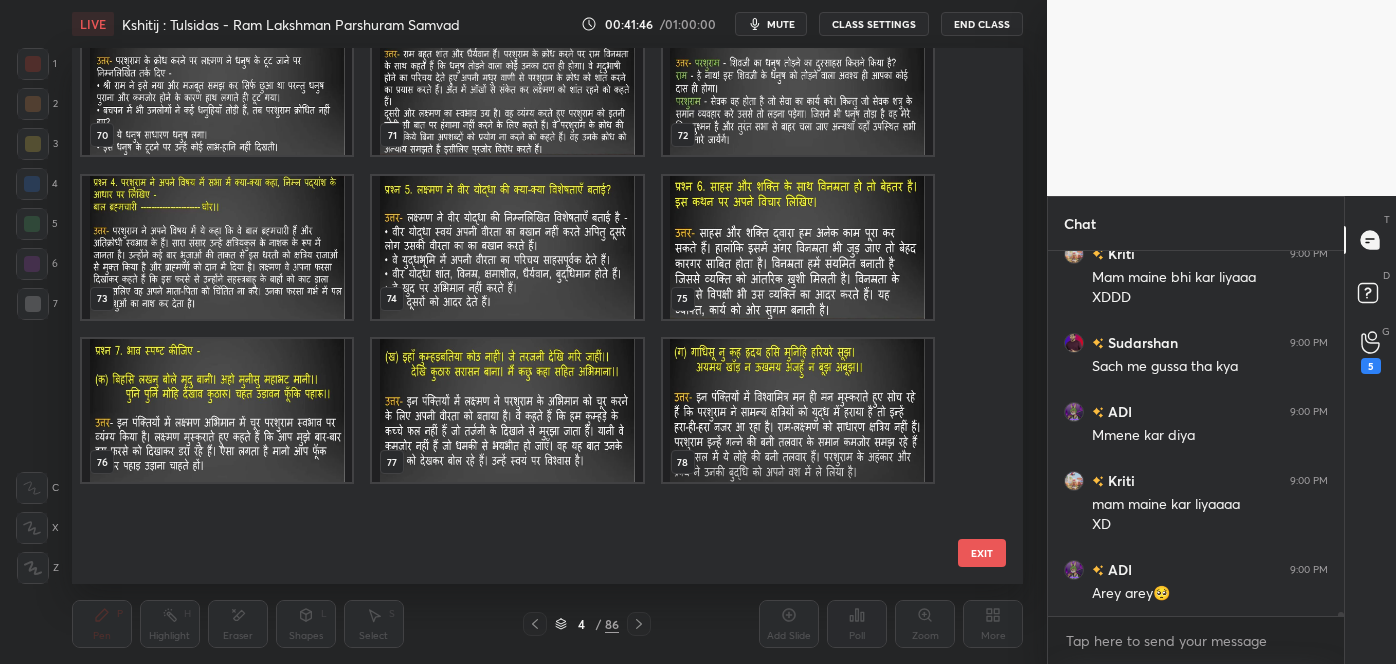 scroll, scrollTop: 3810, scrollLeft: 0, axis: vertical 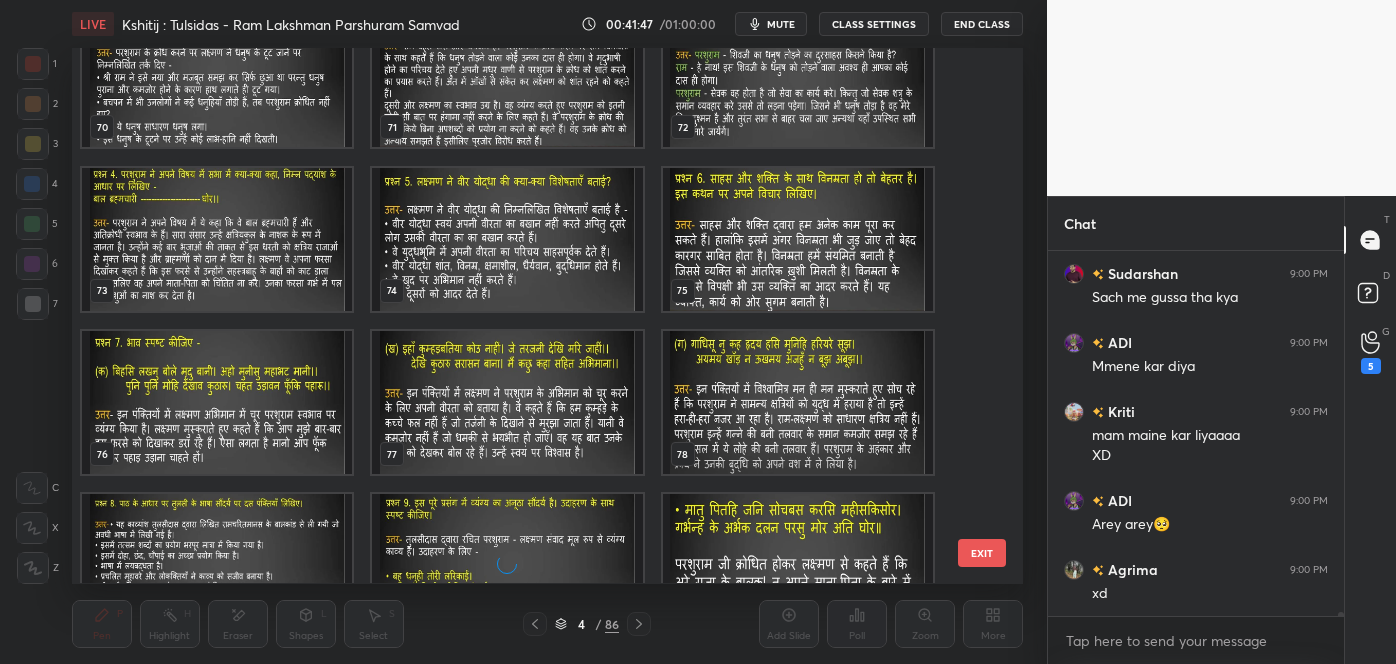 click at bounding box center [507, 76] 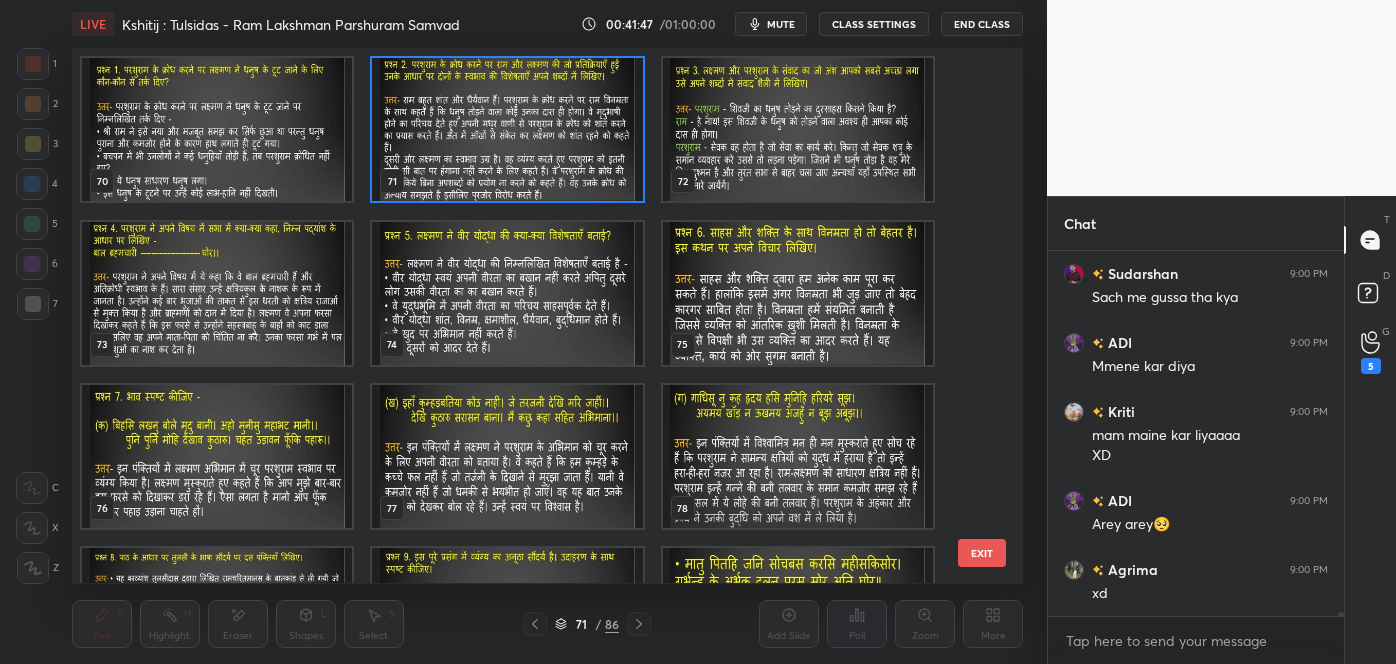 click on "70 71 72 73 74 75 76 77 78 79 80 81 82 83 84" at bounding box center [530, 315] 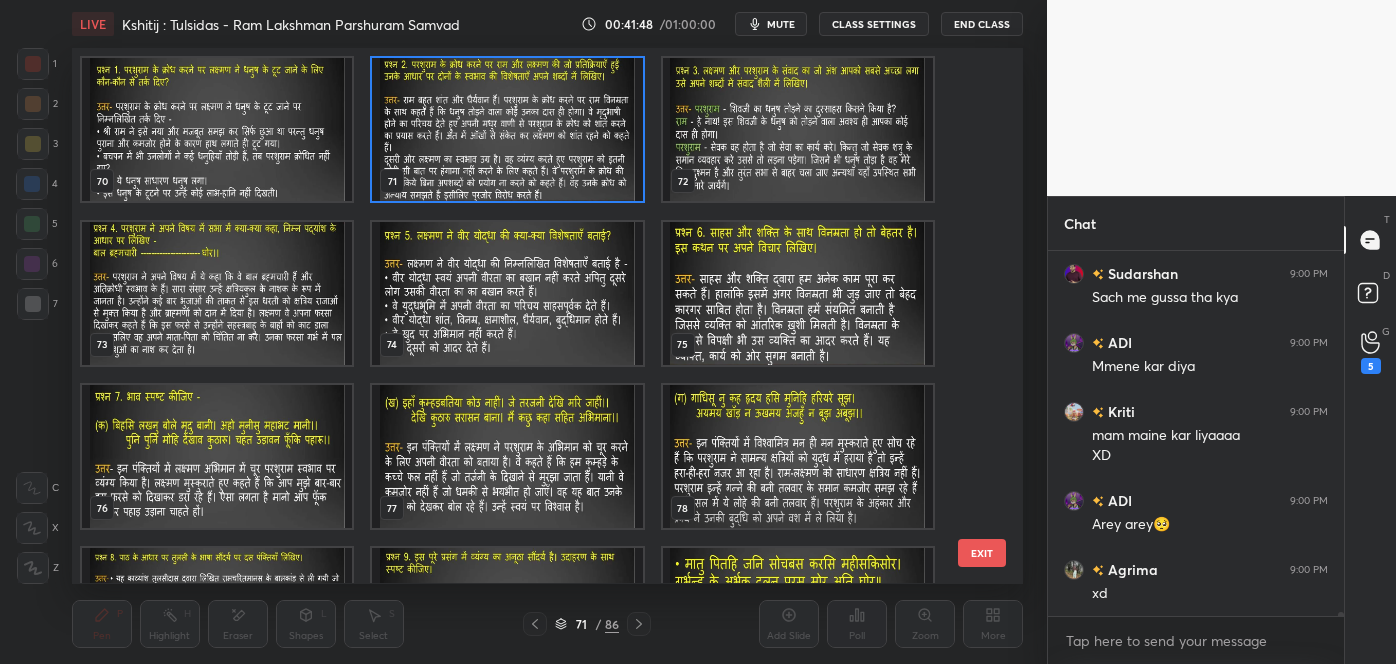 click at bounding box center (507, 130) 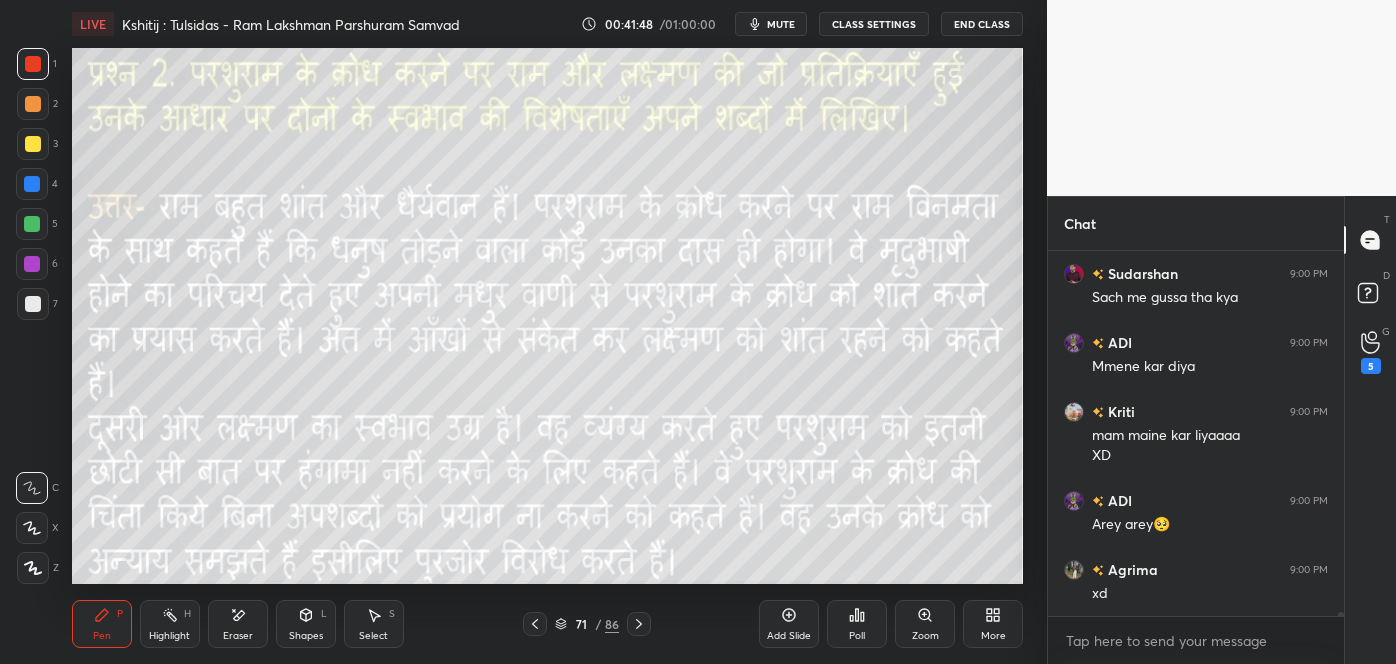 click at bounding box center (507, 130) 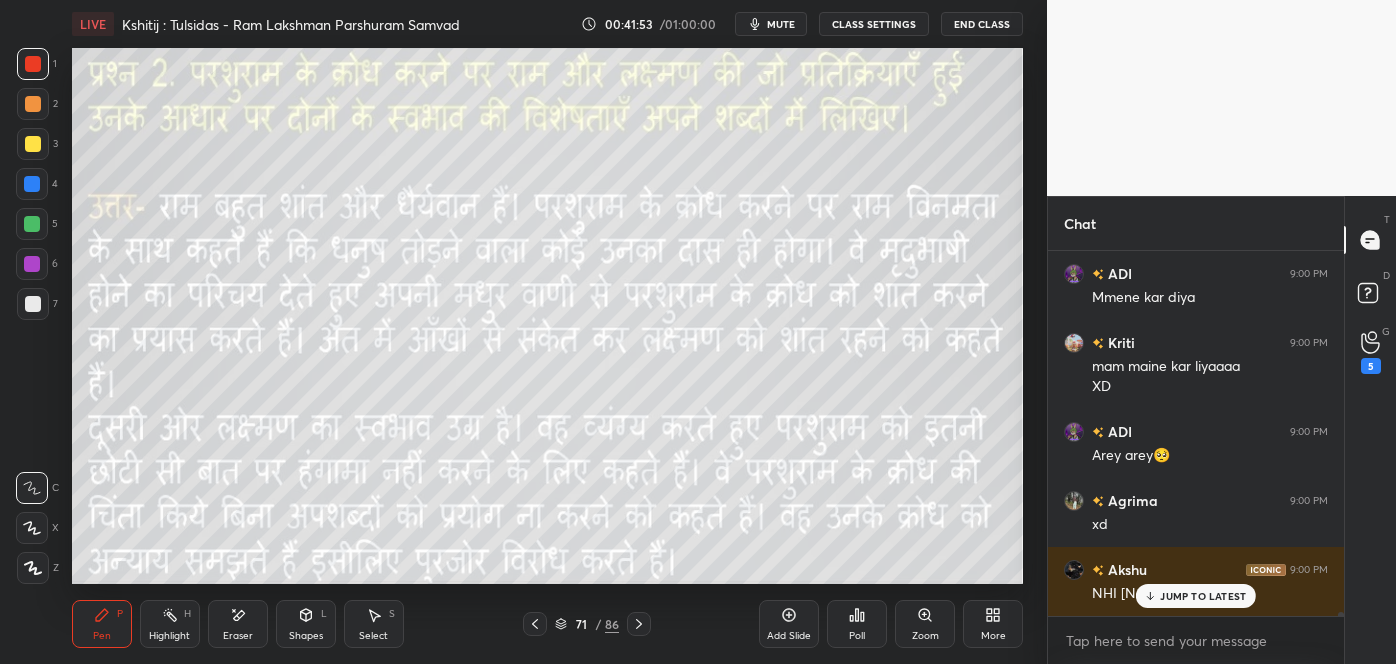 scroll, scrollTop: 30859, scrollLeft: 0, axis: vertical 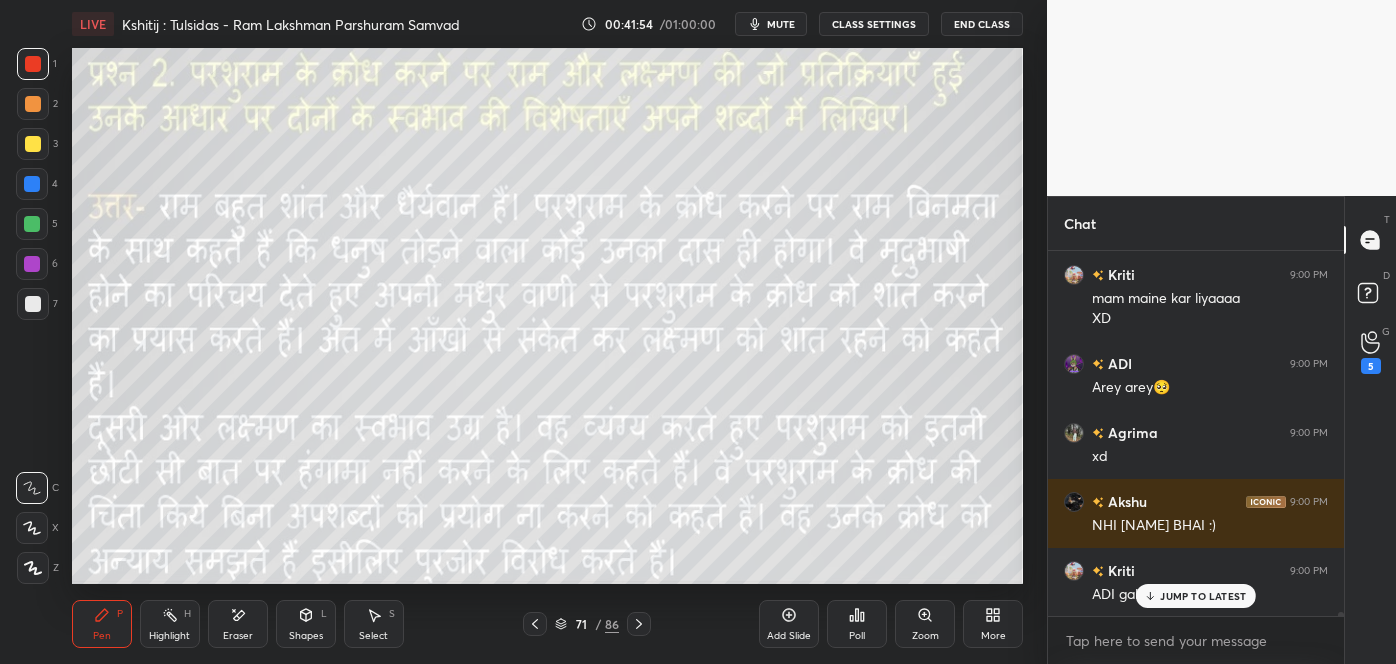 click 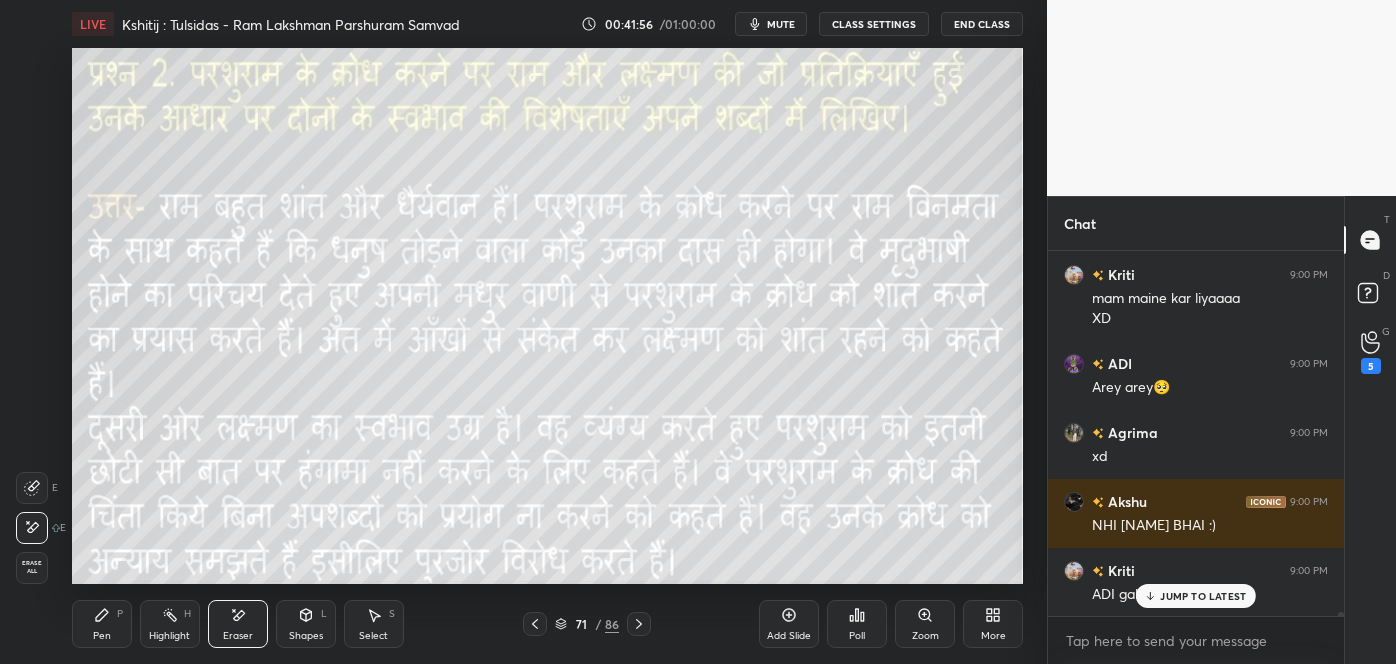 click on "Pen" at bounding box center (102, 636) 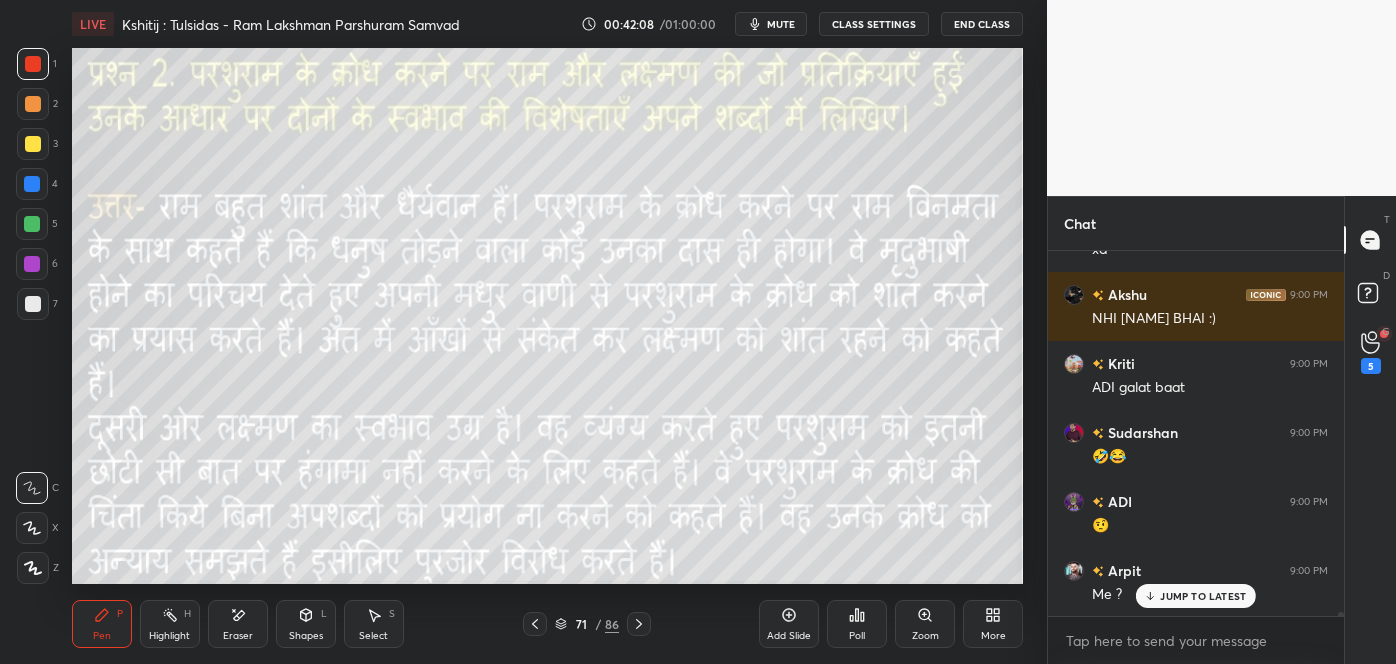 scroll, scrollTop: 31154, scrollLeft: 0, axis: vertical 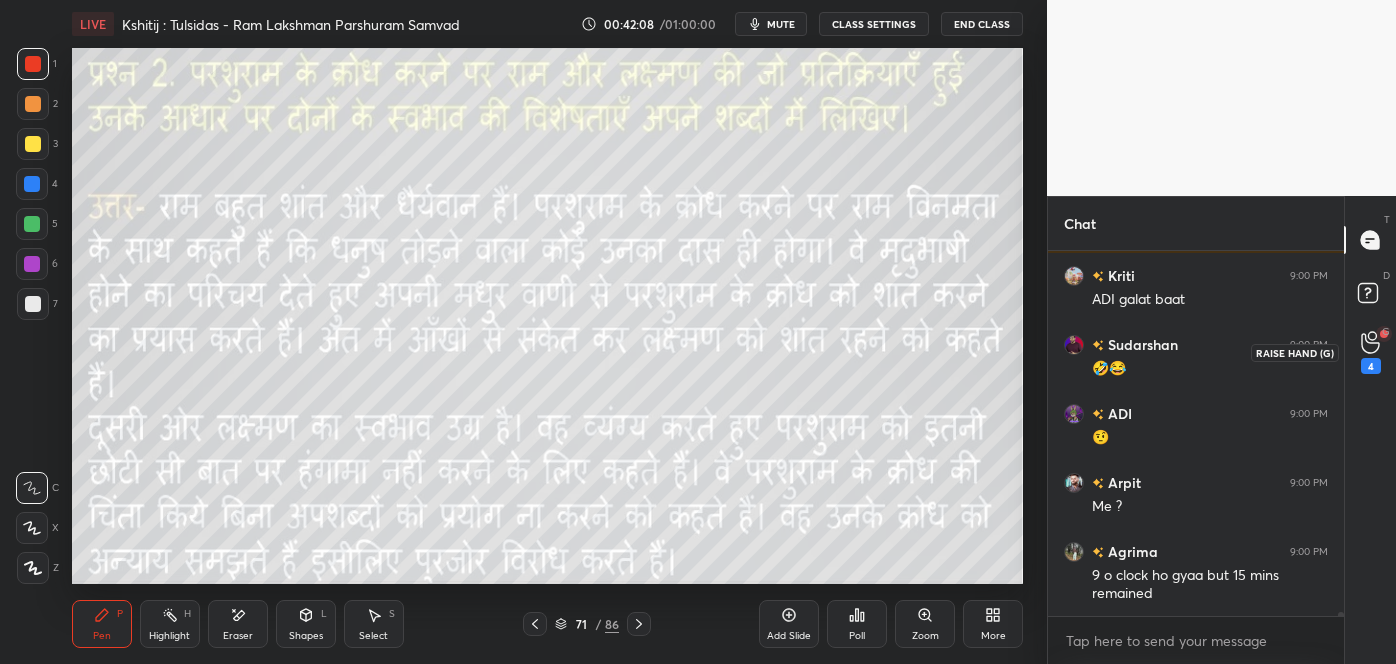 click on "4" at bounding box center (1371, 366) 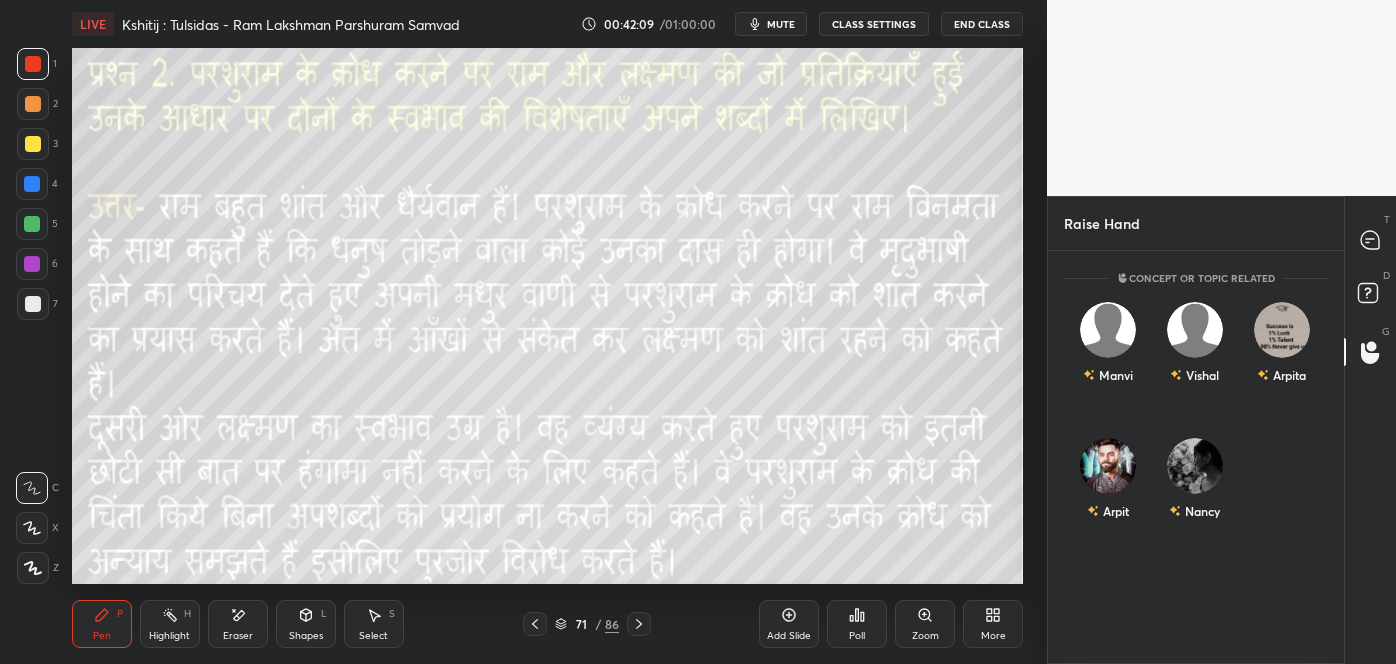scroll, scrollTop: 6, scrollLeft: 5, axis: both 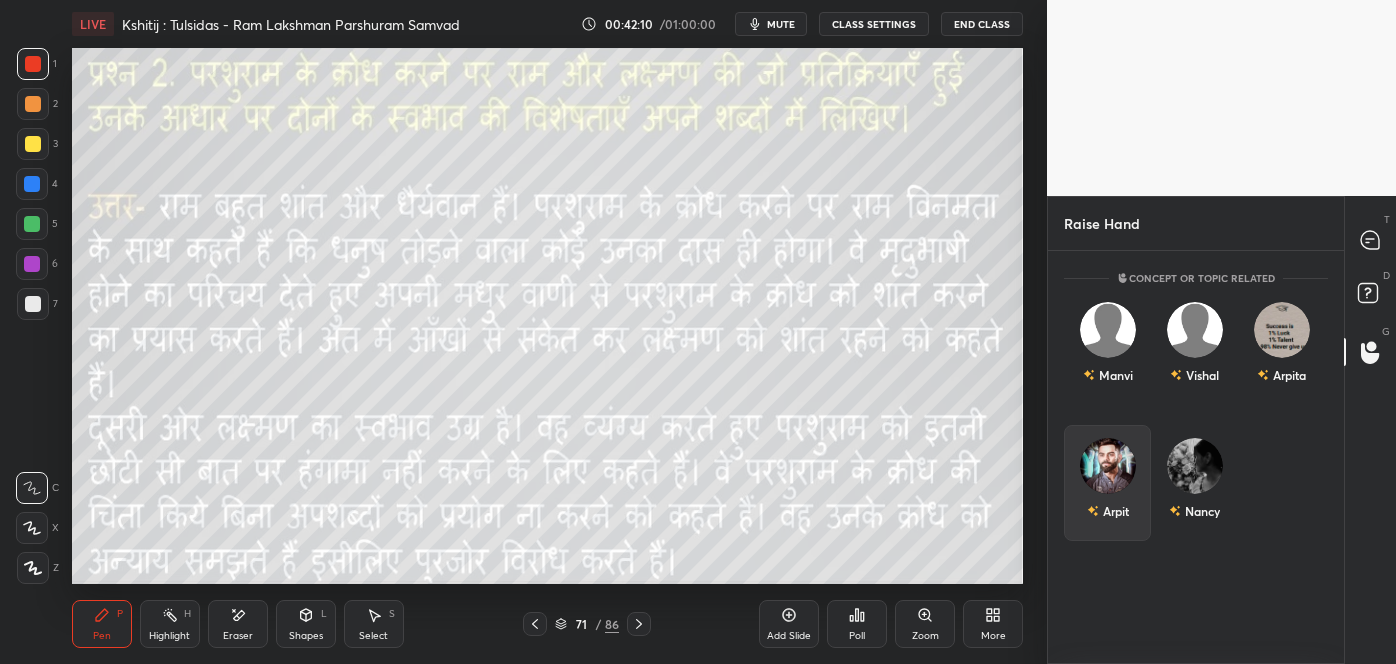 click at bounding box center (1108, 466) 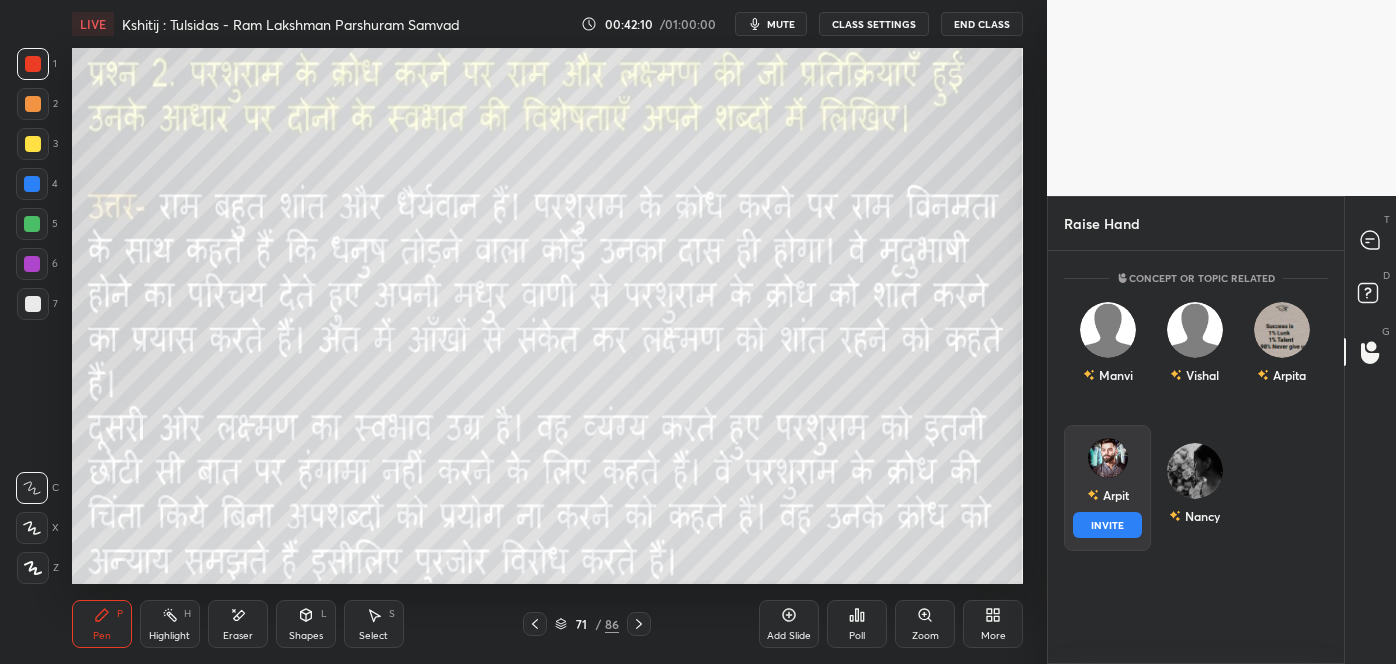 click on "INVITE" at bounding box center [1107, 525] 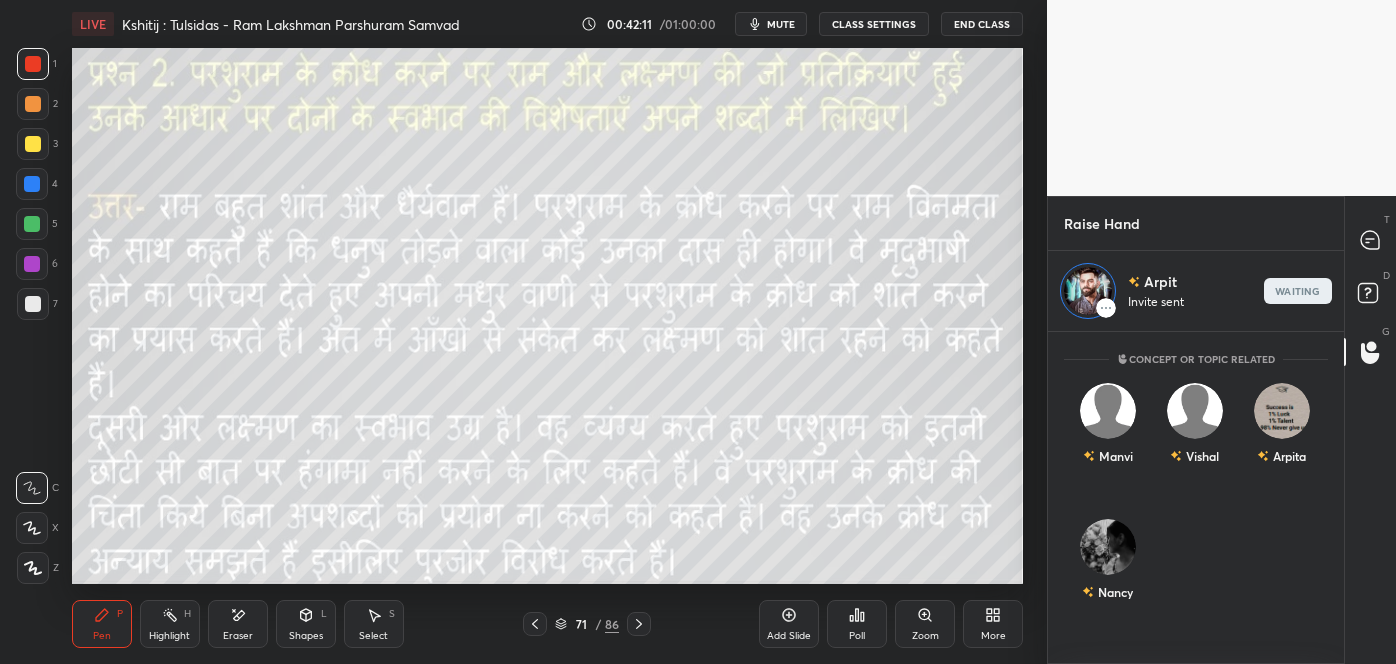 scroll, scrollTop: 326, scrollLeft: 290, axis: both 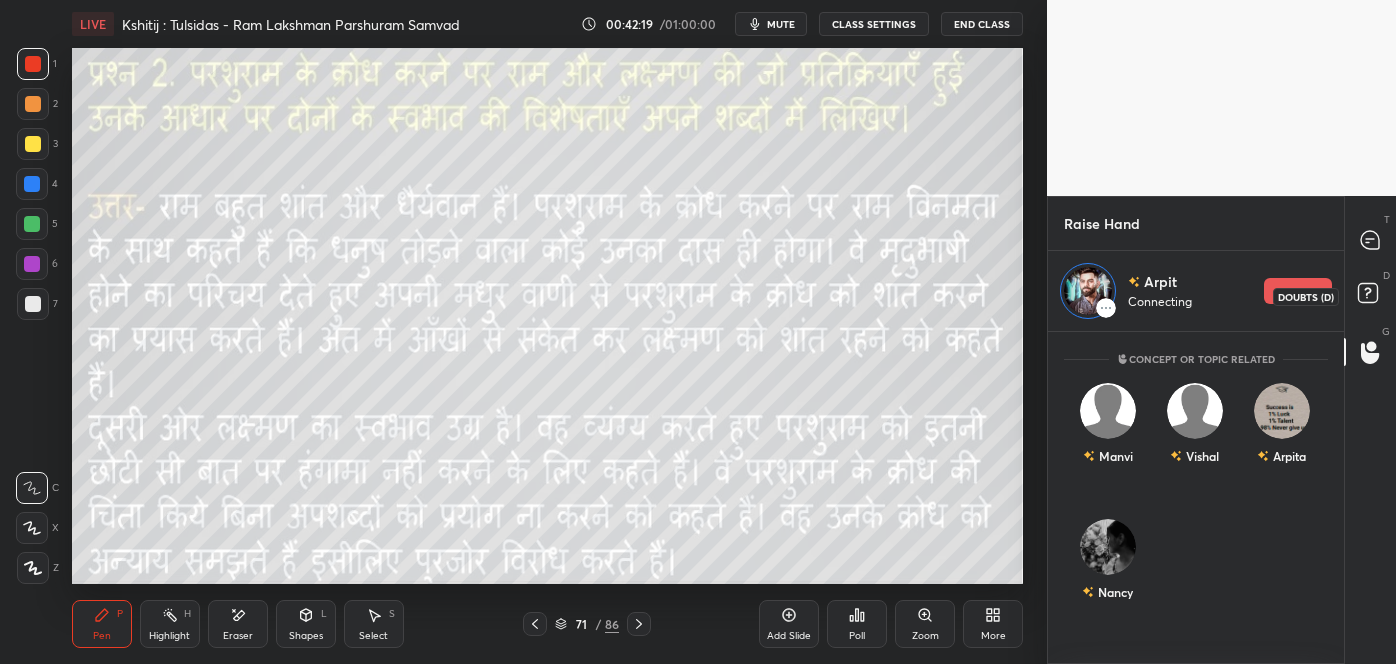 click 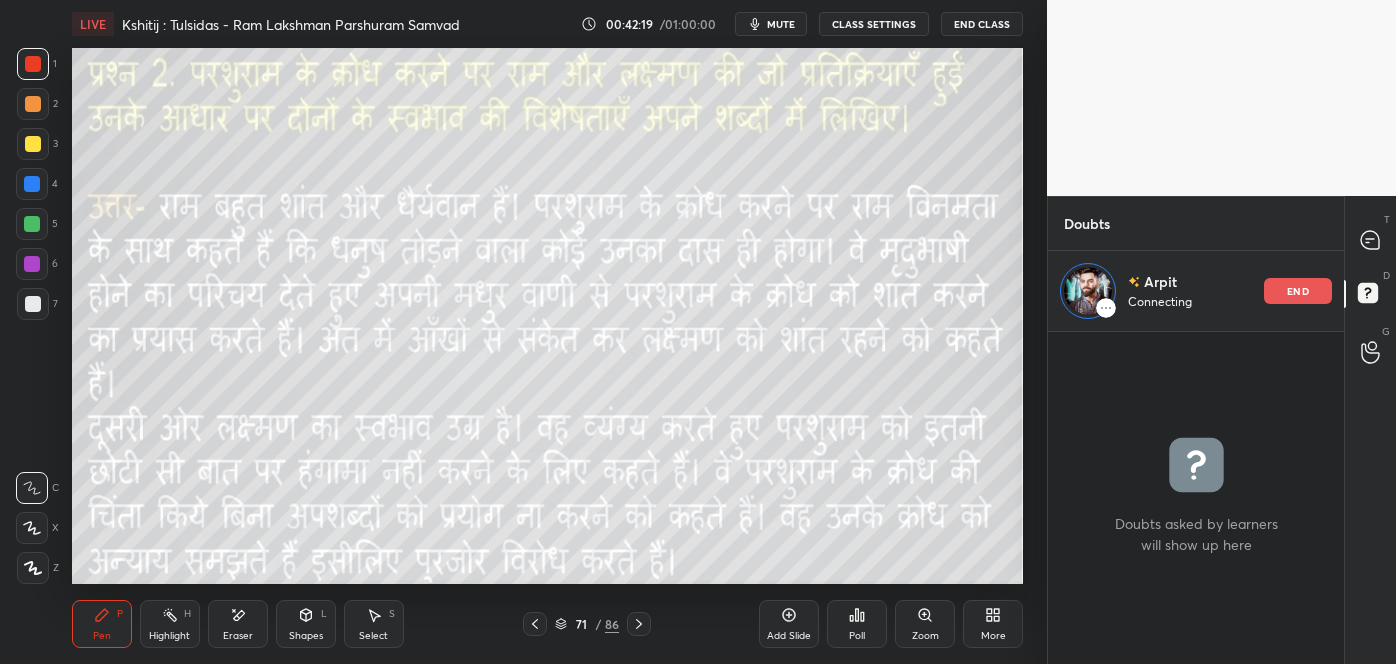 scroll, scrollTop: 326, scrollLeft: 290, axis: both 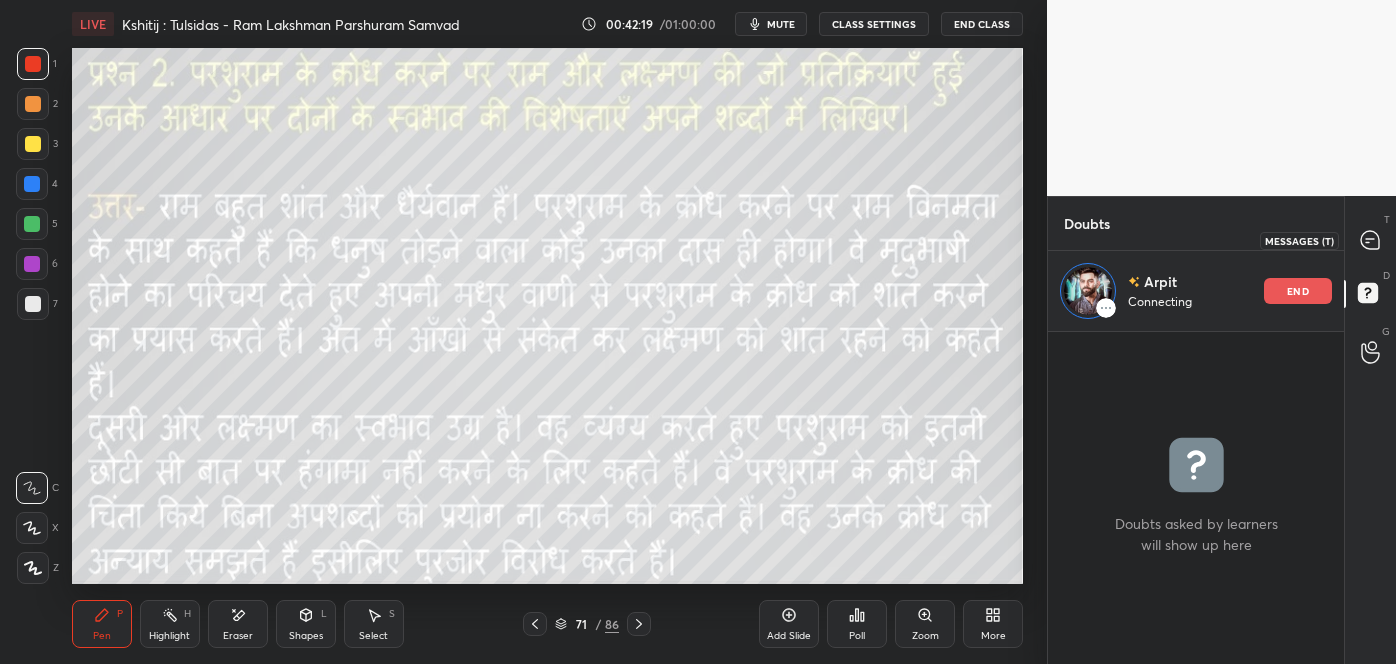click at bounding box center (1371, 240) 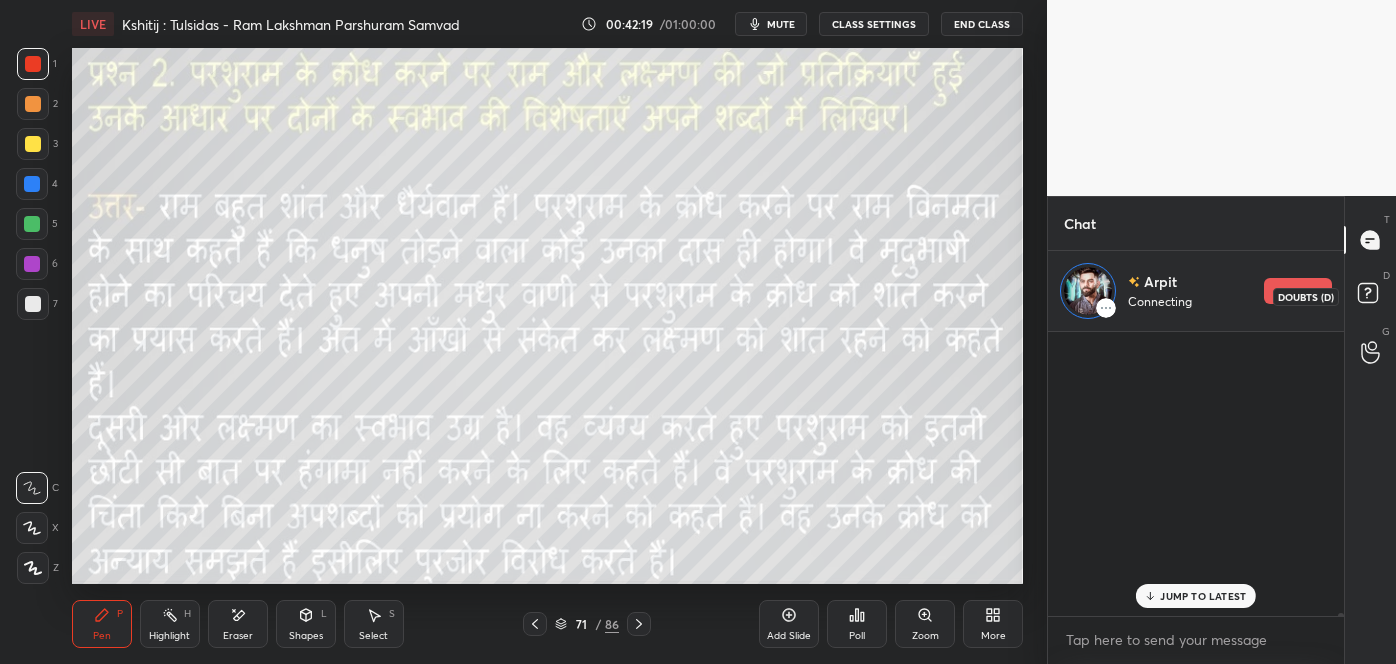 scroll, scrollTop: 31285, scrollLeft: 0, axis: vertical 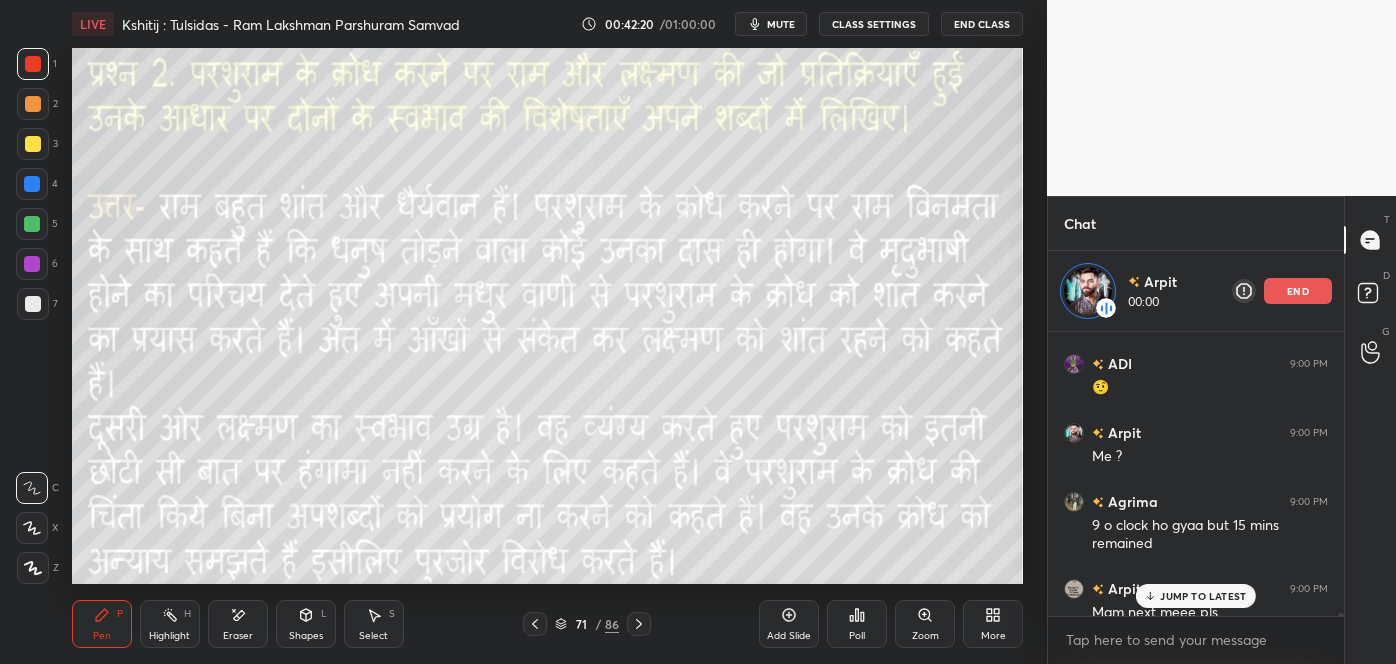 click on "JUMP TO LATEST" at bounding box center (1203, 596) 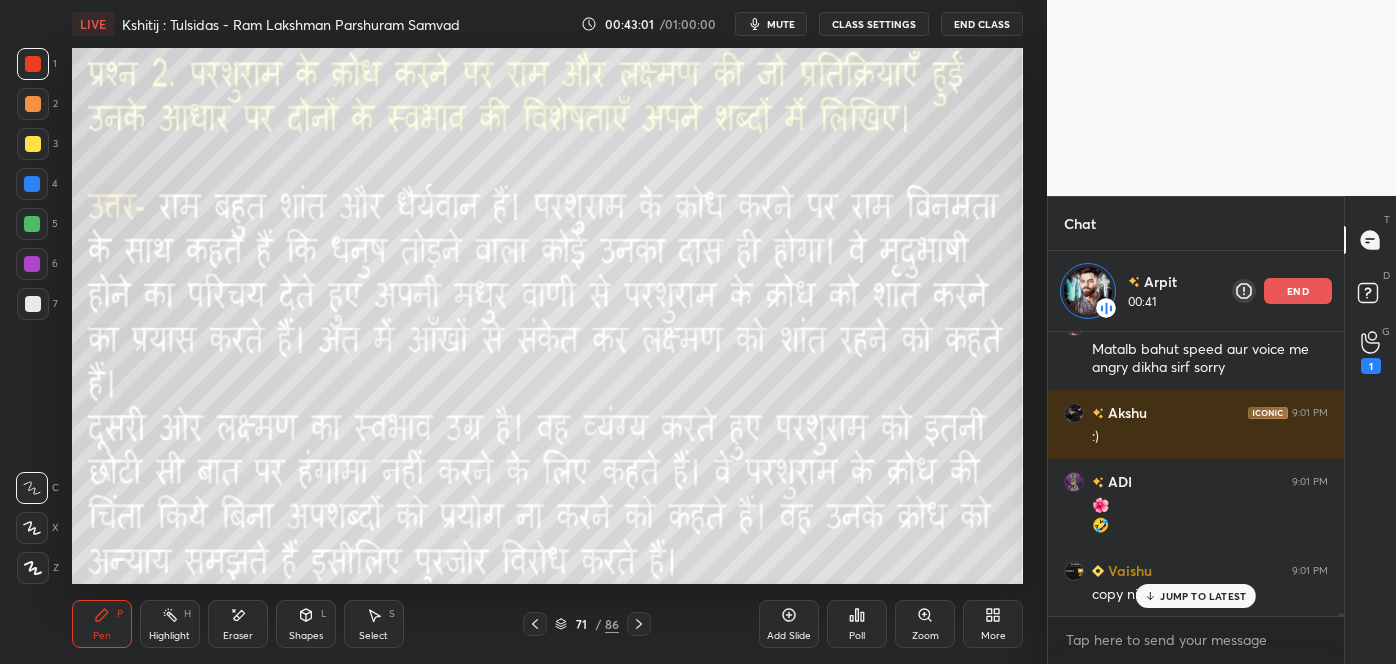 scroll, scrollTop: 31952, scrollLeft: 0, axis: vertical 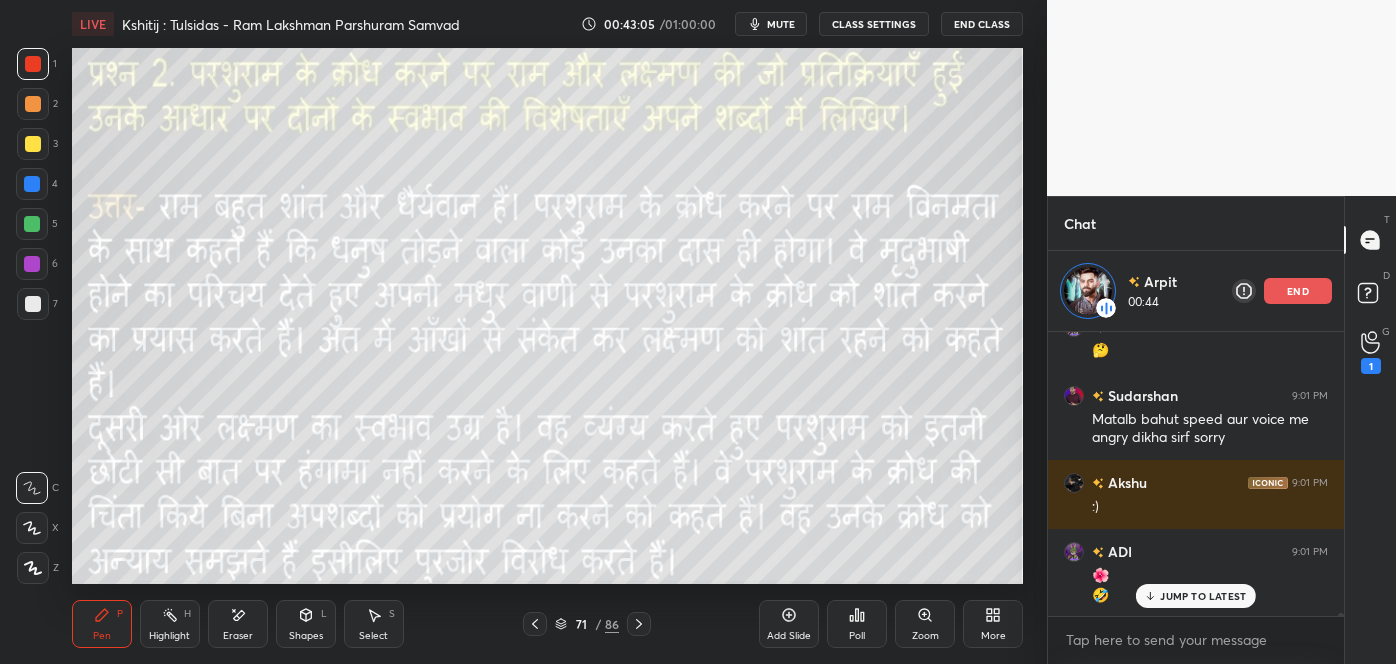 click on "JUMP TO LATEST" at bounding box center (1203, 596) 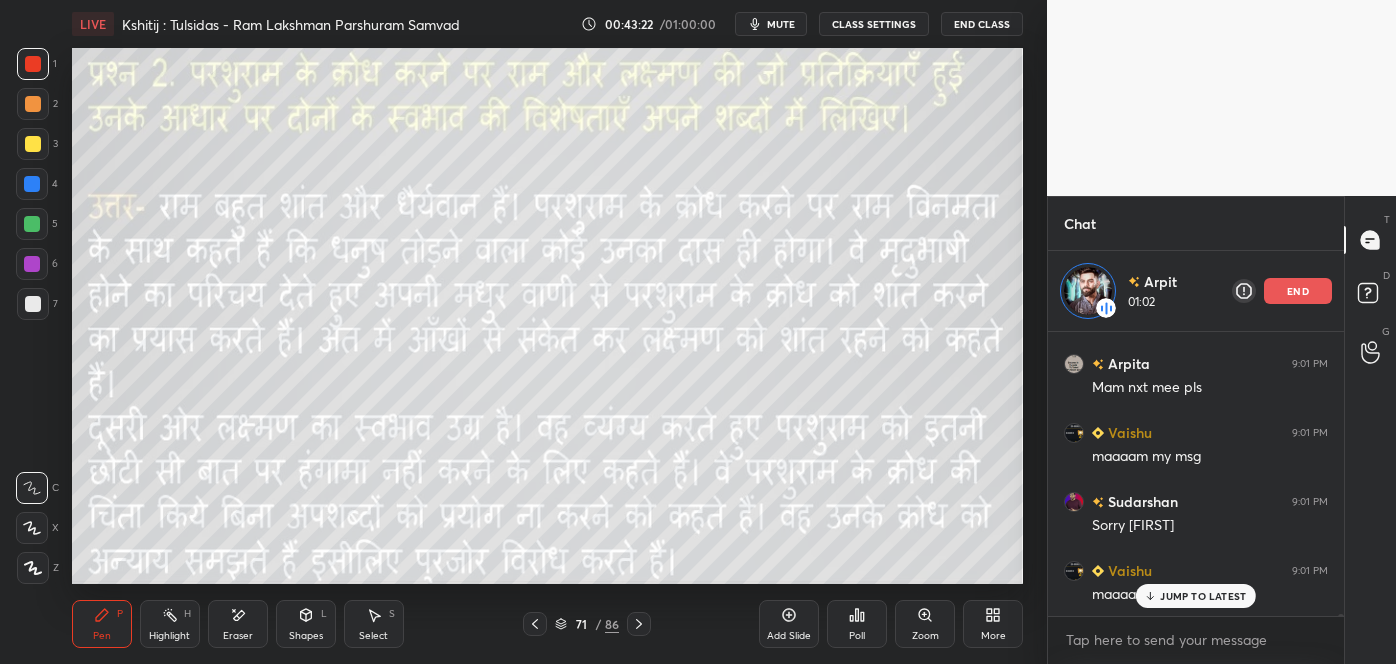 scroll, scrollTop: 32365, scrollLeft: 0, axis: vertical 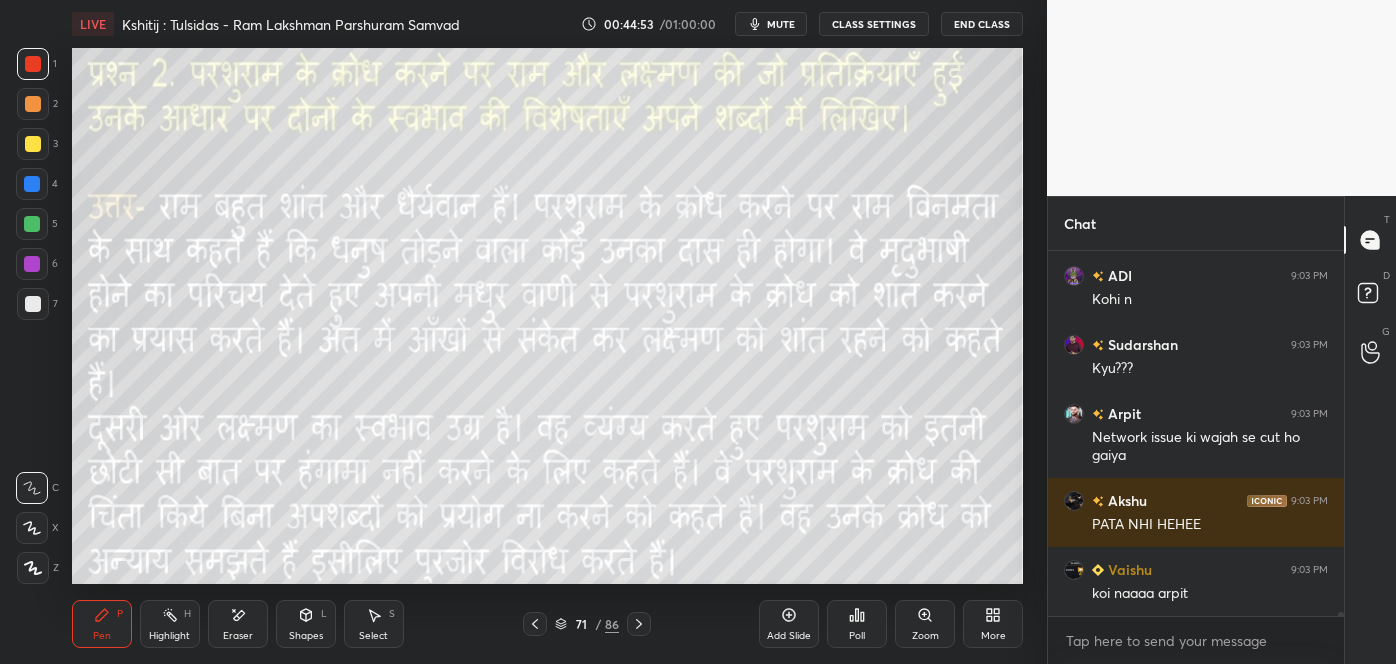 click 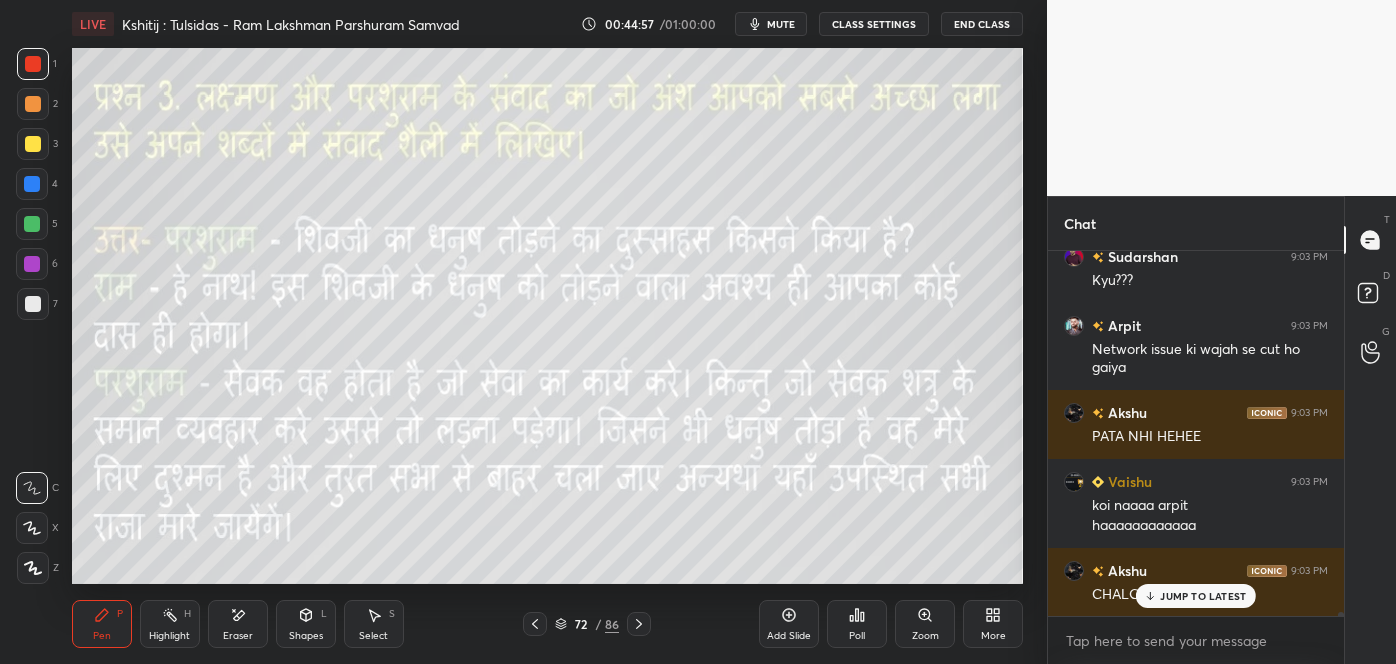 scroll, scrollTop: 33981, scrollLeft: 0, axis: vertical 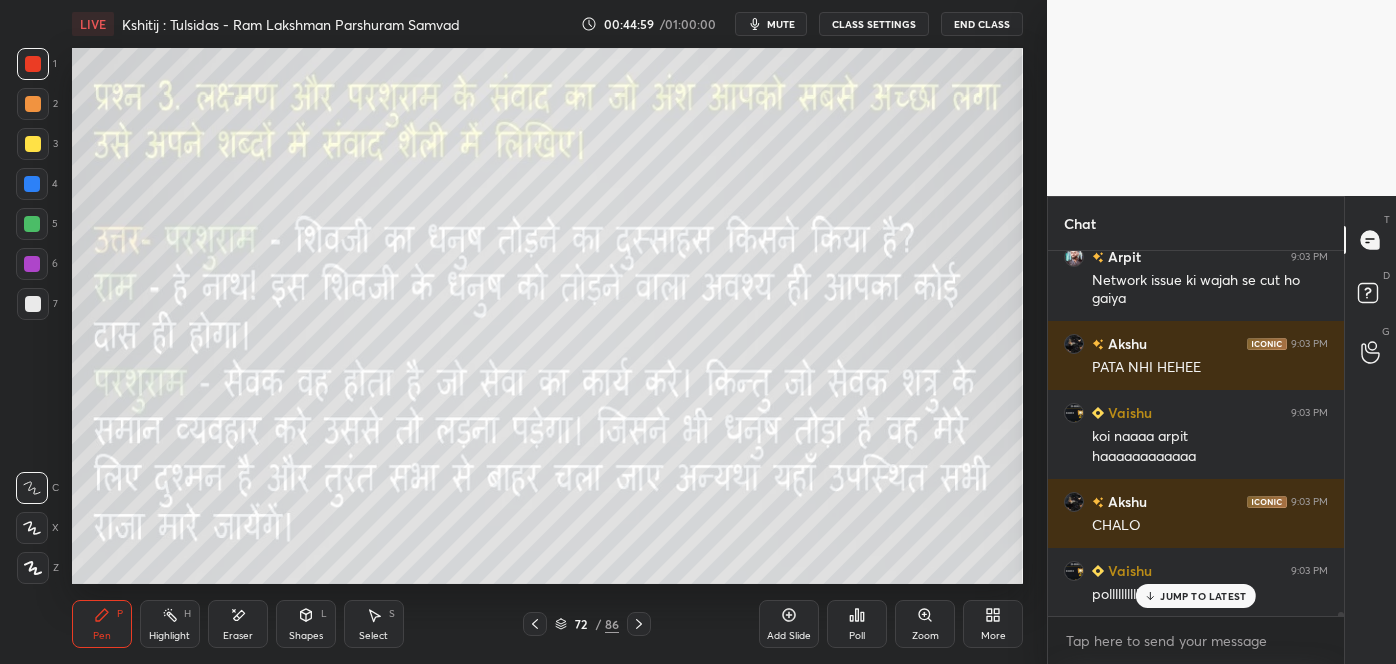 click on "JUMP TO LATEST" at bounding box center (1203, 596) 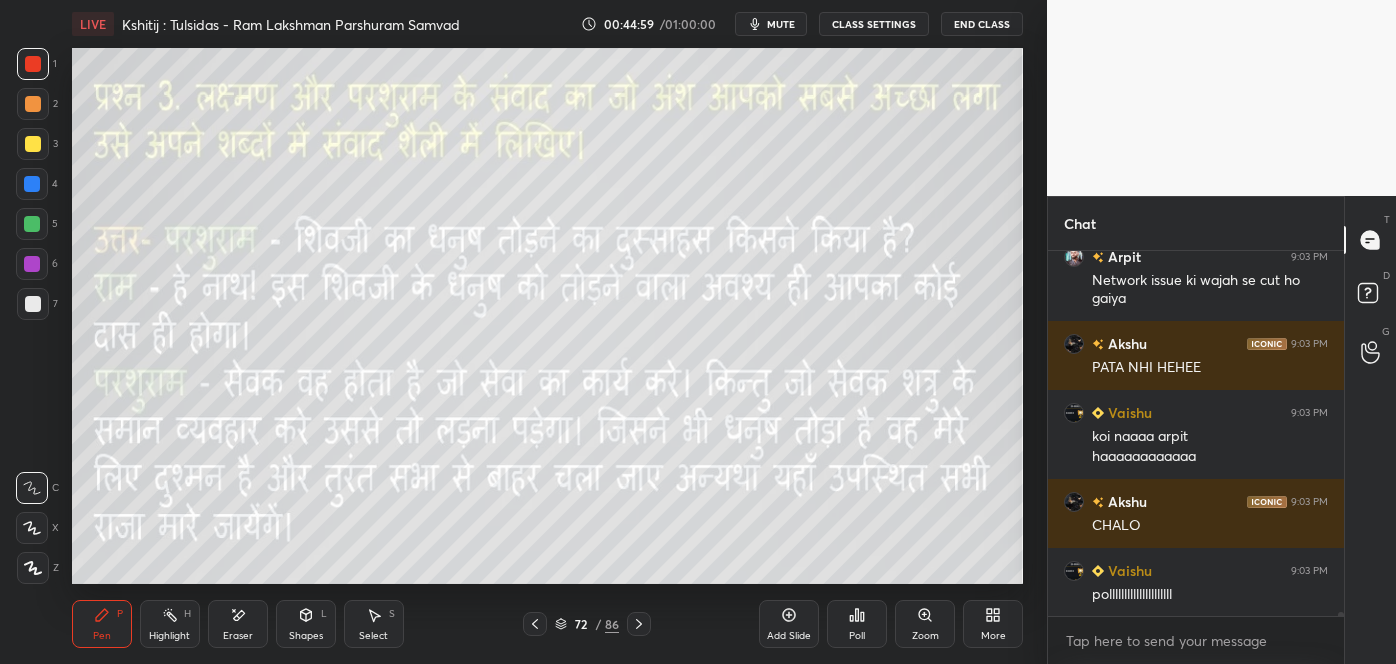 scroll, scrollTop: 34002, scrollLeft: 0, axis: vertical 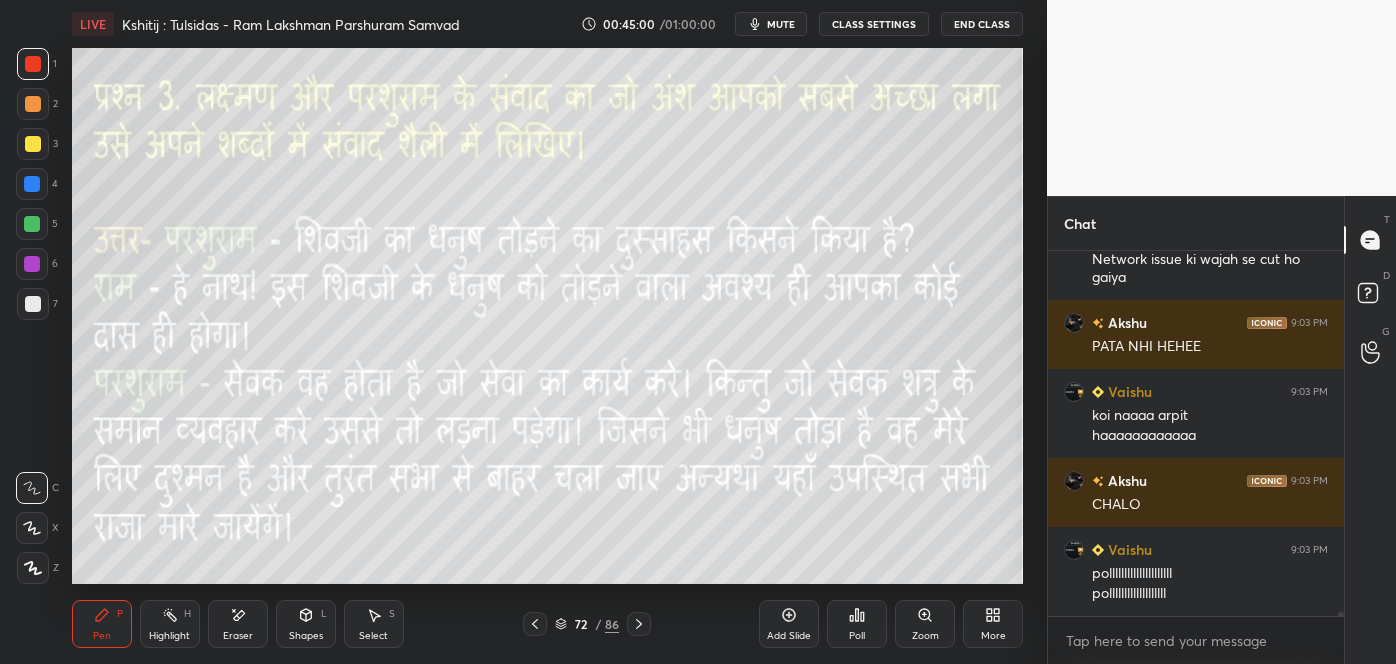 click on "86" at bounding box center [612, 624] 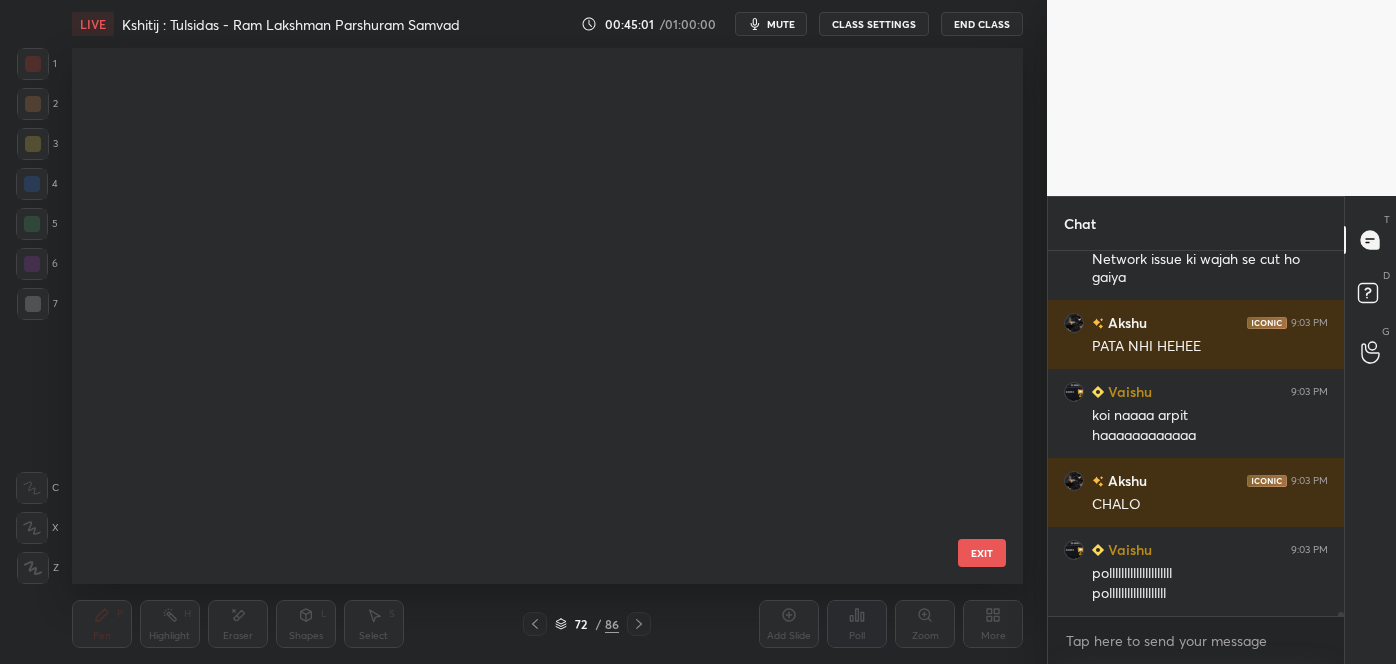 scroll, scrollTop: 3384, scrollLeft: 0, axis: vertical 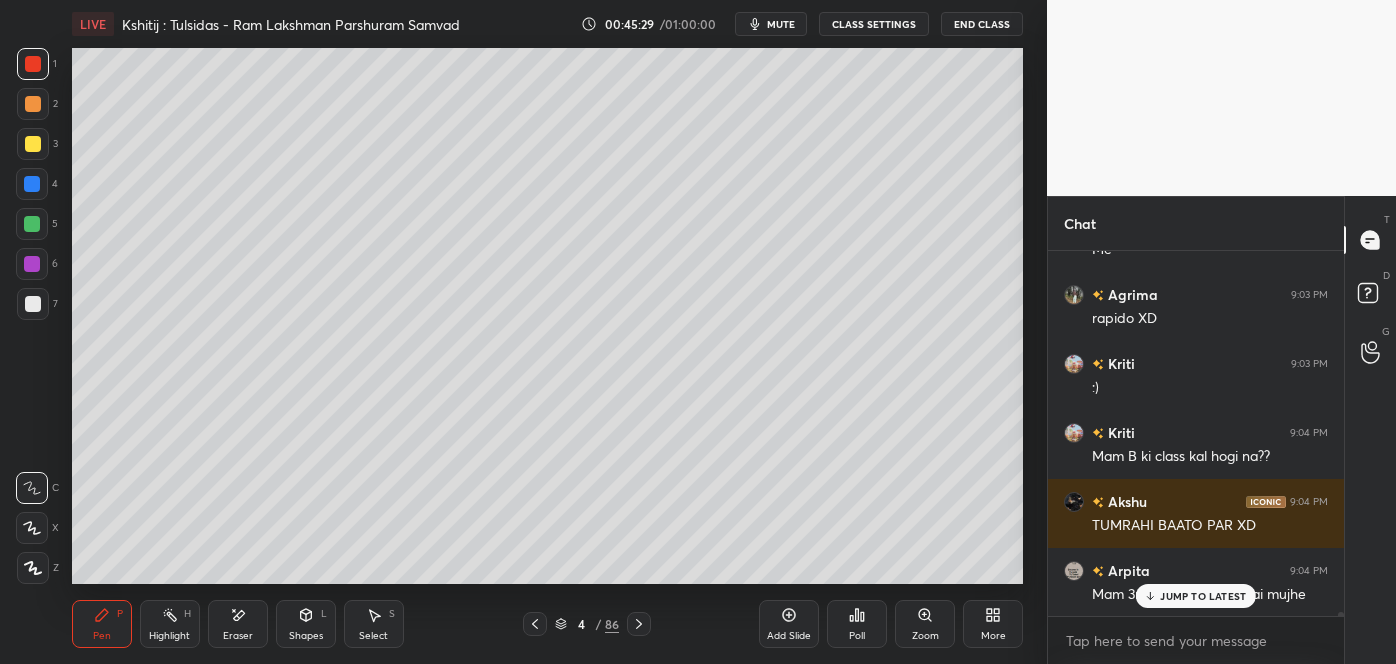 click on "86" at bounding box center [612, 624] 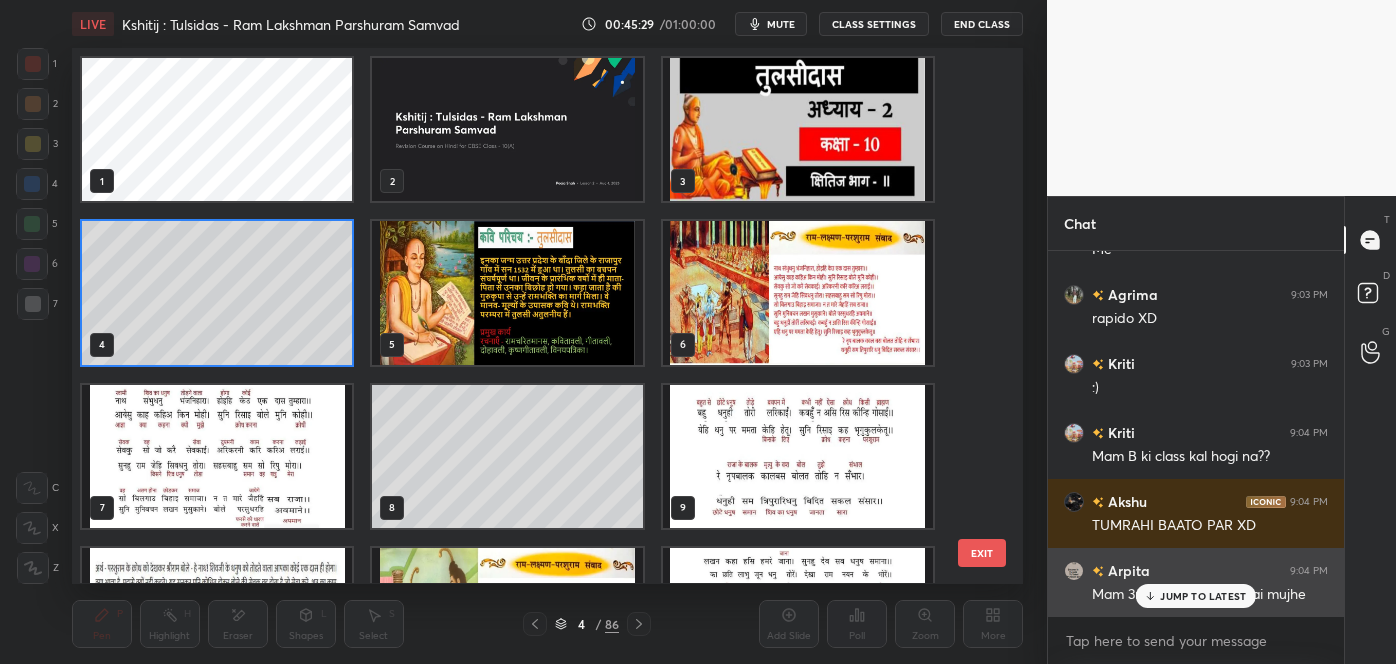 scroll, scrollTop: 6, scrollLeft: 10, axis: both 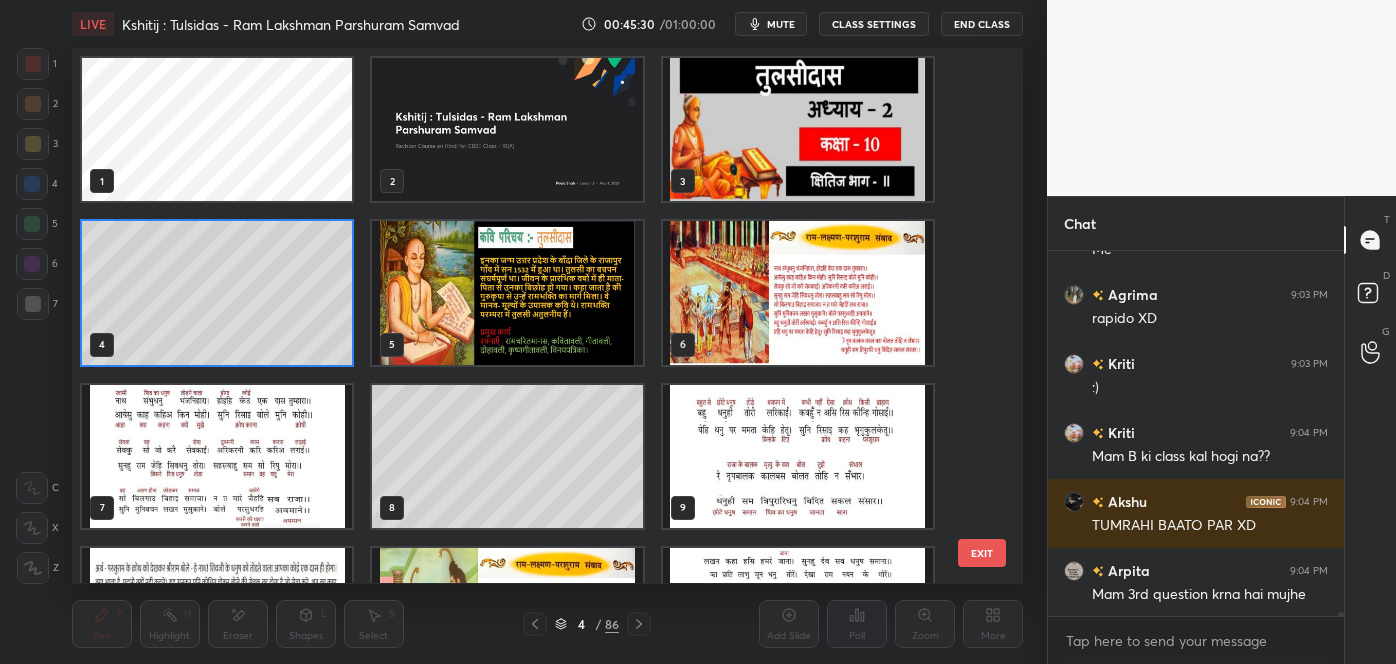 click on "Arpit 9:03 PM Me Agrima 9:03 PM rapido XD Kriti 9:03 PM :) Kriti 9:04 PM Mam B ki class kal hogi na?? Akshu 9:04 PM TUMRAHI BAATO PAR XD Arpita 9:04 PM Mam 3rd question krna hai mujhe Navneet 9:04 PM MENE LAST CLASS ME BATAYA THA JUMP TO LATEST" at bounding box center [1196, 433] 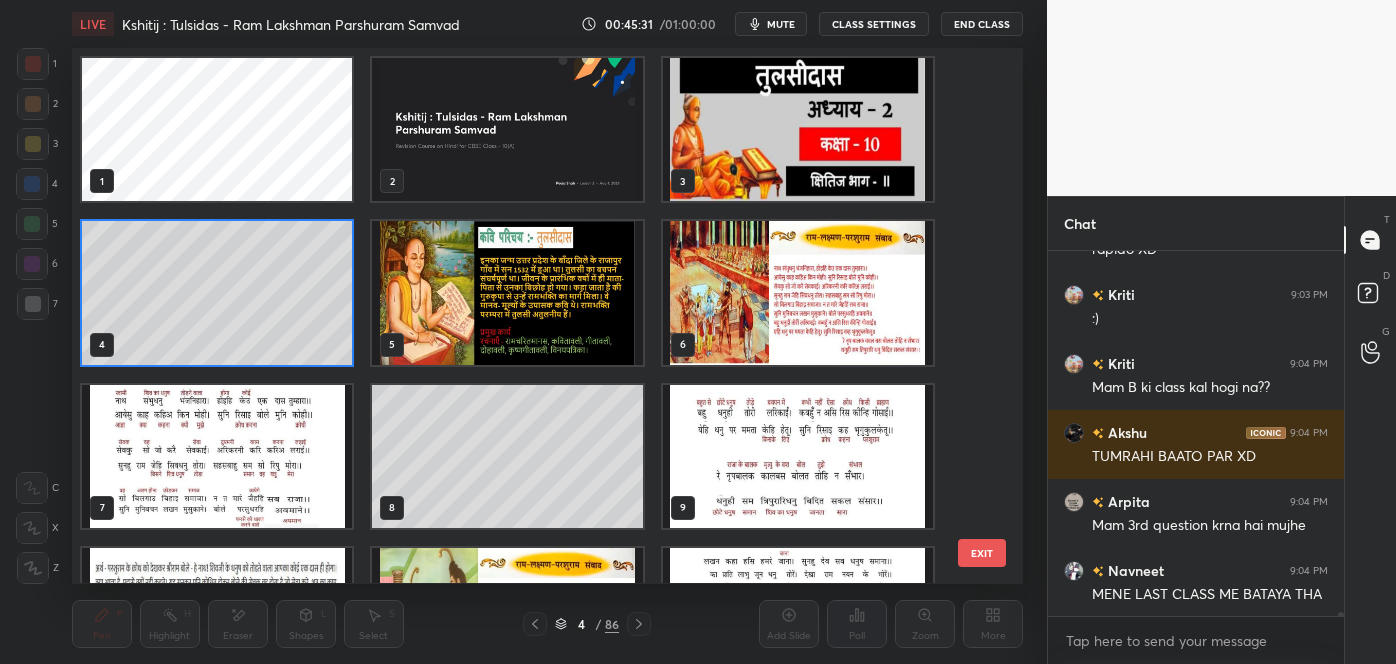 scroll, scrollTop: 35117, scrollLeft: 0, axis: vertical 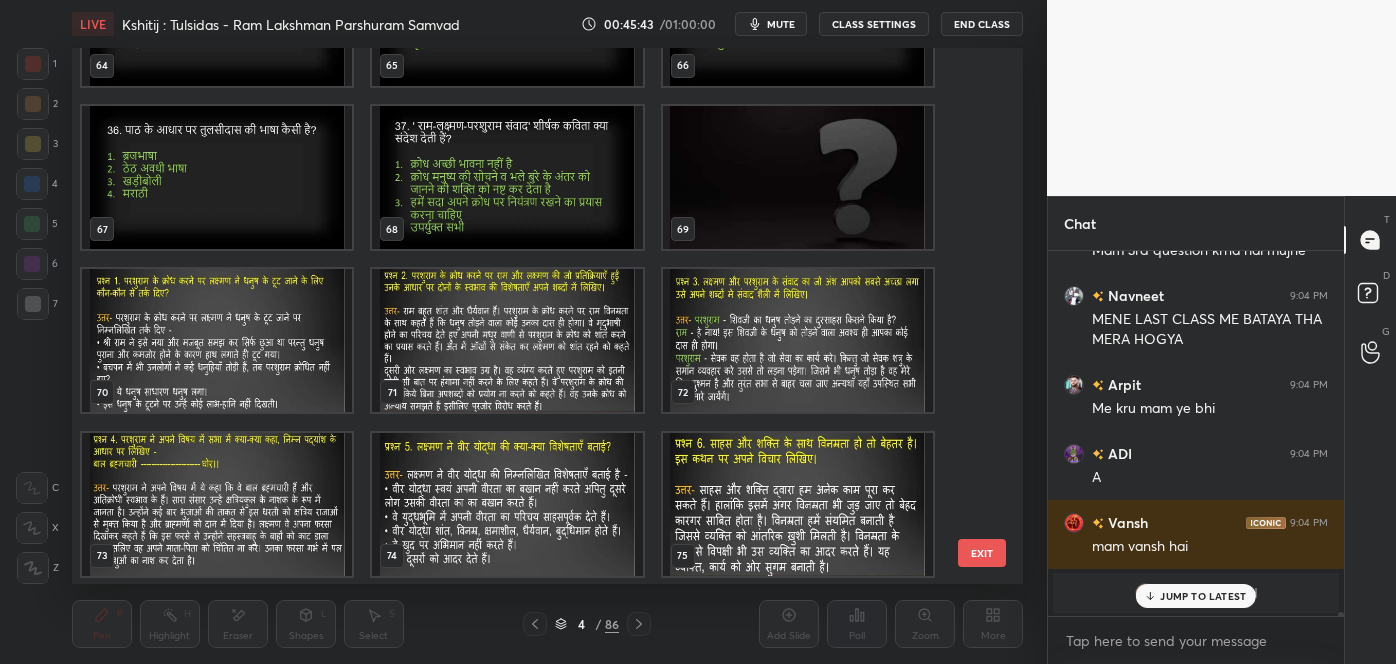 click at bounding box center (507, 177) 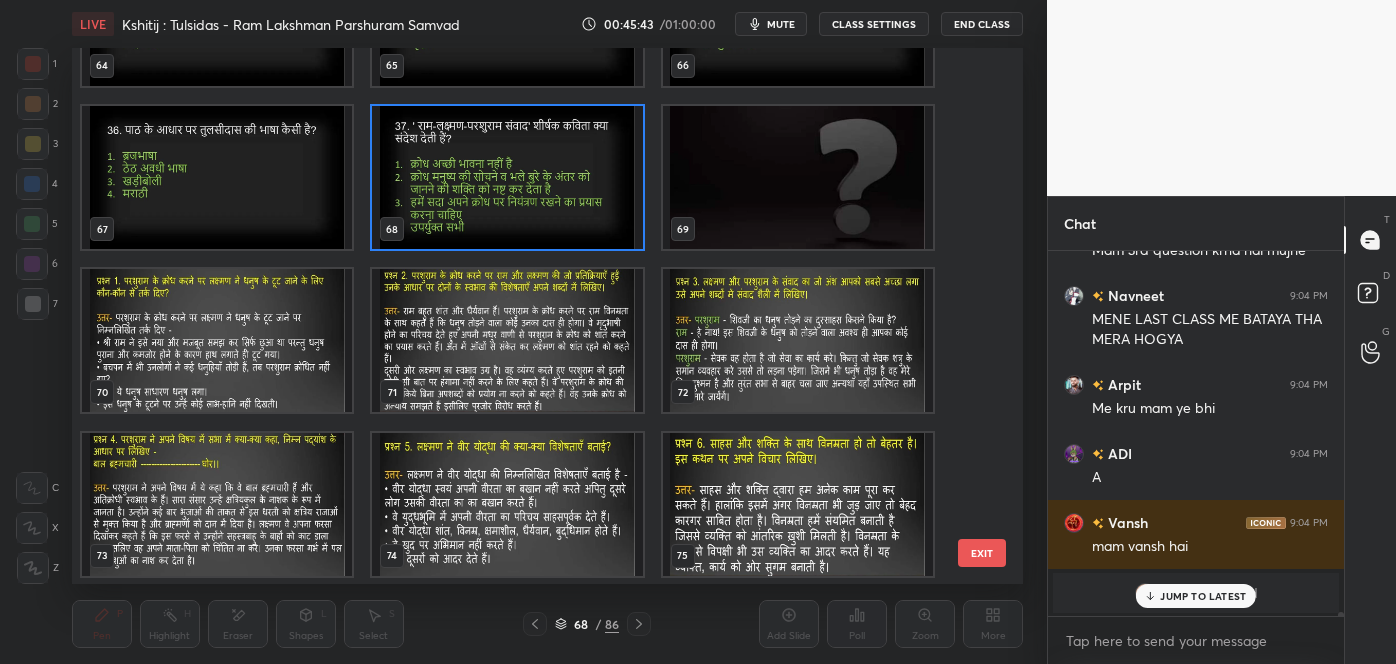 click at bounding box center (507, 177) 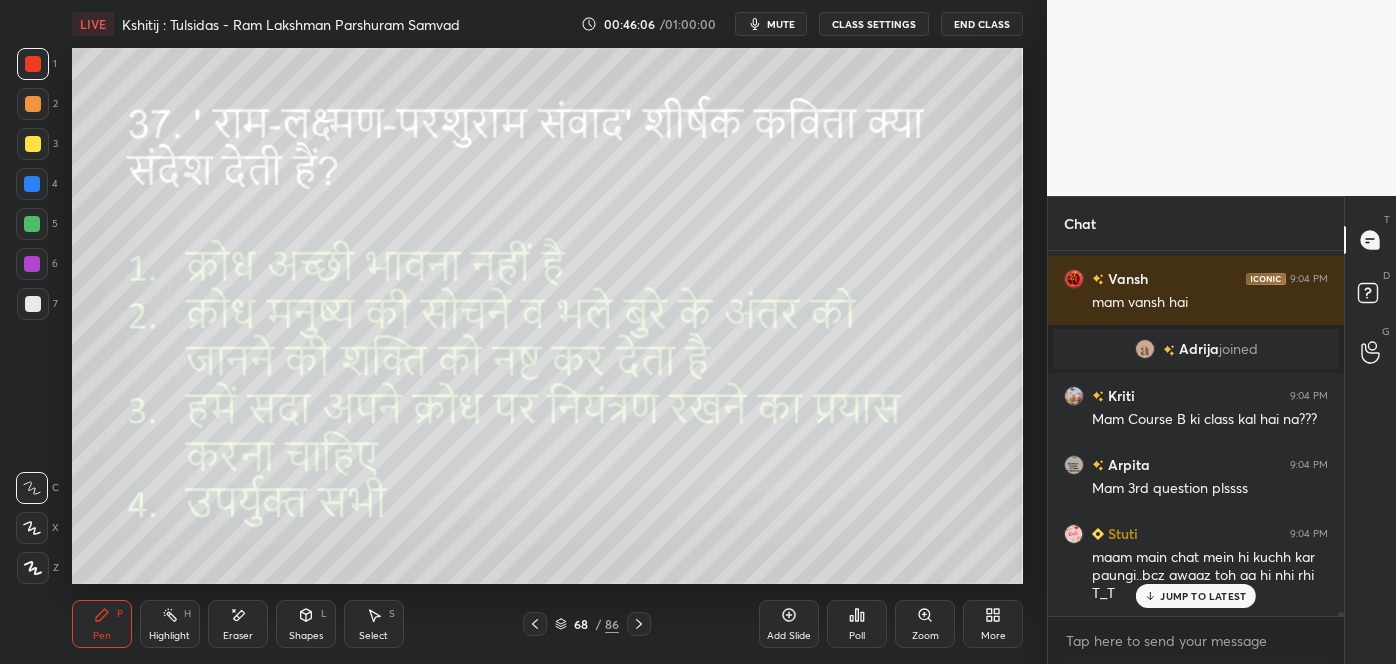 scroll, scrollTop: 35683, scrollLeft: 0, axis: vertical 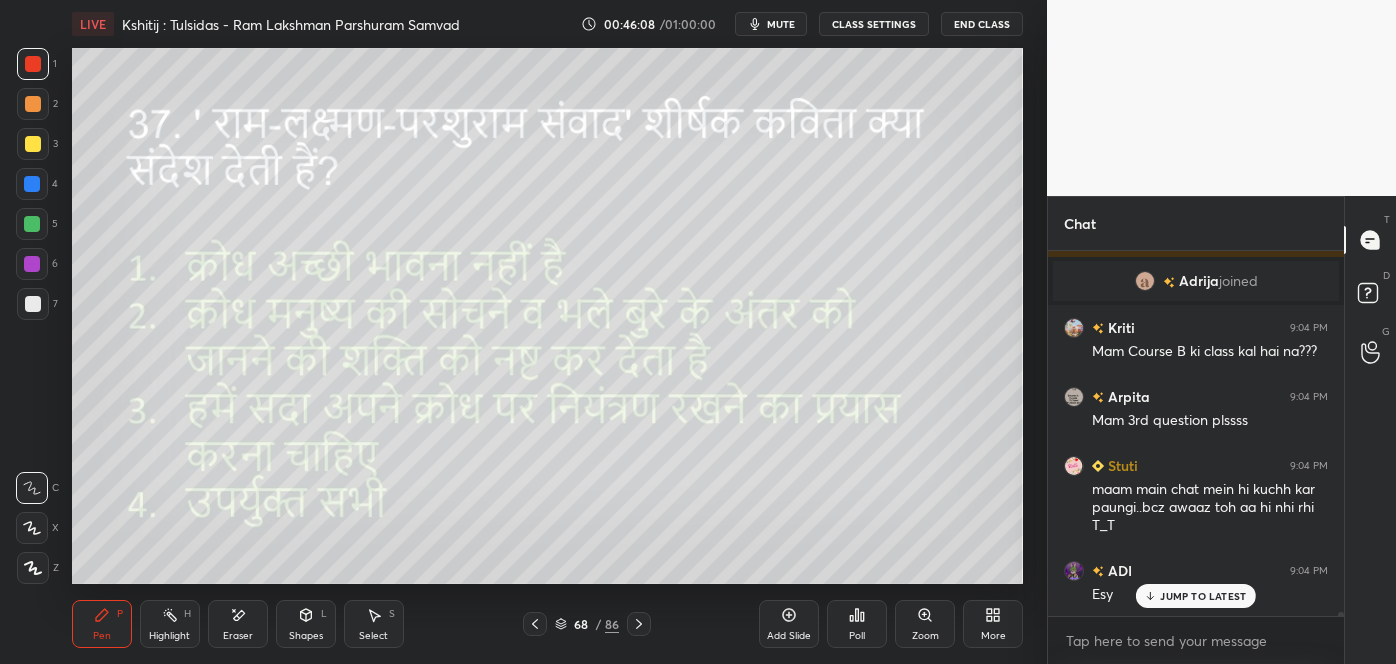 click on "JUMP TO LATEST" at bounding box center [1203, 596] 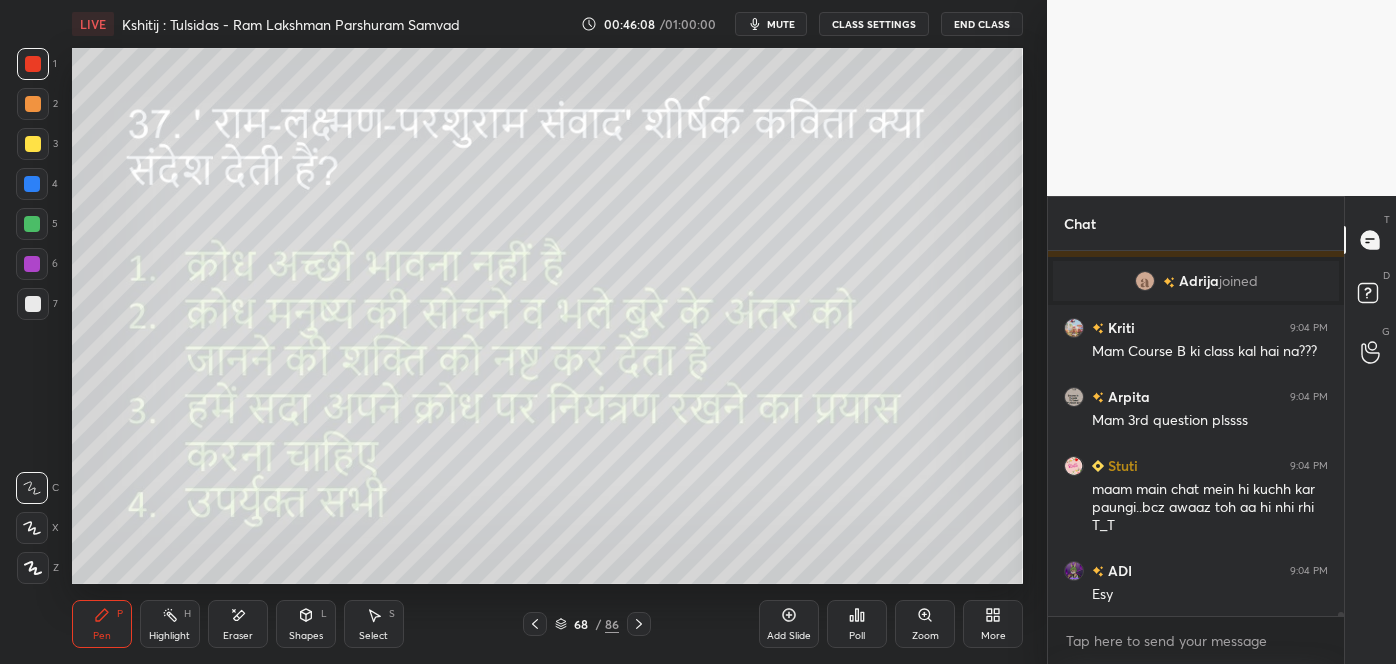 scroll, scrollTop: 35752, scrollLeft: 0, axis: vertical 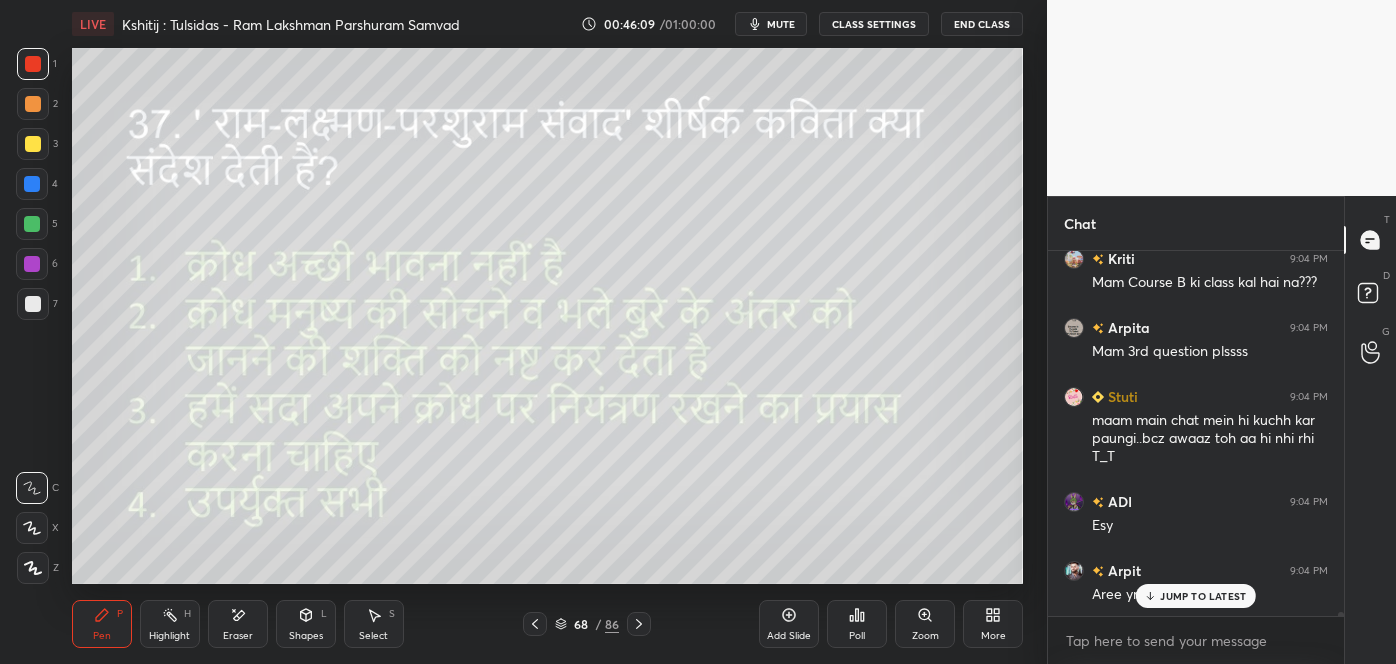 click on "Poll" at bounding box center [857, 636] 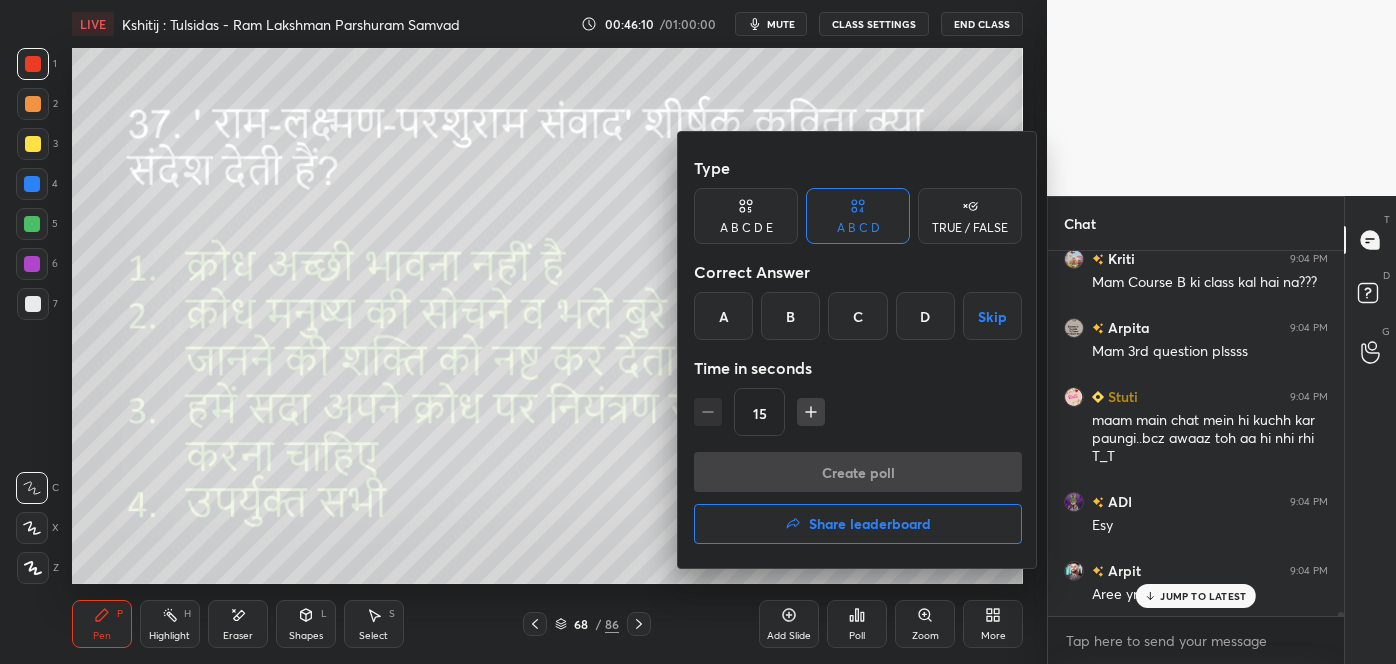 scroll, scrollTop: 35821, scrollLeft: 0, axis: vertical 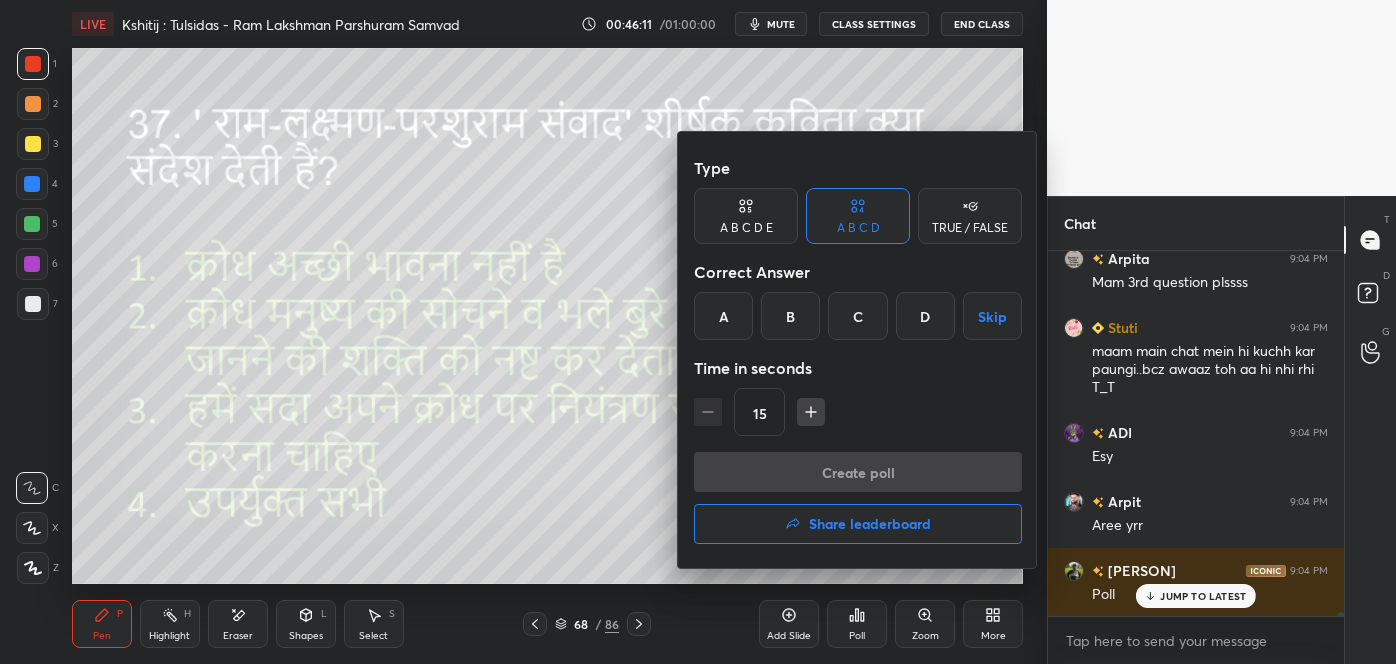 click on "D" at bounding box center [925, 316] 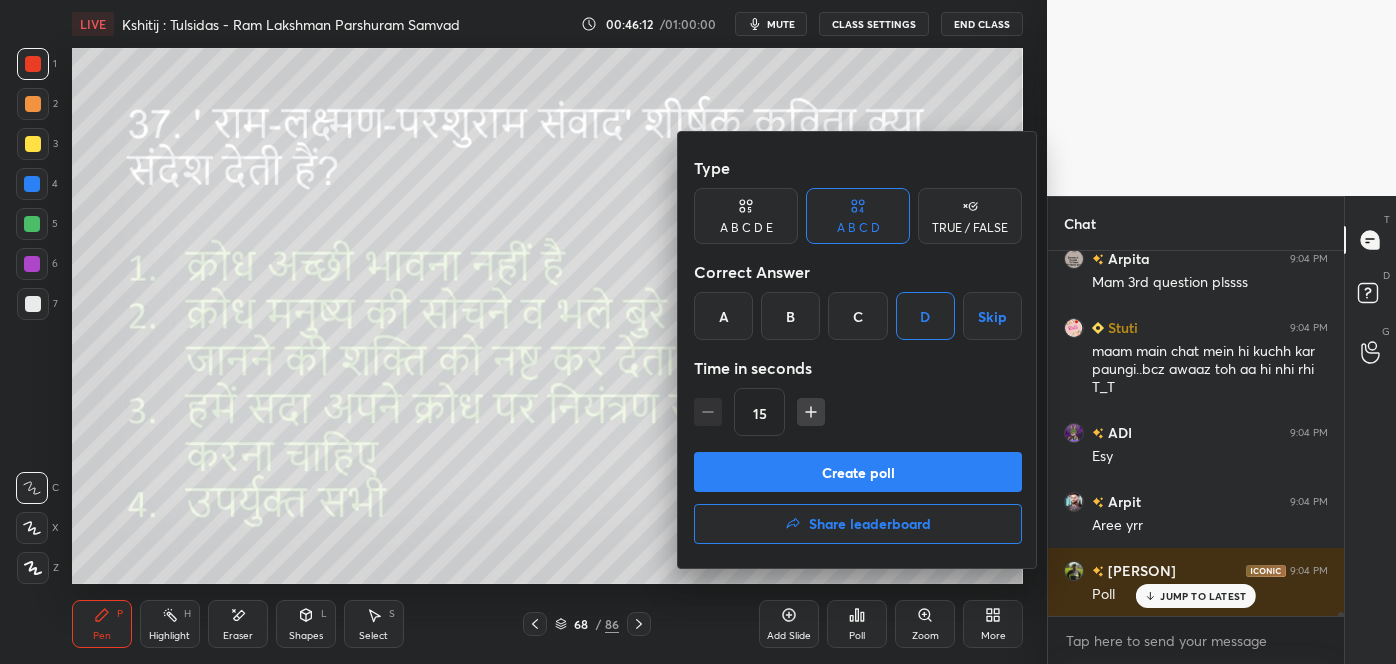 click on "Create poll" at bounding box center (858, 472) 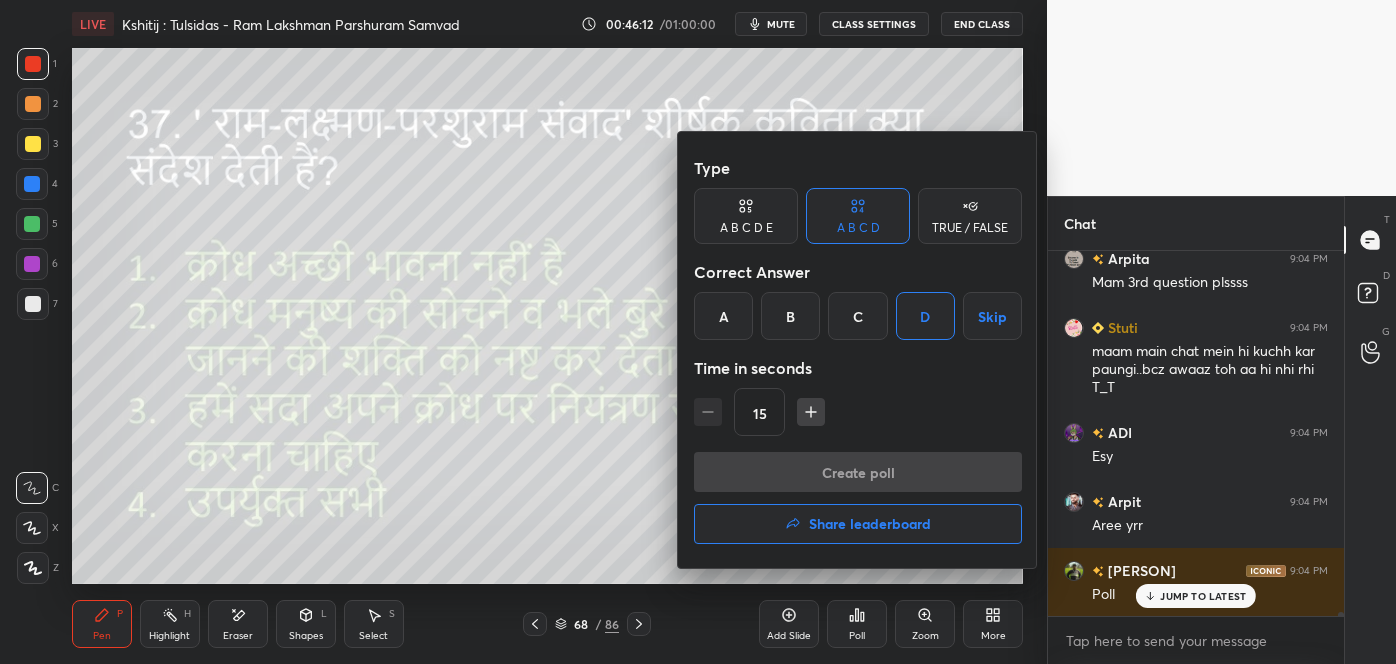 scroll, scrollTop: 302, scrollLeft: 290, axis: both 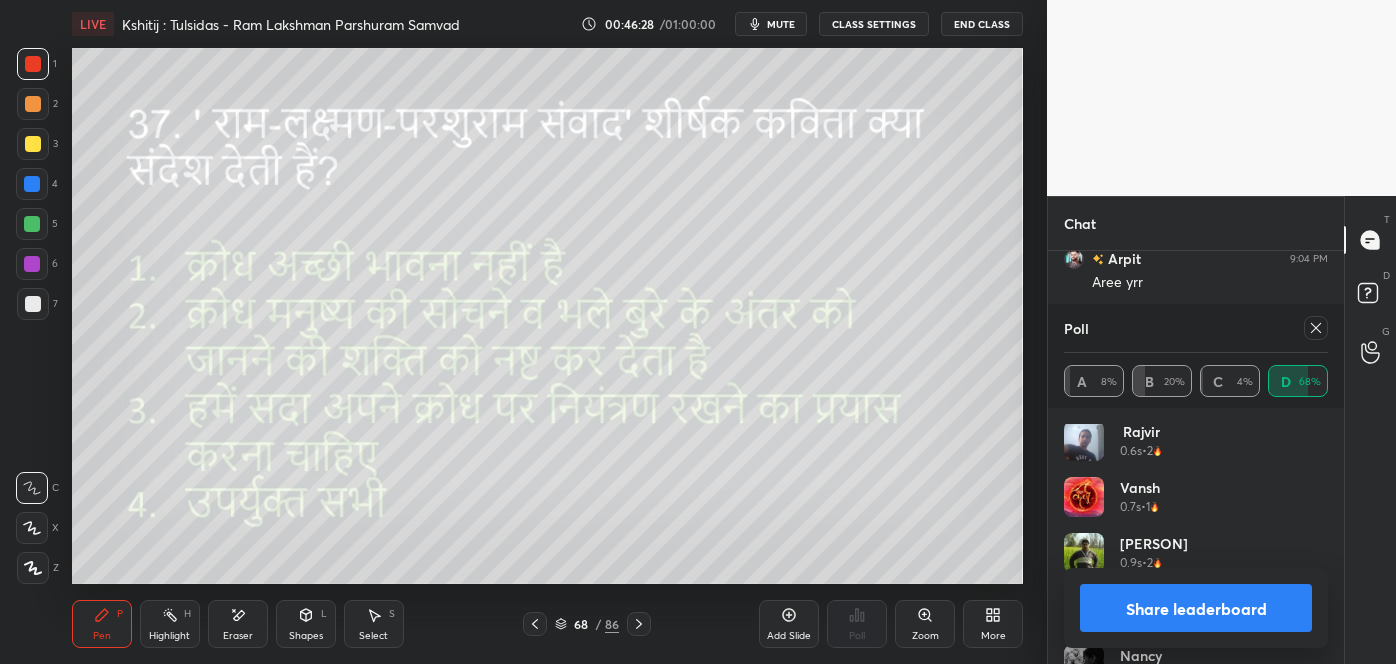 click 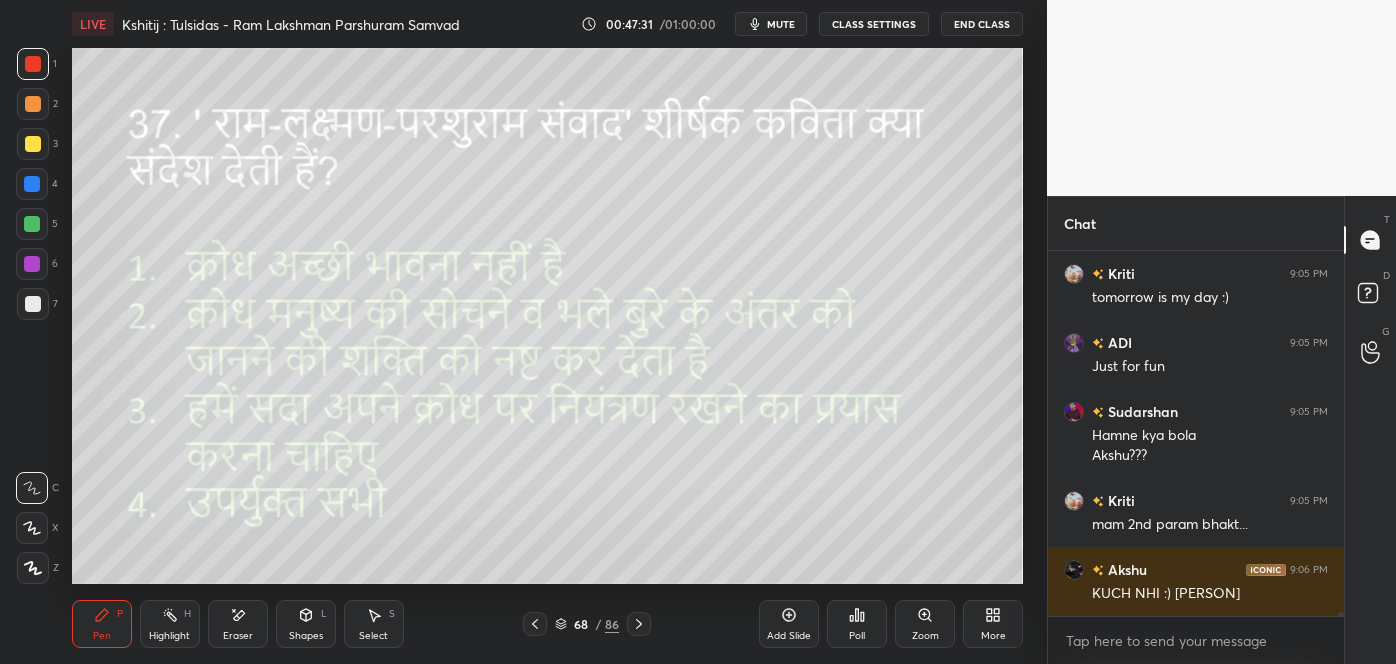 click 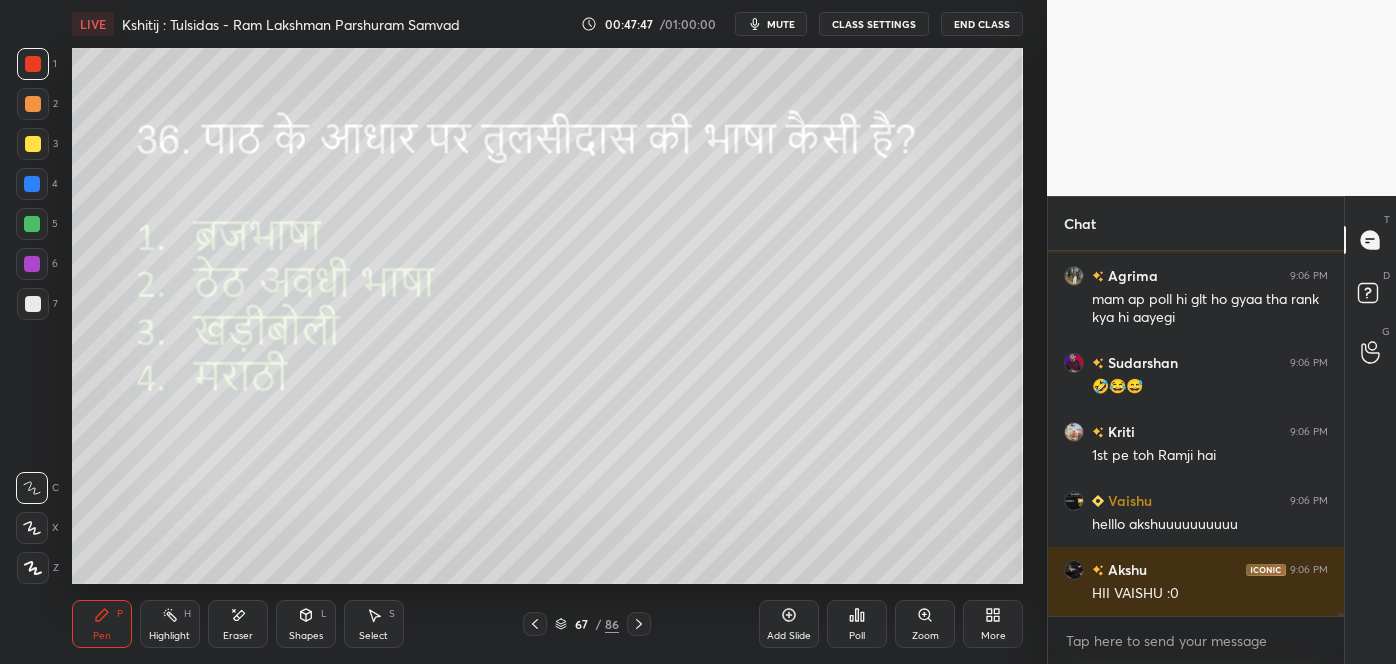 scroll, scrollTop: 37680, scrollLeft: 0, axis: vertical 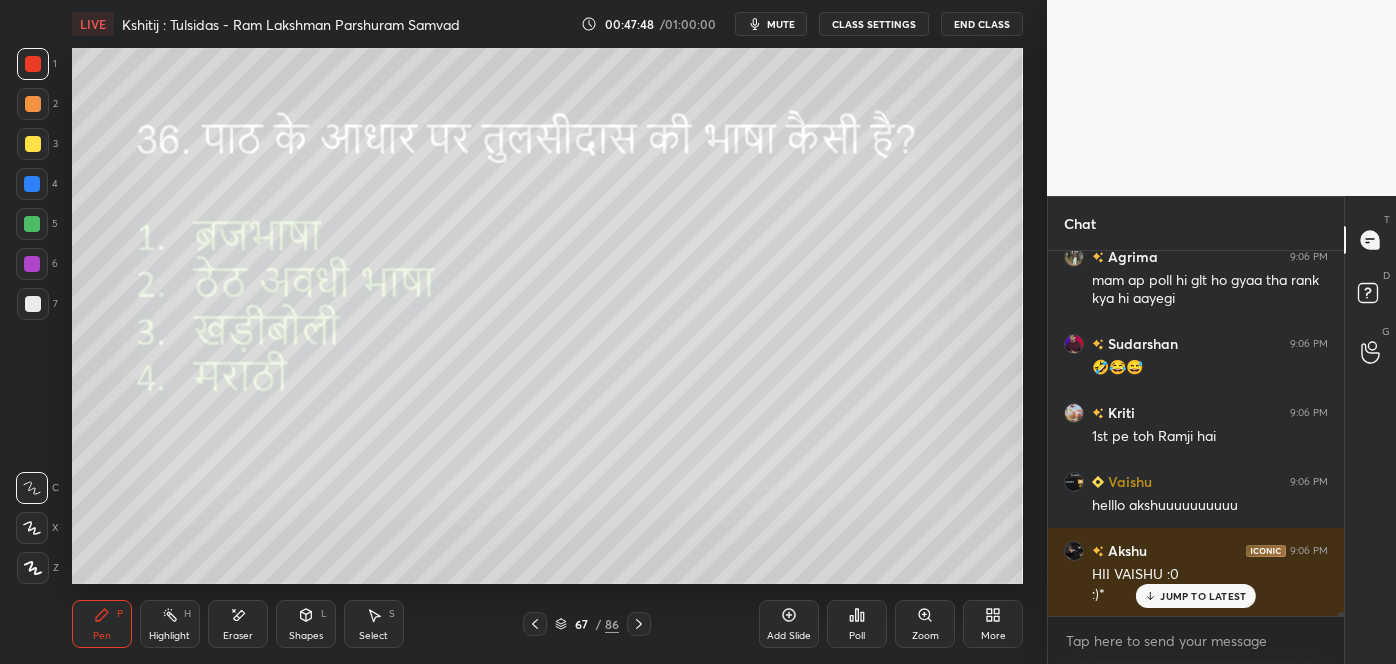 click on "JUMP TO LATEST" at bounding box center (1203, 596) 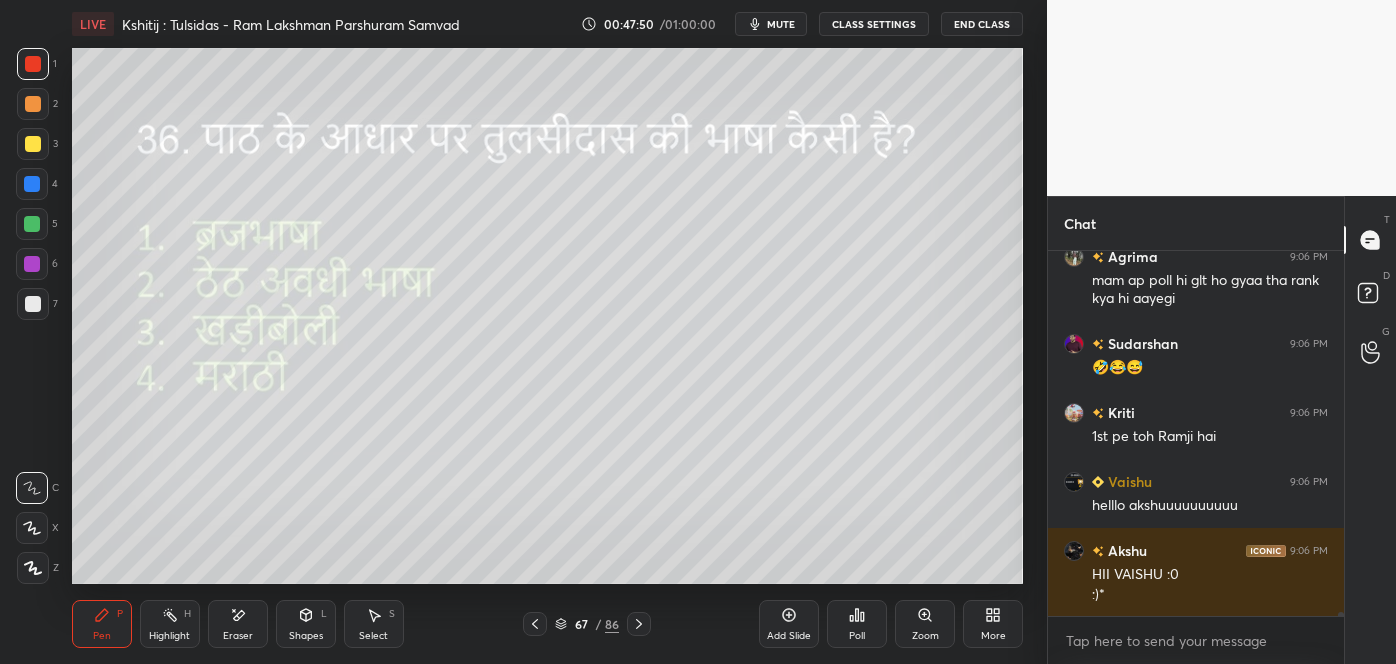 scroll, scrollTop: 37768, scrollLeft: 0, axis: vertical 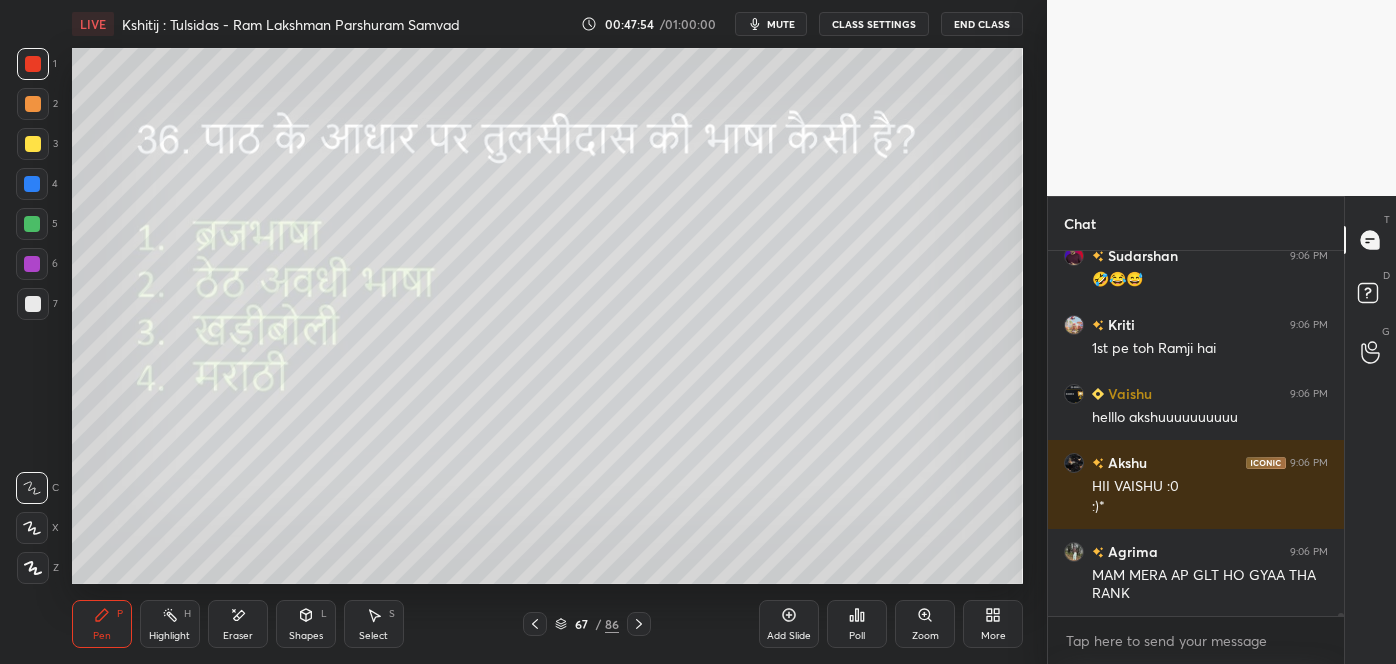click on "Poll" at bounding box center [857, 636] 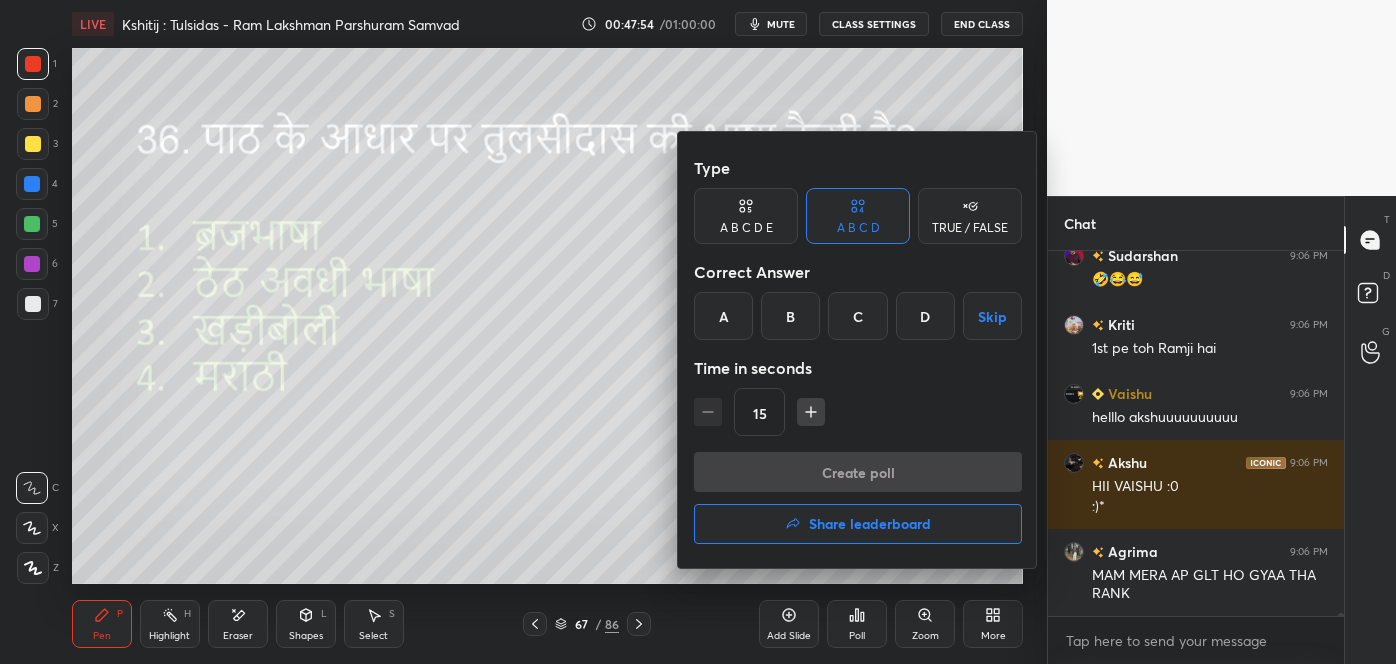 click on "Type A B C D E A B C D TRUE / FALSE Correct Answer A B C D Skip Time in seconds 15 Create poll Share leaderboard" at bounding box center (857, 350) 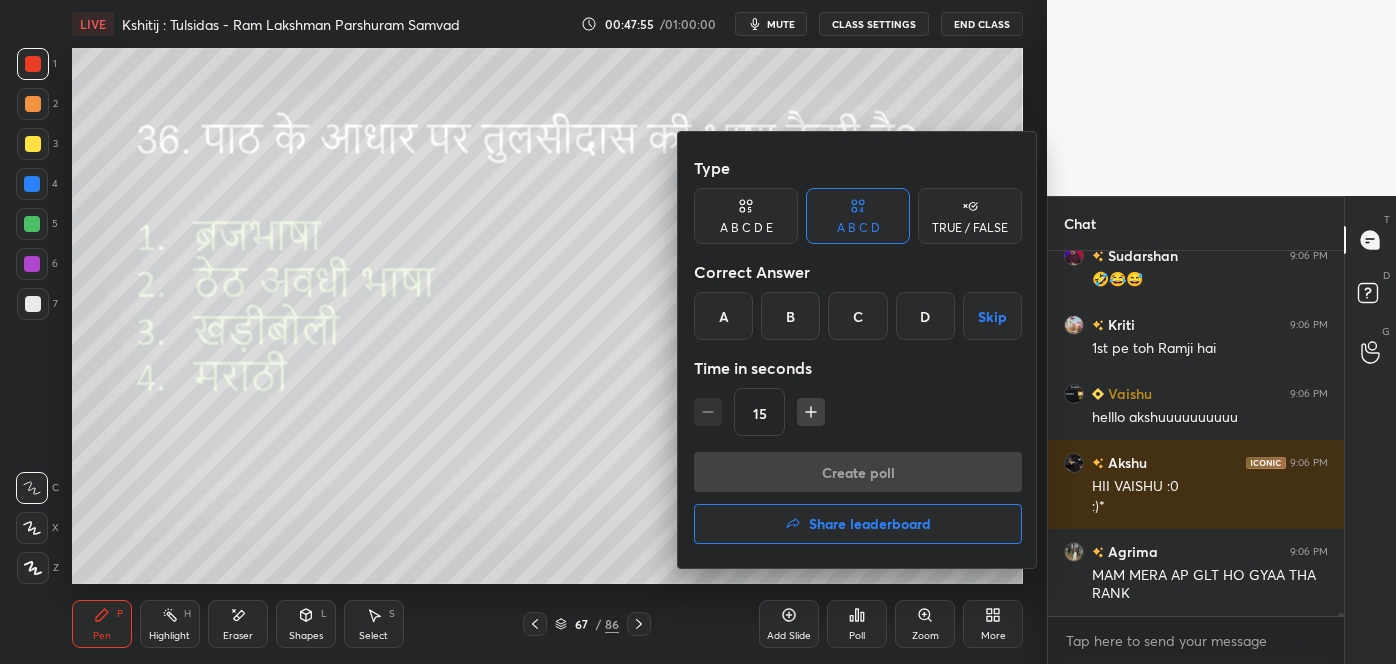 click at bounding box center (698, 332) 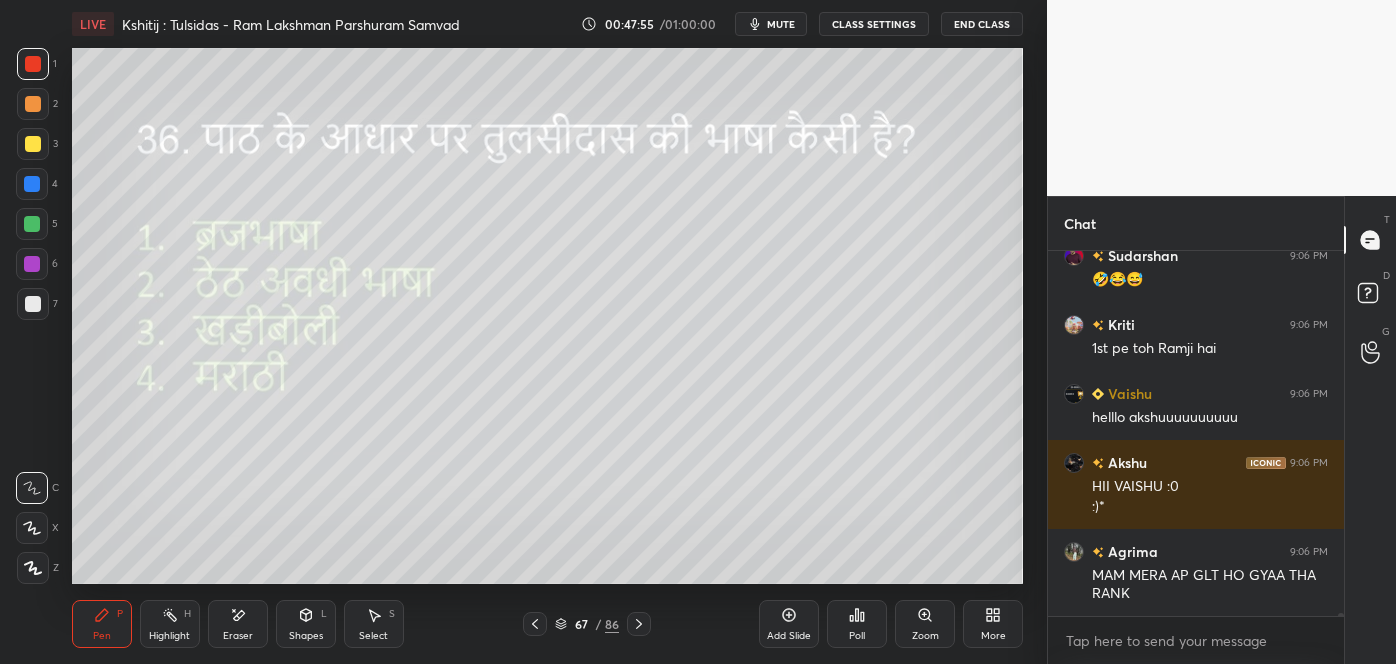 scroll, scrollTop: 37837, scrollLeft: 0, axis: vertical 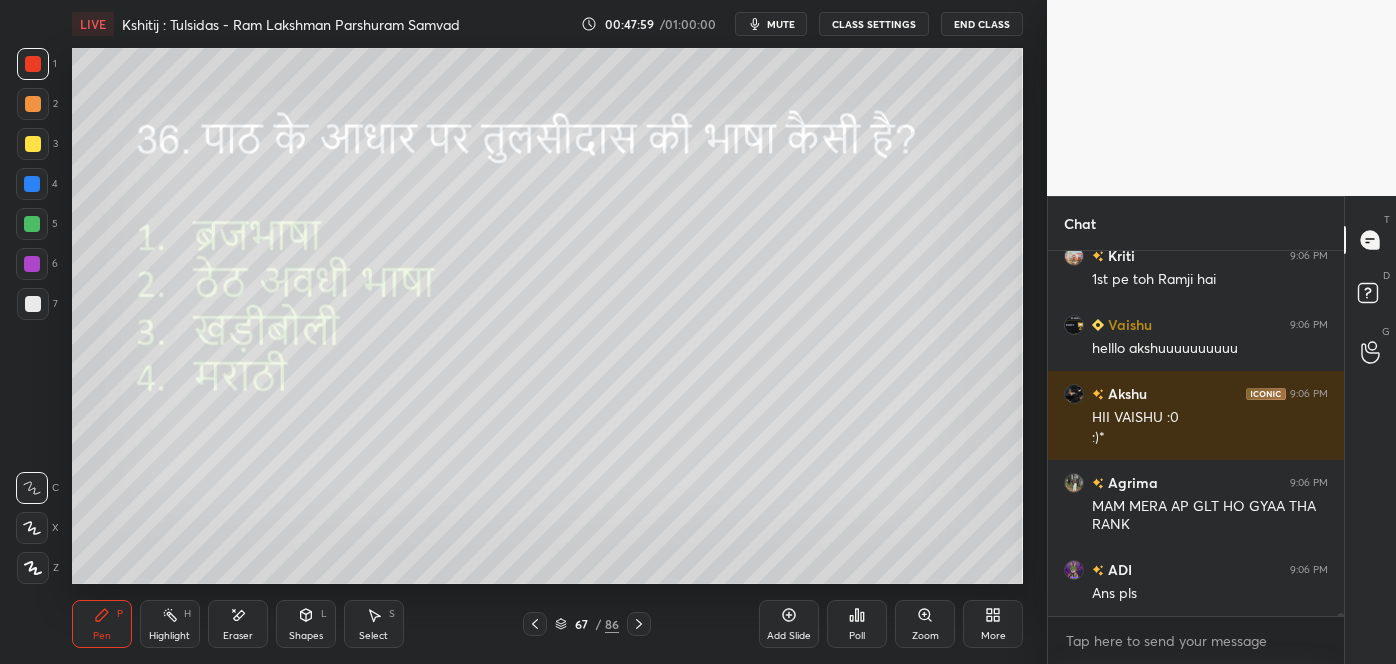 click on "Poll" at bounding box center (857, 624) 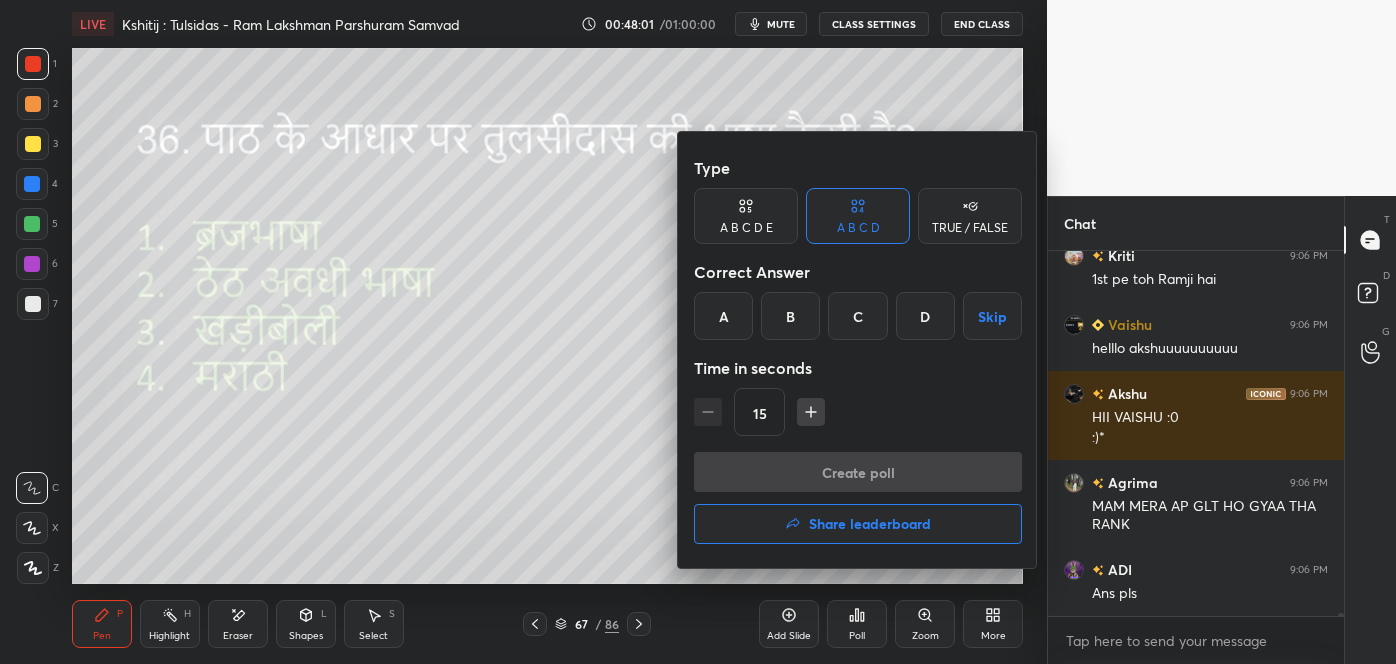 click on "B" at bounding box center [790, 316] 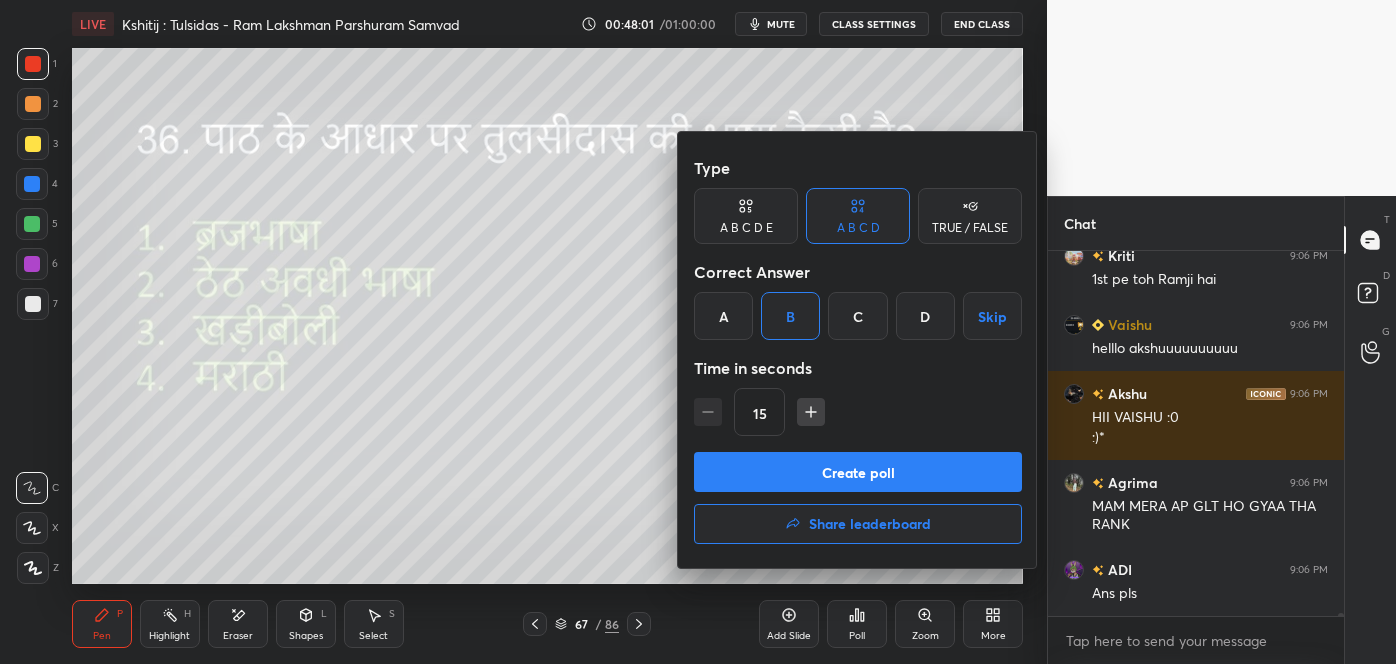 click on "Create poll" at bounding box center (858, 472) 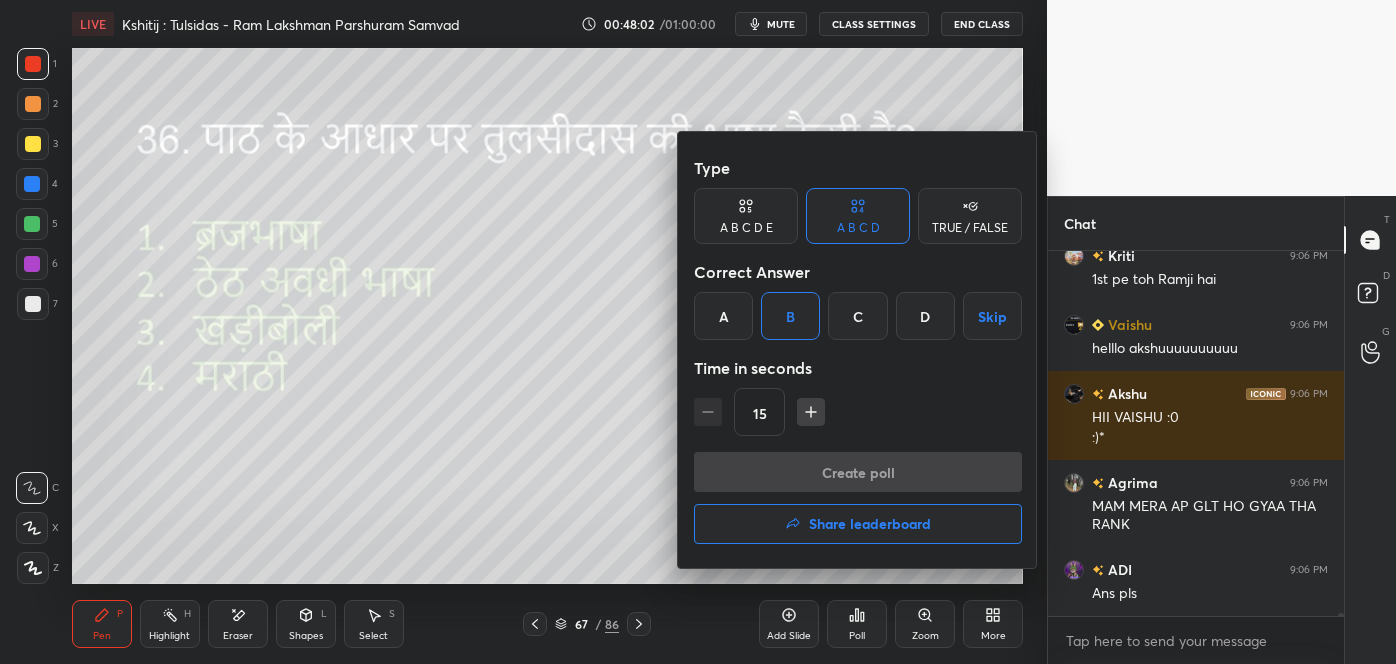 scroll, scrollTop: 306, scrollLeft: 290, axis: both 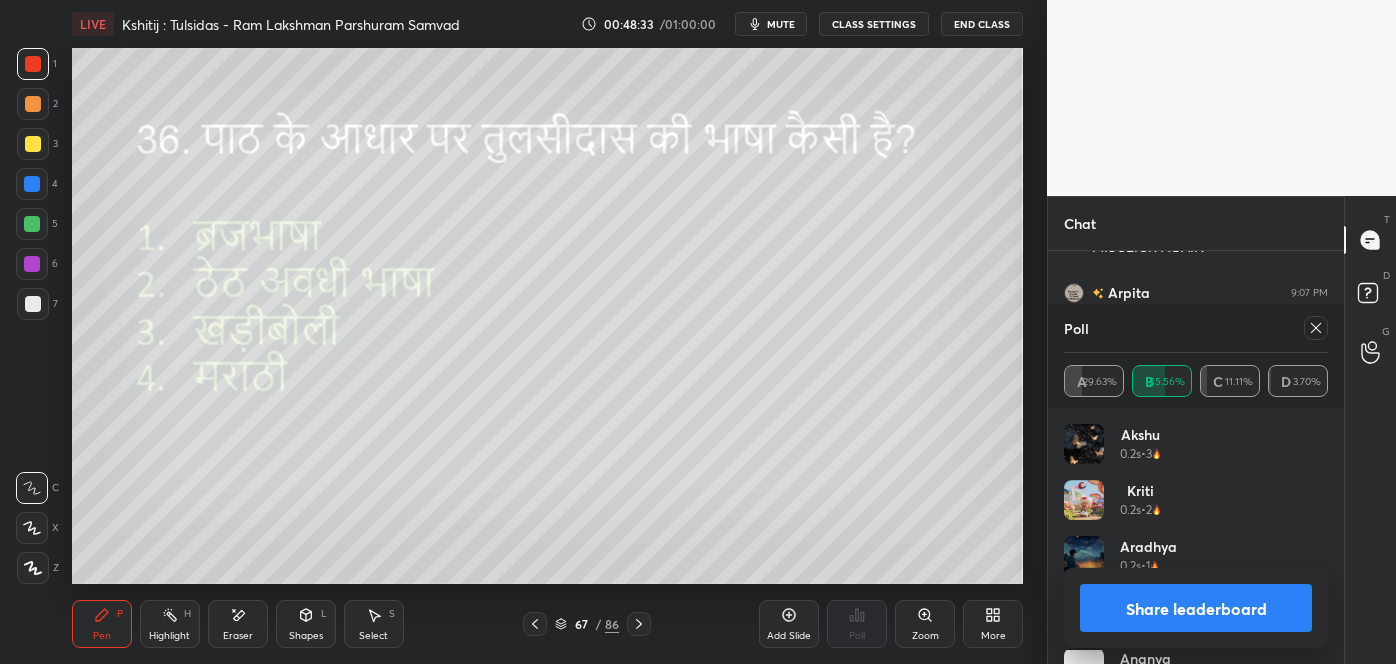 click 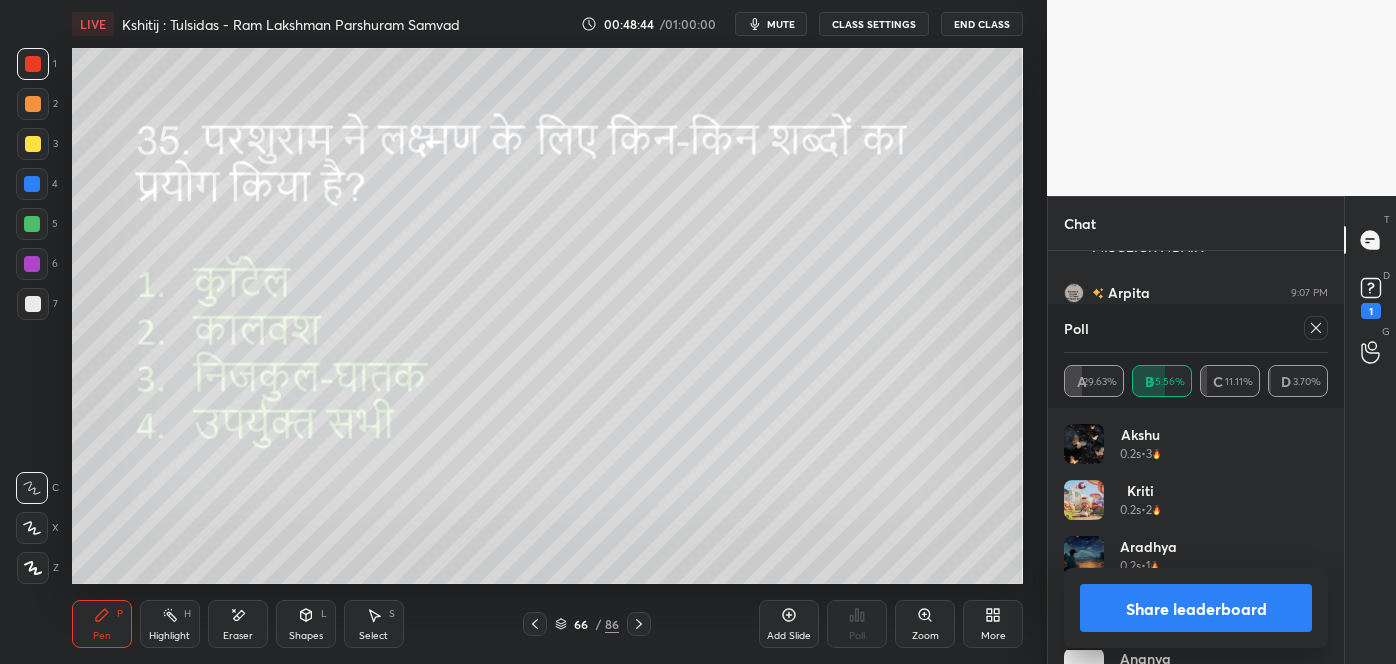 scroll, scrollTop: 38528, scrollLeft: 0, axis: vertical 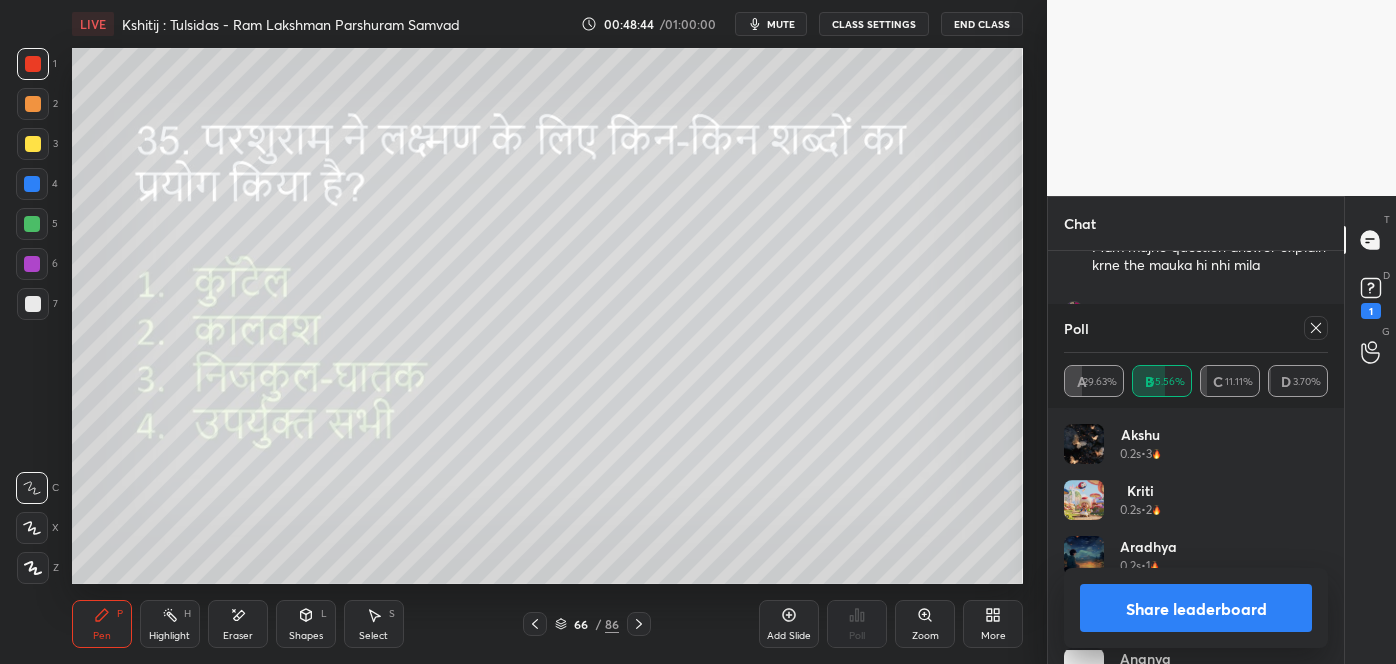 click 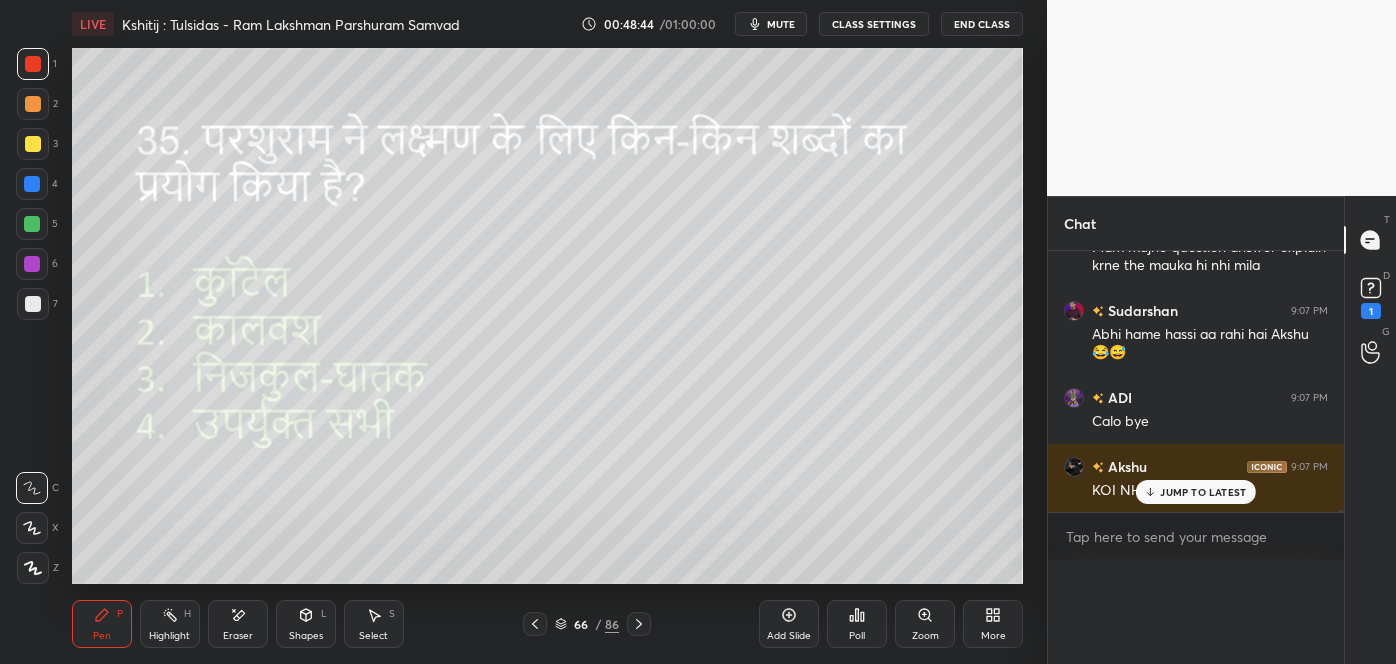 scroll, scrollTop: 0, scrollLeft: 0, axis: both 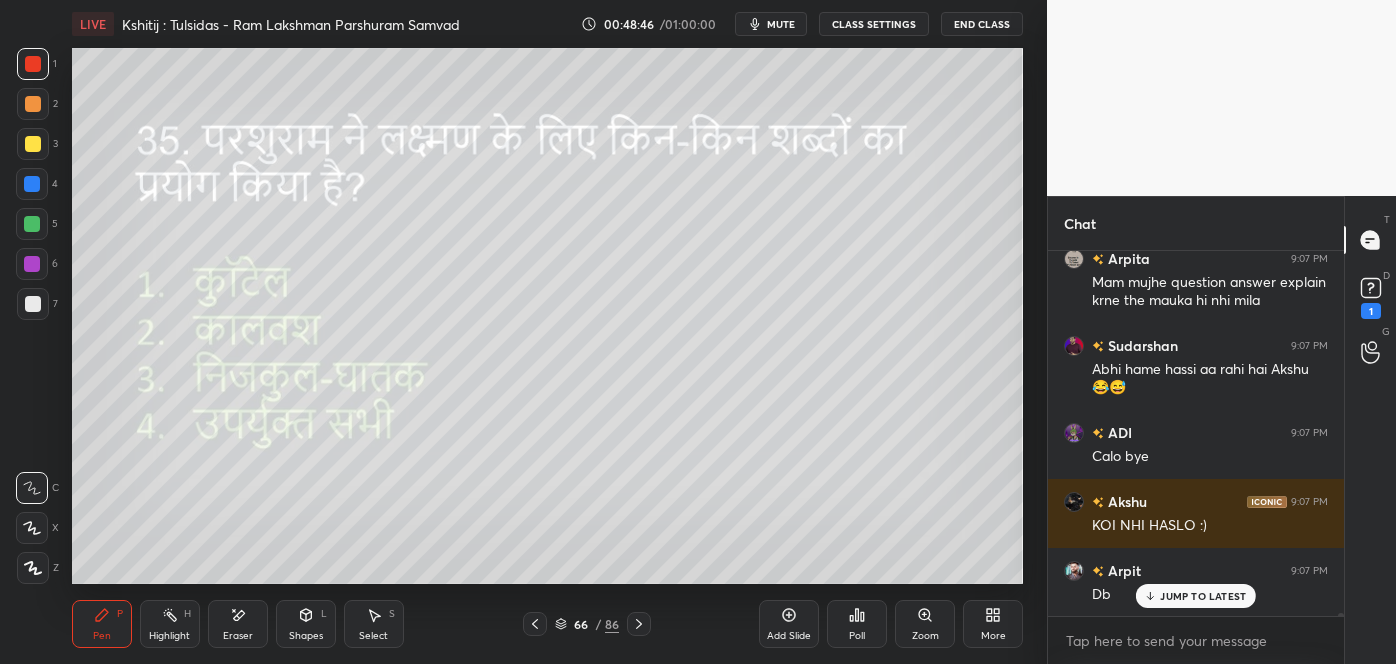 click on "JUMP TO LATEST" at bounding box center (1203, 596) 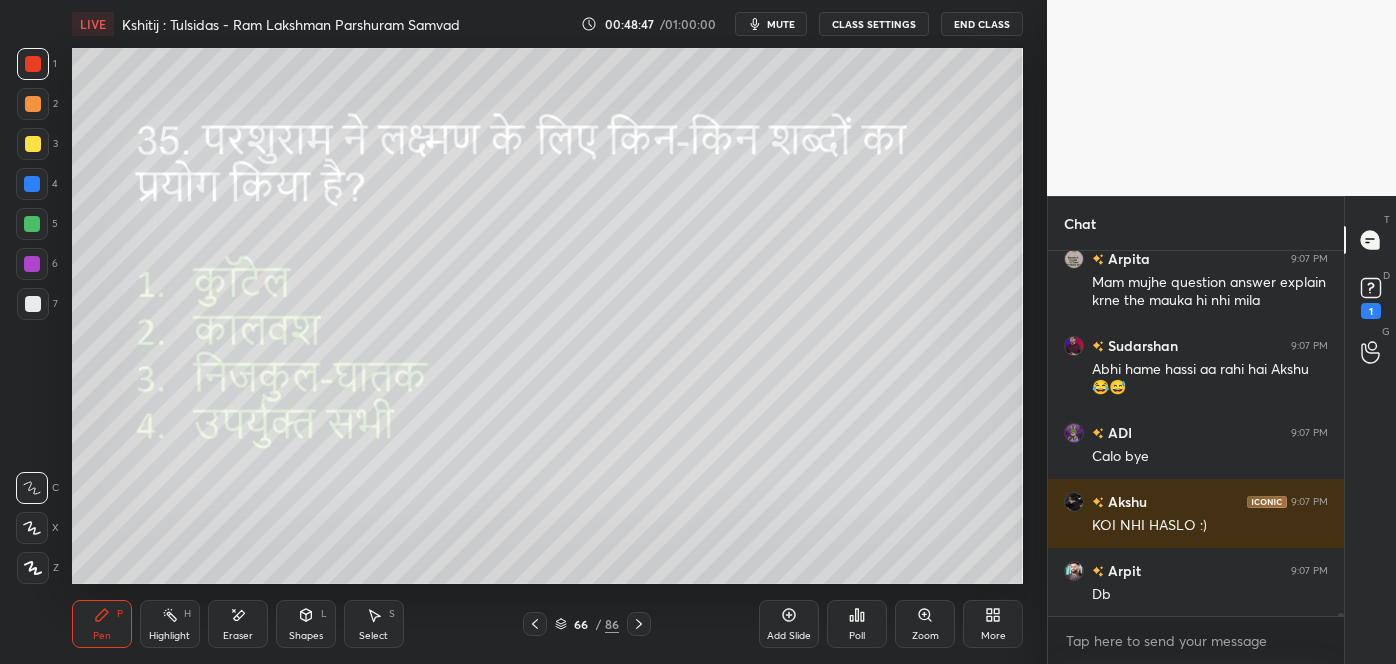 click on "Poll" at bounding box center (857, 636) 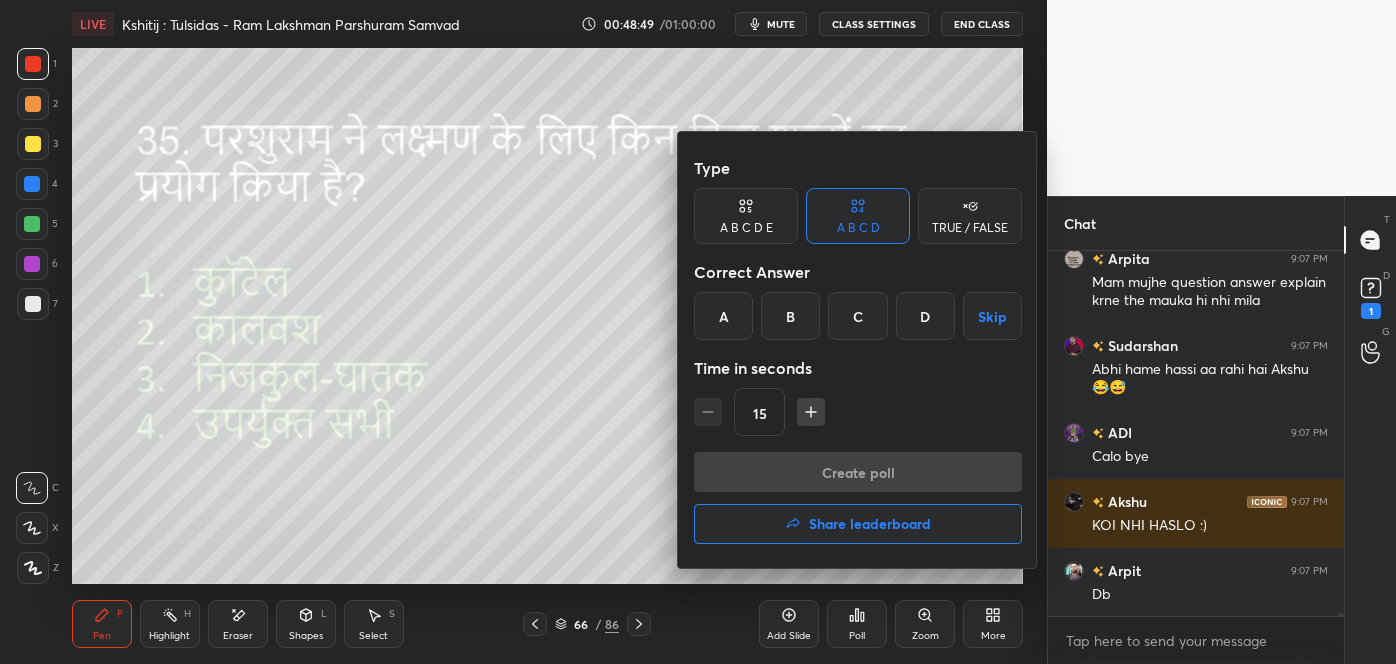 click at bounding box center (698, 332) 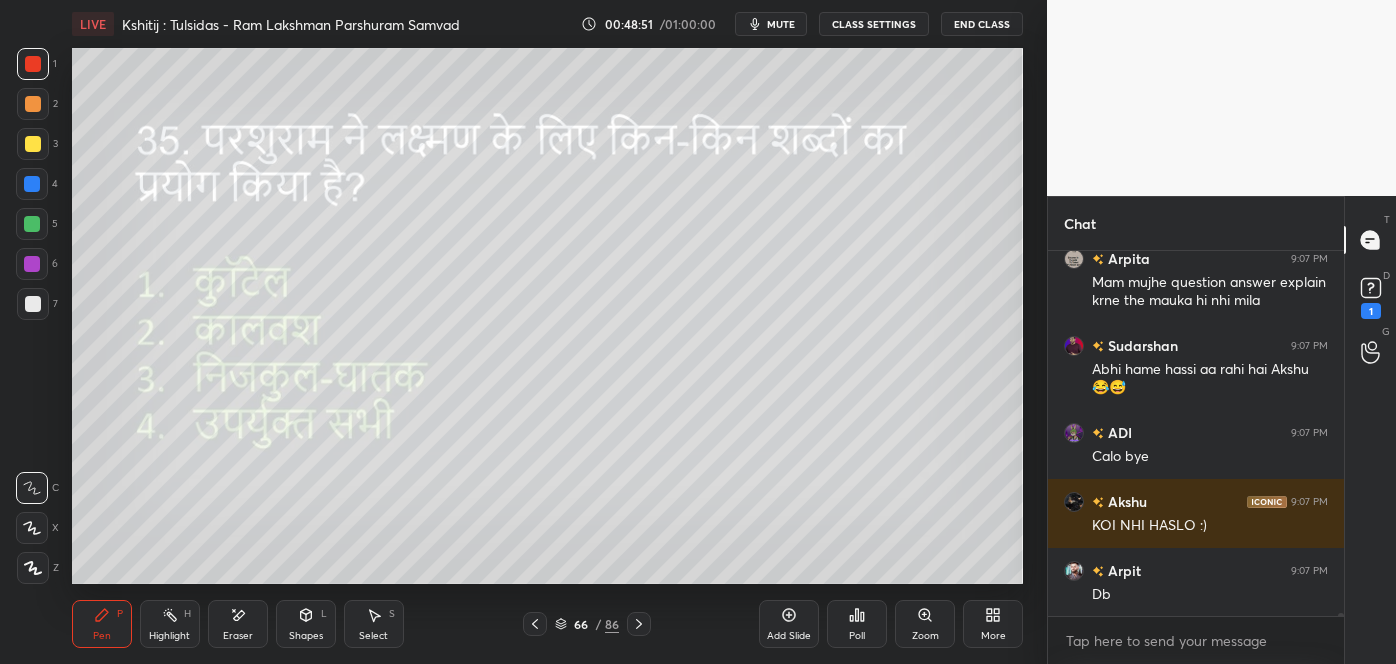 click on "Poll" at bounding box center [857, 624] 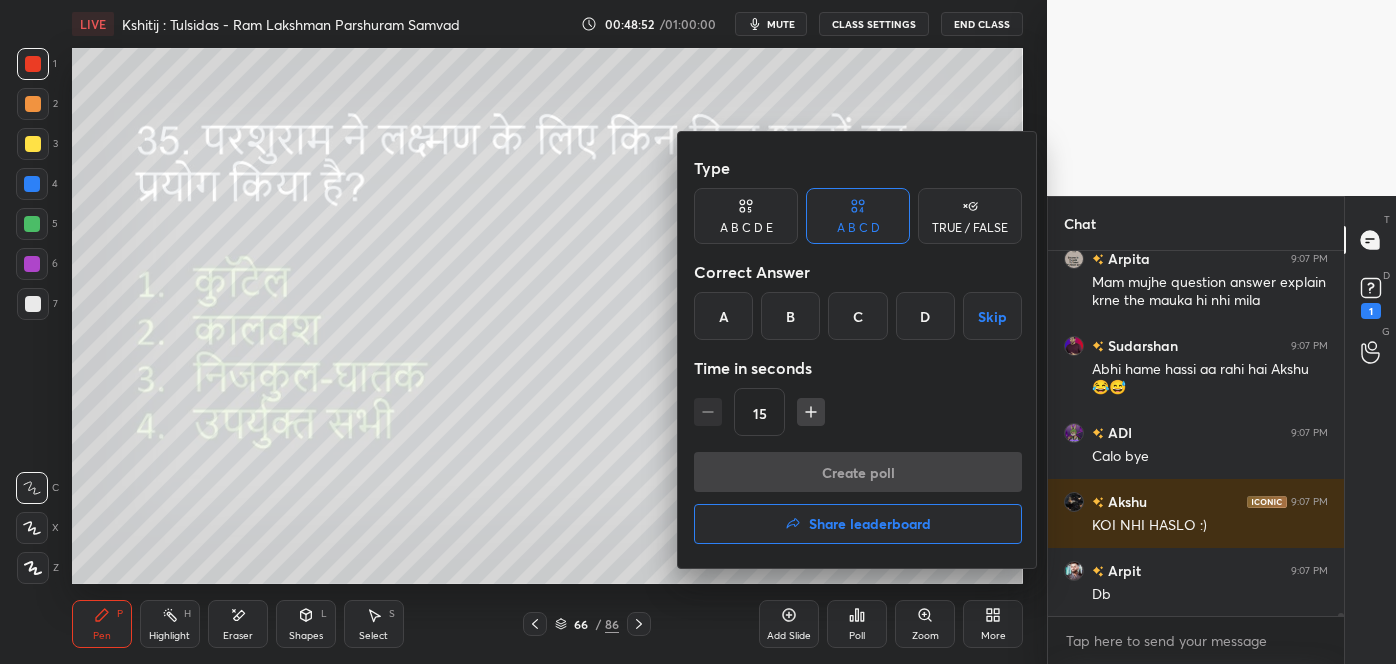 click on "D" at bounding box center [925, 316] 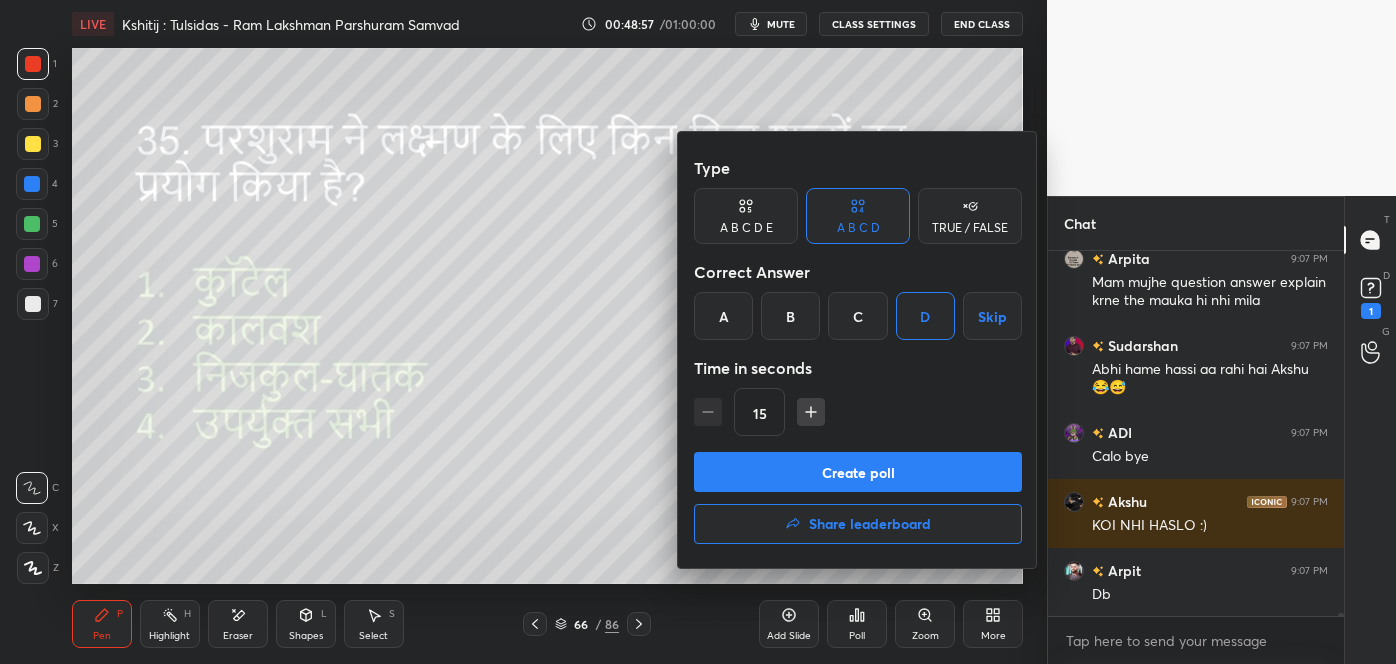 click on "Create poll" at bounding box center [858, 472] 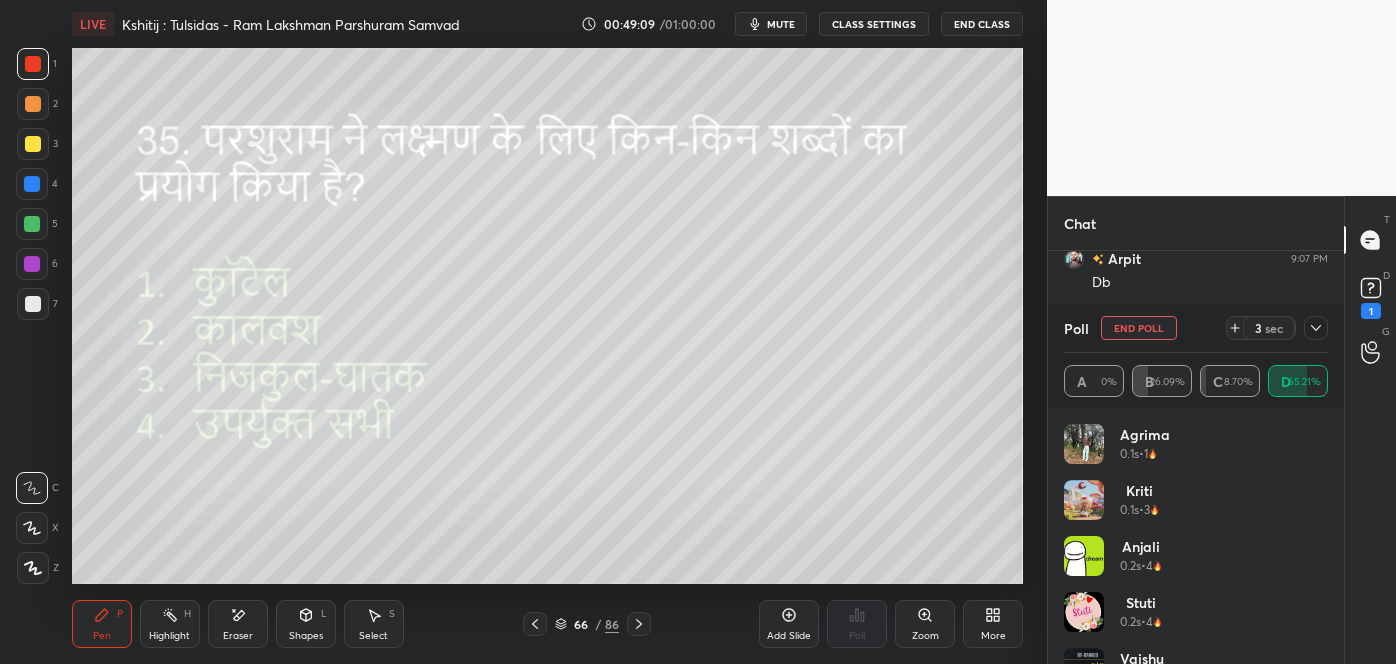 click 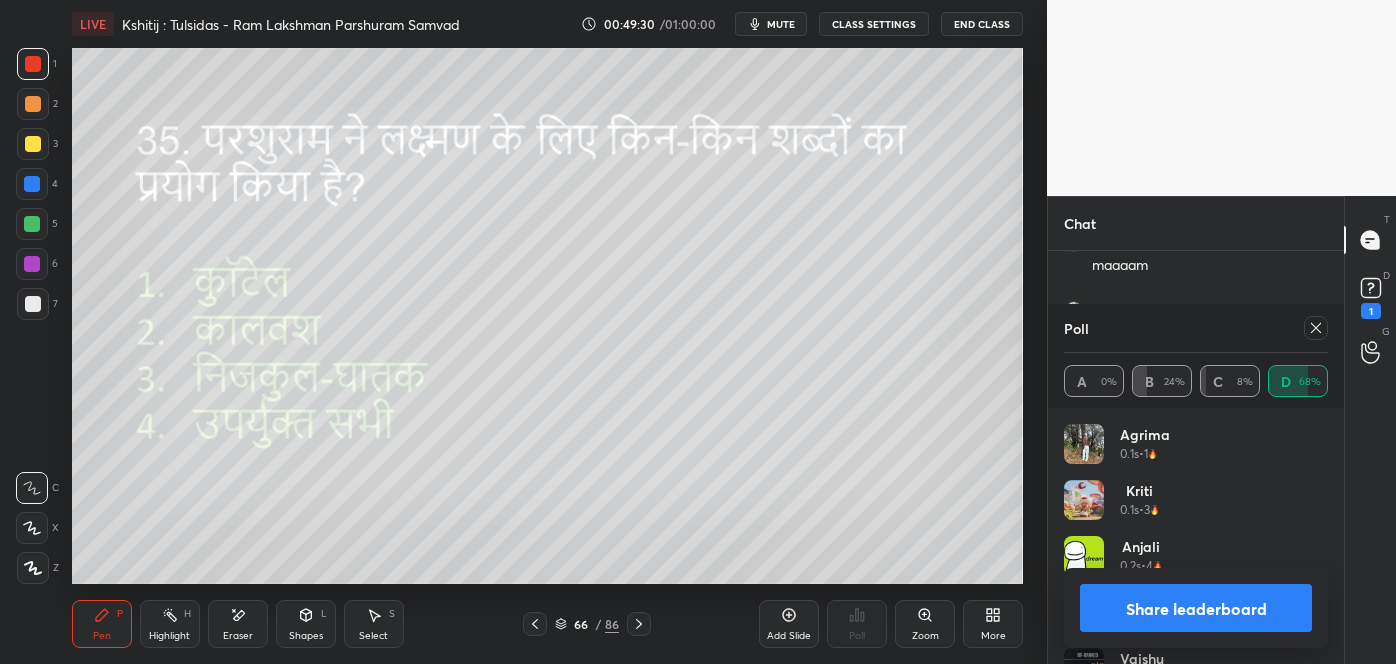 click 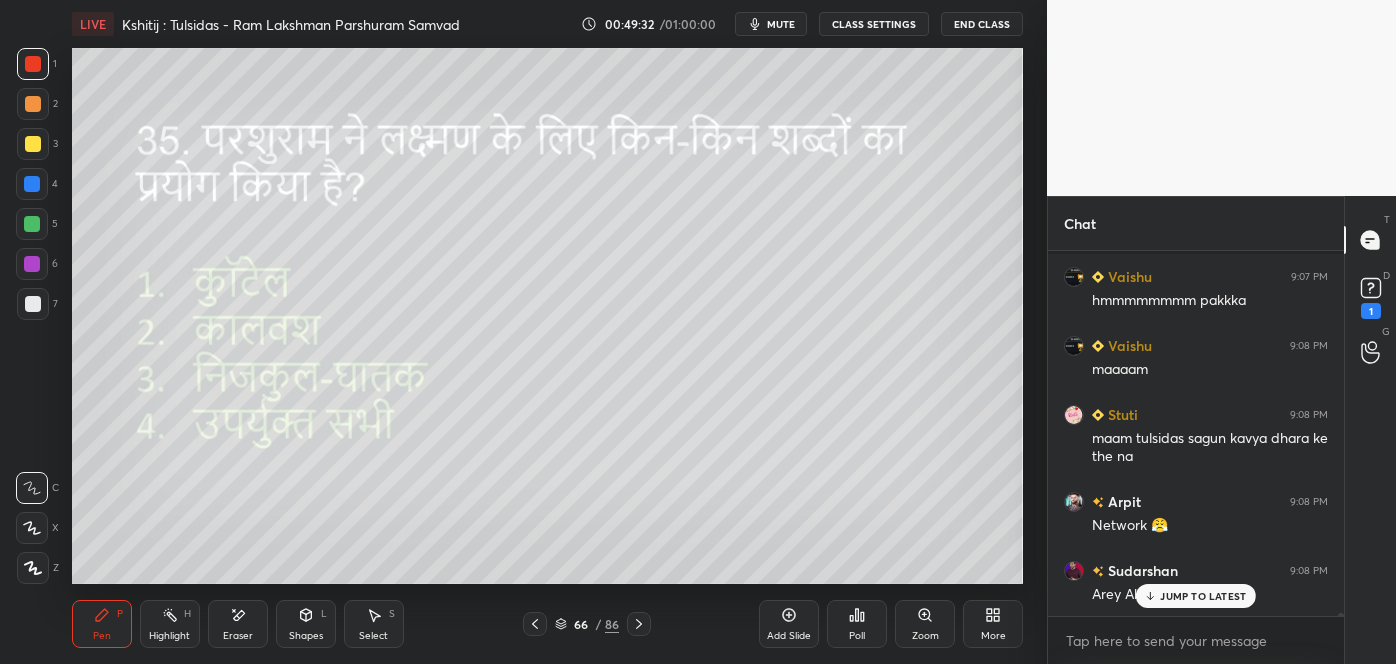 click on "JUMP TO LATEST" at bounding box center [1203, 596] 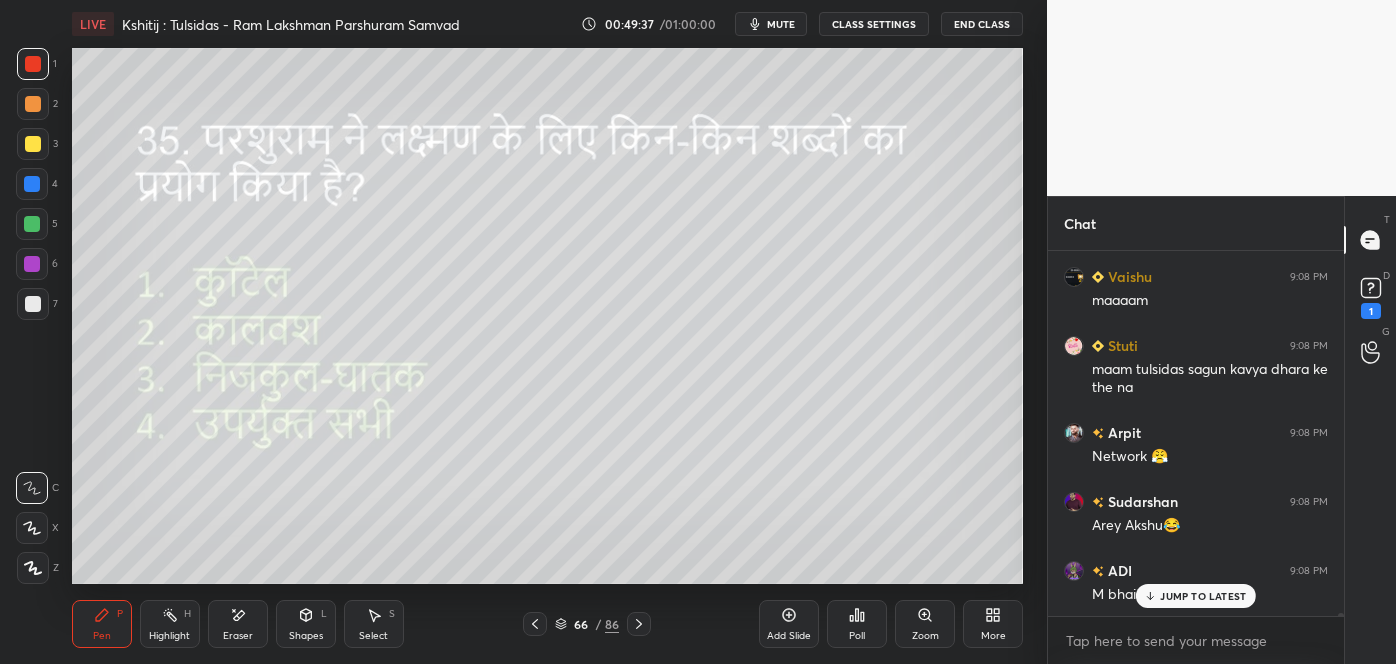 click on "JUMP TO LATEST" at bounding box center [1196, 596] 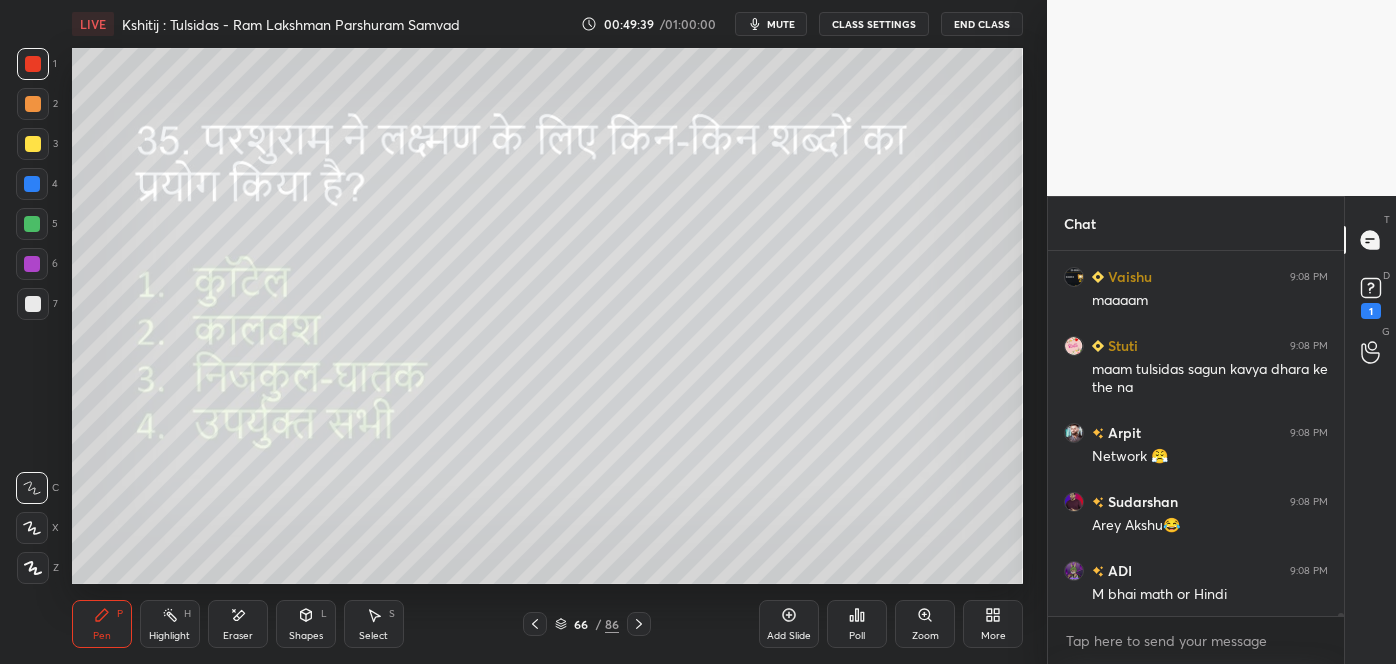 click 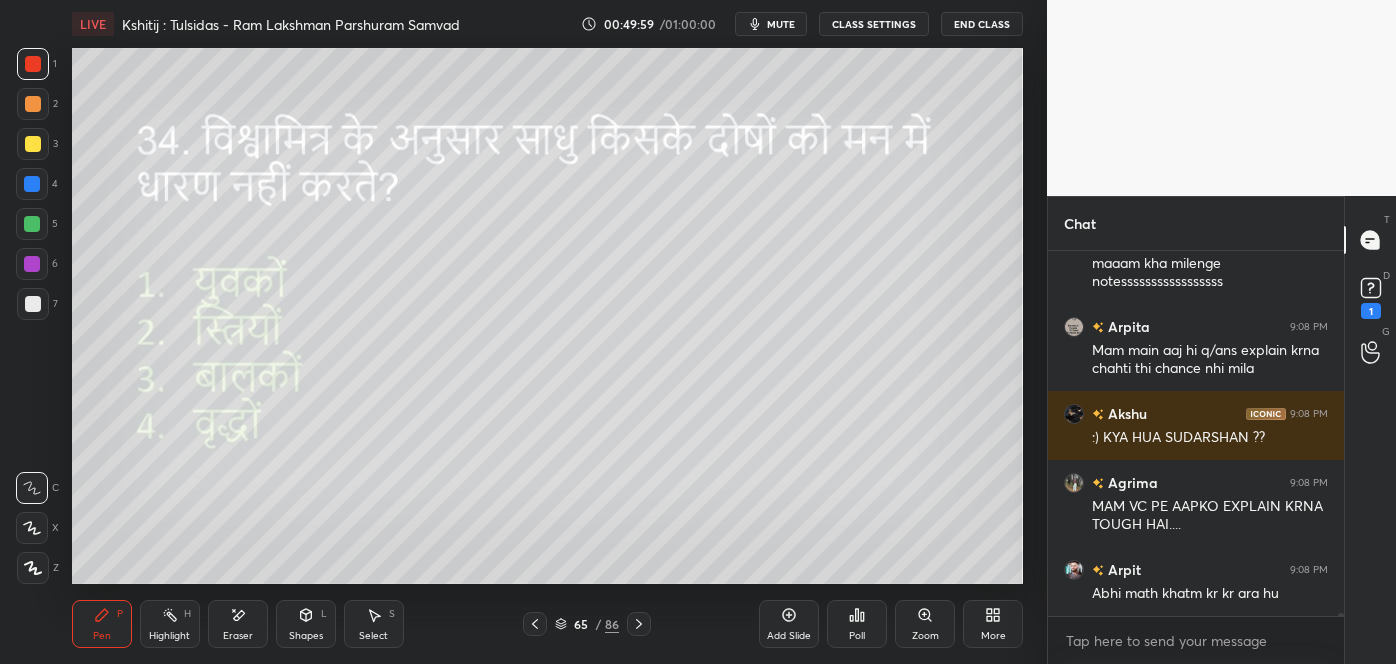 click 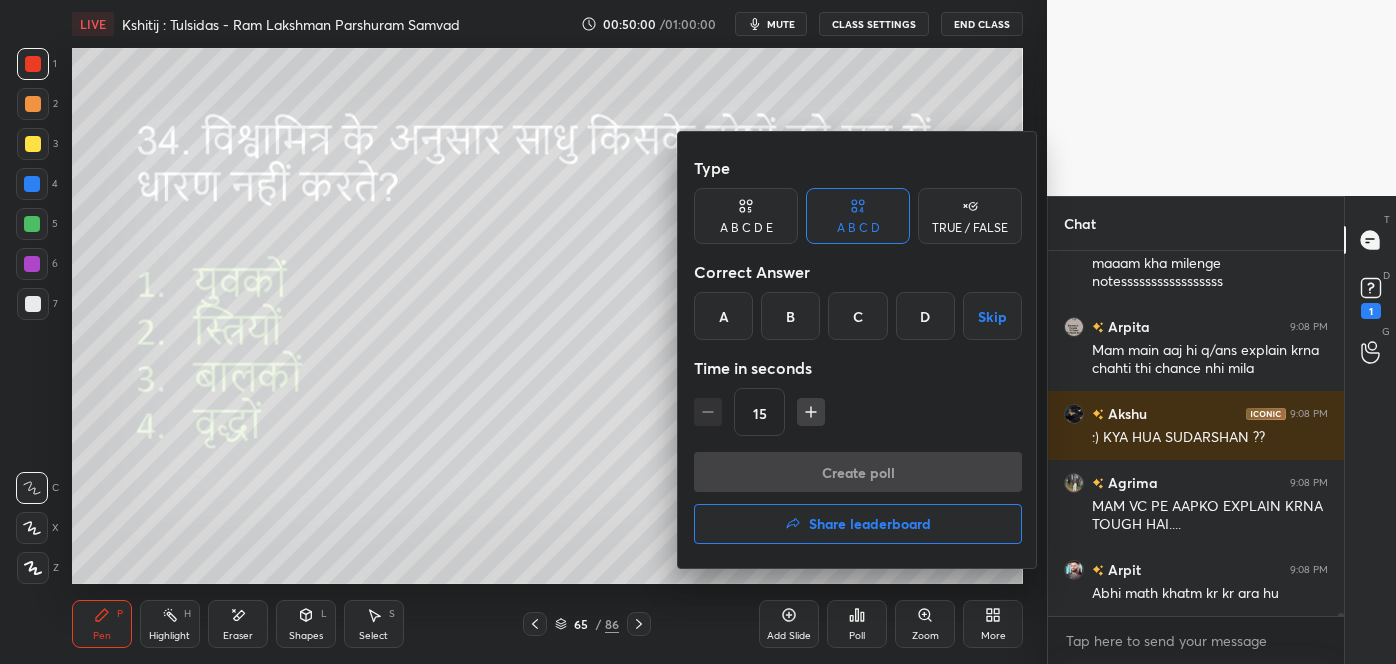 click on "C" at bounding box center [857, 316] 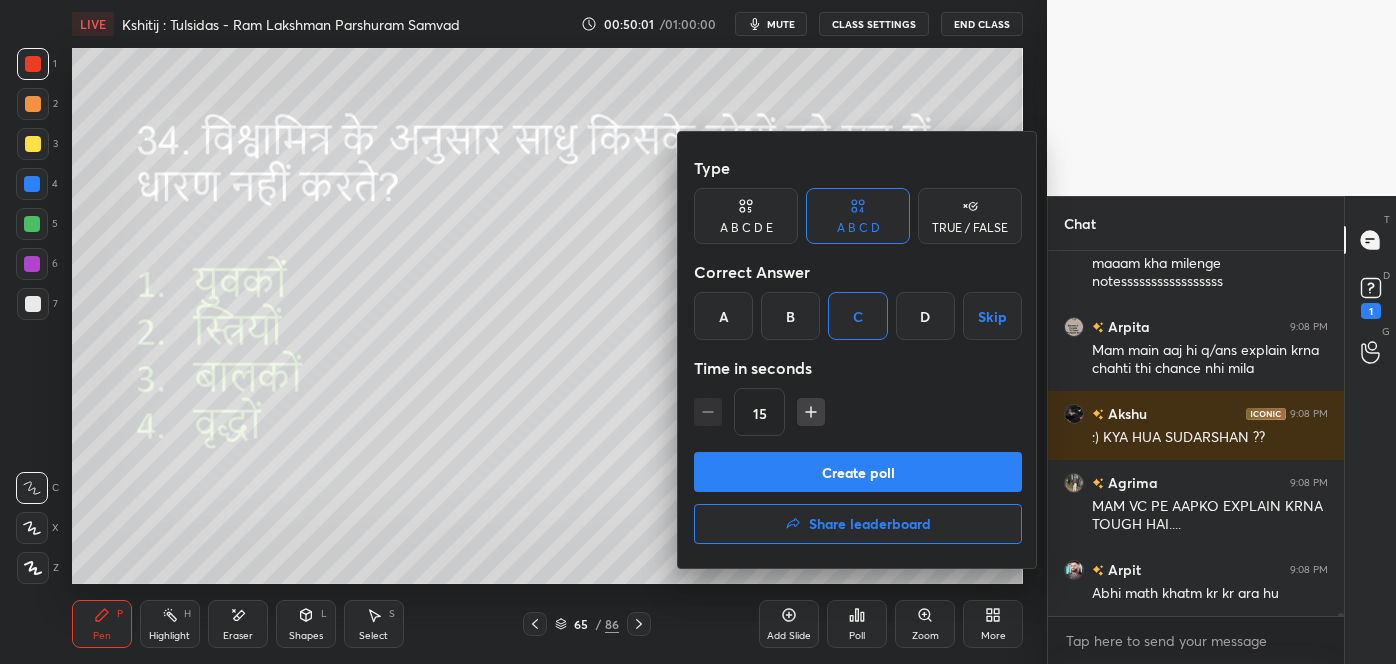 click on "Create poll" at bounding box center (858, 472) 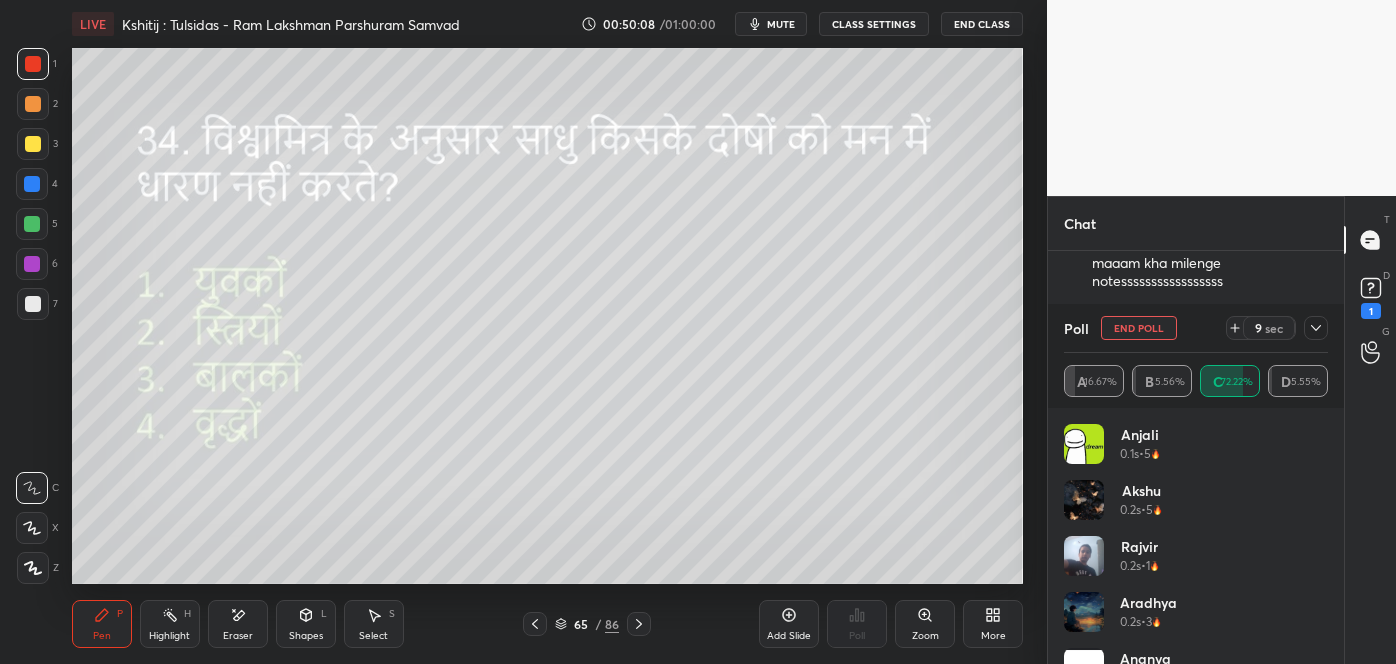 click 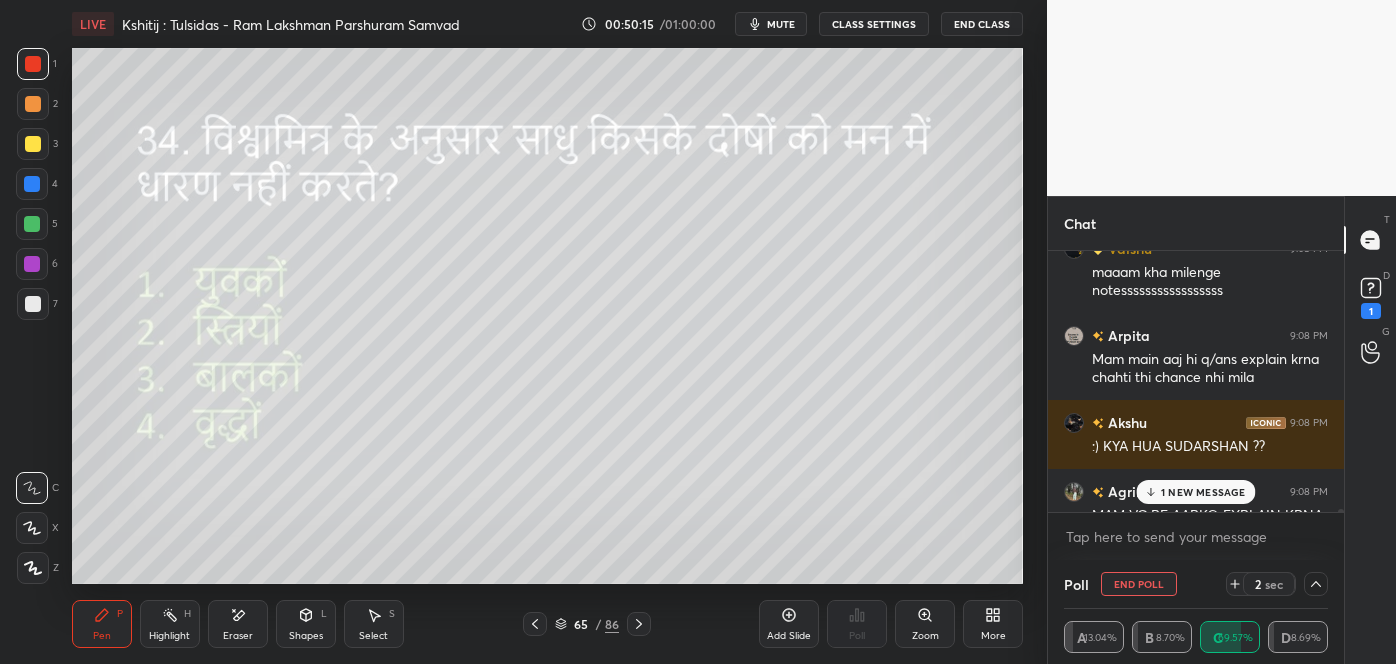click on "1 NEW MESSAGE" at bounding box center [1195, 492] 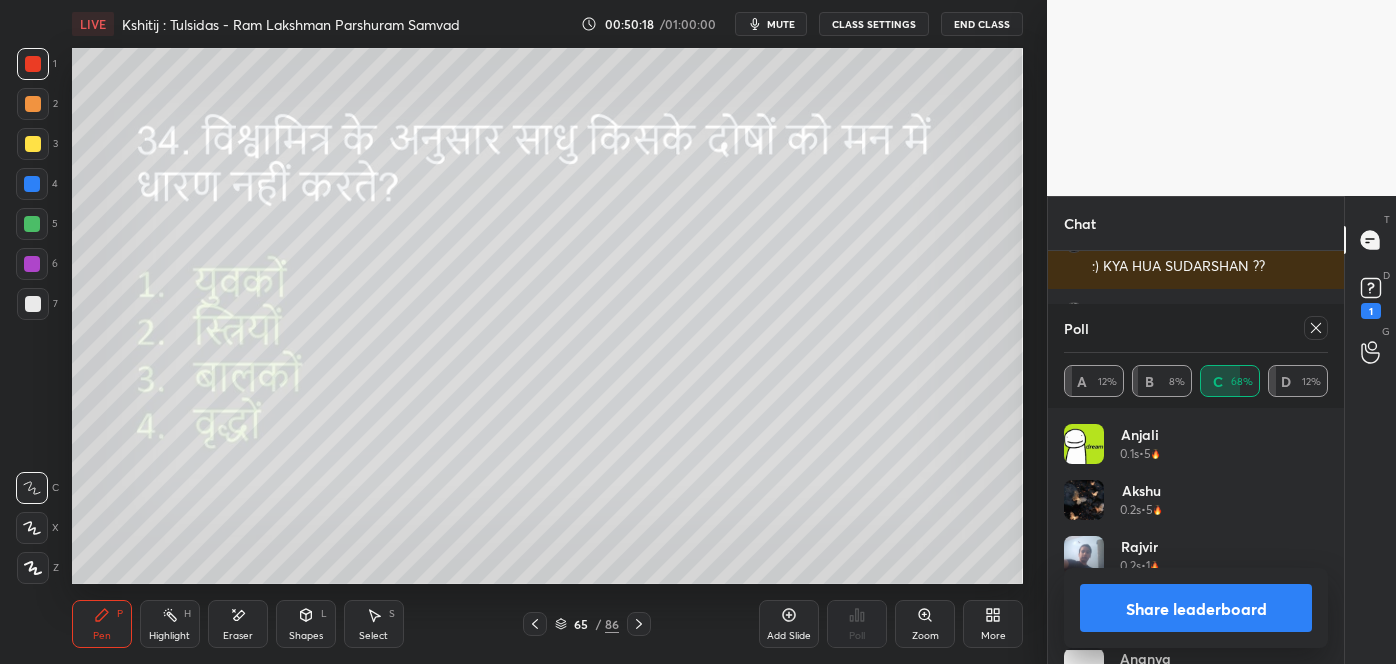 click 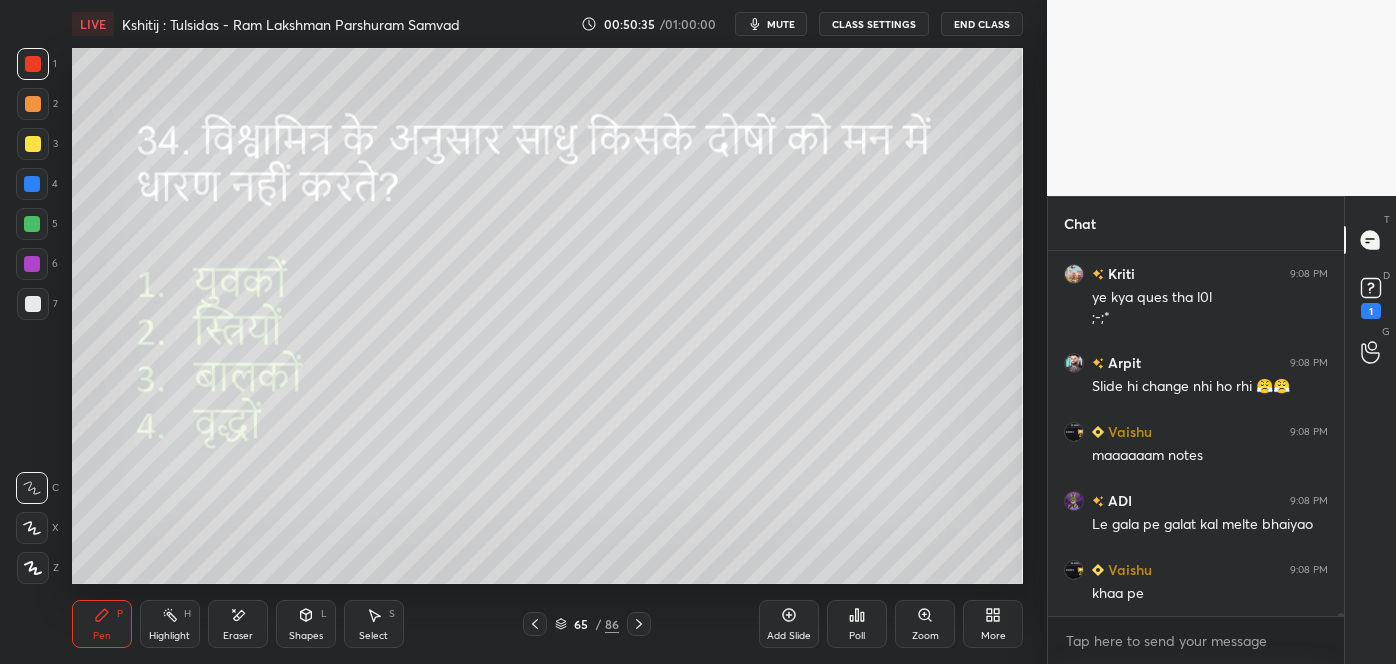 click on "Pen P Highlight H Eraser Shapes L Select S 65 / 86 Add Slide Poll Zoom More" at bounding box center (547, 624) 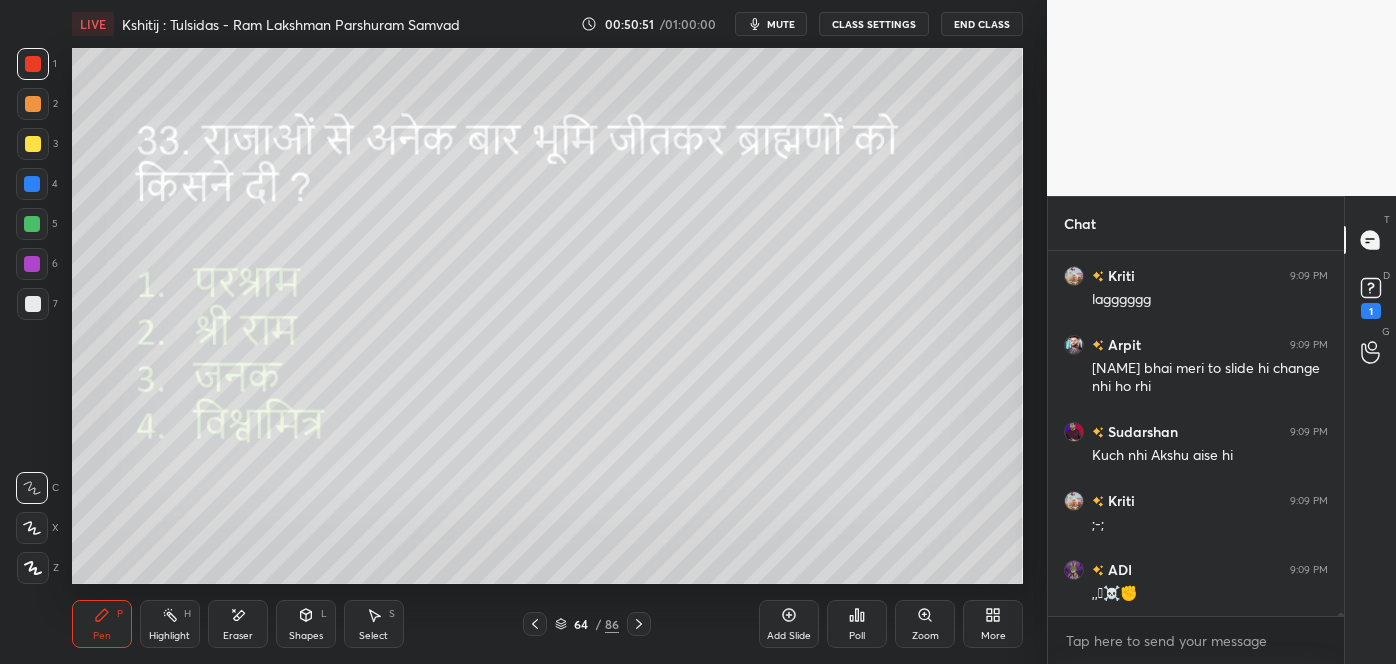 click on "Poll" at bounding box center (857, 624) 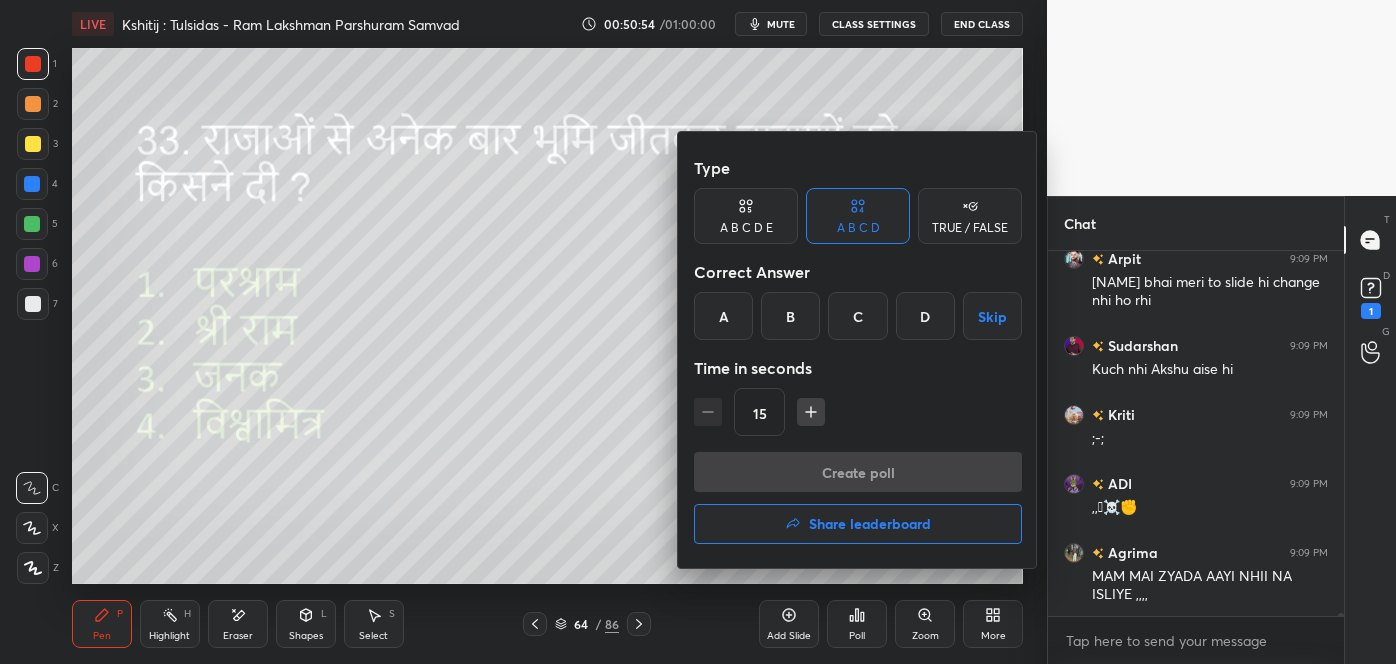 click on "A" at bounding box center [723, 316] 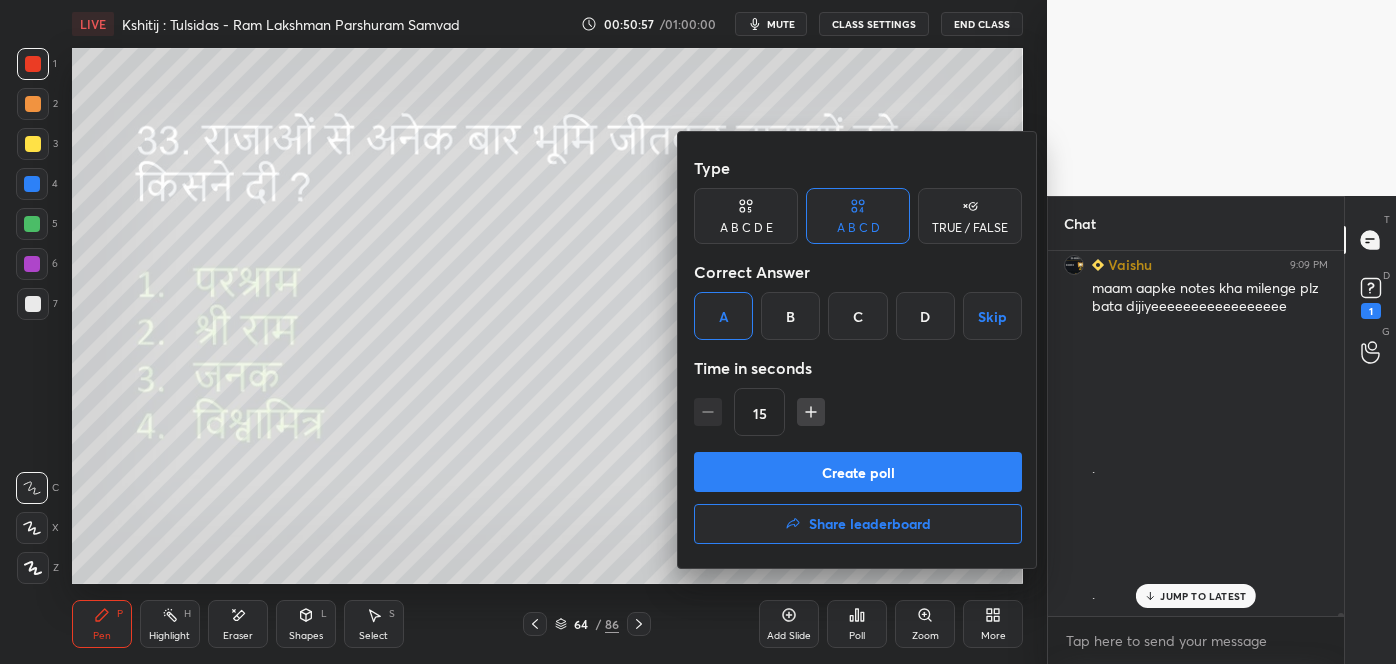 click on "Create poll" at bounding box center [858, 472] 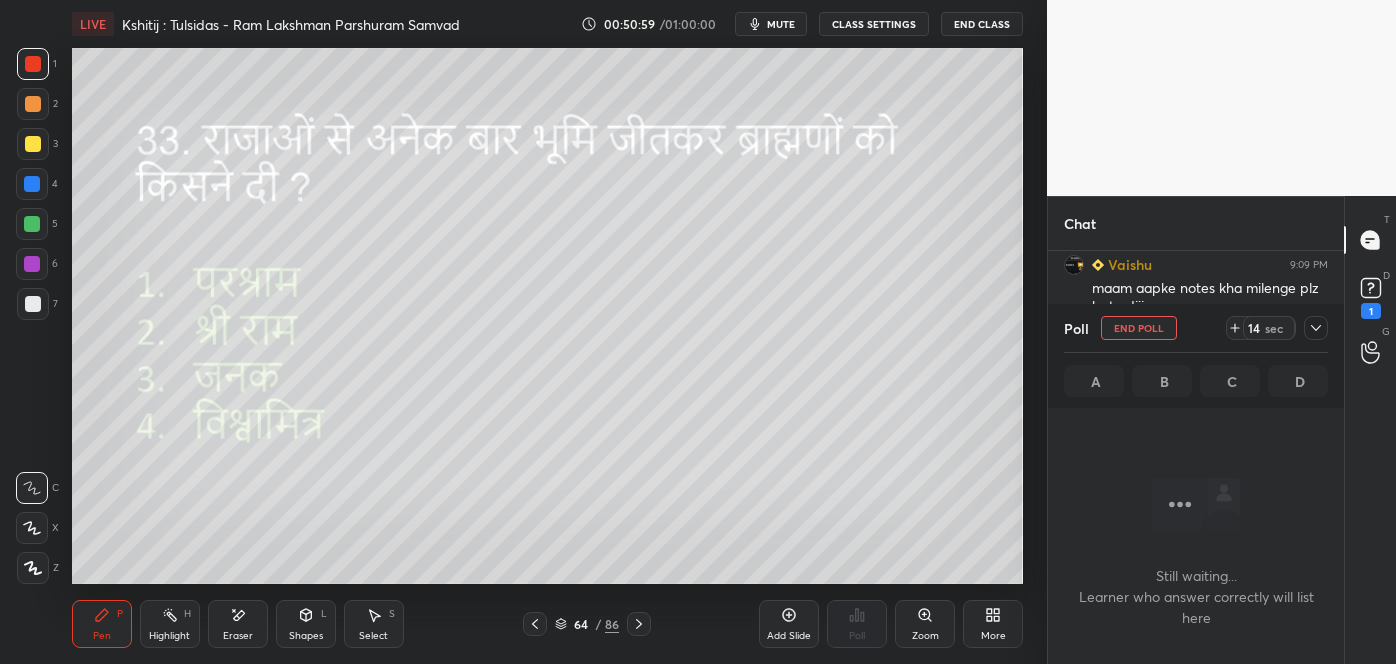 click at bounding box center (1316, 328) 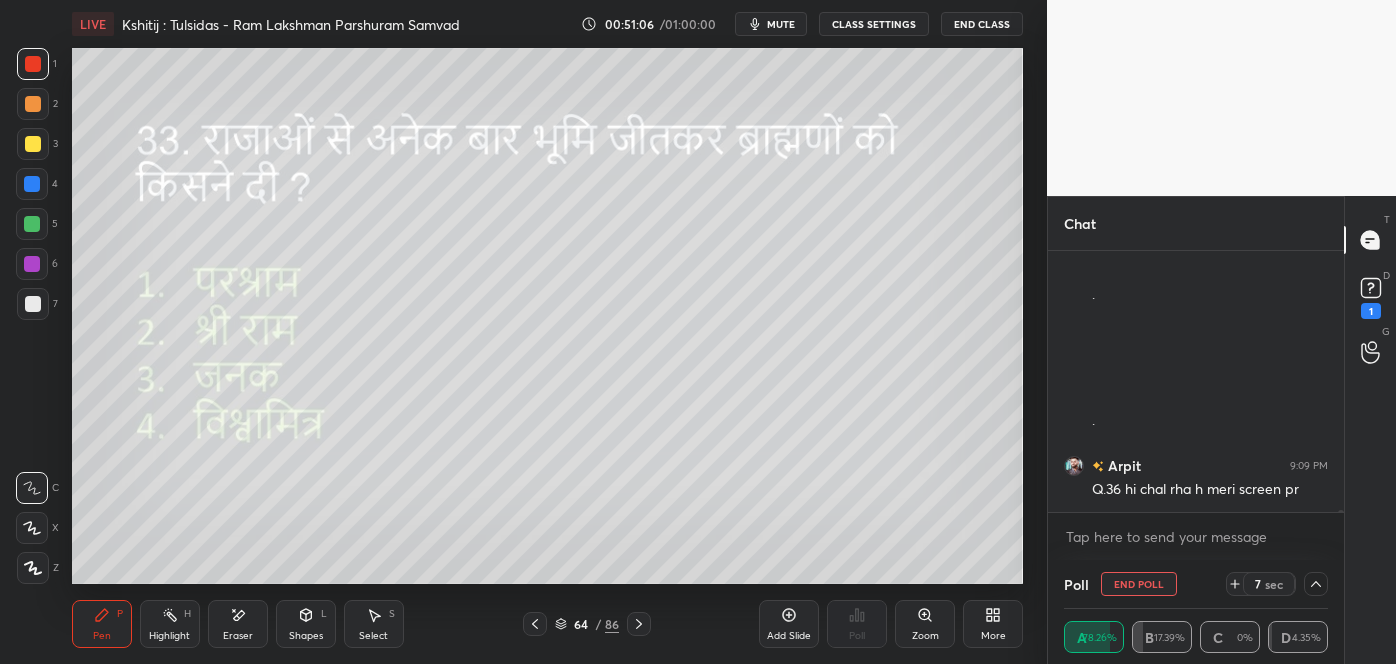 click 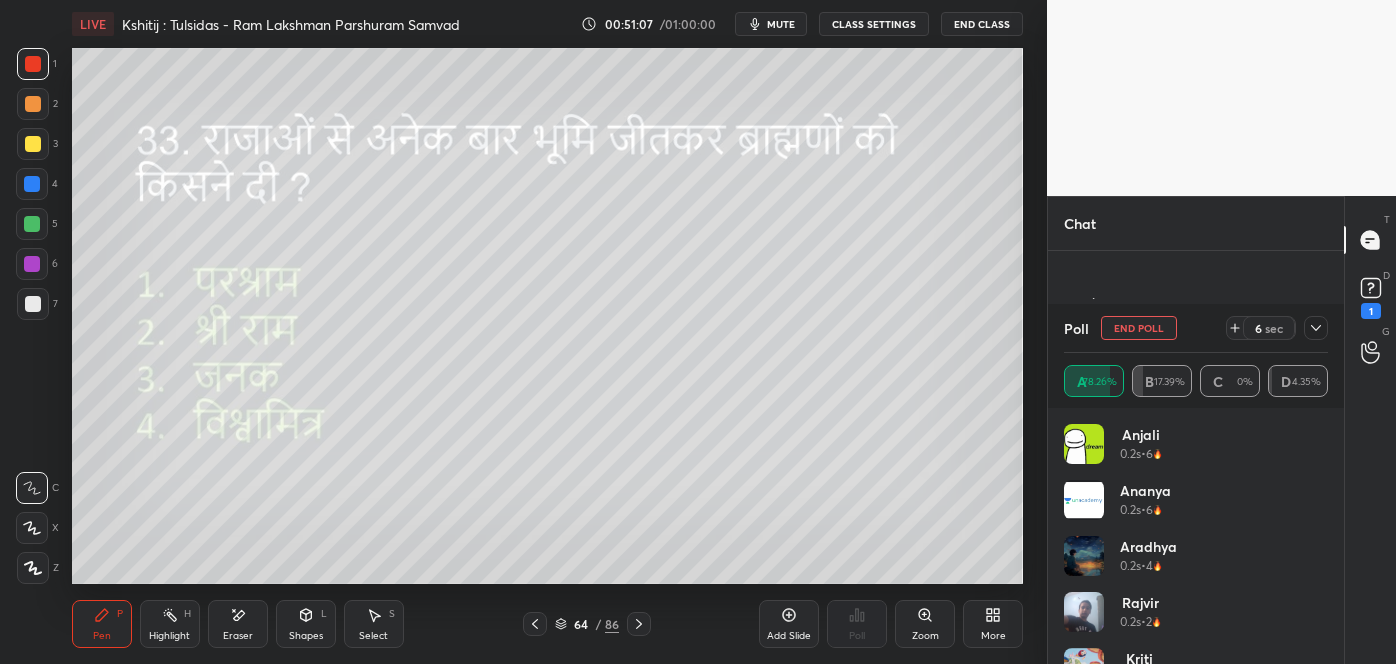click 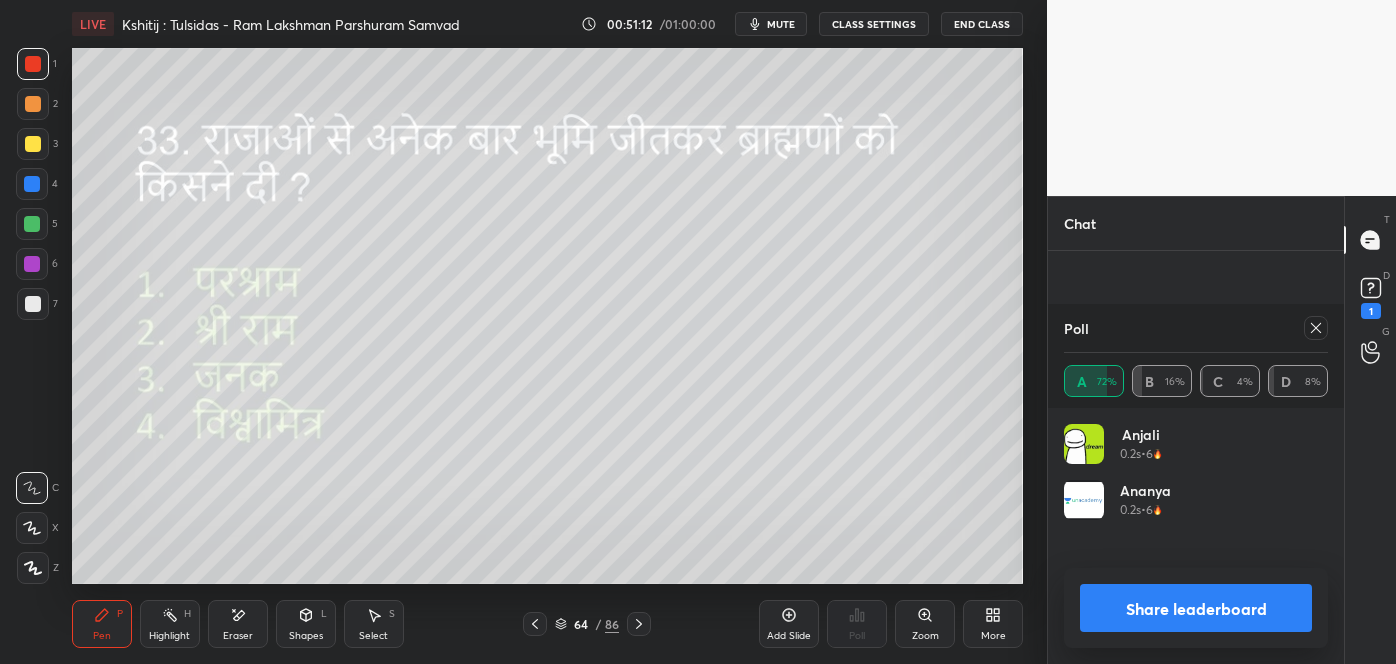 click on "Eraser" at bounding box center (238, 624) 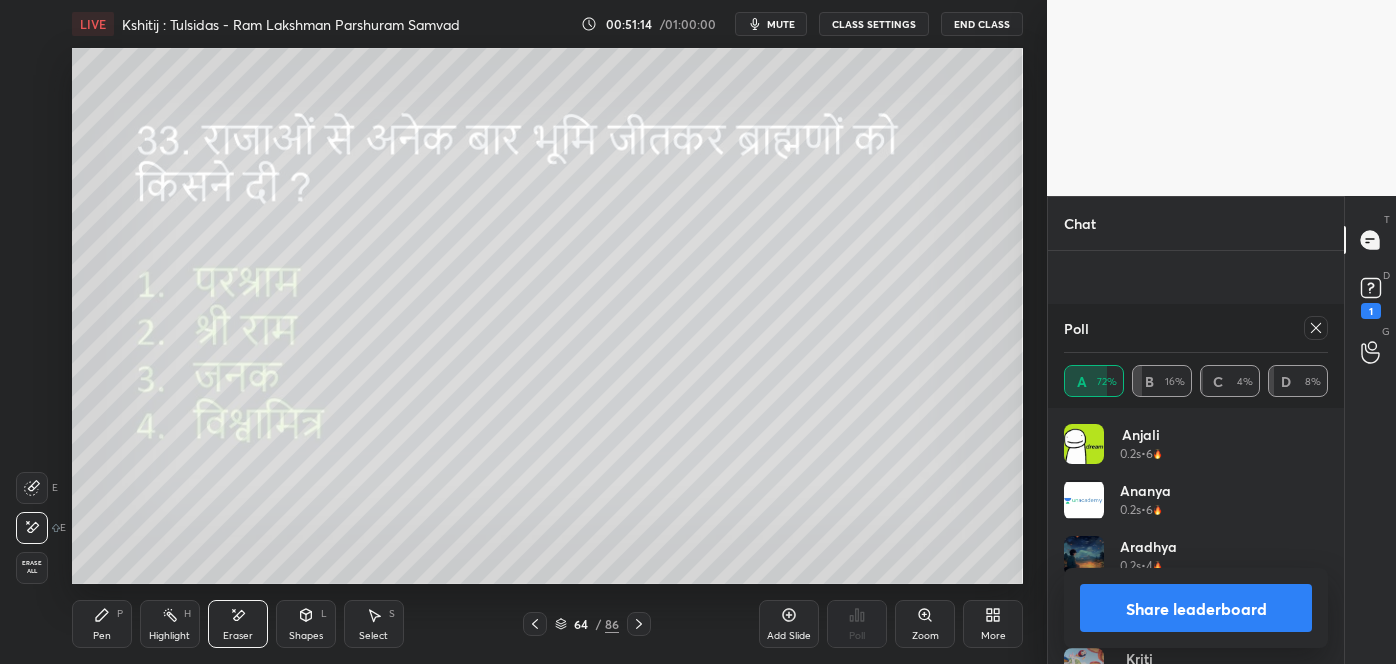 click on "Pen" at bounding box center [102, 636] 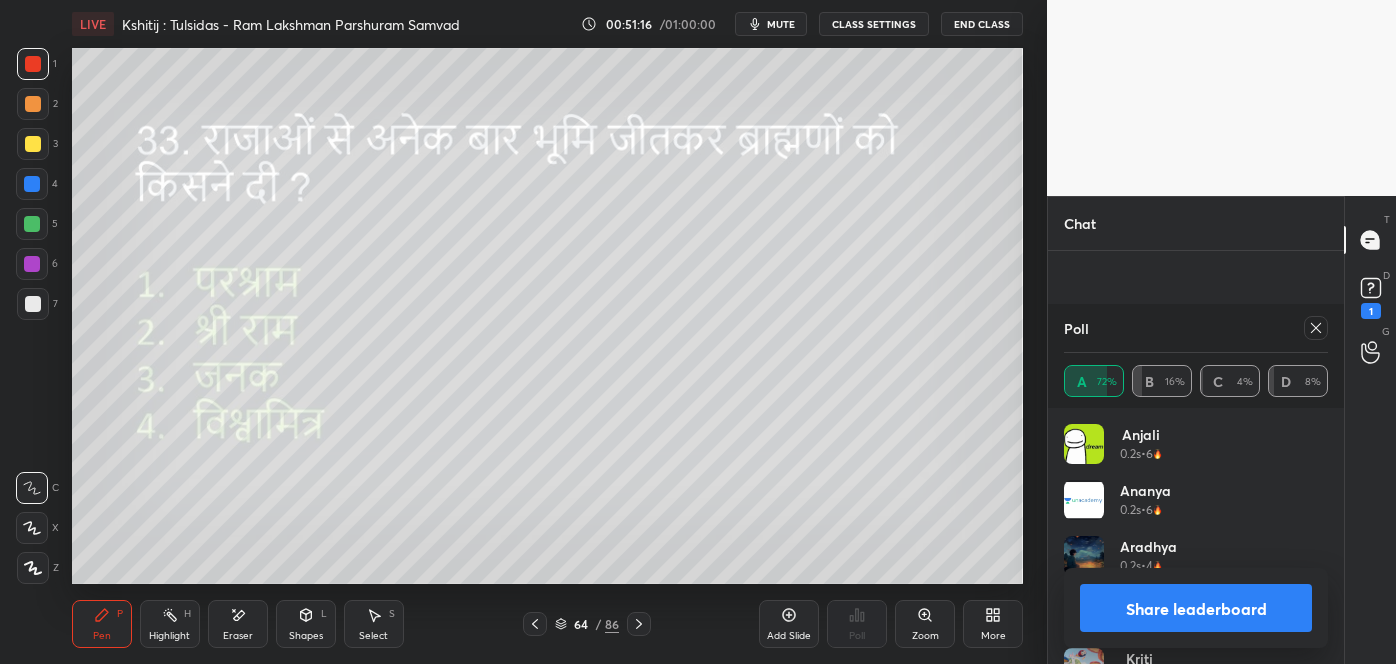 click 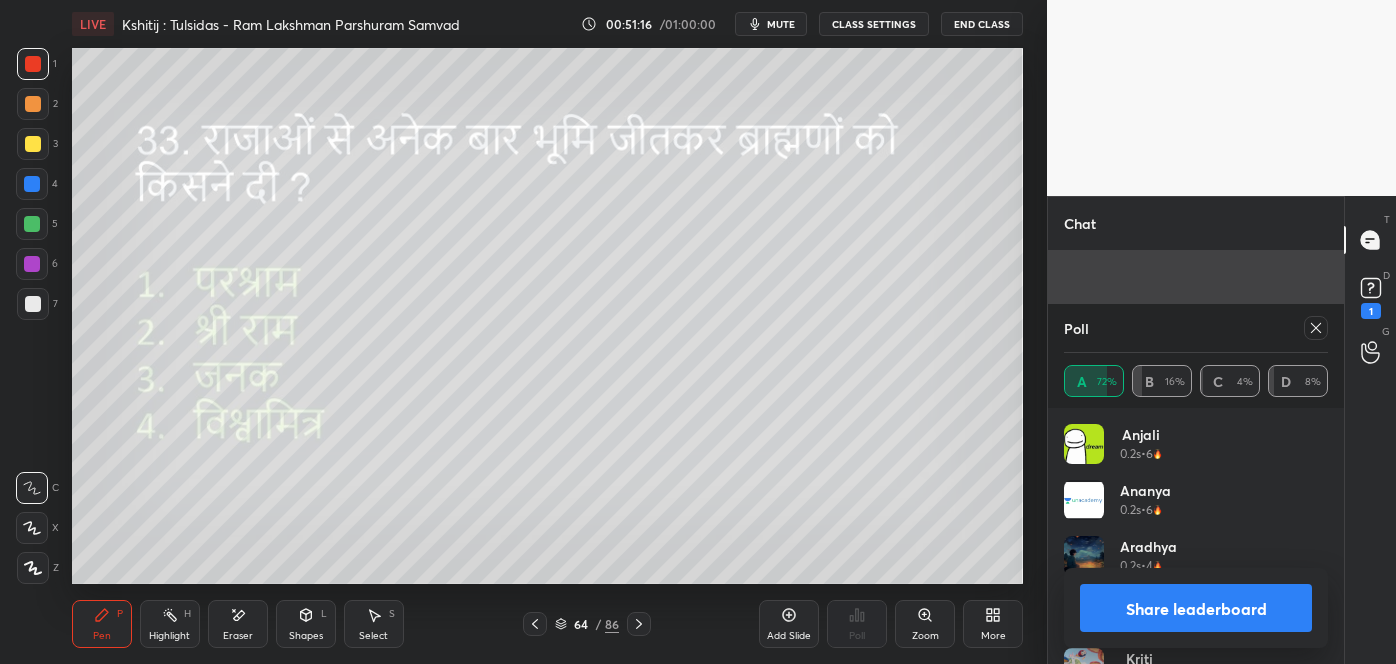 click on "maam aapke notes kha milenge plz bata dijiyeeeeeeeeeeeeeeeee
.
." at bounding box center (1210, 199) 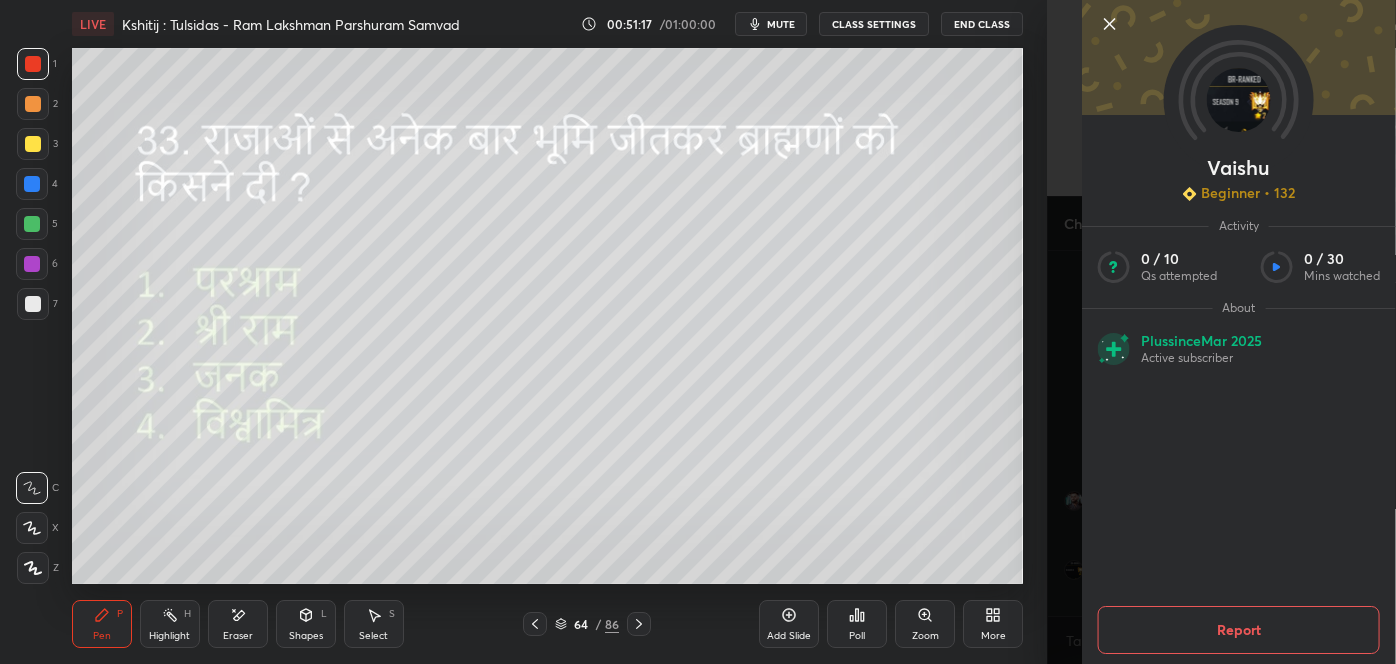 click 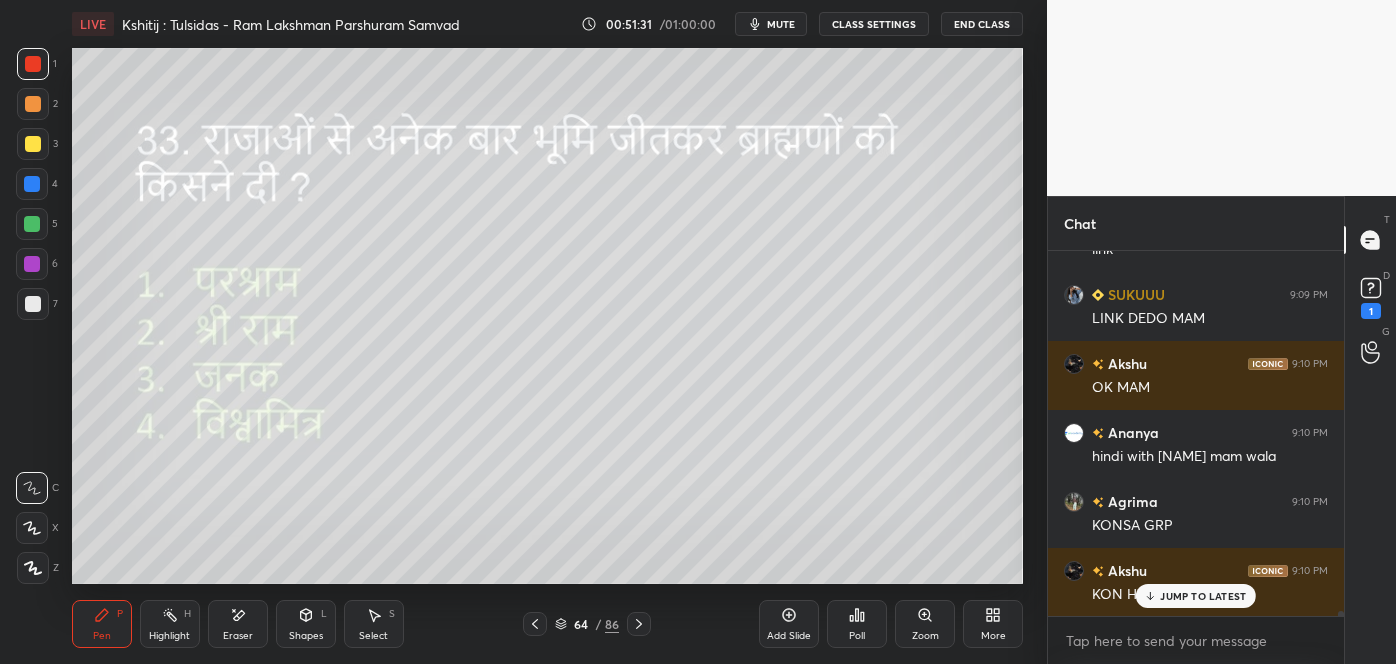 click on "JUMP TO LATEST" at bounding box center [1203, 596] 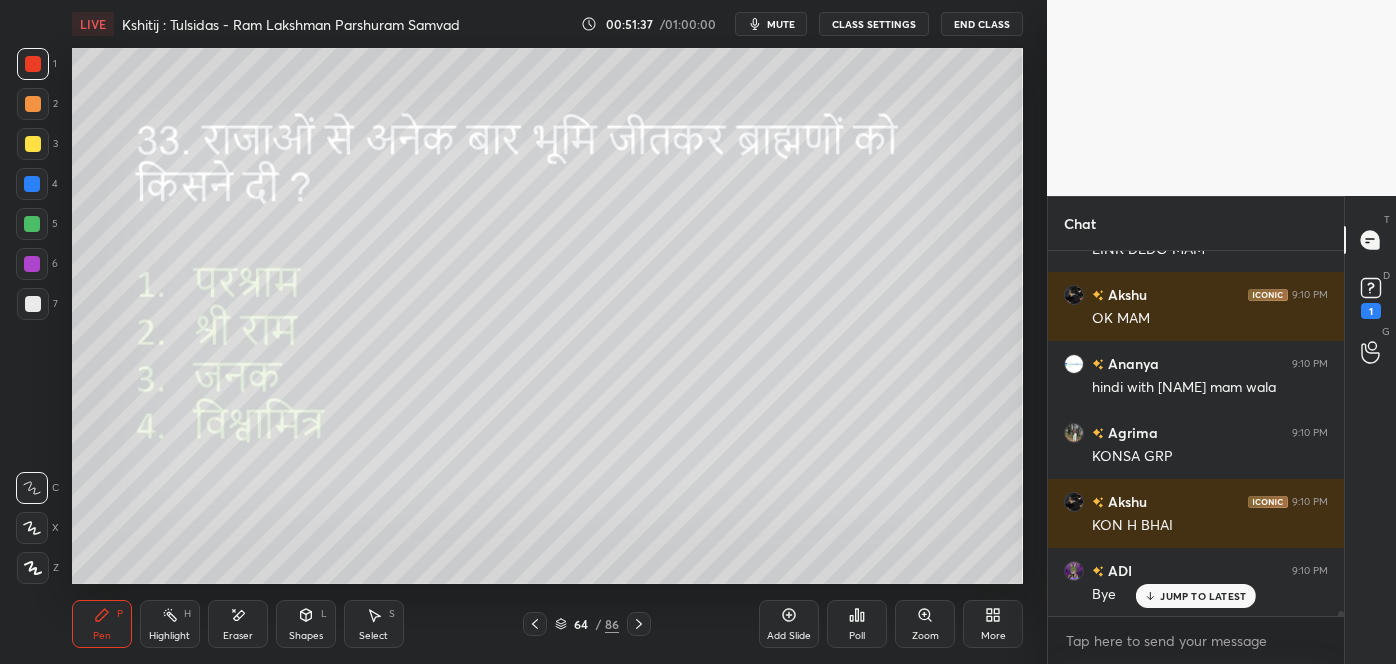 click on "JUMP TO LATEST" at bounding box center [1203, 596] 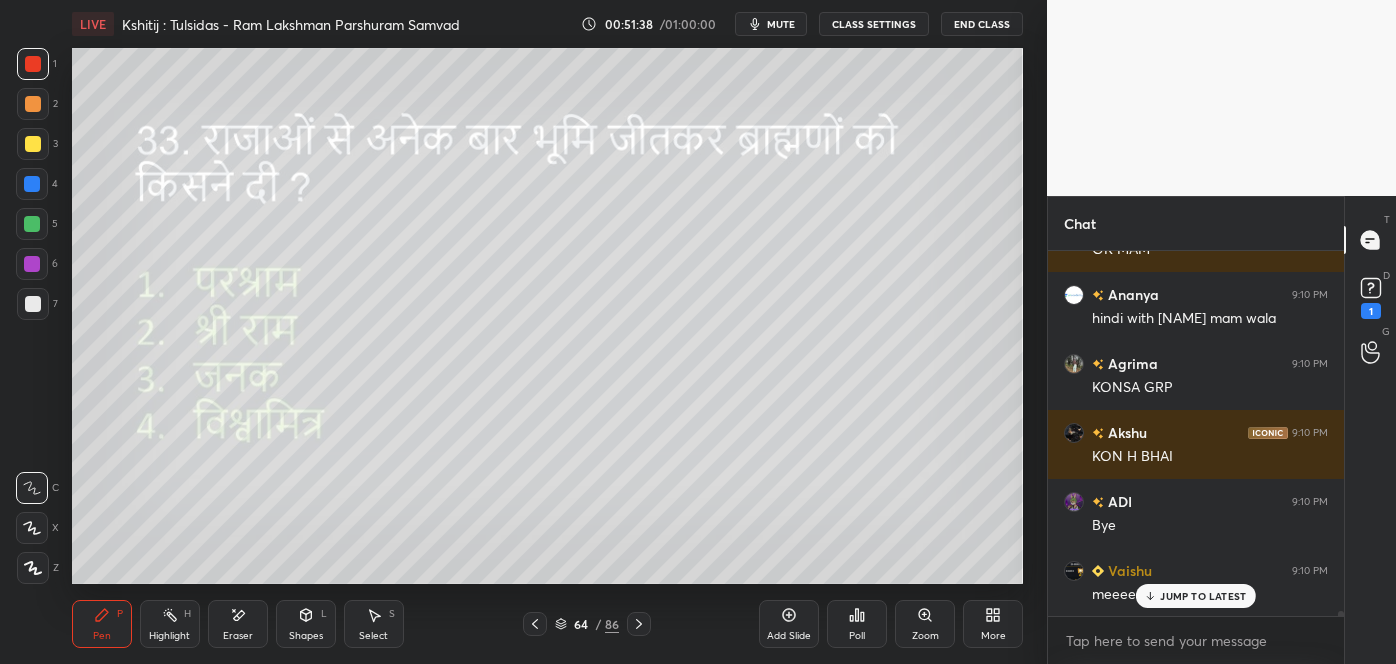 click on "JUMP TO LATEST" at bounding box center [1196, 596] 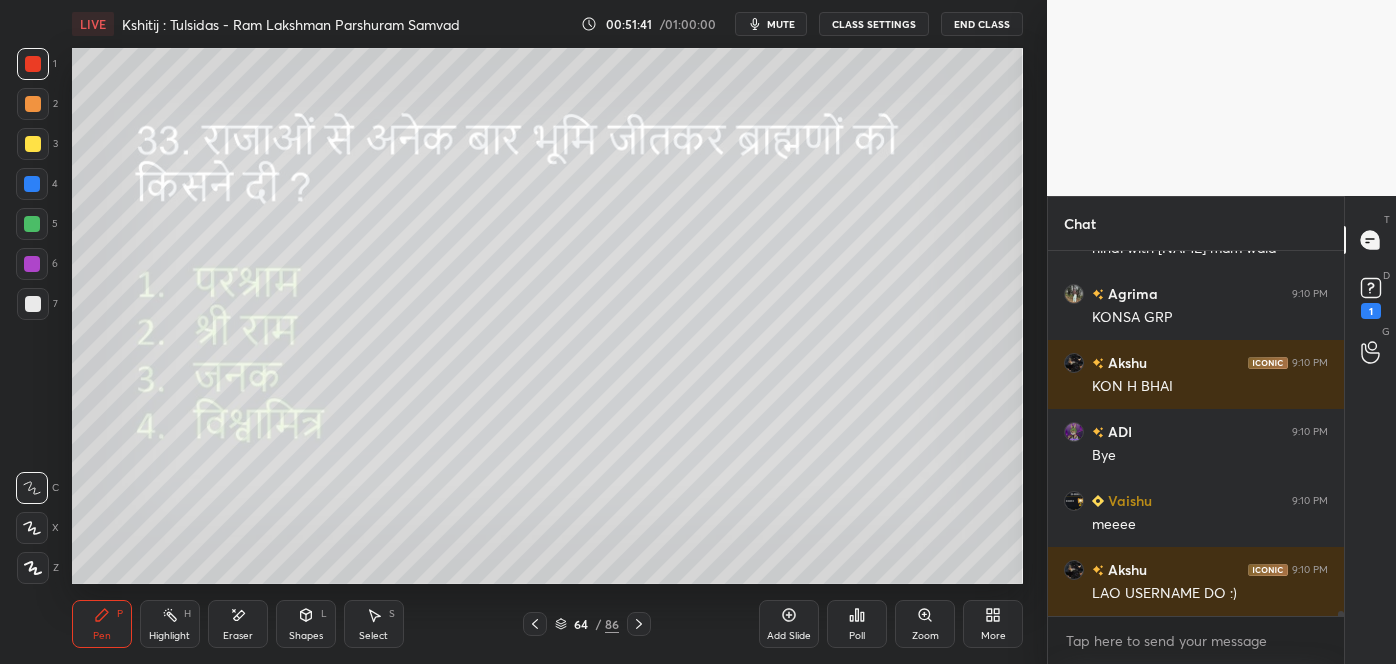 click 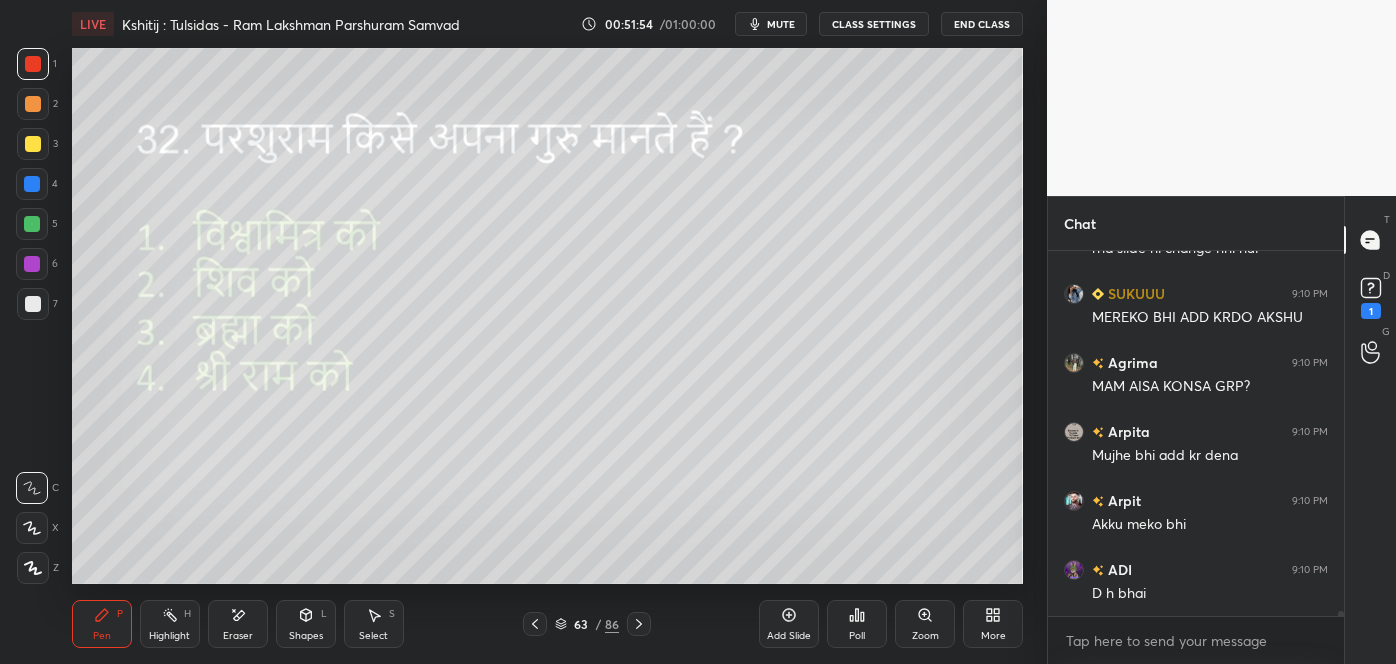 click on "Poll" at bounding box center (857, 624) 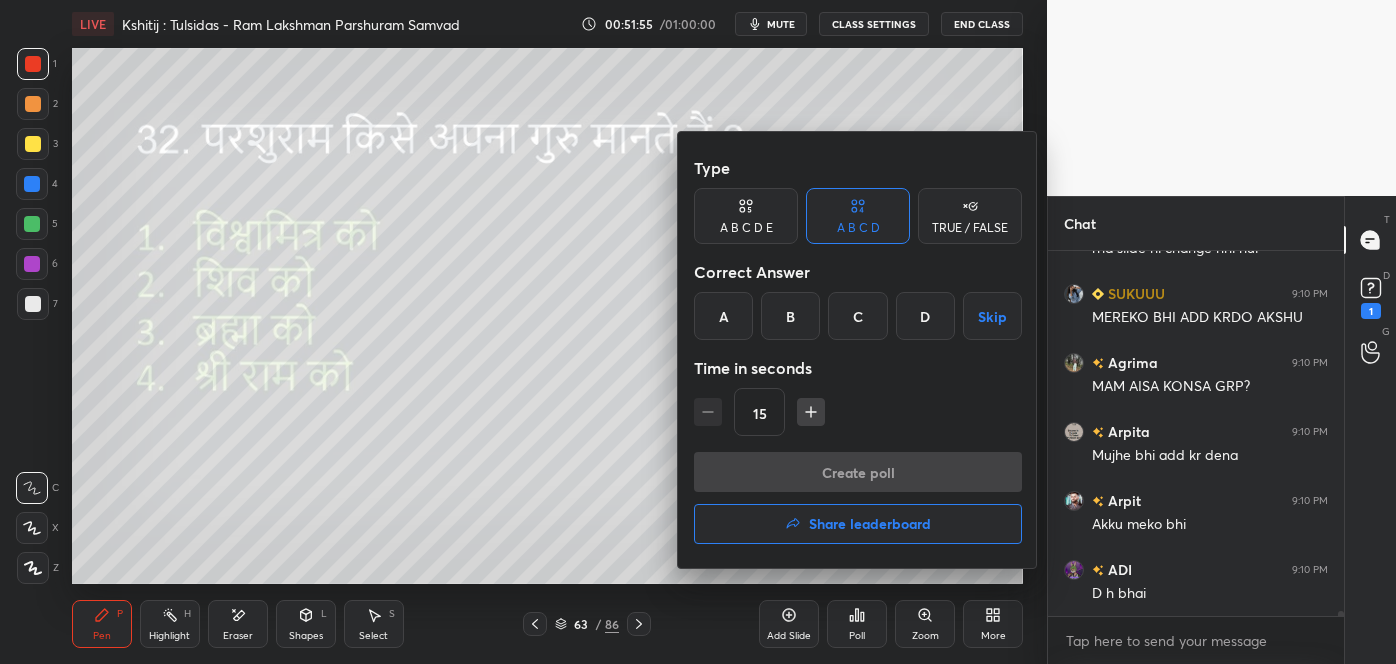 click at bounding box center (698, 332) 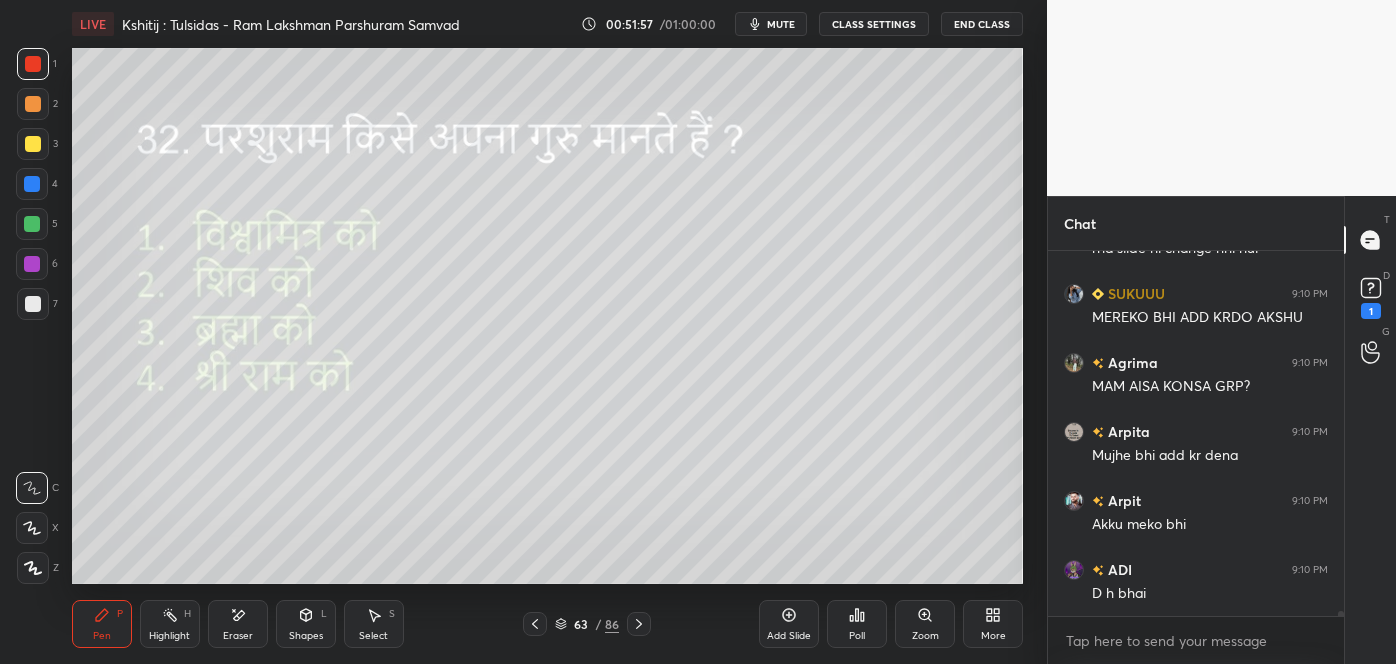 click on "Poll" at bounding box center (857, 636) 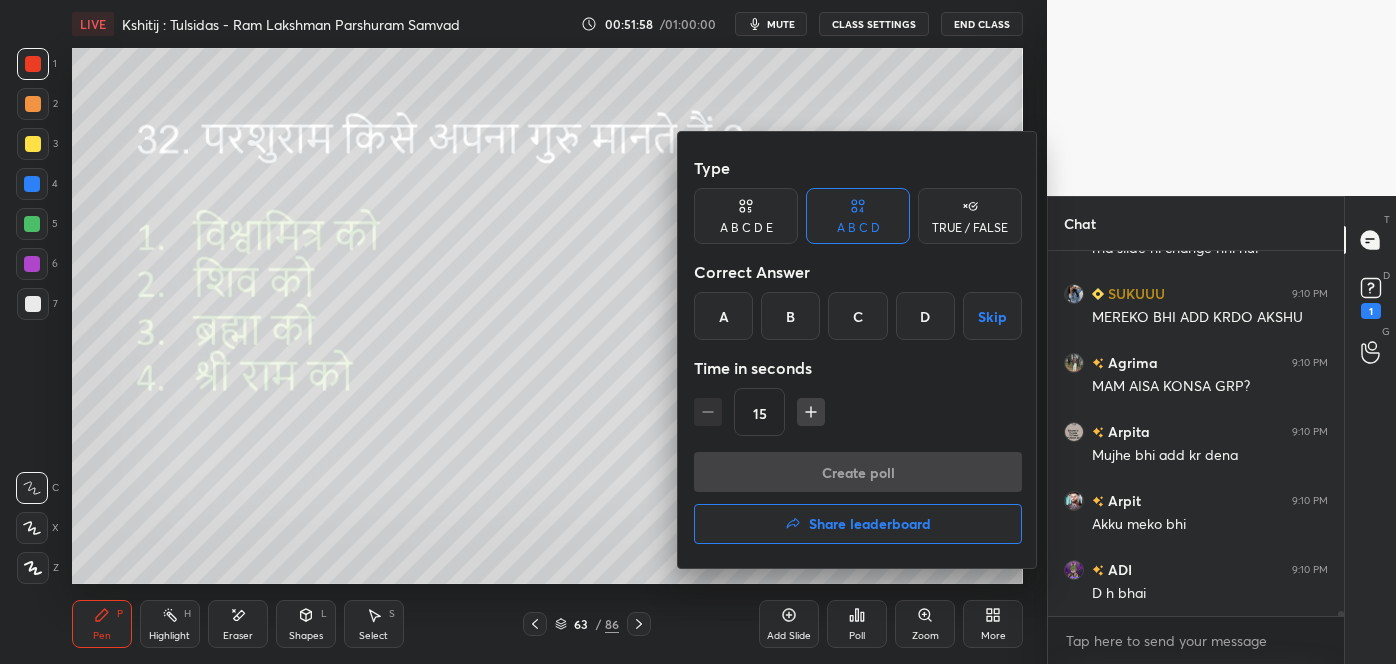 click on "B" at bounding box center [790, 316] 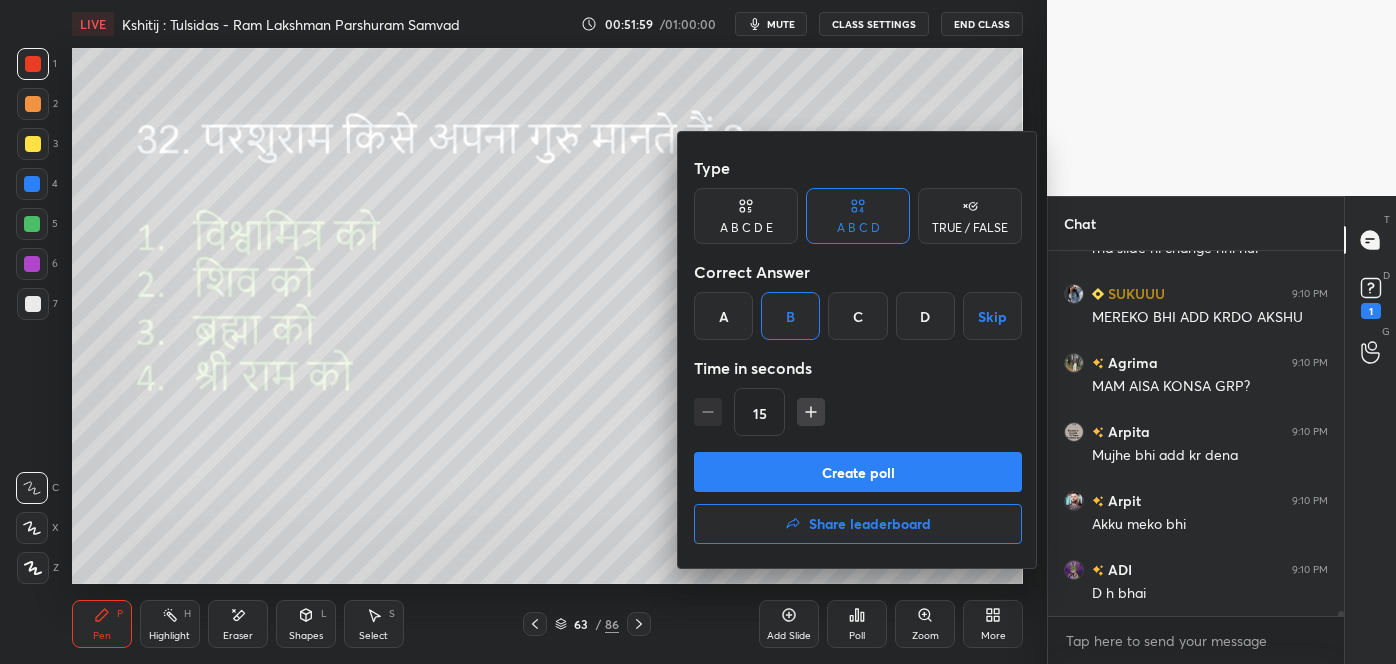 click on "Create poll" at bounding box center [858, 472] 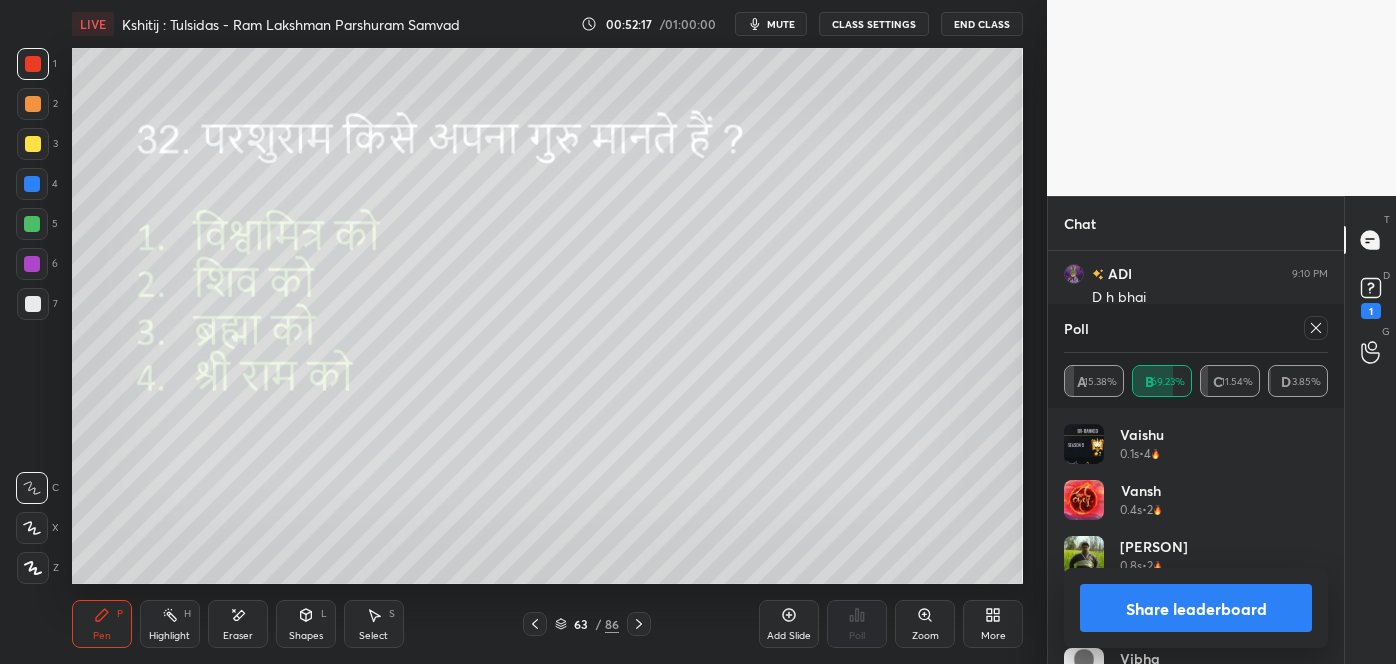 scroll, scrollTop: 29349, scrollLeft: 0, axis: vertical 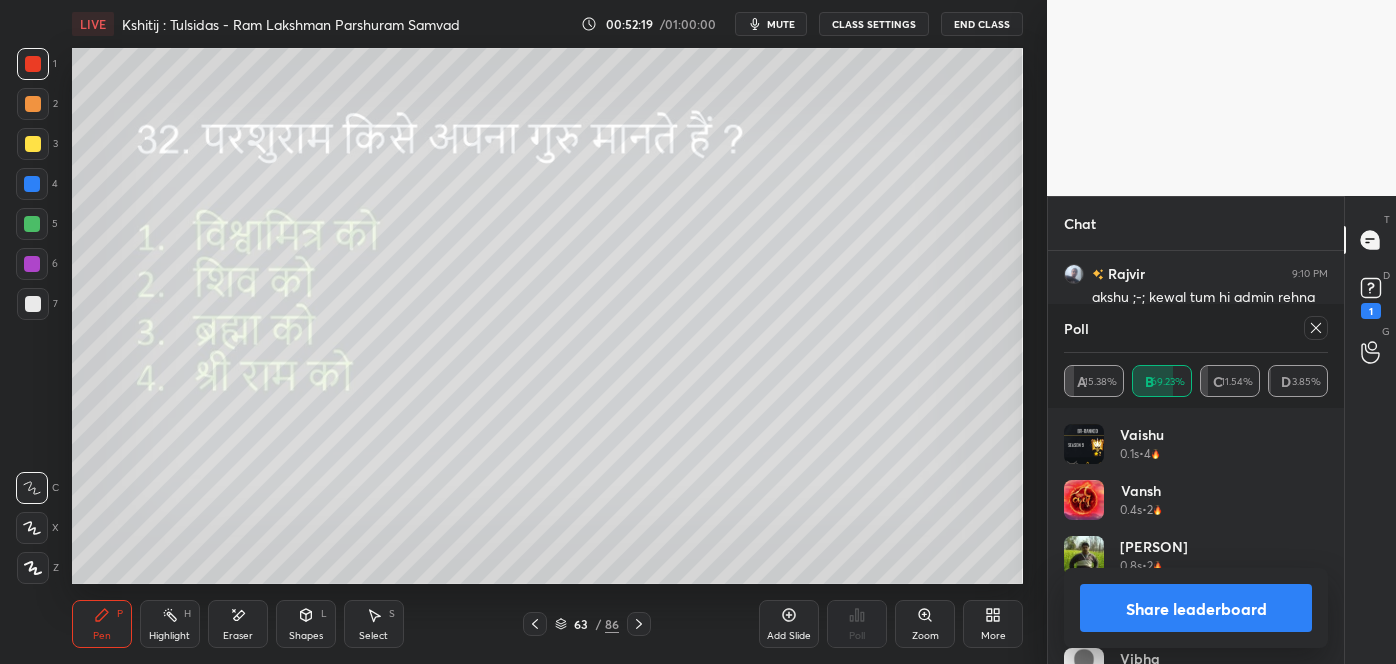 click 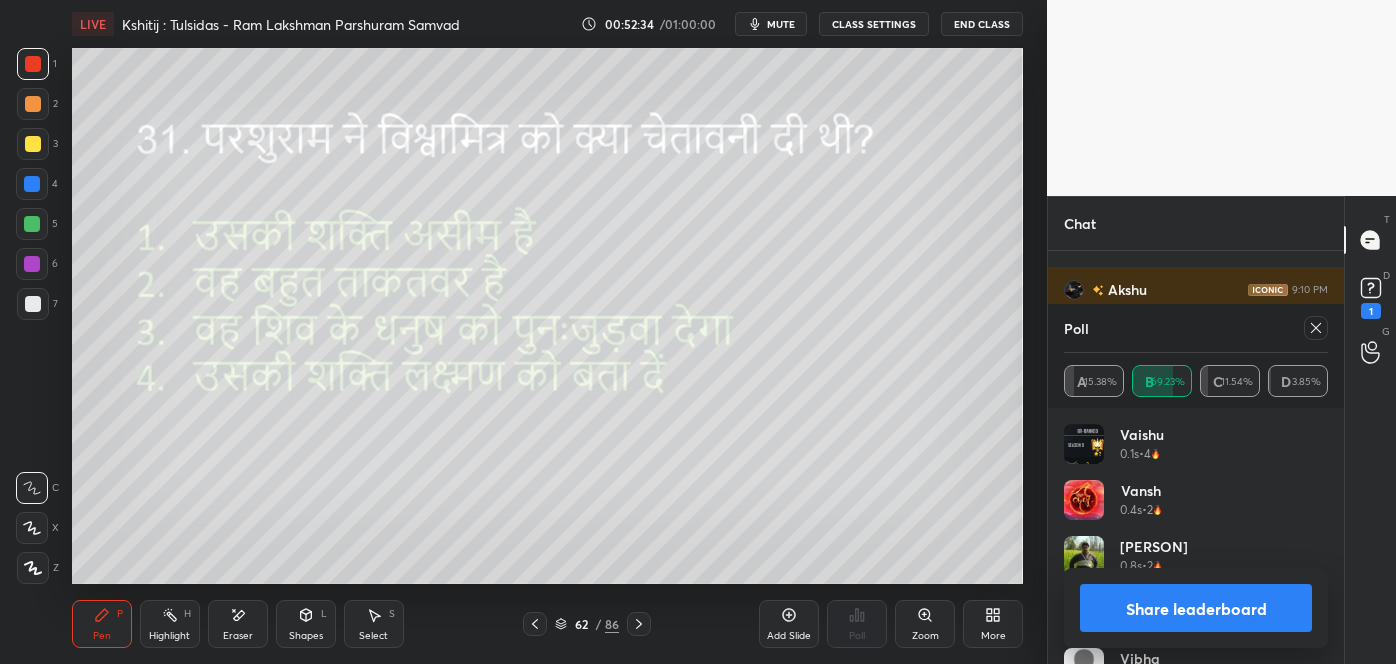 scroll, scrollTop: 29682, scrollLeft: 0, axis: vertical 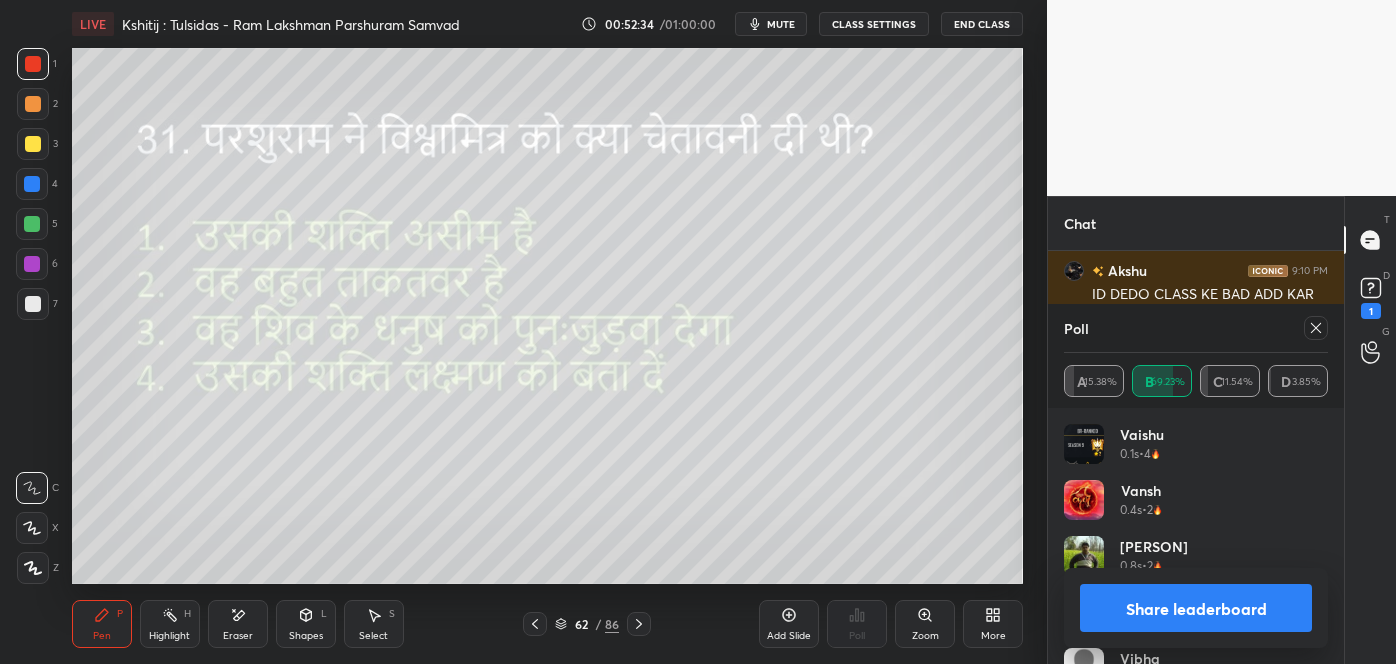 click 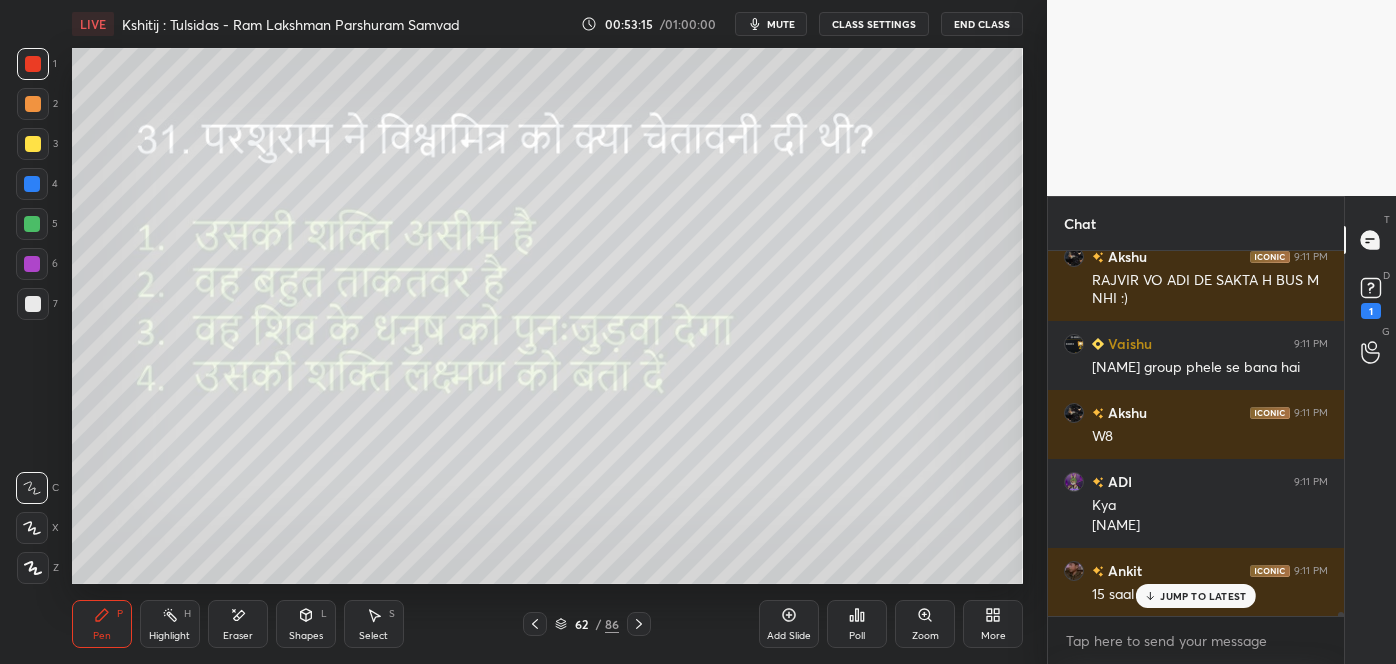 click 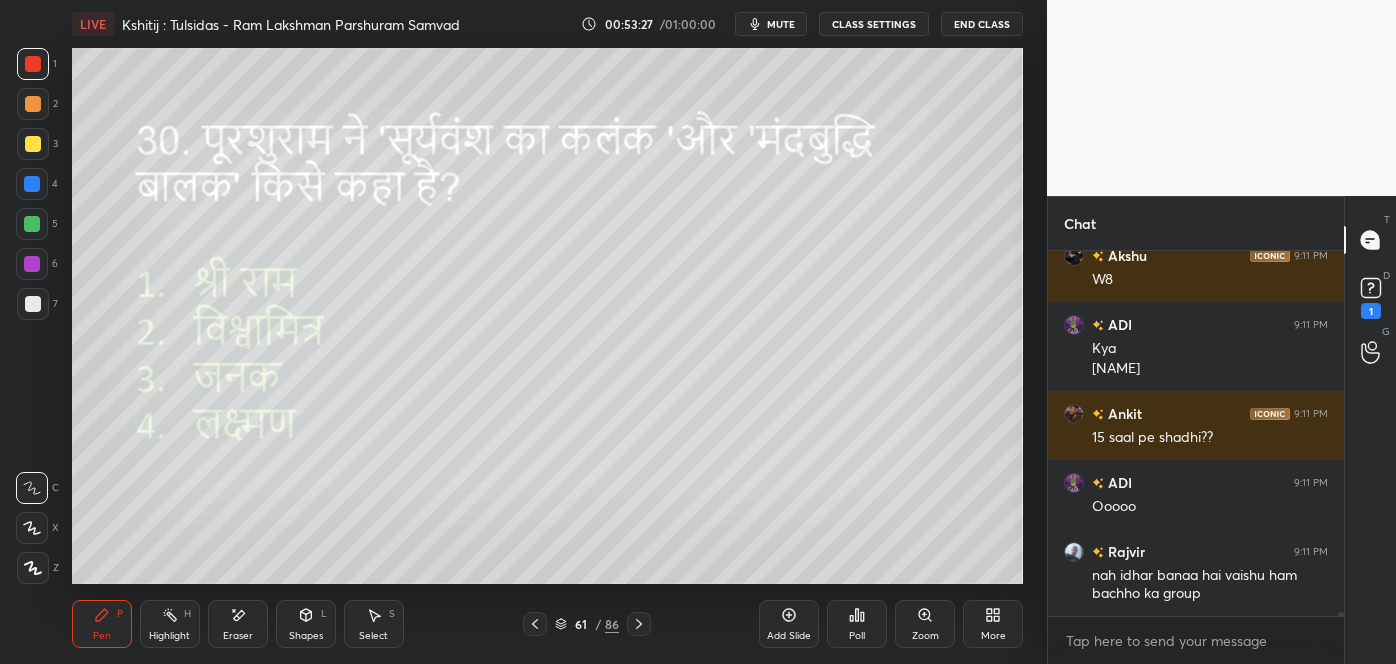 click on "Poll" at bounding box center (857, 636) 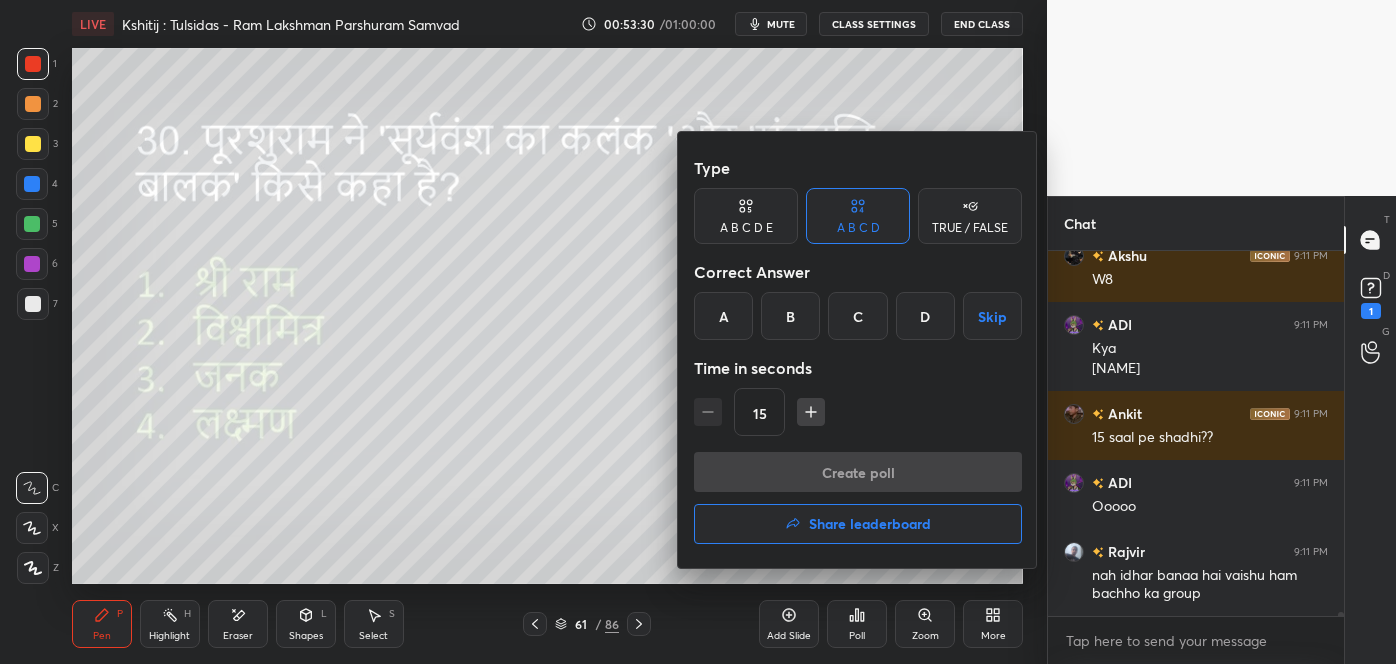 click on "D" at bounding box center (925, 316) 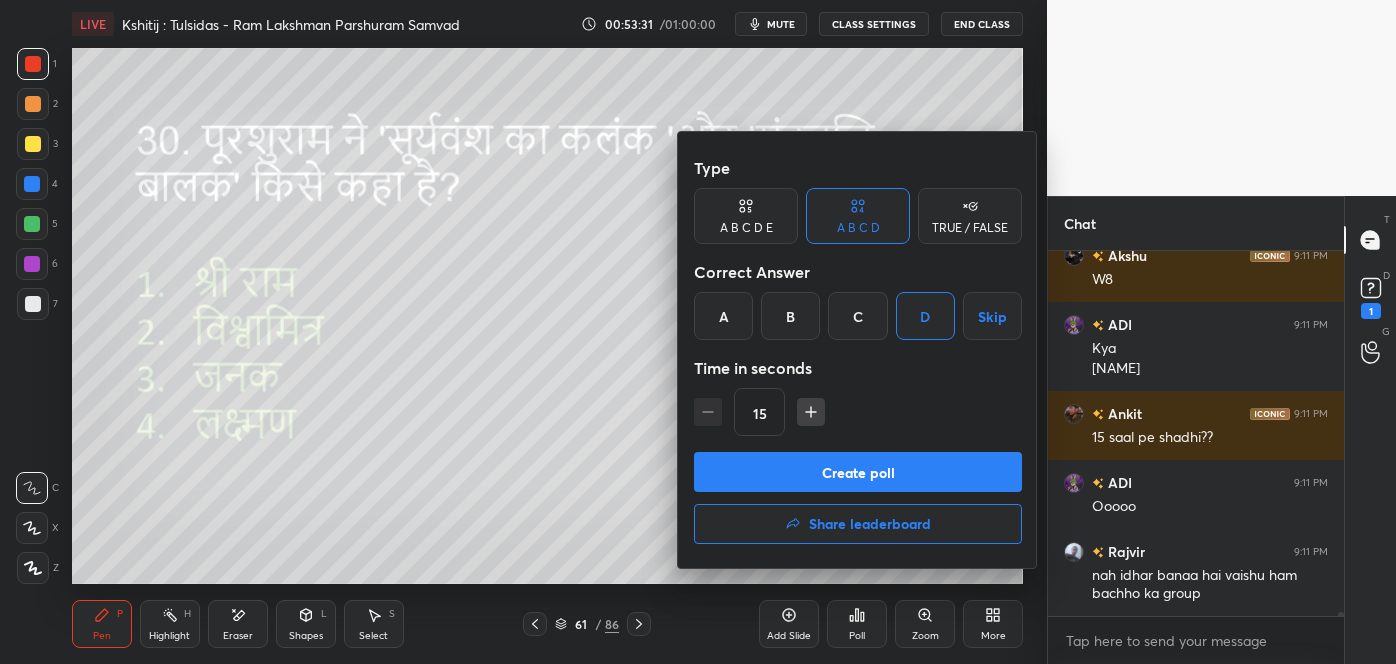 click on "Create poll" at bounding box center [858, 472] 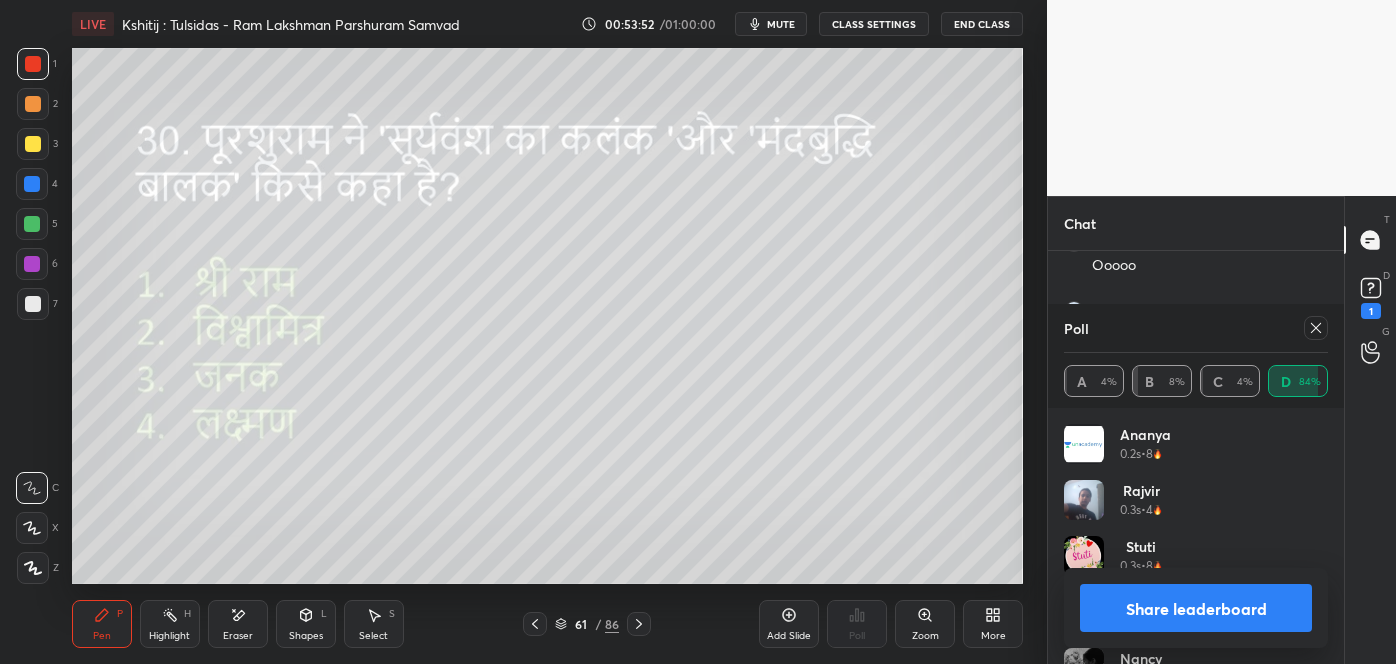 scroll, scrollTop: 30605, scrollLeft: 0, axis: vertical 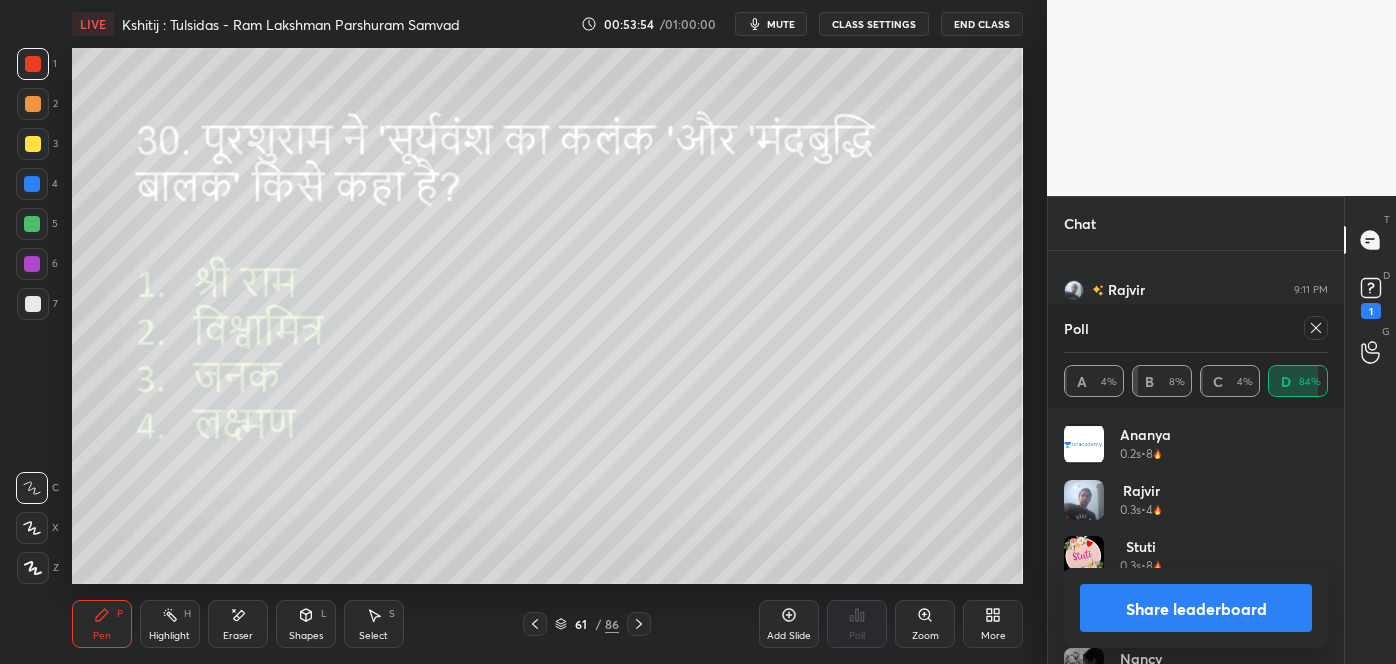click 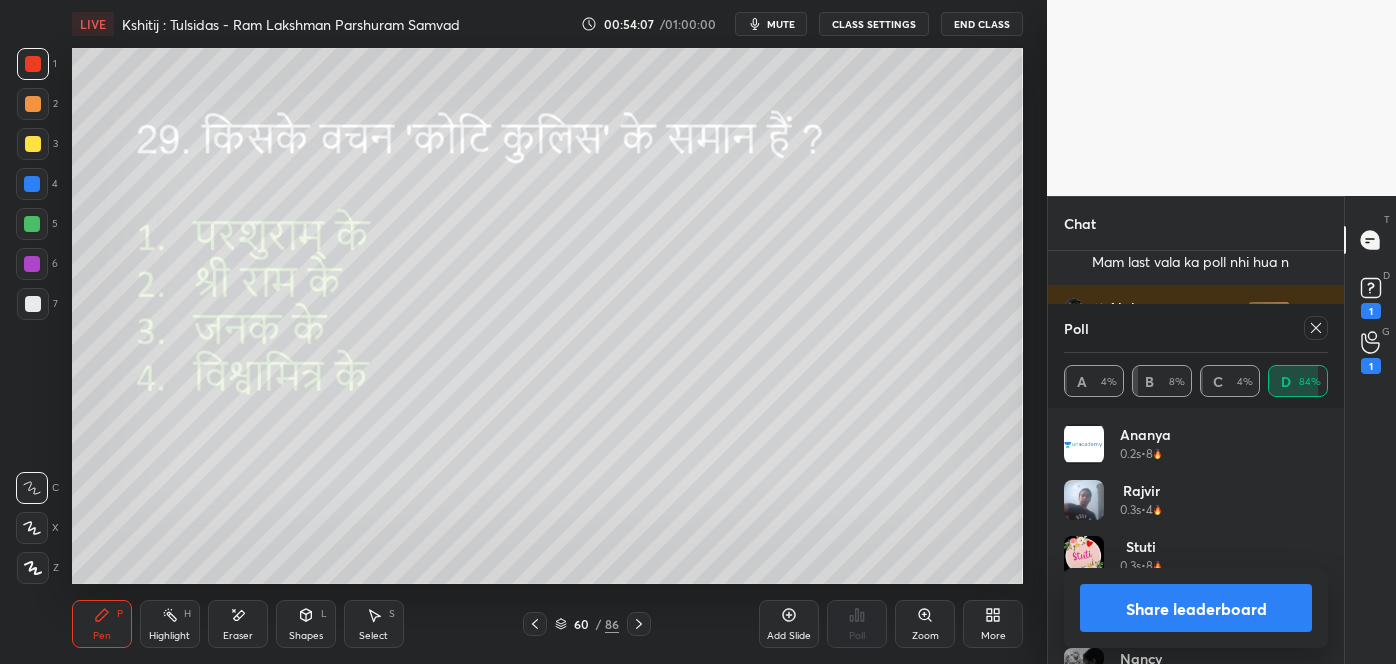 scroll, scrollTop: 30811, scrollLeft: 0, axis: vertical 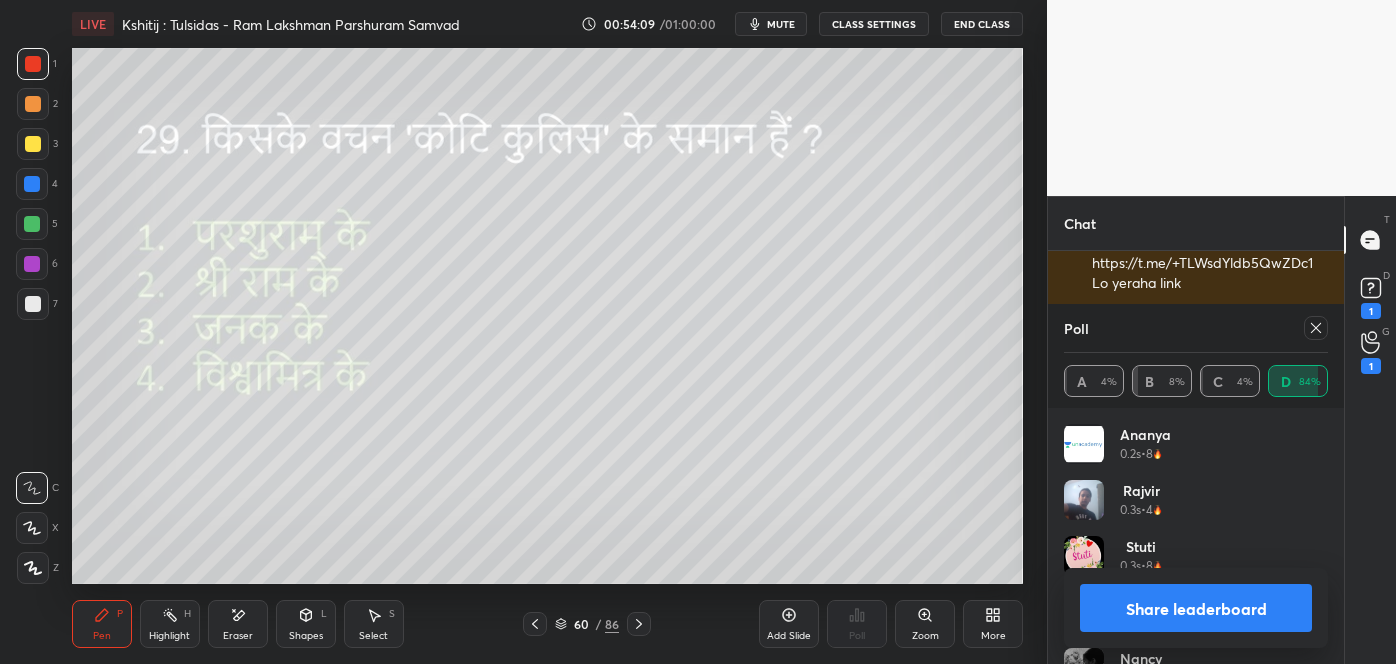 click 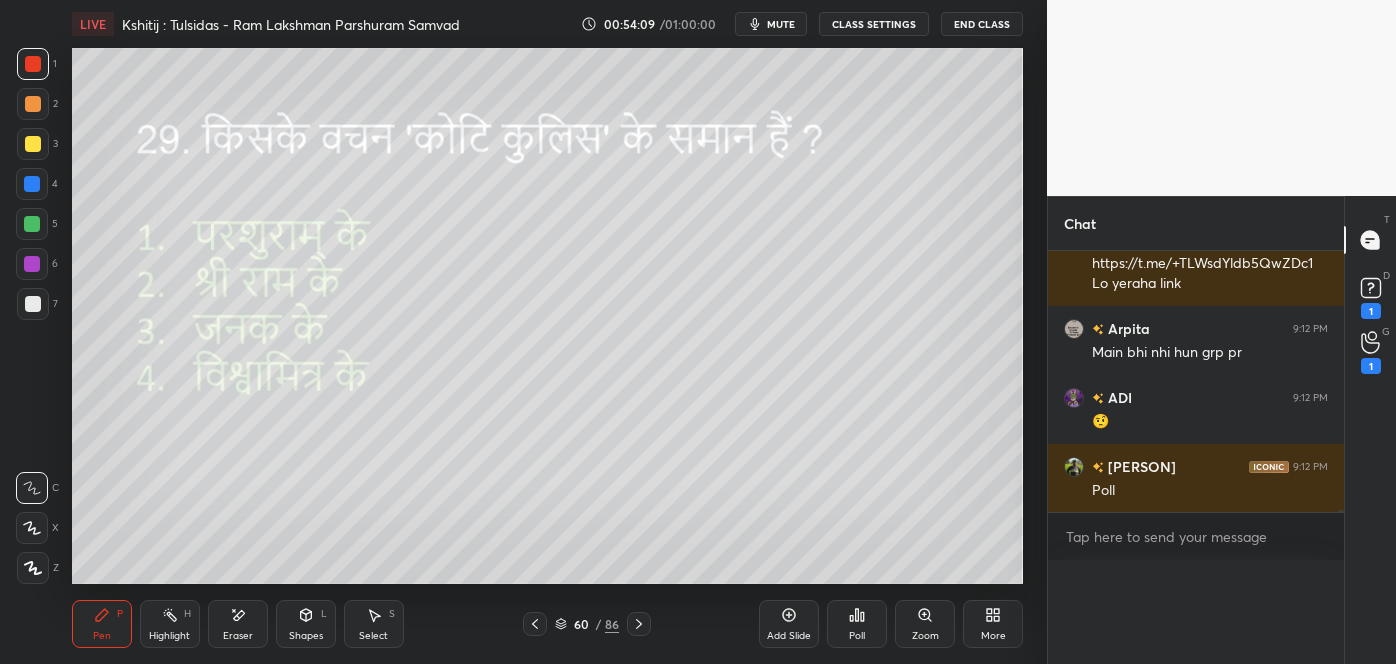 scroll, scrollTop: 0, scrollLeft: 0, axis: both 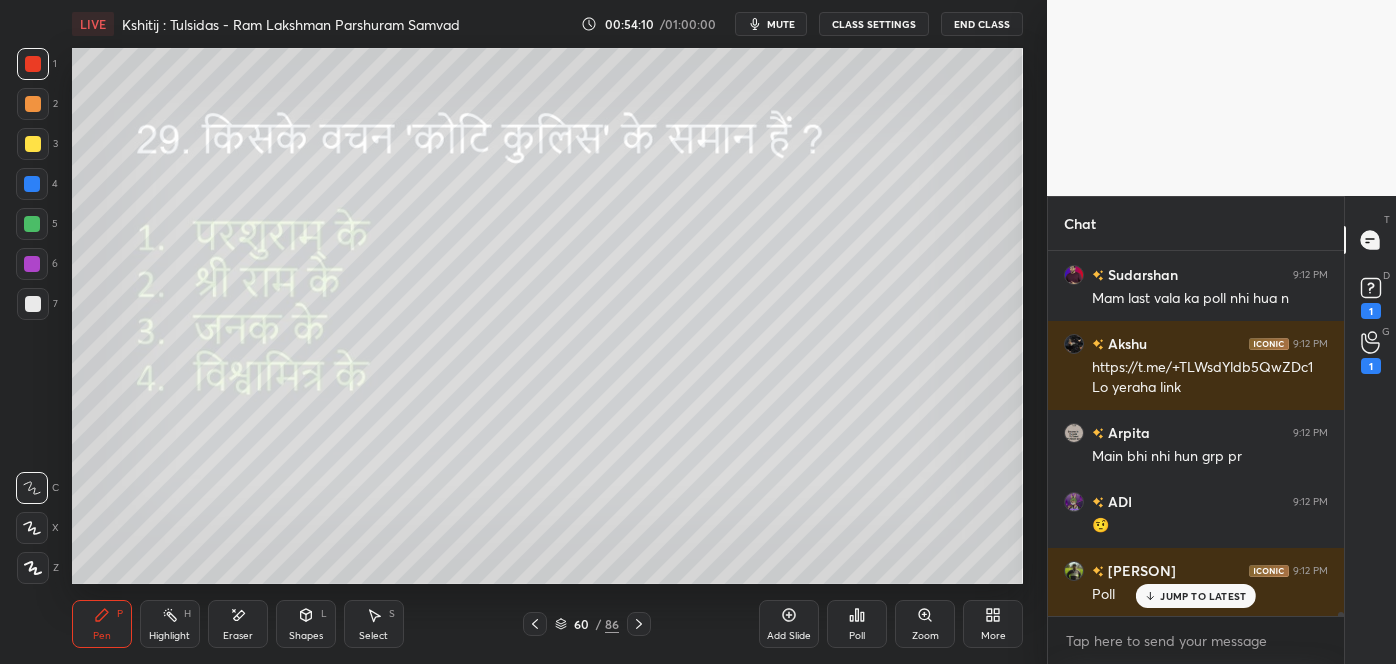 click on "Poll" at bounding box center [857, 624] 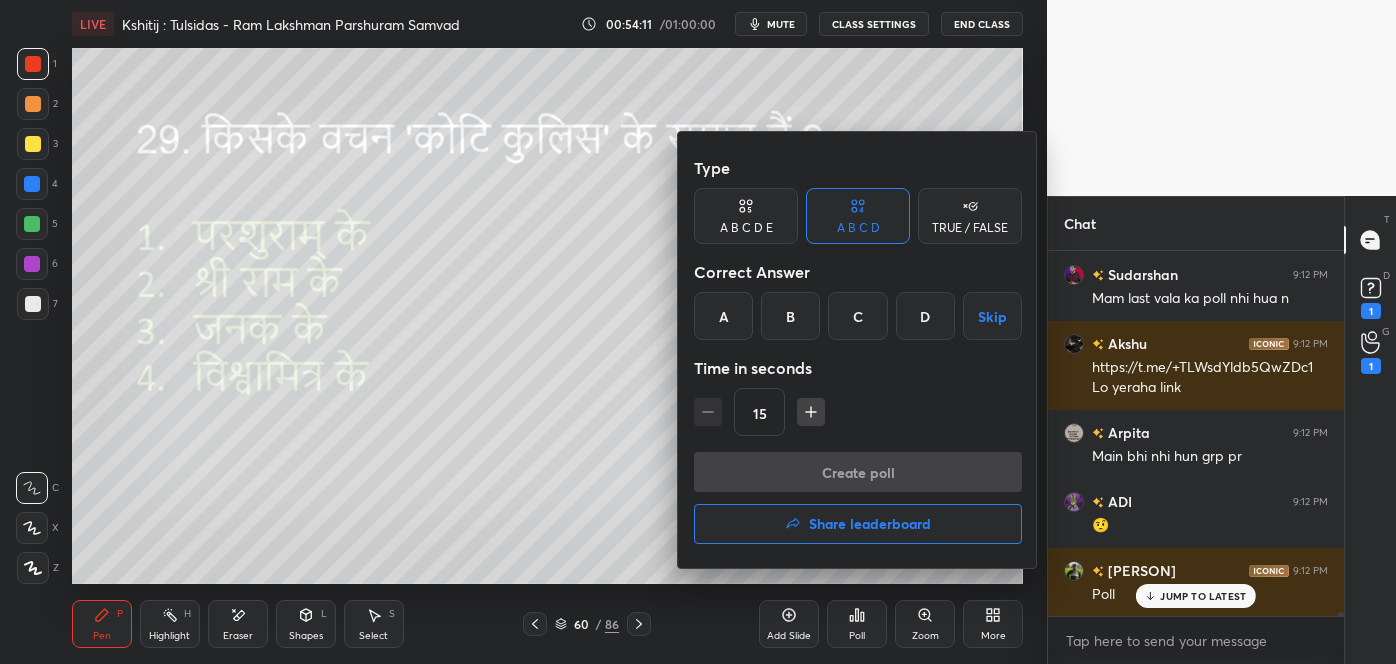 click on "A" at bounding box center [723, 316] 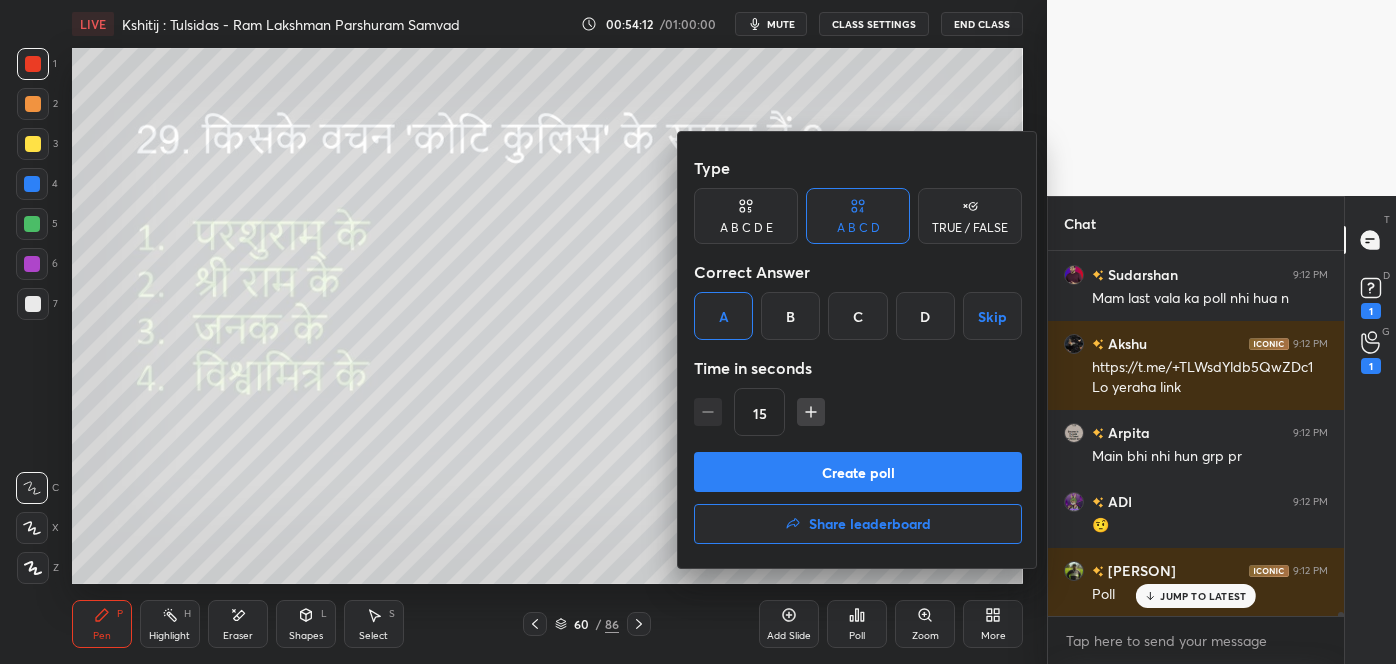click on "Create poll" at bounding box center [858, 472] 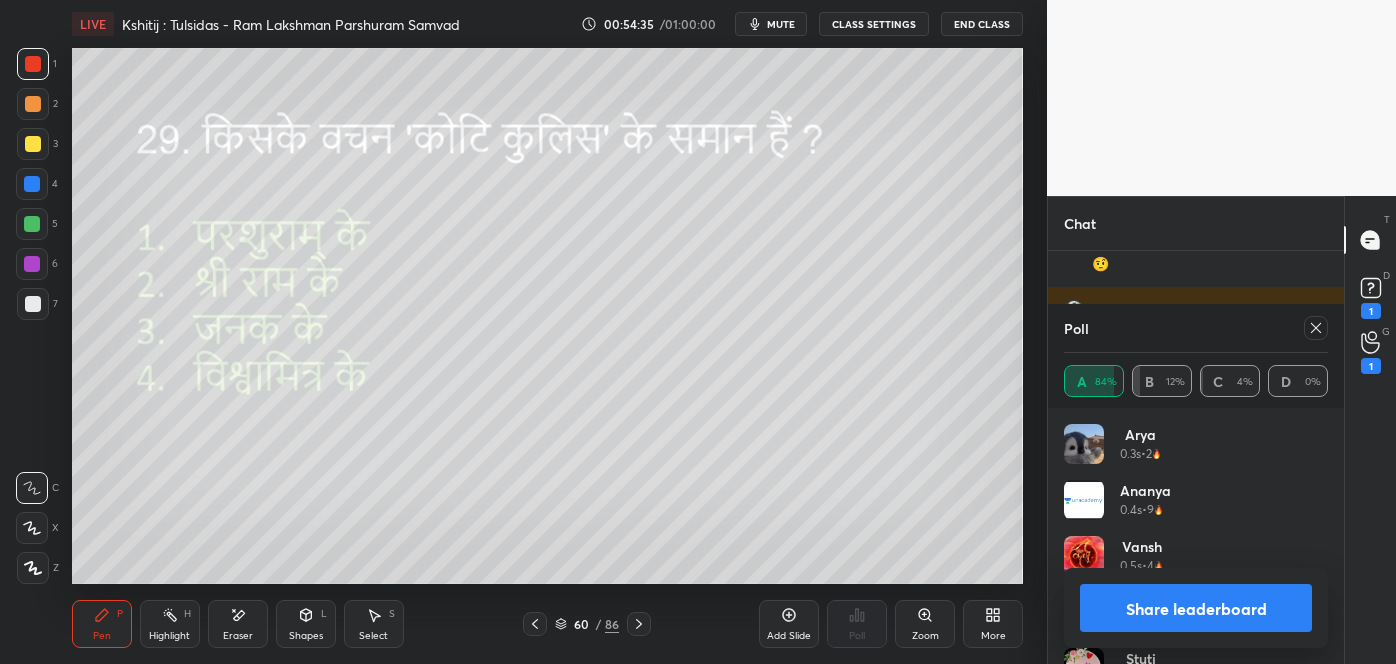 click 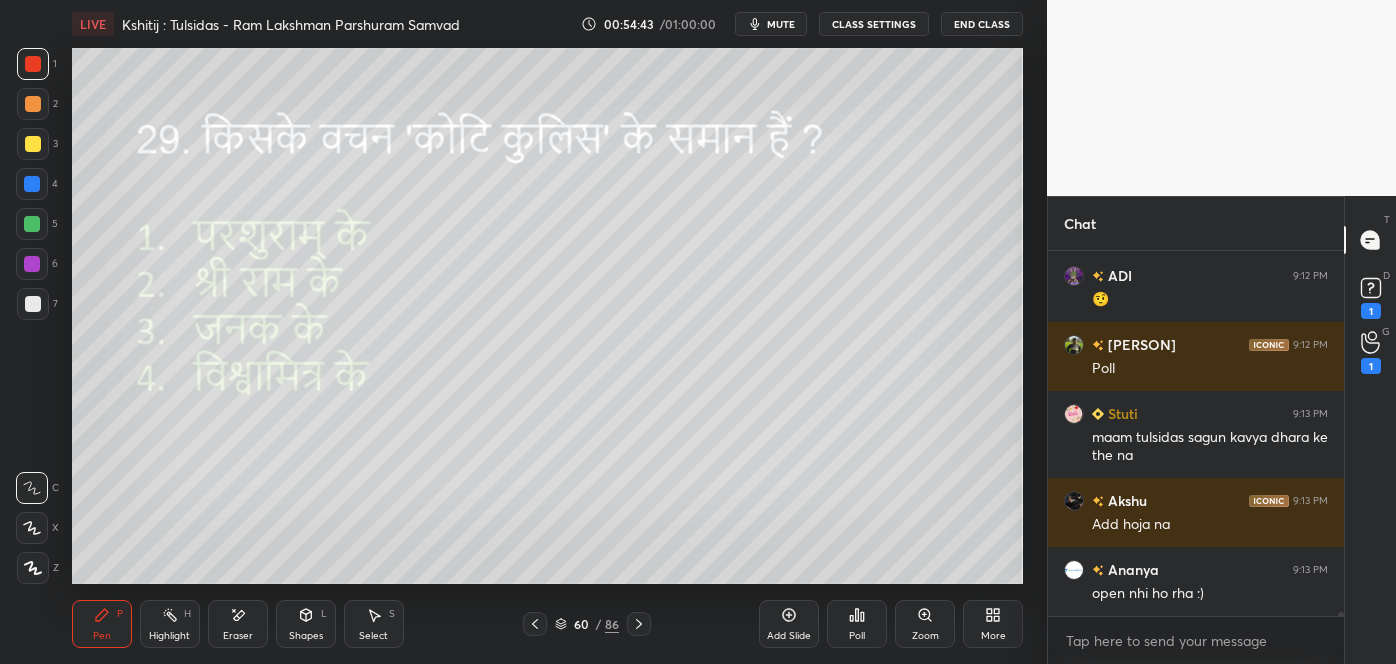 click 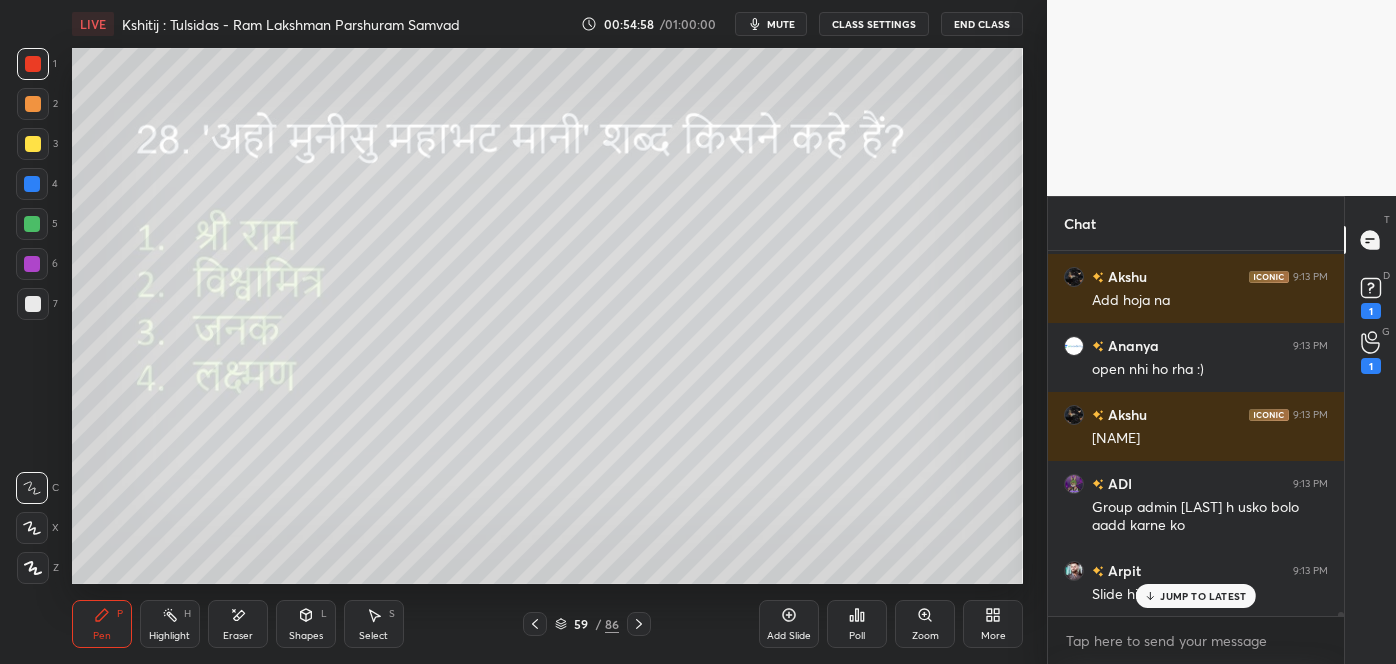 click on "Poll" at bounding box center [857, 636] 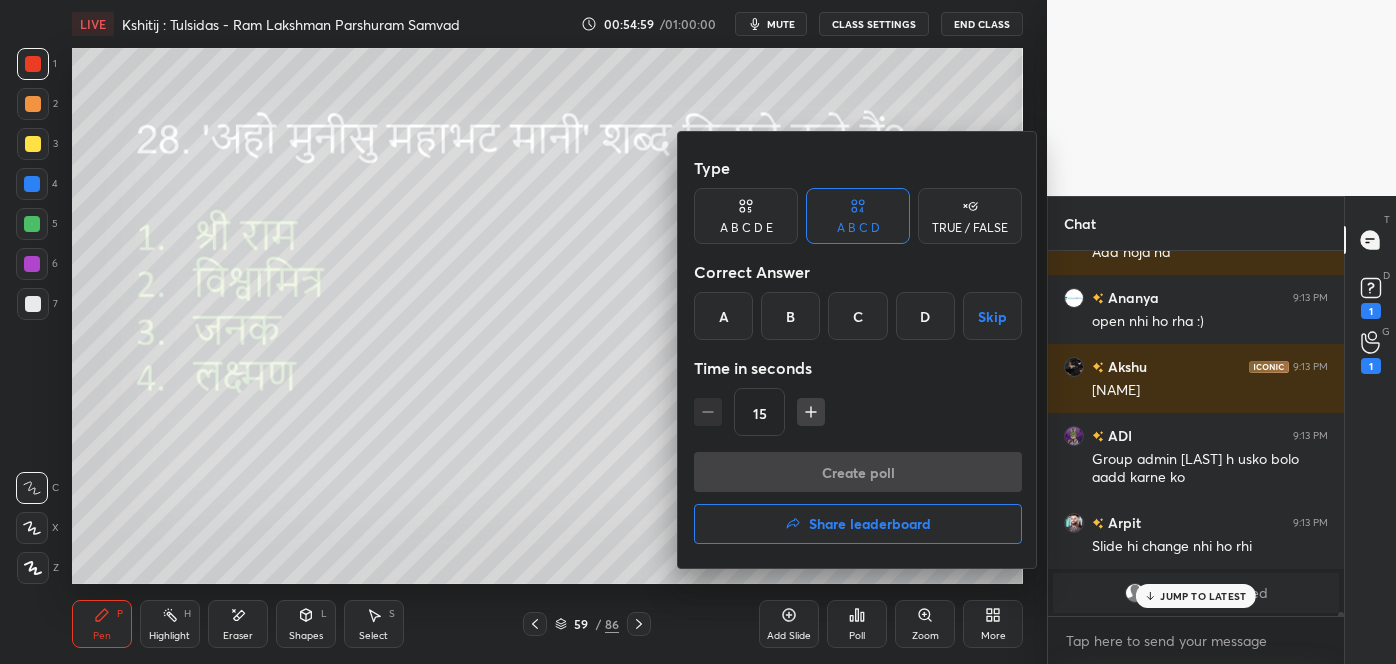 click on "D" at bounding box center [925, 316] 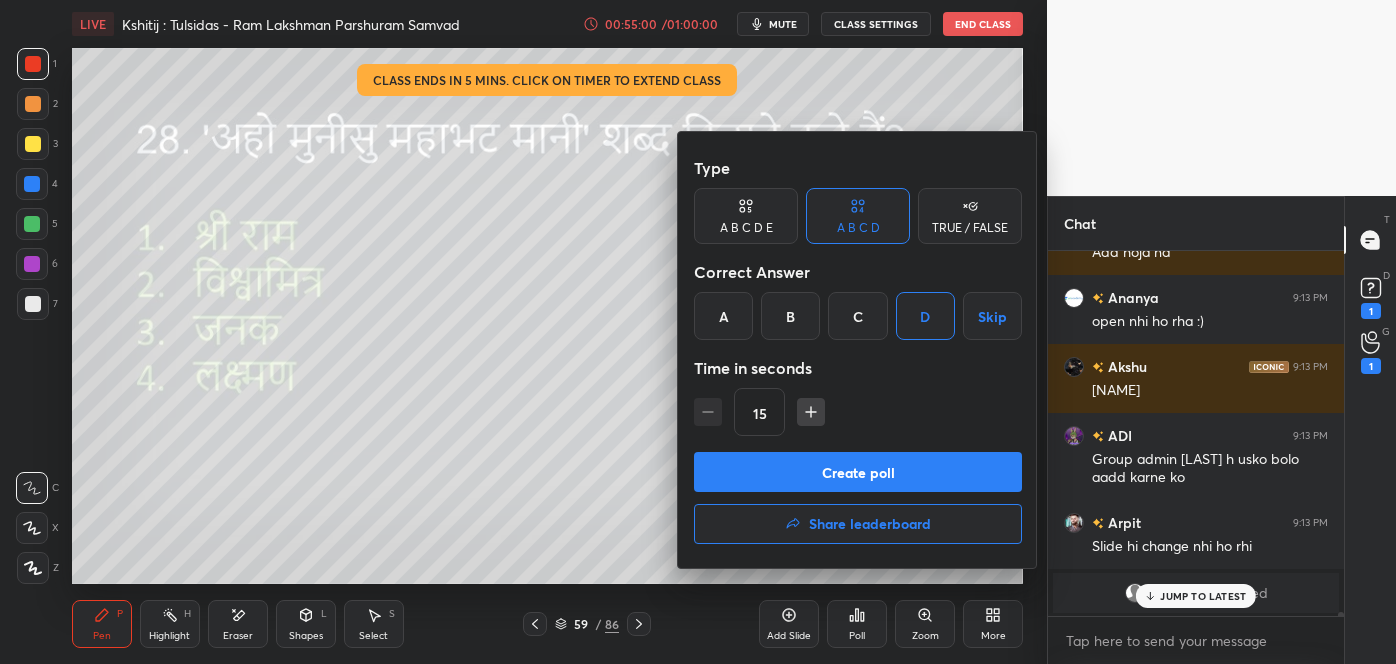 click on "Create poll" at bounding box center (858, 472) 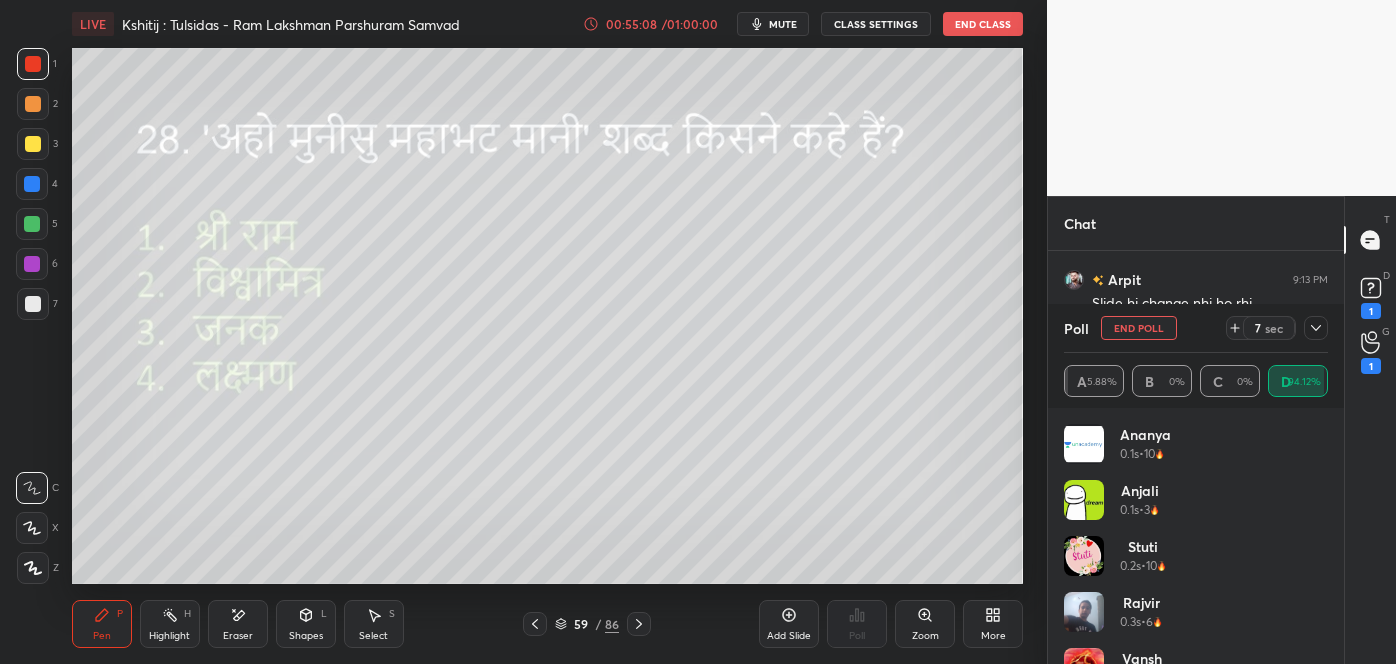 click 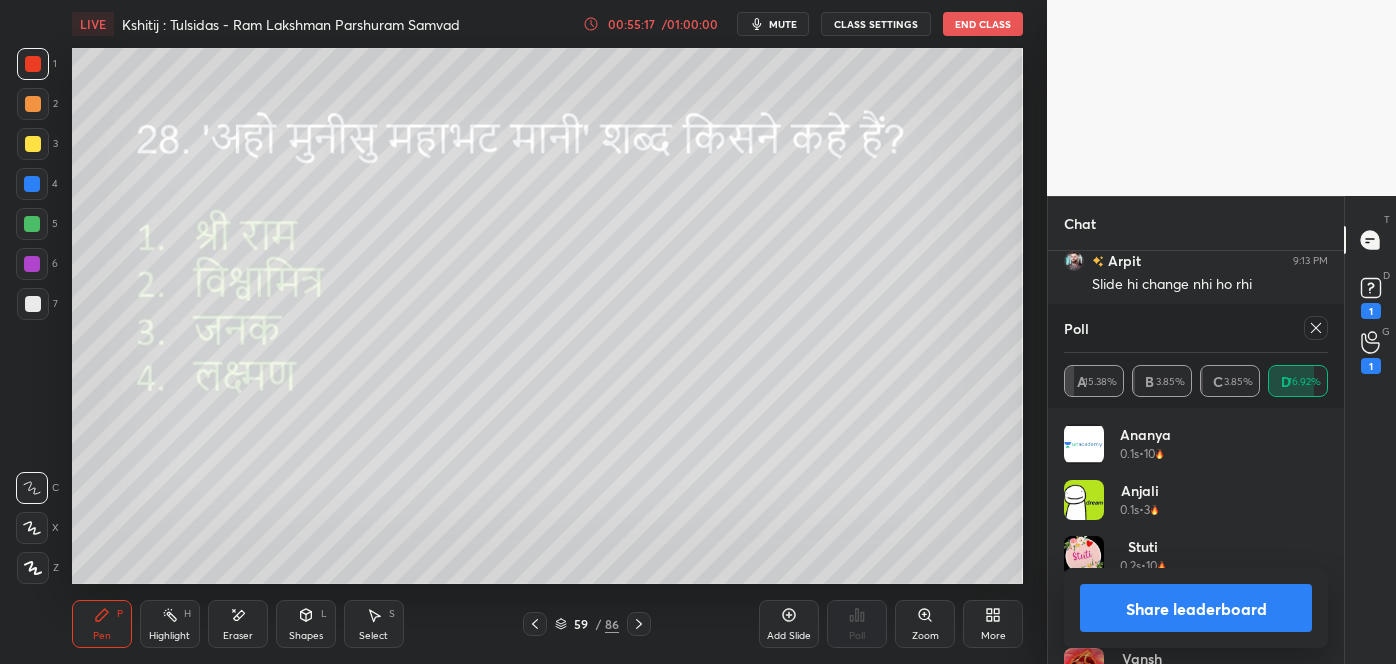 click 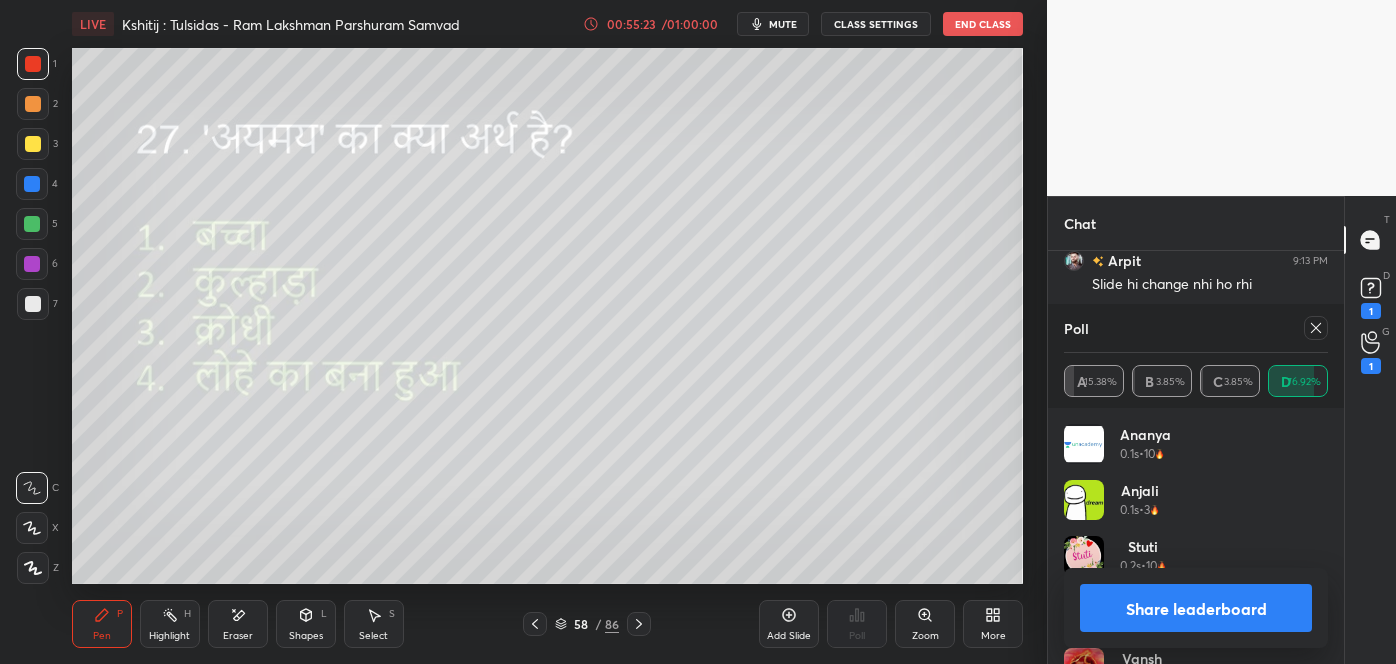 click 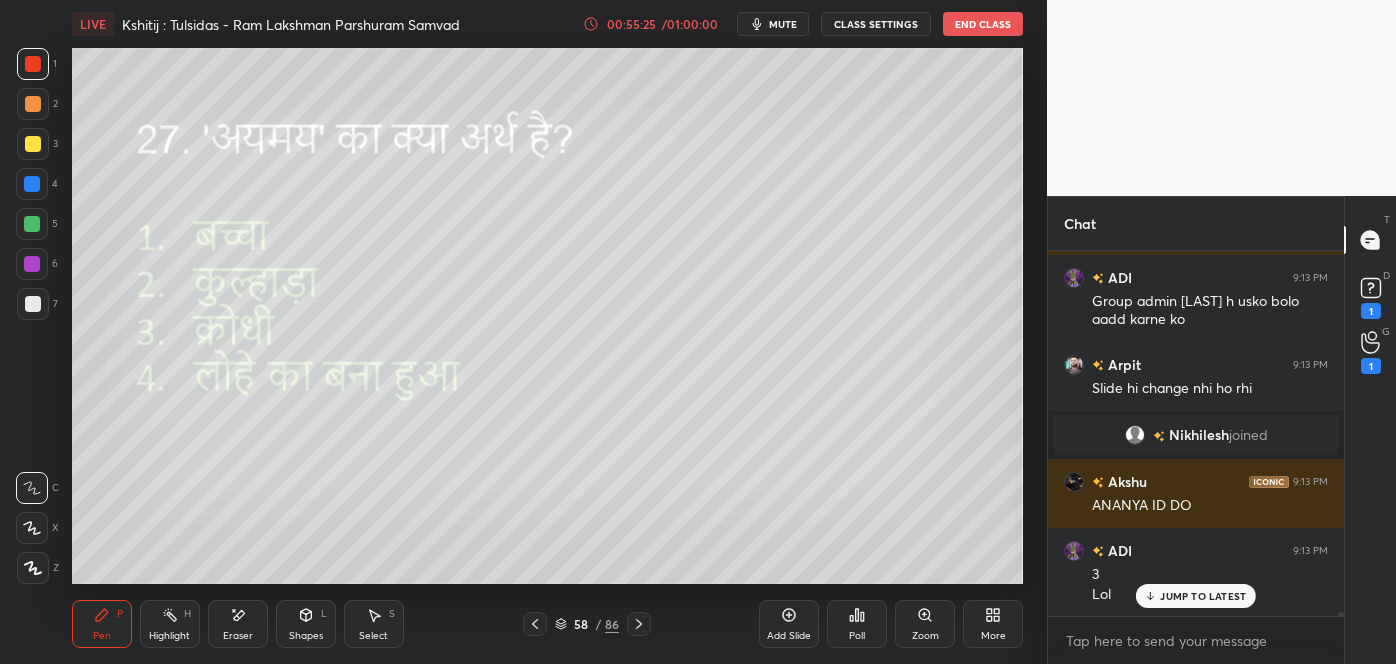 click on "JUMP TO LATEST" at bounding box center [1203, 596] 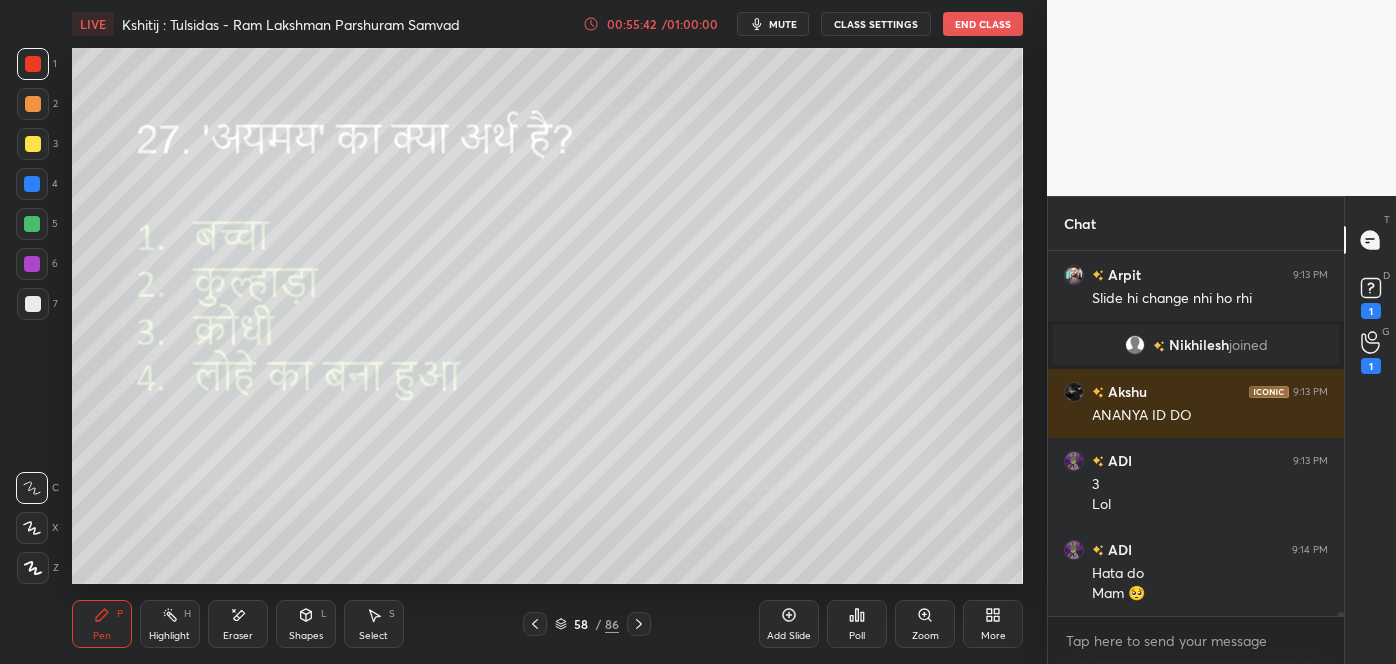 click on "Mam 🥺" at bounding box center [1210, 594] 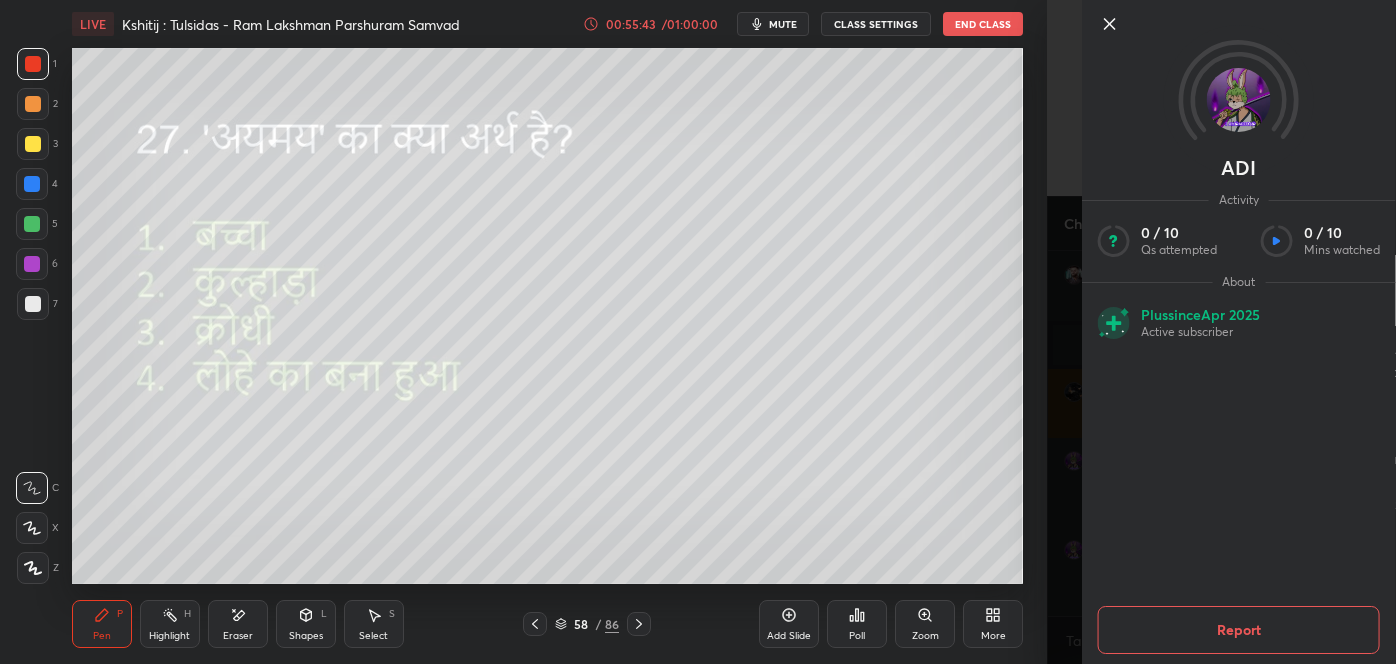 click 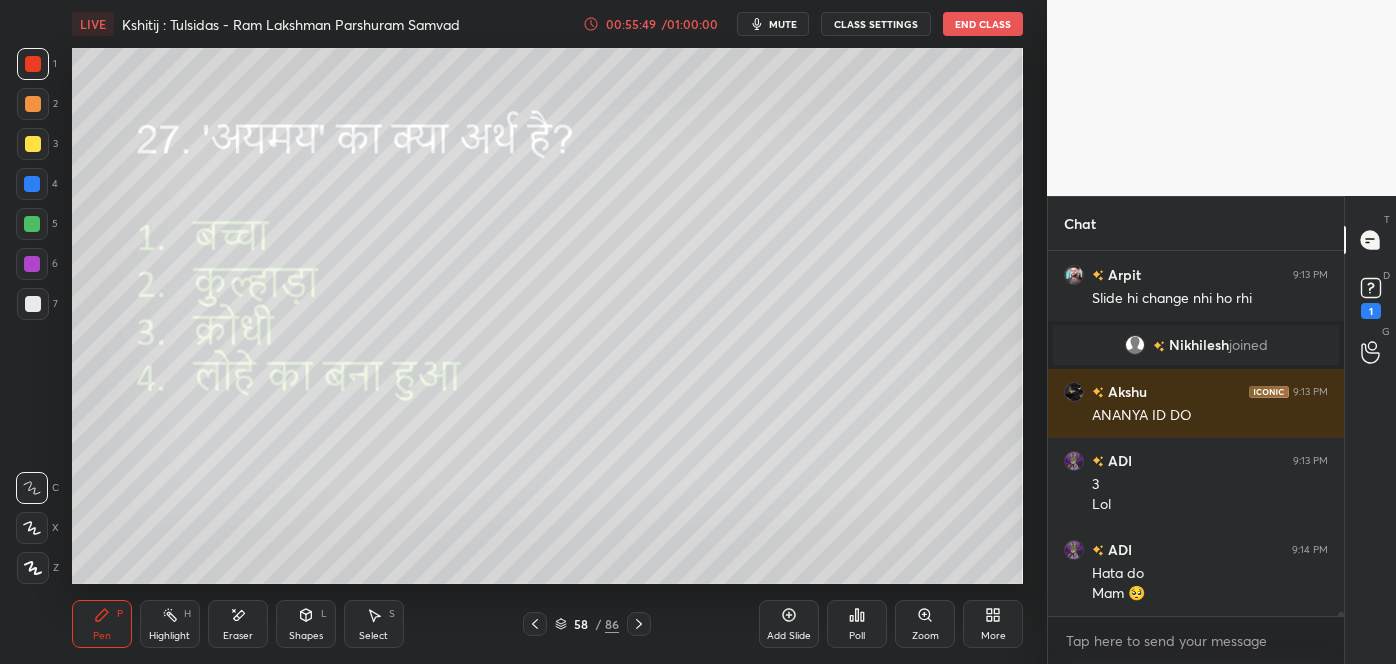 click on "Poll" at bounding box center (857, 636) 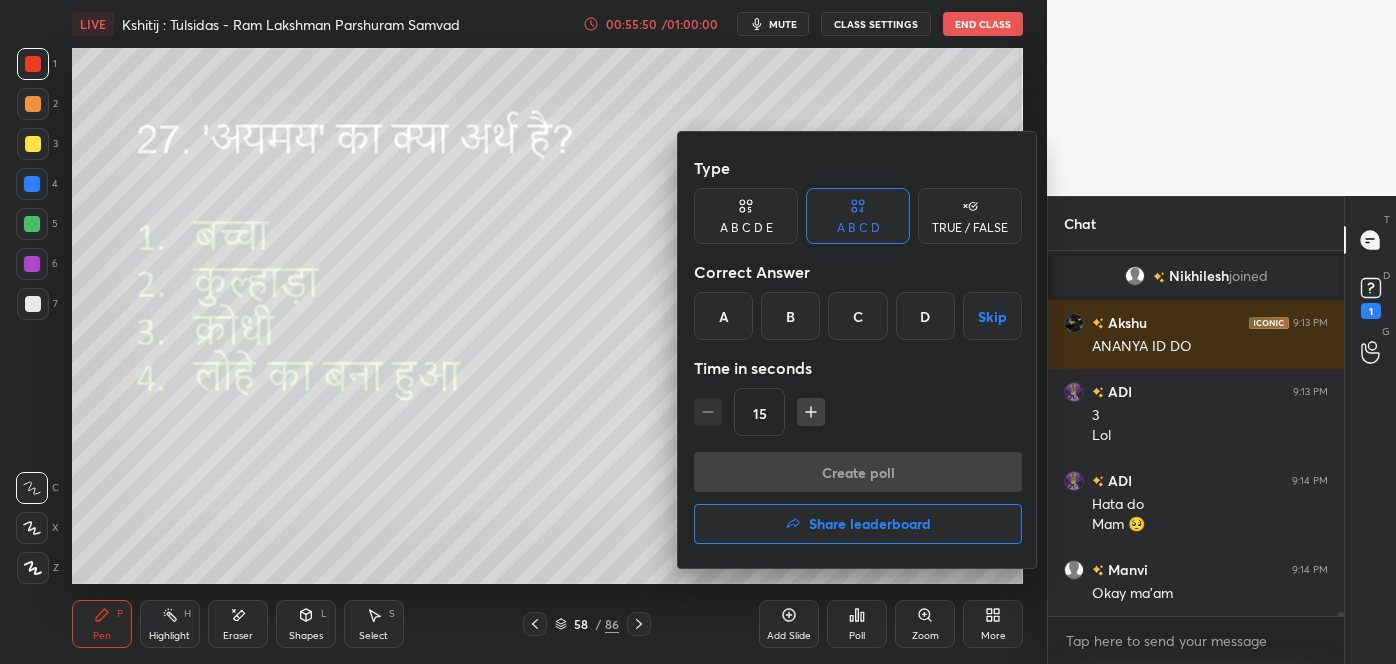 click on "D" at bounding box center (925, 316) 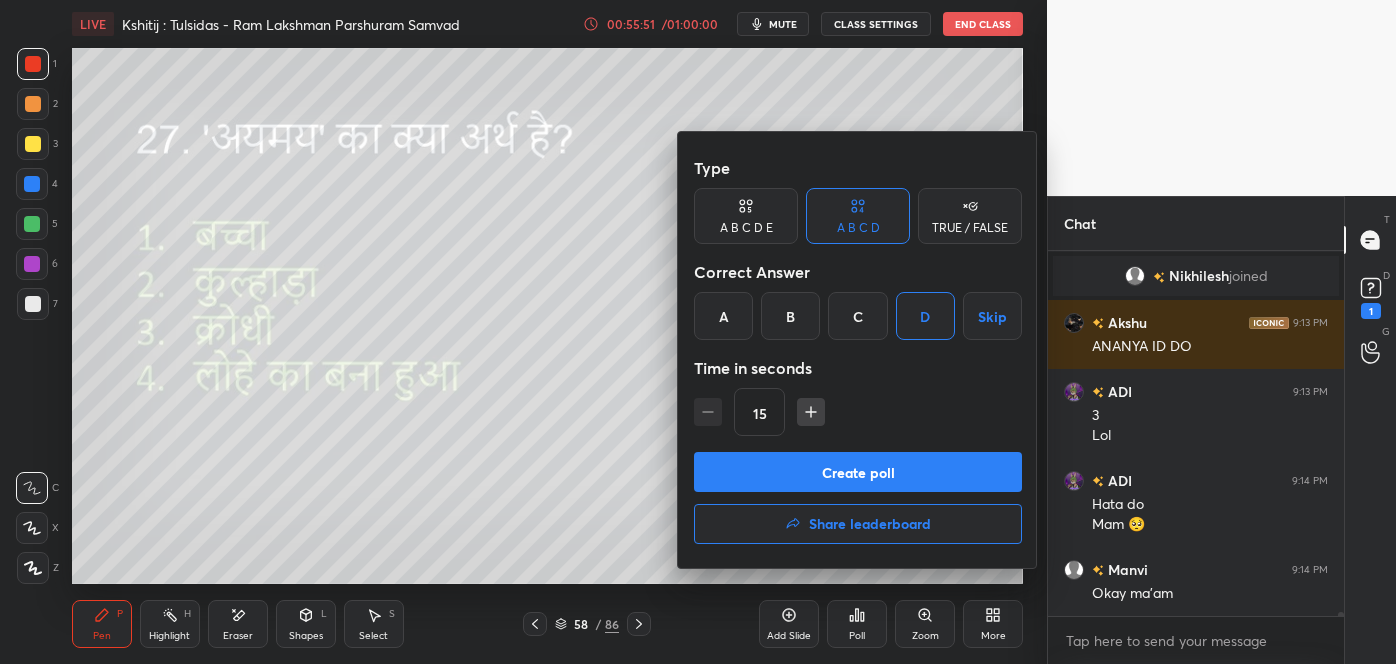 click on "Create poll" at bounding box center [858, 472] 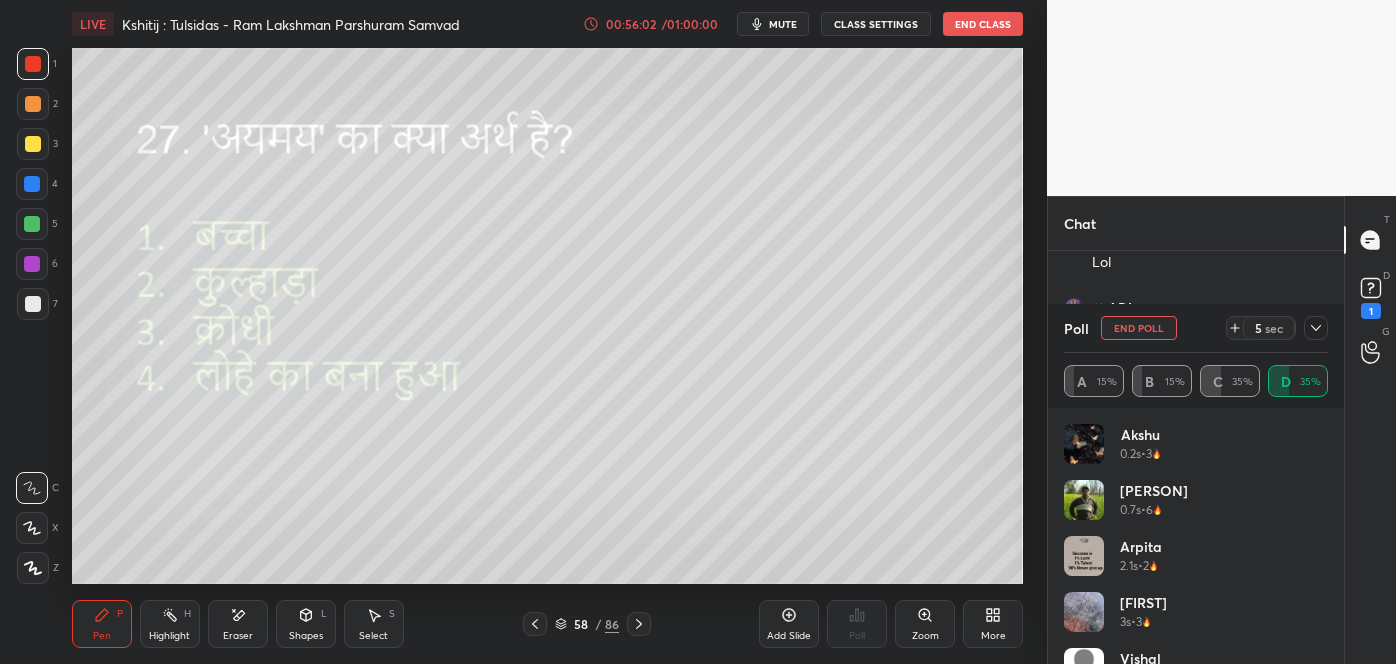 click at bounding box center (1316, 328) 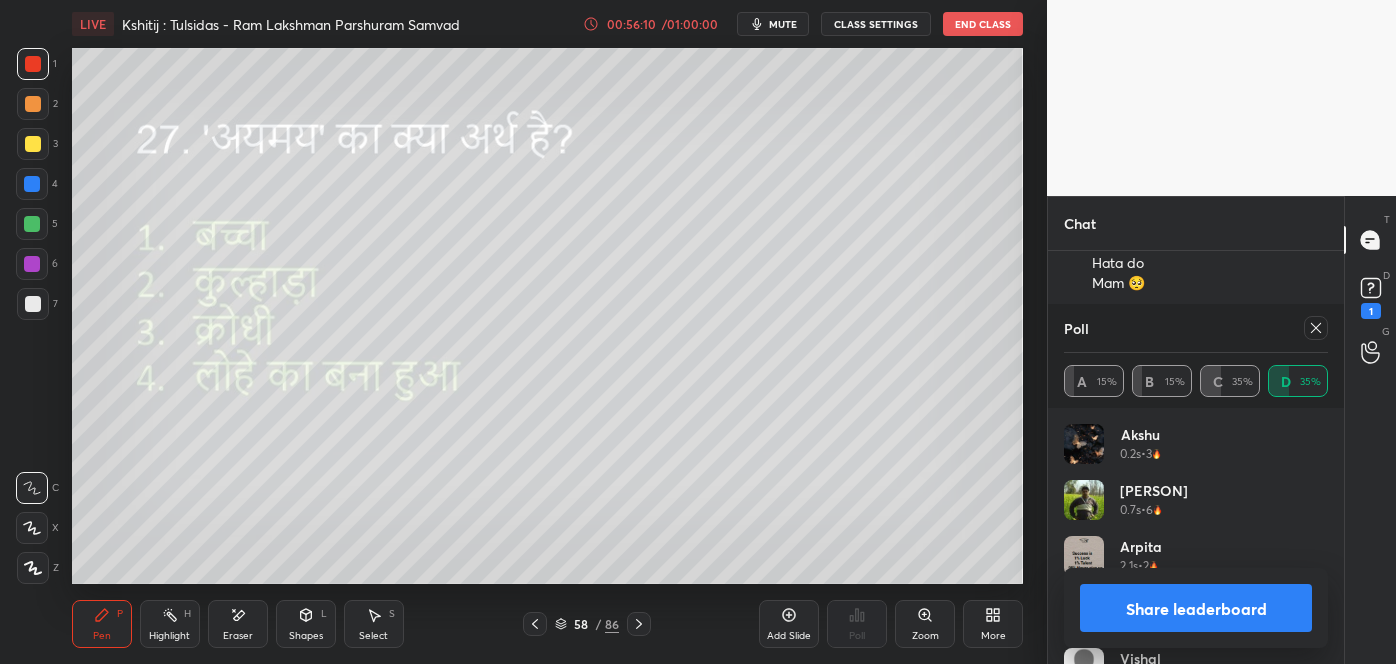 click 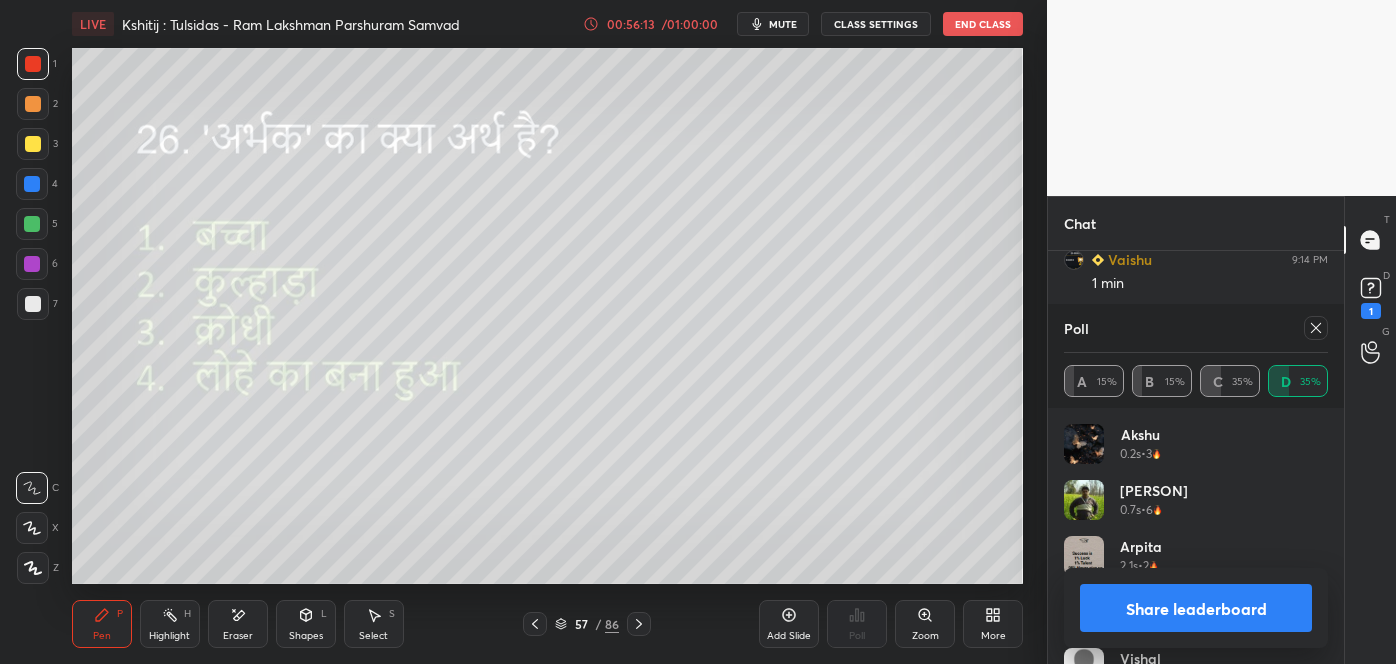 click 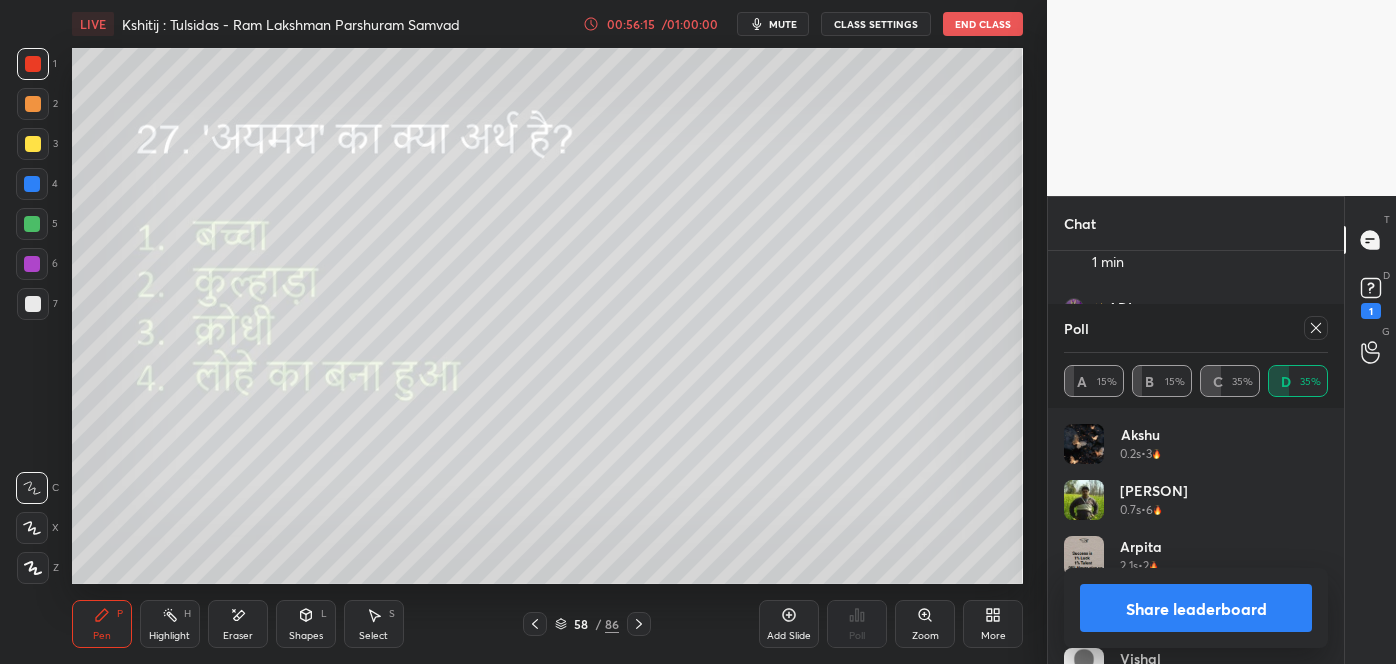 click 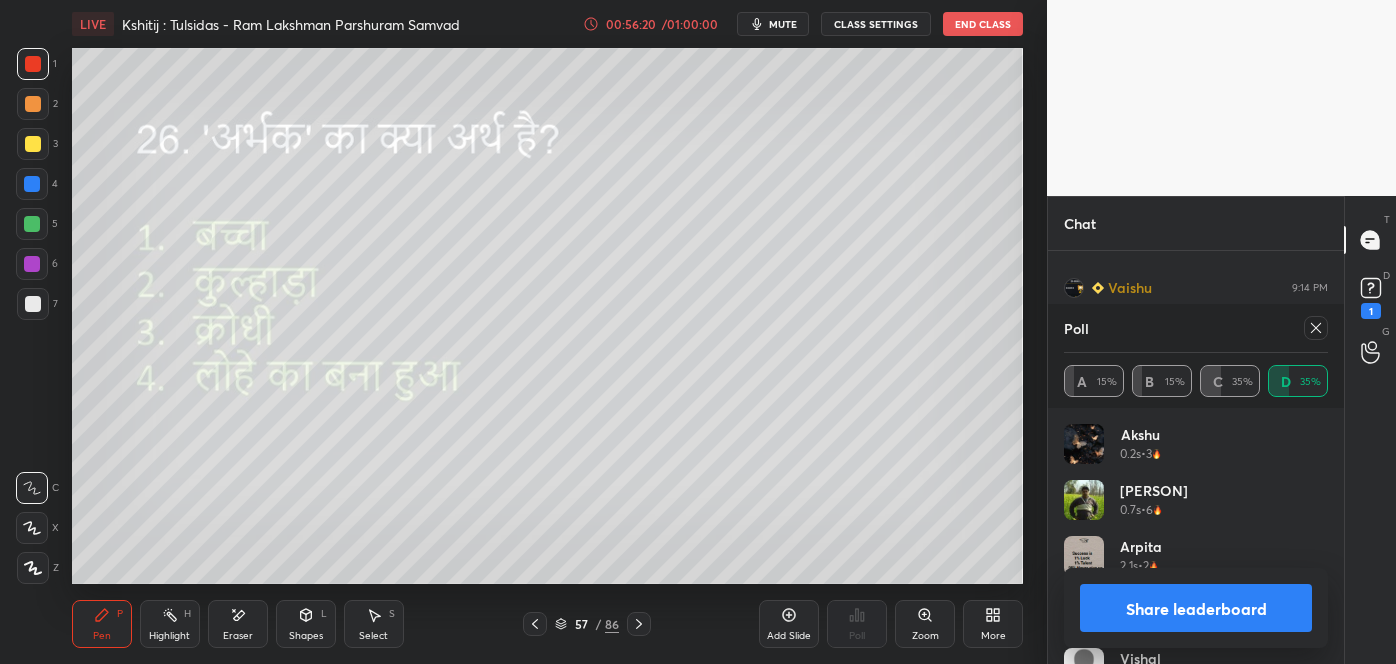 click 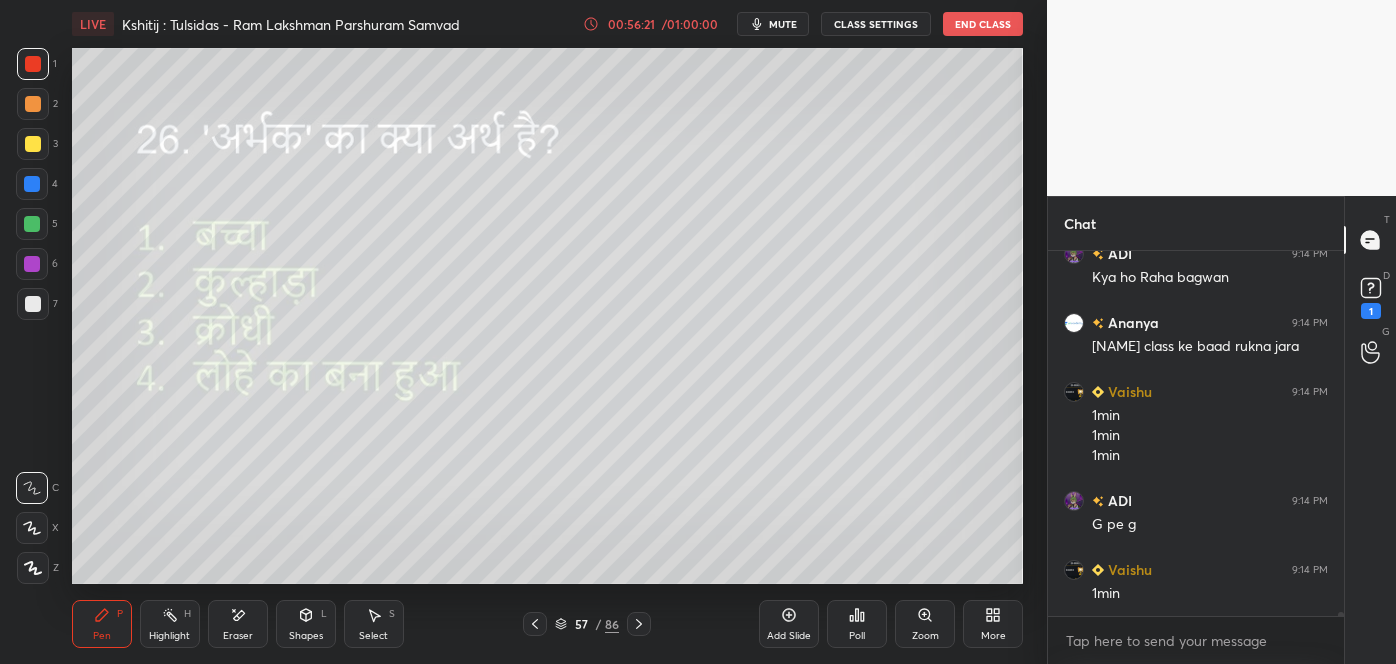 click on "Poll" at bounding box center [857, 624] 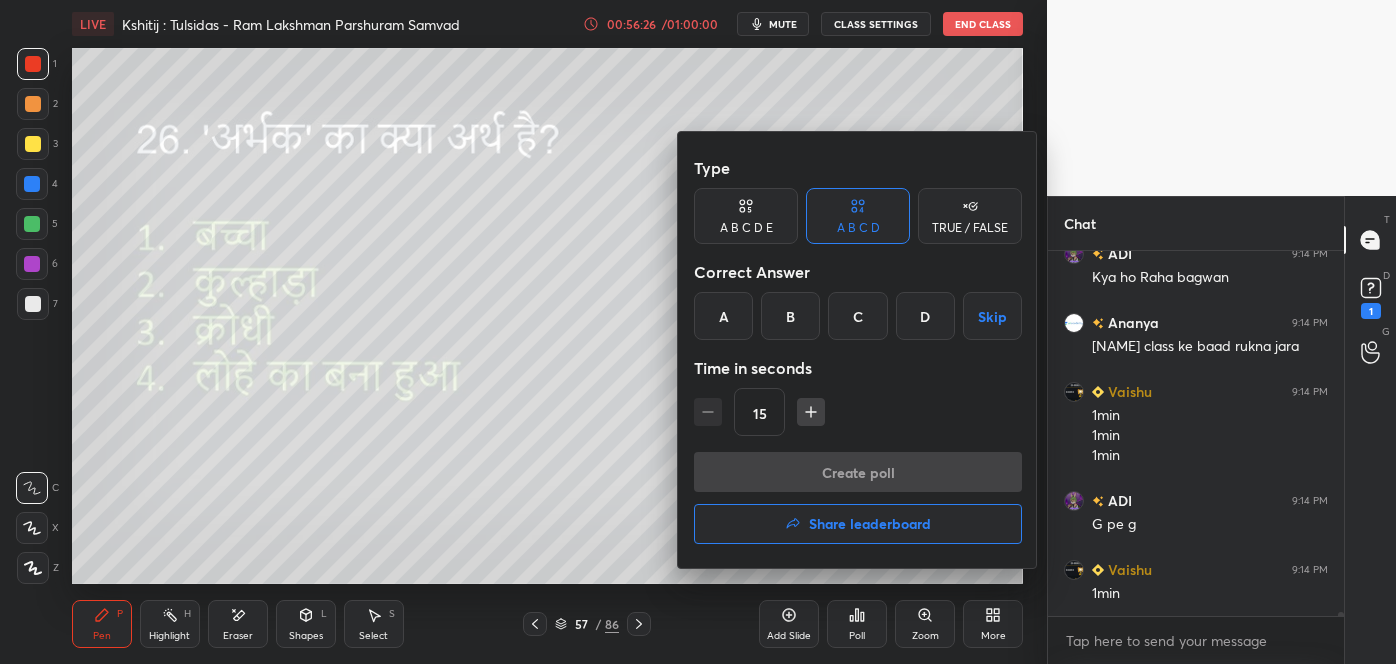 click on "A" at bounding box center (723, 316) 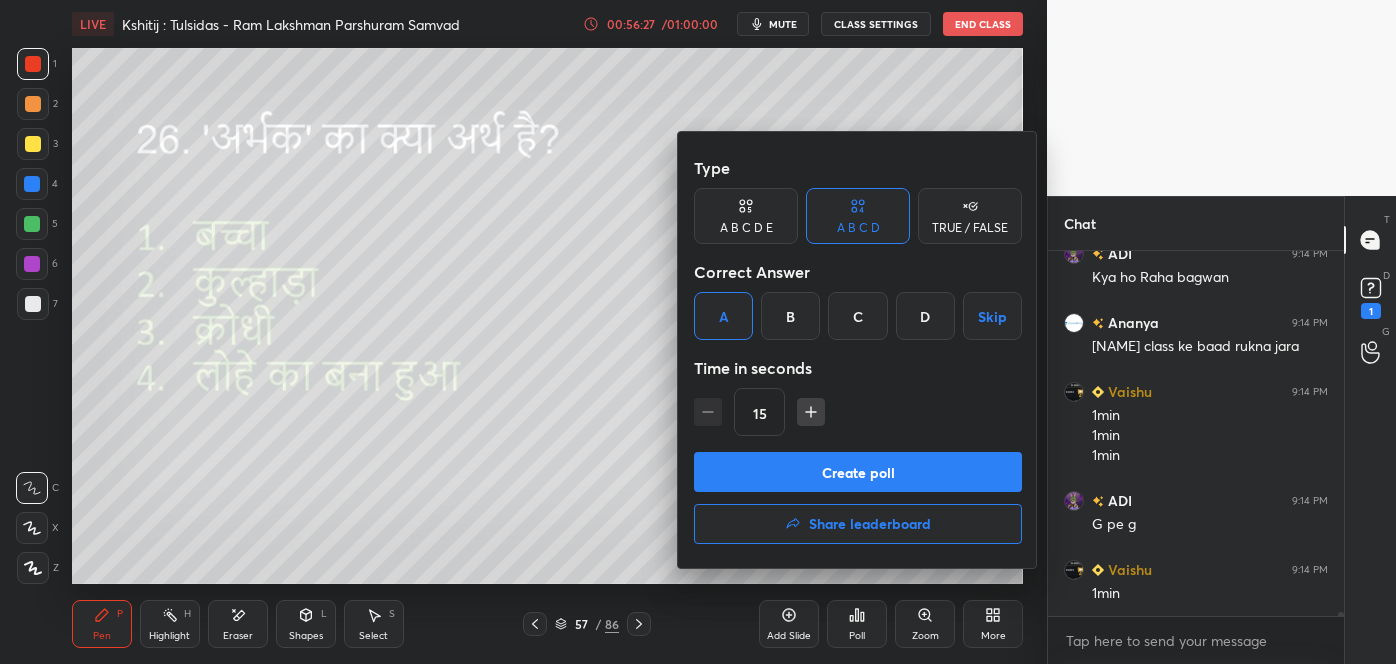 click on "Create poll" at bounding box center [858, 472] 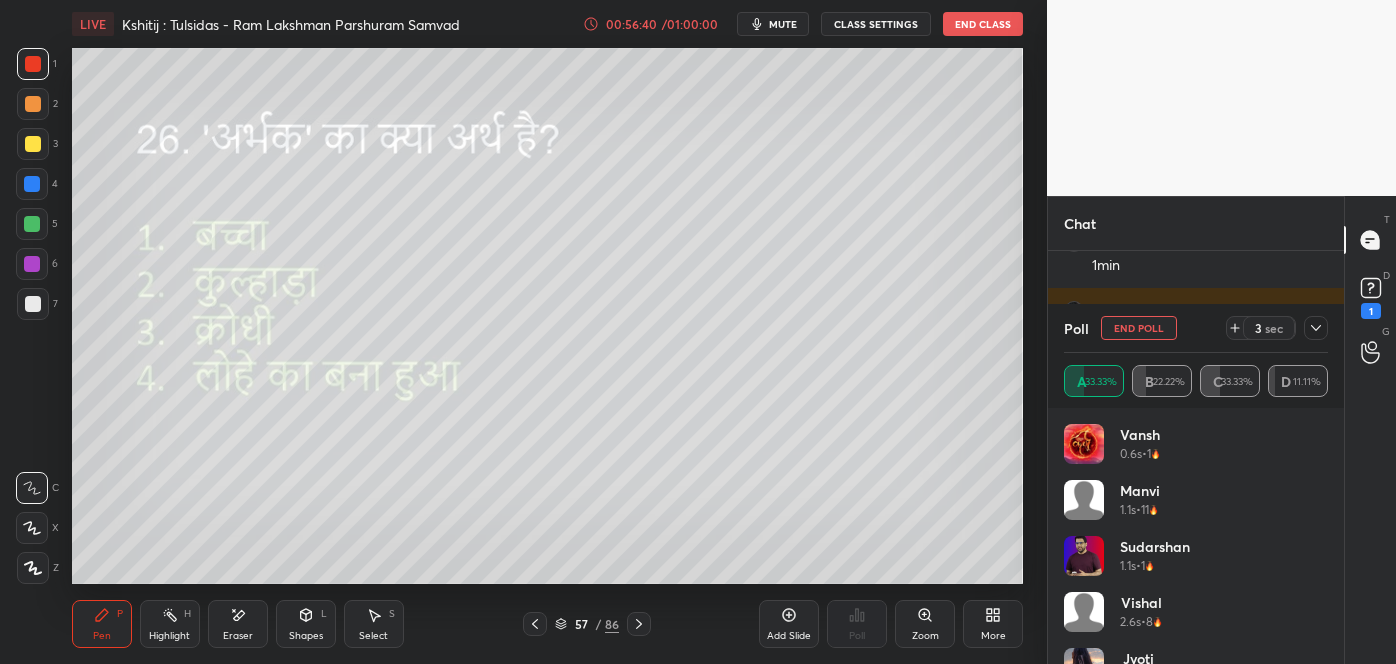 click on "Eraser" at bounding box center (238, 636) 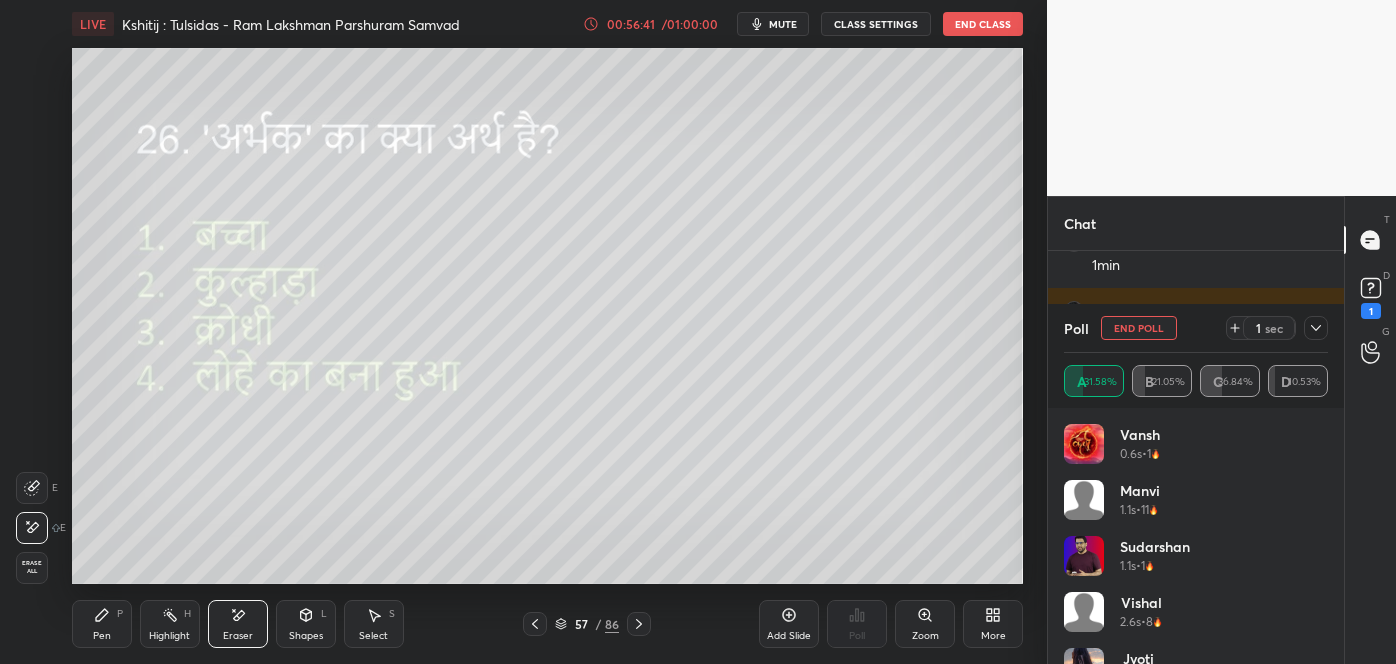 click 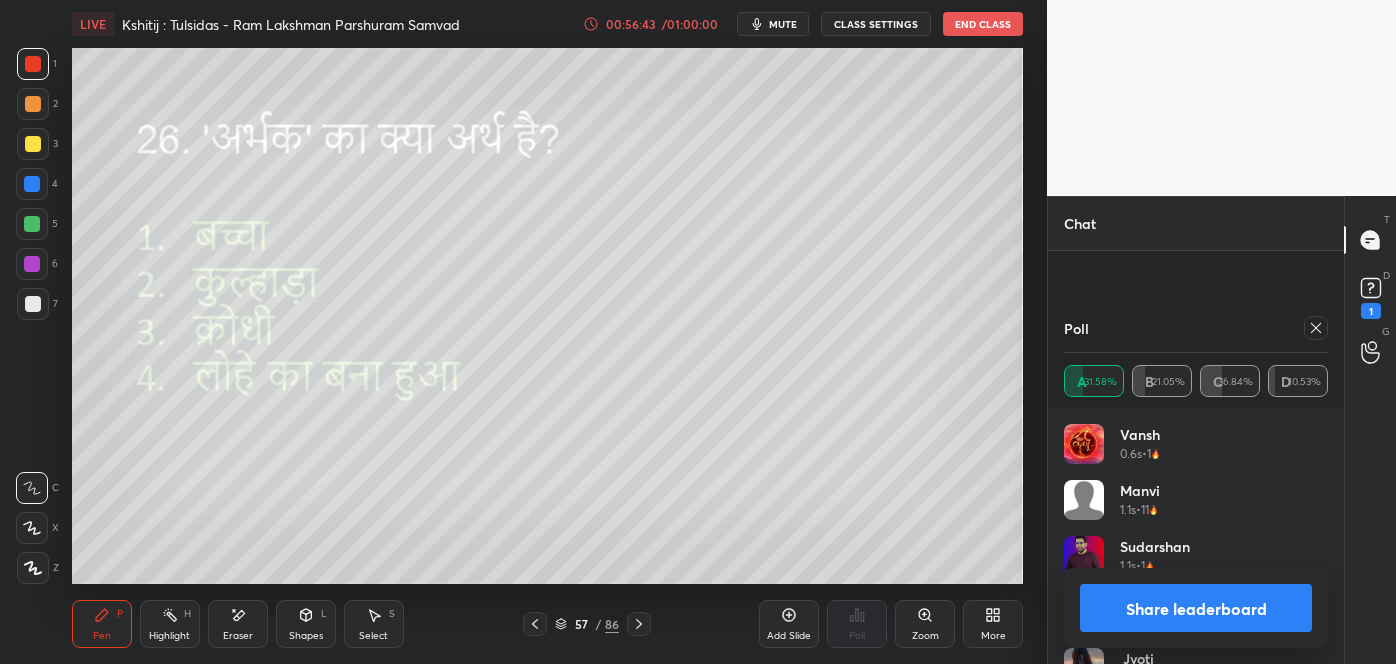 click 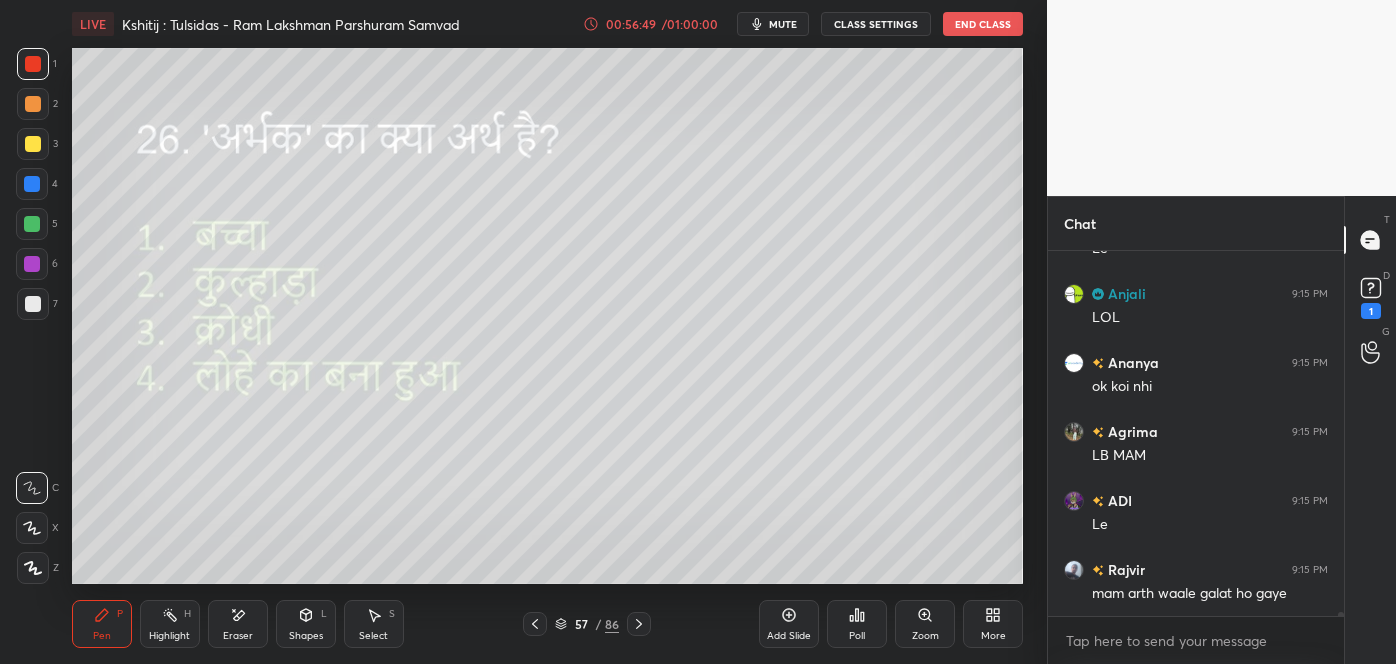 click 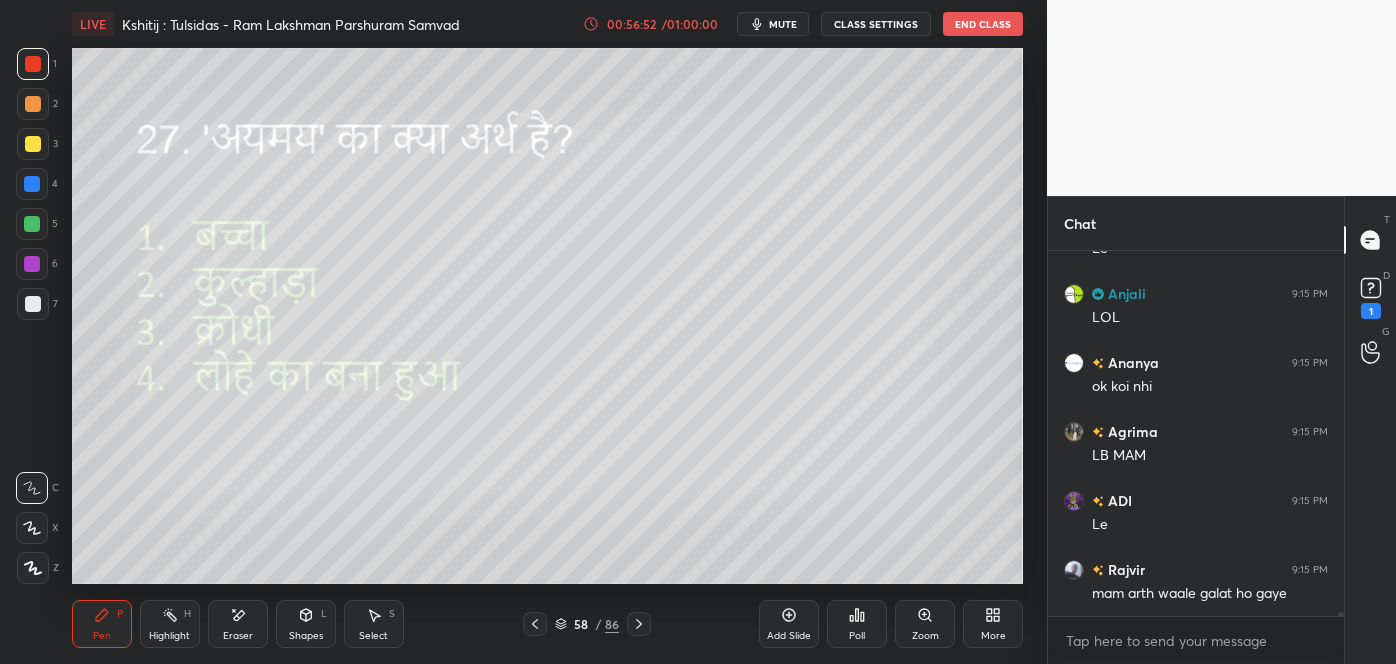 click 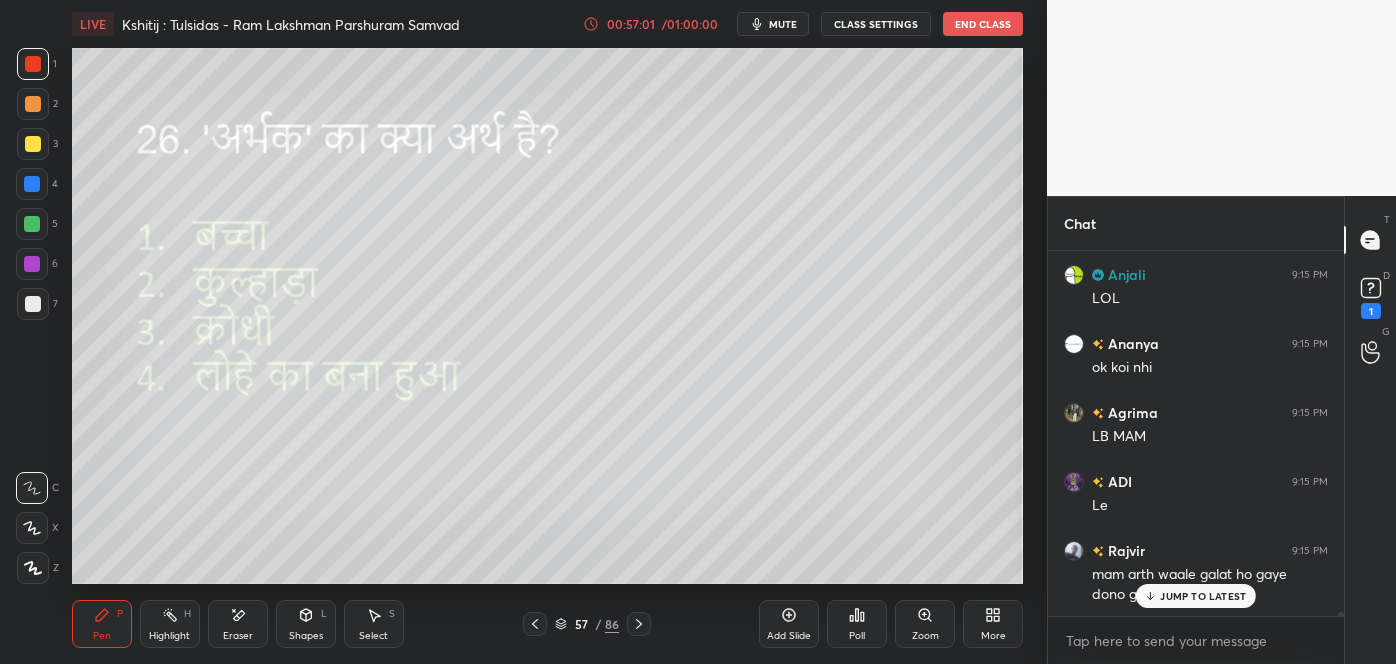 click 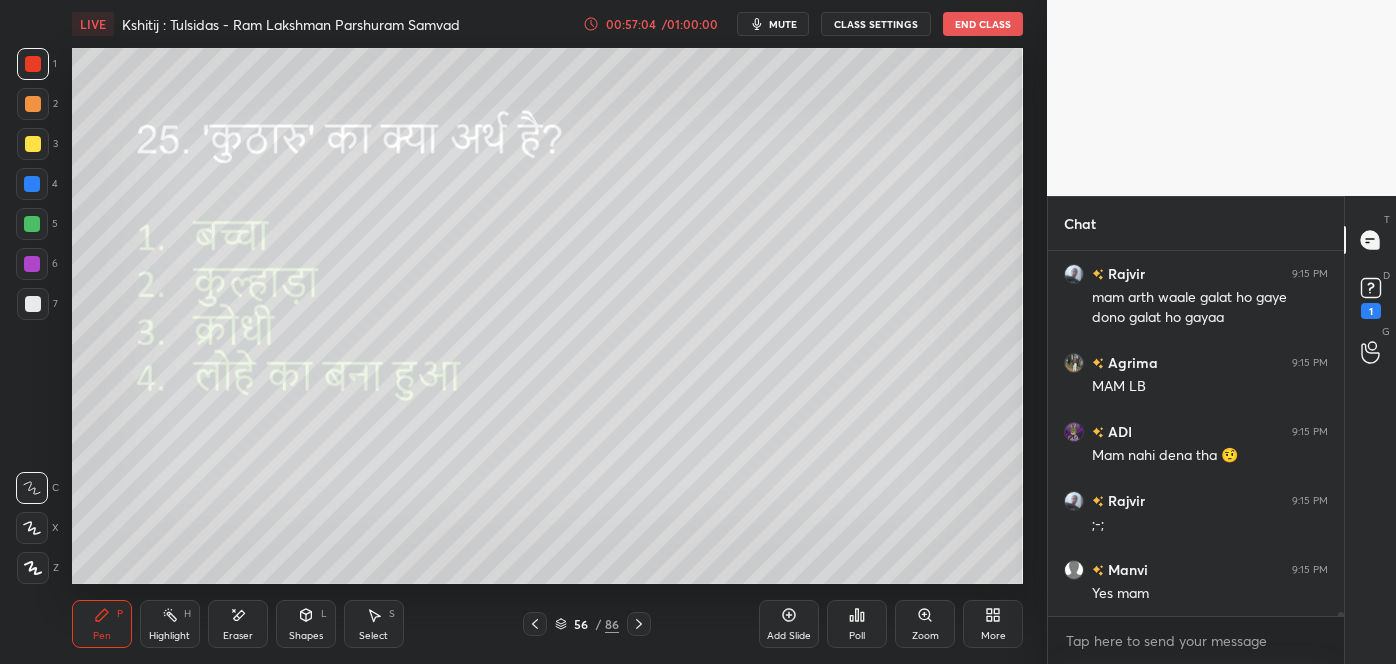 click on "Poll" at bounding box center (857, 624) 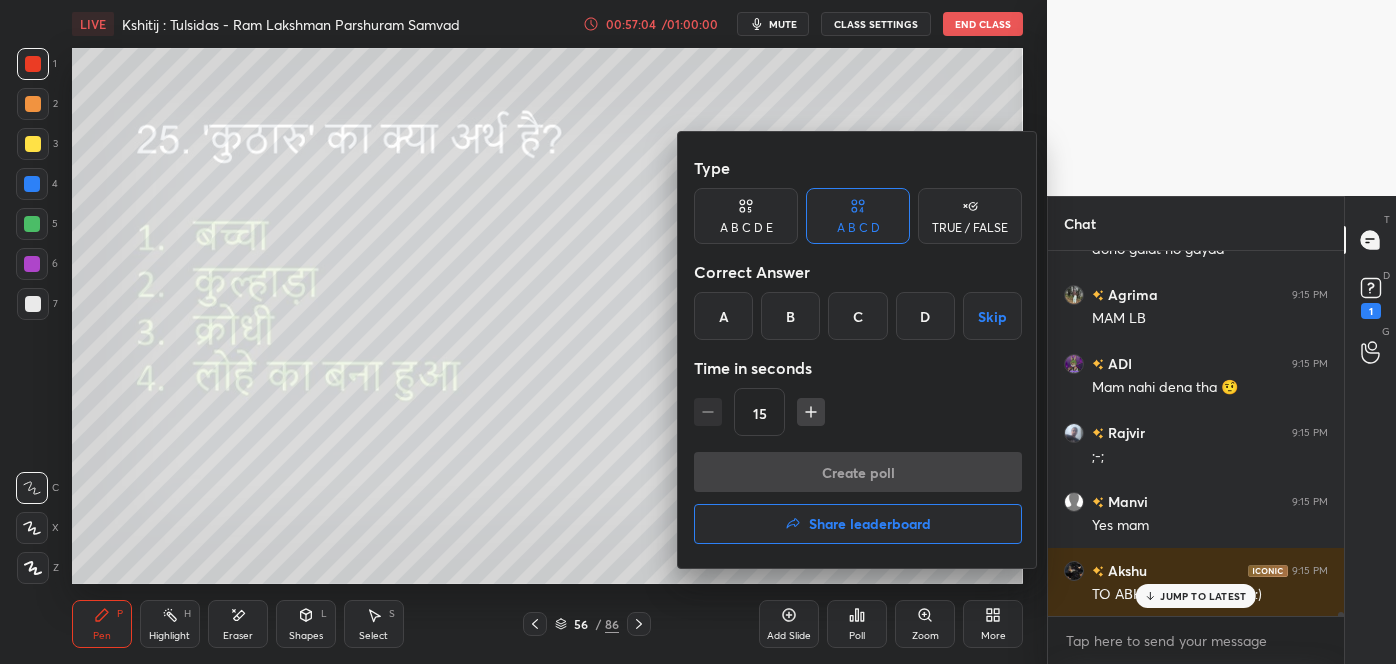 click on "B" at bounding box center (790, 316) 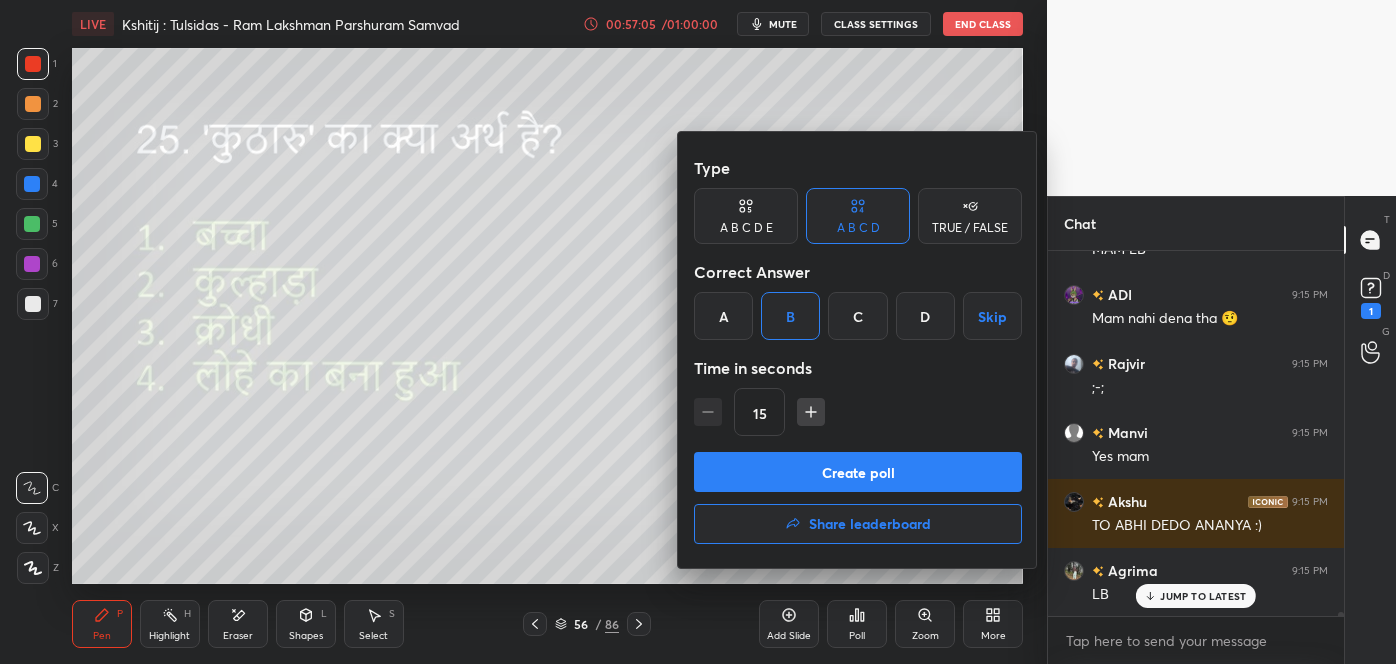 click on "Create poll" at bounding box center (858, 472) 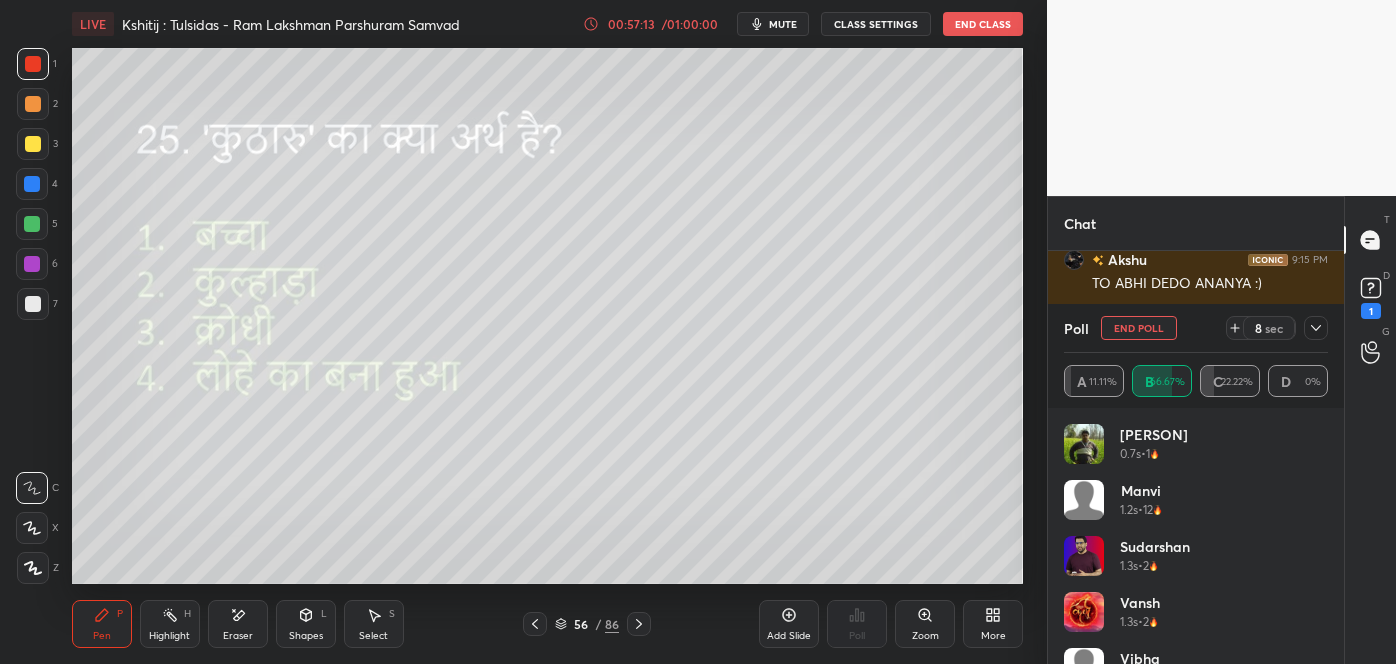 click 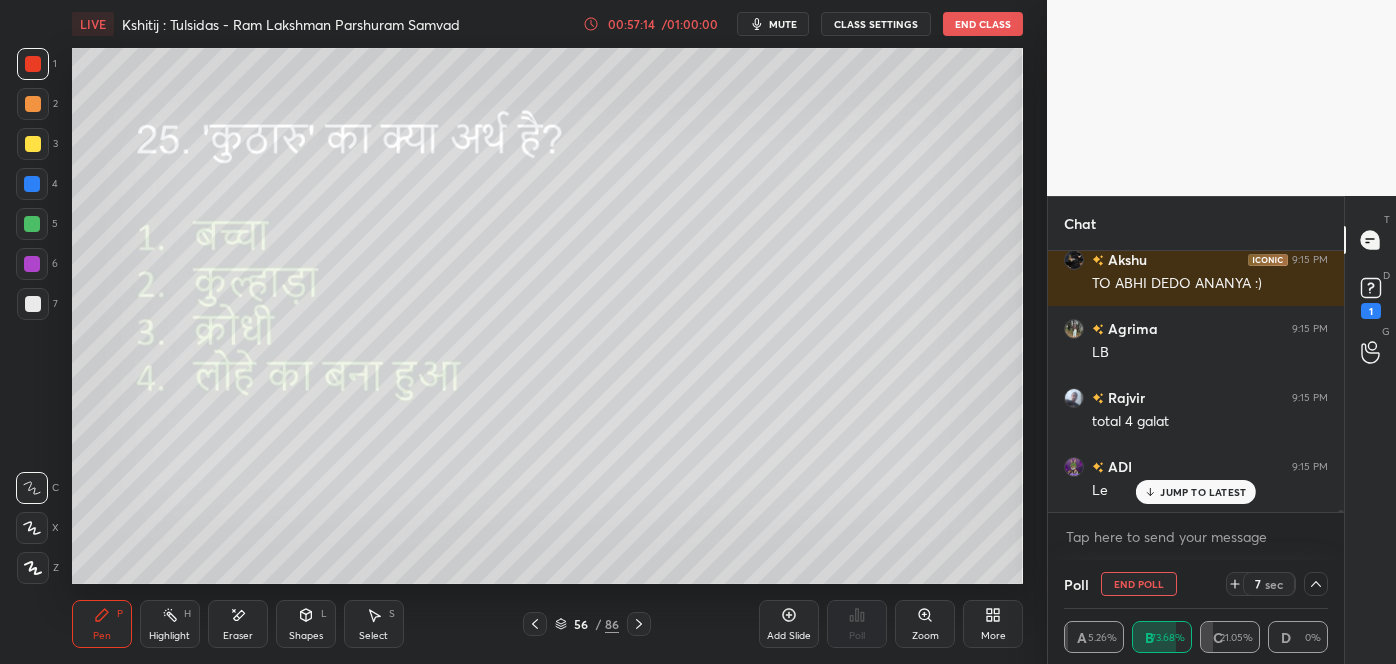 click on "JUMP TO LATEST" at bounding box center (1203, 492) 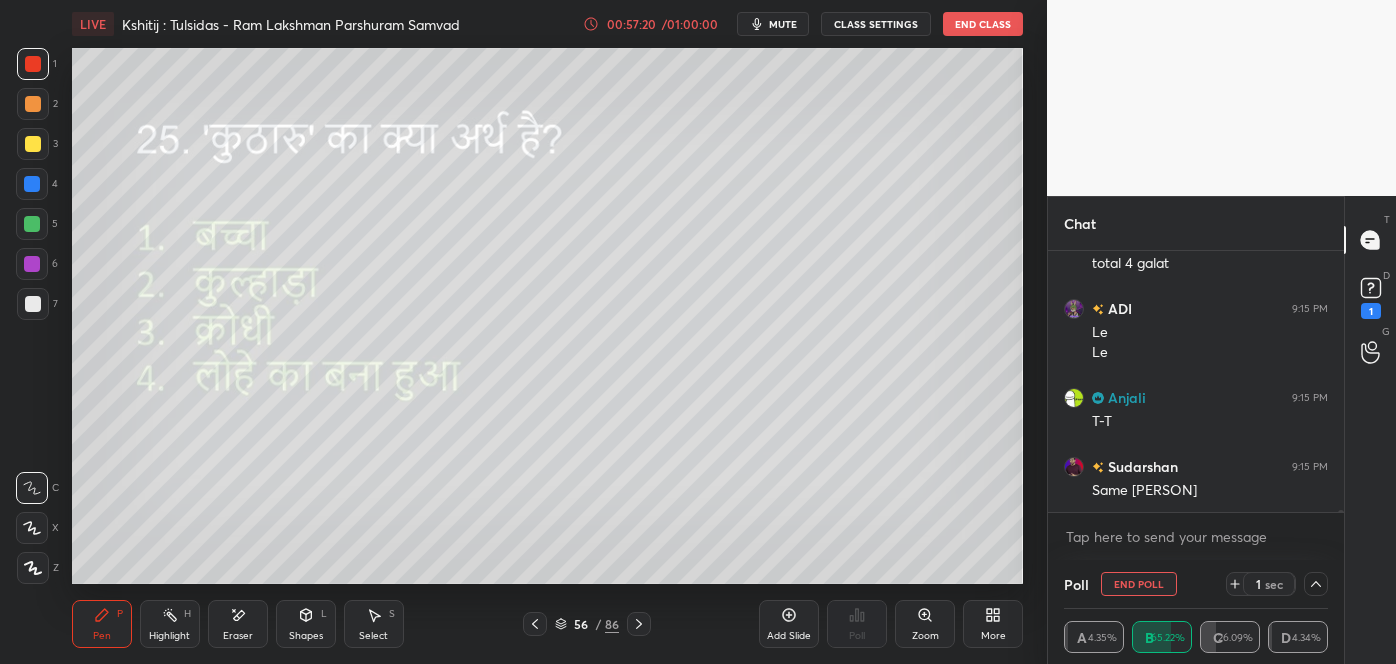 click 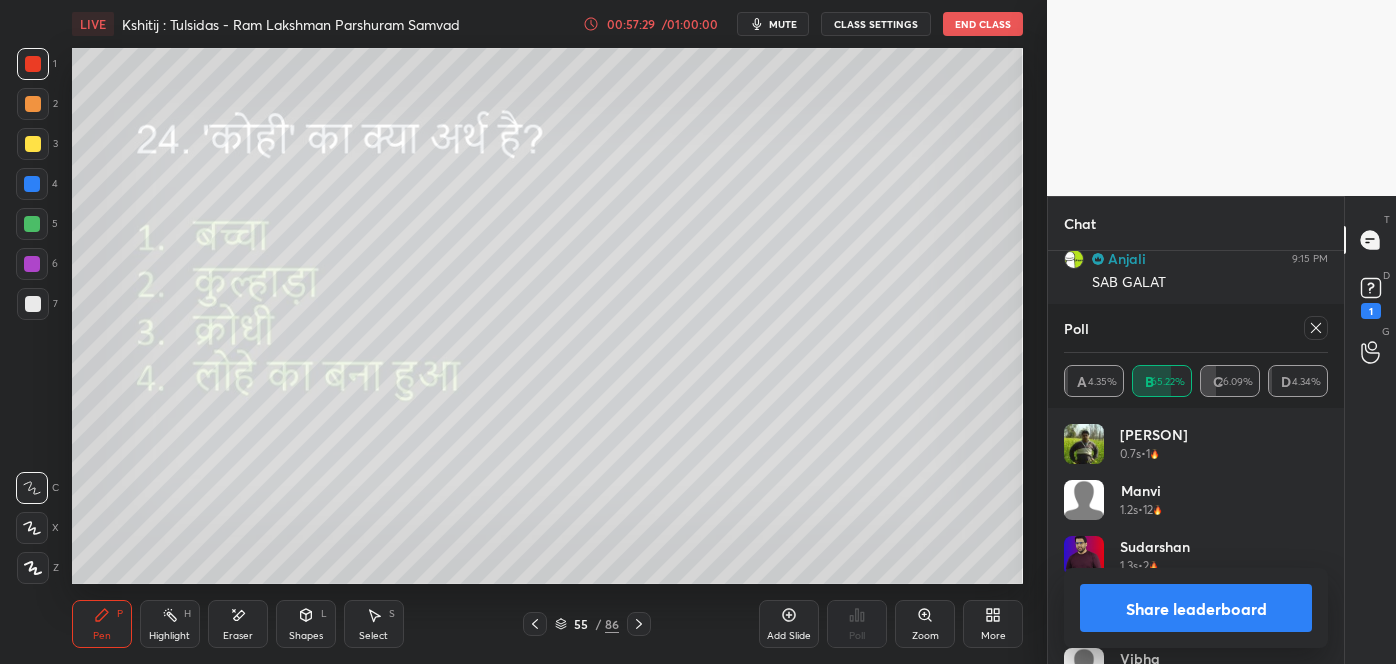 click at bounding box center (1316, 328) 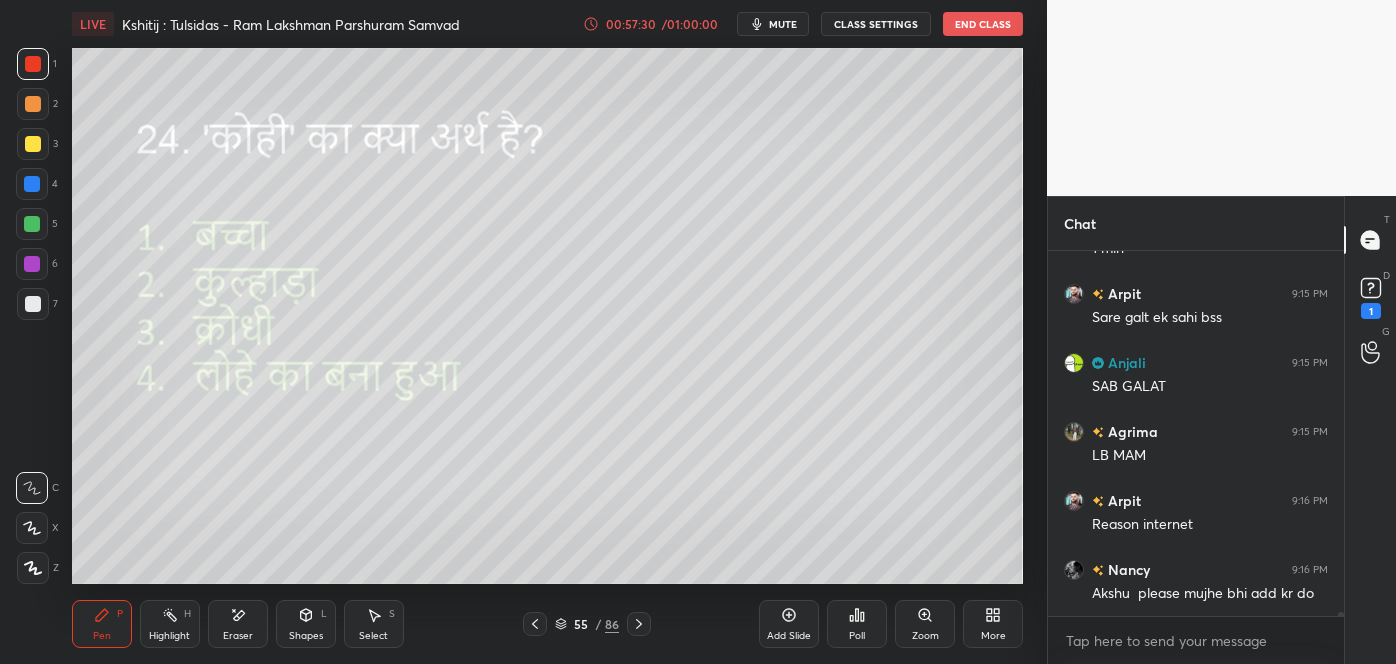 click on "Poll" at bounding box center (857, 624) 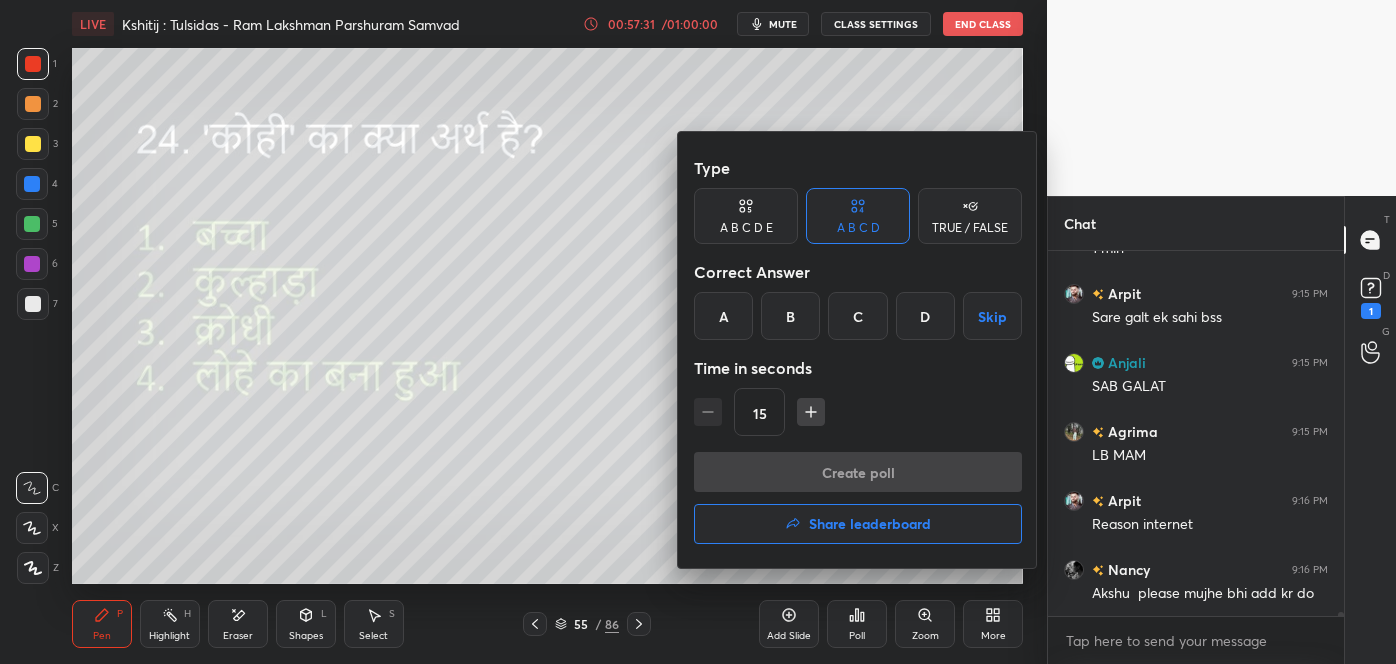 click on "C" at bounding box center [857, 316] 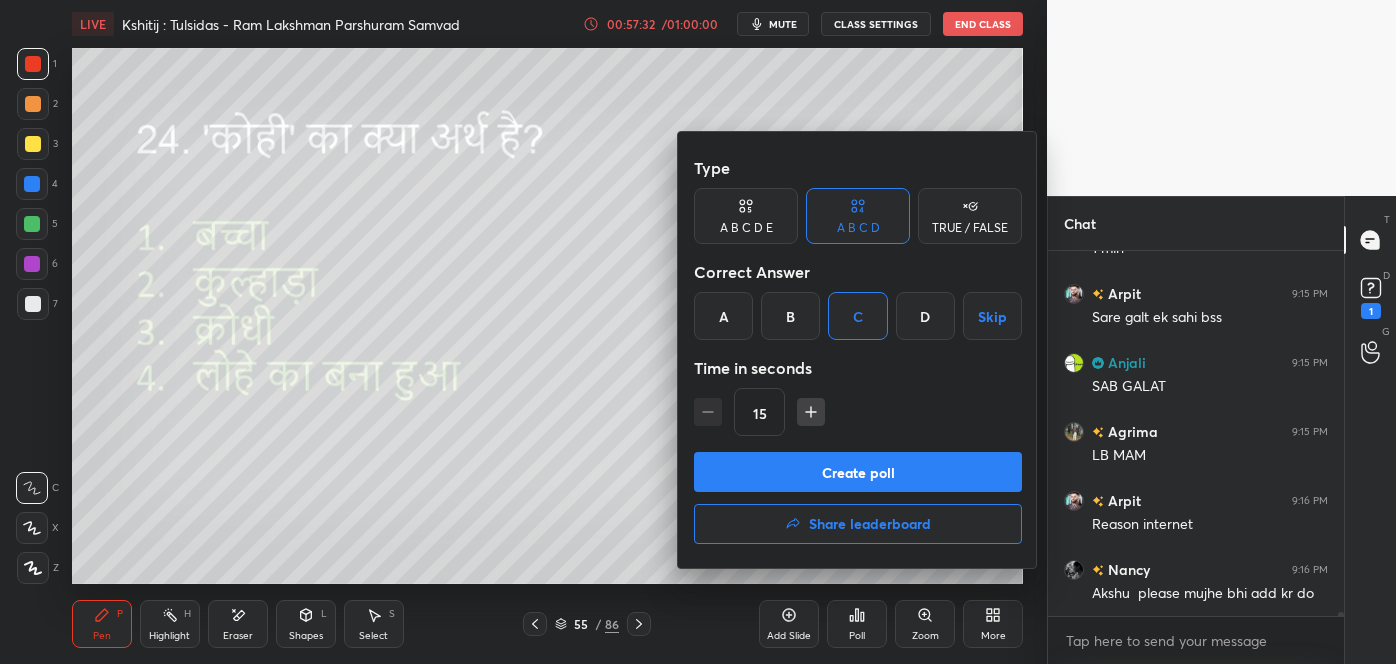 click on "Create poll" at bounding box center (858, 472) 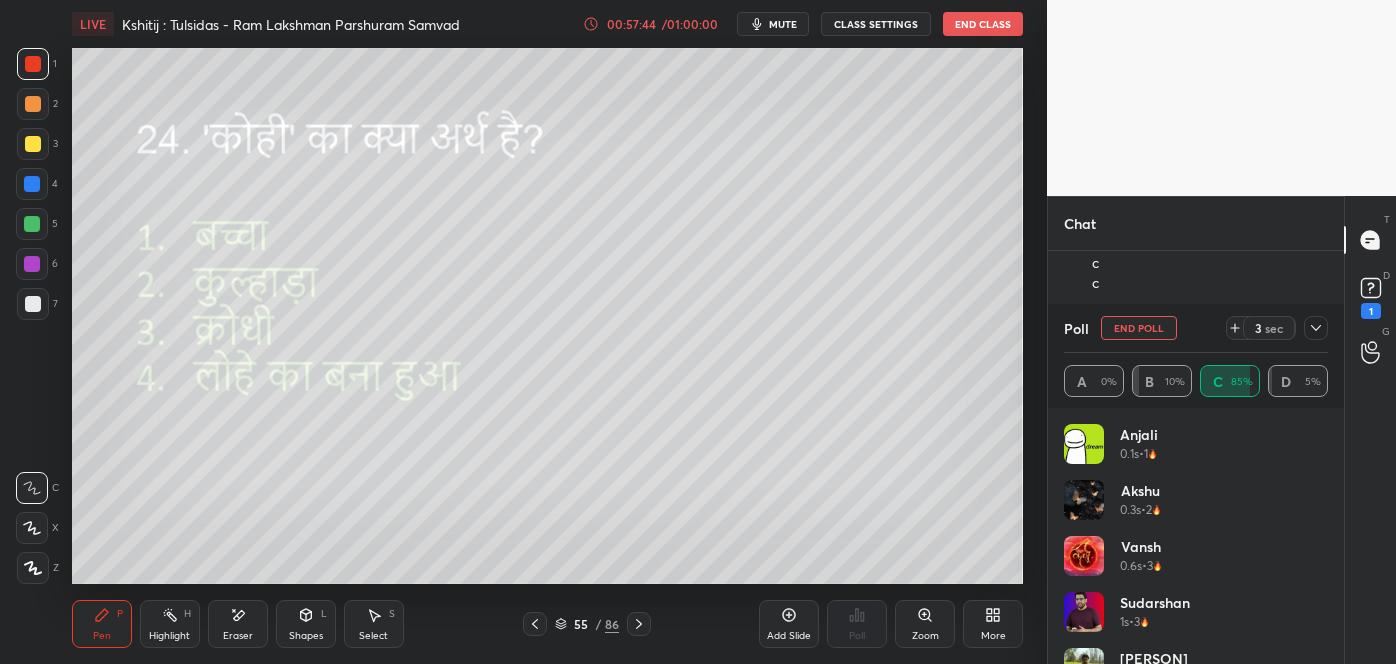 click 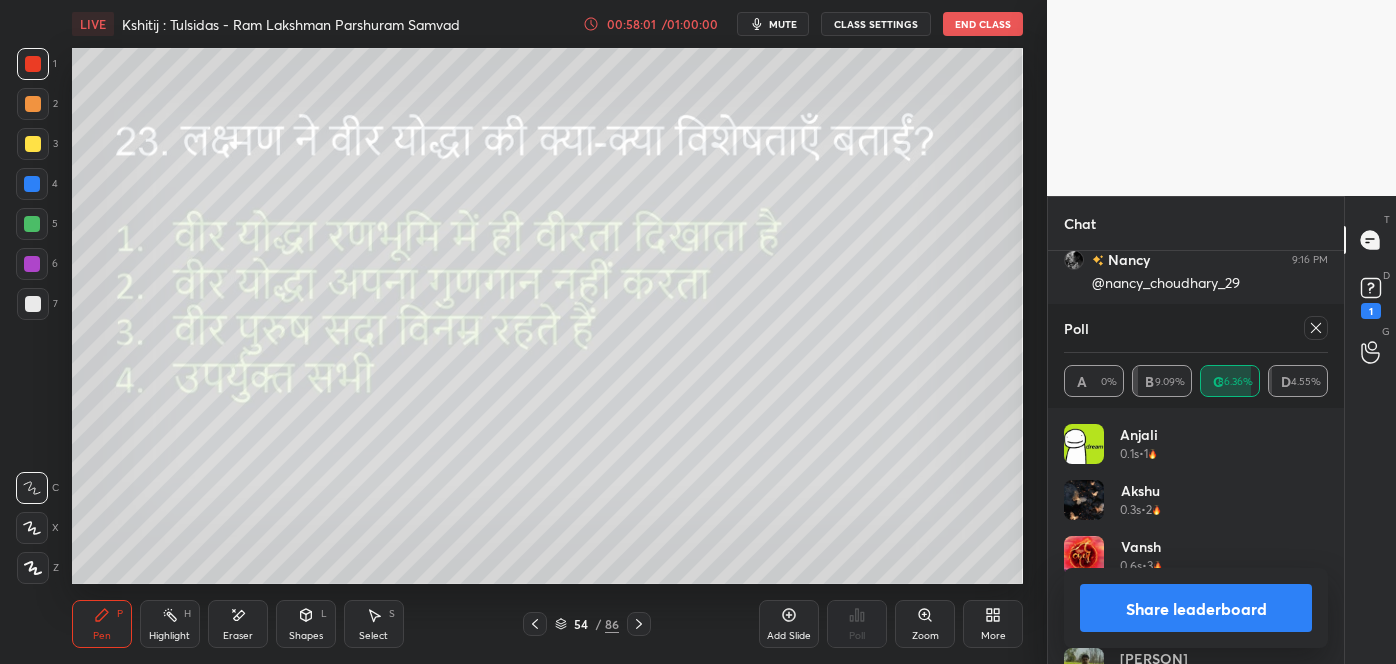 click 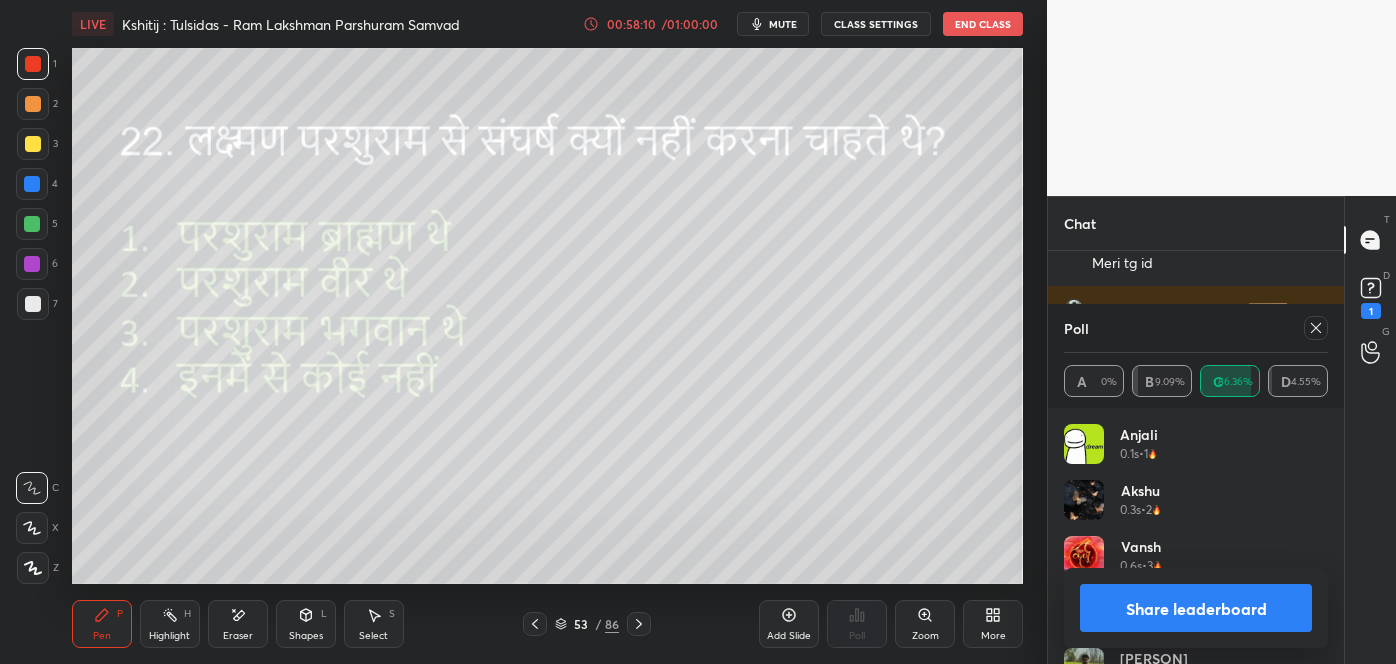 click at bounding box center [1316, 328] 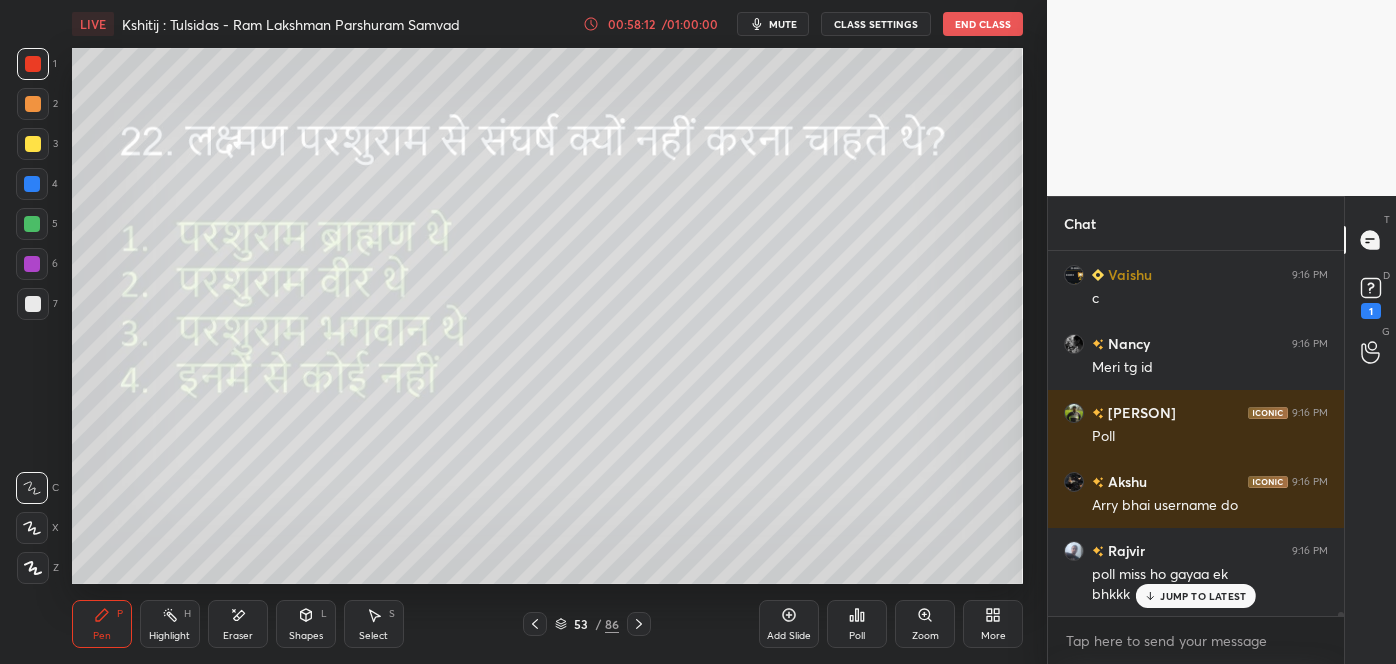 click on "JUMP TO LATEST" at bounding box center (1203, 596) 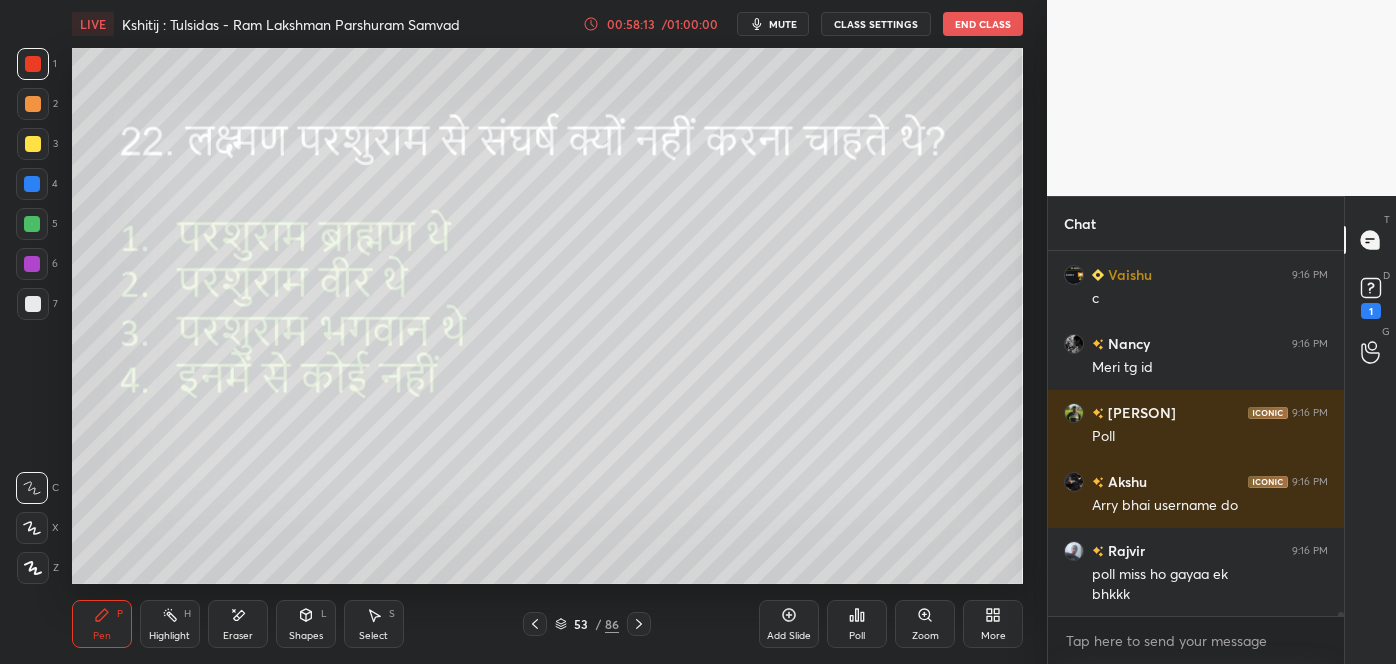 click on "Poll" at bounding box center [857, 624] 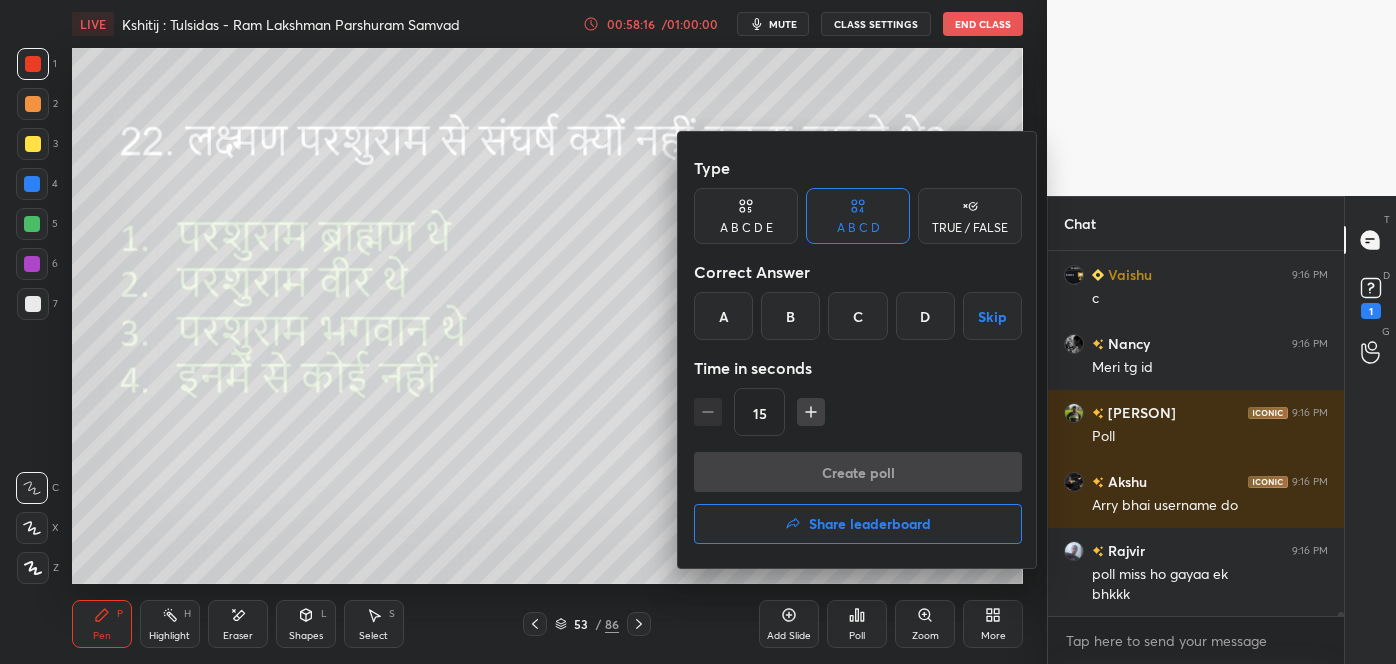 click on "A" at bounding box center (723, 316) 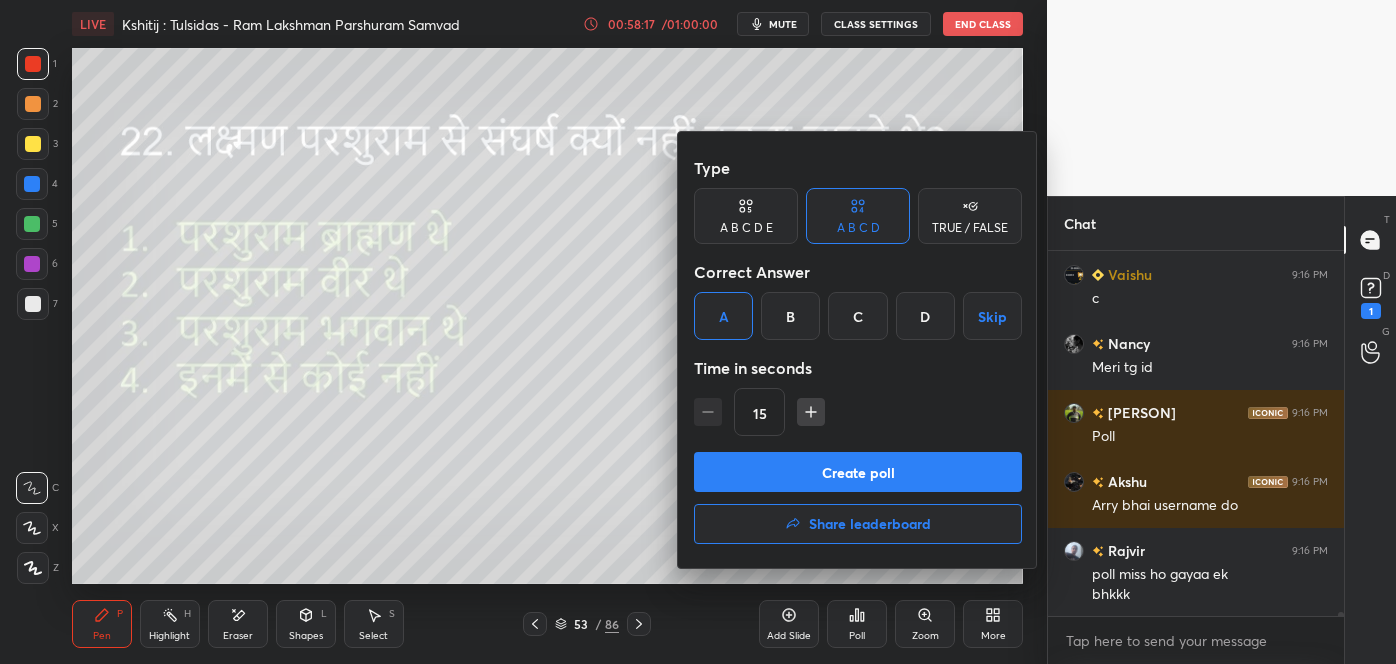 click on "Create poll" at bounding box center (858, 472) 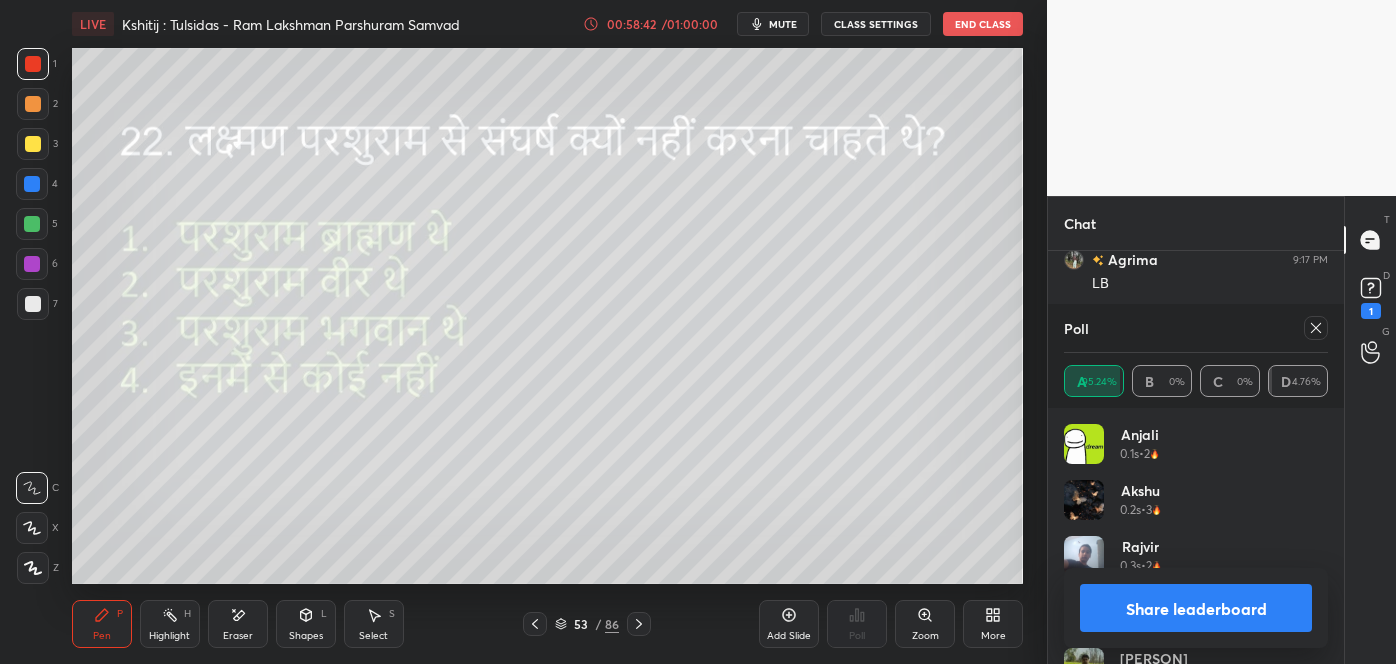 click 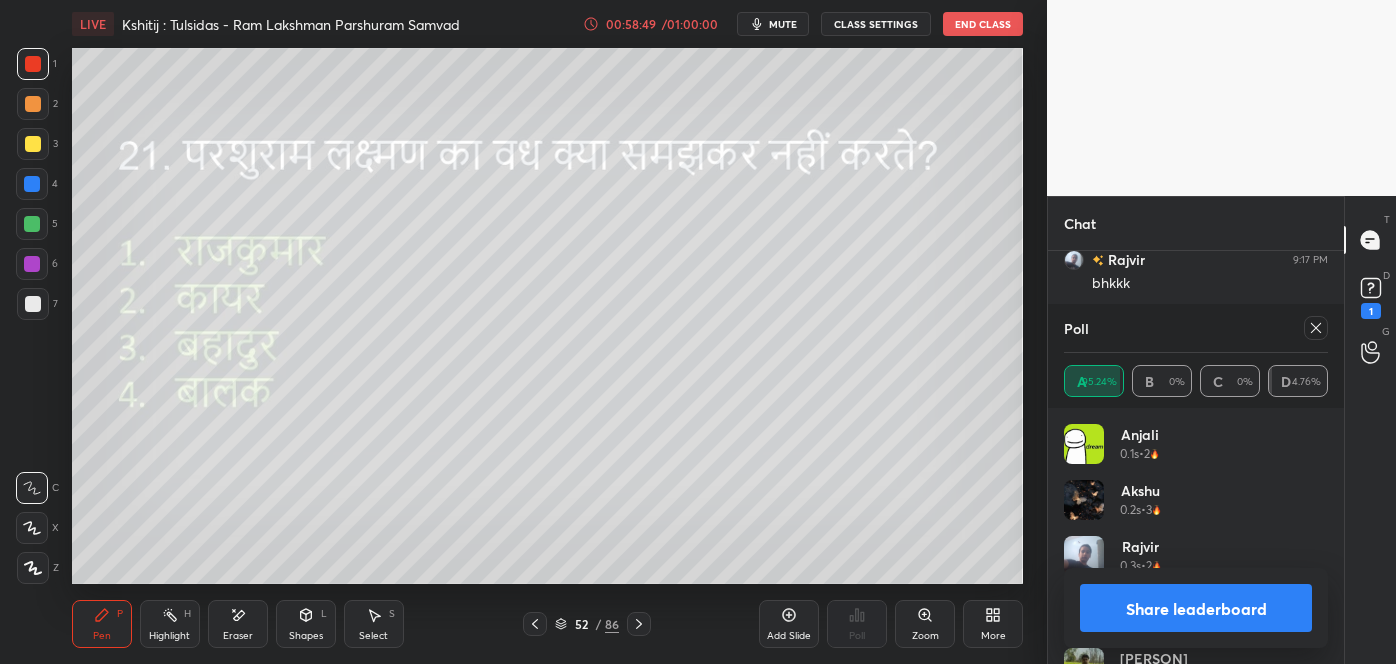 click 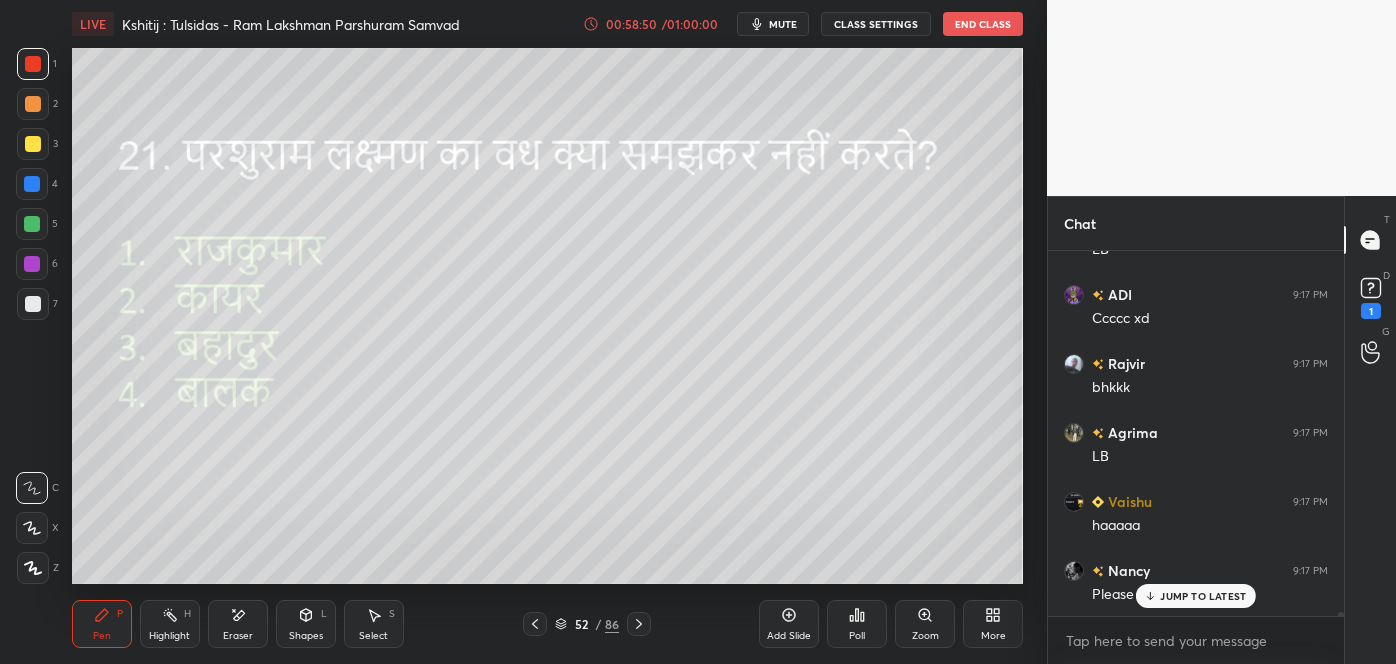 click on "Poll" at bounding box center [857, 624] 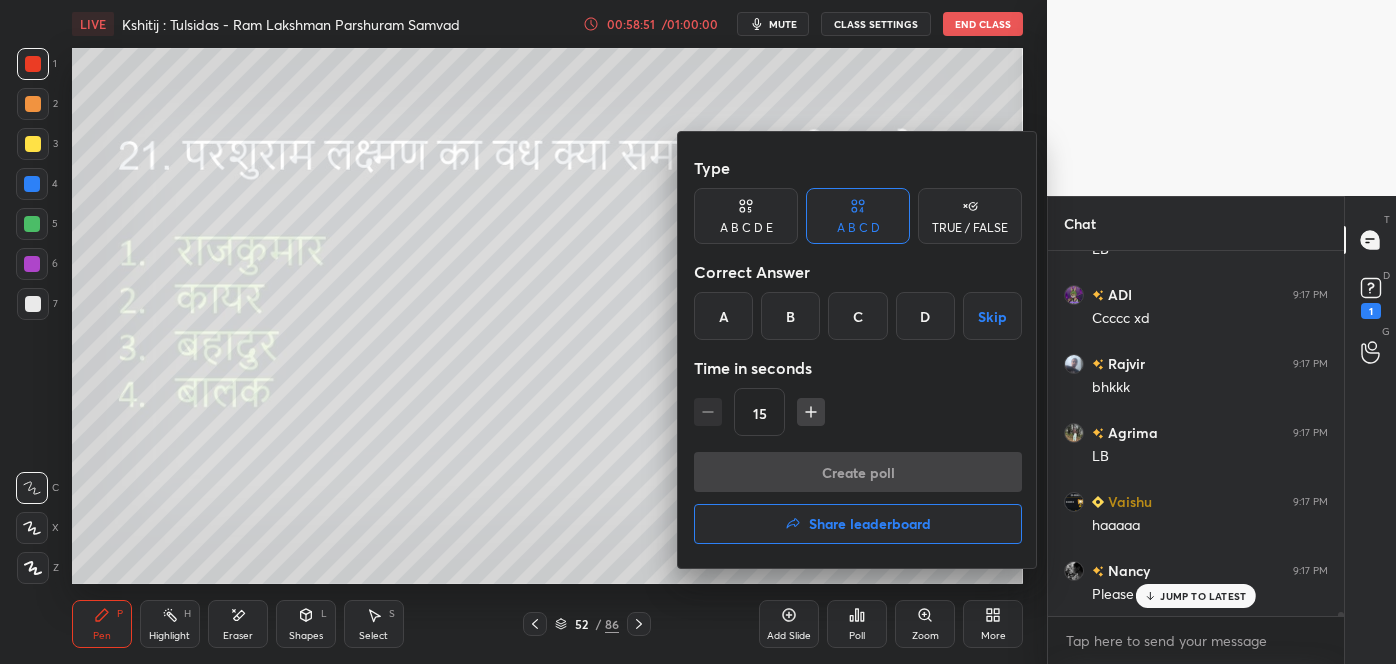 click on "D" at bounding box center [925, 316] 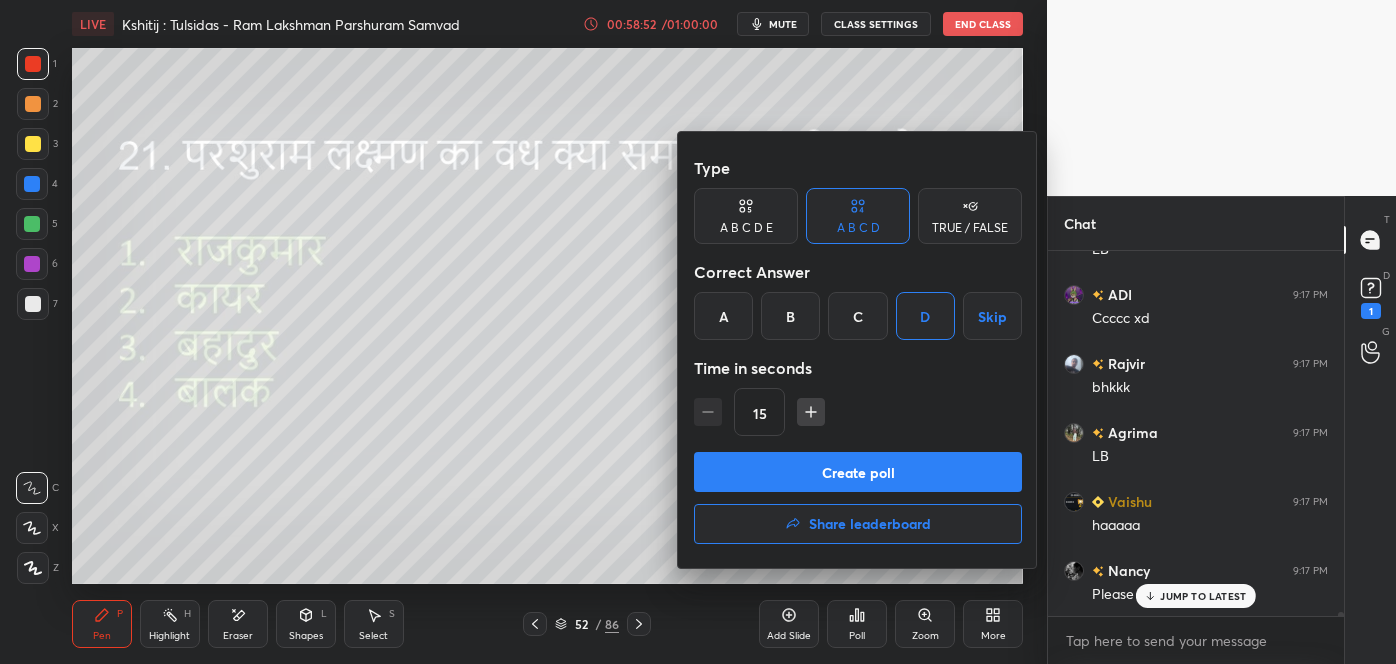 click on "Create poll" at bounding box center [858, 472] 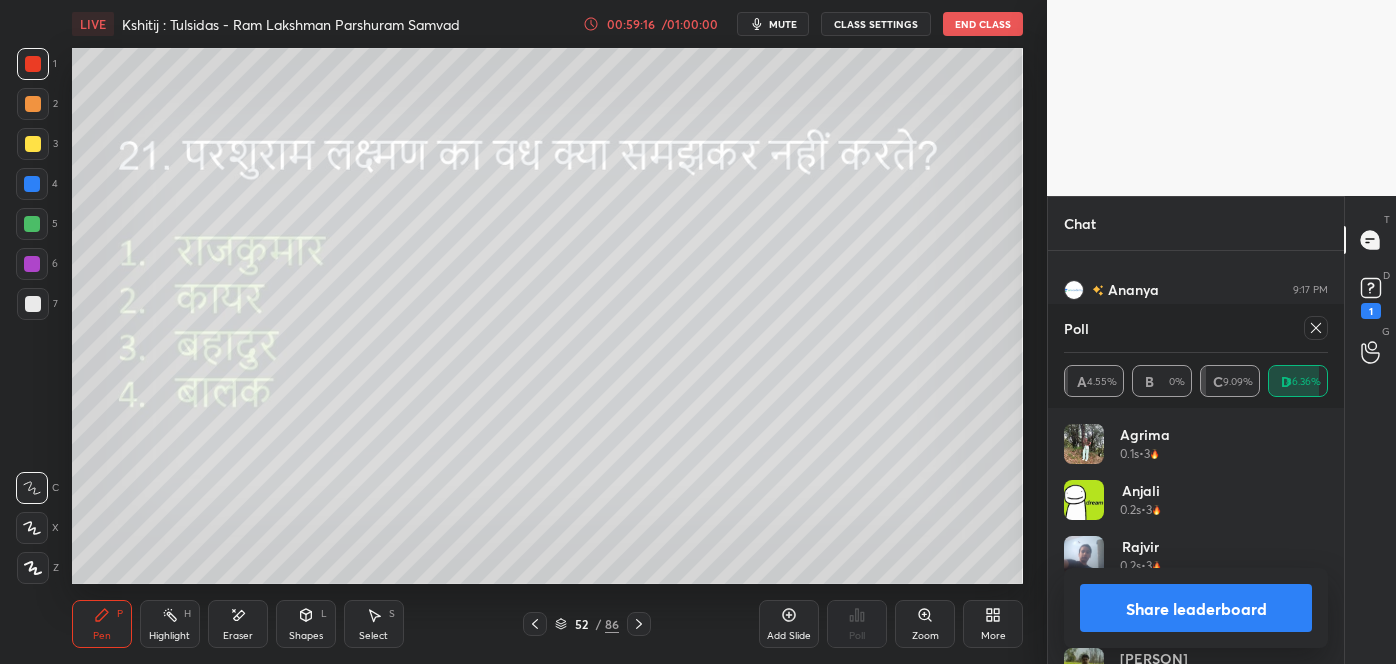 click 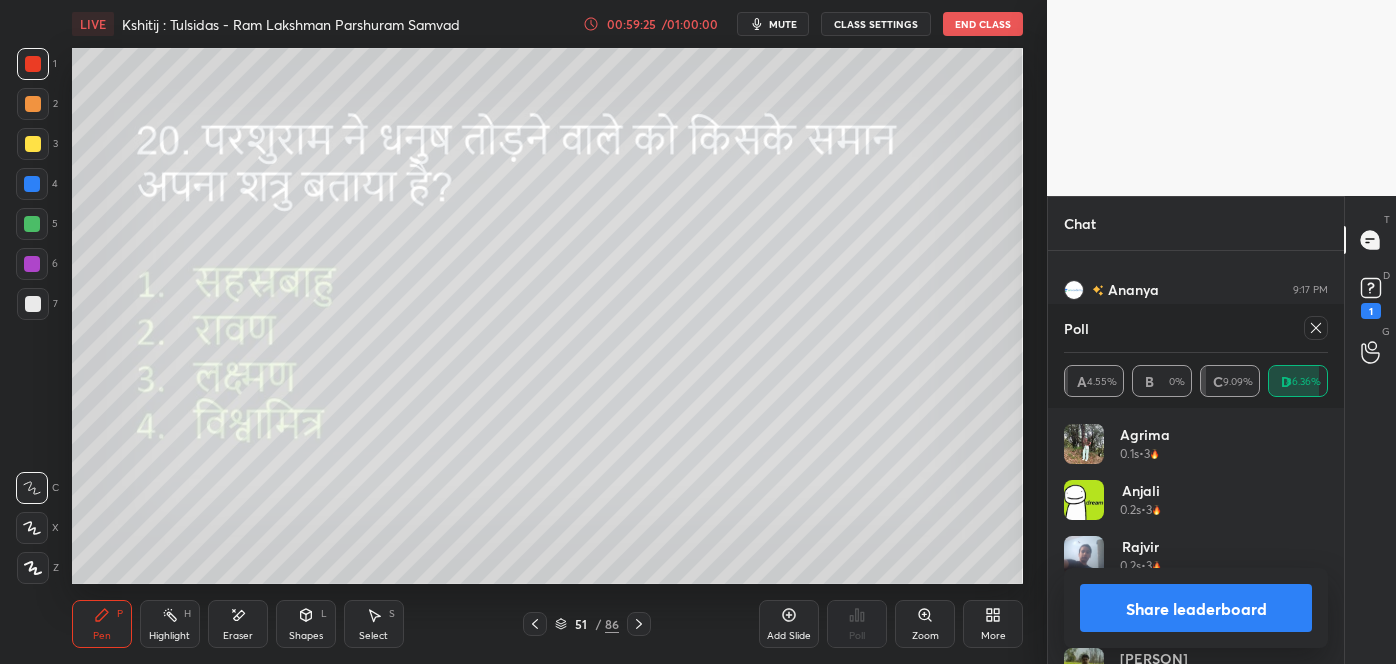 click 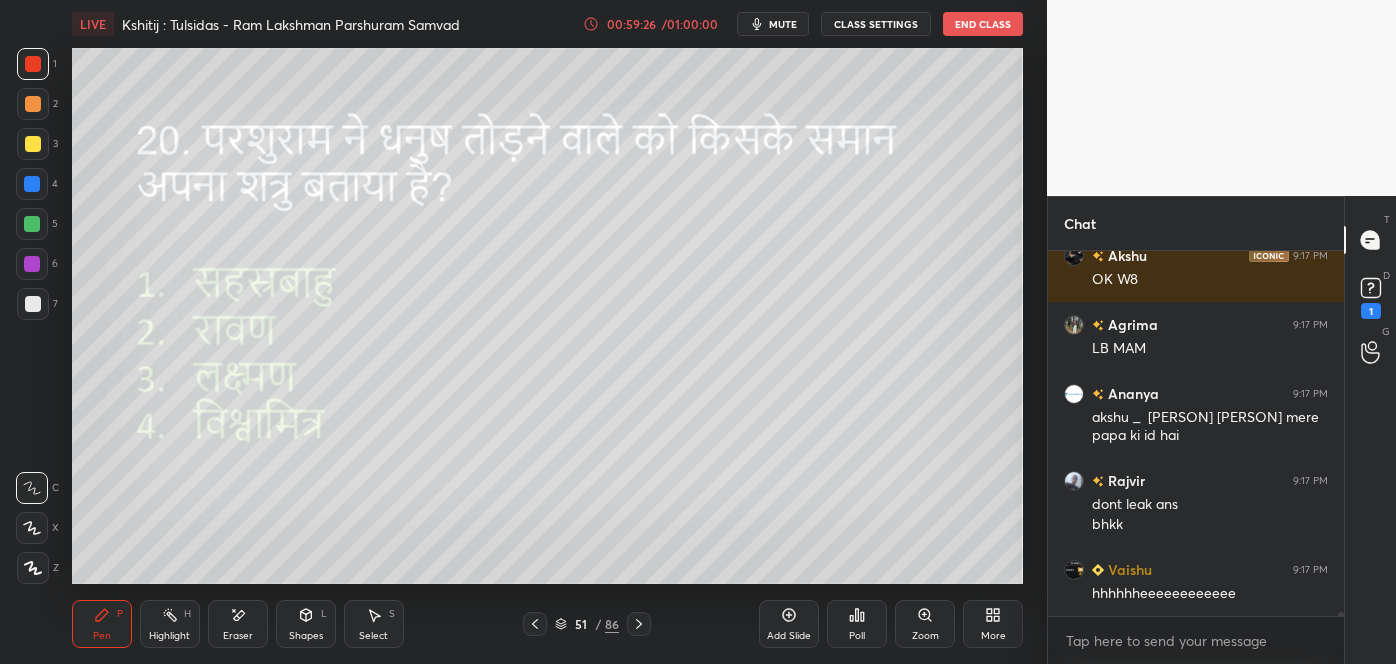 click on "Poll" at bounding box center [857, 624] 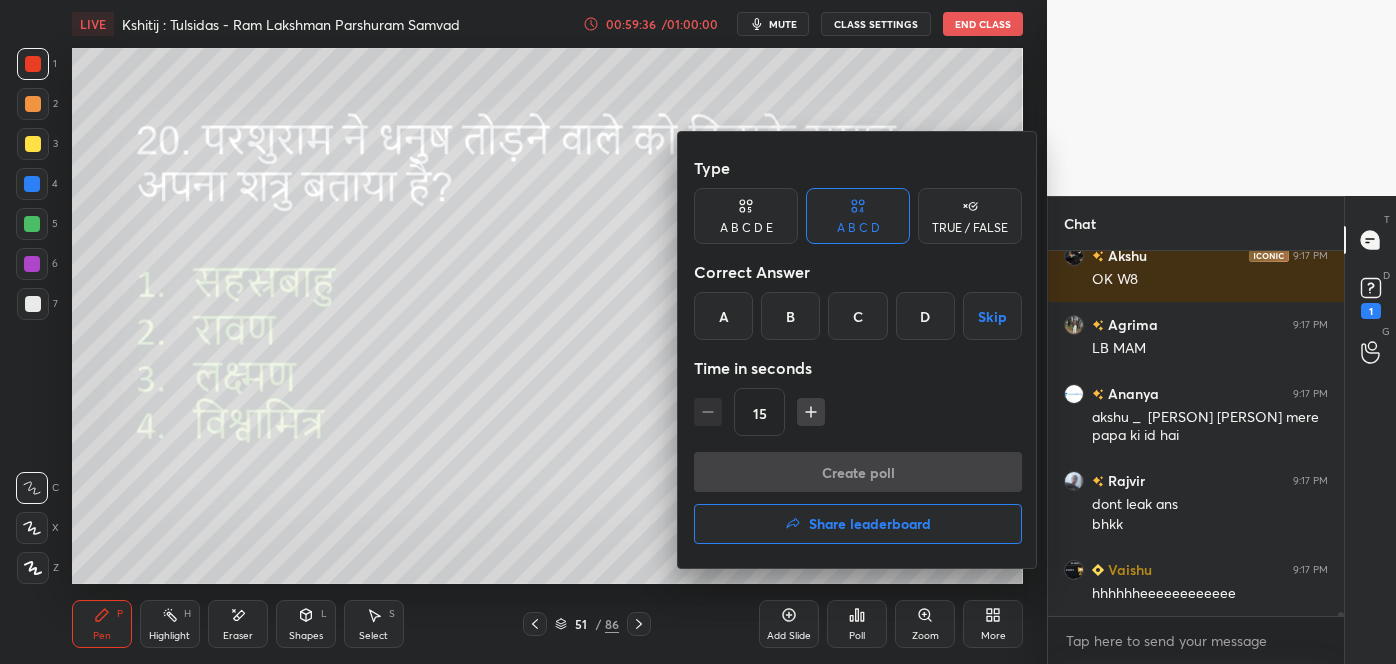 click on "A" at bounding box center [723, 316] 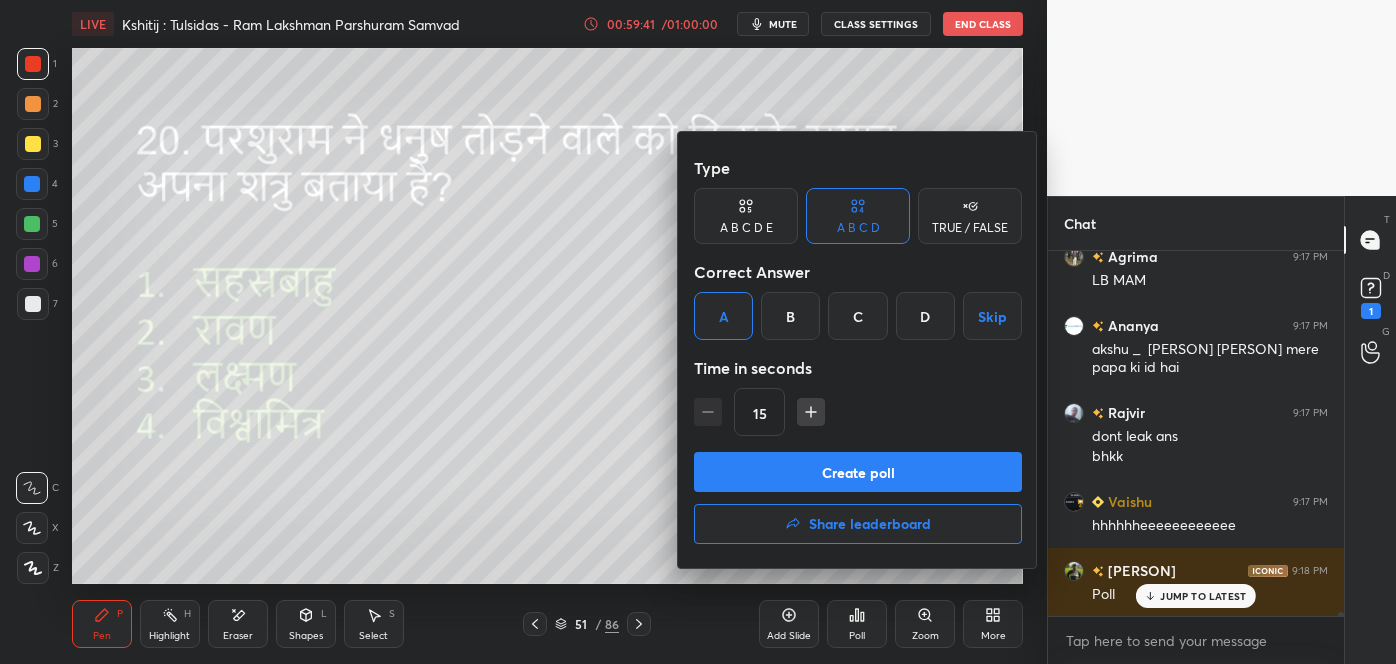click on "Type A B C D E A B C D TRUE / FALSE Correct Answer A B C D Skip Time in seconds 15" at bounding box center (858, 300) 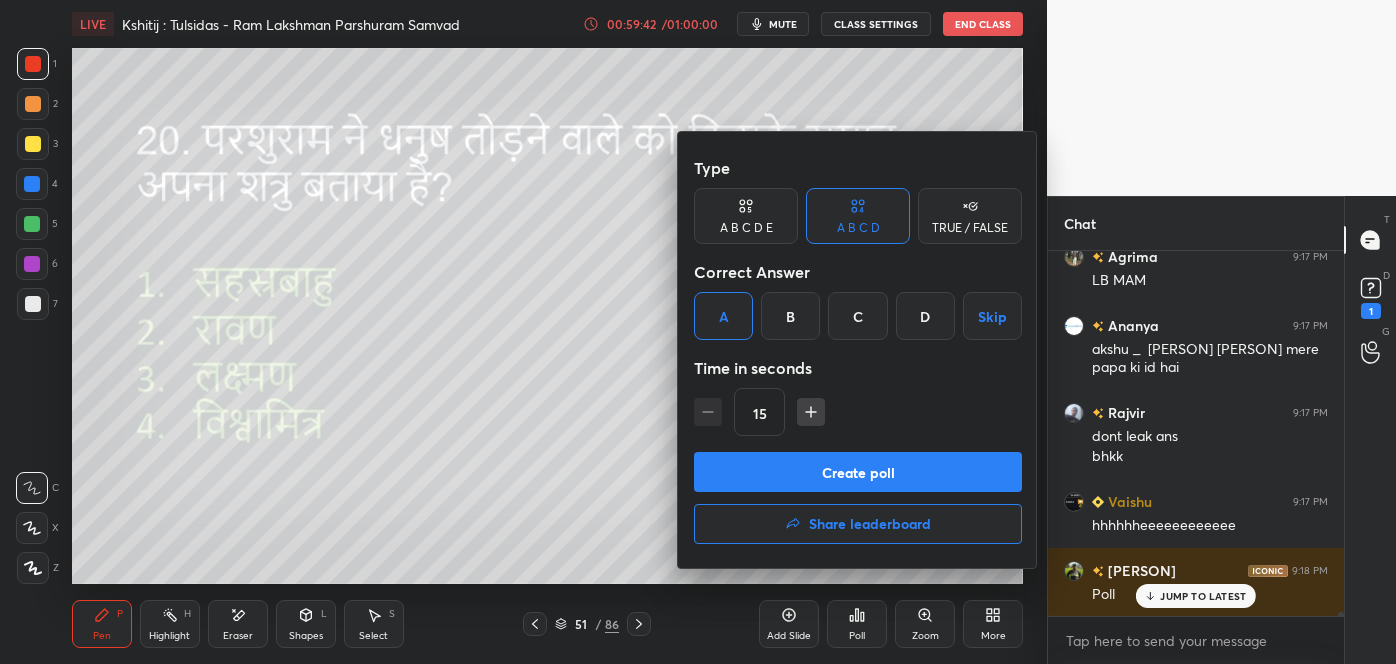 click on "Create poll" at bounding box center (858, 472) 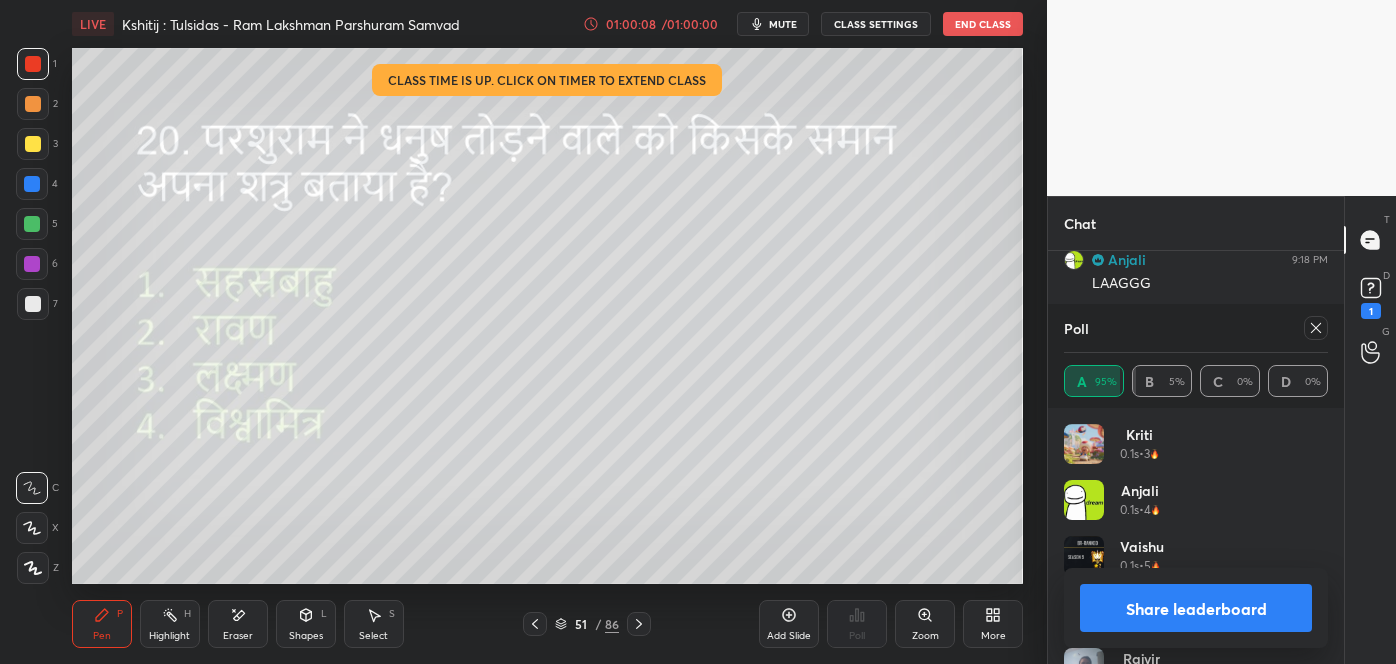 click 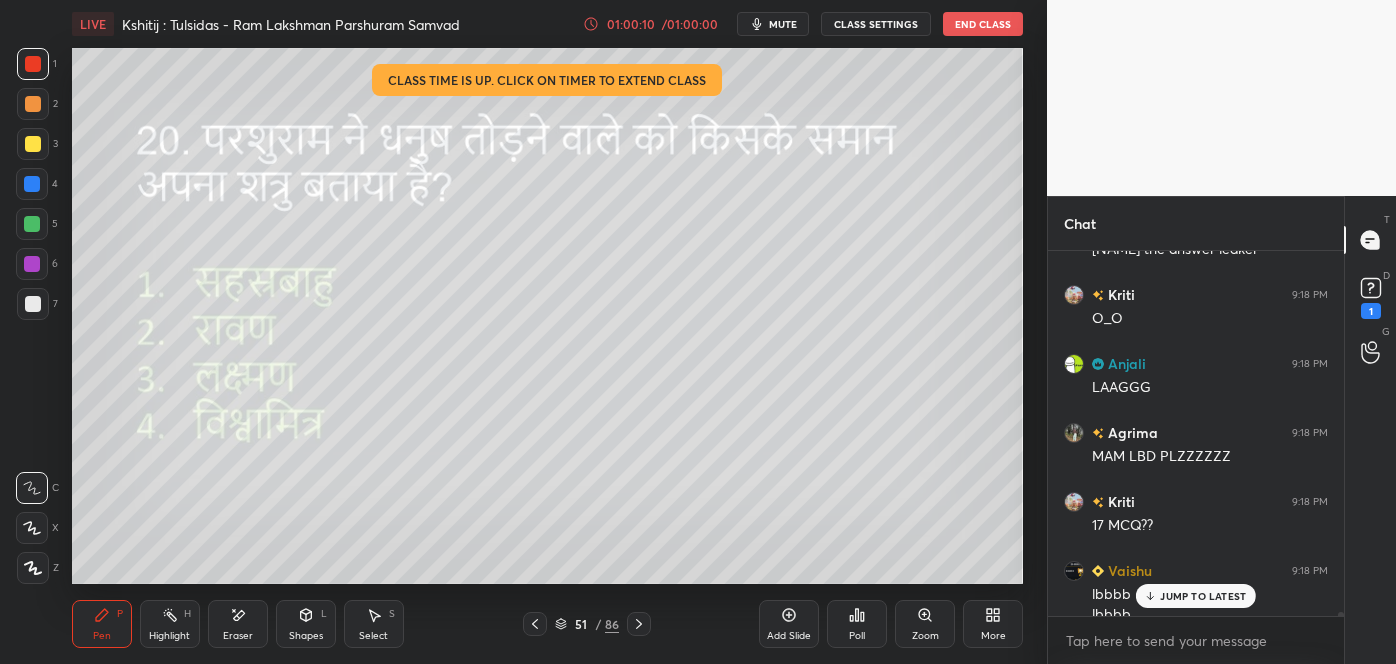 click on "JUMP TO LATEST" at bounding box center (1196, 596) 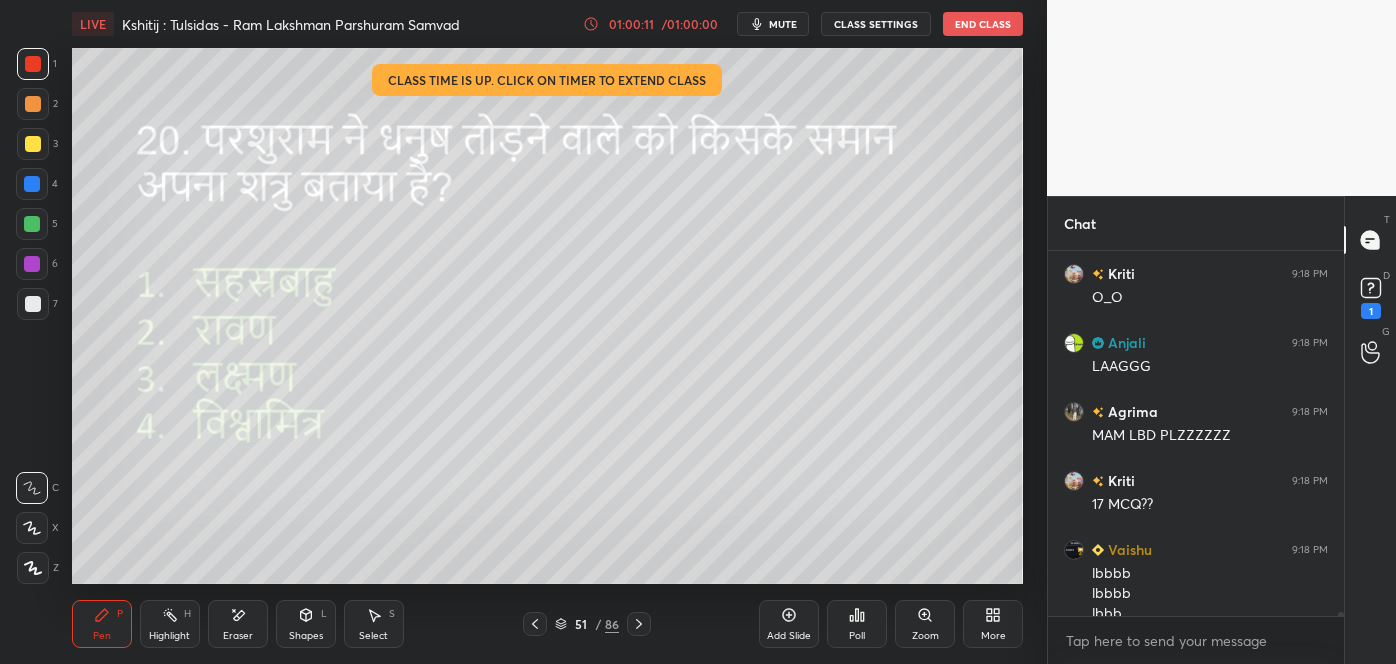 click on "86" at bounding box center [612, 624] 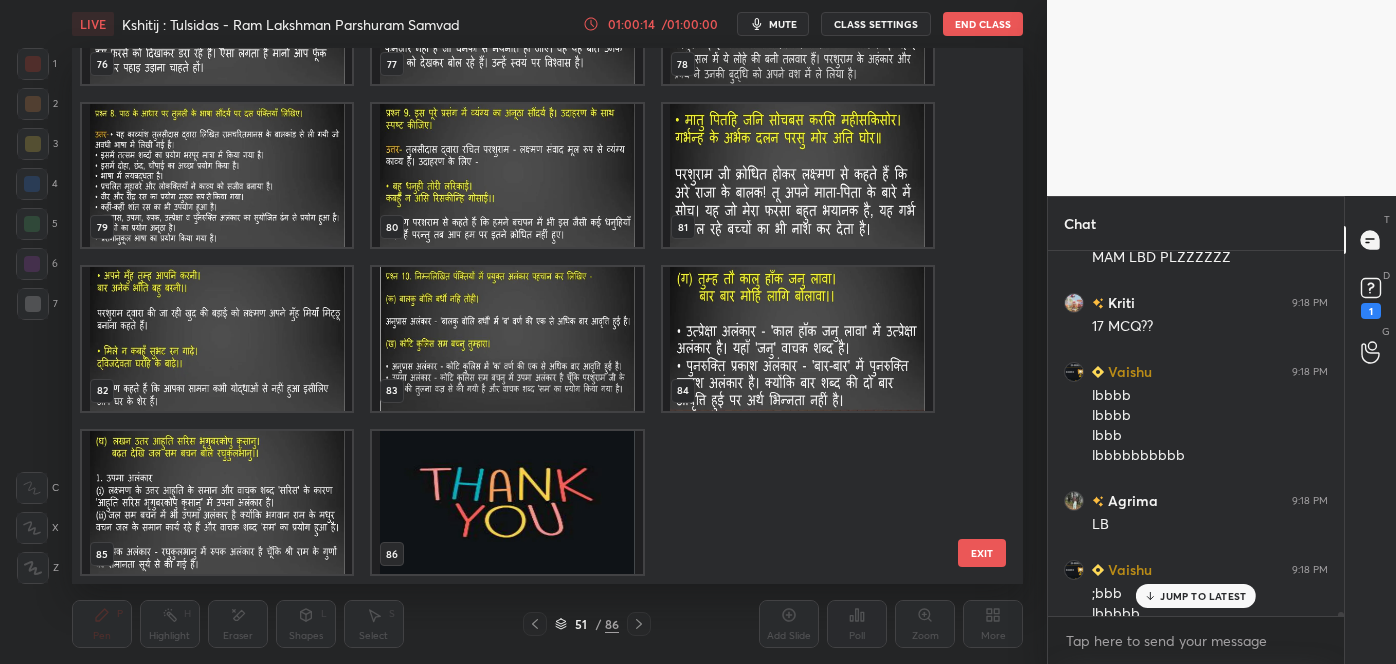 click at bounding box center (507, 502) 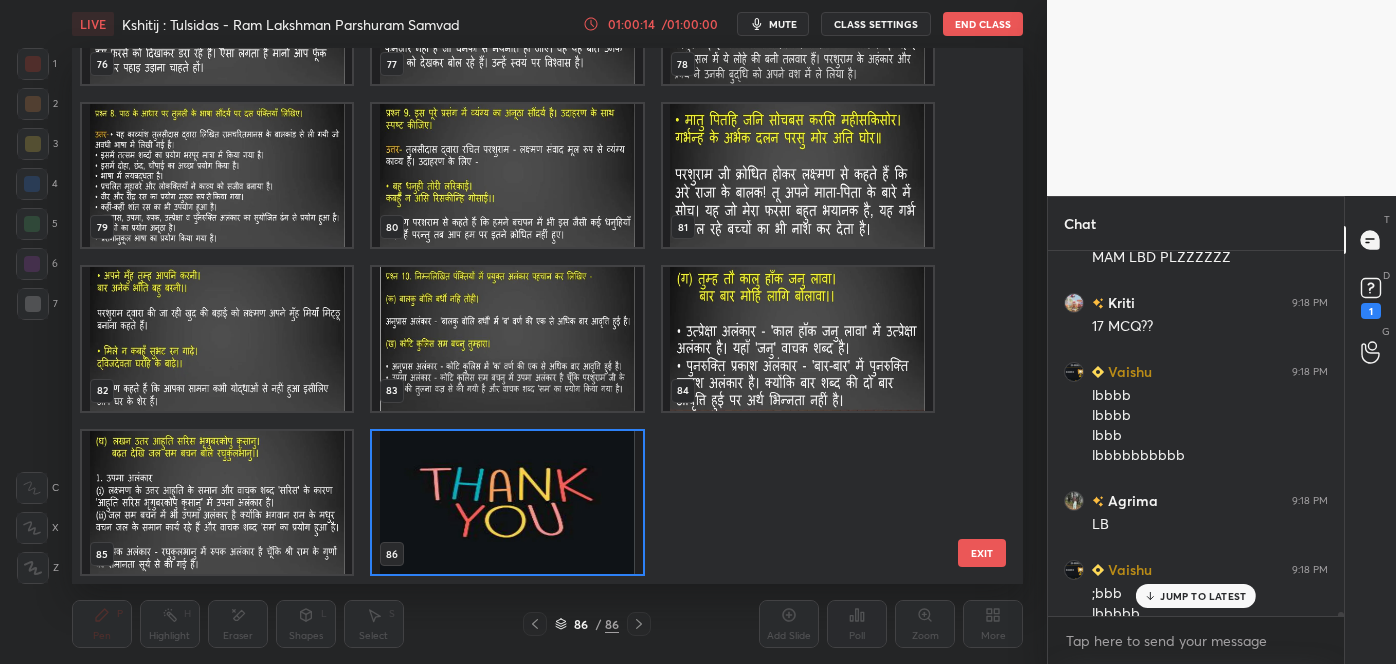 click at bounding box center (507, 502) 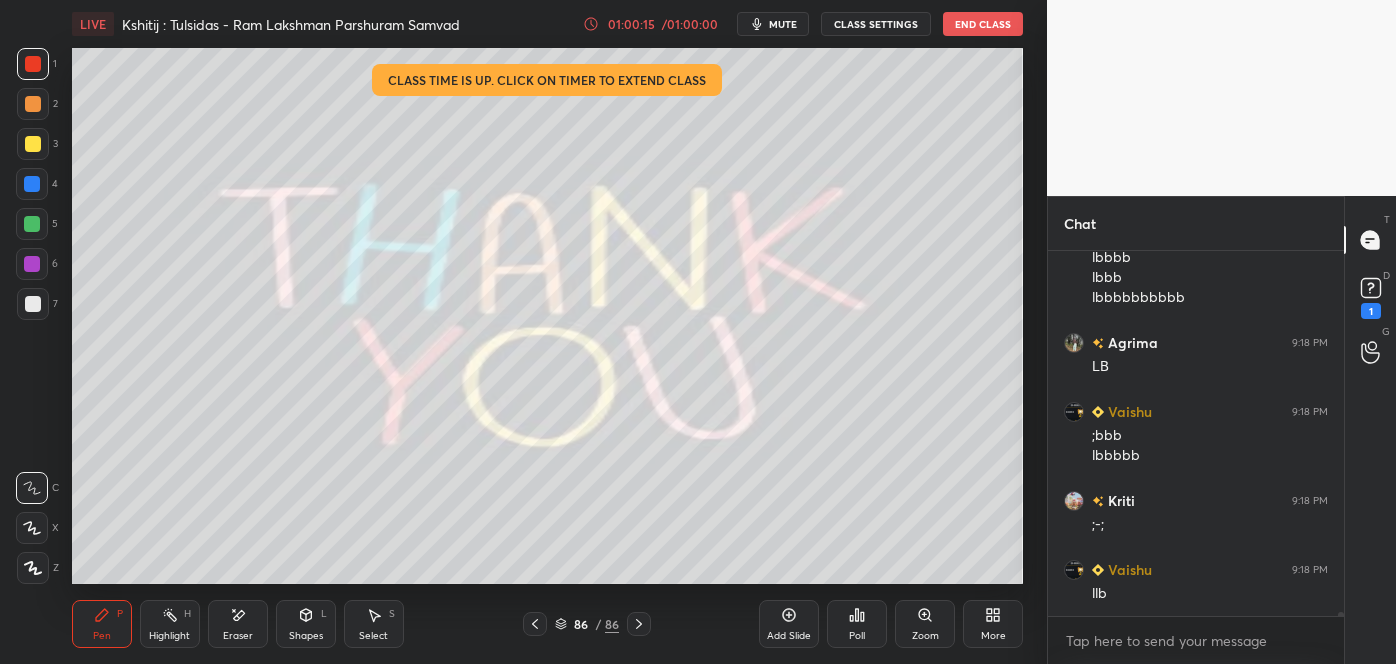 click on "Poll" at bounding box center [857, 624] 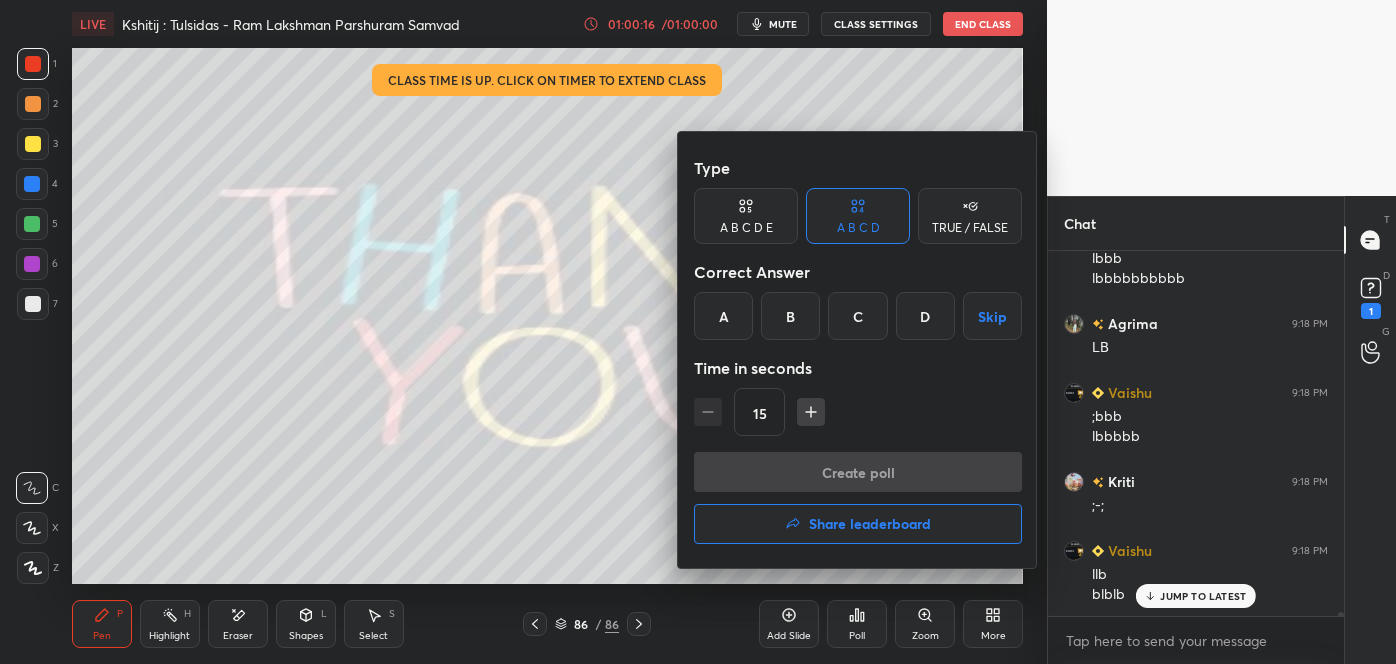 click on "Share leaderboard" at bounding box center (870, 524) 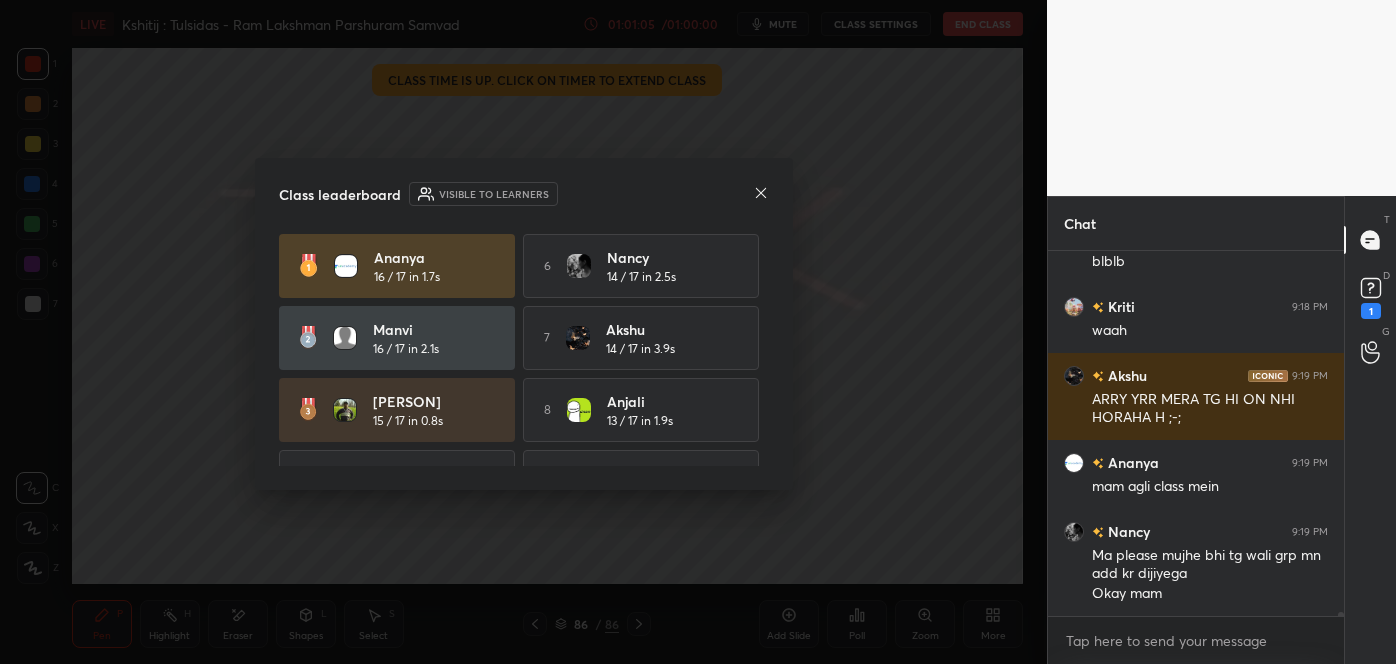 click 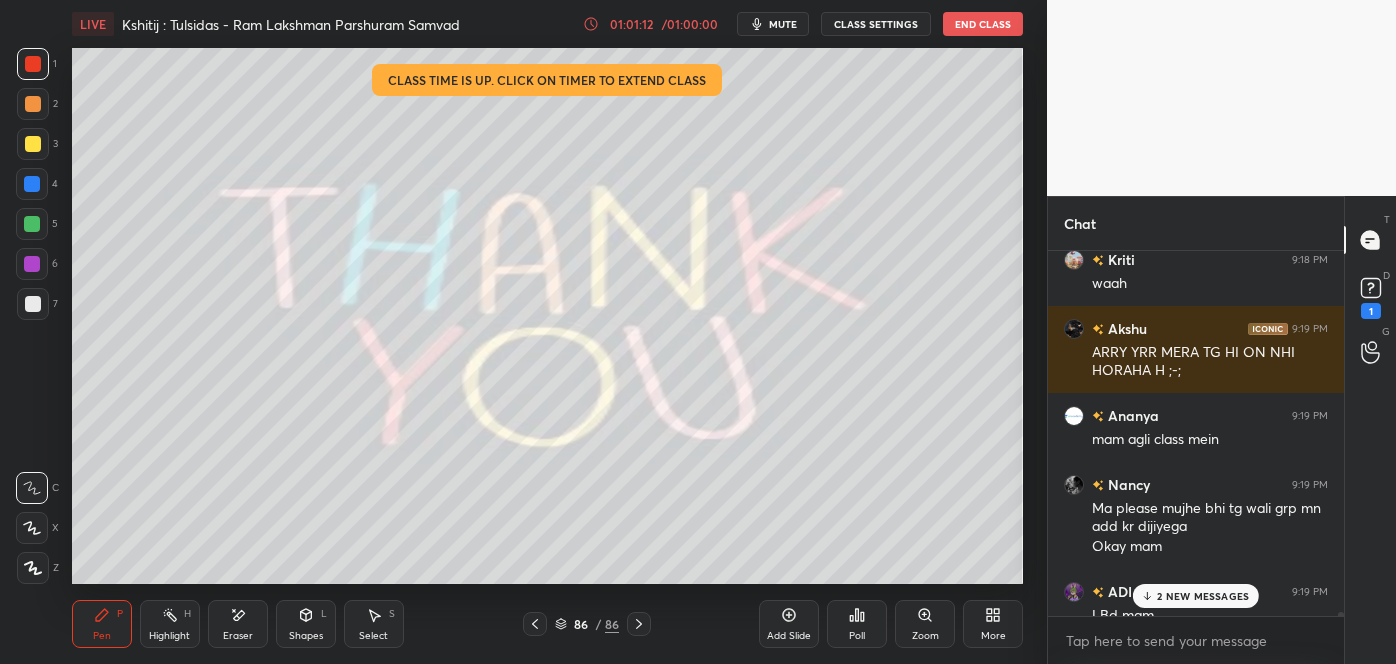 click on "2 NEW MESSAGES" at bounding box center (1203, 596) 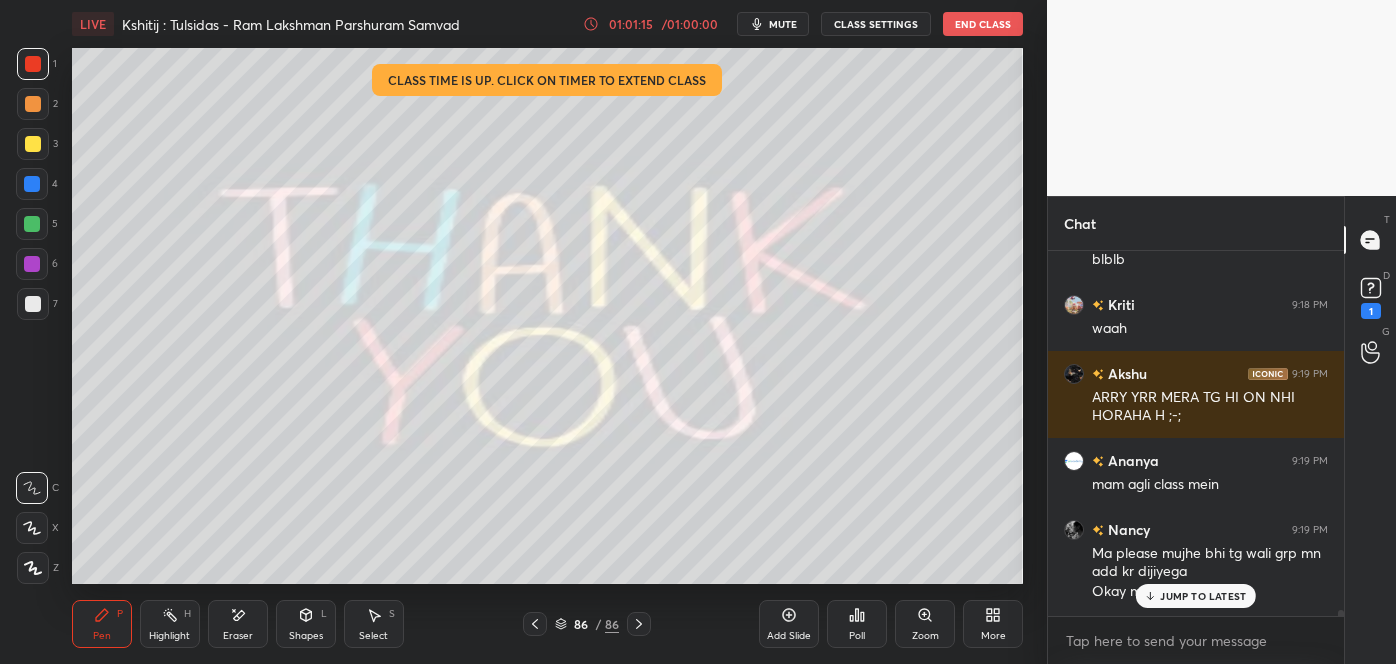 click on "JUMP TO LATEST" at bounding box center [1203, 596] 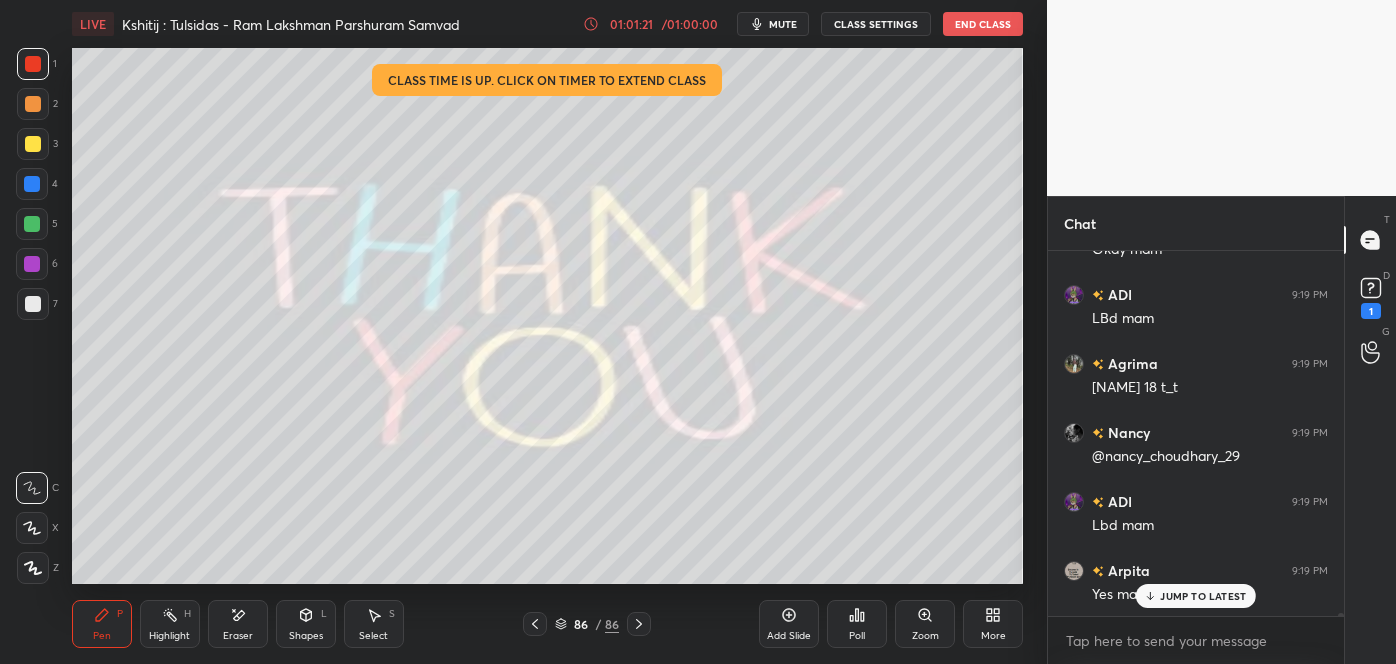 scroll, scrollTop: 37949, scrollLeft: 0, axis: vertical 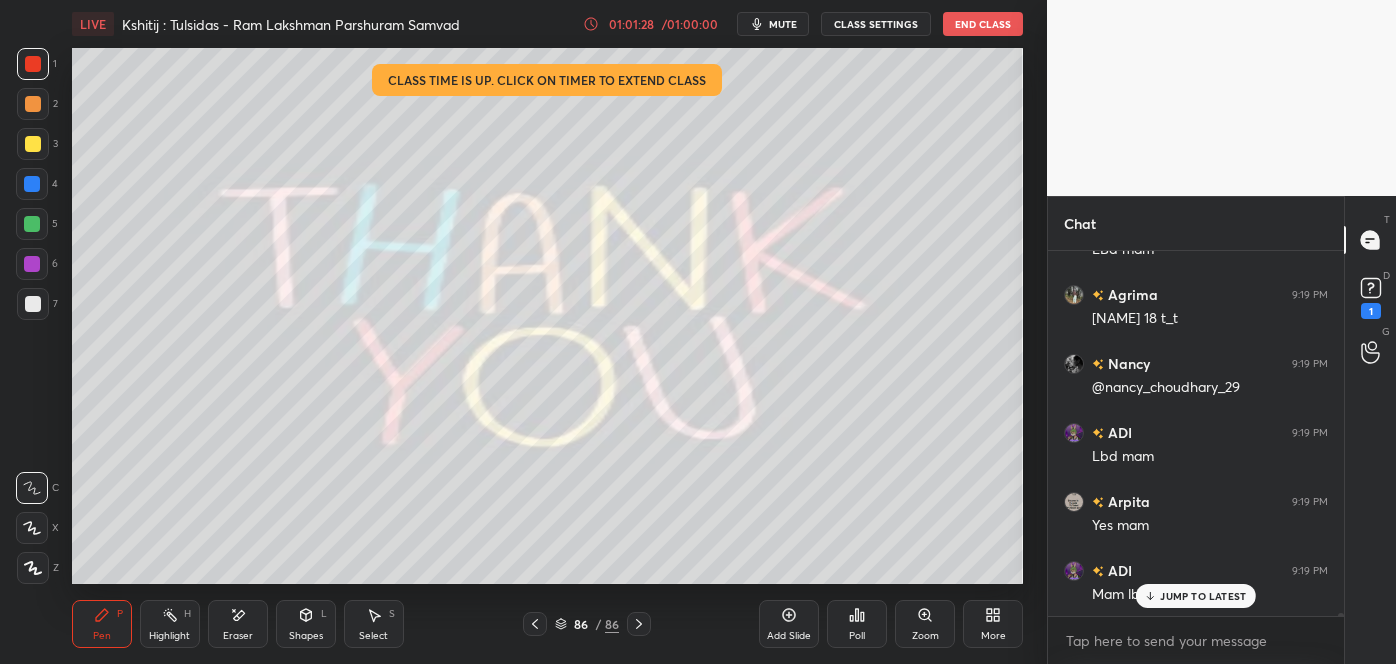 click on "JUMP TO LATEST" at bounding box center [1203, 596] 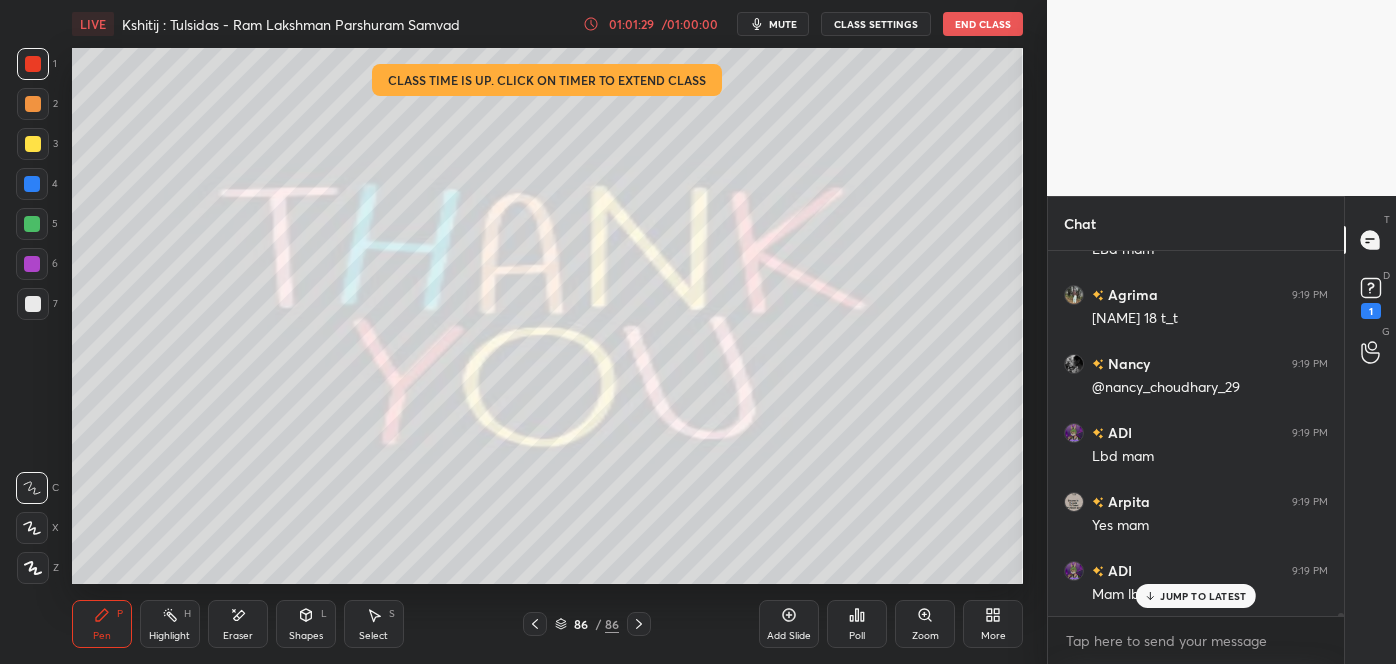 scroll, scrollTop: 38018, scrollLeft: 0, axis: vertical 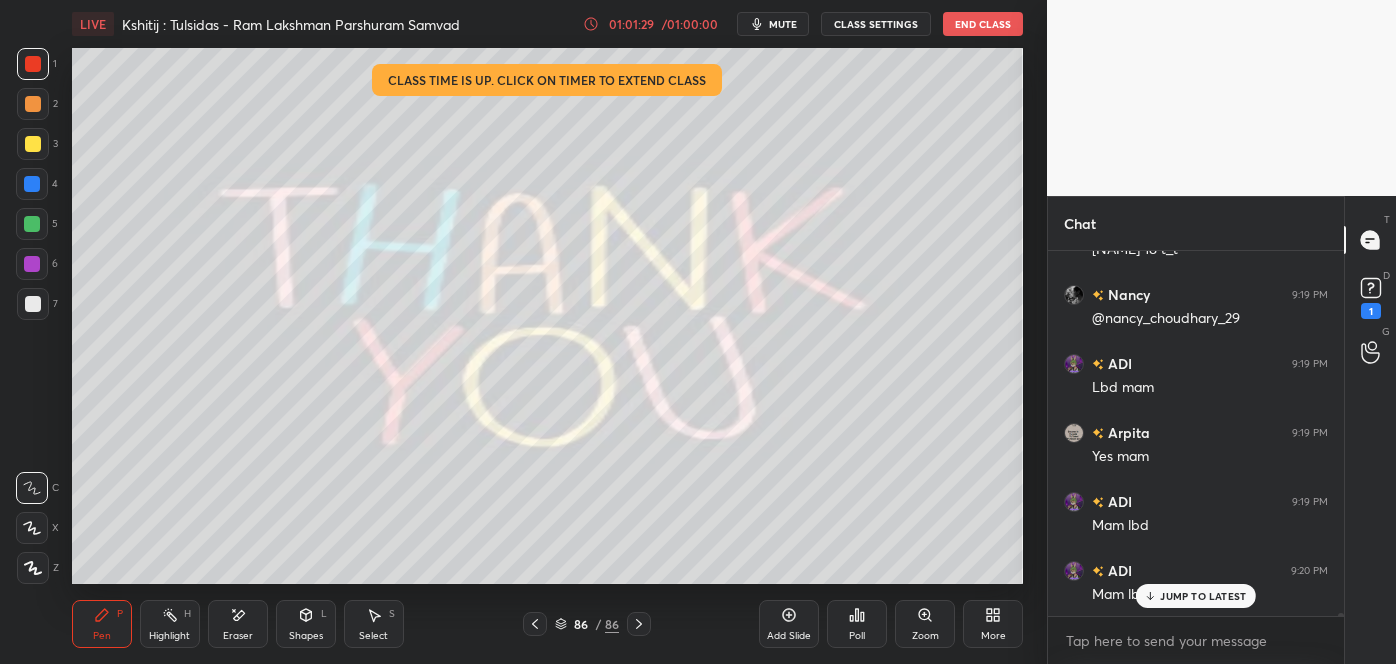 click on "Poll" at bounding box center [857, 624] 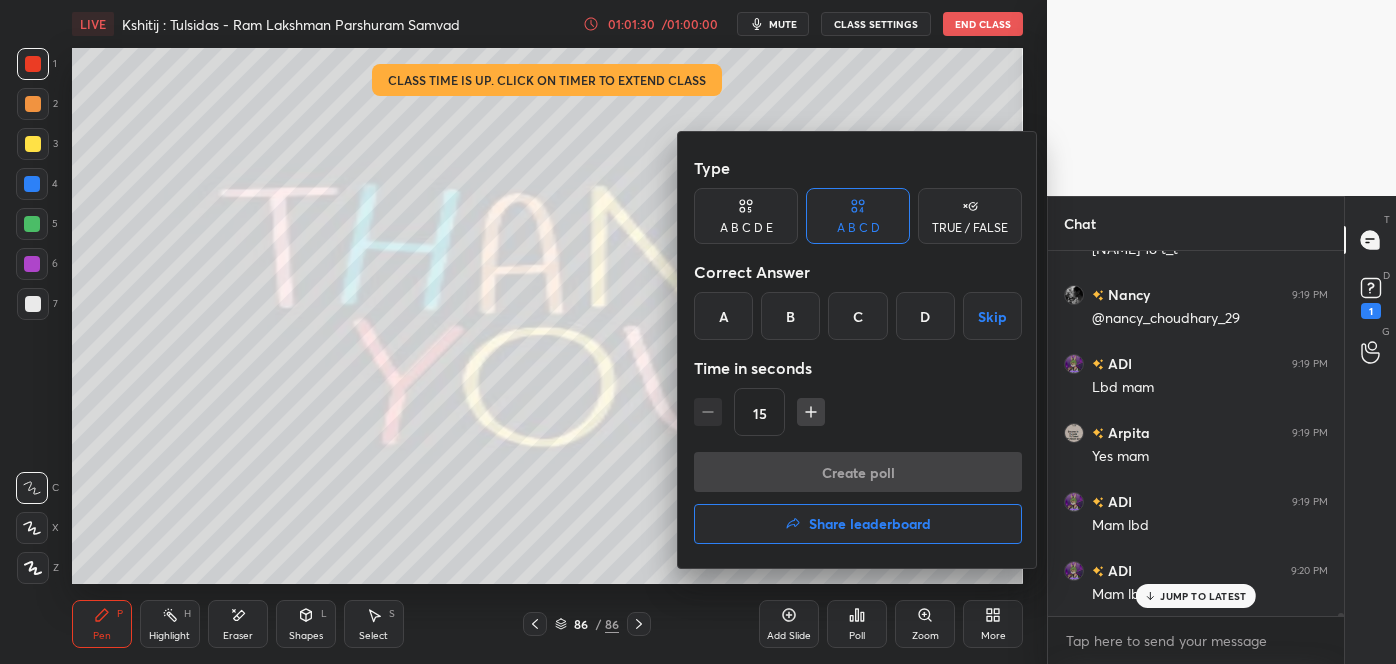 click on "Share leaderboard" at bounding box center (858, 524) 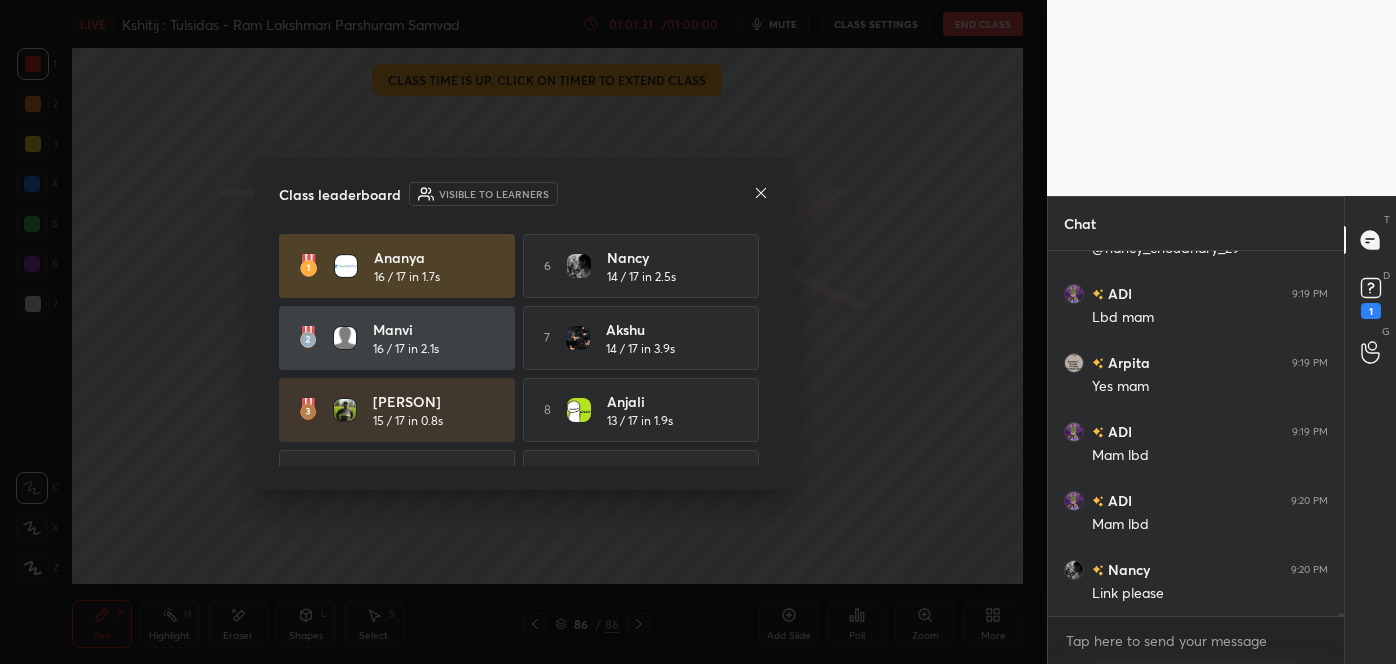 scroll, scrollTop: 38226, scrollLeft: 0, axis: vertical 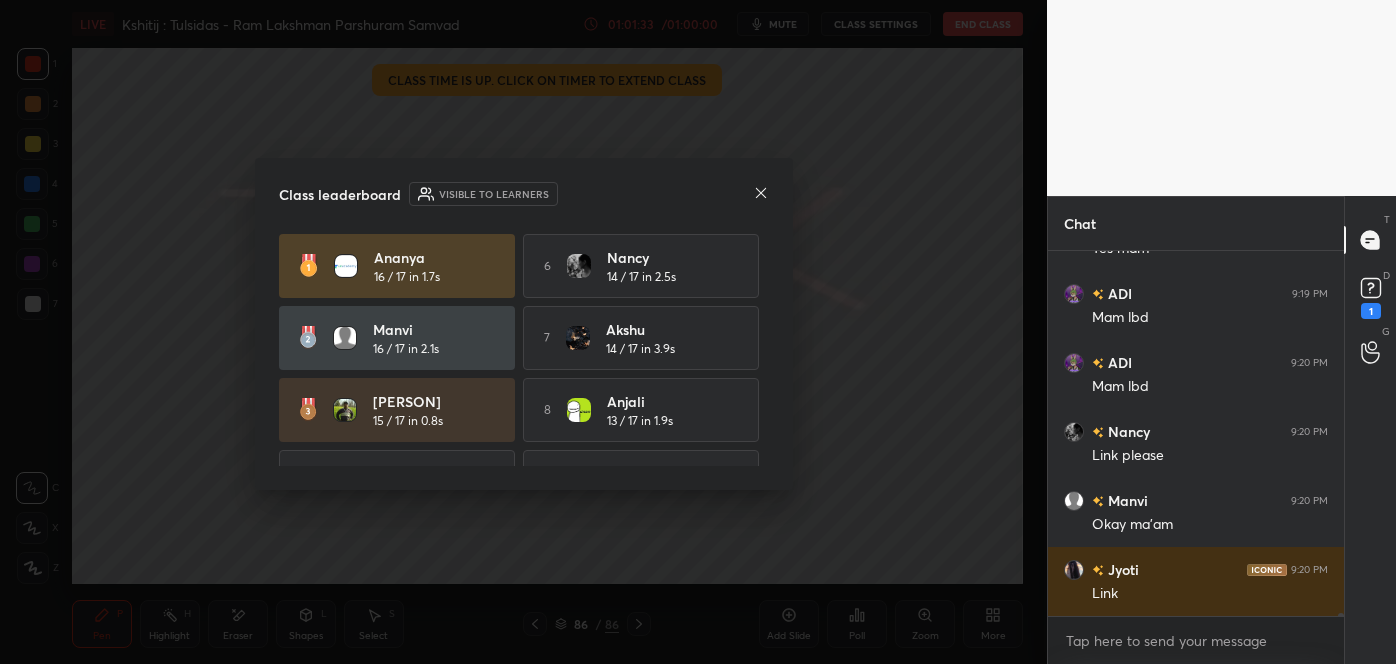 click 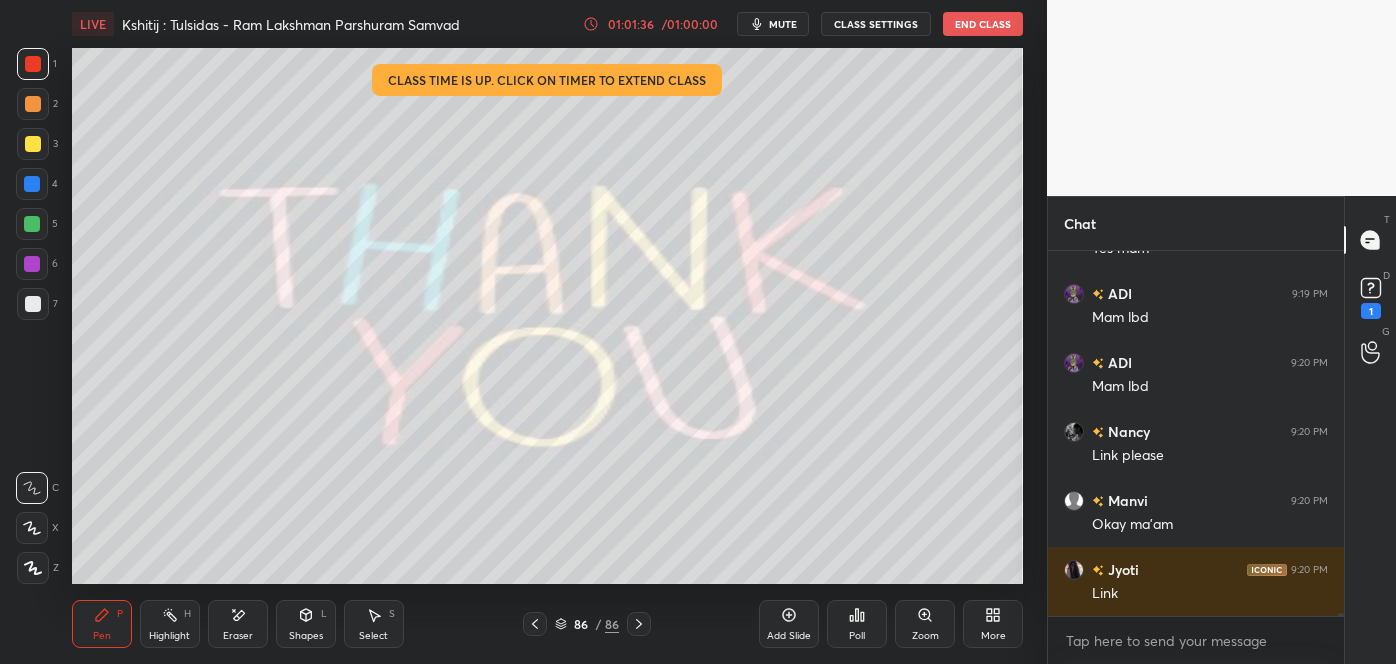 scroll, scrollTop: 38295, scrollLeft: 0, axis: vertical 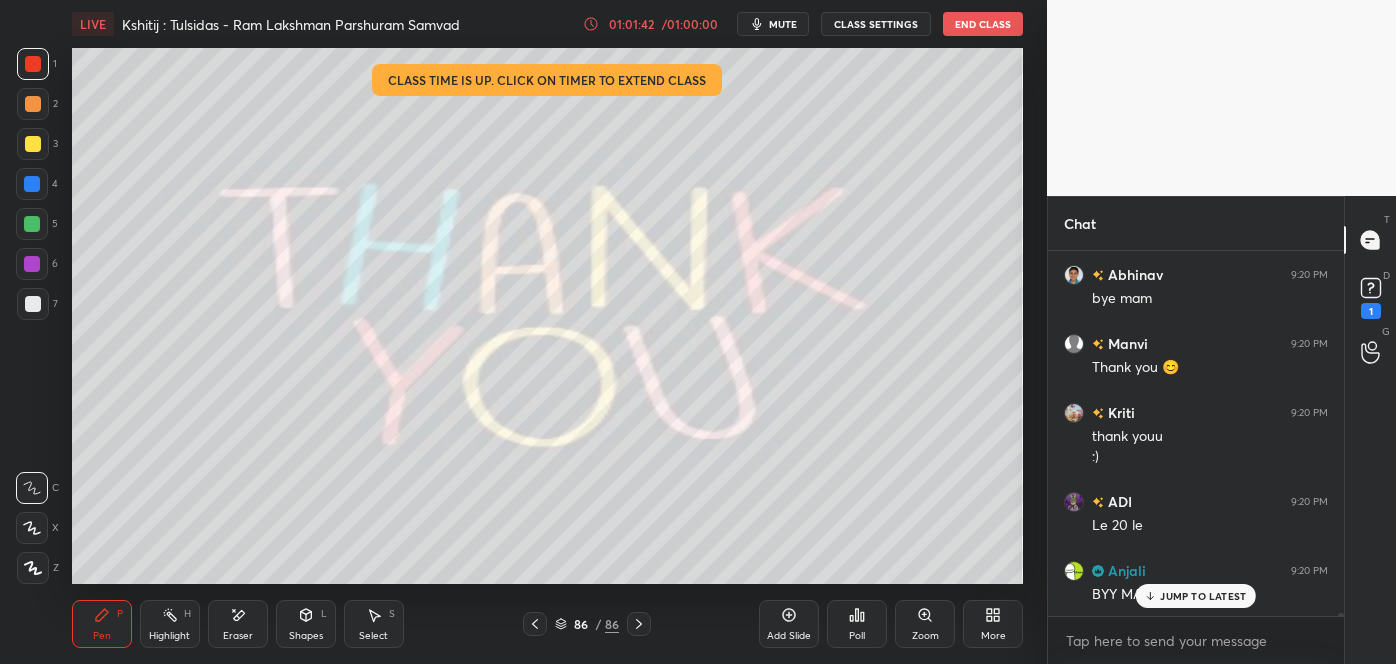 click on "JUMP TO LATEST" at bounding box center [1196, 596] 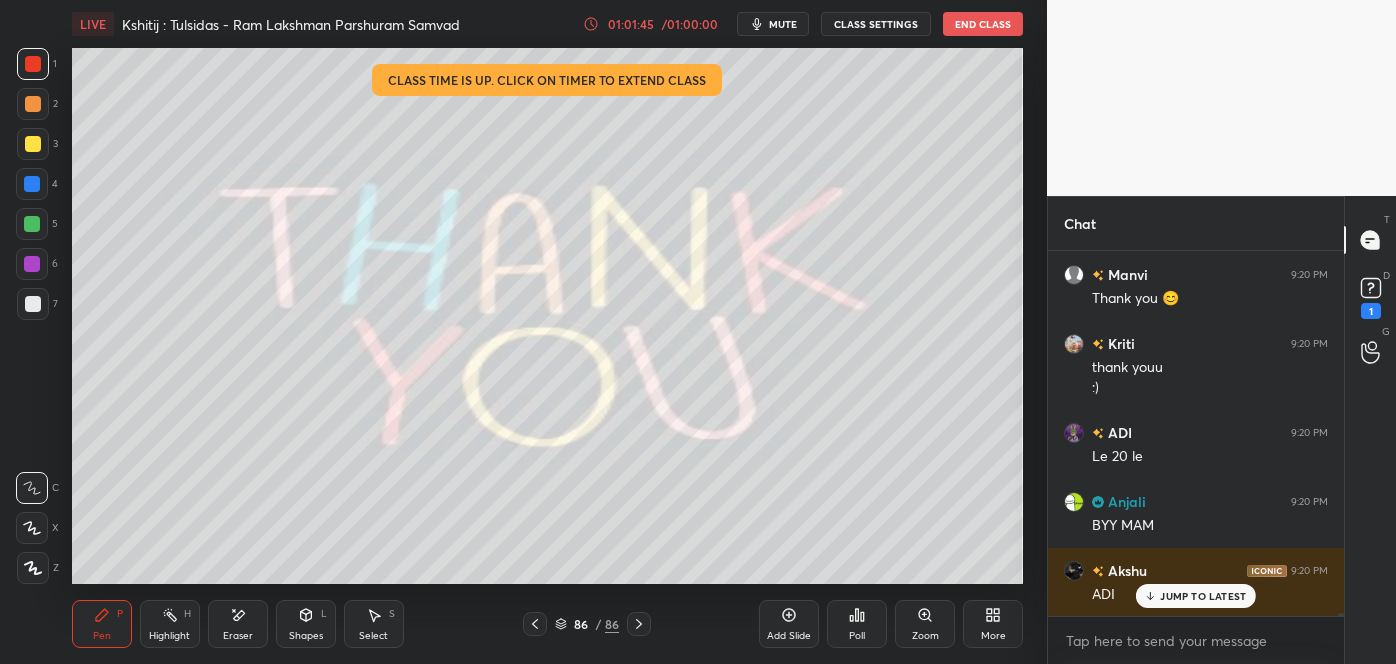 scroll, scrollTop: 38797, scrollLeft: 0, axis: vertical 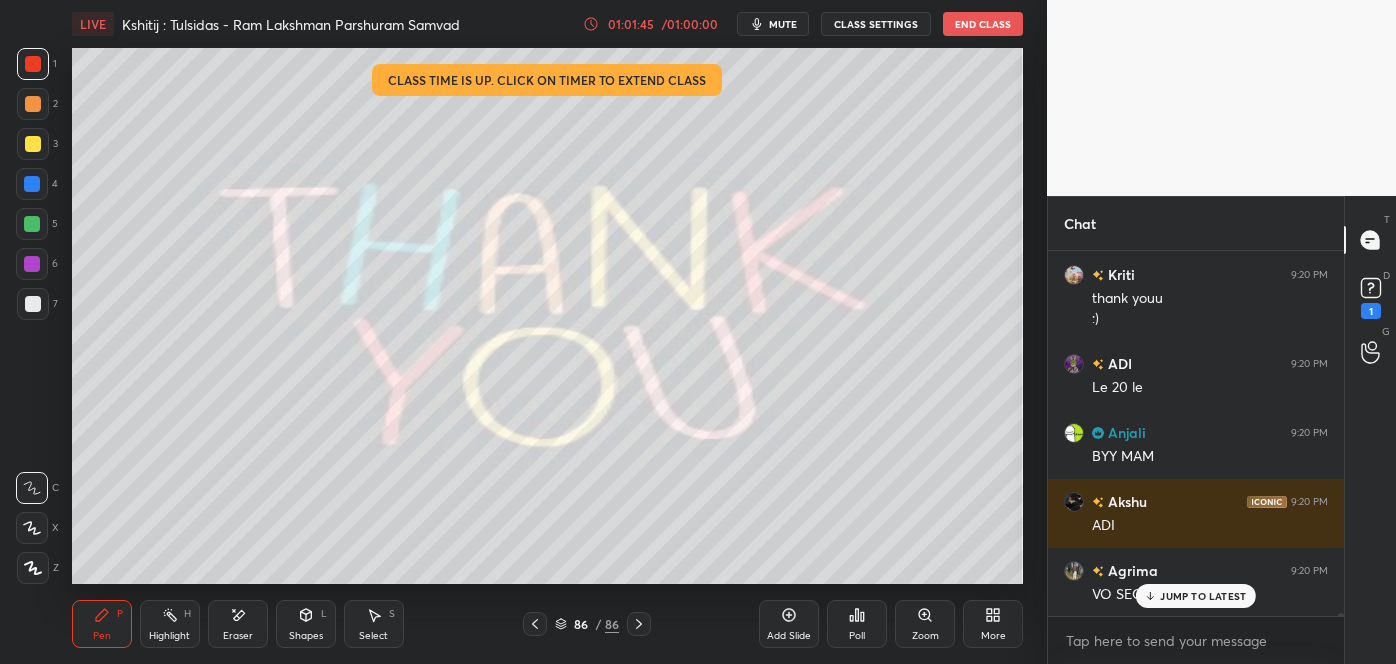 click on "JUMP TO LATEST" at bounding box center [1203, 596] 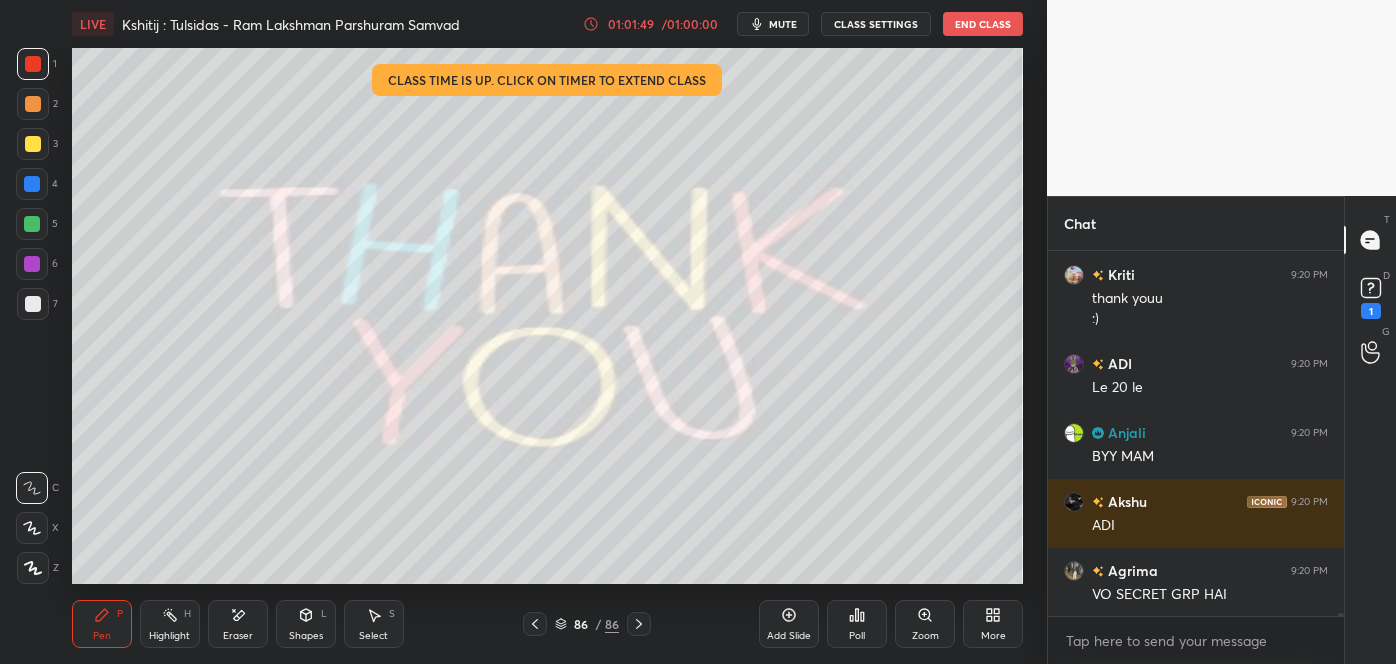 scroll, scrollTop: 38866, scrollLeft: 0, axis: vertical 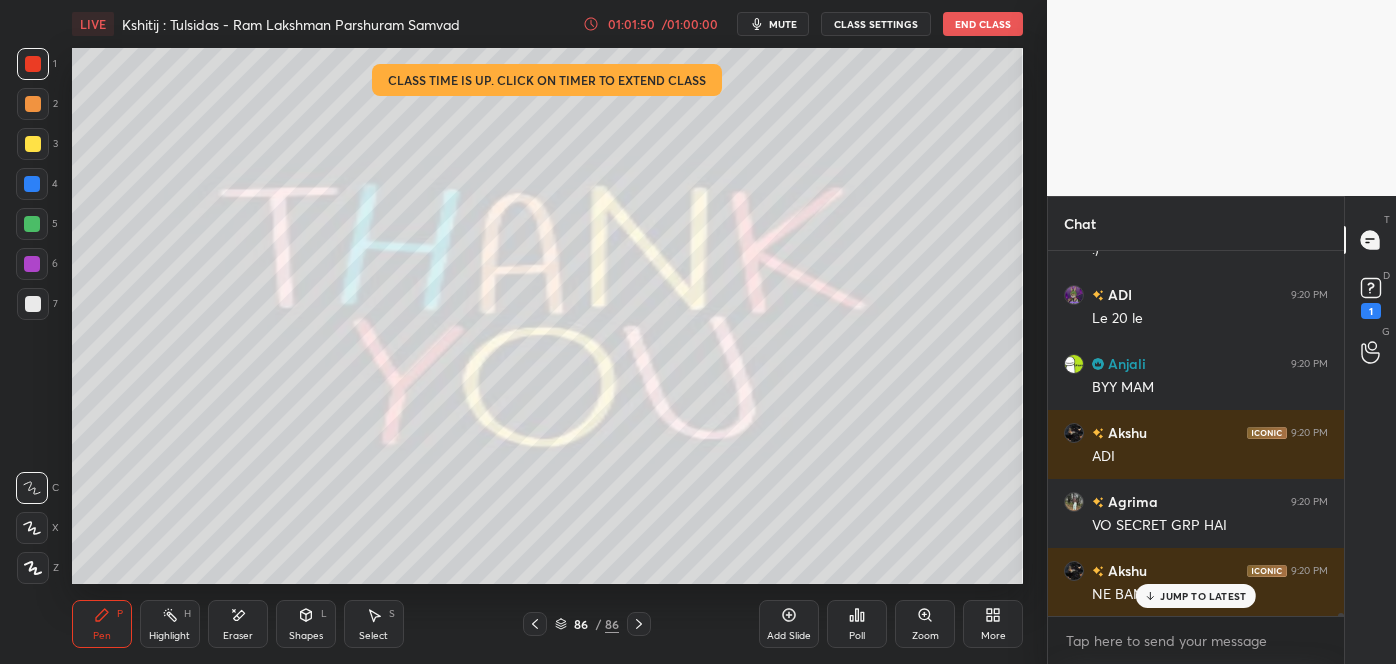 click on "JUMP TO LATEST" at bounding box center [1203, 596] 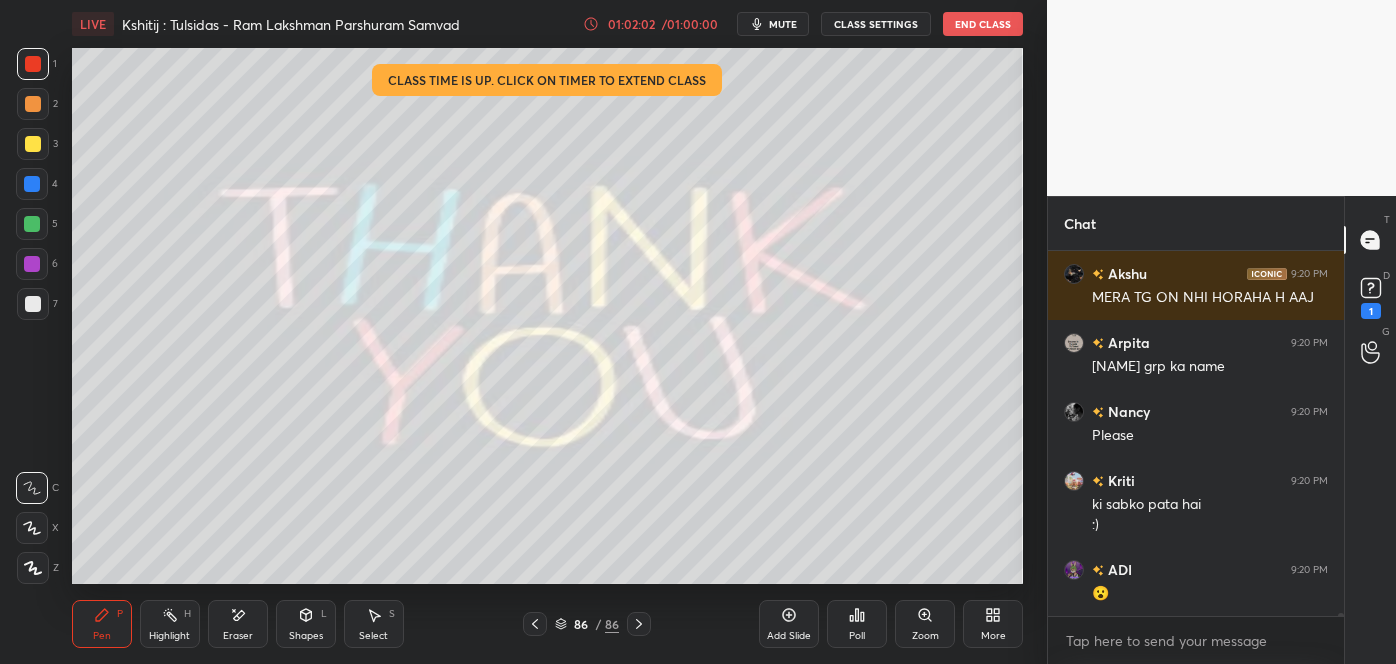 scroll, scrollTop: 39439, scrollLeft: 0, axis: vertical 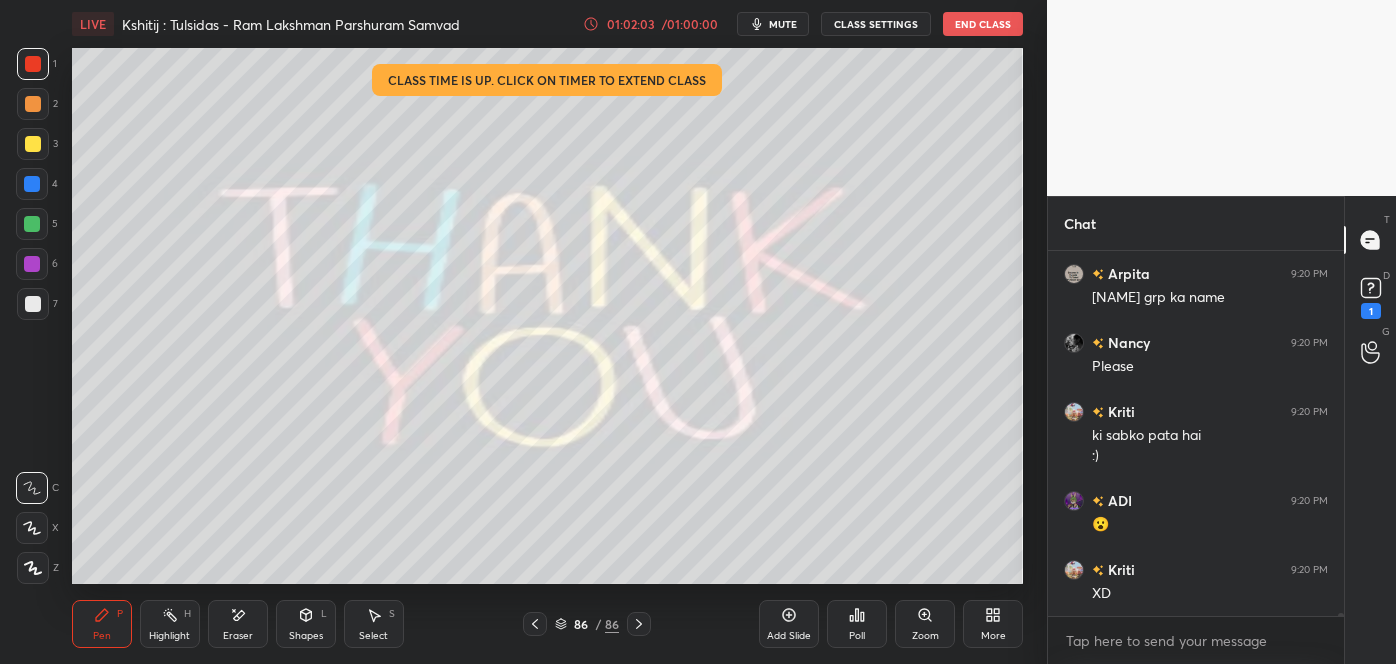 click on "End Class" at bounding box center (983, 24) 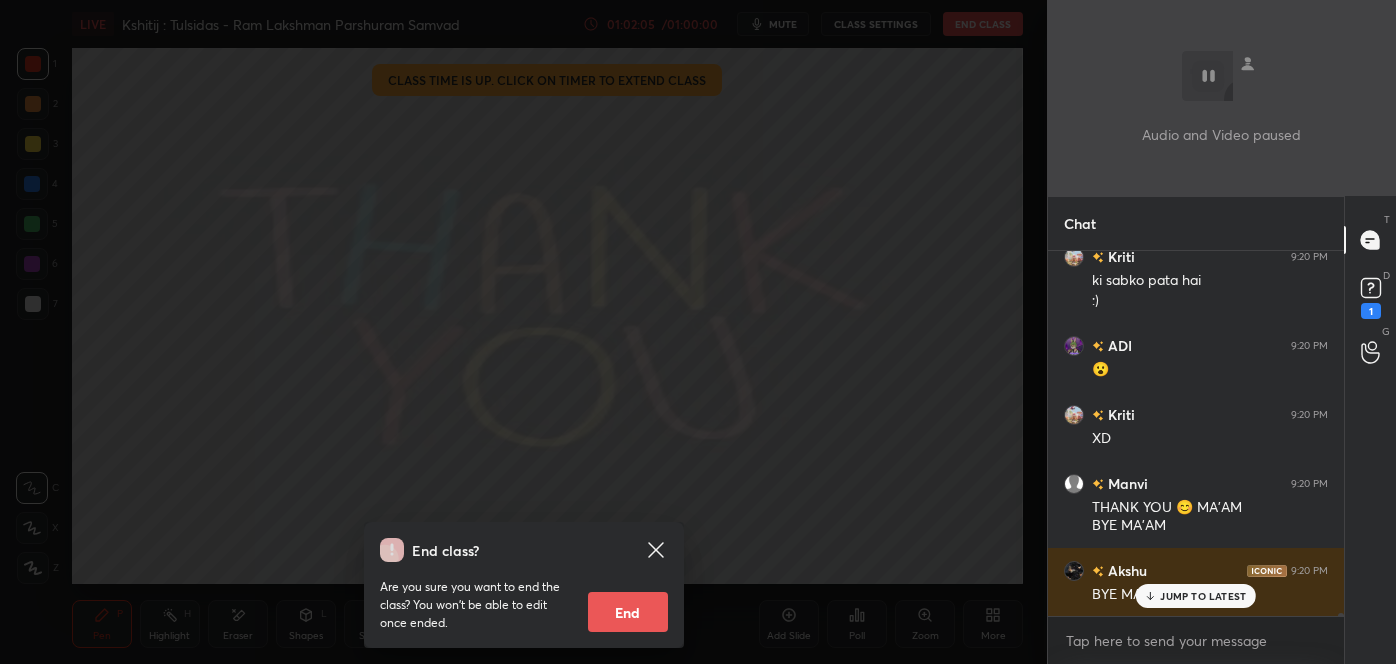 scroll, scrollTop: 39733, scrollLeft: 0, axis: vertical 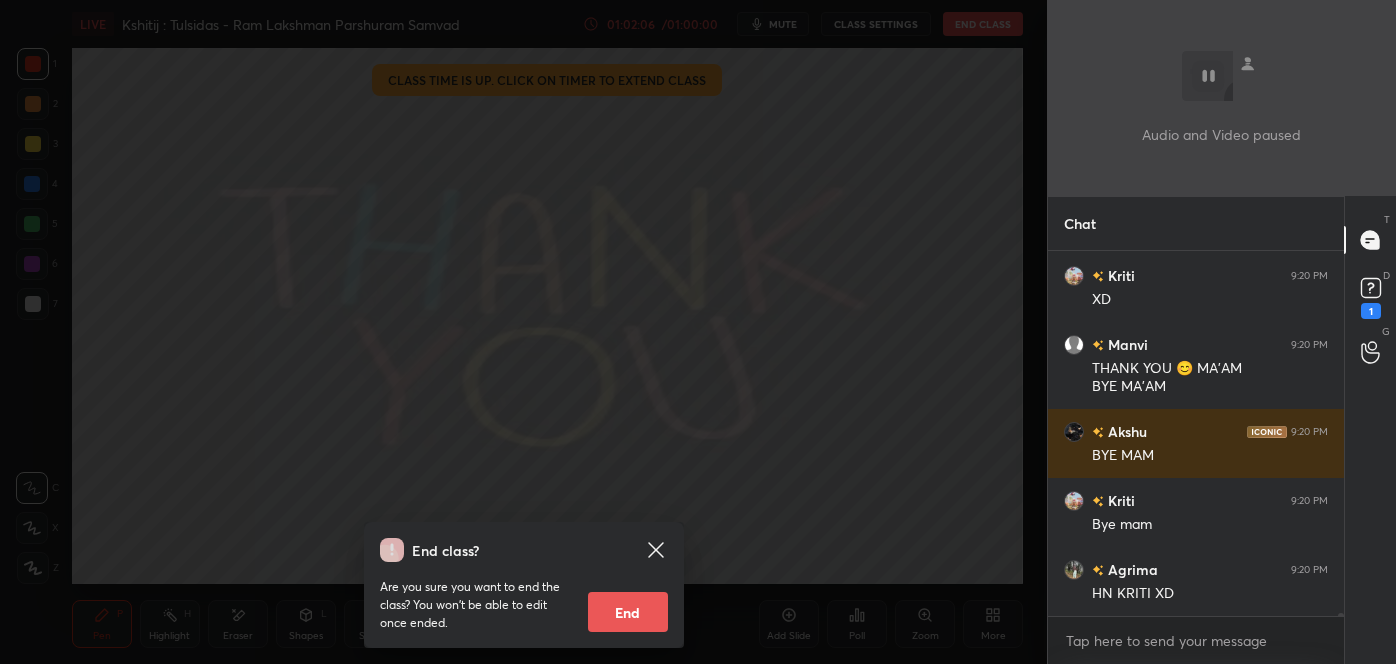 click on "End" at bounding box center (628, 612) 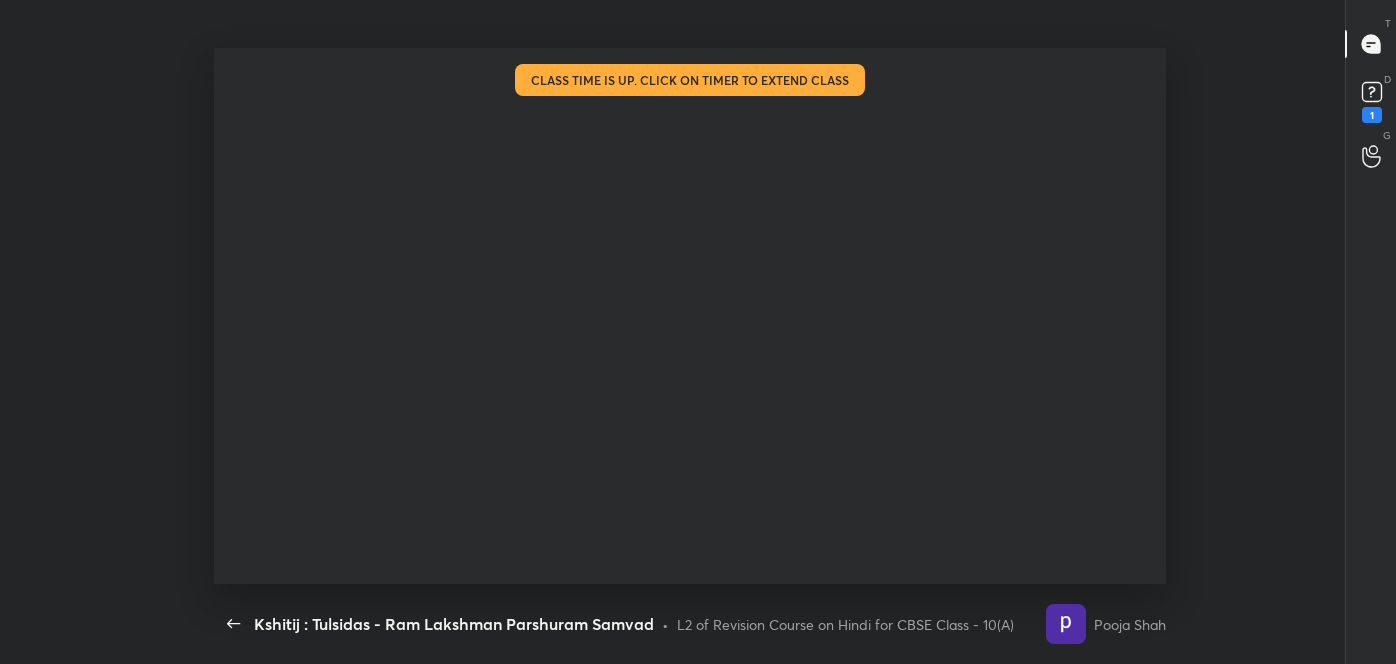 scroll, scrollTop: 99464, scrollLeft: 98959, axis: both 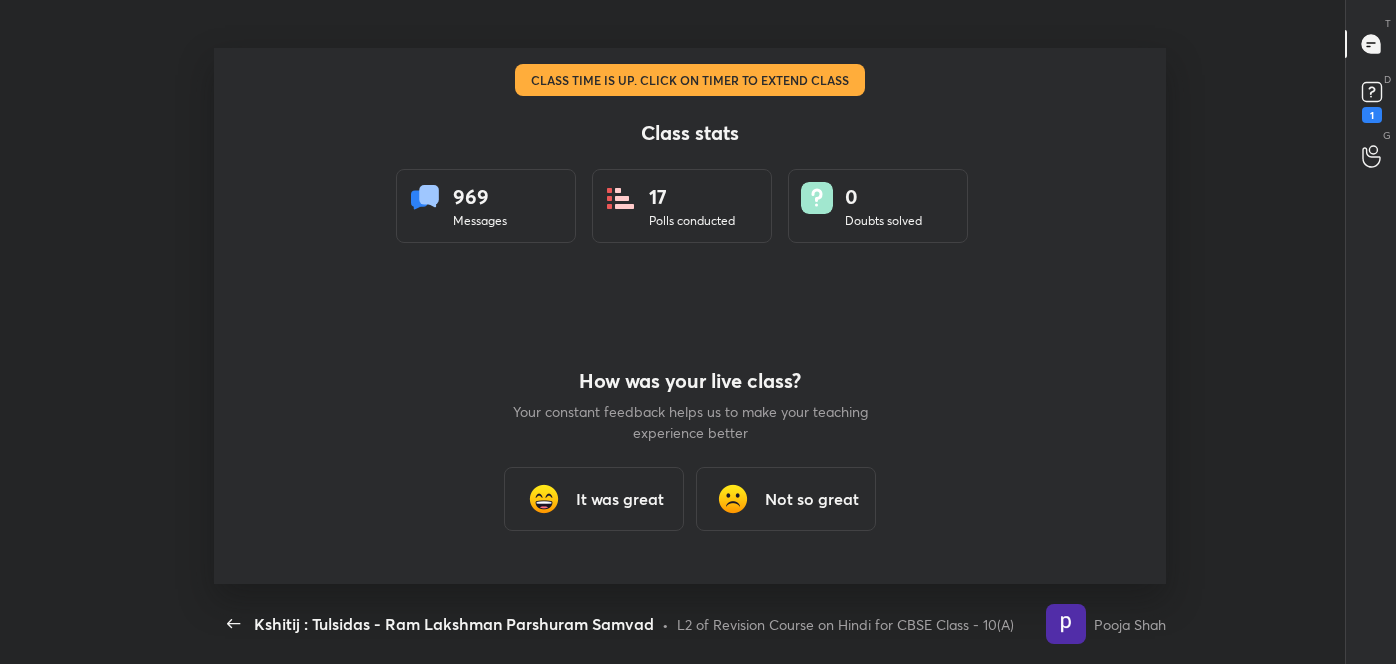 drag, startPoint x: 648, startPoint y: 414, endPoint x: 603, endPoint y: 2, distance: 414.45023 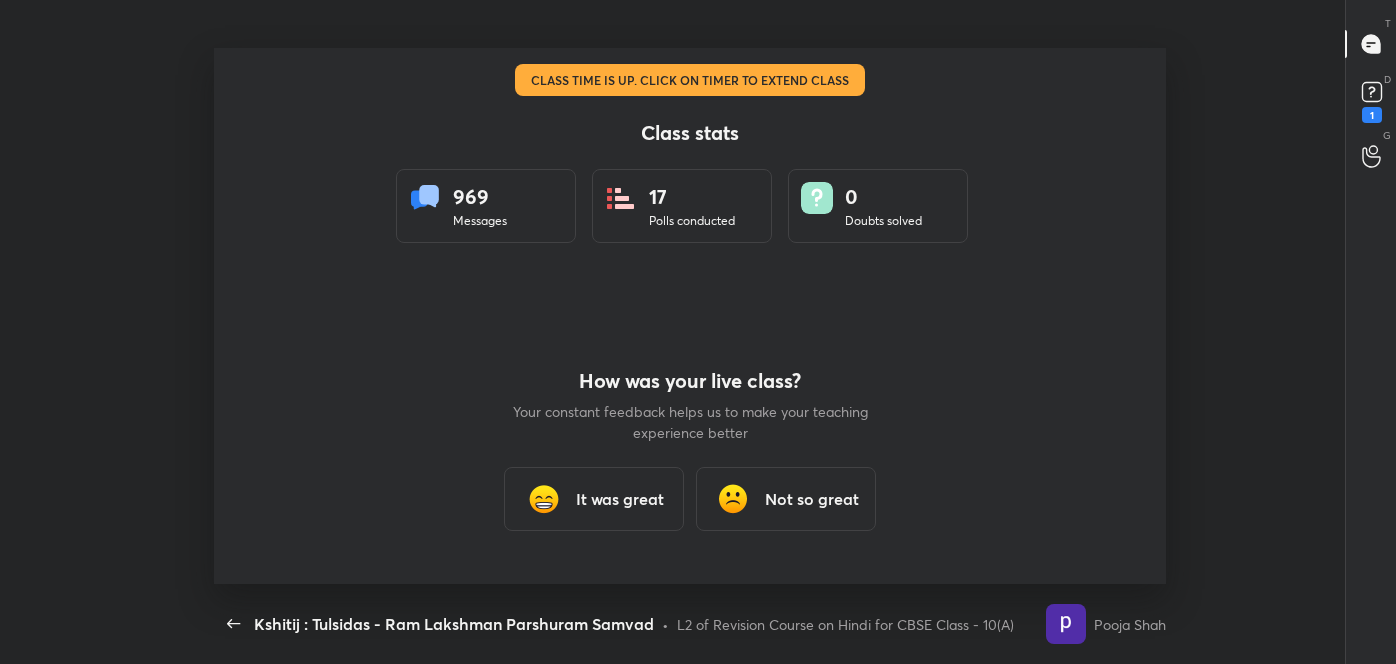 click on "Kshitij : Tulsidas - Ram Lakshman Parshuram Samvad" at bounding box center [579, 24] 